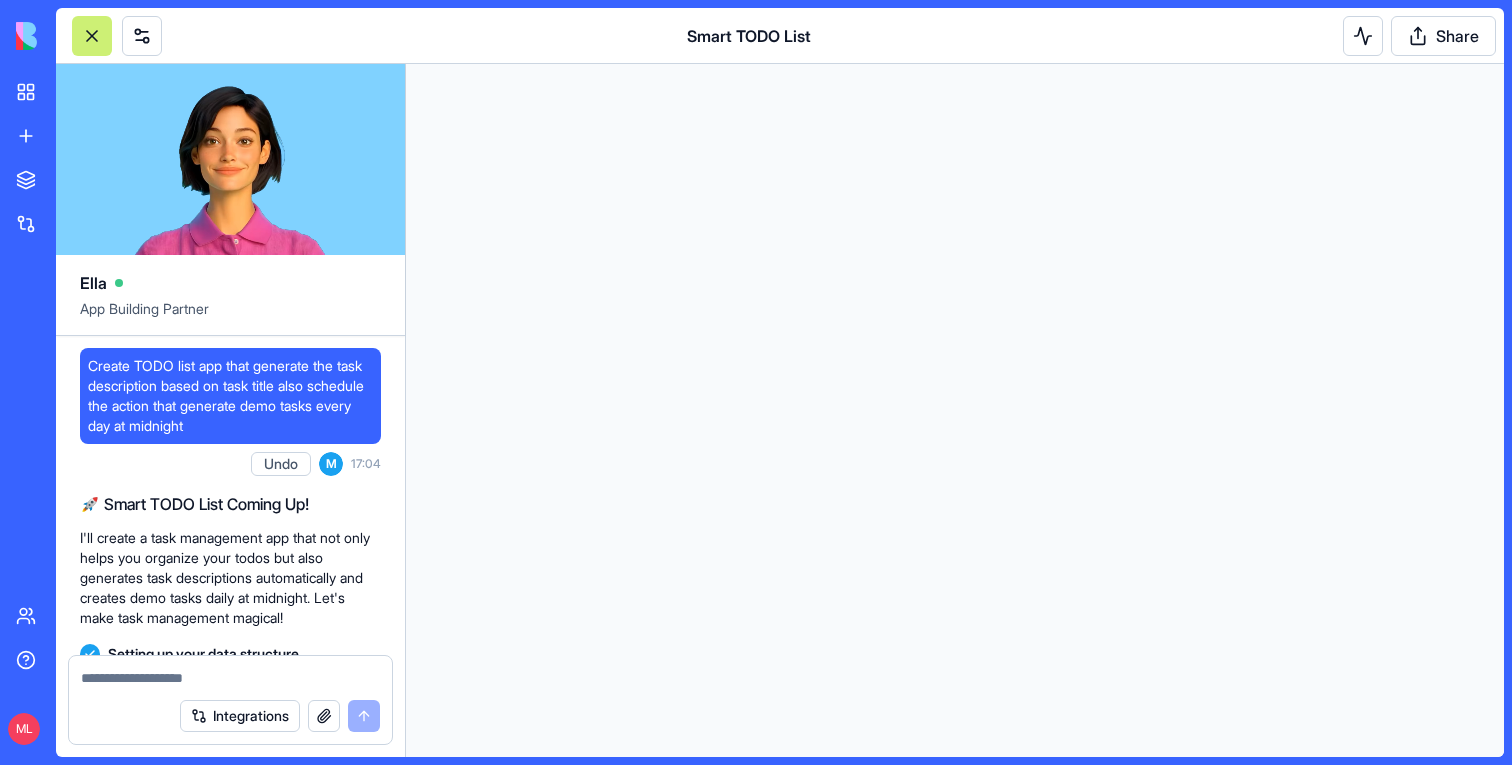 scroll, scrollTop: 0, scrollLeft: 0, axis: both 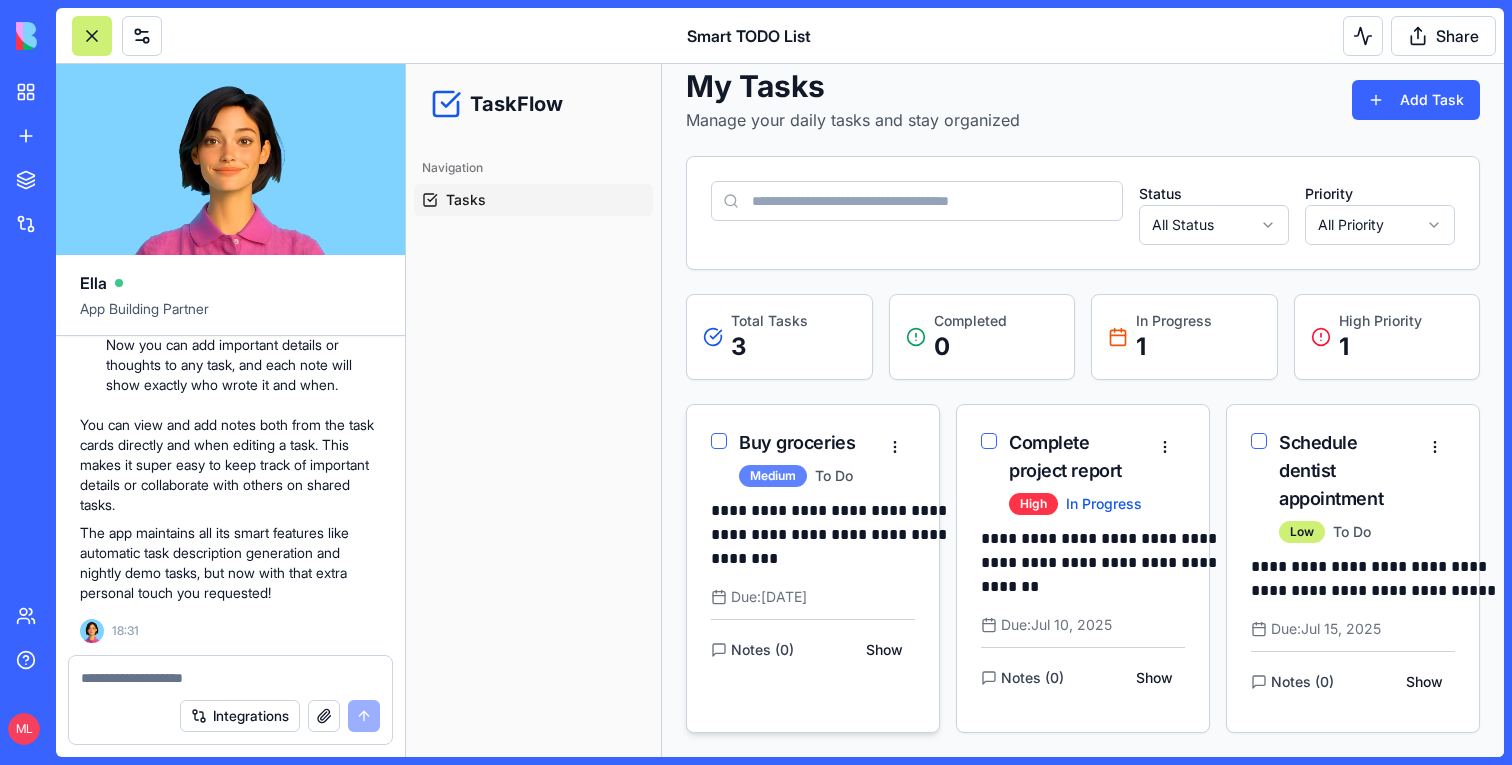 click on "Medium" at bounding box center (773, 476) 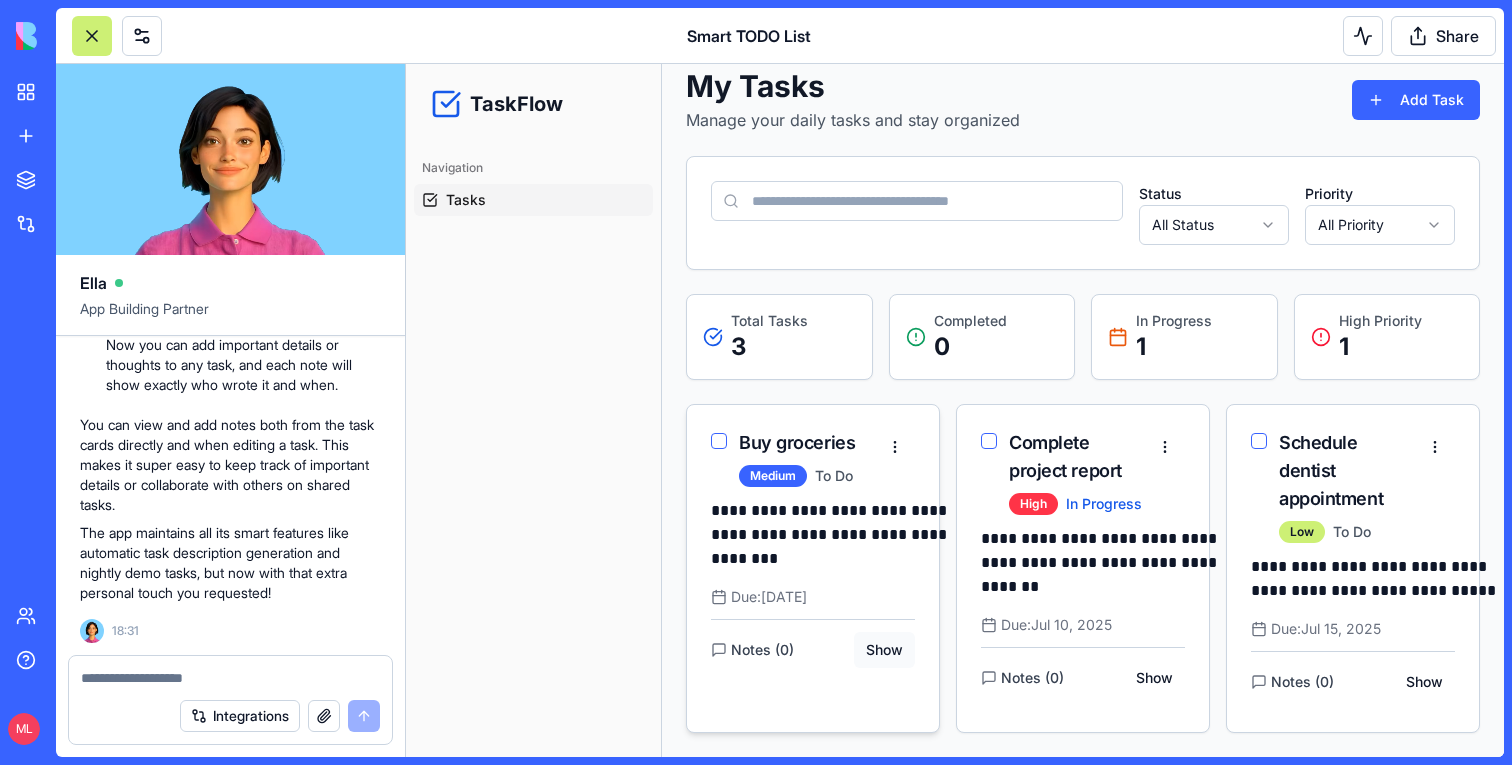 click on "Show" at bounding box center (884, 650) 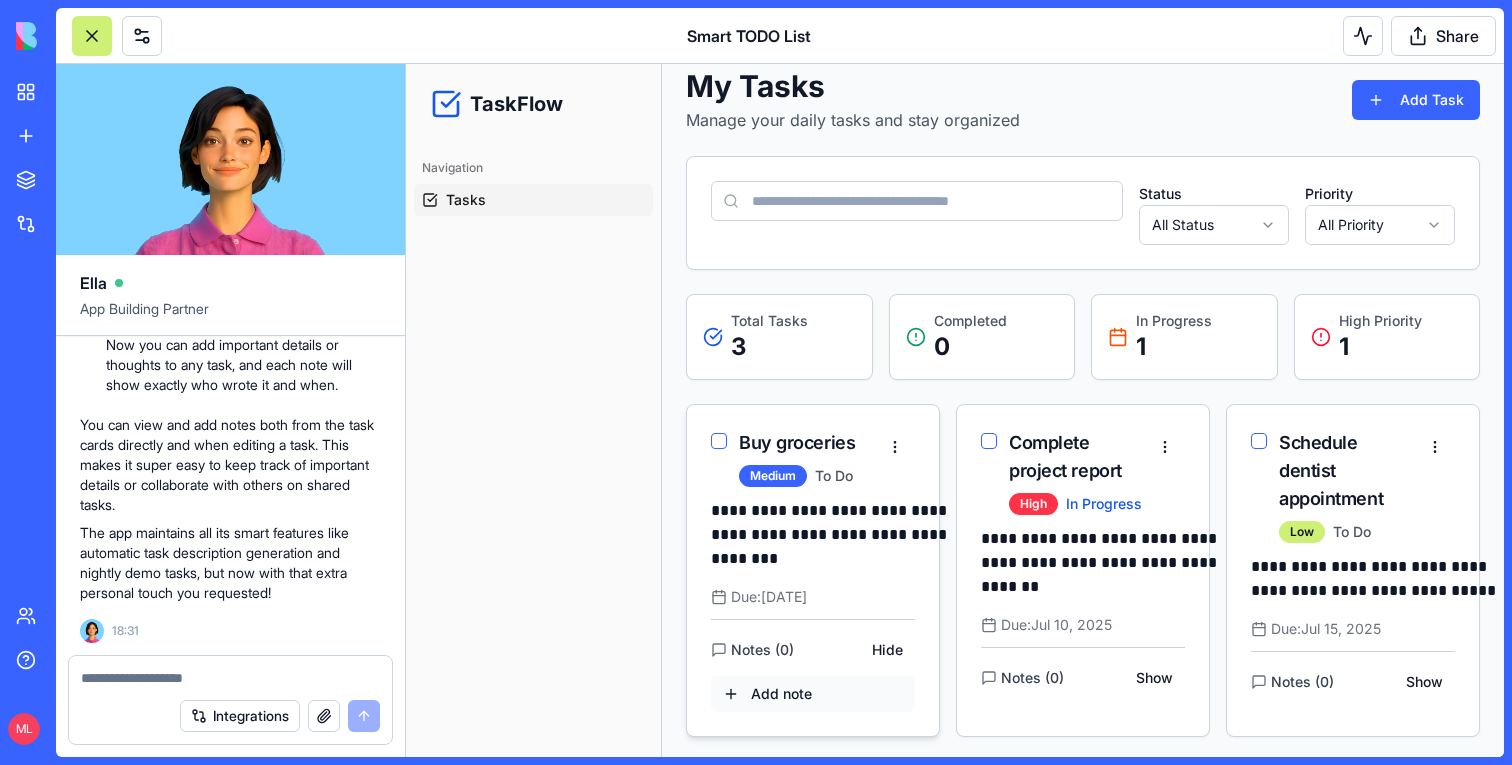 click on "Add note" at bounding box center [813, 694] 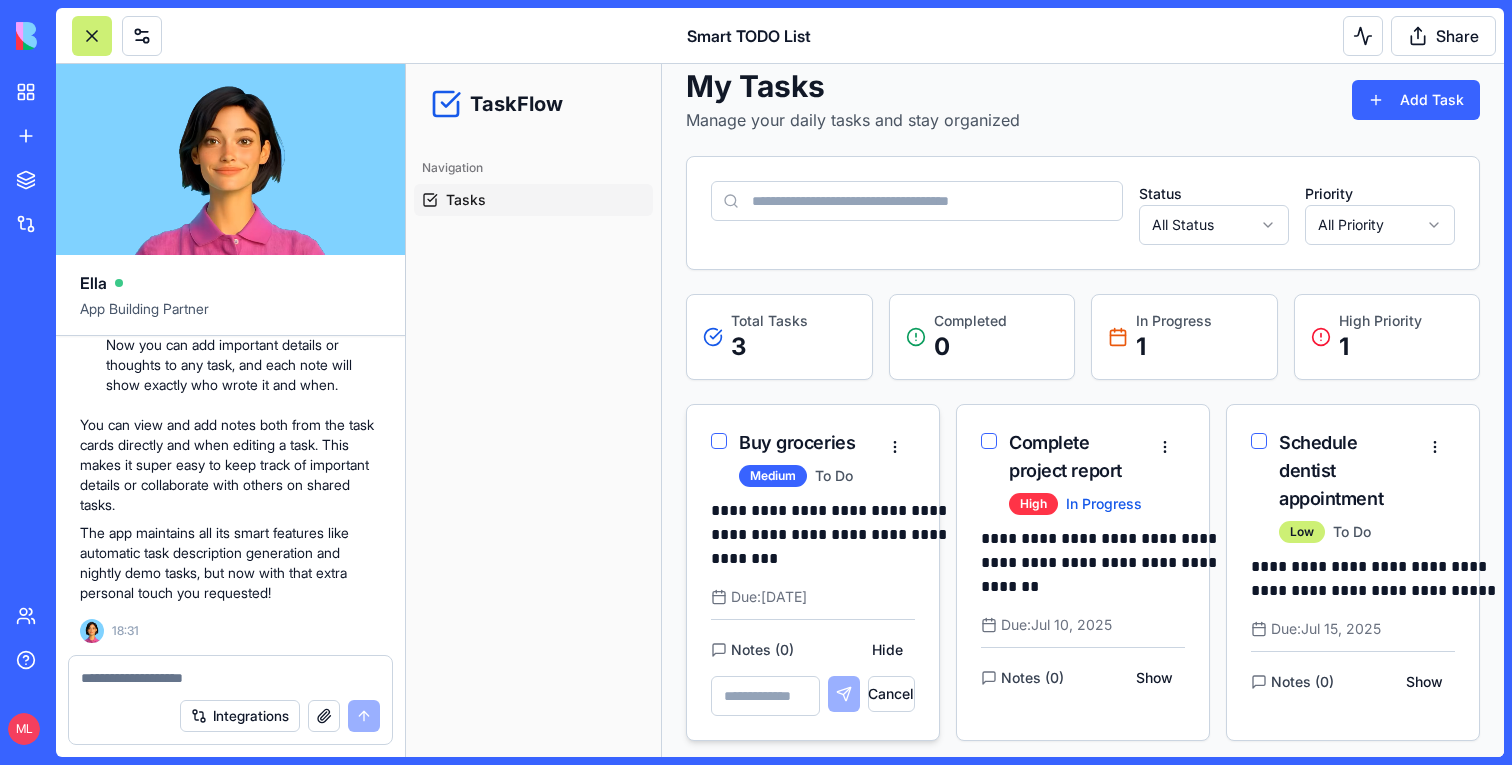 click at bounding box center [765, 696] 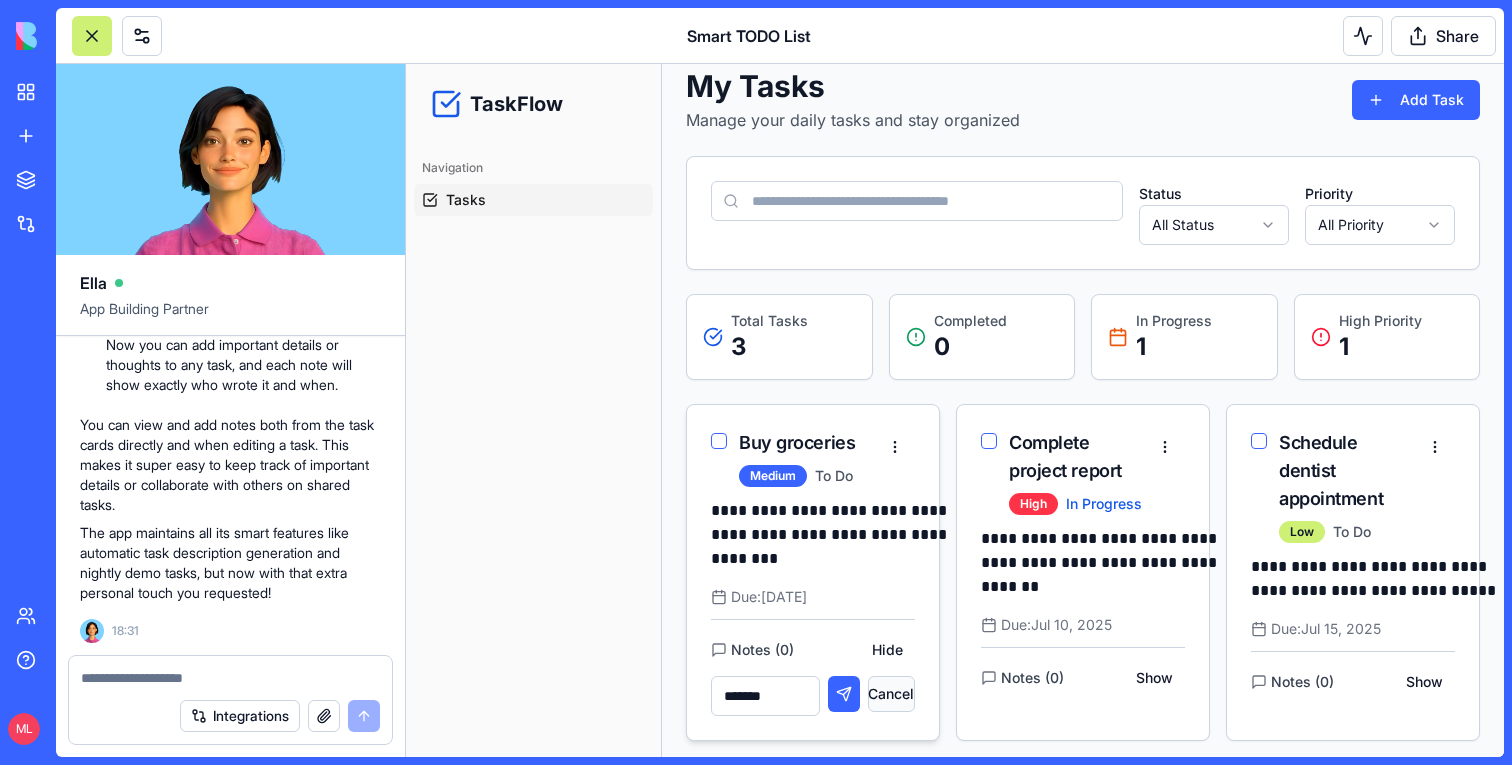 type on "*******" 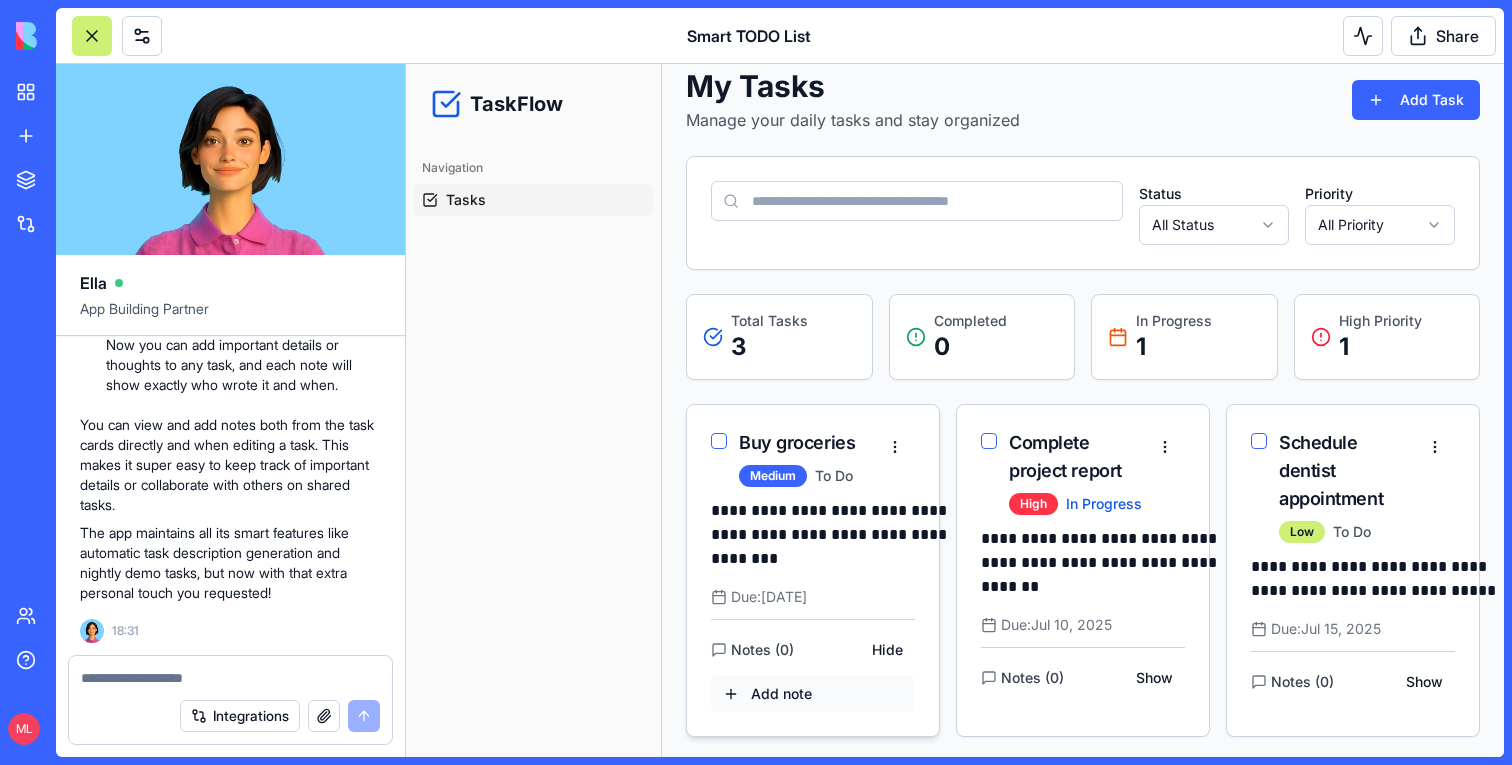 click on "Add note" at bounding box center [813, 694] 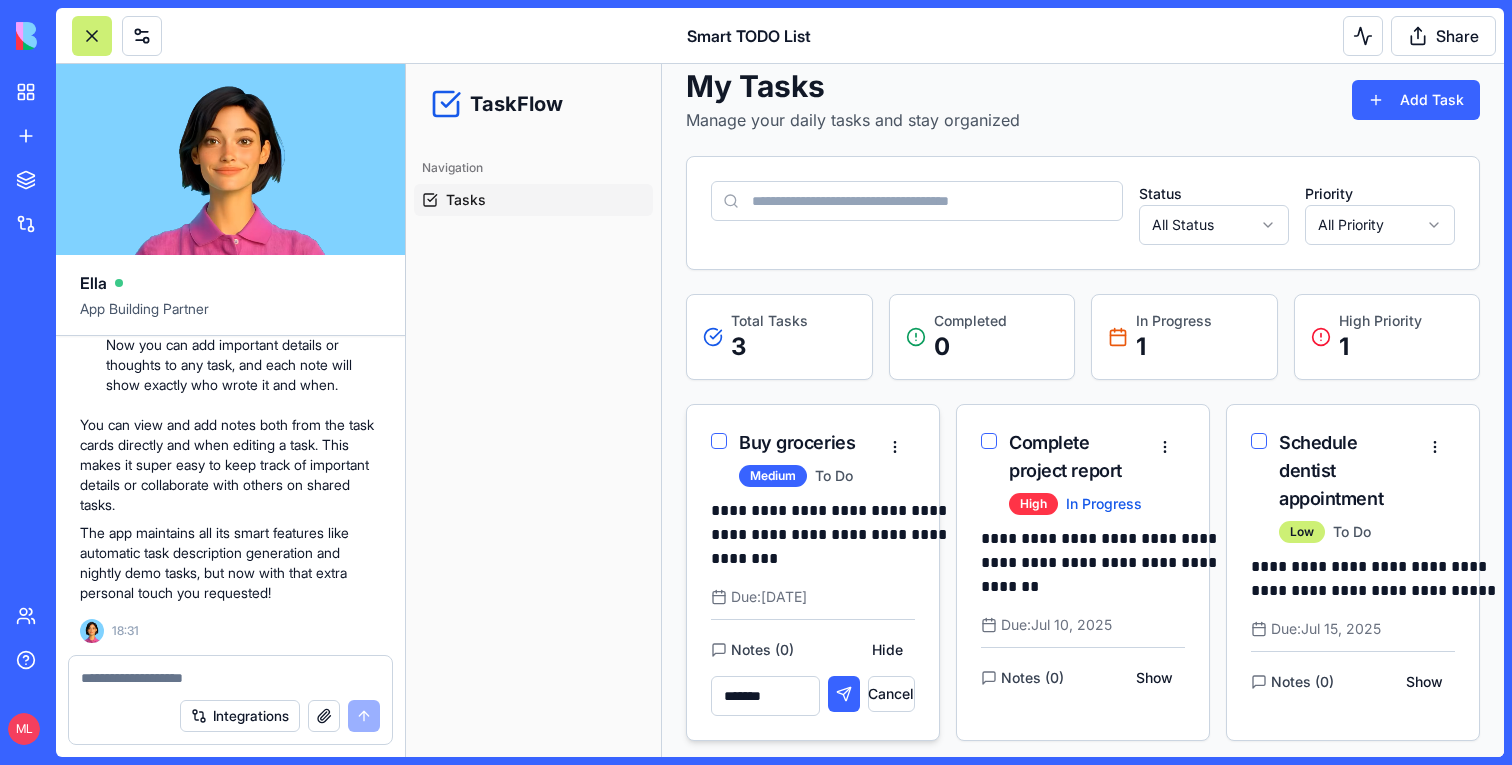 click on "*******" at bounding box center (765, 696) 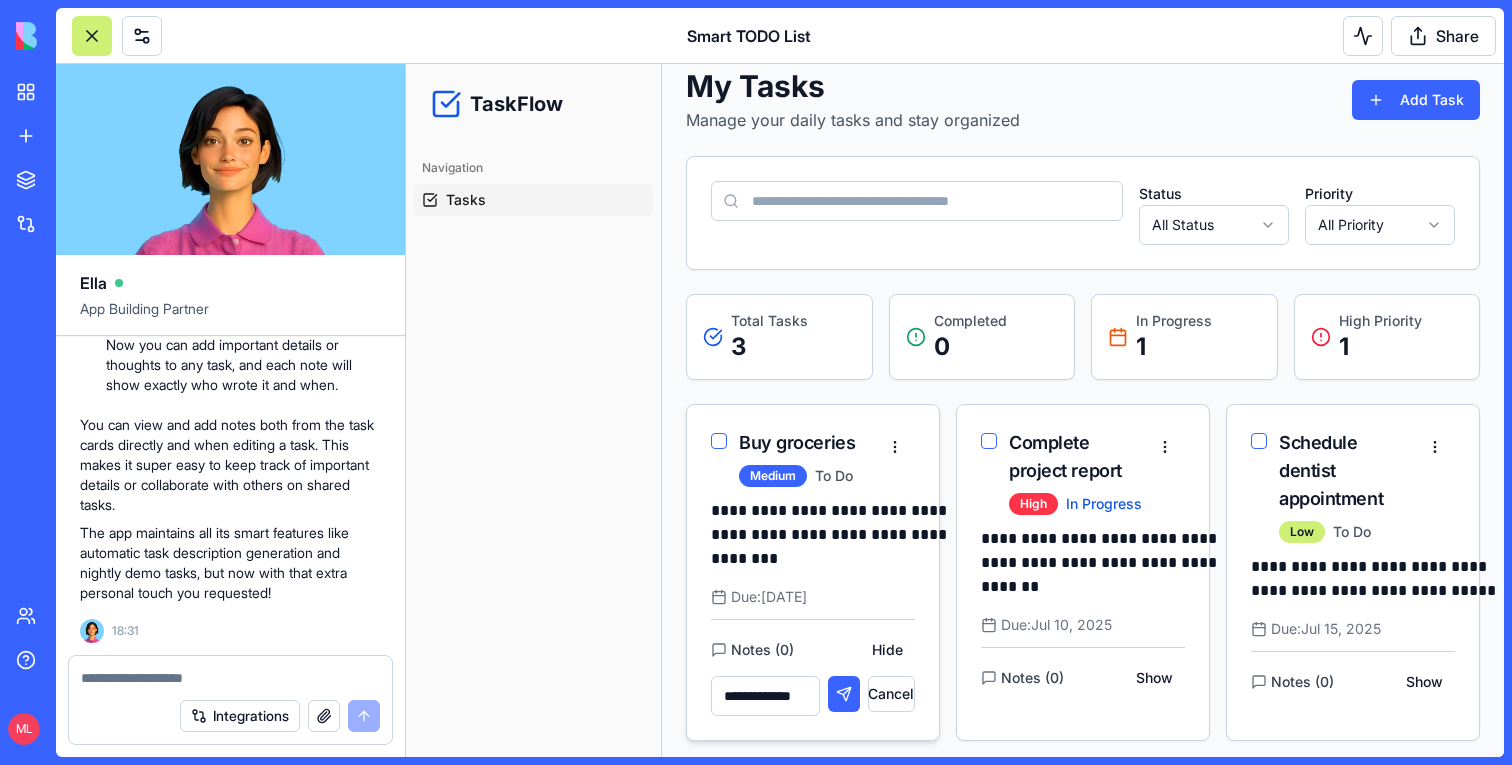 scroll, scrollTop: 0, scrollLeft: 12, axis: horizontal 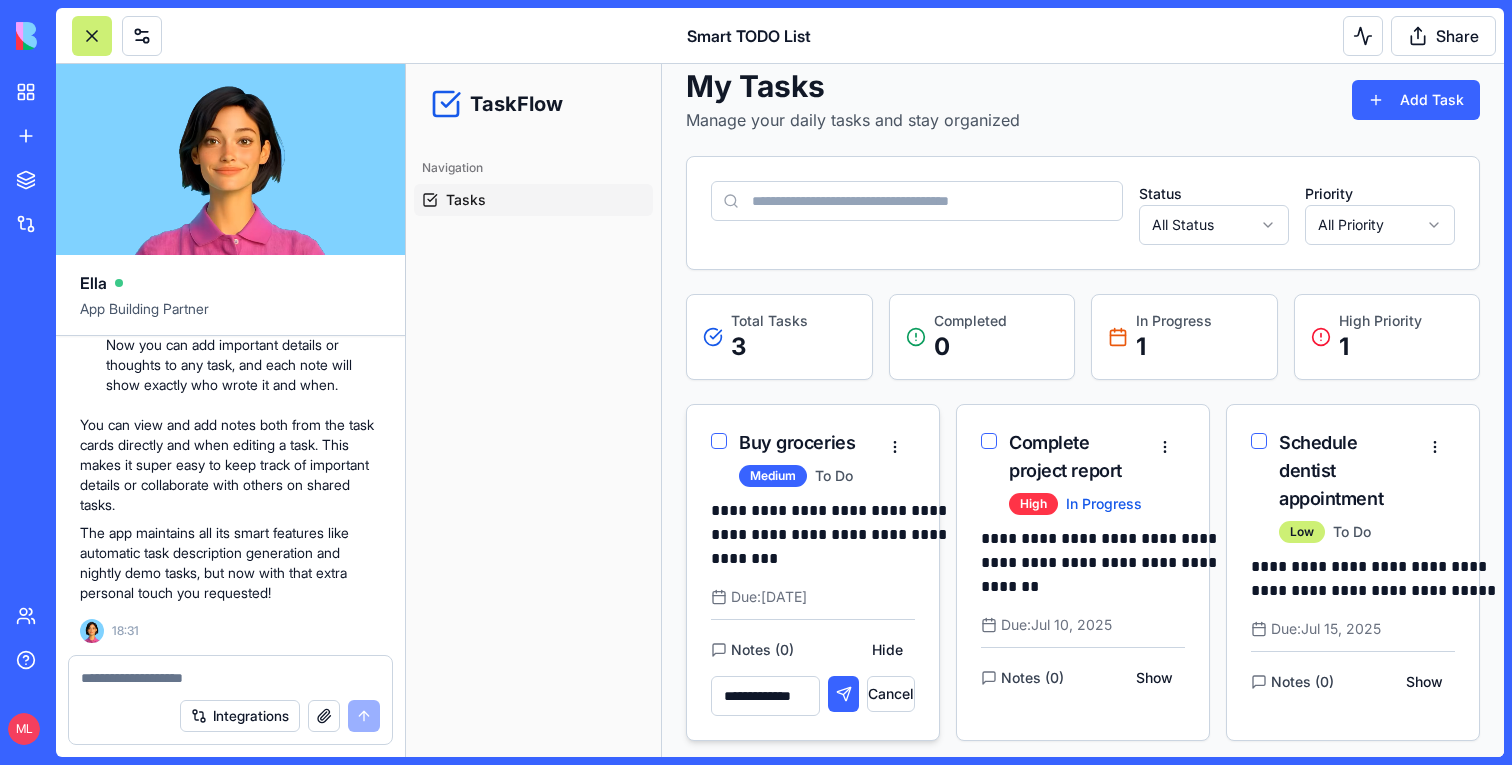 type on "**********" 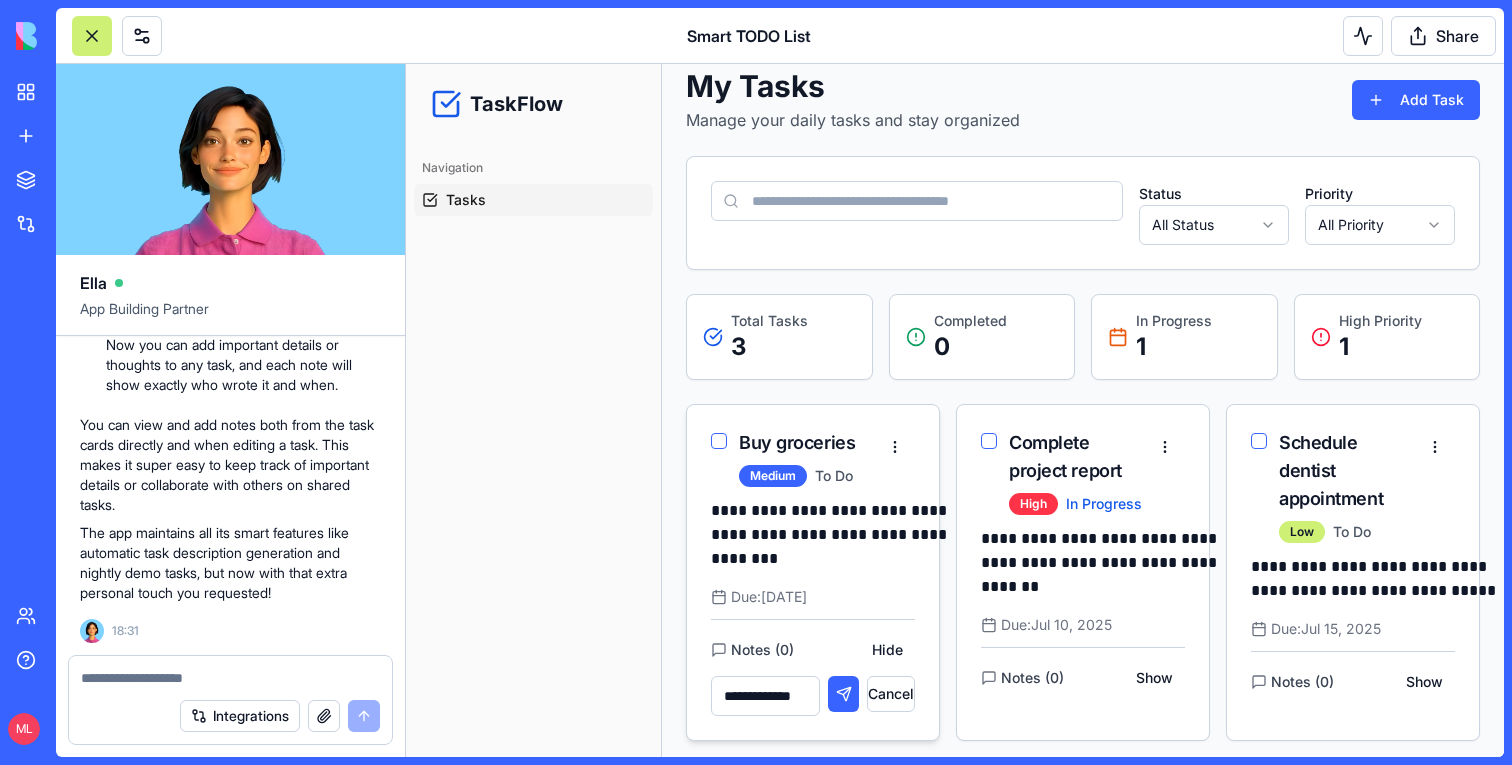 click on "**********" at bounding box center (813, 696) 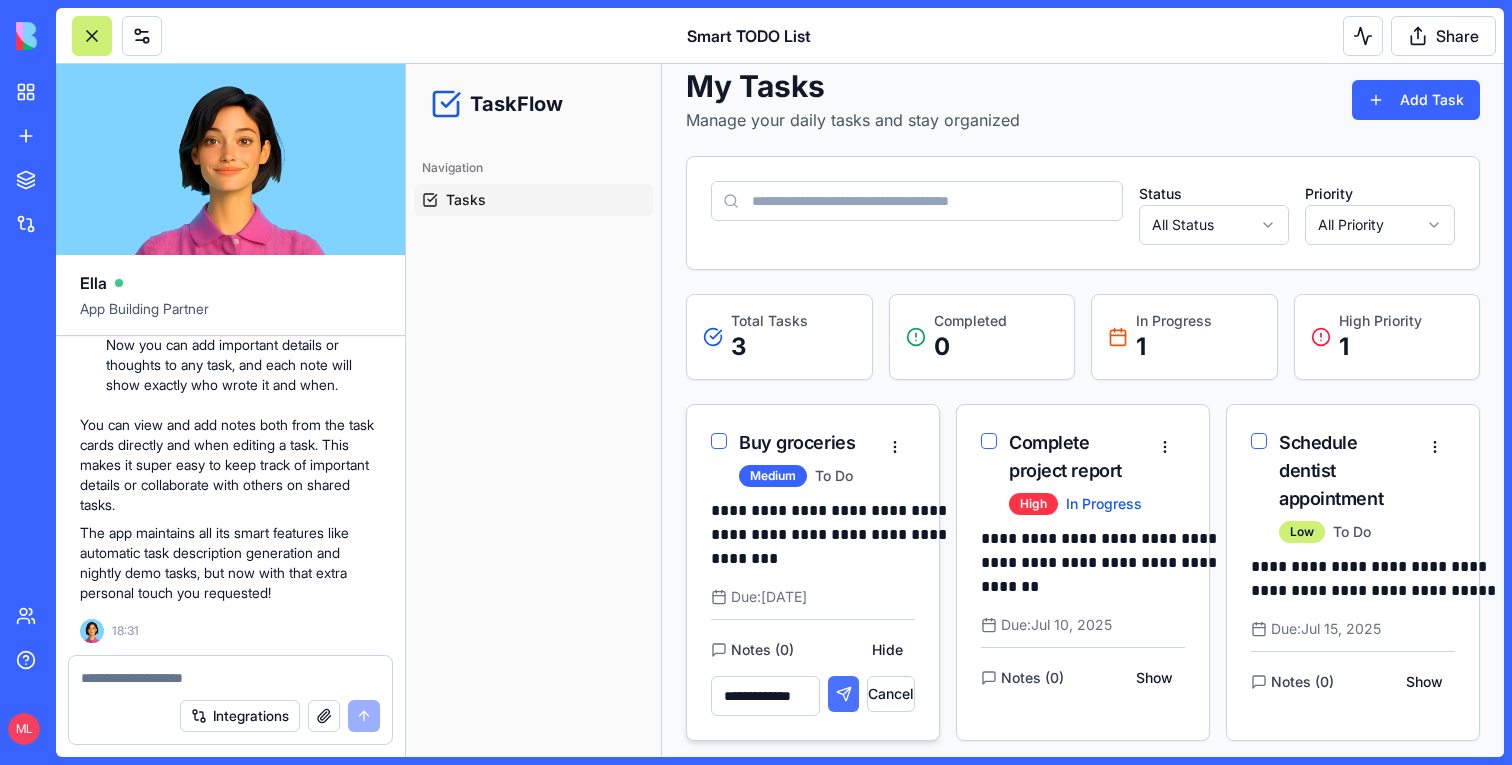 click at bounding box center [844, 694] 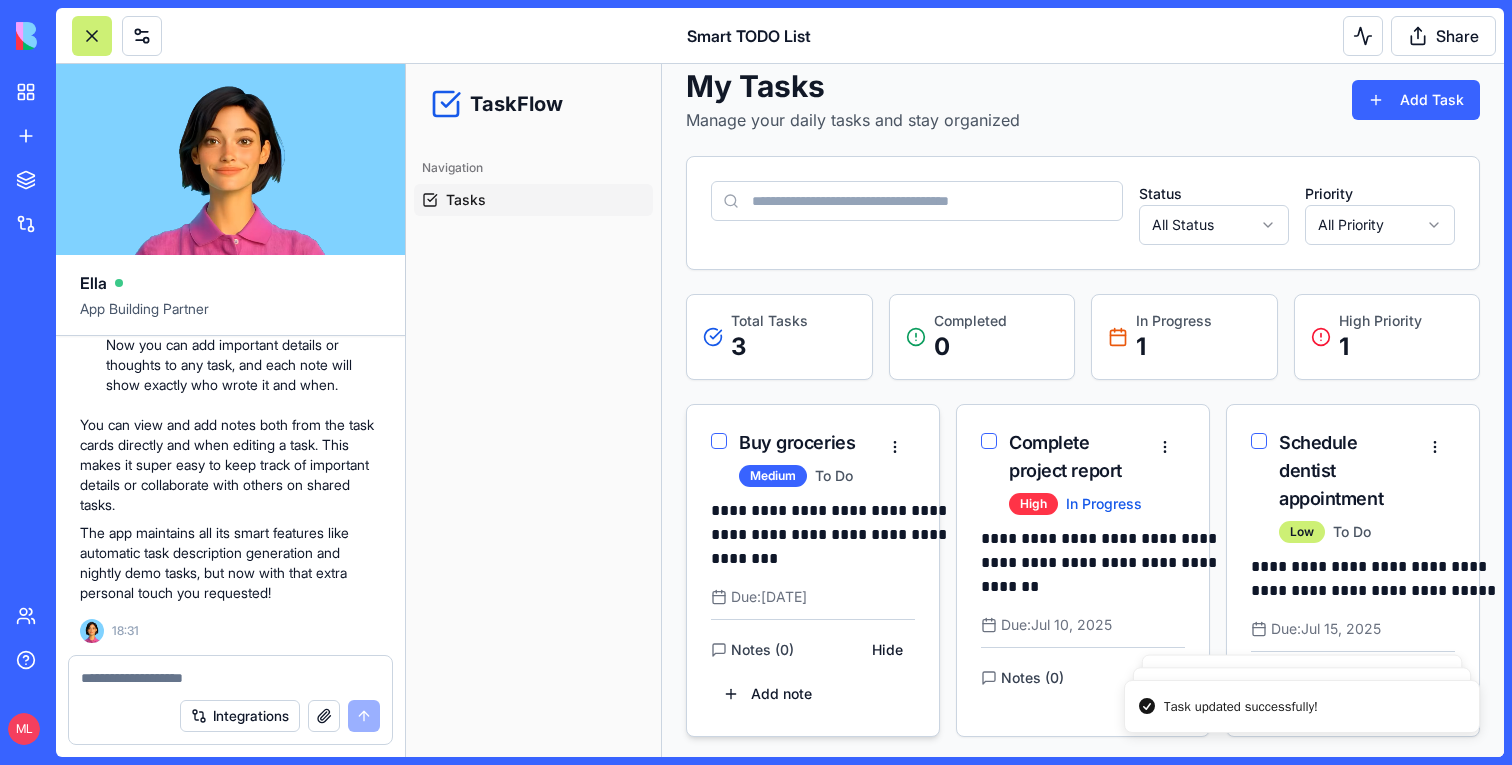 scroll, scrollTop: 194, scrollLeft: 0, axis: vertical 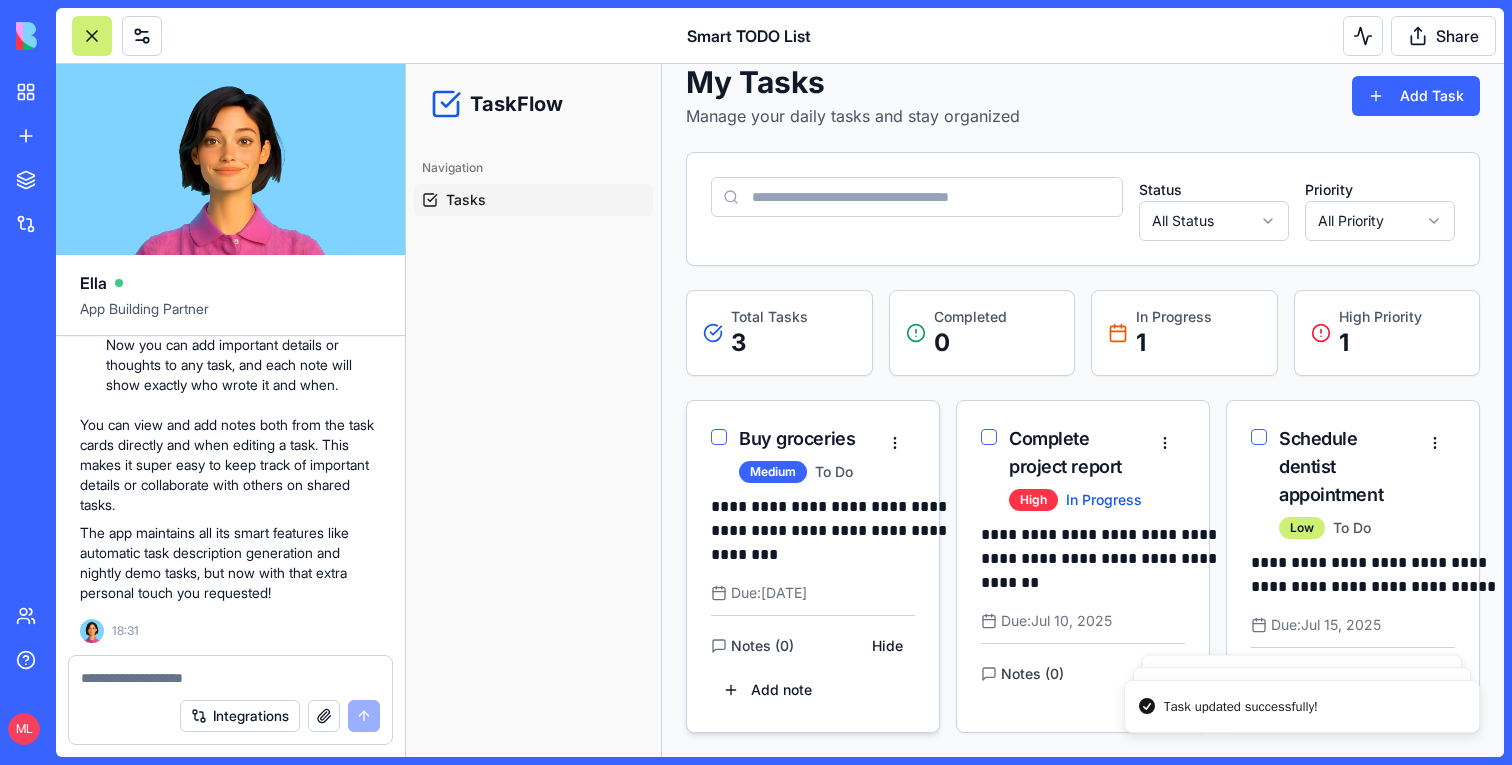 click on "**********" at bounding box center [839, 531] 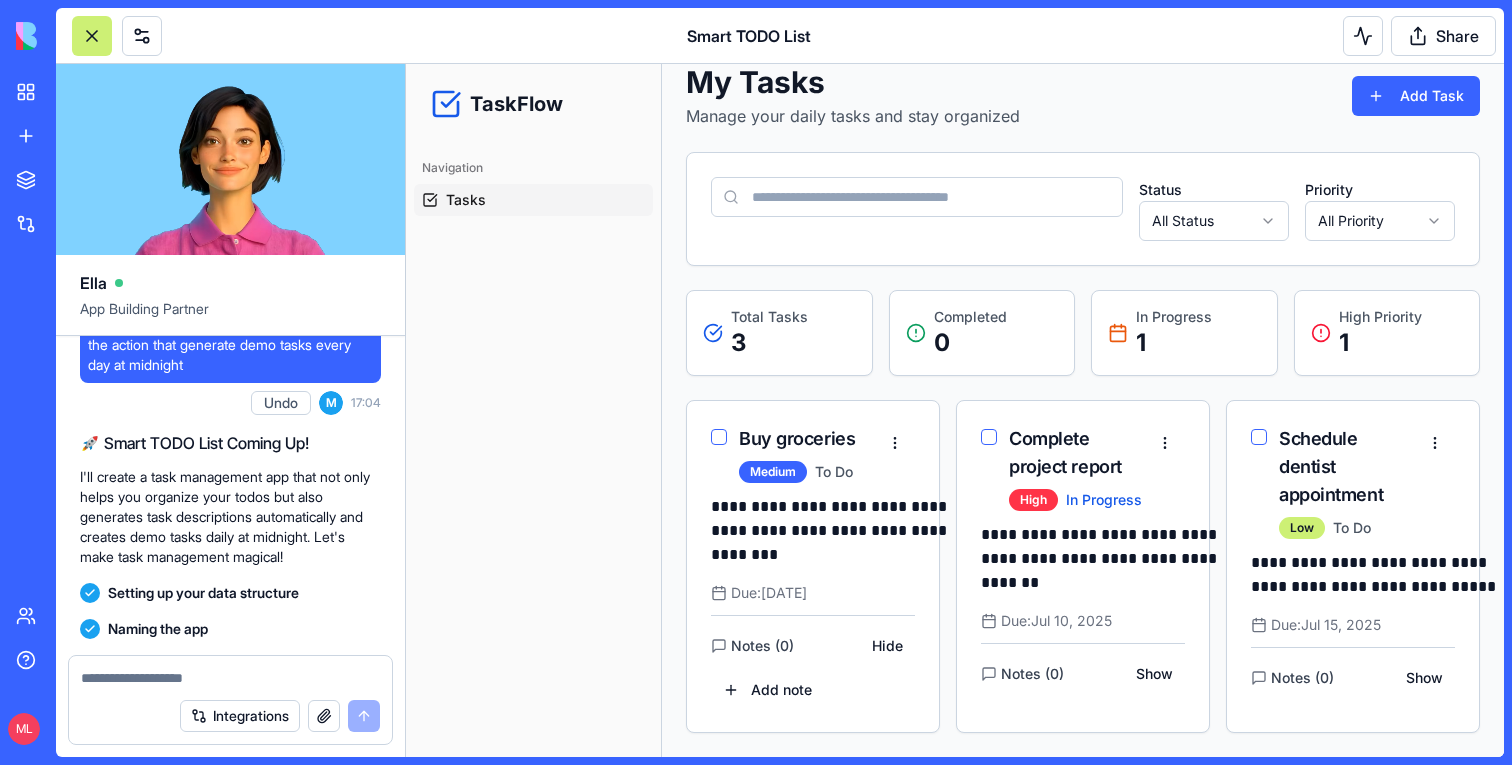 scroll, scrollTop: 0, scrollLeft: 0, axis: both 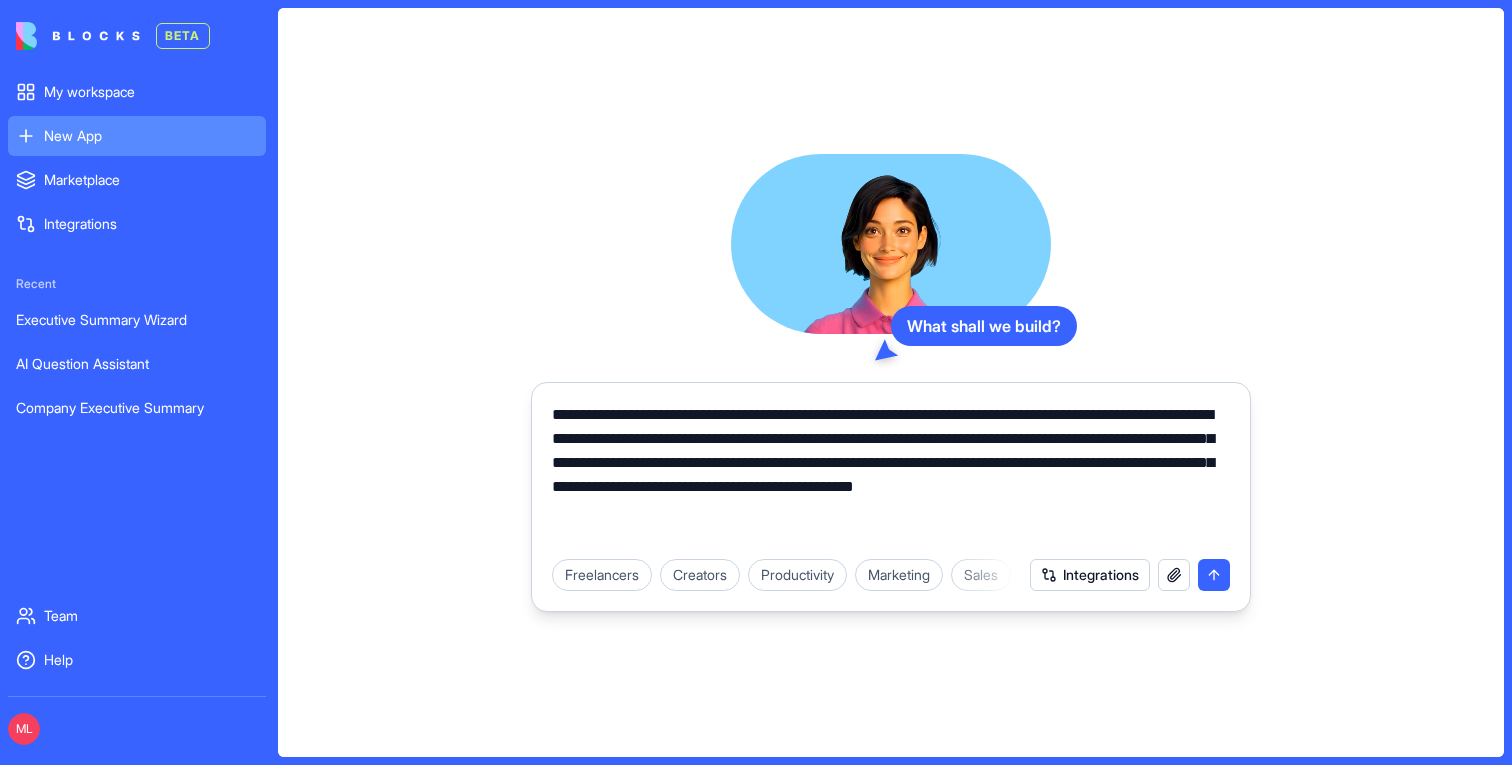 click on "**********" at bounding box center [891, 475] 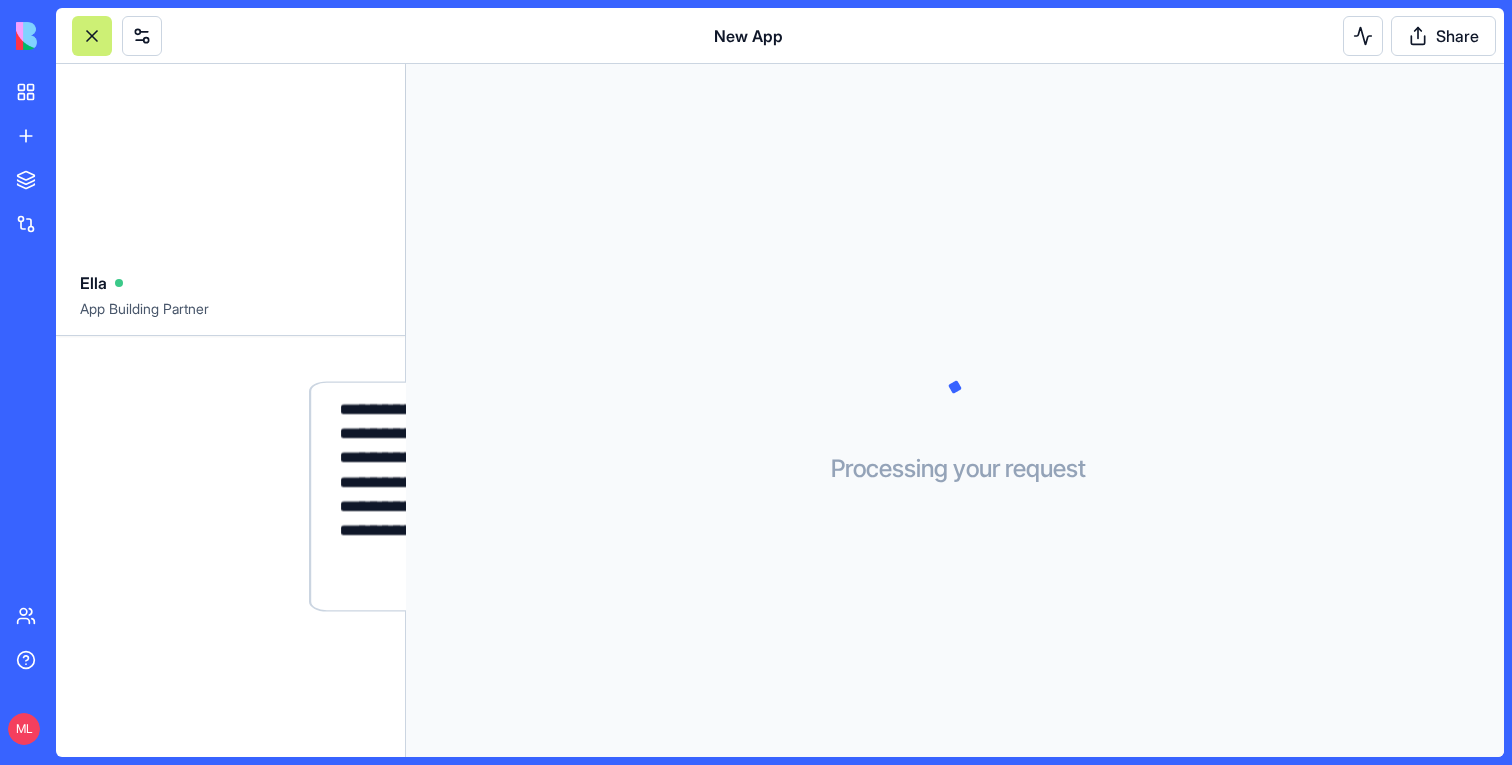 type 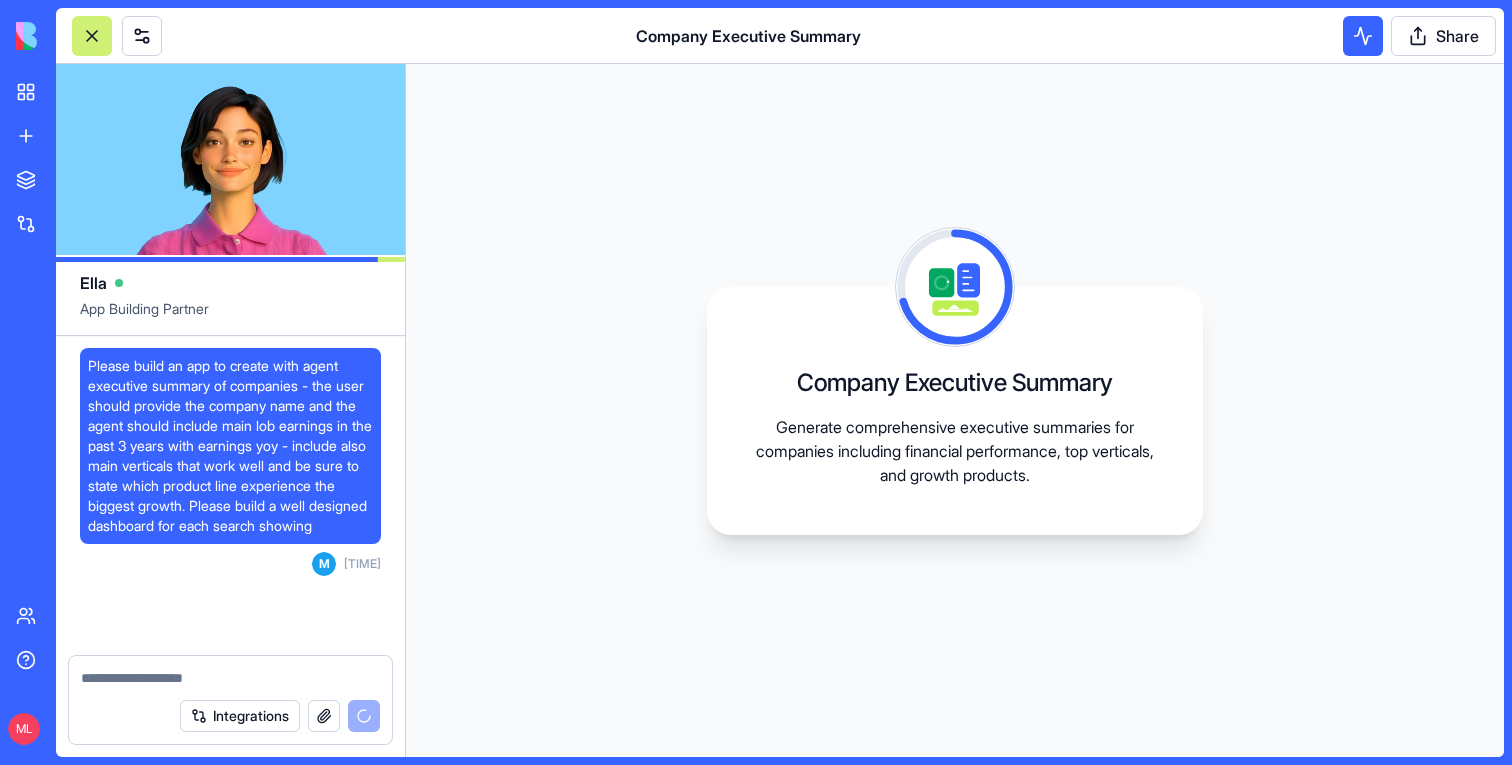 scroll, scrollTop: 425, scrollLeft: 0, axis: vertical 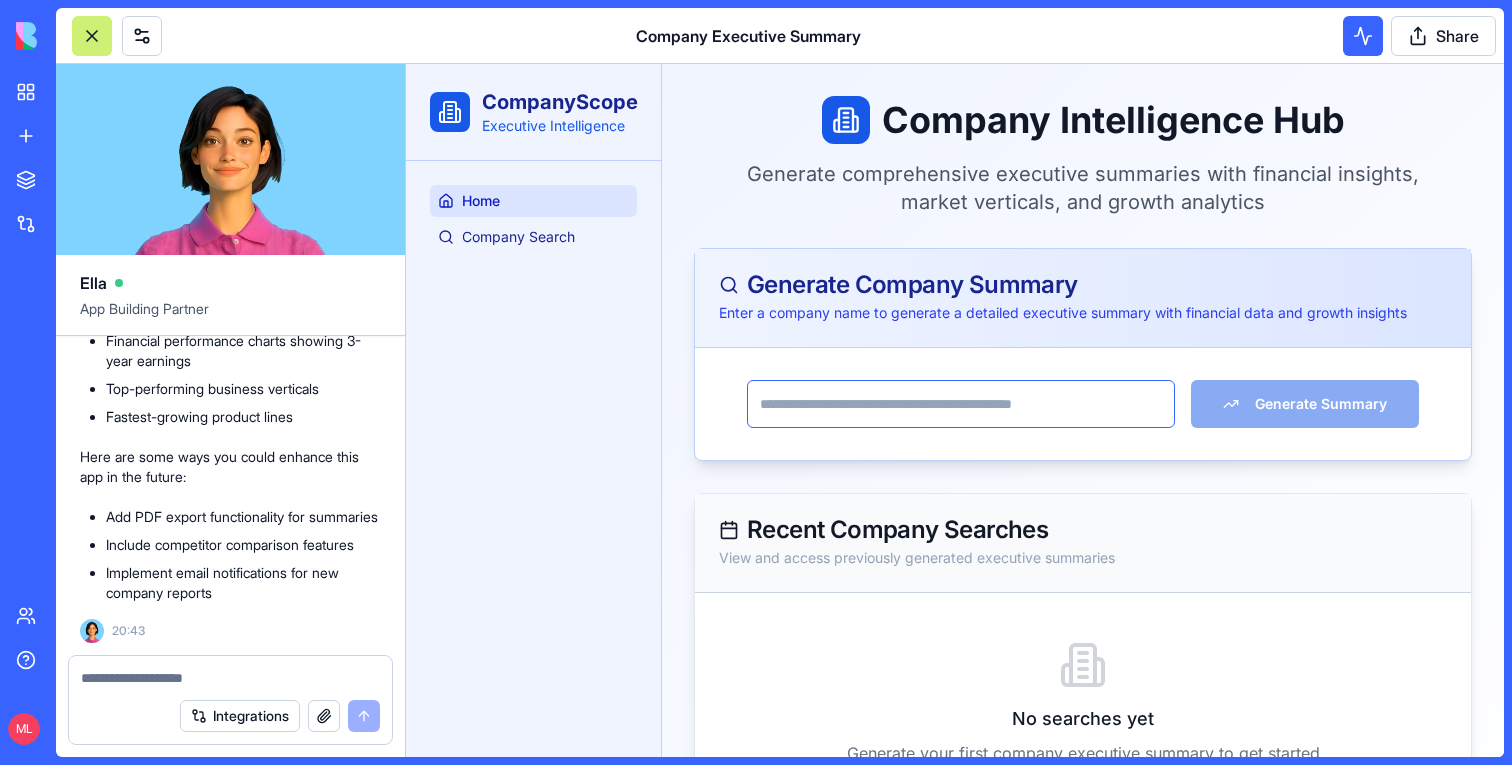 click at bounding box center (961, 404) 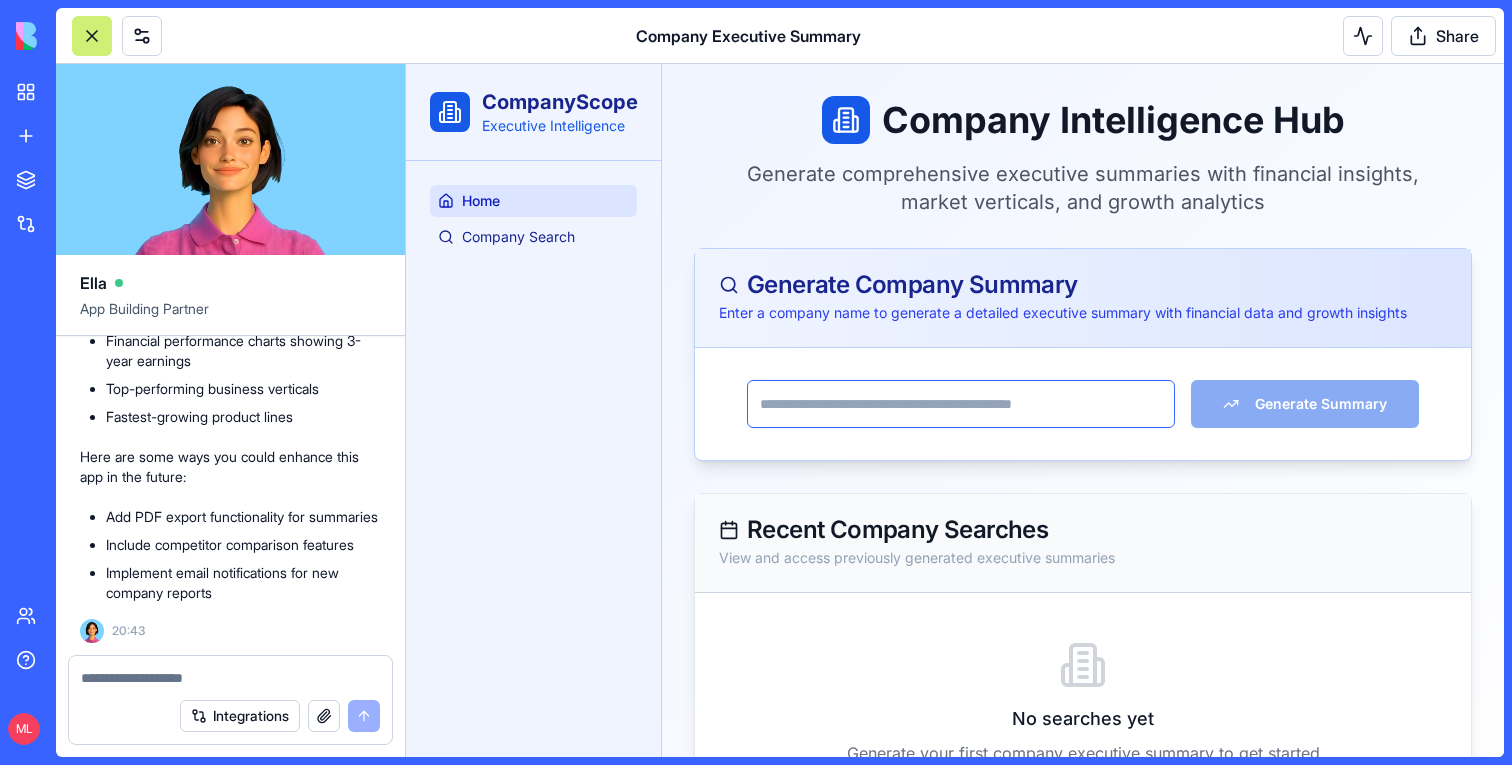 paste on "******" 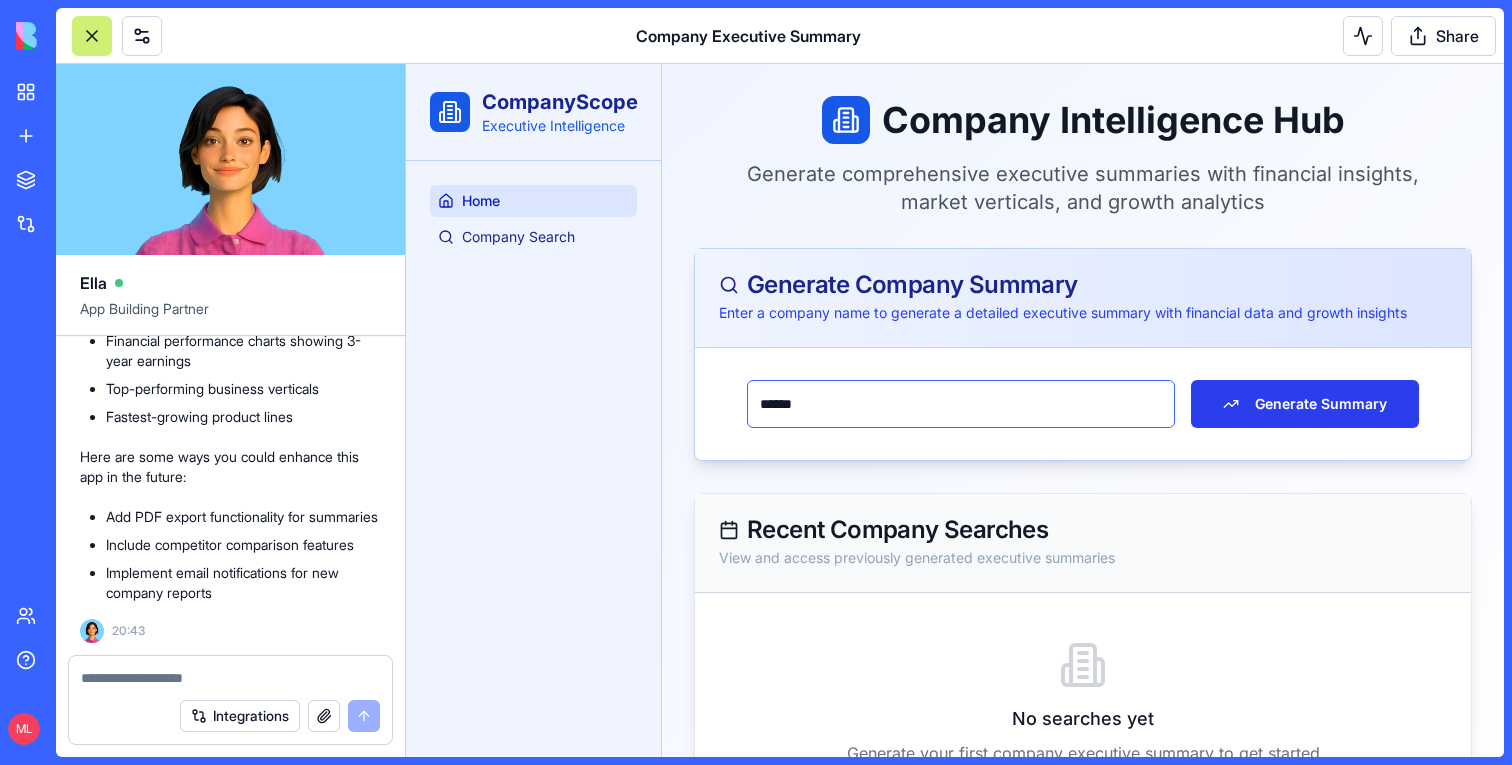 type on "******" 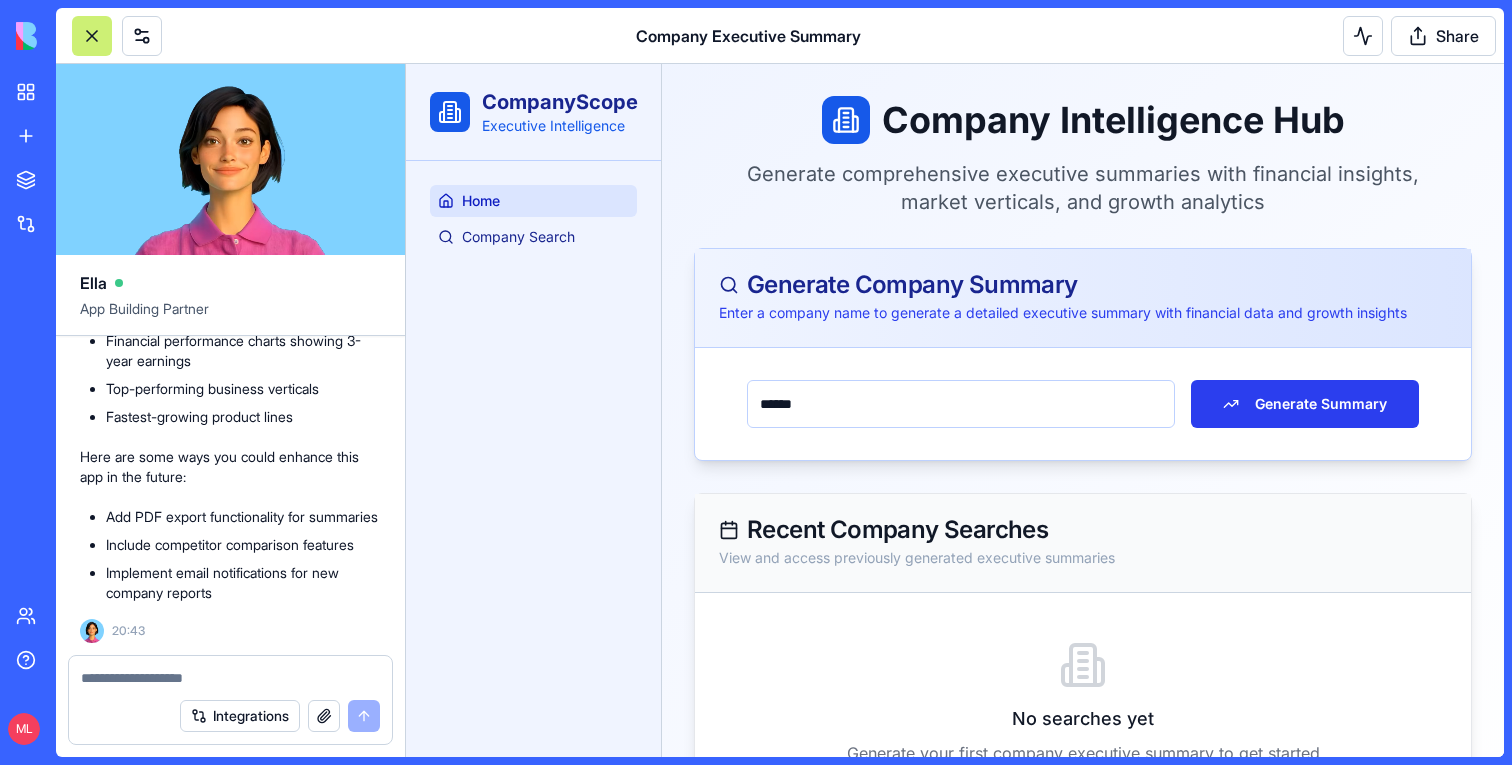 click on "Generate Summary" at bounding box center [1305, 404] 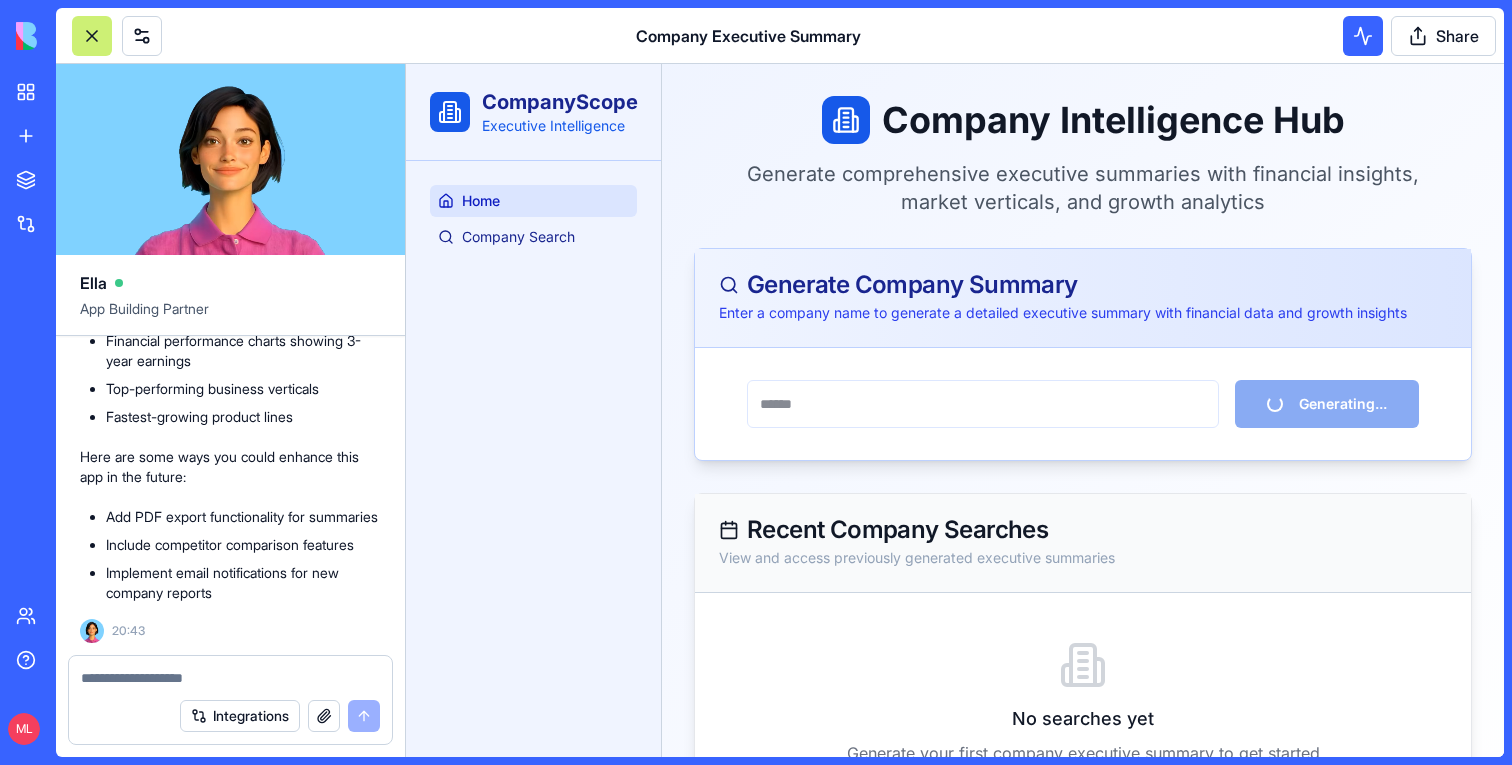 scroll, scrollTop: 89, scrollLeft: 0, axis: vertical 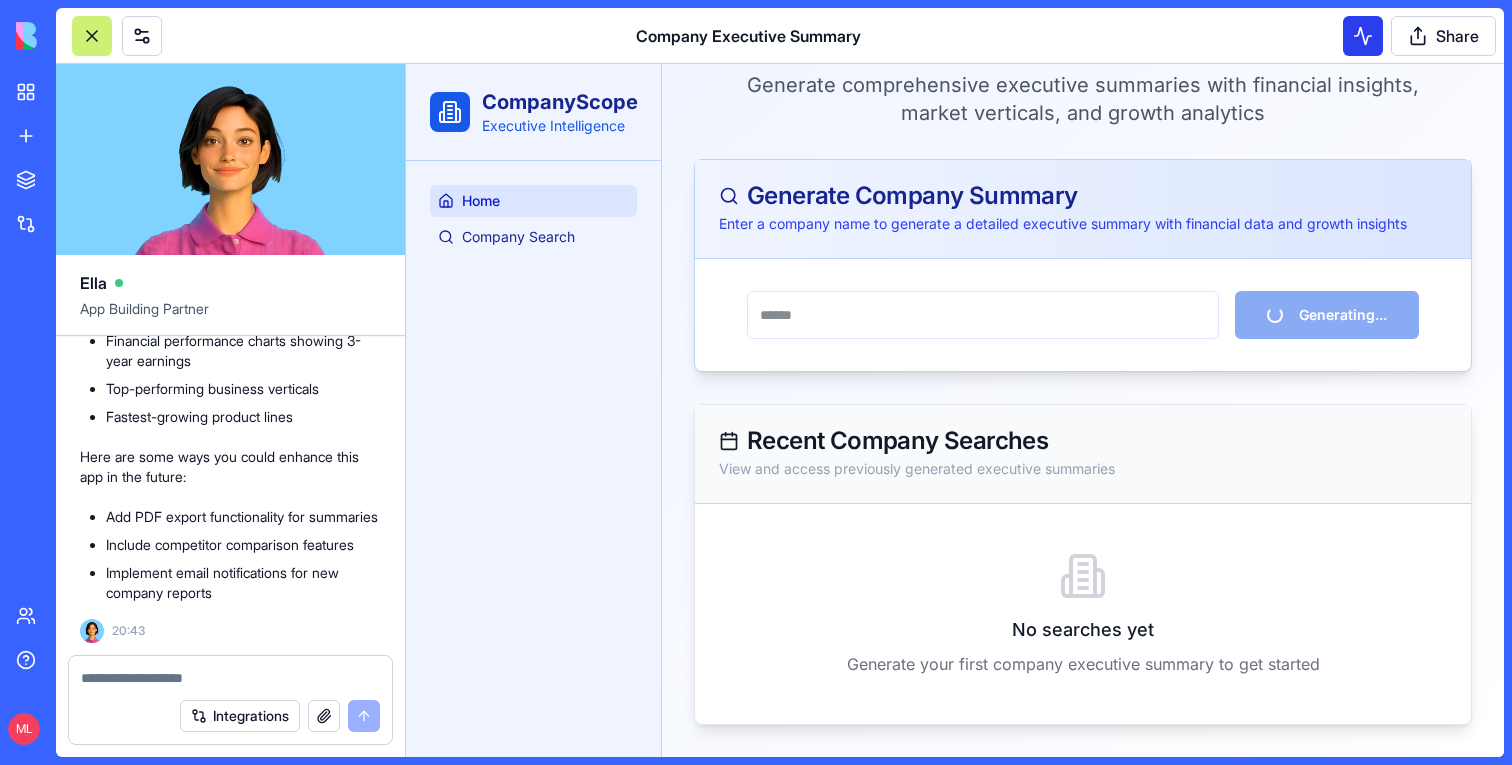 click at bounding box center (1363, 36) 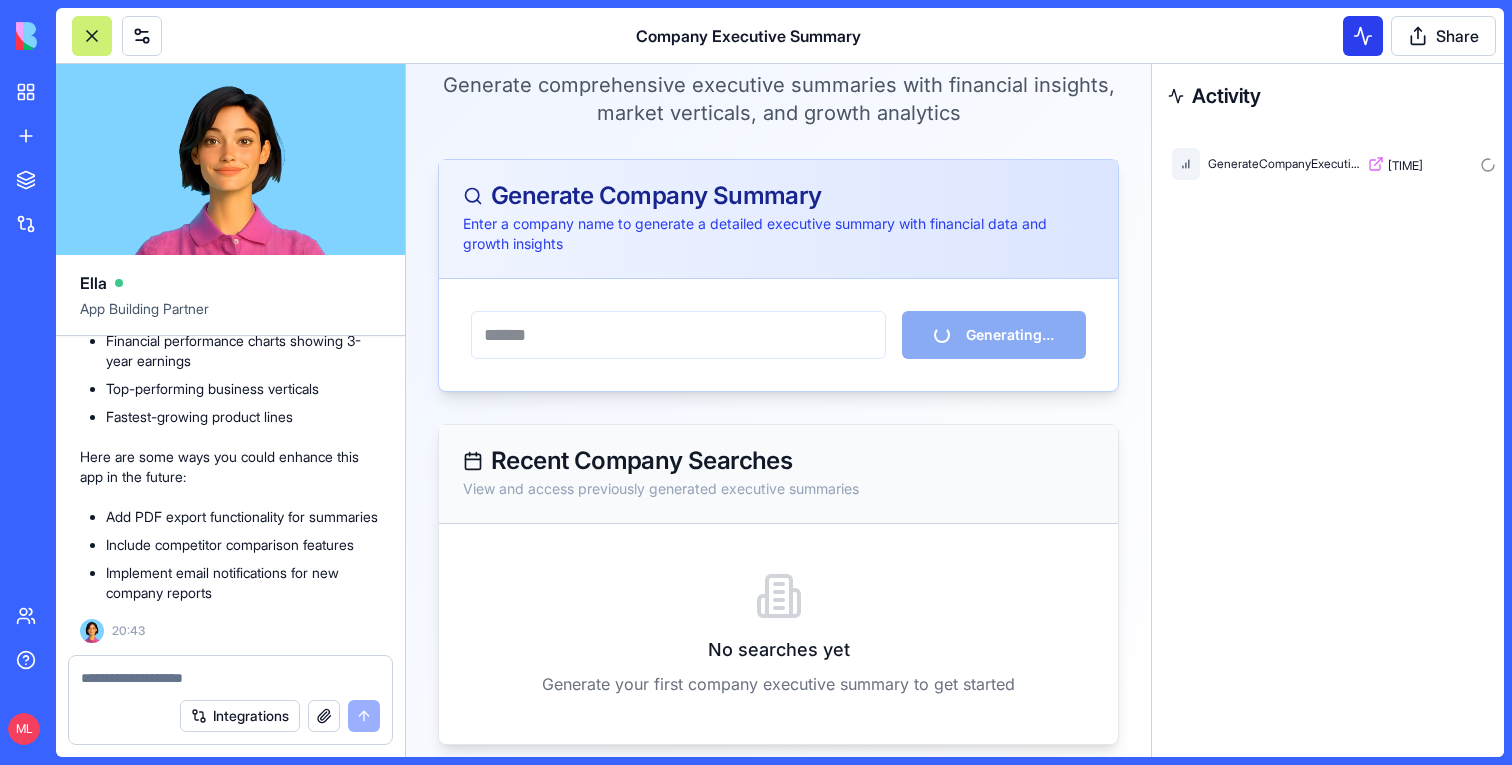 scroll, scrollTop: 73, scrollLeft: 0, axis: vertical 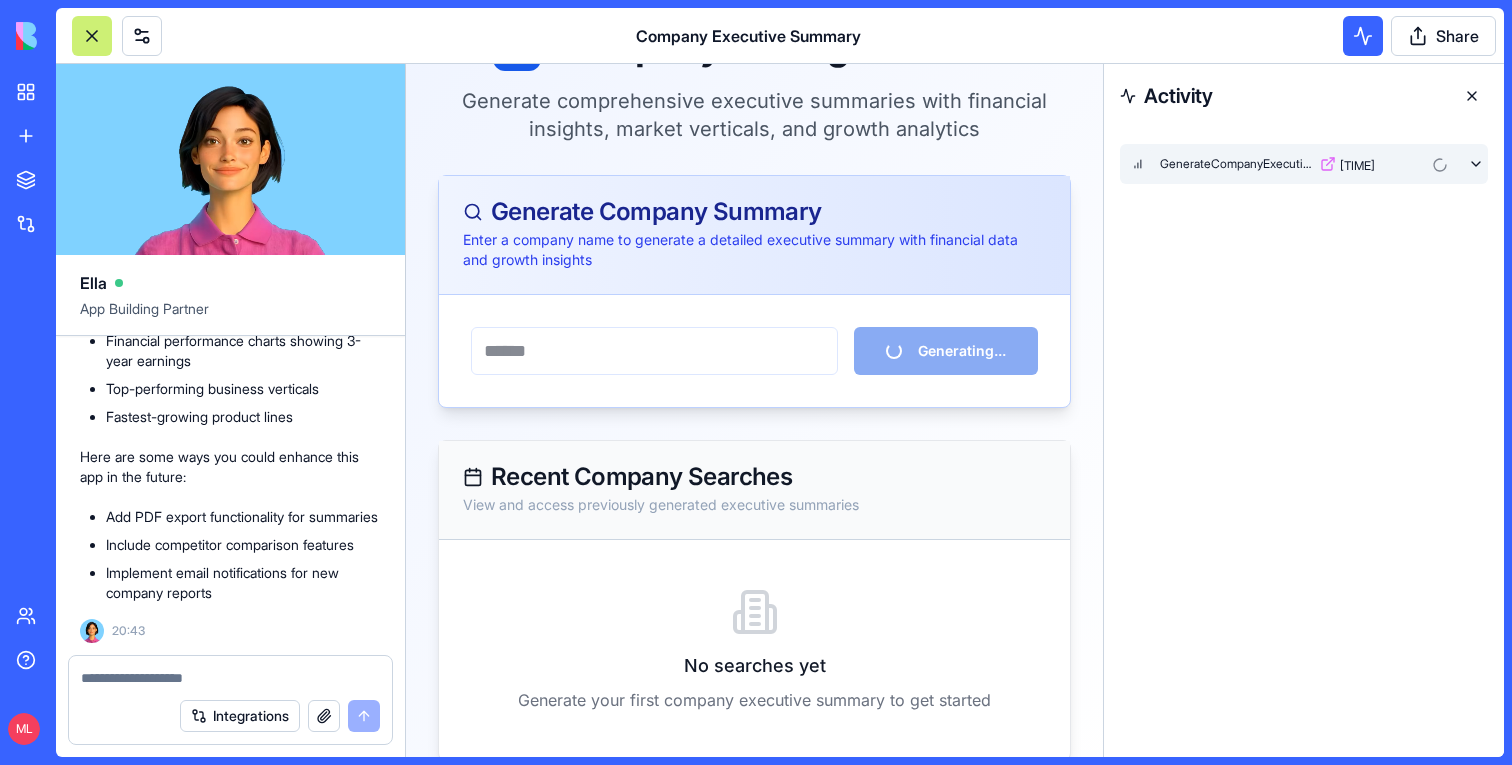 click 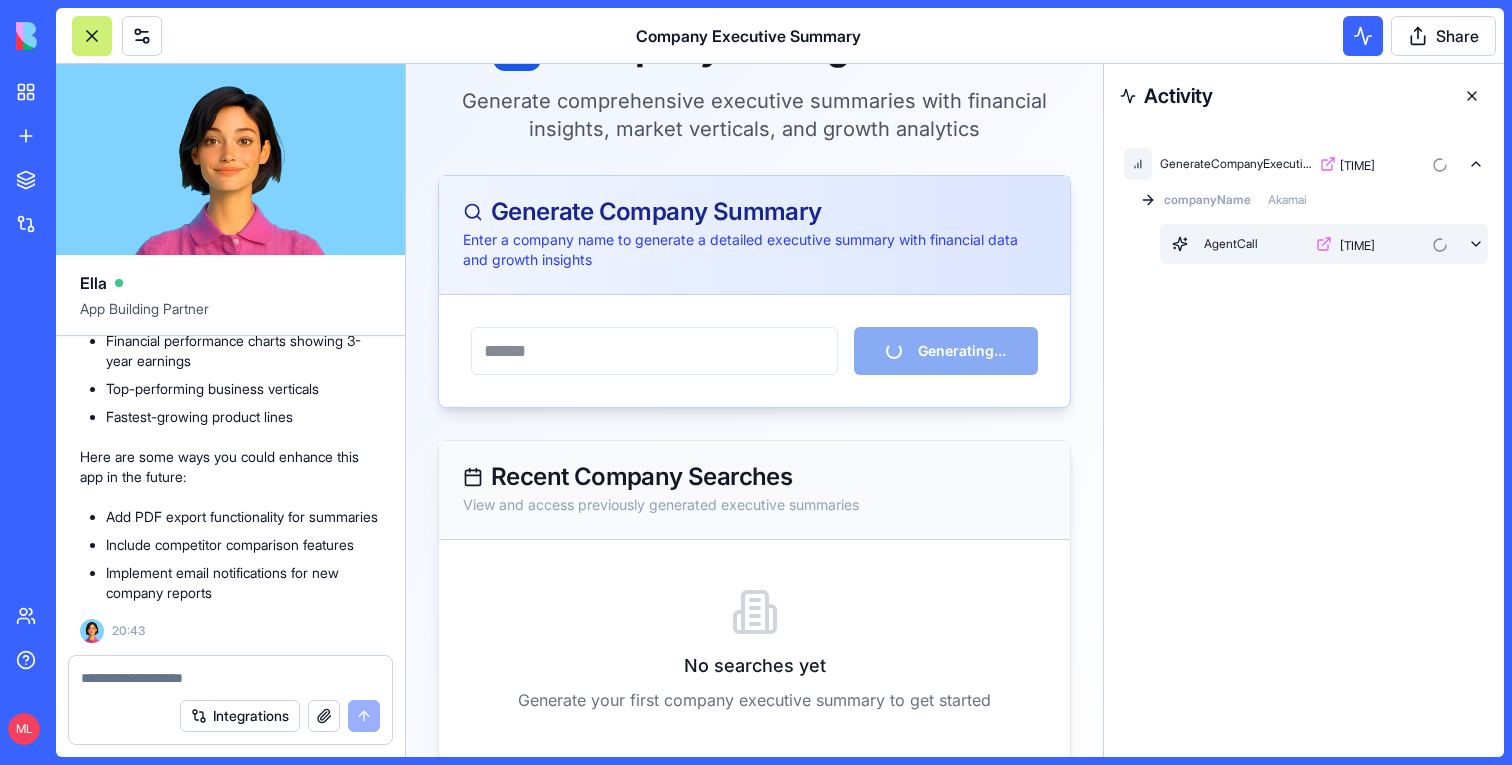 click 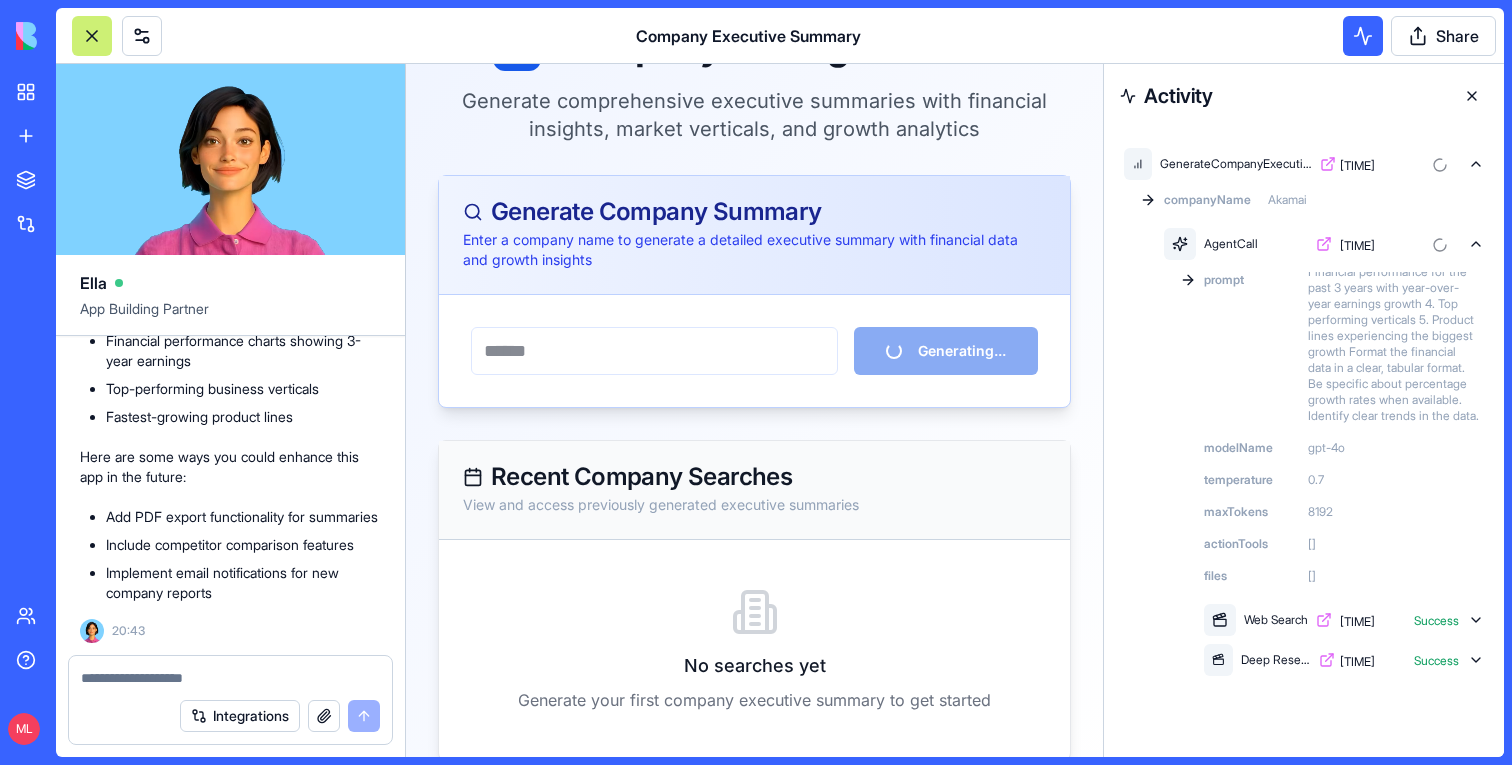 scroll, scrollTop: 120, scrollLeft: 0, axis: vertical 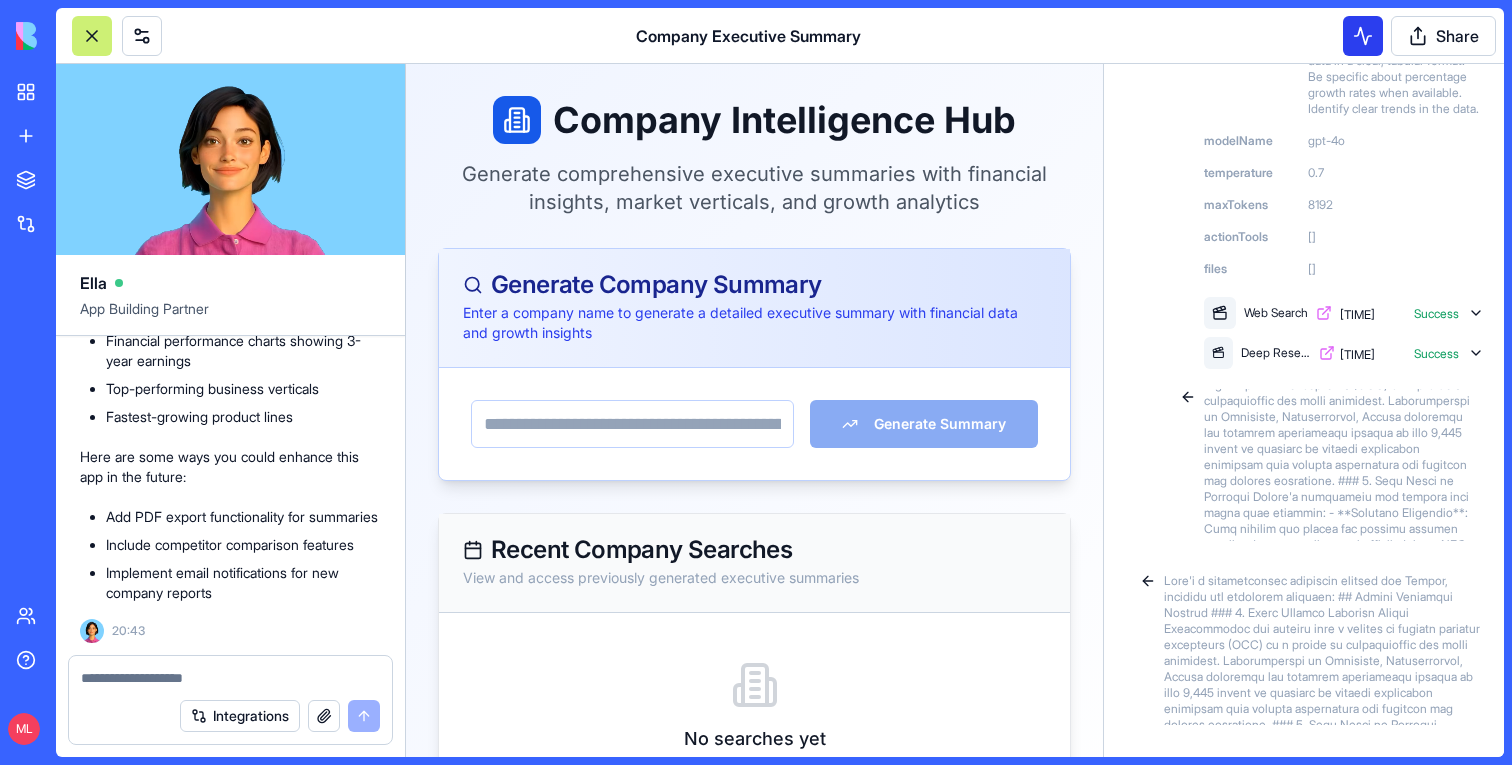 click at bounding box center [1363, 36] 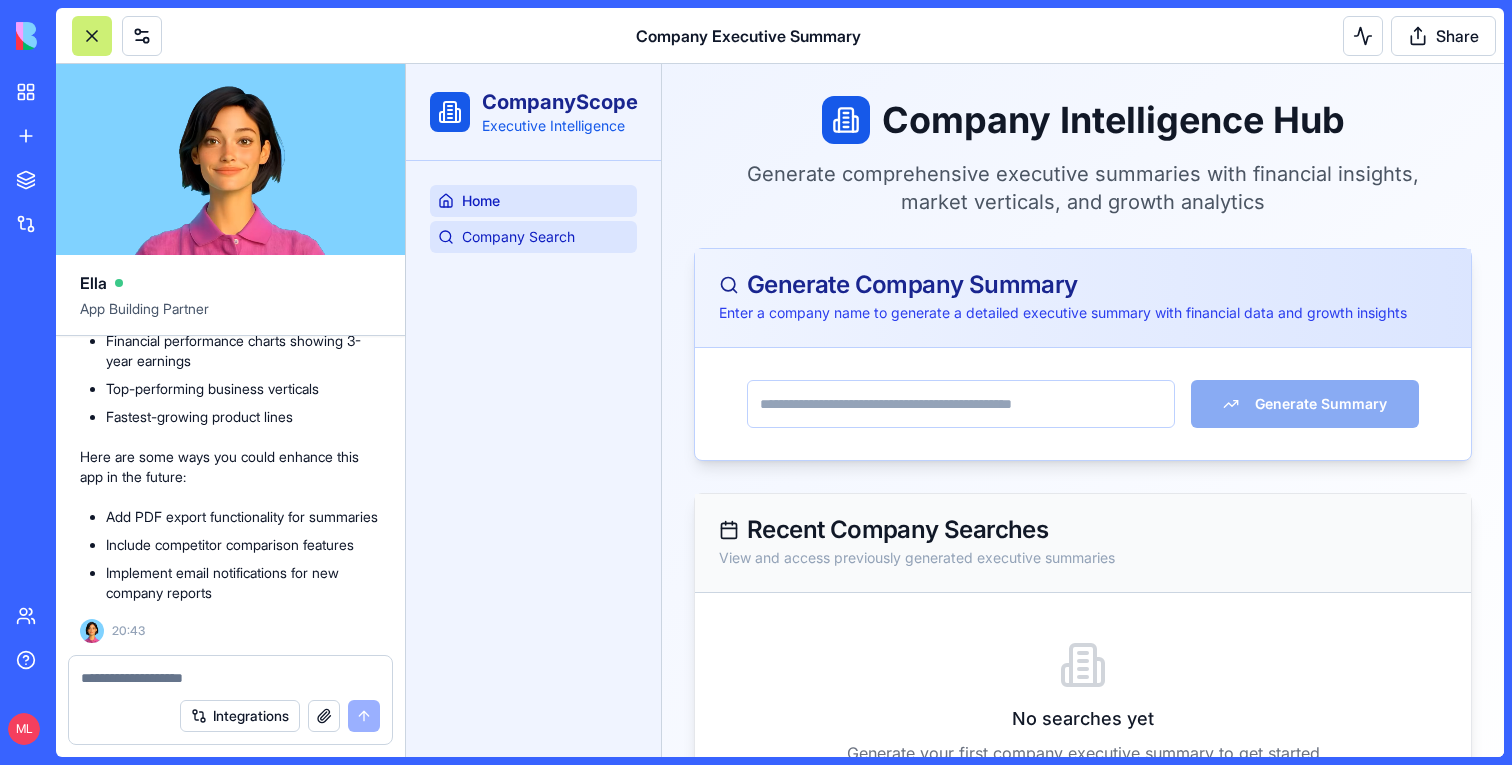 click on "Company Search" at bounding box center [518, 237] 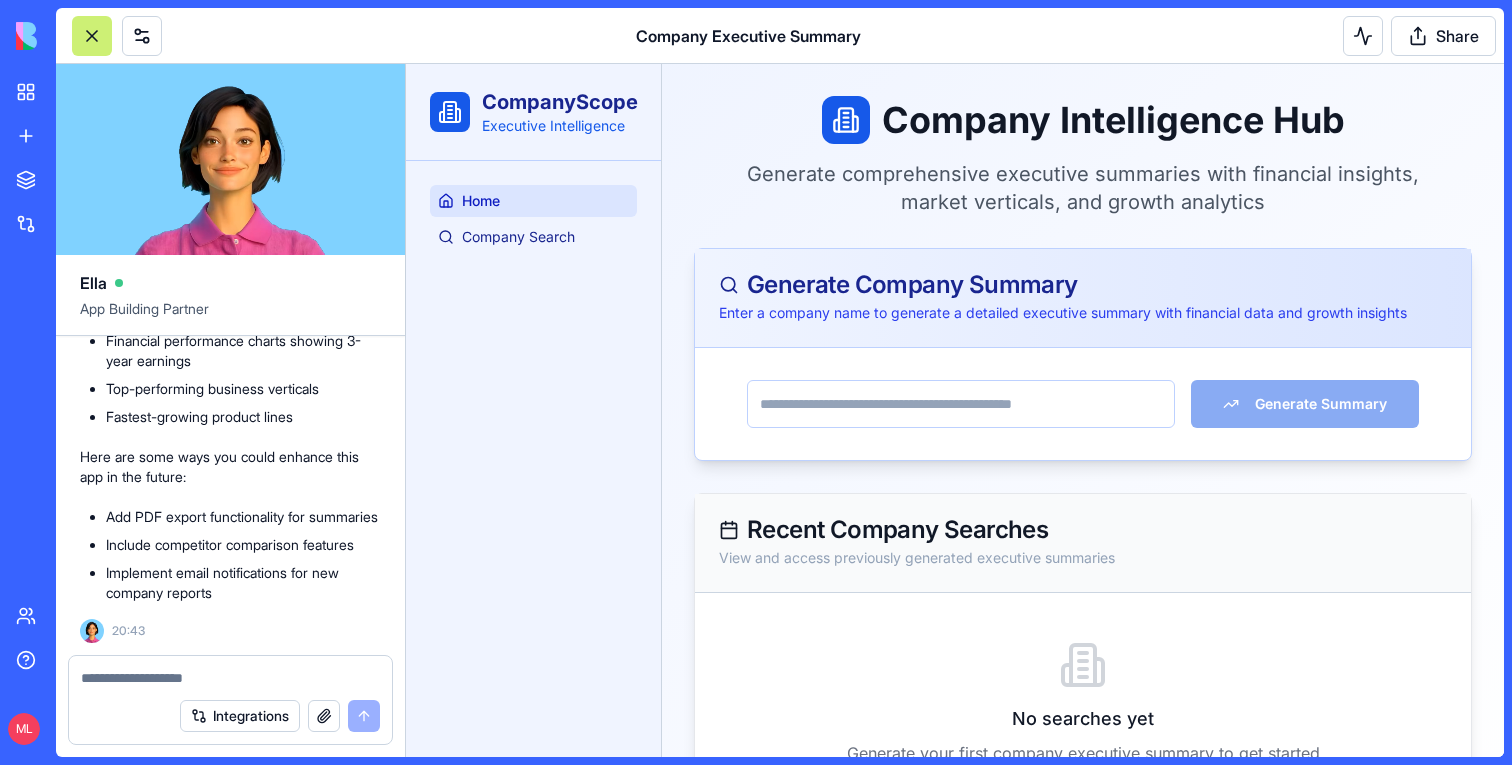 click on "Home" at bounding box center (533, 201) 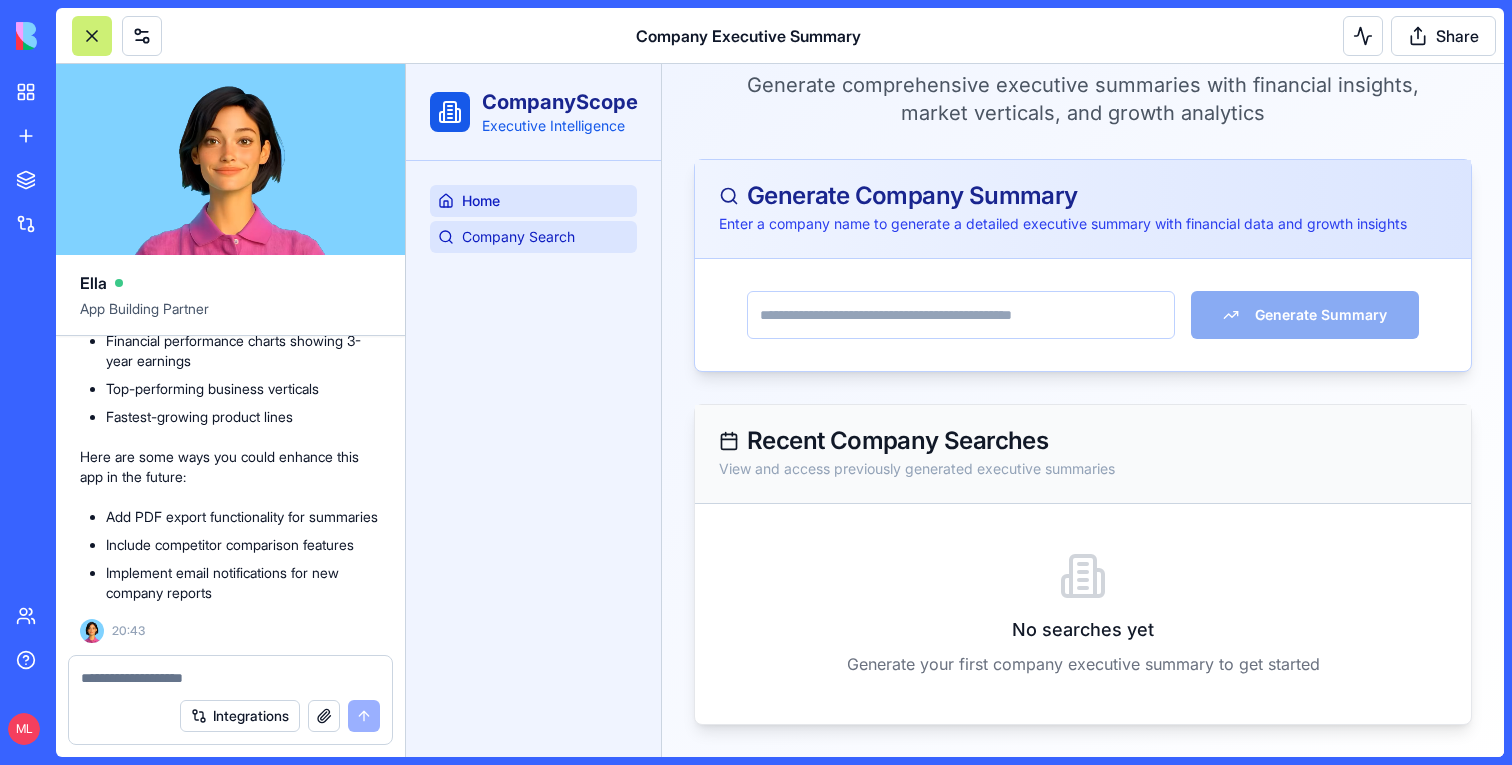 click on "Company Search" at bounding box center [518, 237] 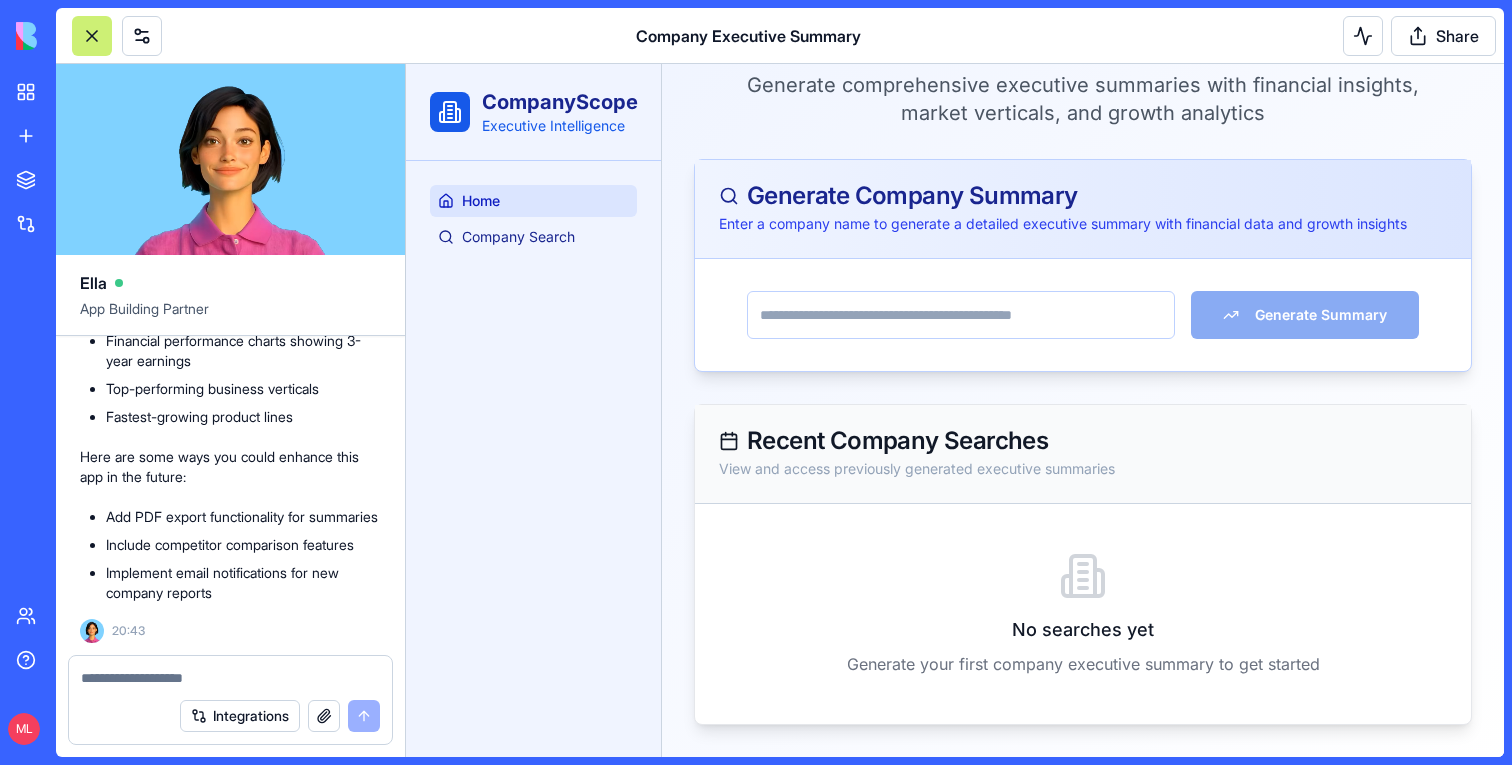 click on "Home" at bounding box center [533, 201] 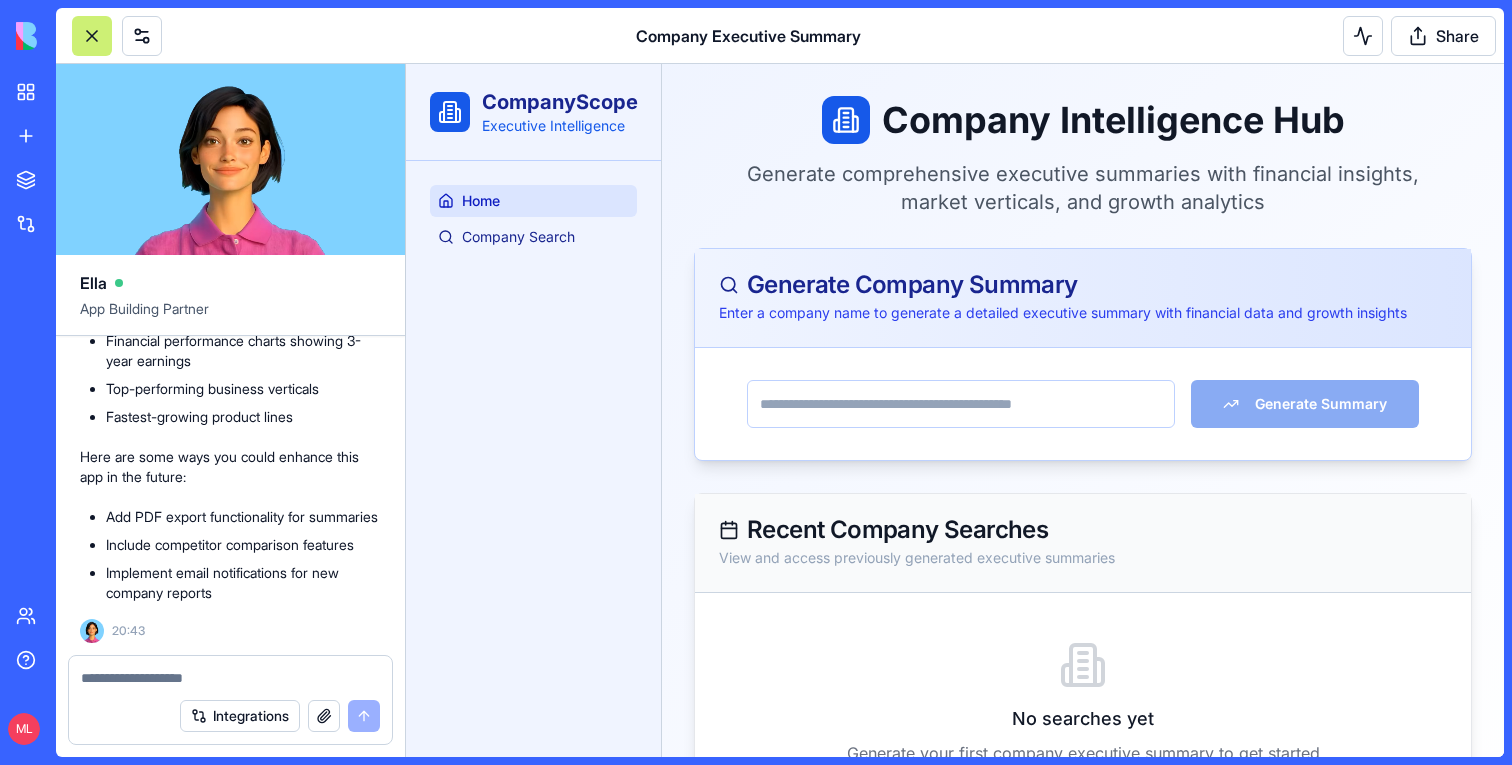click at bounding box center [230, 678] 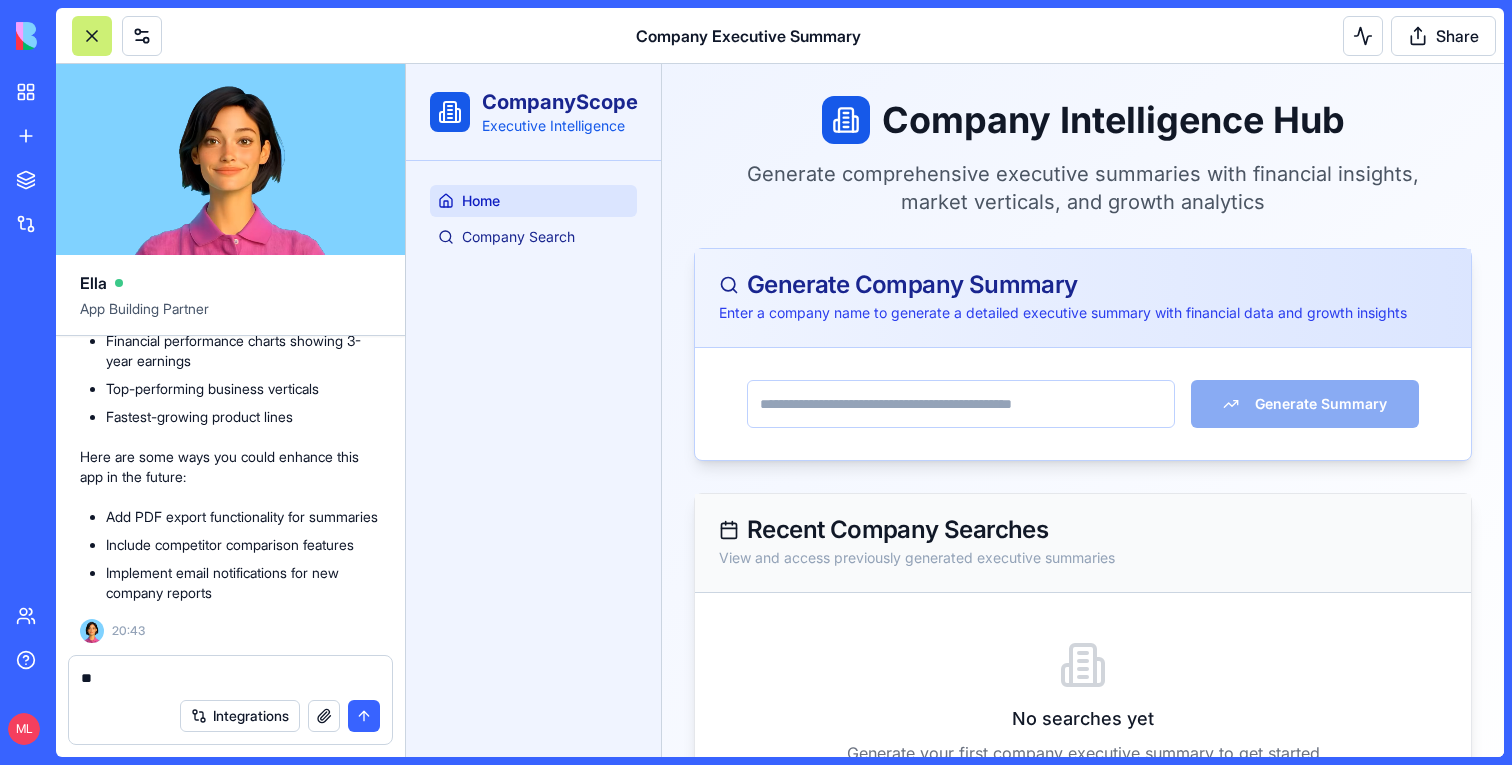 type on "*" 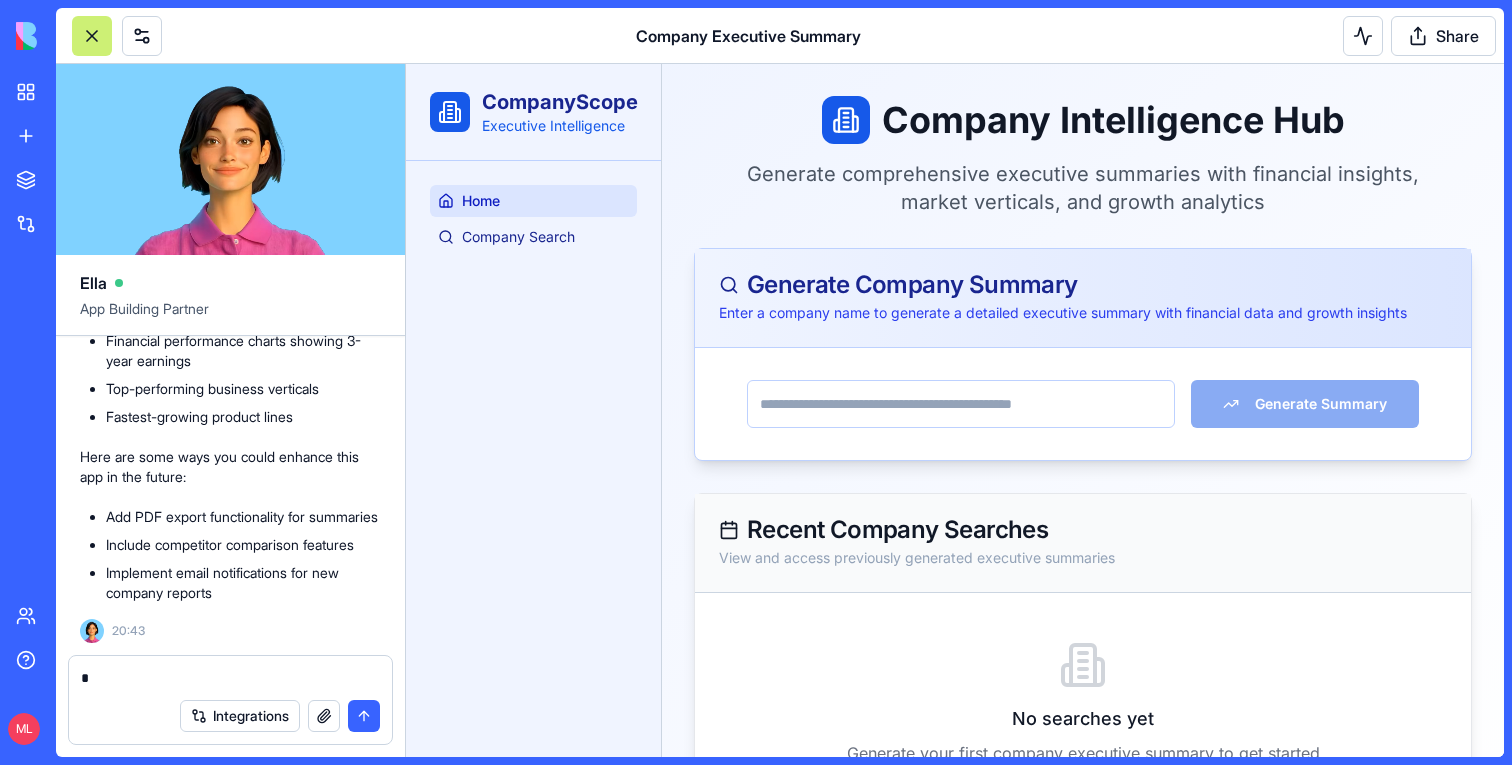 type 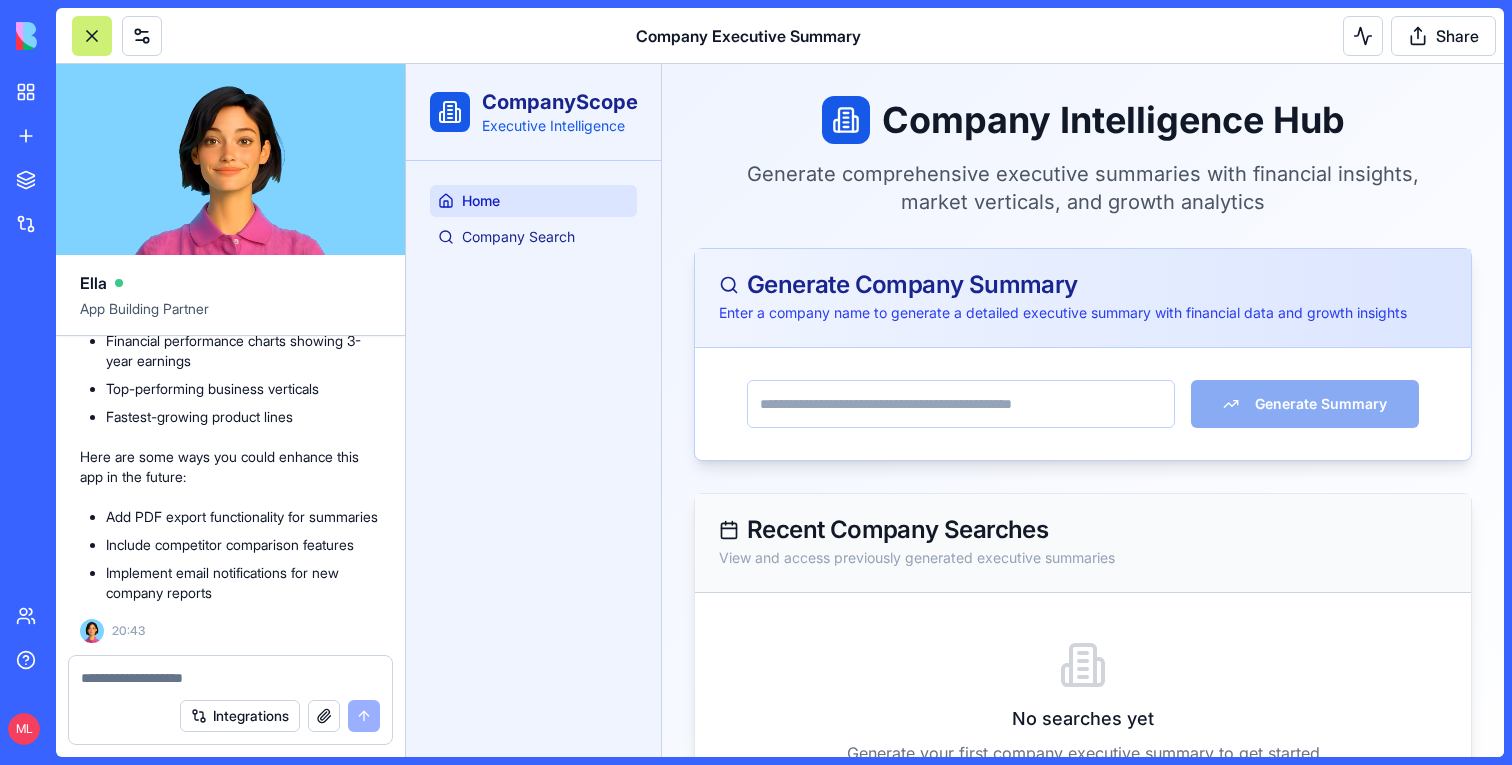 scroll, scrollTop: 0, scrollLeft: 0, axis: both 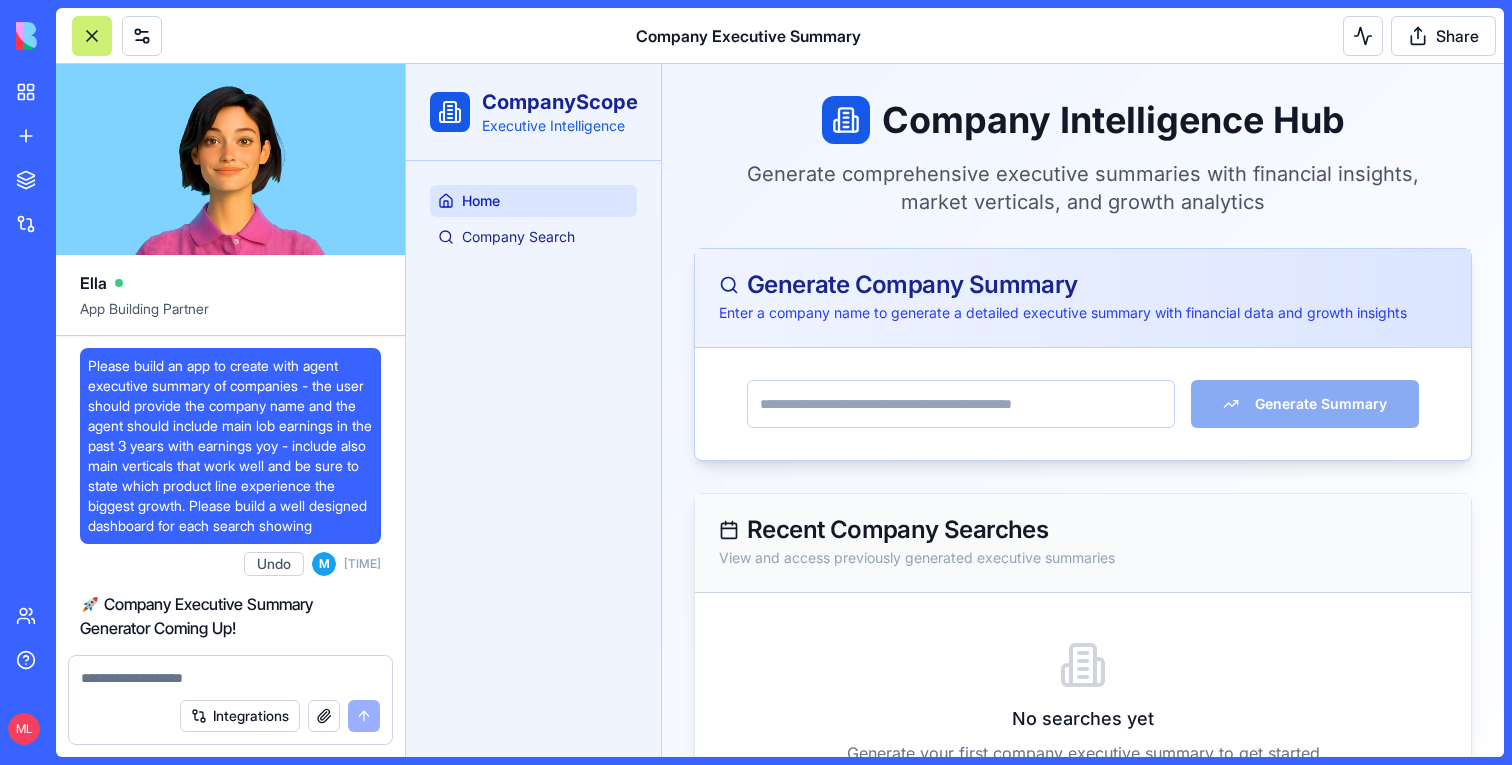 click on "Please build an app to create with agent executive summary of companies - the user should provide the company name and the agent should include main lob earnings in the past 3 years with earnings yoy - include also main verticals that work well and be sure to state which product line experience the biggest growth. Please build a well designed dashboard for each search showing" at bounding box center (230, 446) 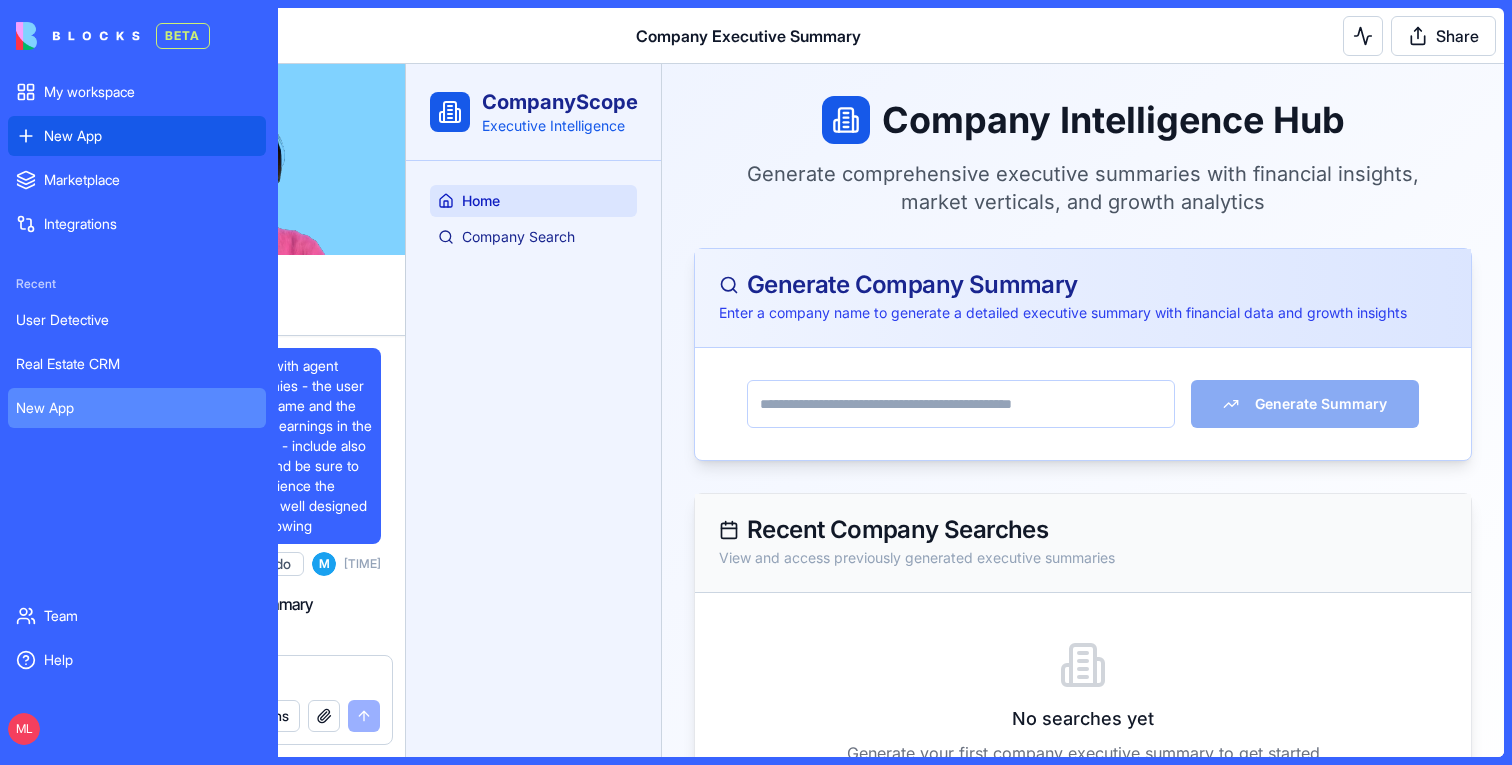 click on "New App" at bounding box center [137, 136] 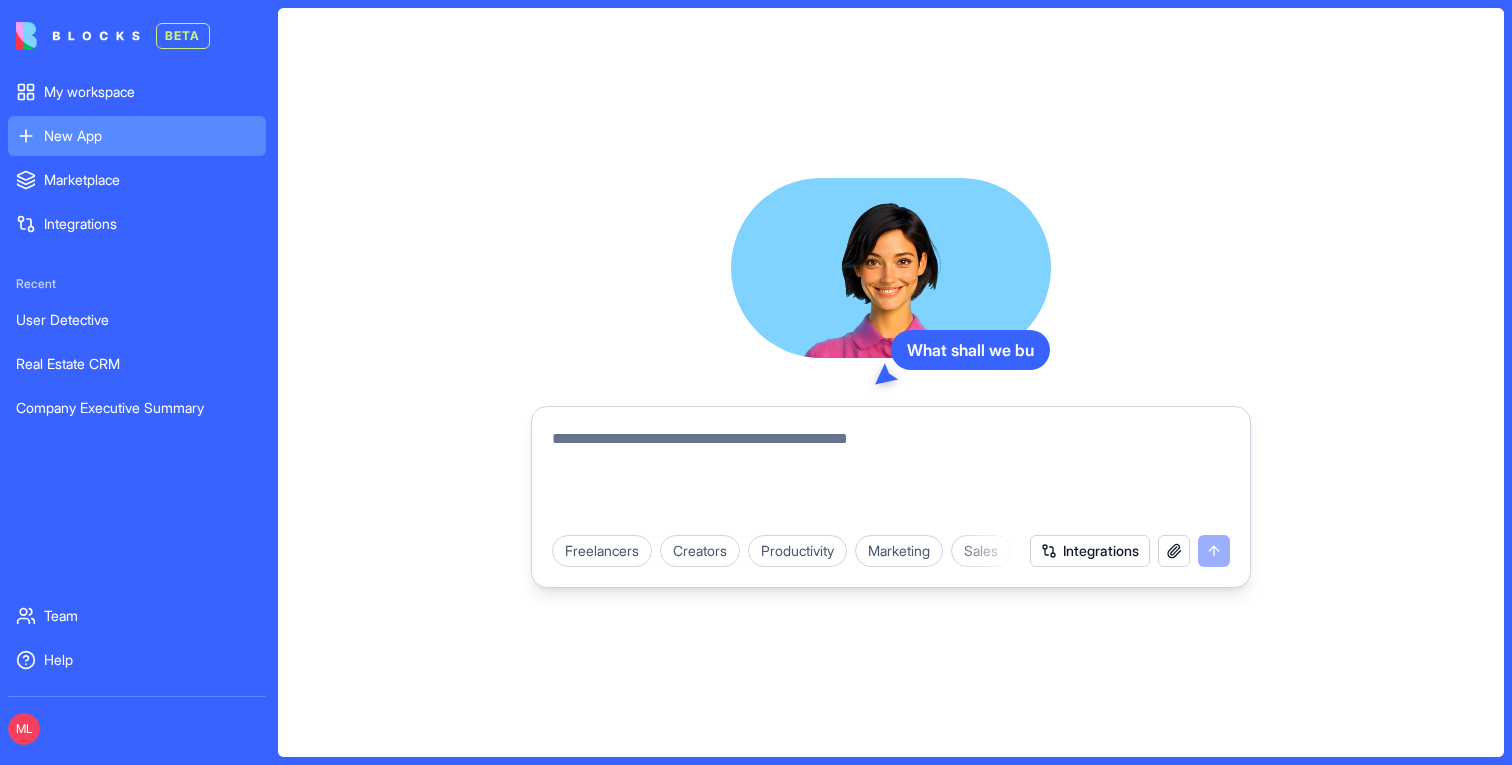 click on "Freelancers Creators Productivity Marketing Sales HR & Recruiting Design & Creative Vertical CRMs Personal & Lifestyle Integrations" at bounding box center (891, 497) 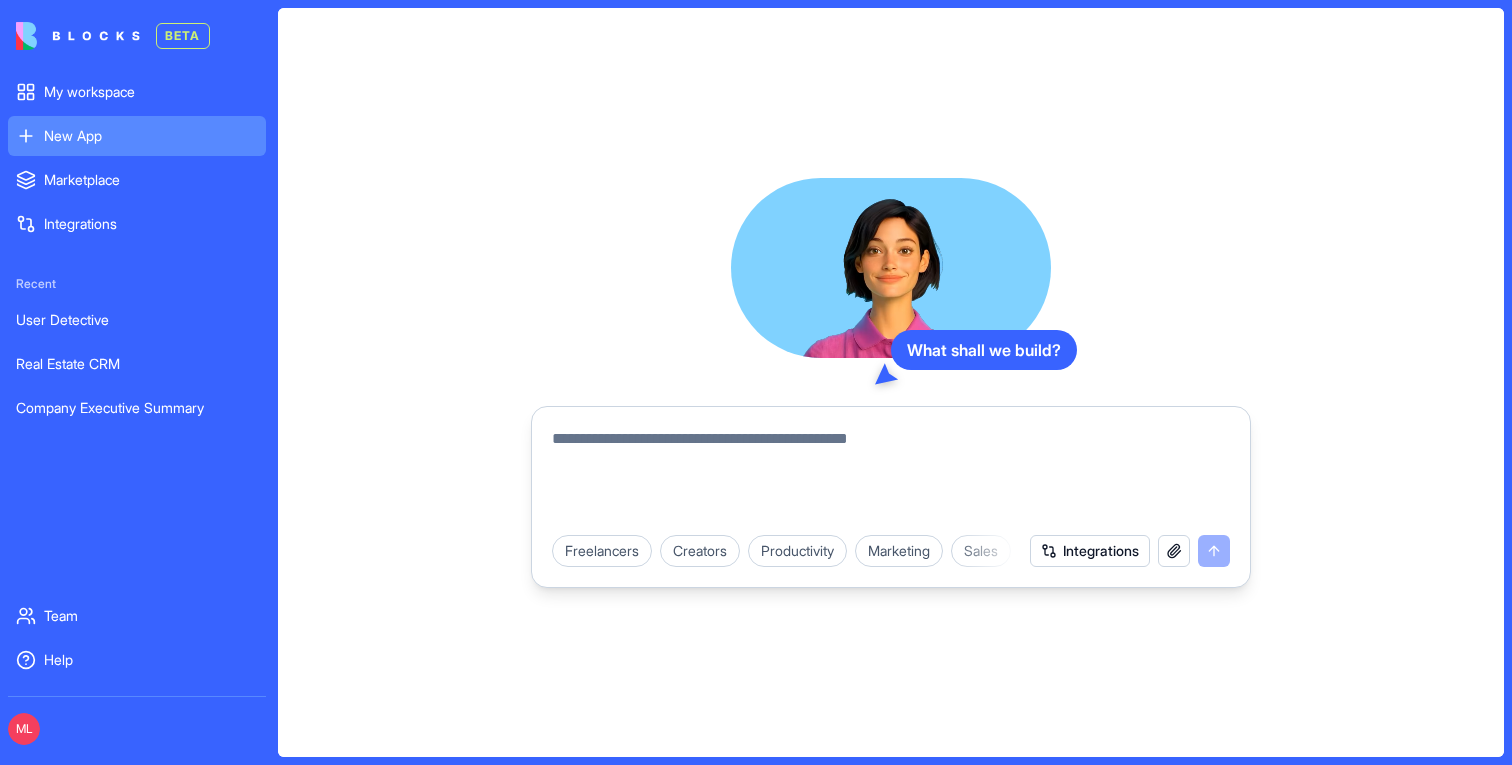 click at bounding box center (891, 475) 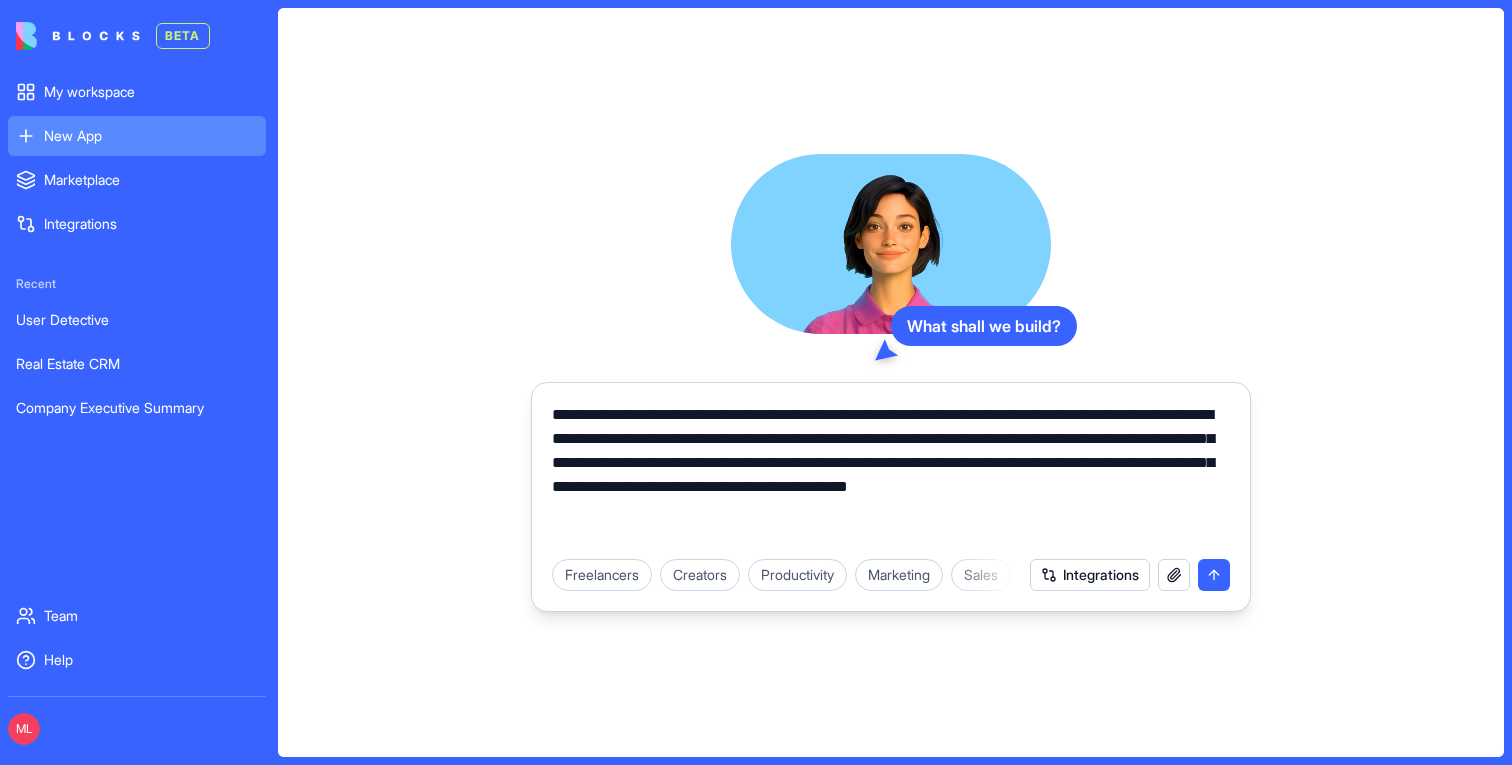 click on "**********" at bounding box center [891, 475] 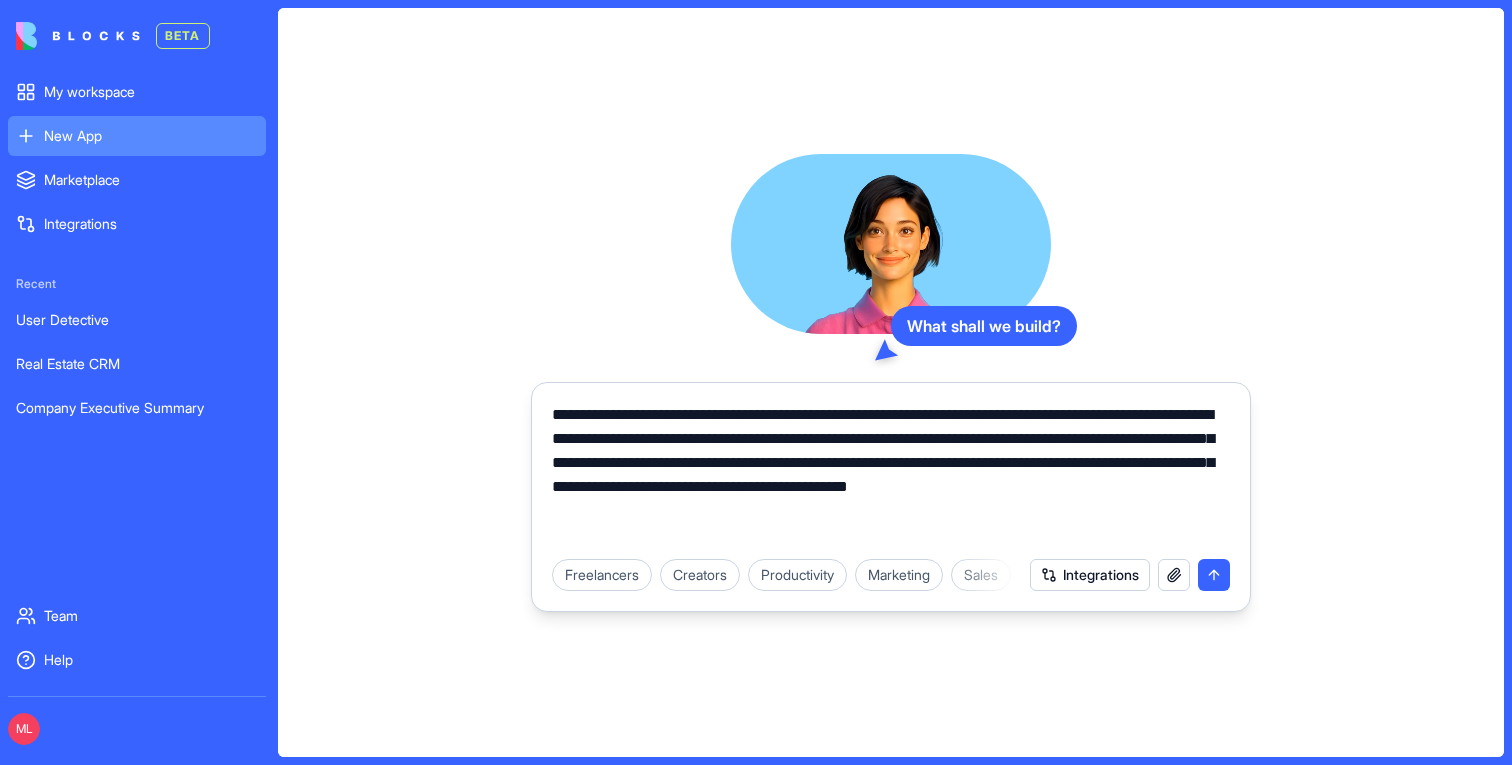 click on "**********" at bounding box center [891, 475] 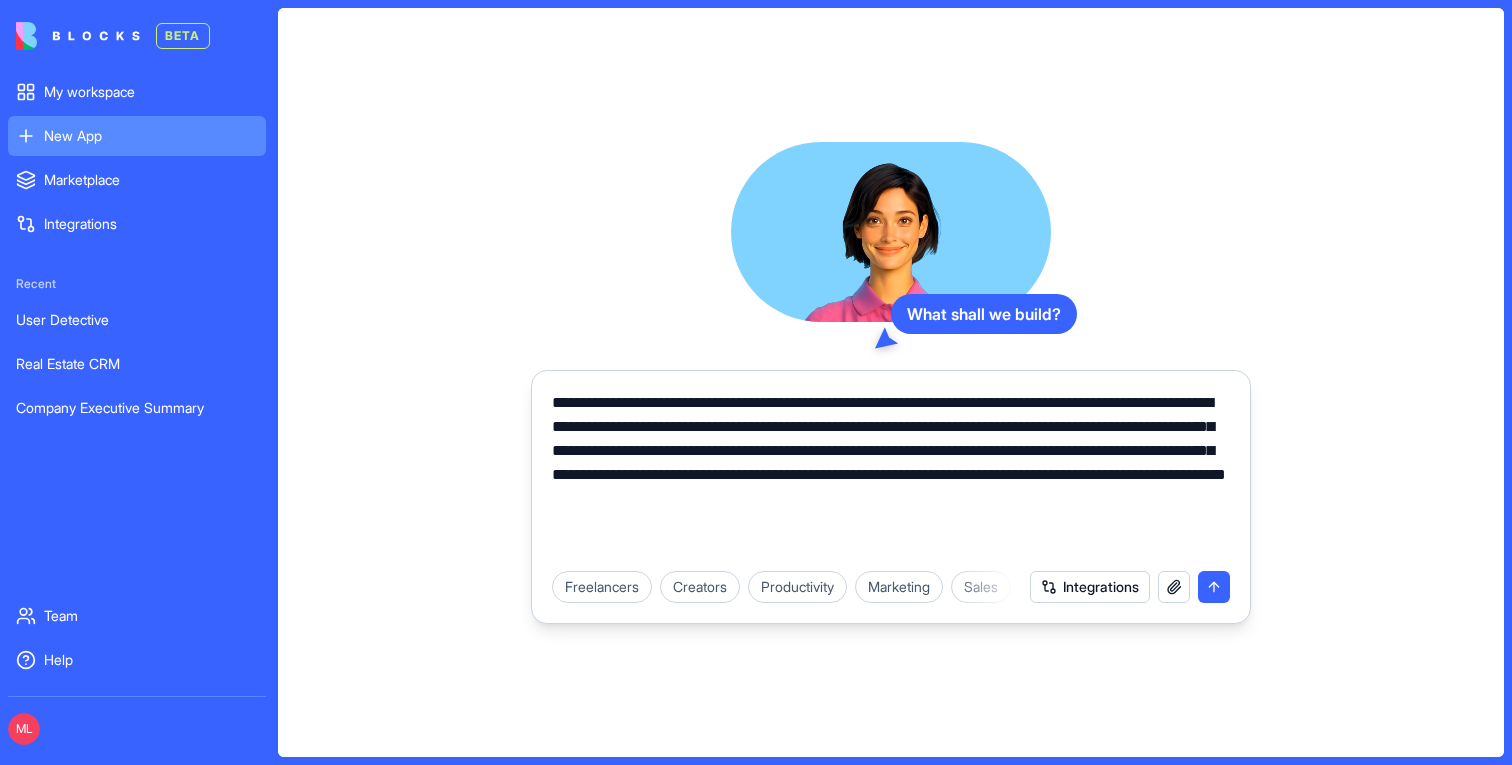 drag, startPoint x: 1067, startPoint y: 497, endPoint x: 1079, endPoint y: 525, distance: 30.463093 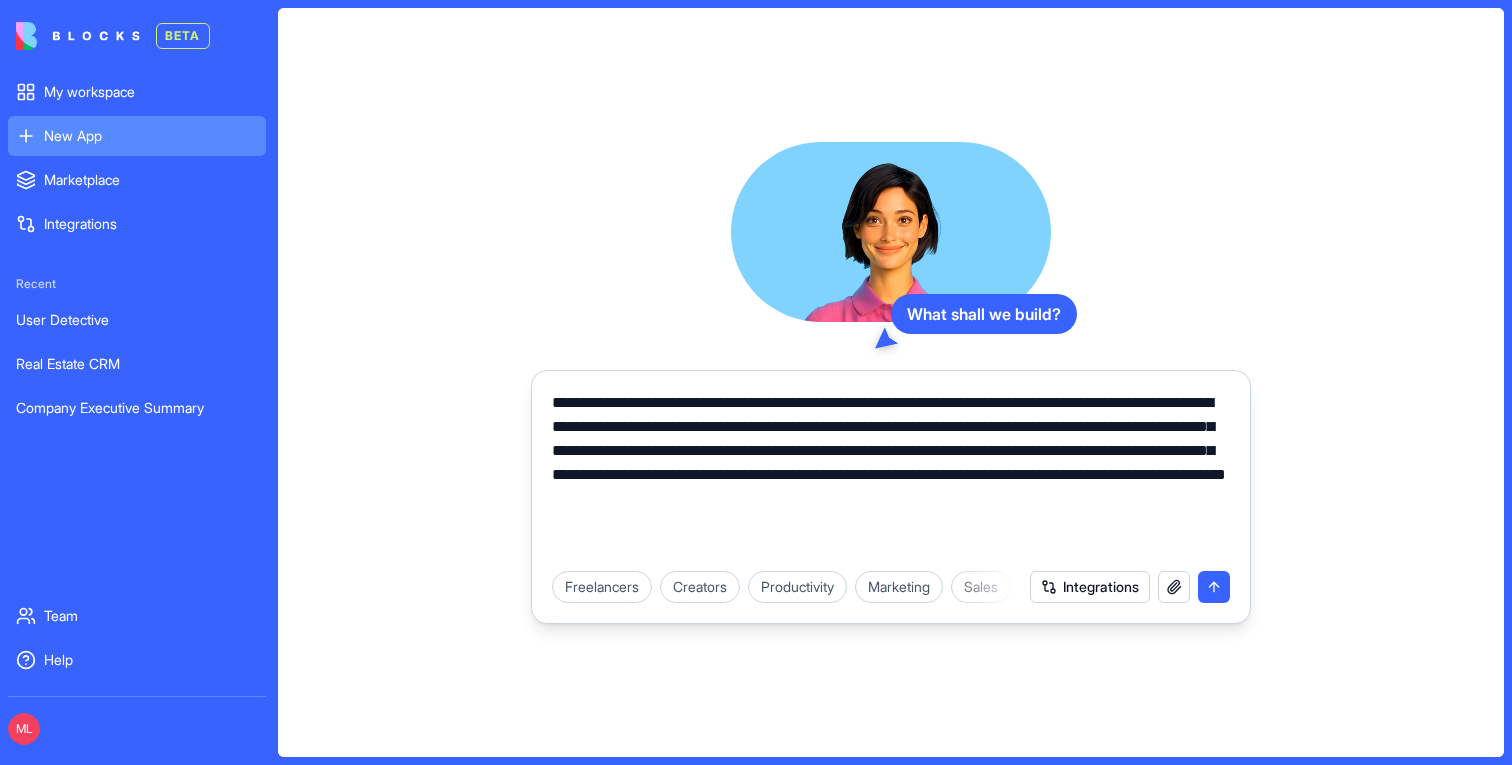 click on "**********" at bounding box center (891, 475) 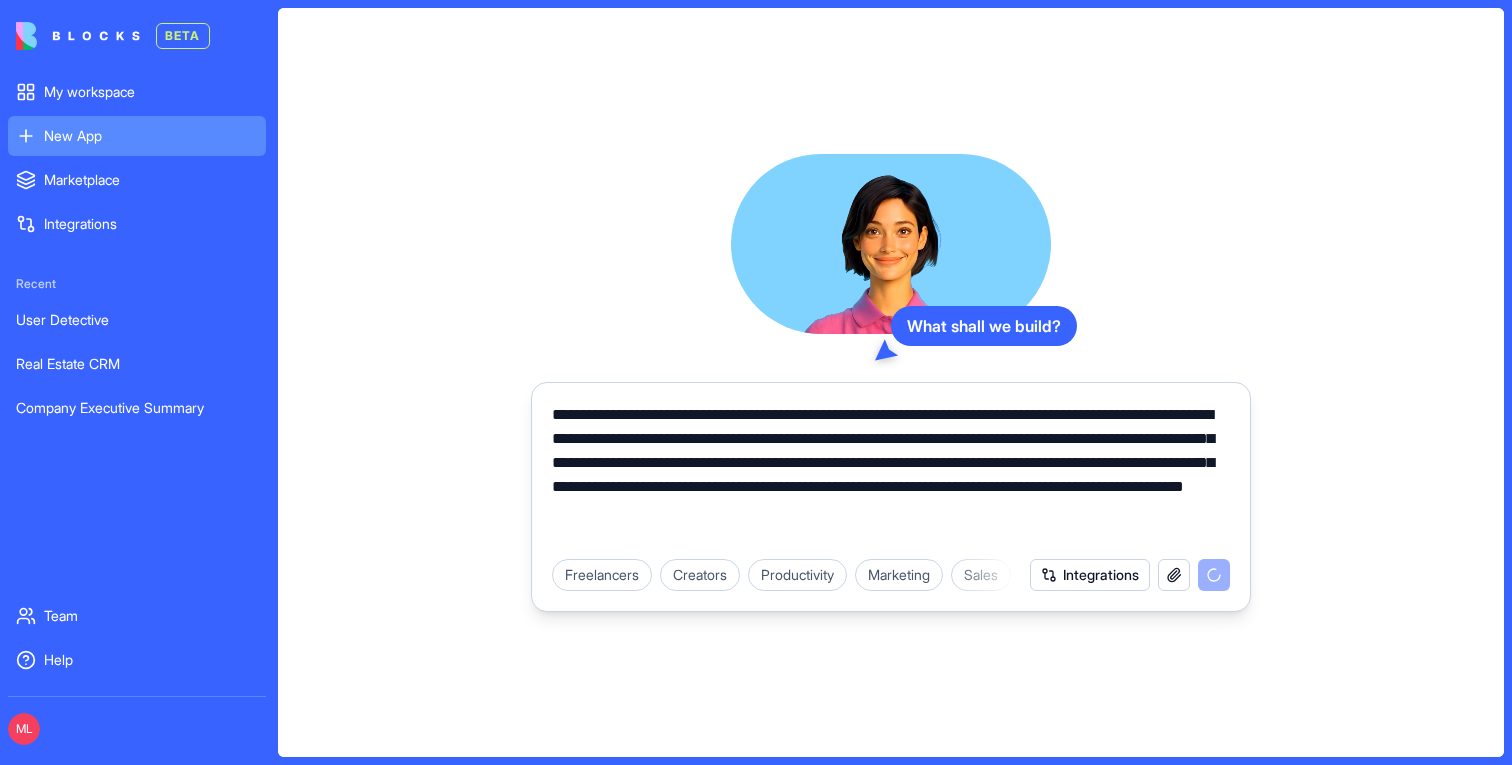 type on "**********" 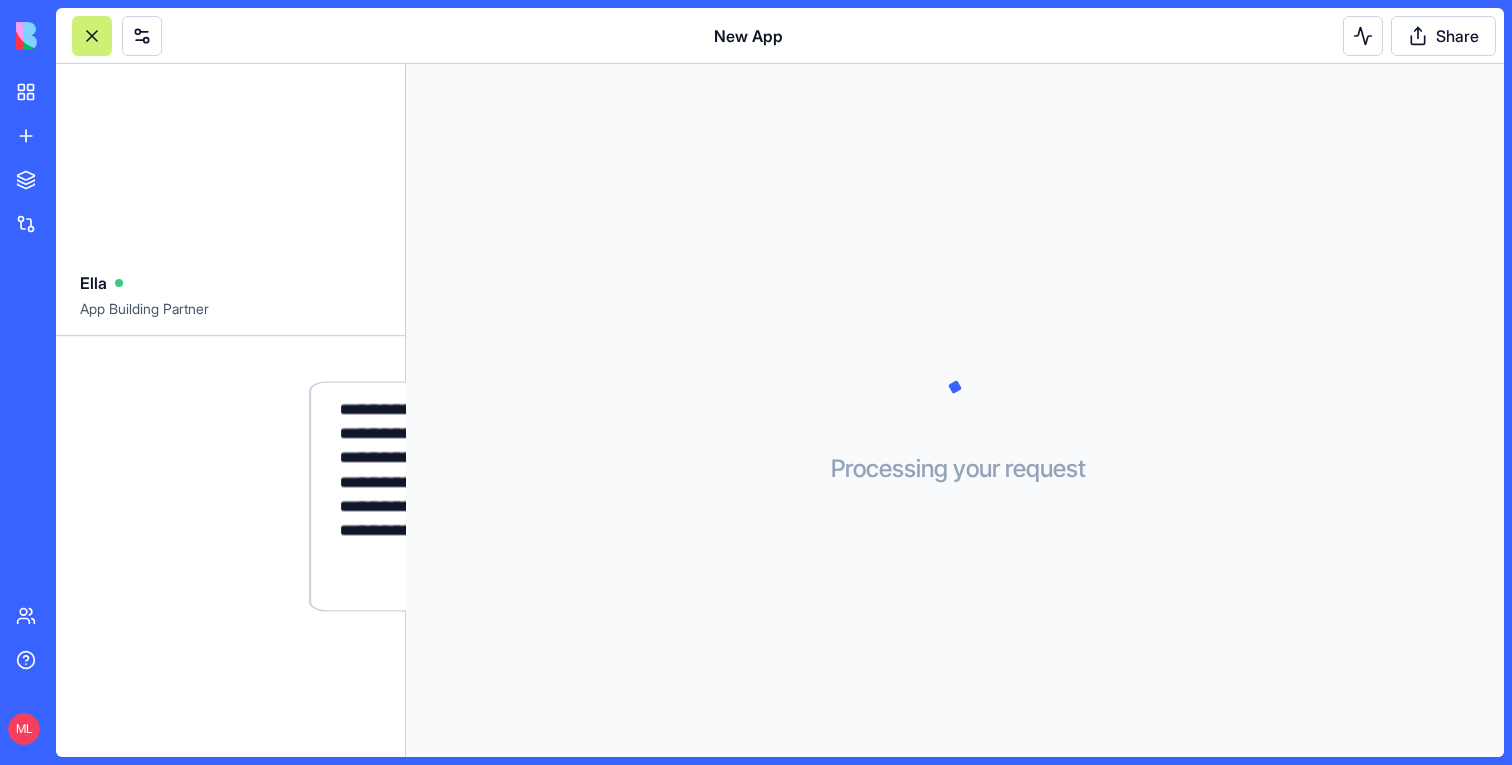 type 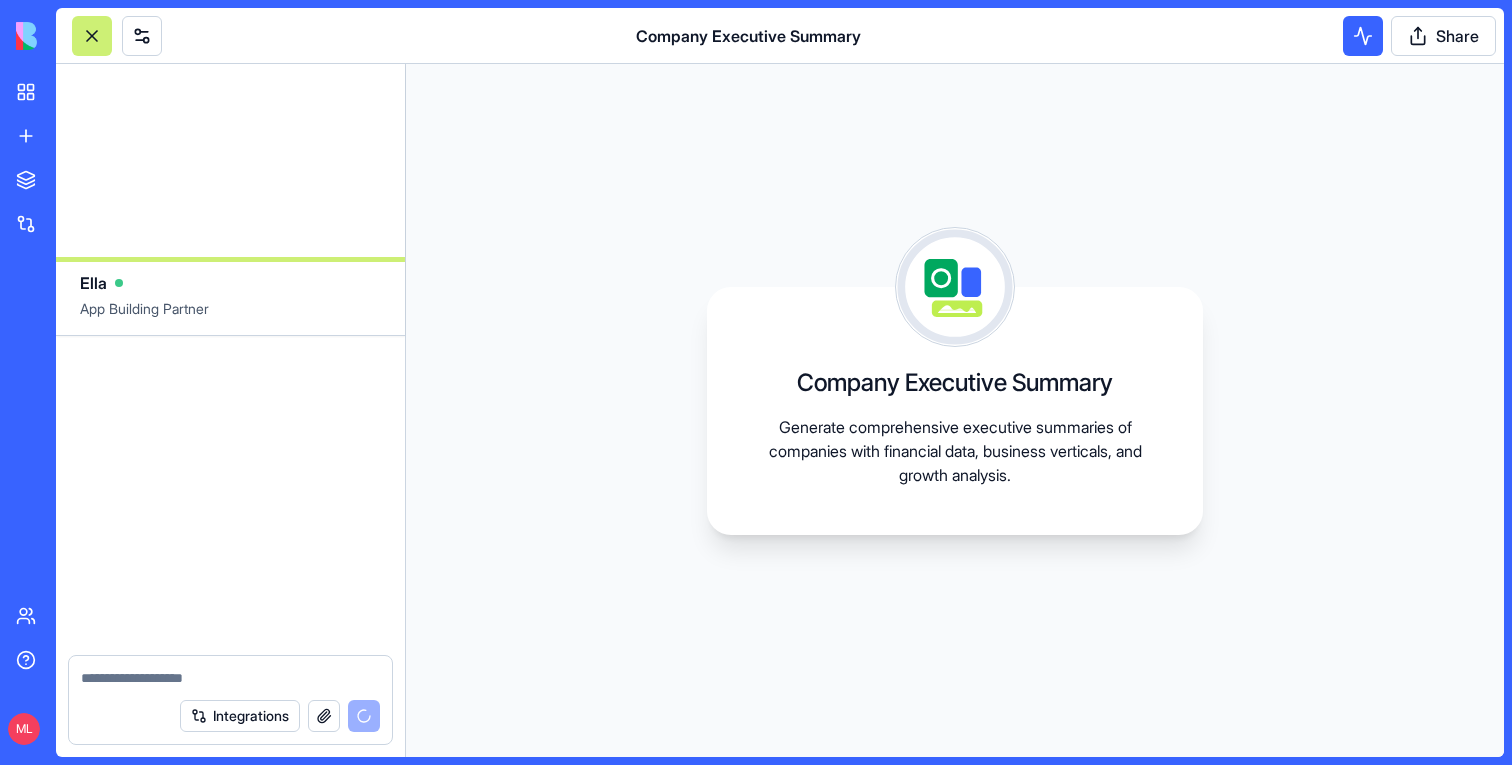 scroll, scrollTop: 605, scrollLeft: 0, axis: vertical 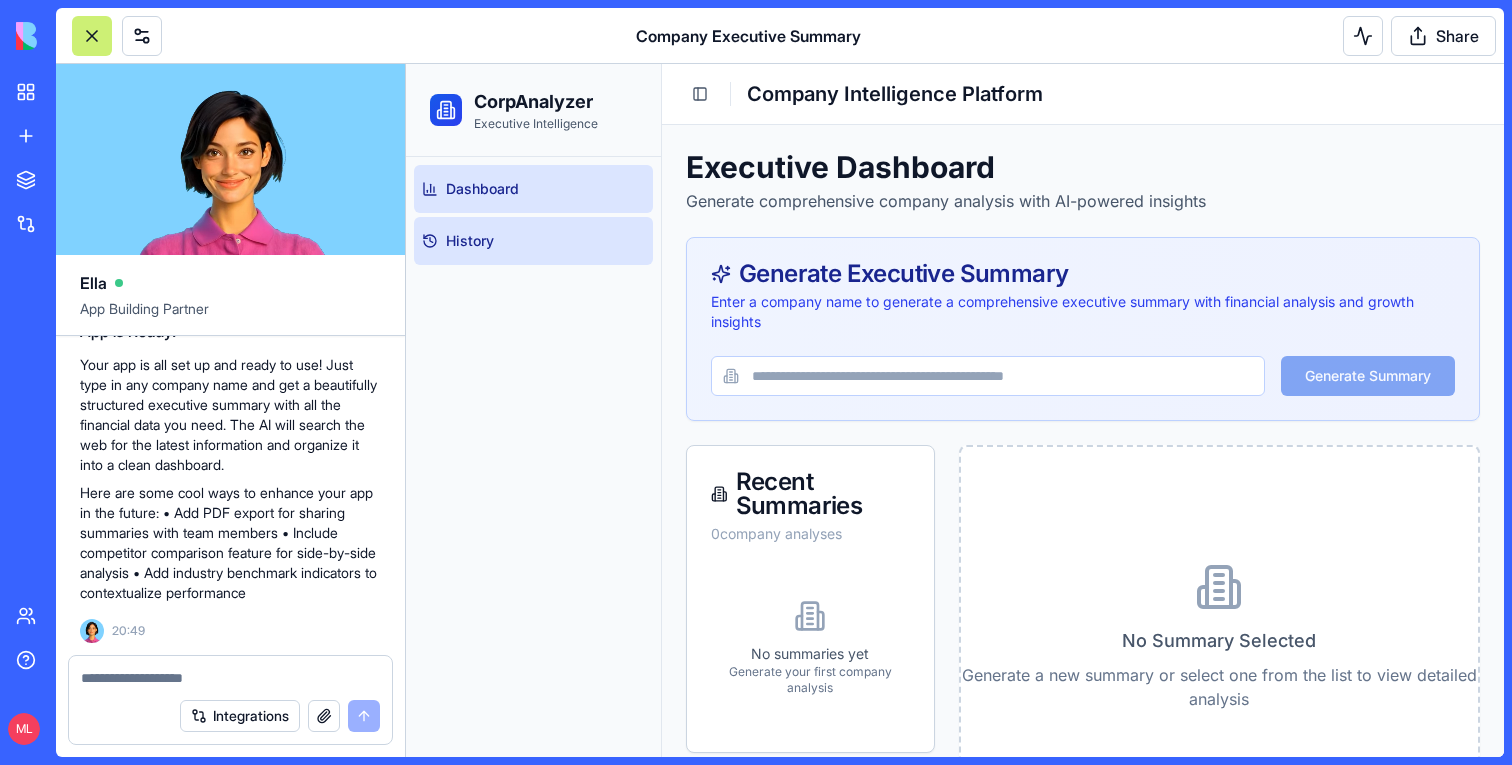 click on "History" at bounding box center (533, 241) 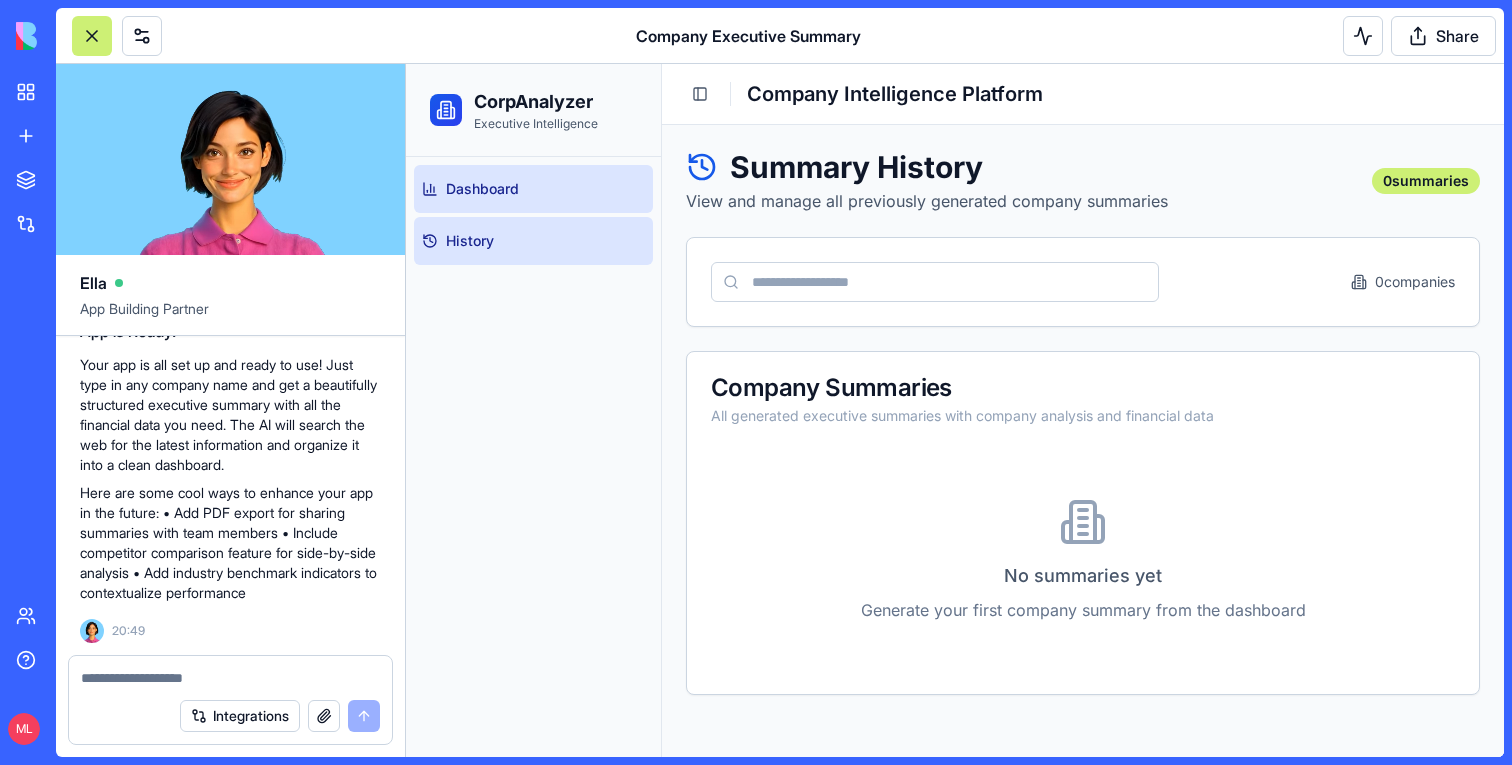 click on "Dashboard" at bounding box center [533, 189] 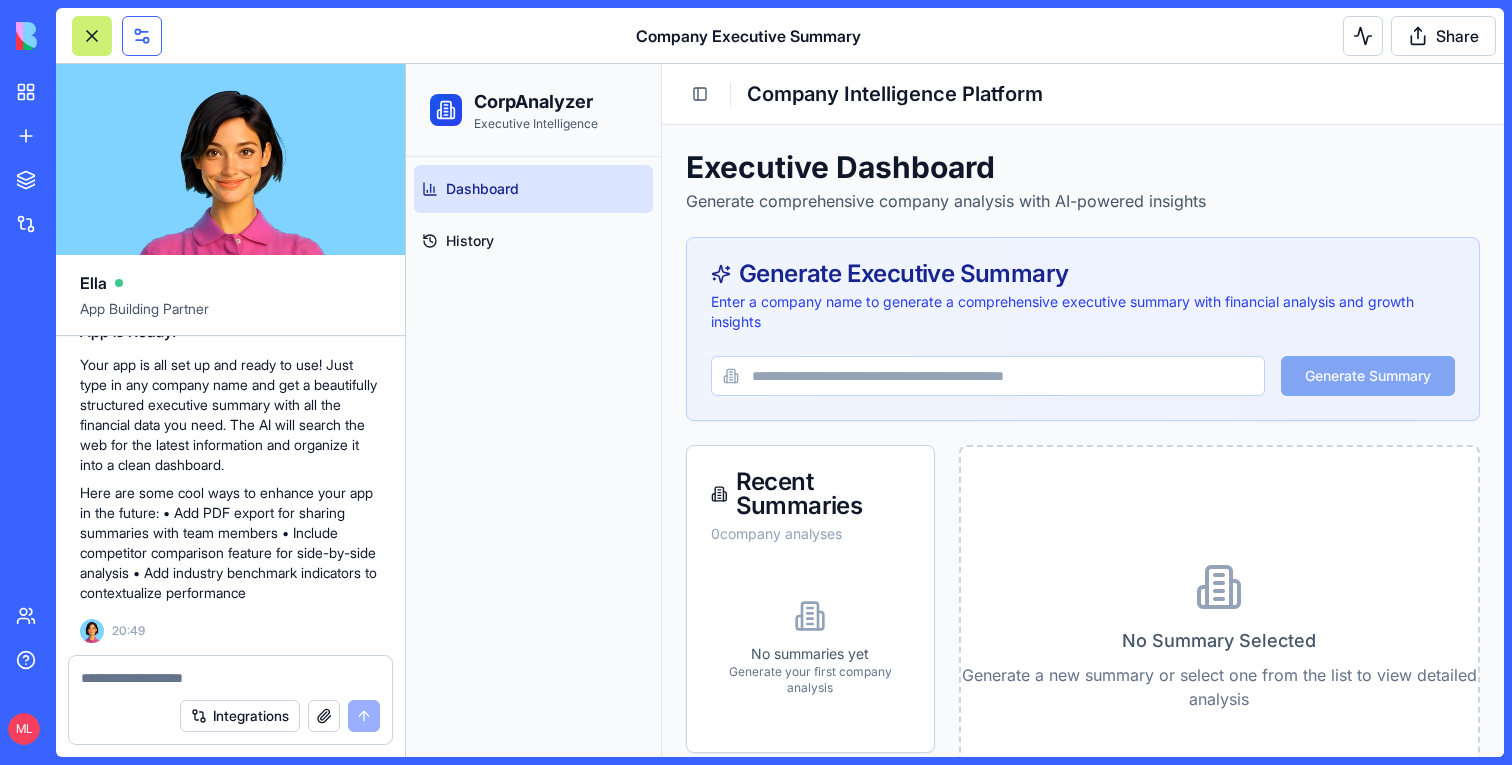 click at bounding box center [142, 36] 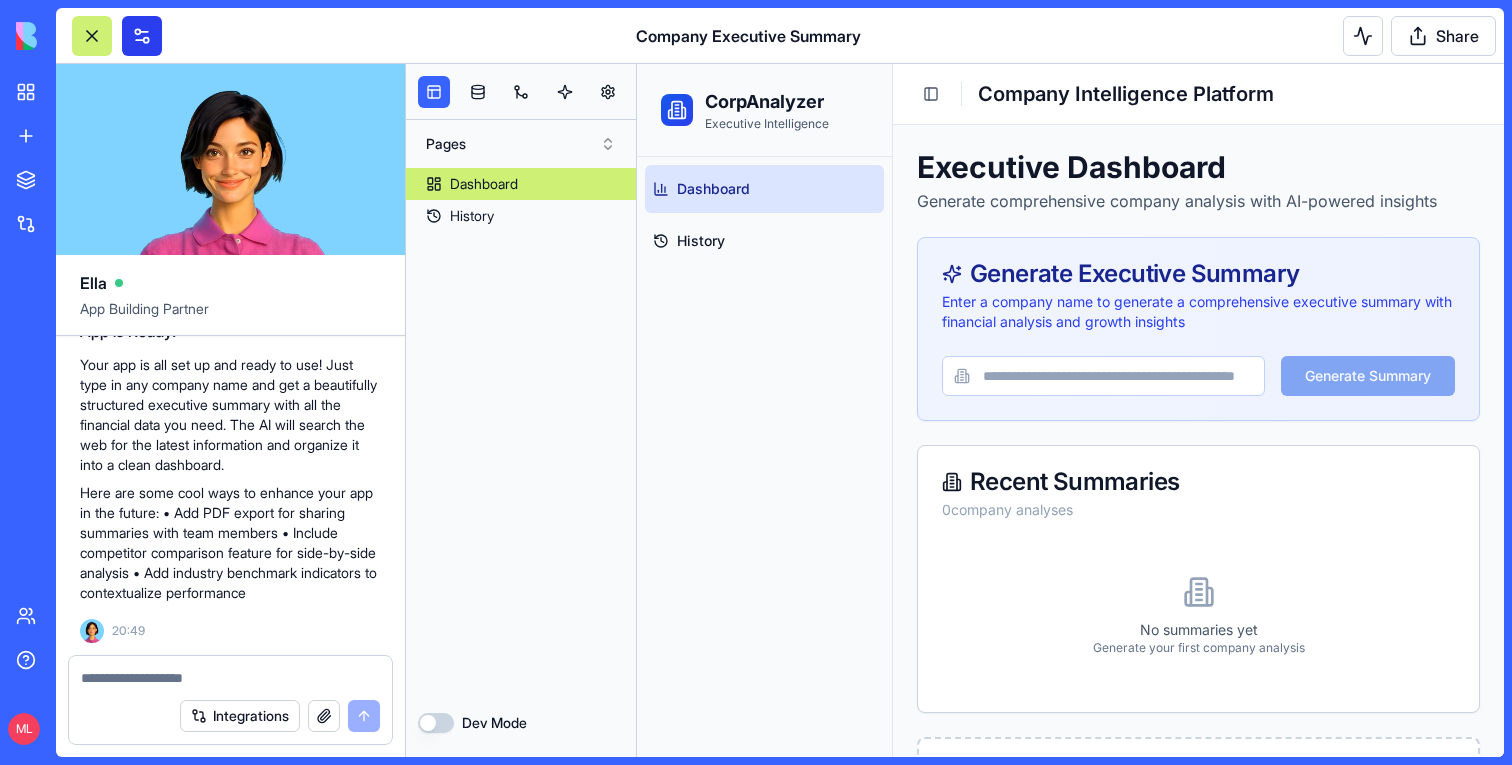 click at bounding box center (142, 36) 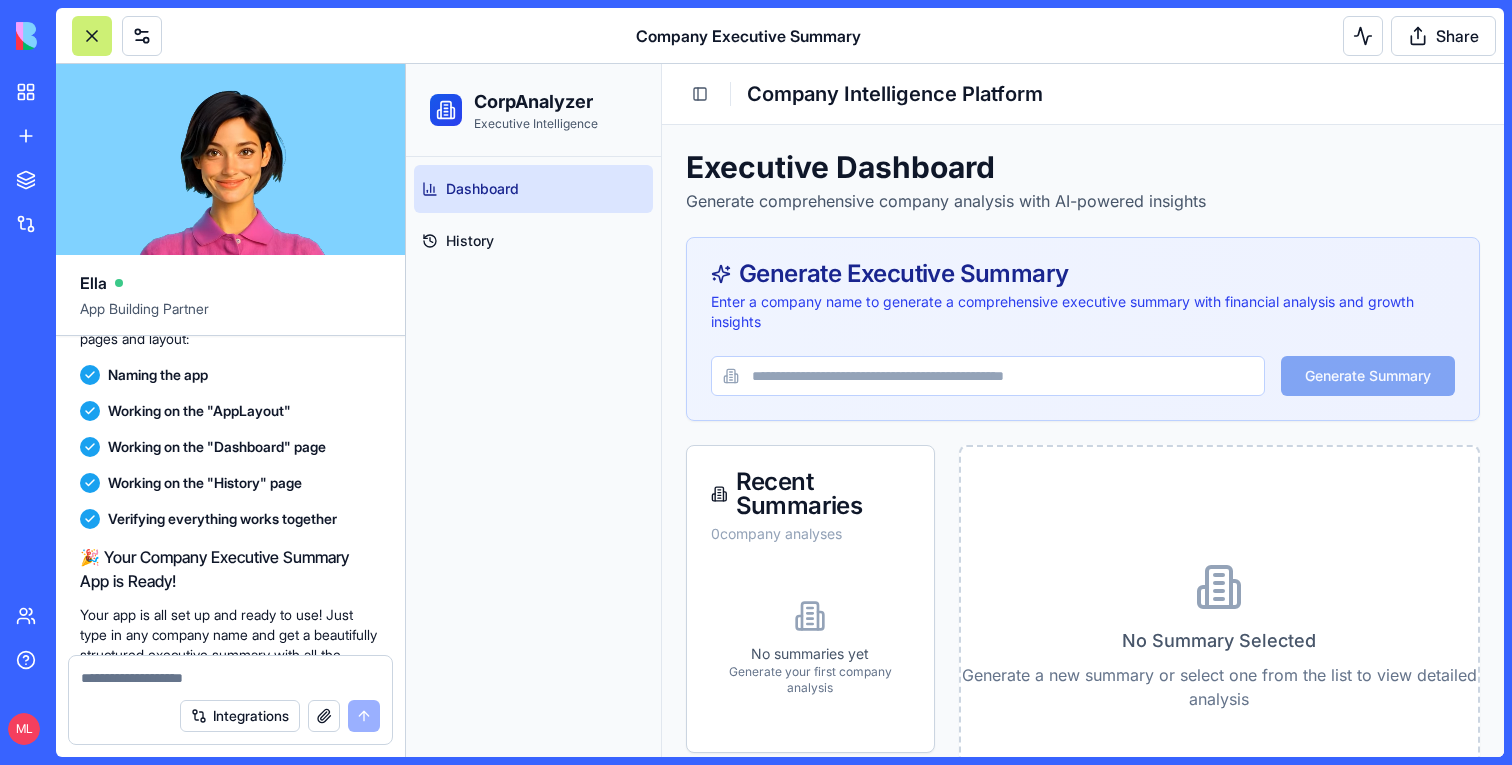 scroll, scrollTop: 985, scrollLeft: 0, axis: vertical 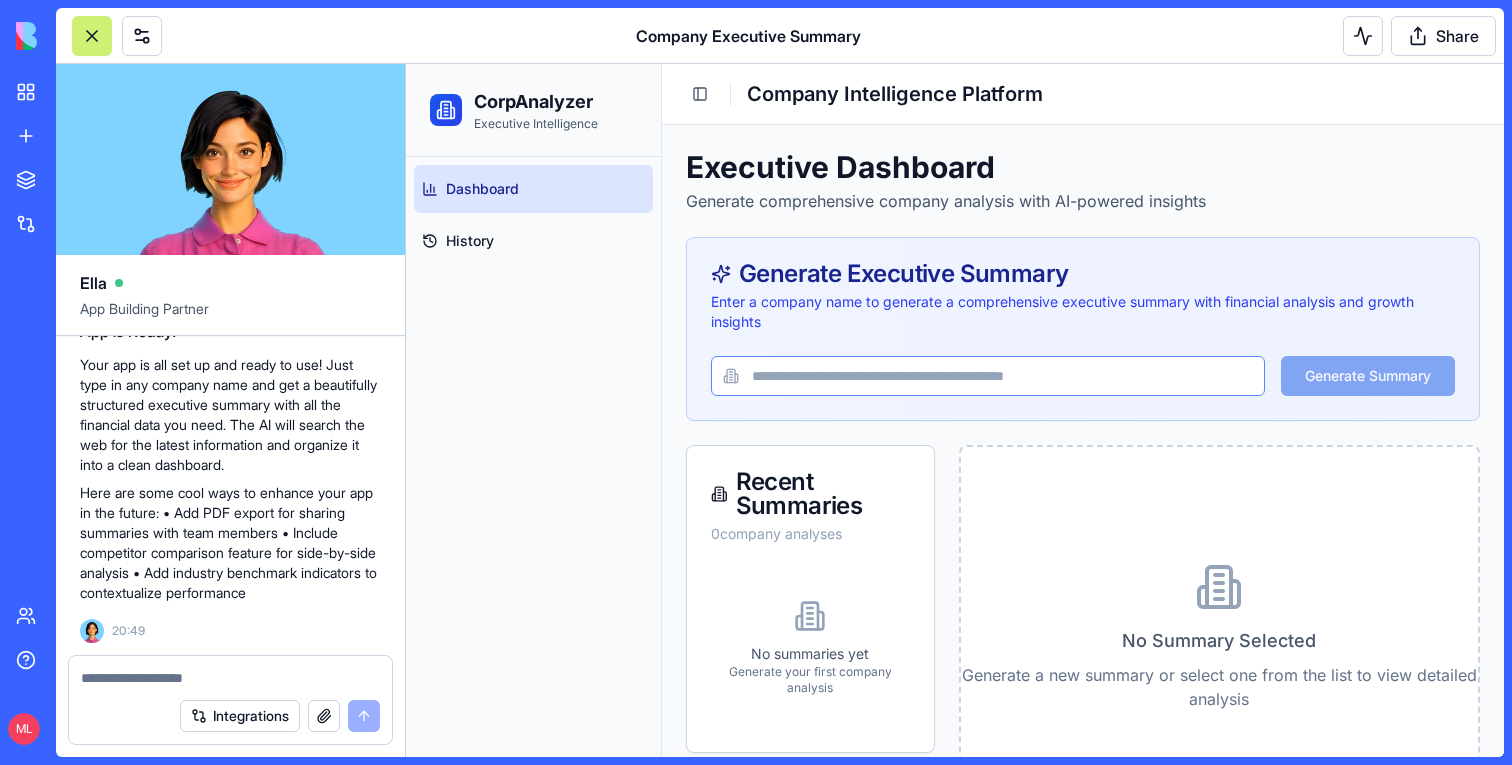 click at bounding box center [988, 376] 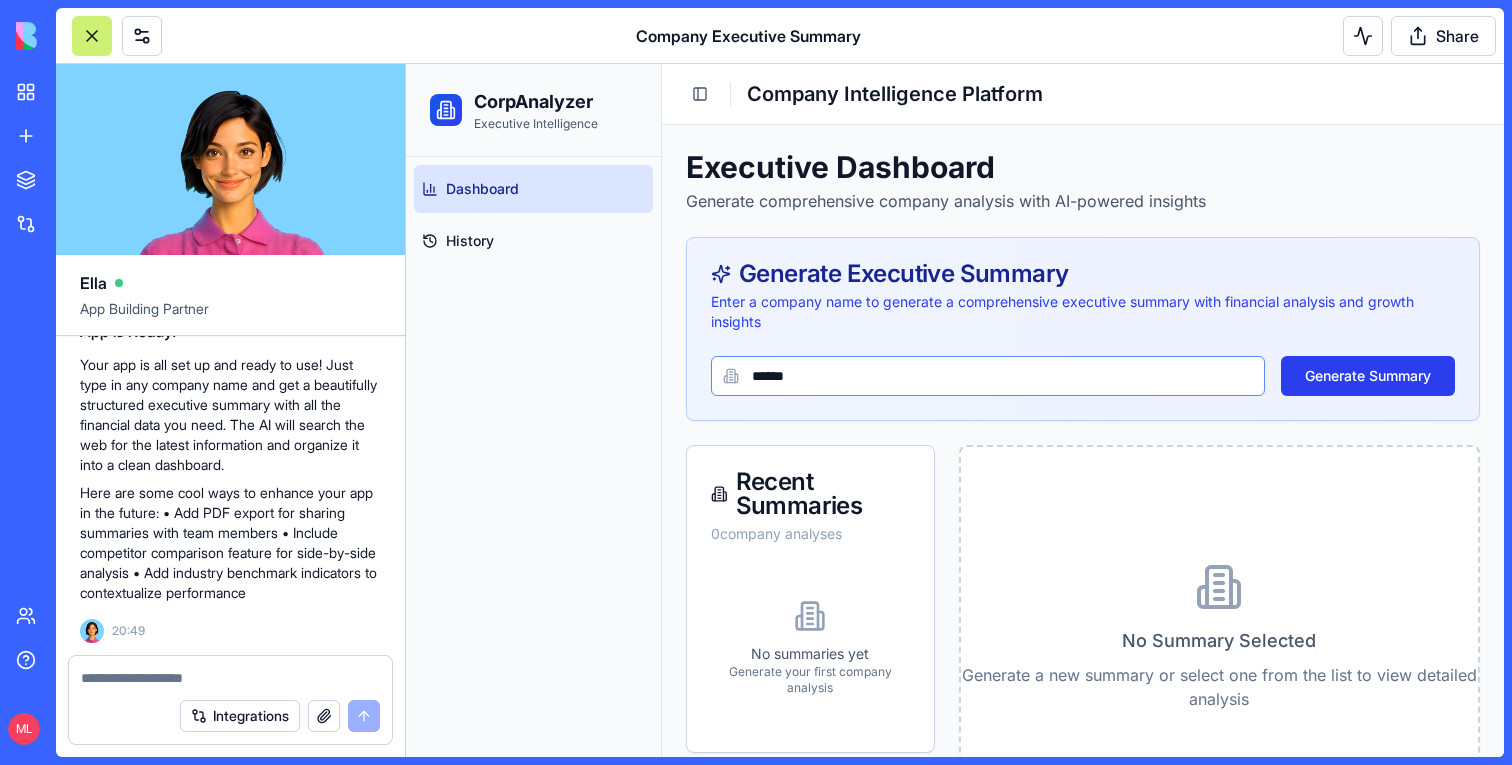 type on "******" 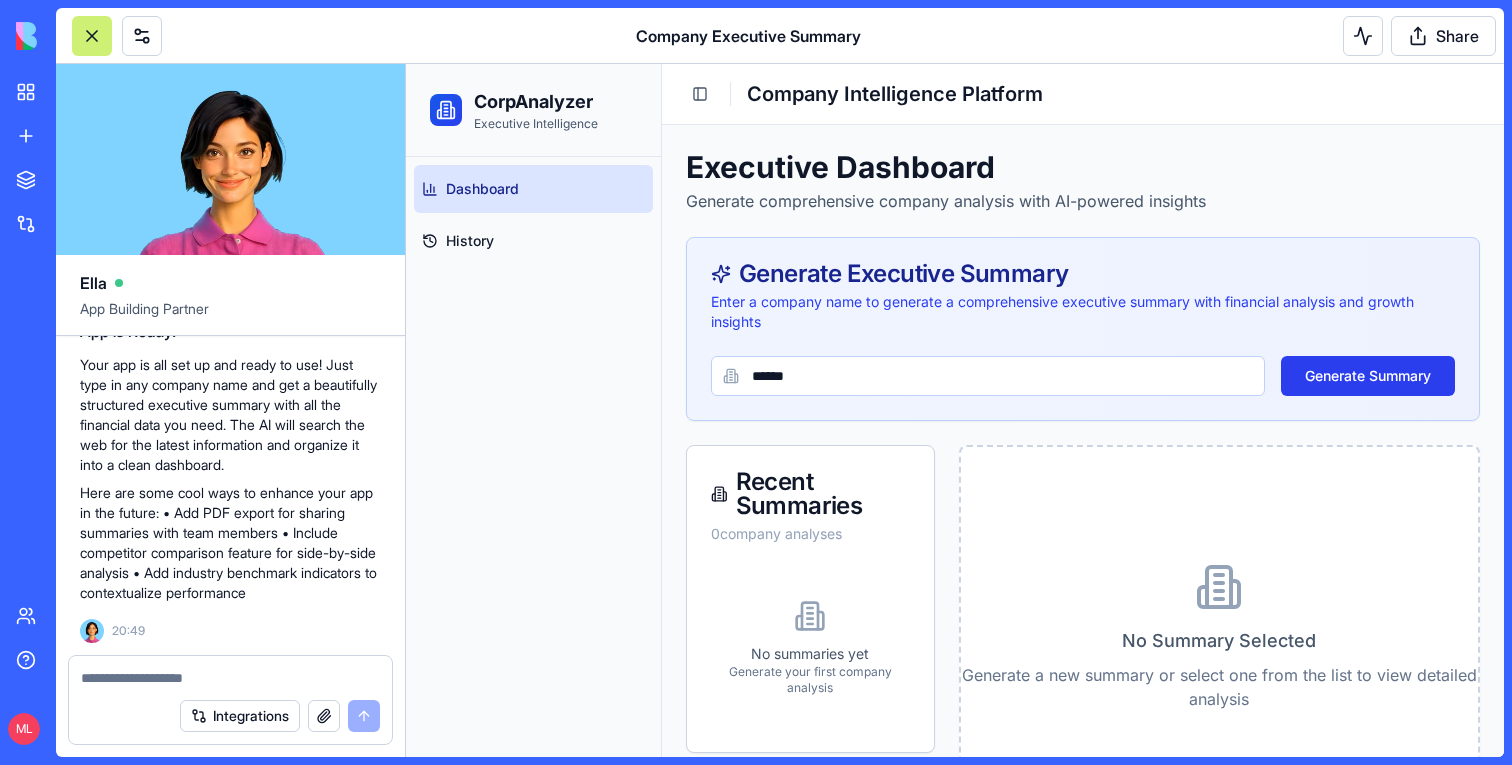 click on "Generate Summary" at bounding box center [1368, 376] 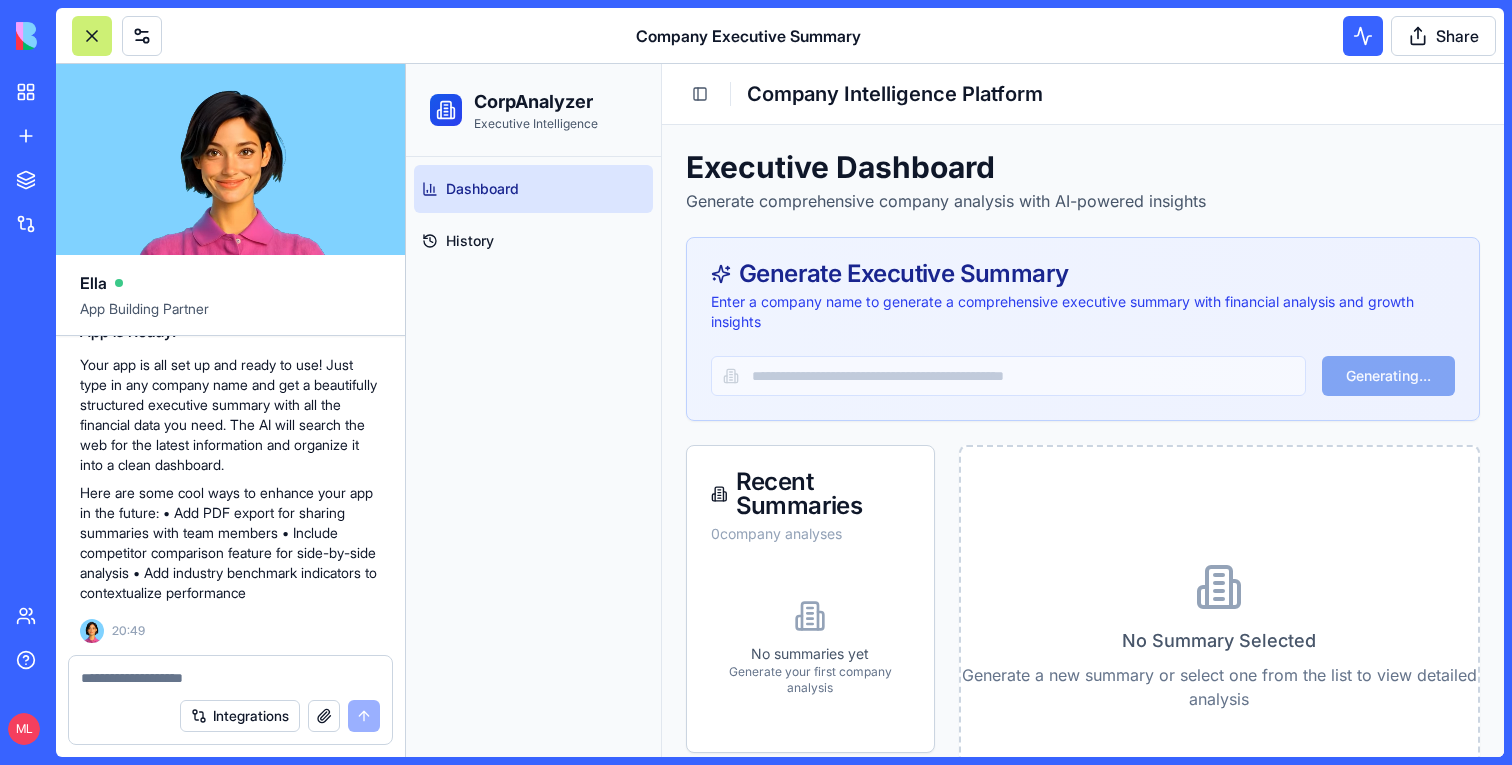 scroll, scrollTop: 96, scrollLeft: 0, axis: vertical 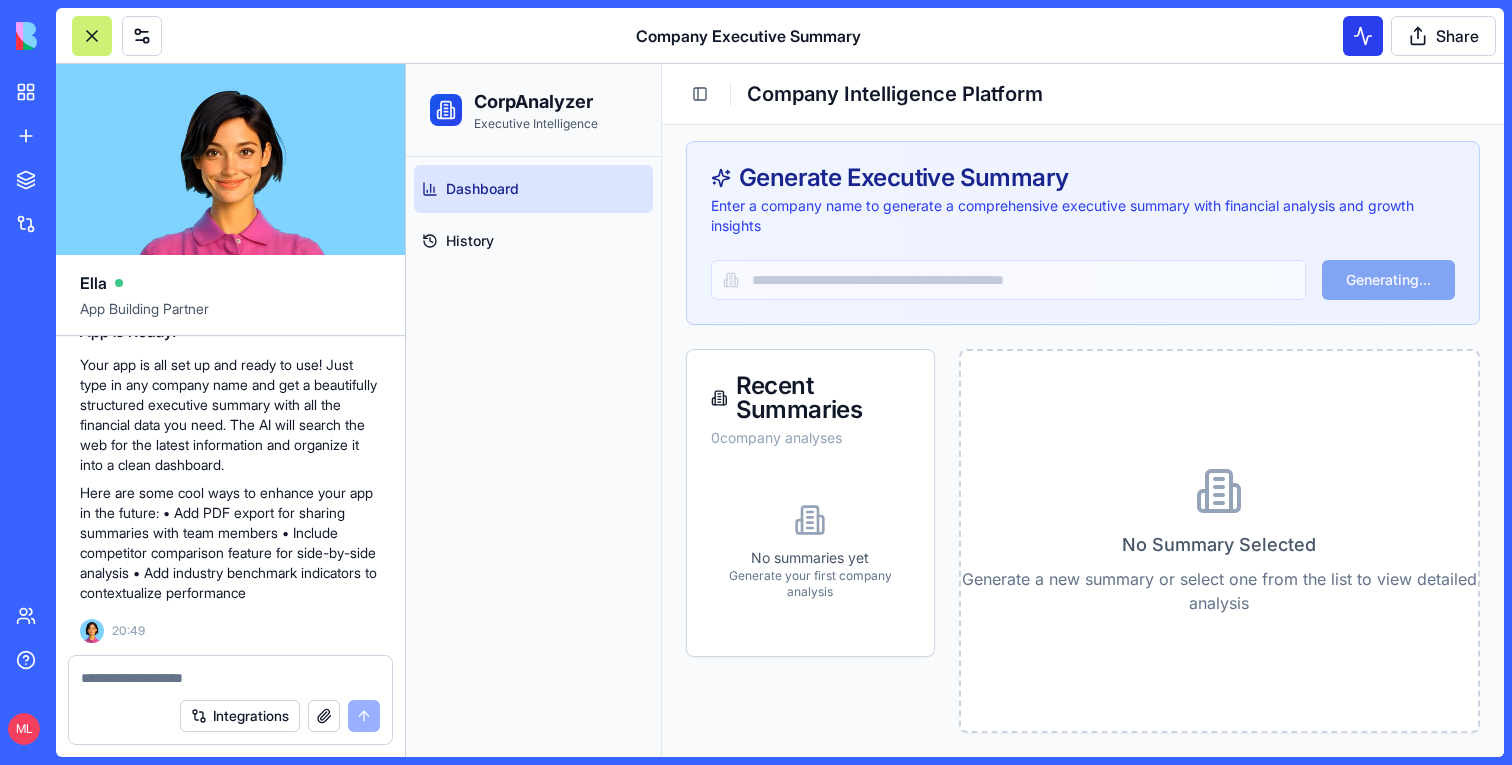 click at bounding box center (1363, 36) 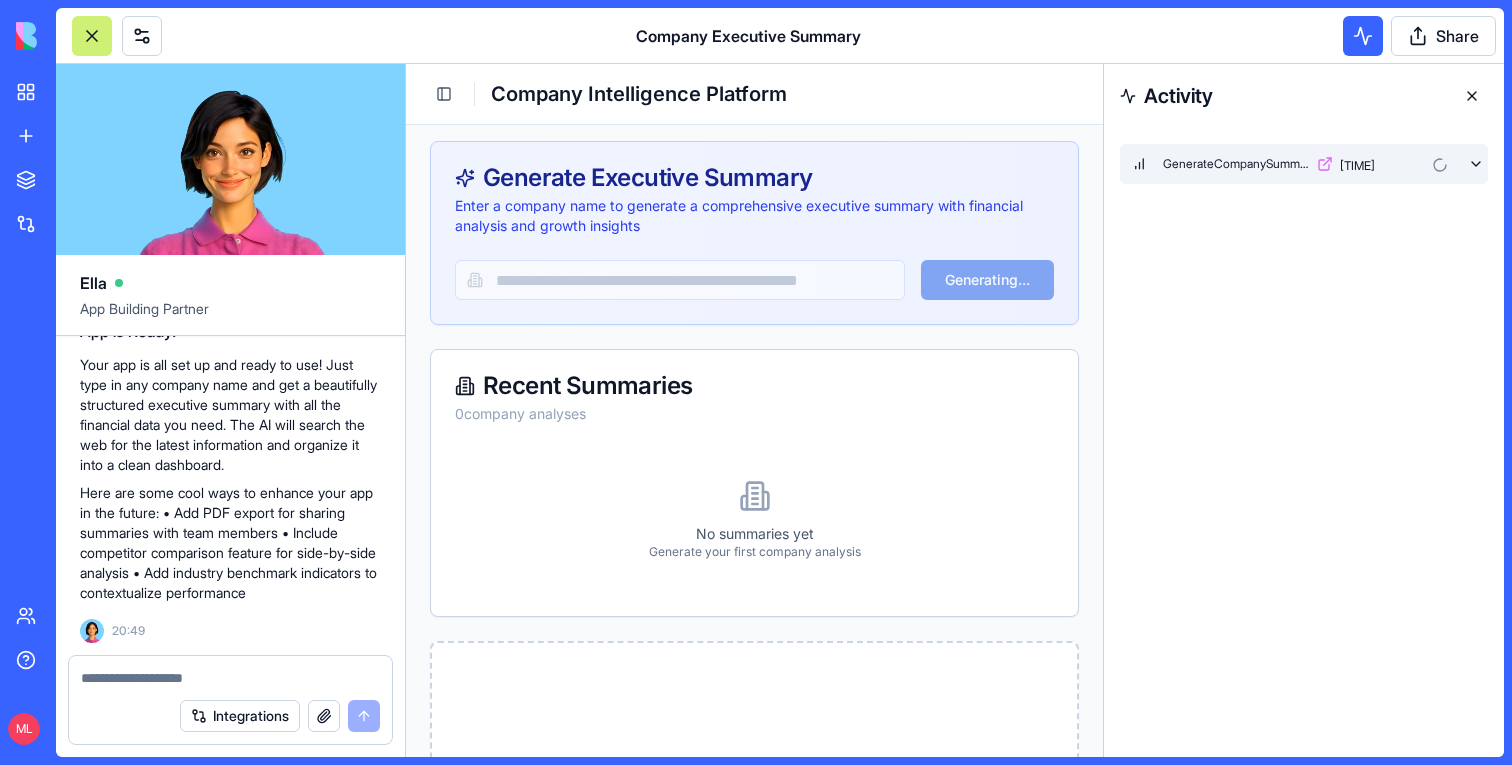 click on "GenerateCompanySummary 09:07 PM" at bounding box center (1304, 164) 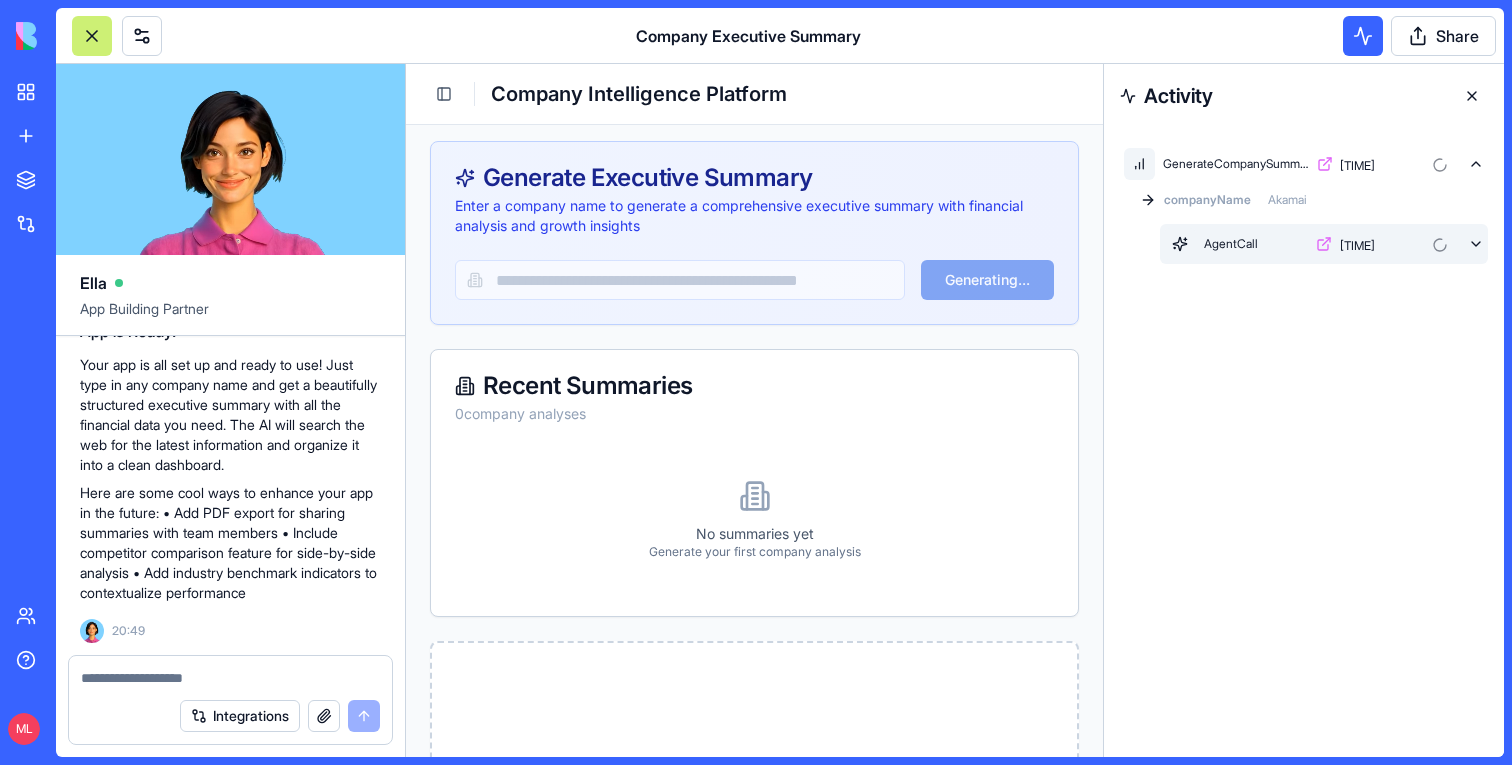click on "AgentCall 09:07 PM" at bounding box center (1324, 244) 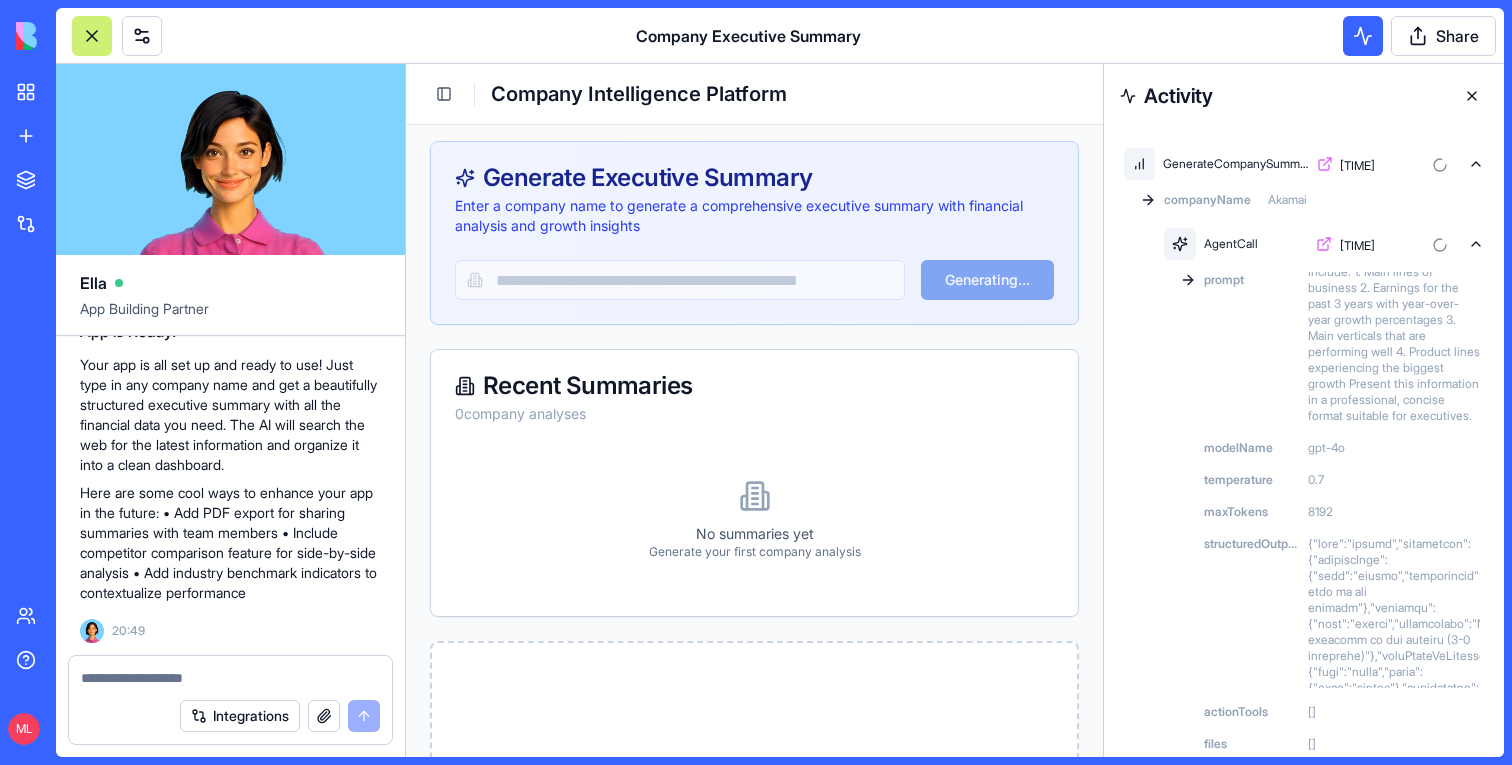 scroll, scrollTop: 72, scrollLeft: 0, axis: vertical 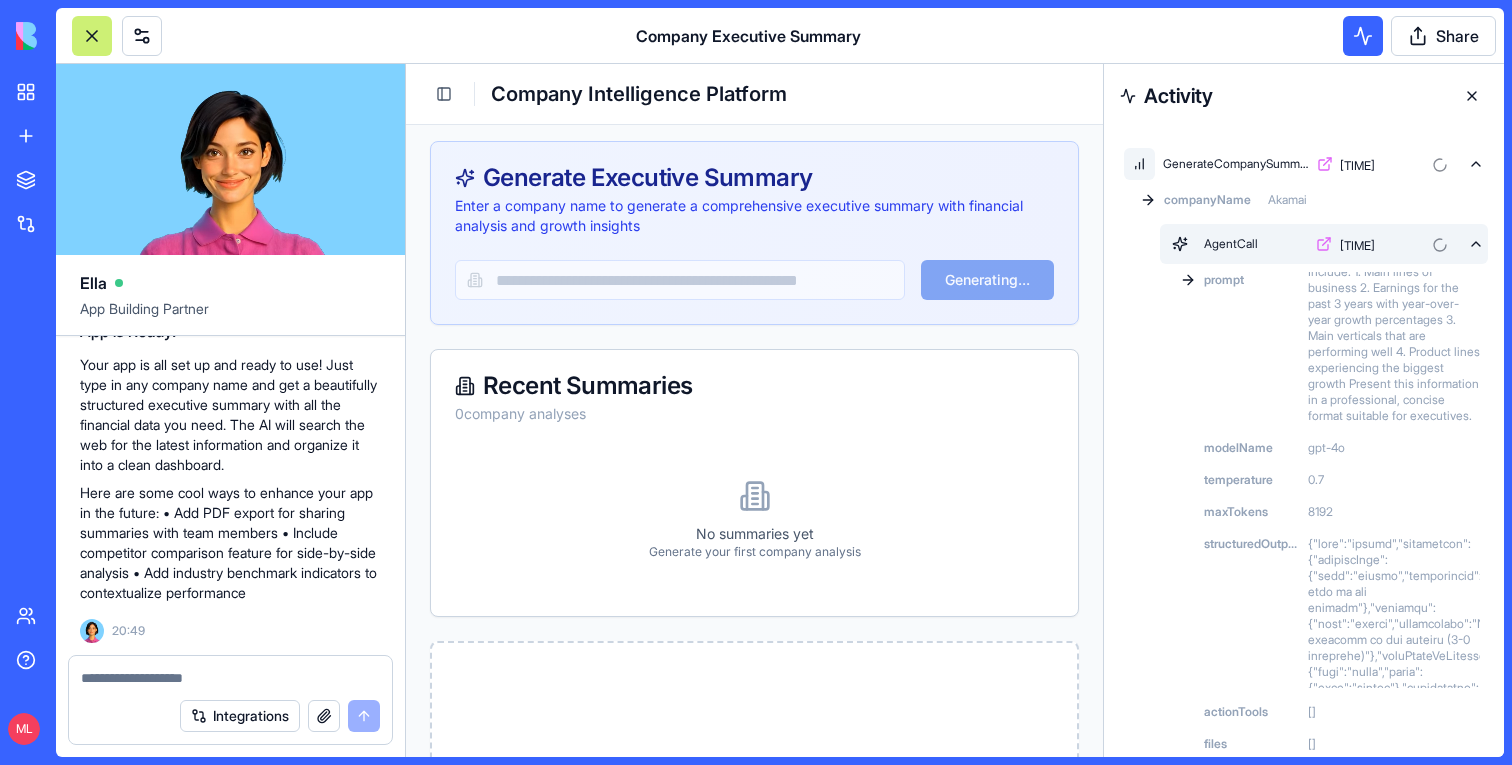 click 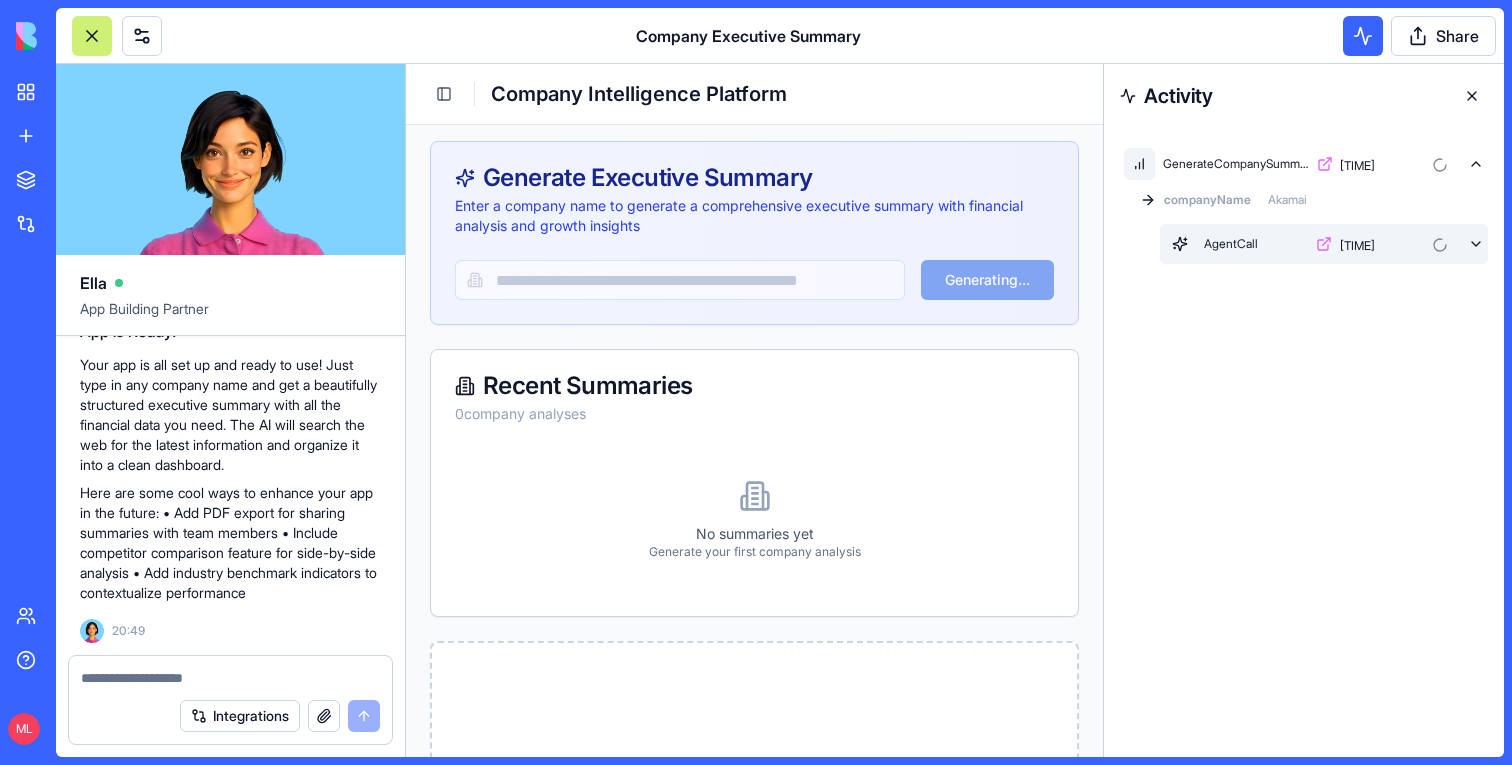 click 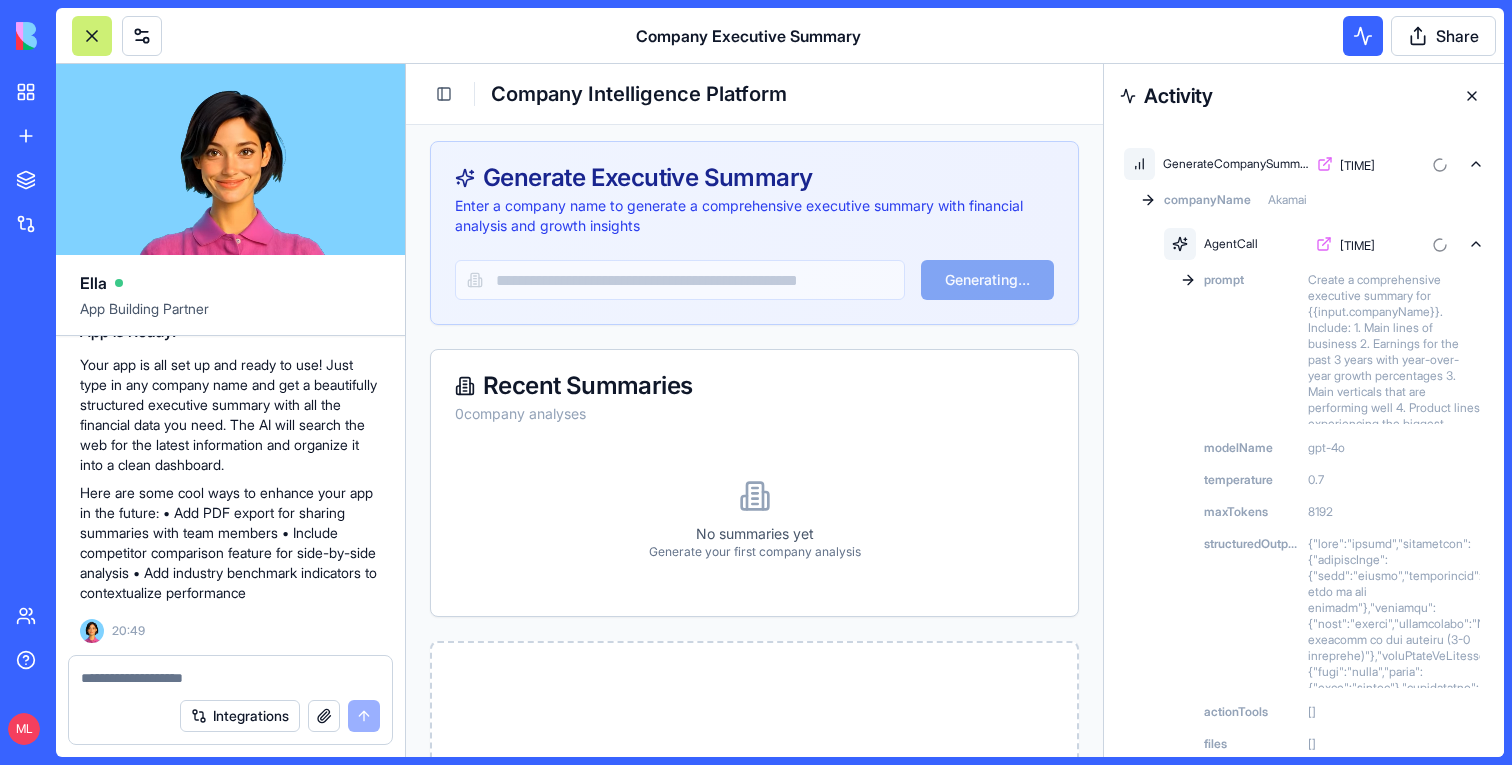 scroll, scrollTop: 72, scrollLeft: 0, axis: vertical 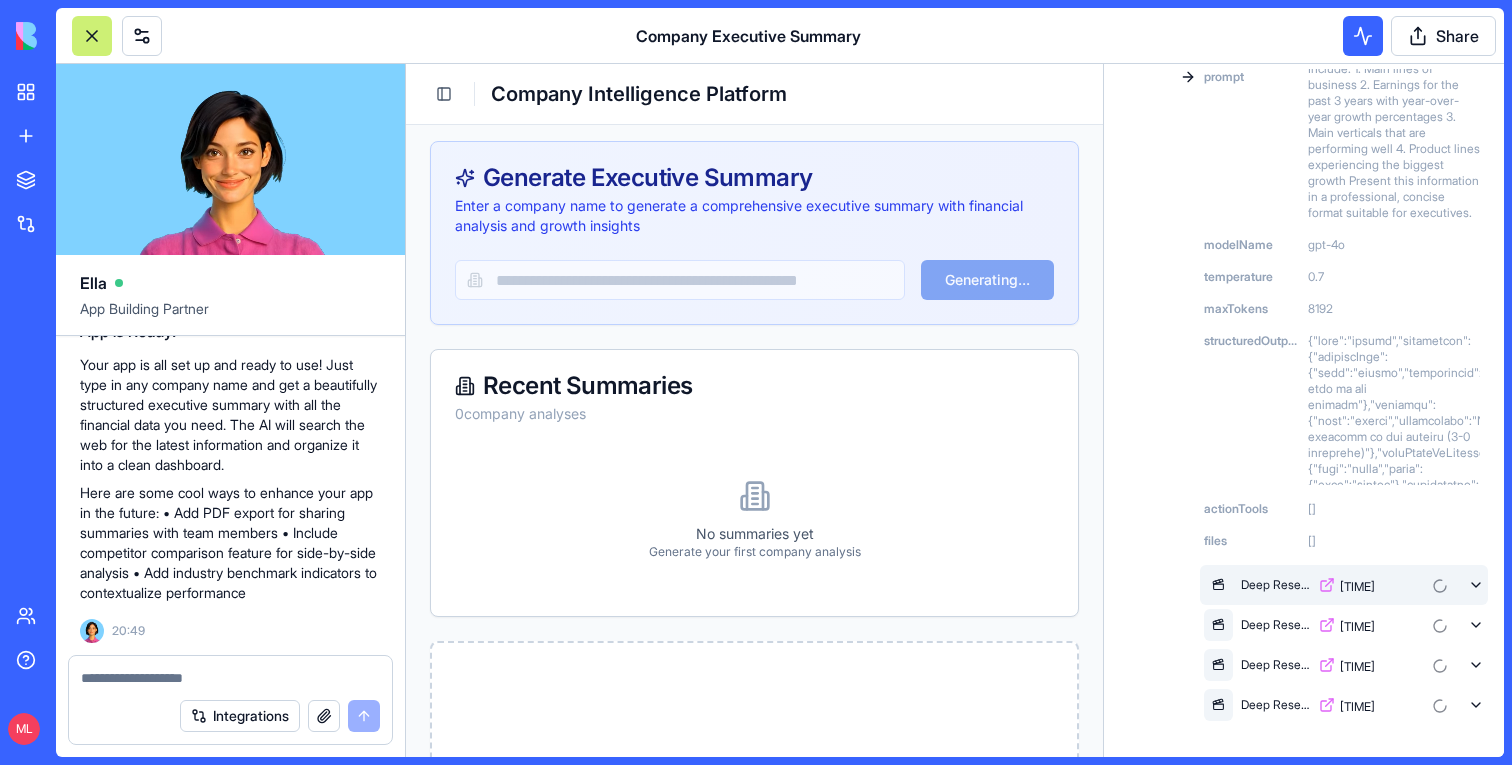 click 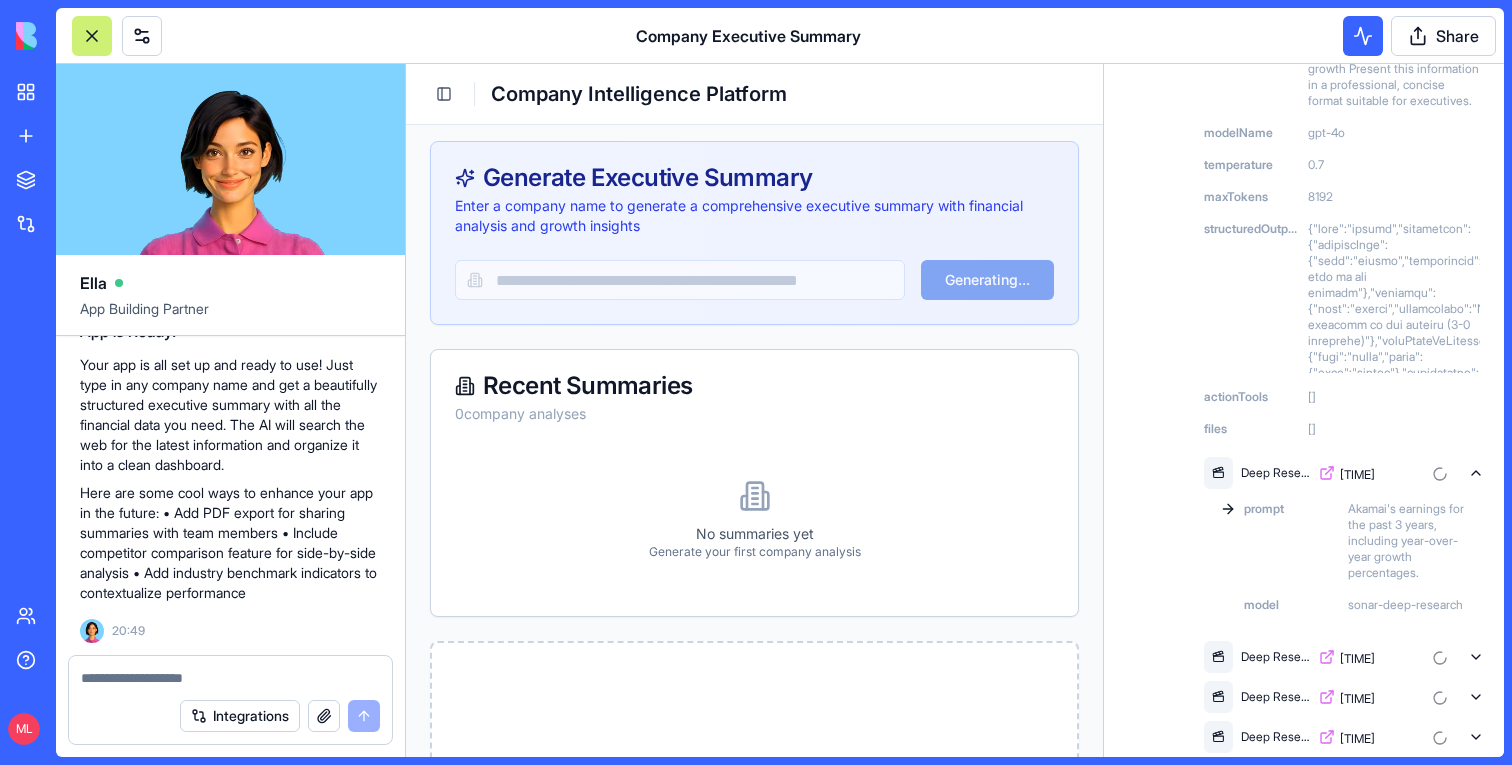 scroll, scrollTop: 347, scrollLeft: 0, axis: vertical 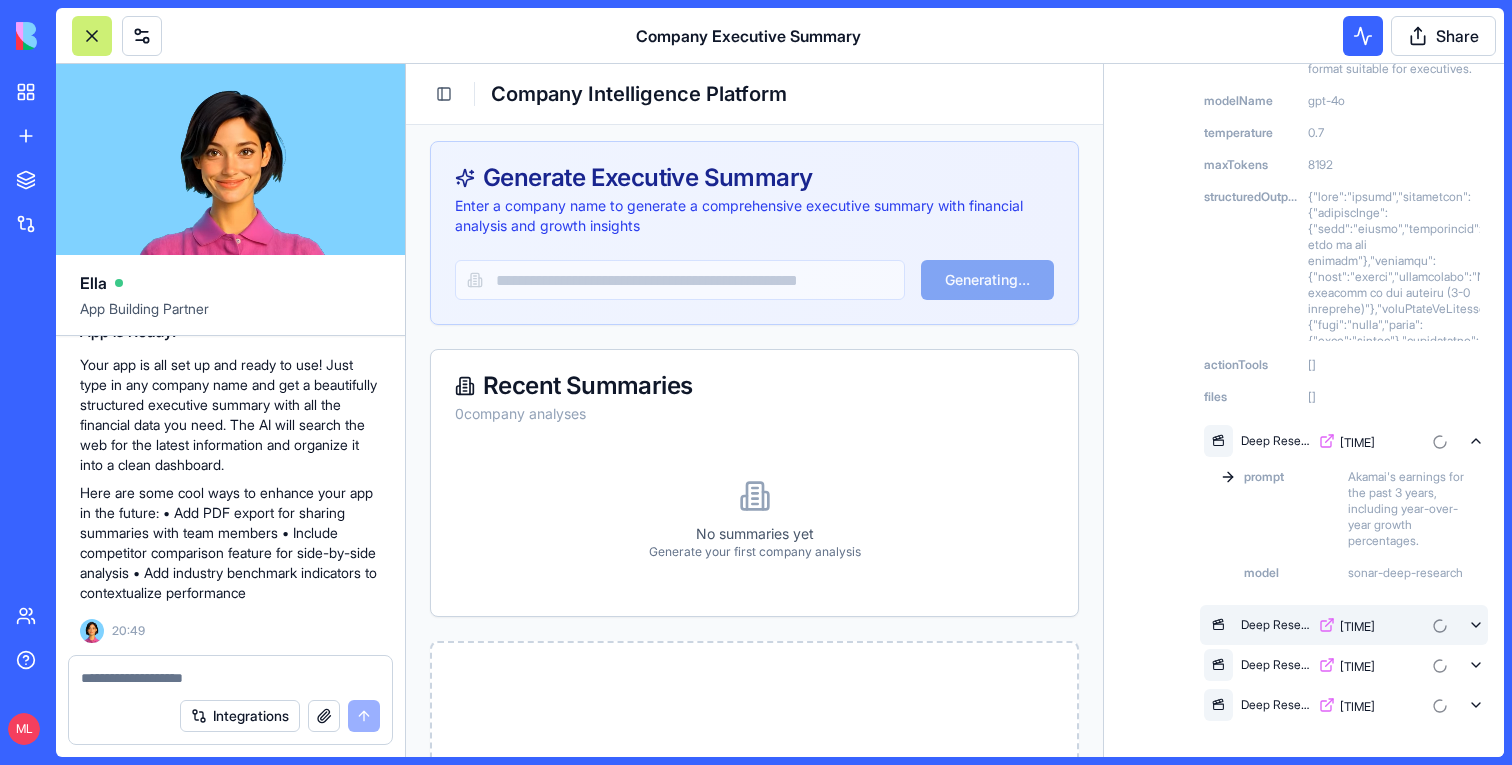 click 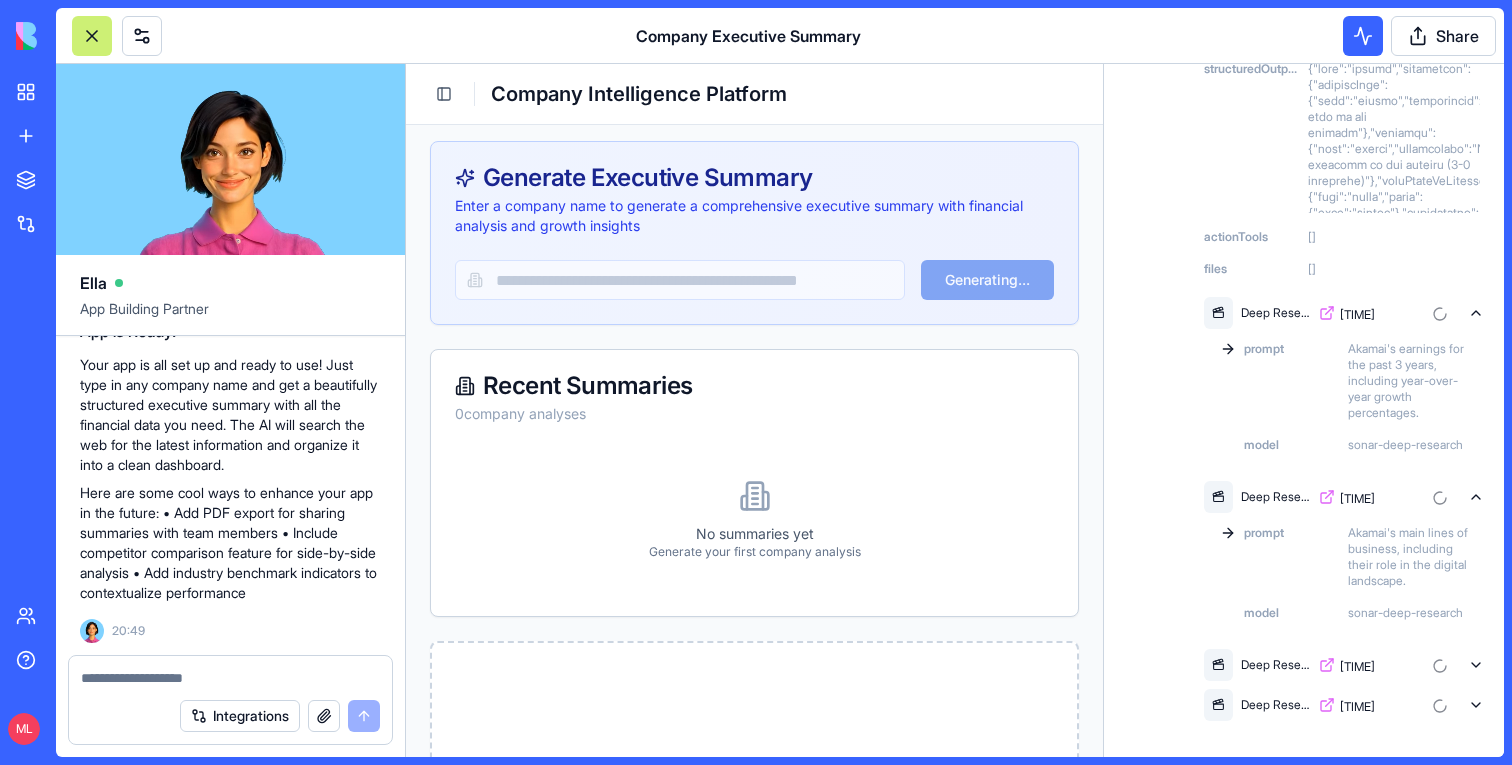 scroll, scrollTop: 0, scrollLeft: 0, axis: both 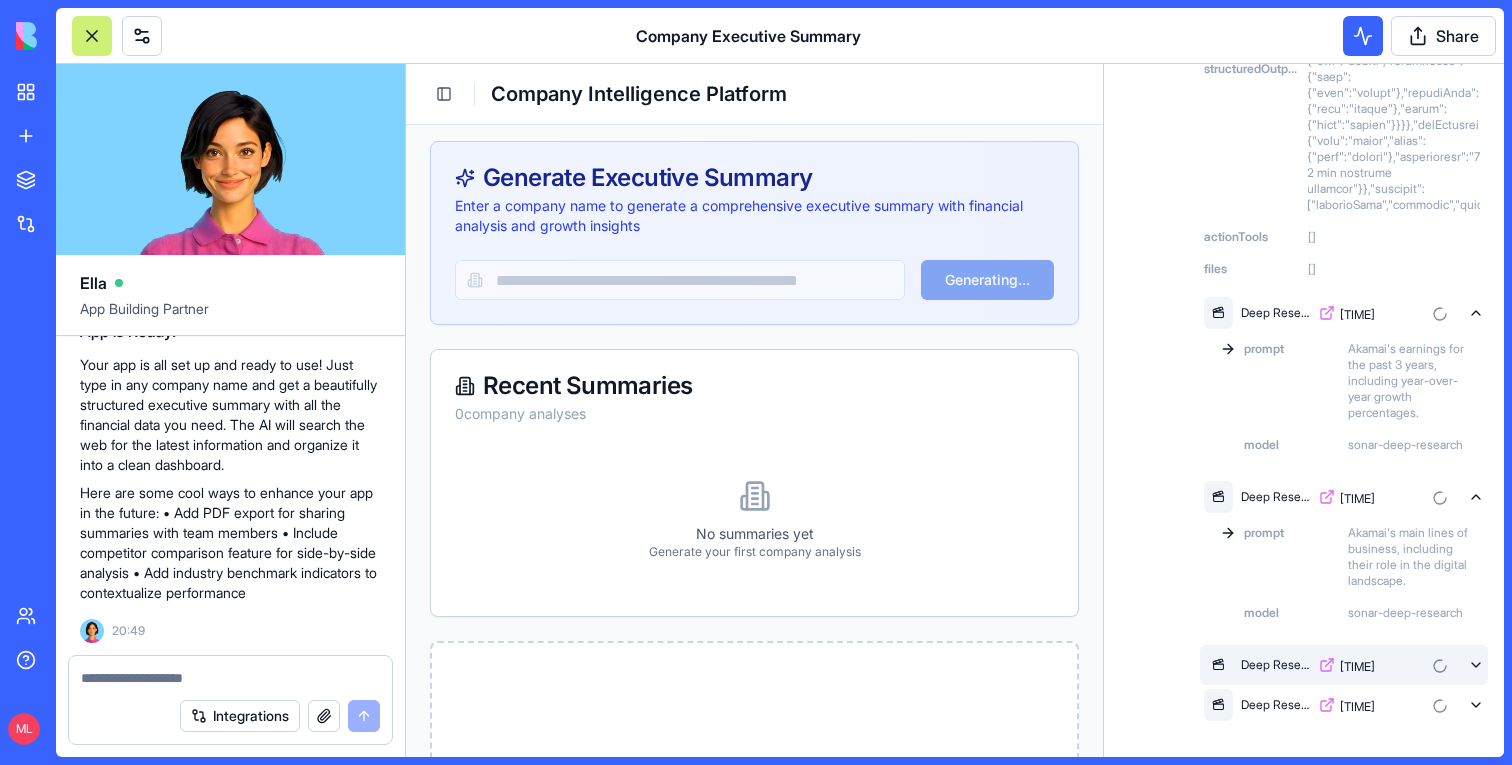 click at bounding box center (1436, 665) 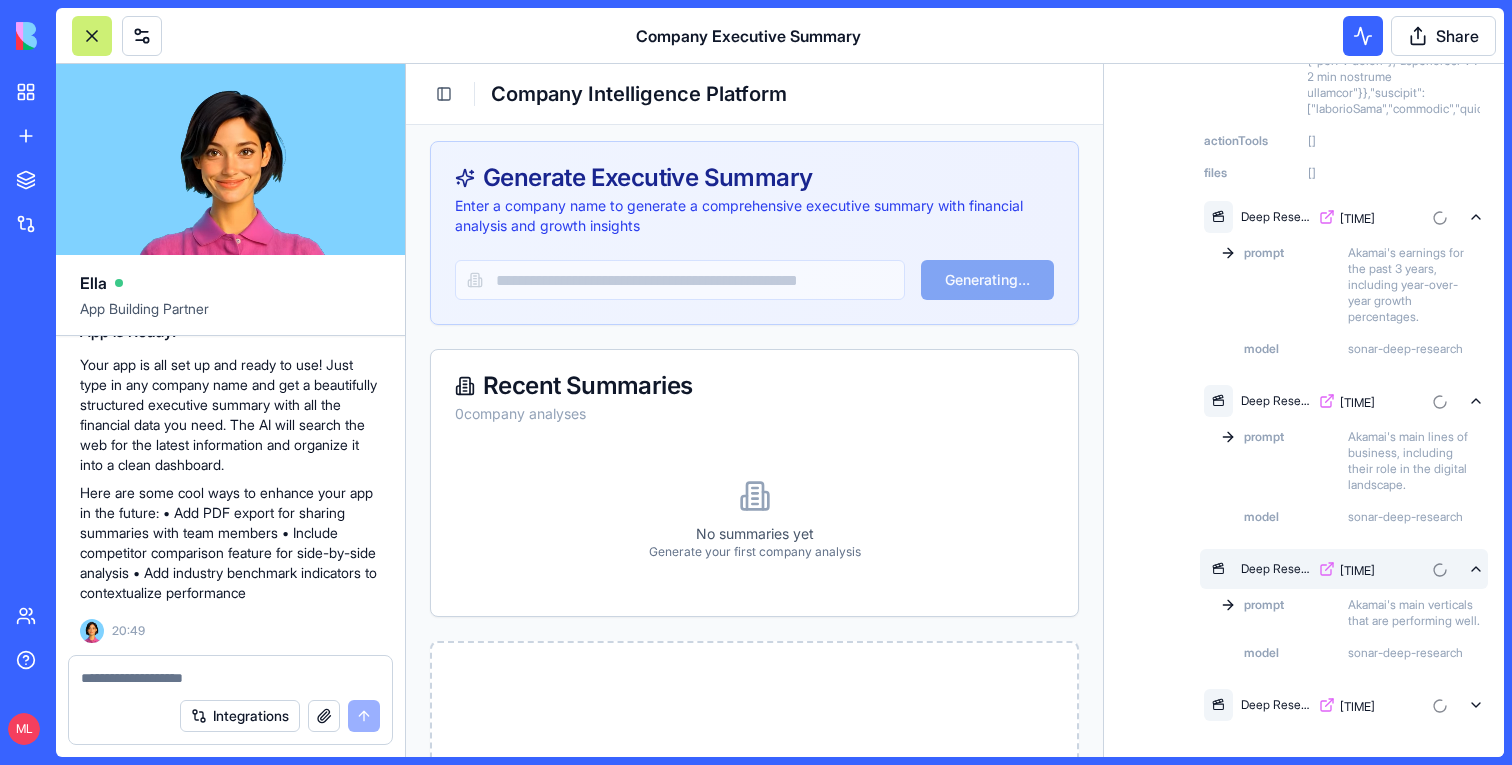 scroll, scrollTop: 587, scrollLeft: 0, axis: vertical 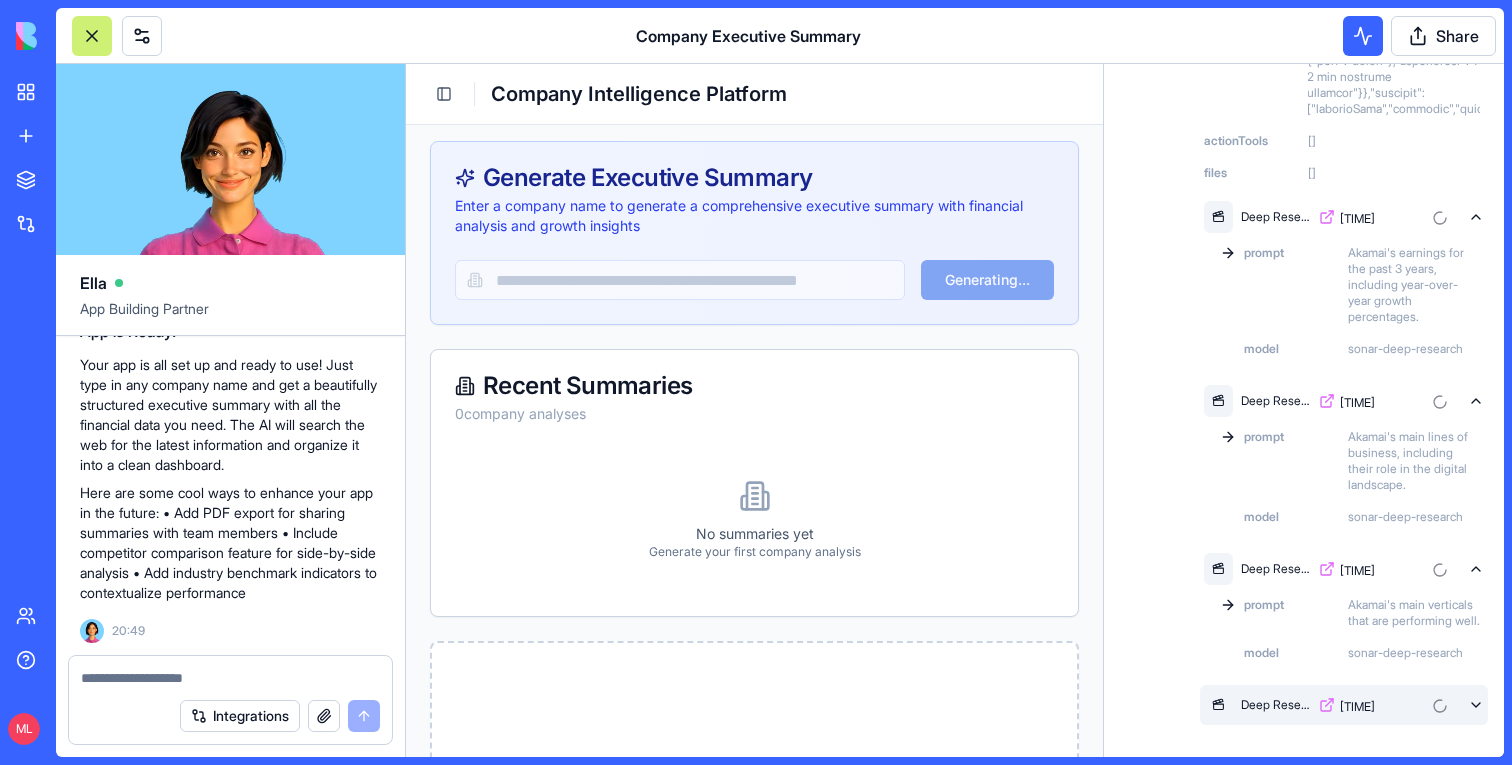 click on "Deep Research 09:08 PM" at bounding box center [1344, 705] 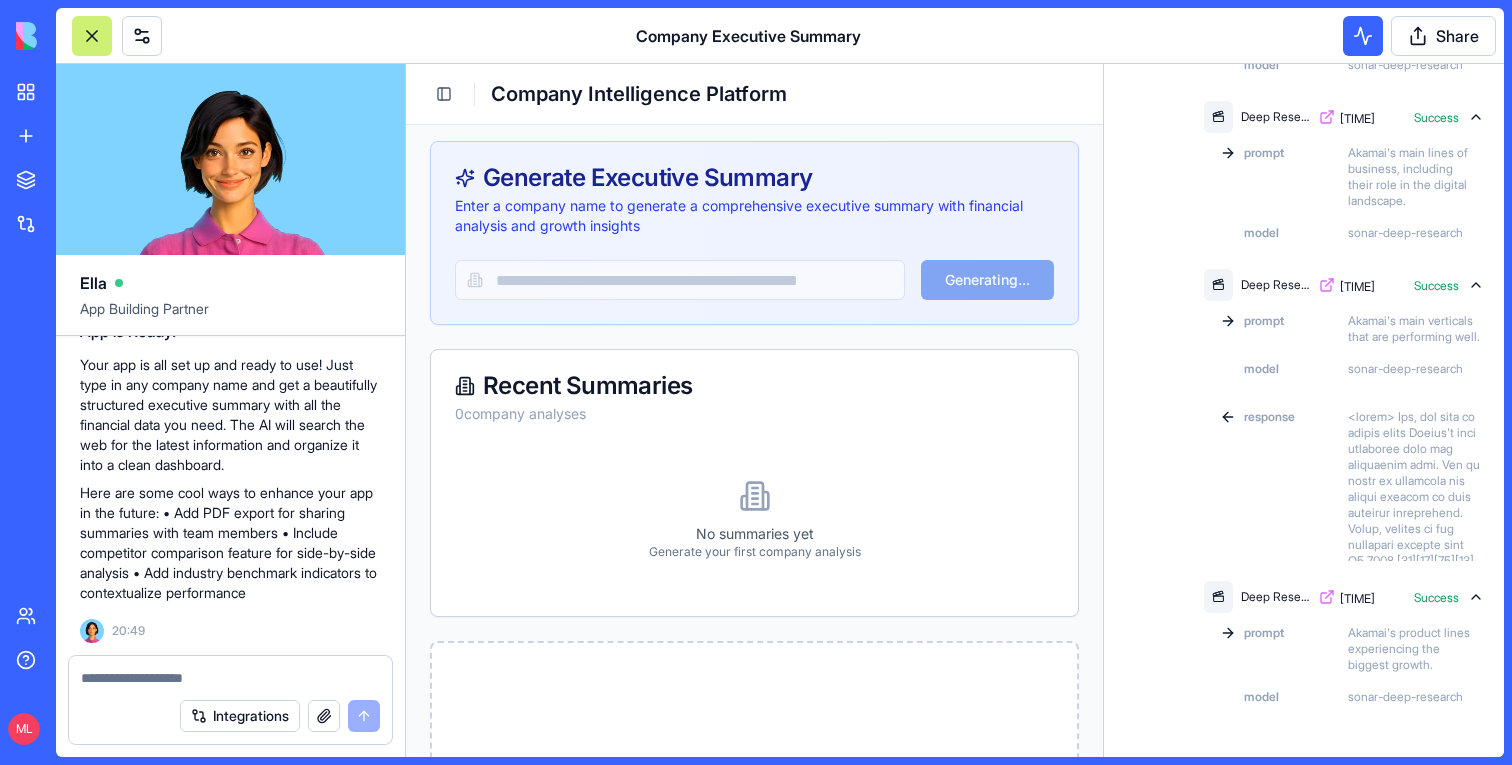 scroll, scrollTop: 875, scrollLeft: 0, axis: vertical 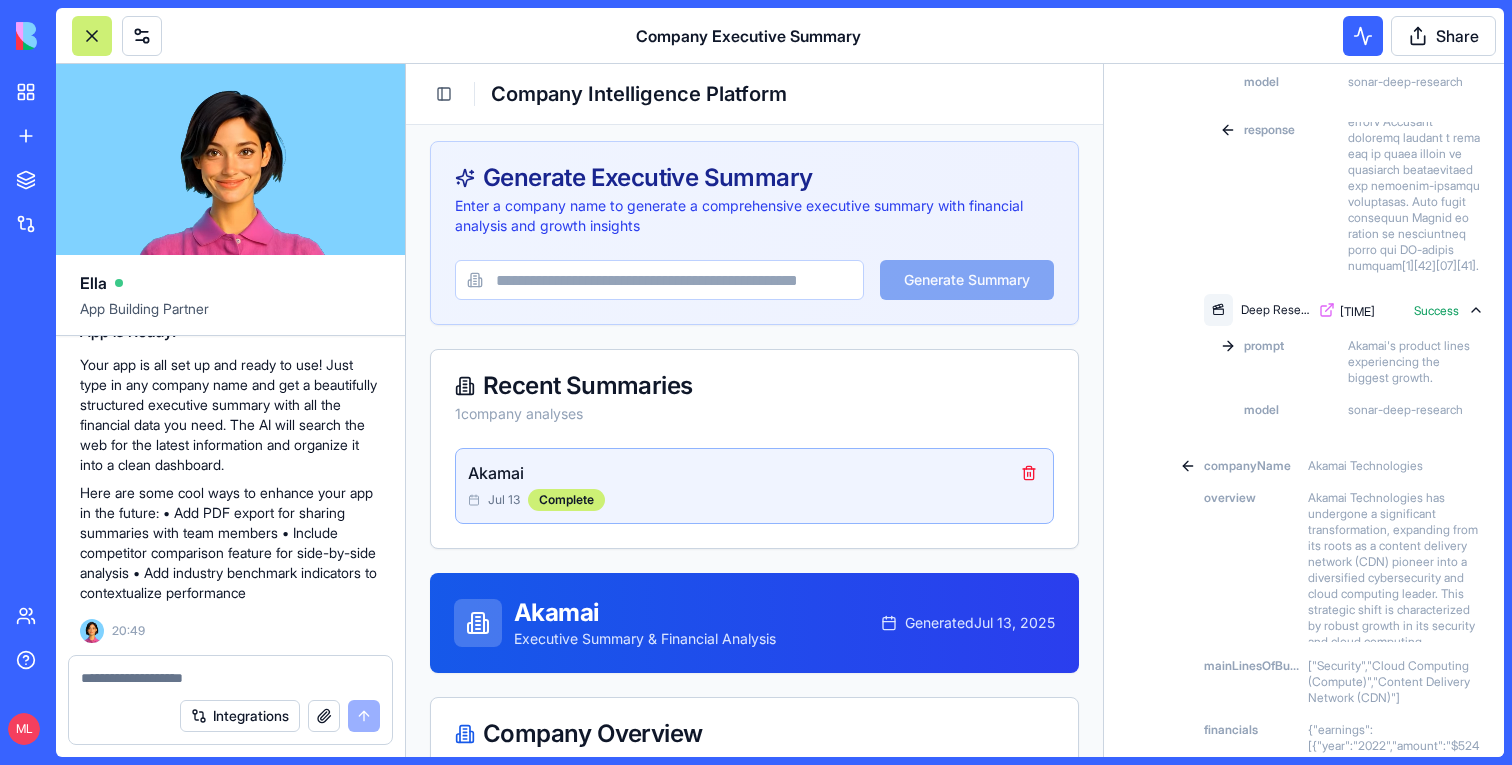 click on "Akamai's product lines experiencing the biggest growth." at bounding box center (1414, 362) 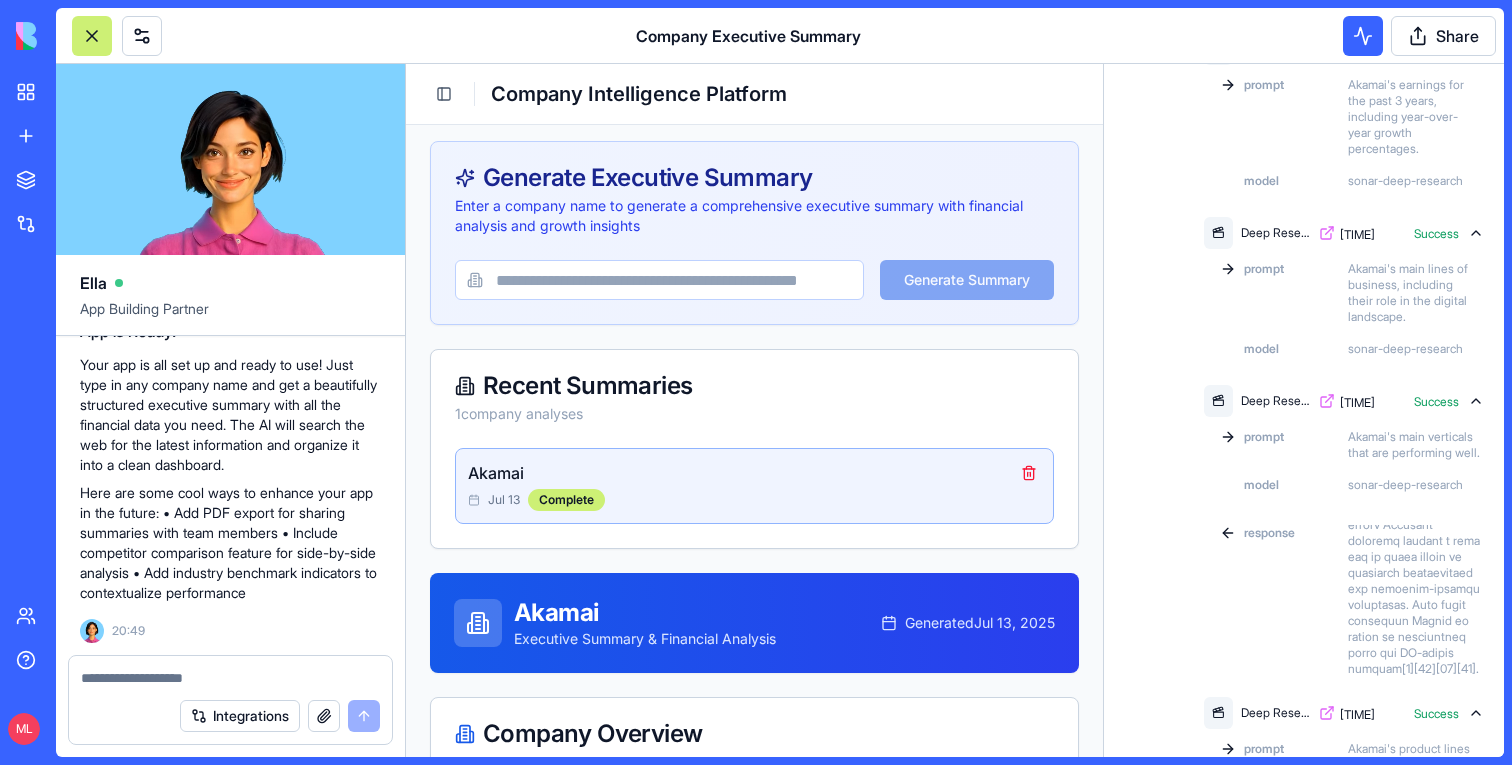 scroll, scrollTop: 840, scrollLeft: 0, axis: vertical 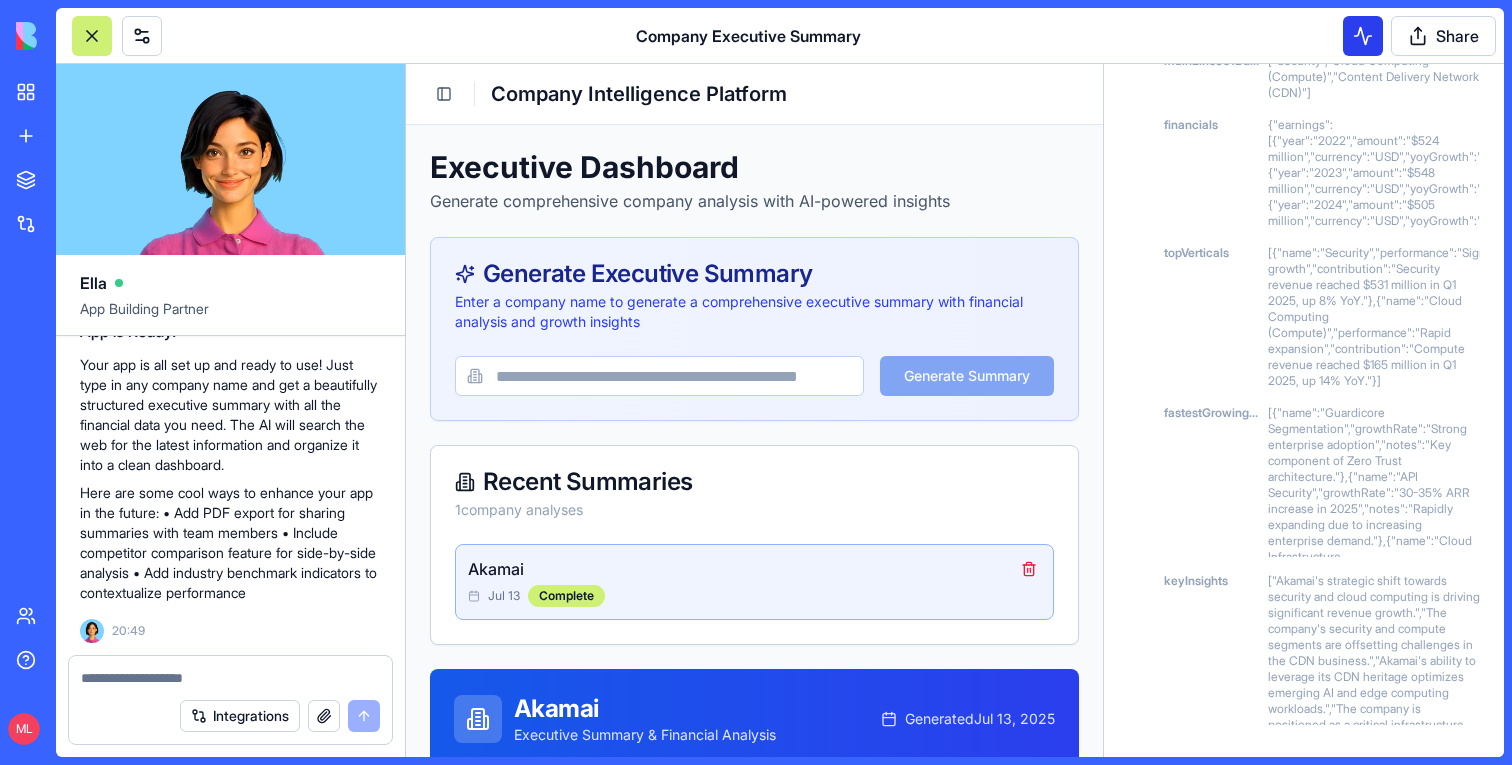 click at bounding box center (1363, 36) 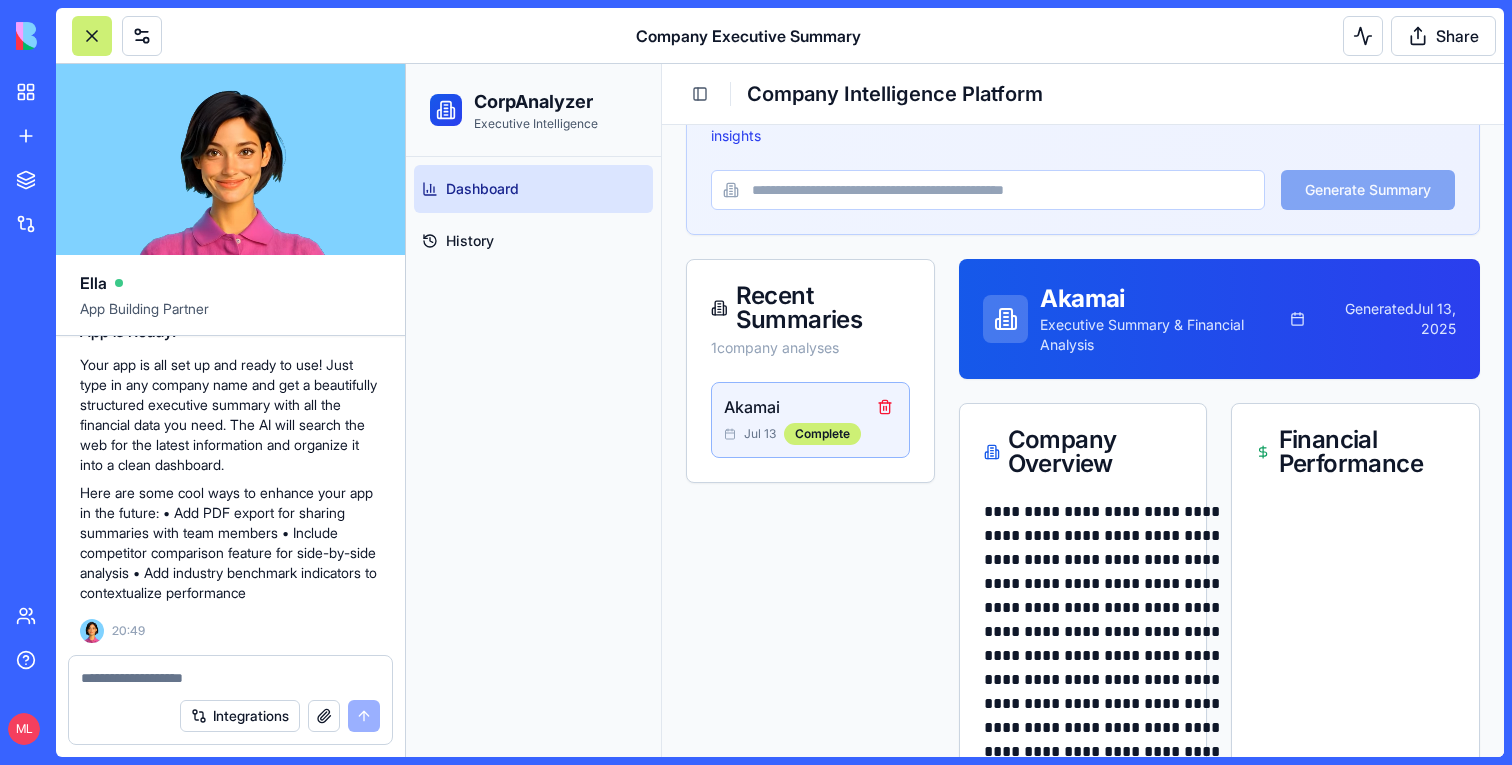 scroll, scrollTop: 262, scrollLeft: 0, axis: vertical 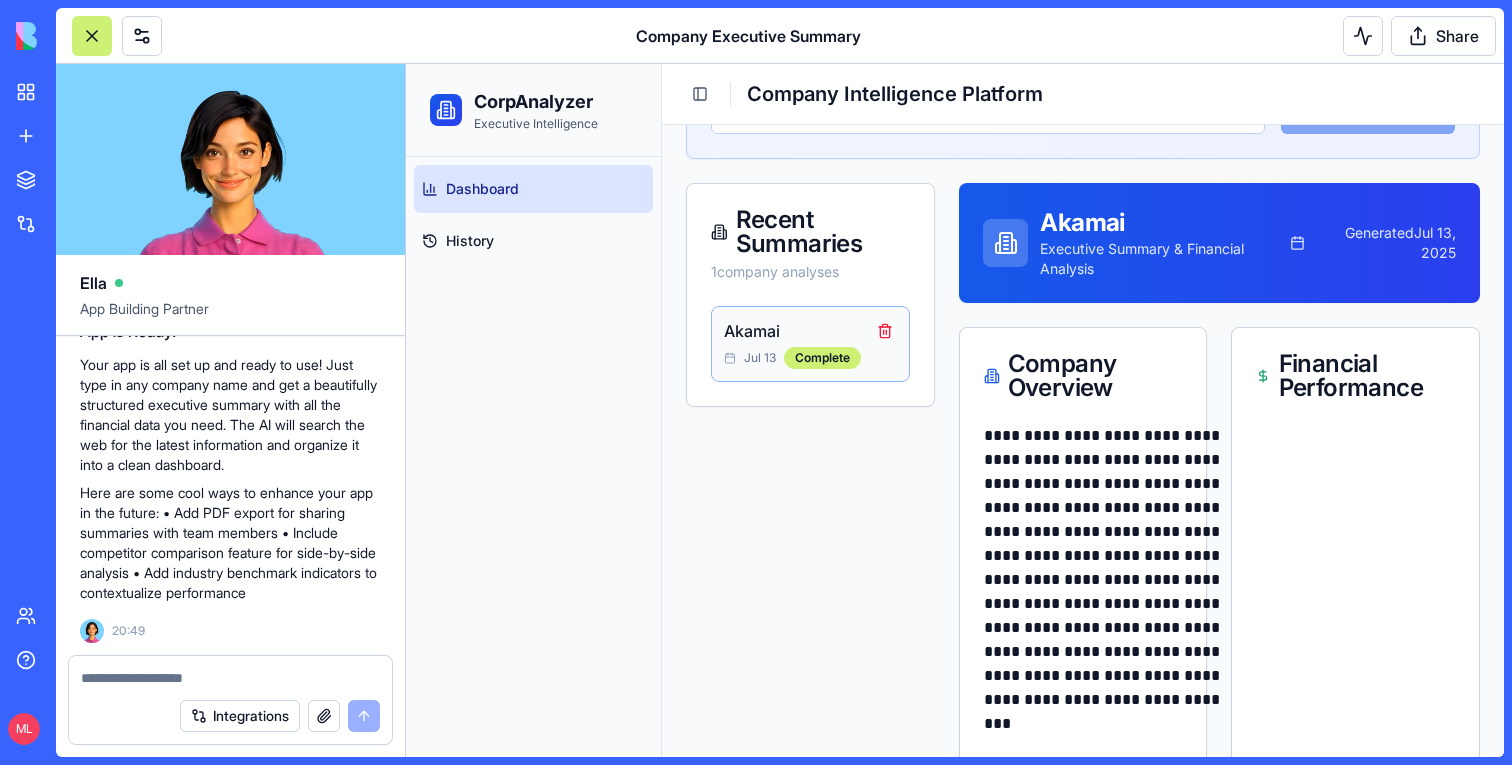 click on "Akamai" at bounding box center (798, 331) 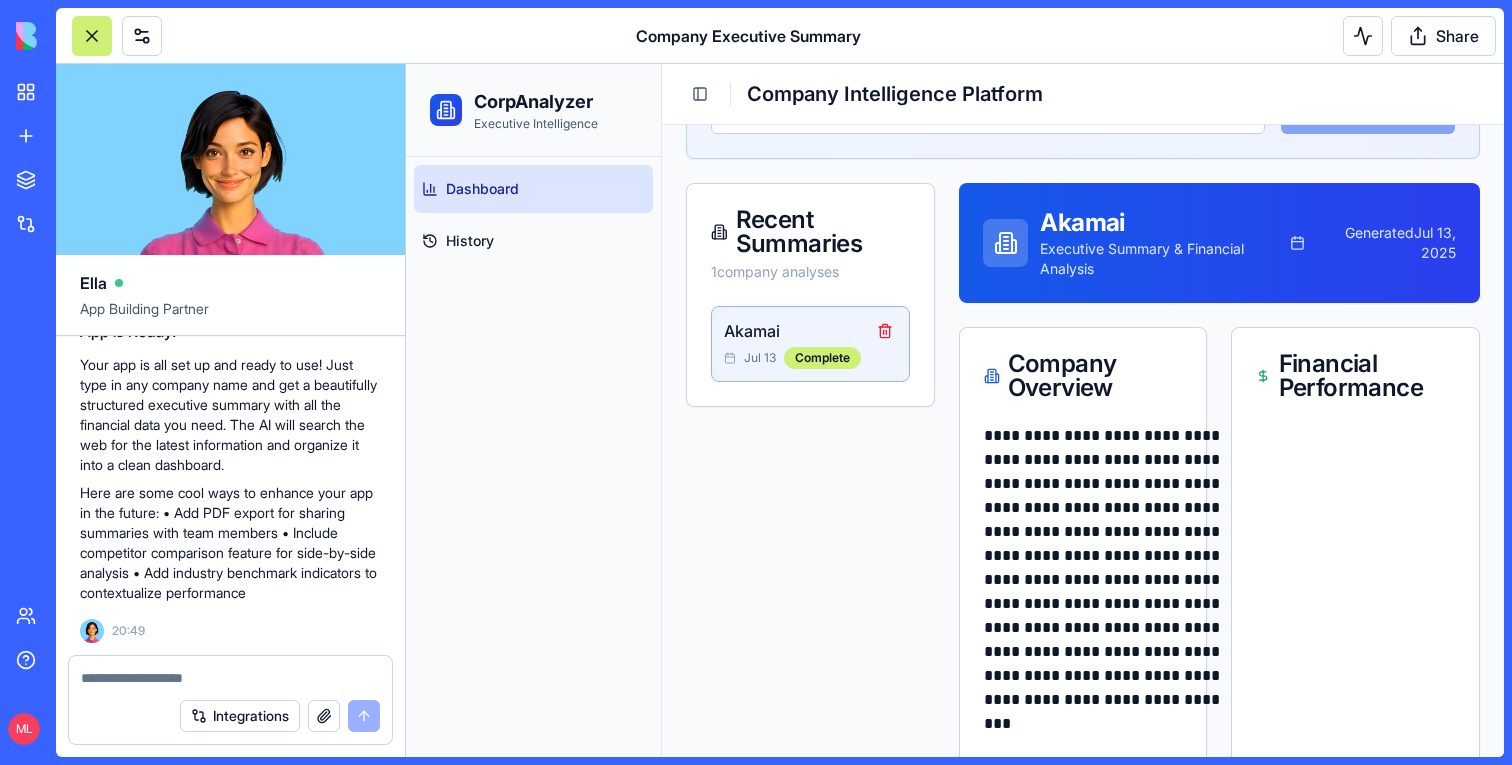 scroll, scrollTop: 306, scrollLeft: 0, axis: vertical 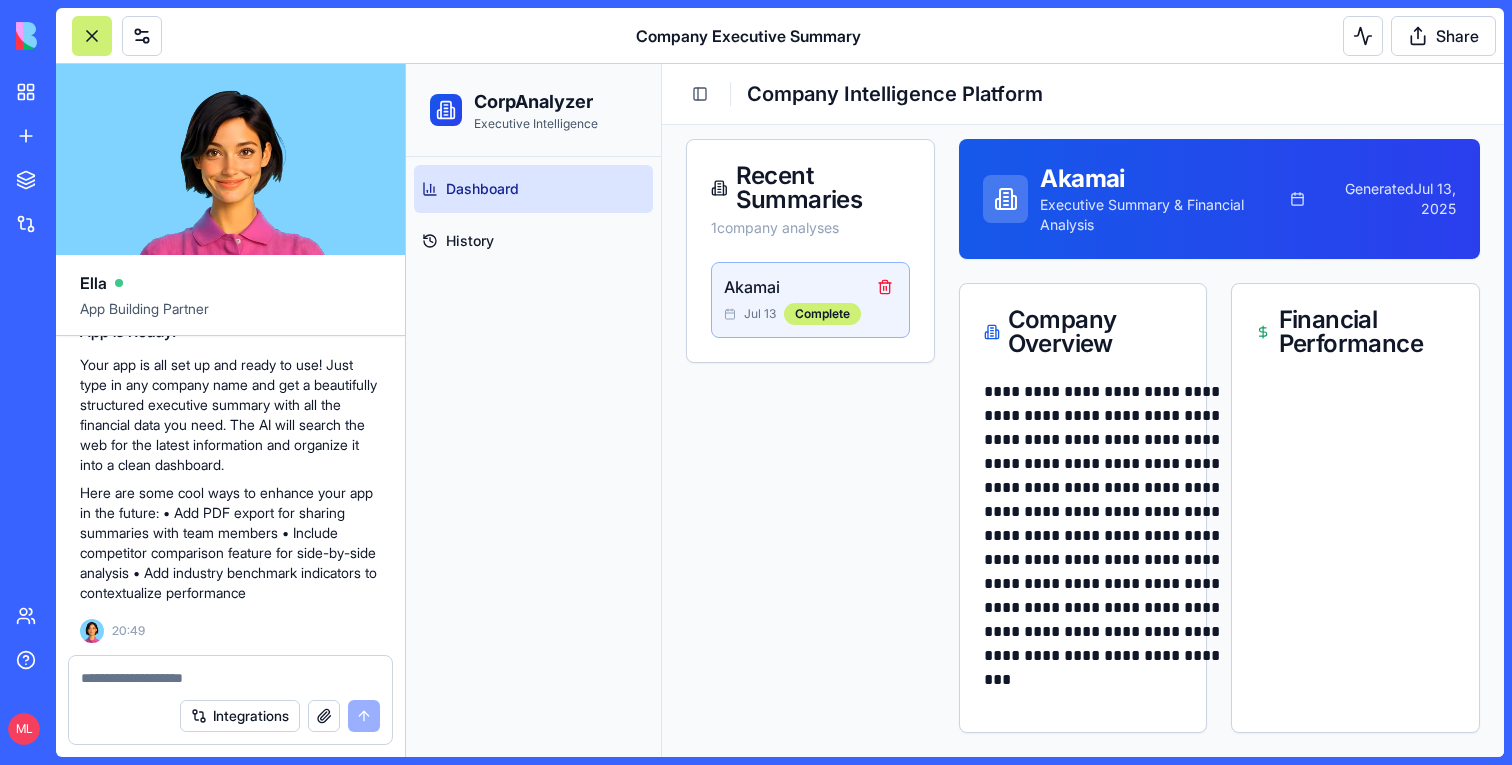 click on "Financial Performance" at bounding box center [1355, 508] 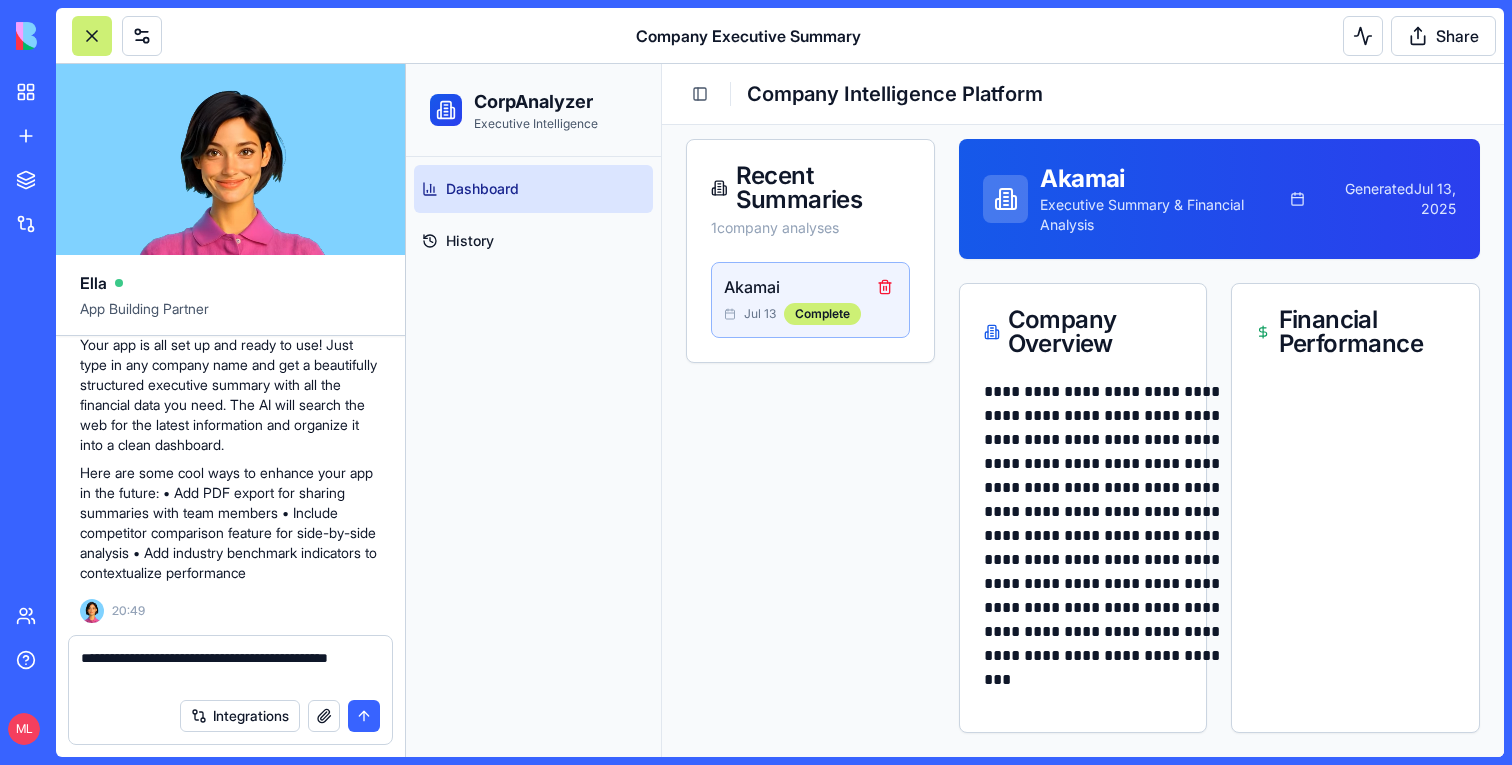 type on "**********" 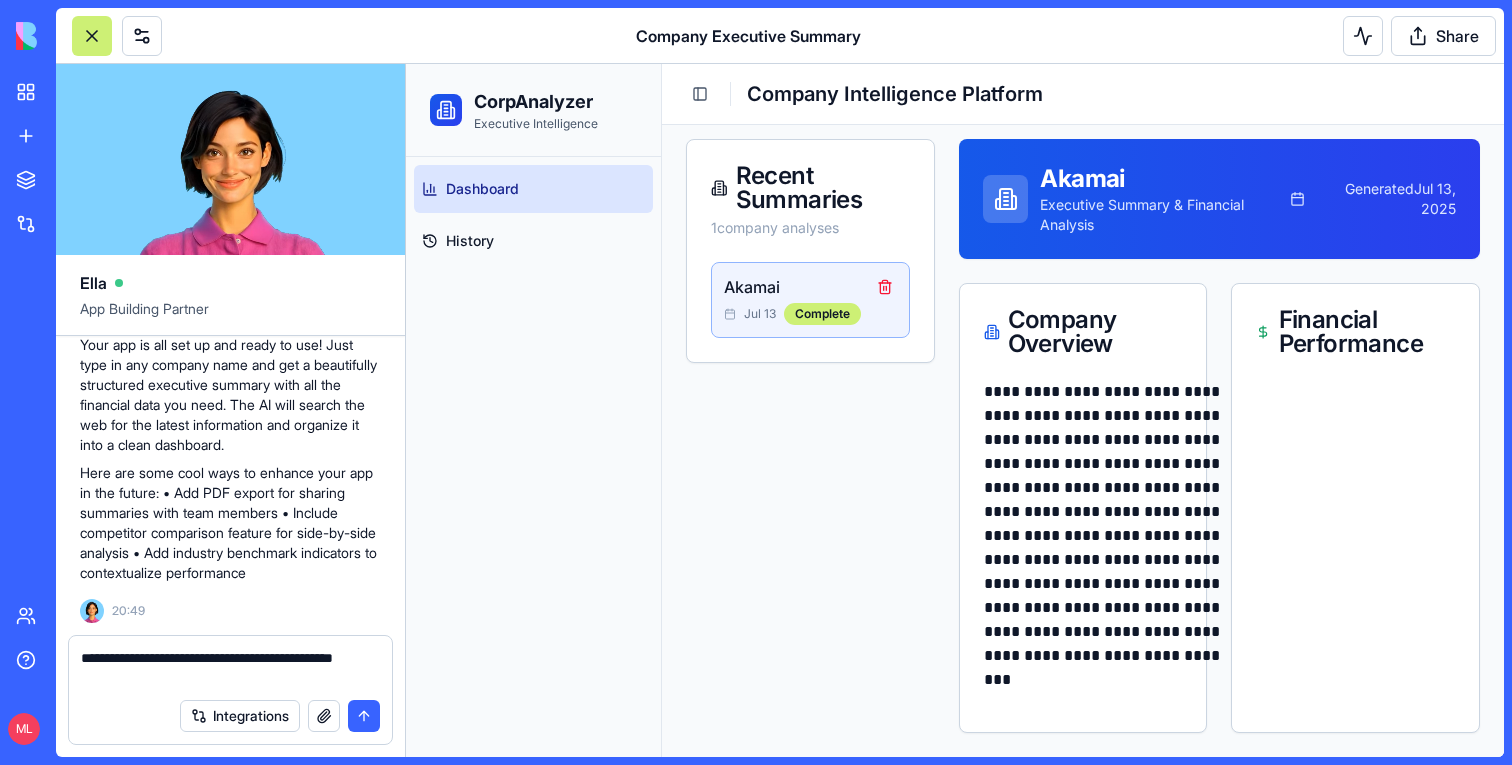 type 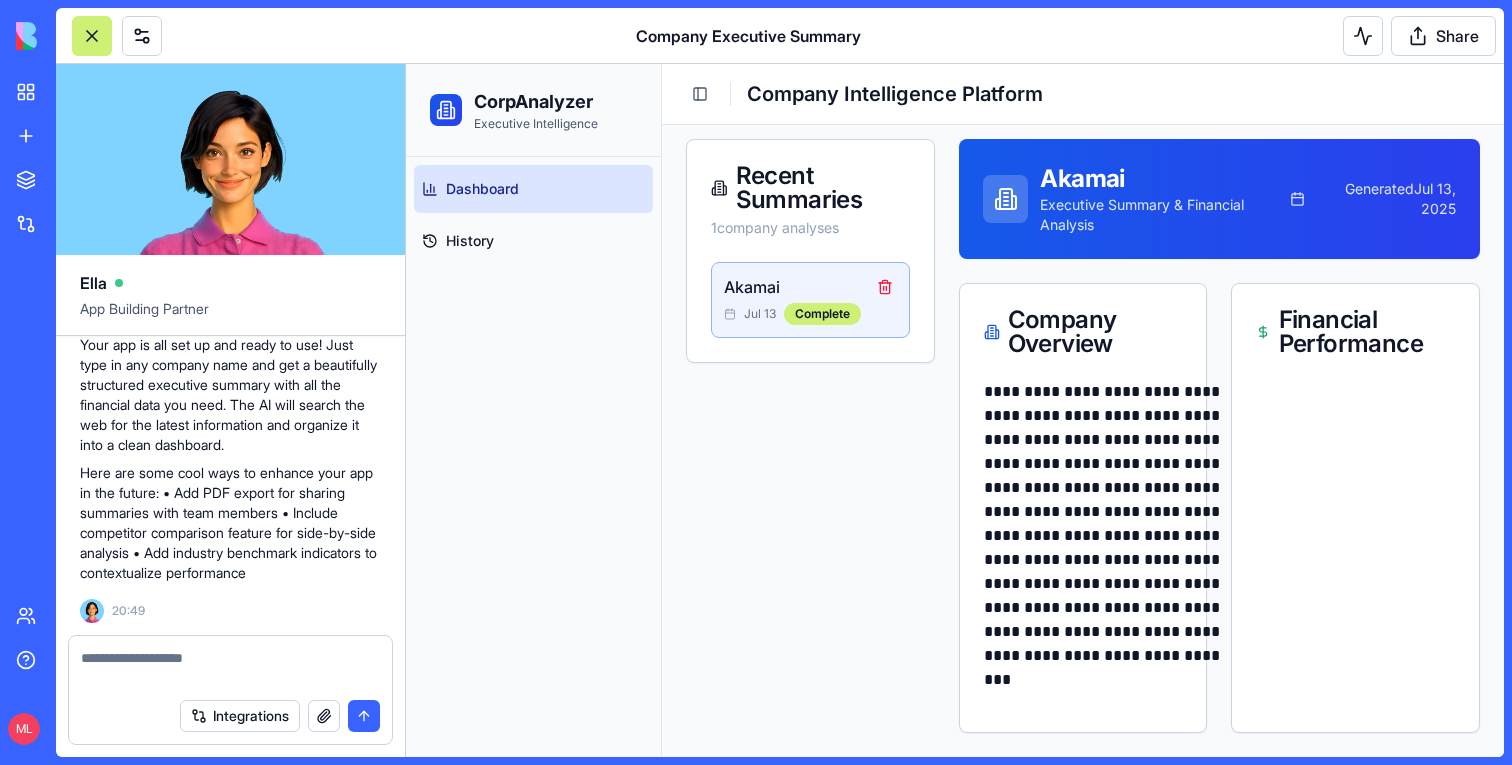 scroll, scrollTop: 1081, scrollLeft: 0, axis: vertical 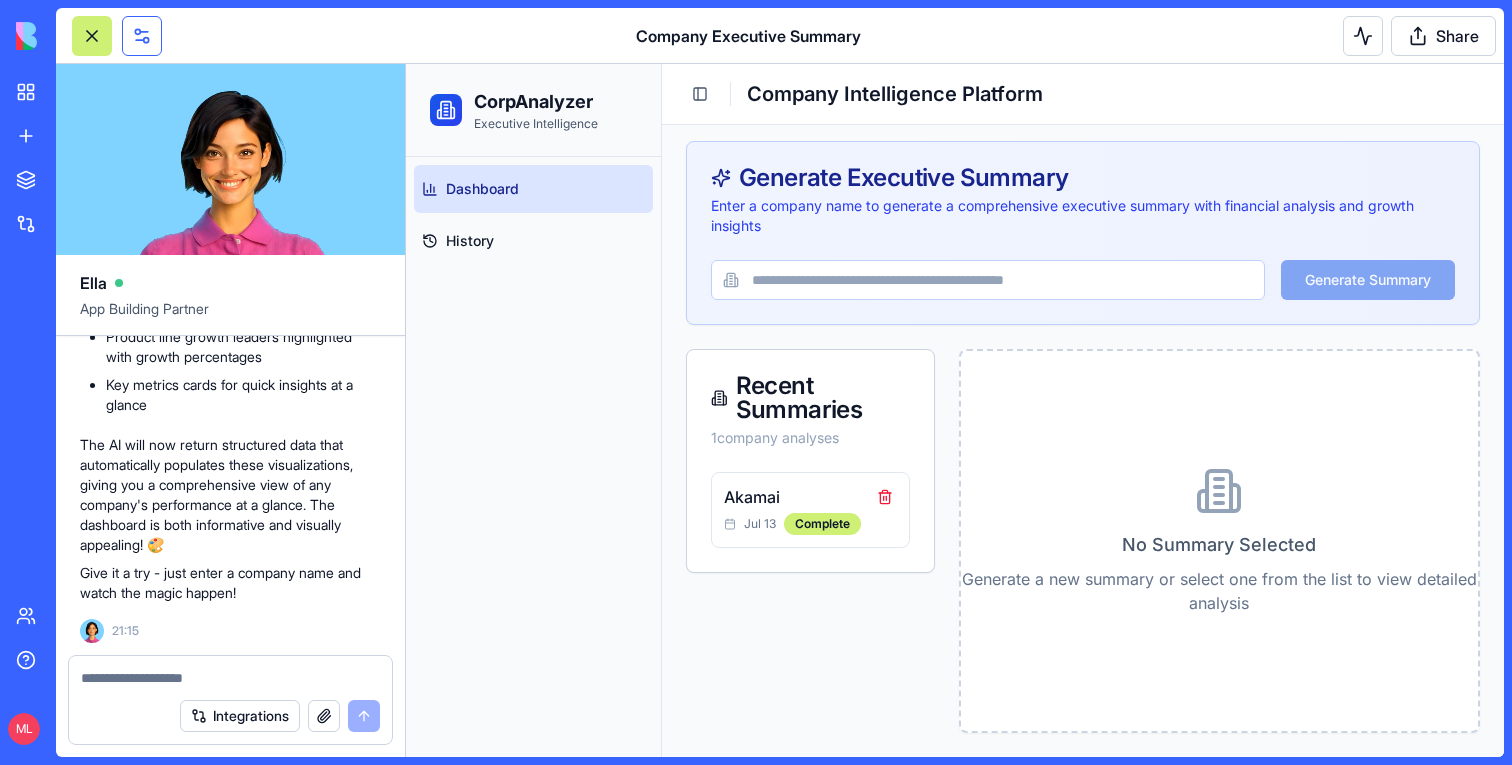 click at bounding box center (142, 36) 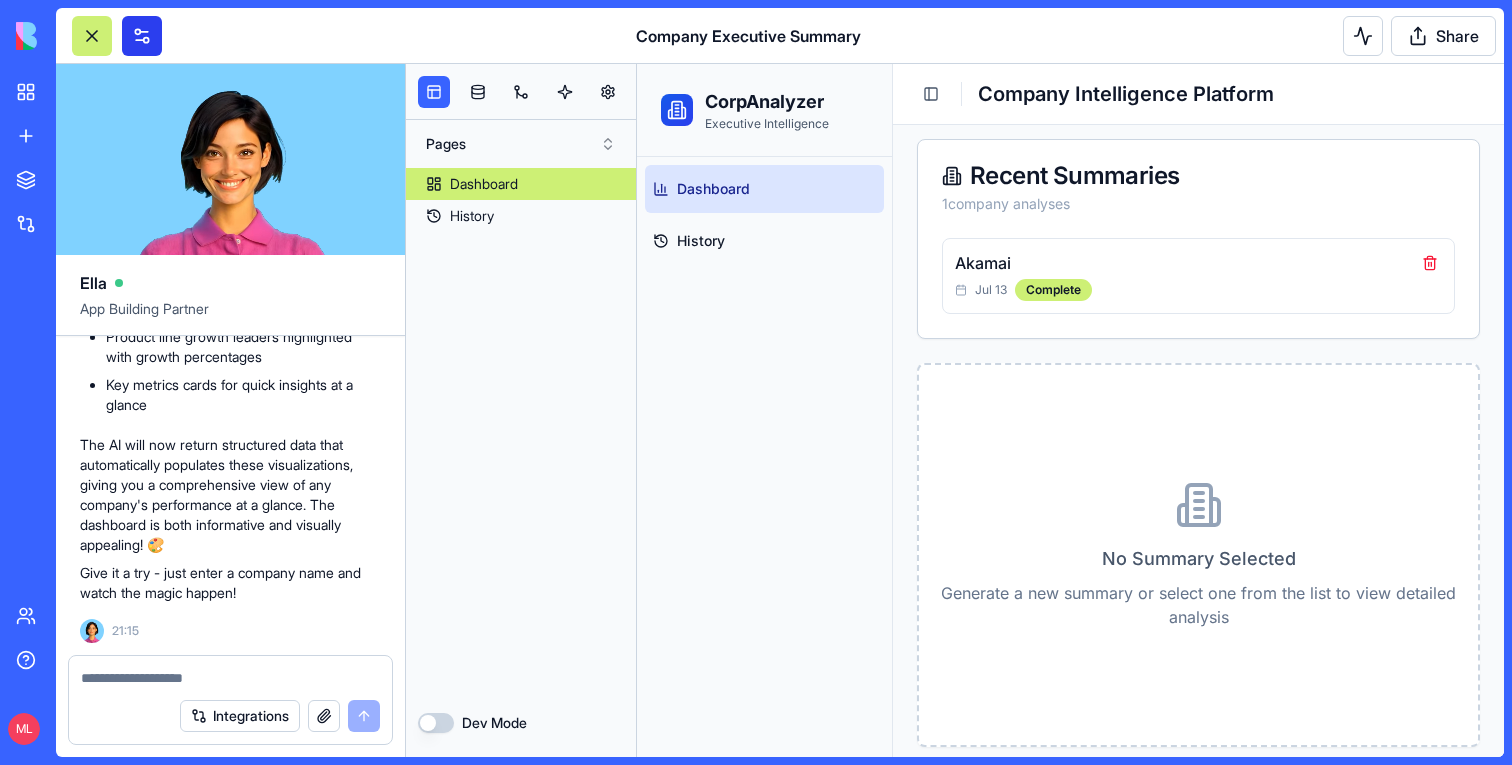 click at bounding box center (142, 36) 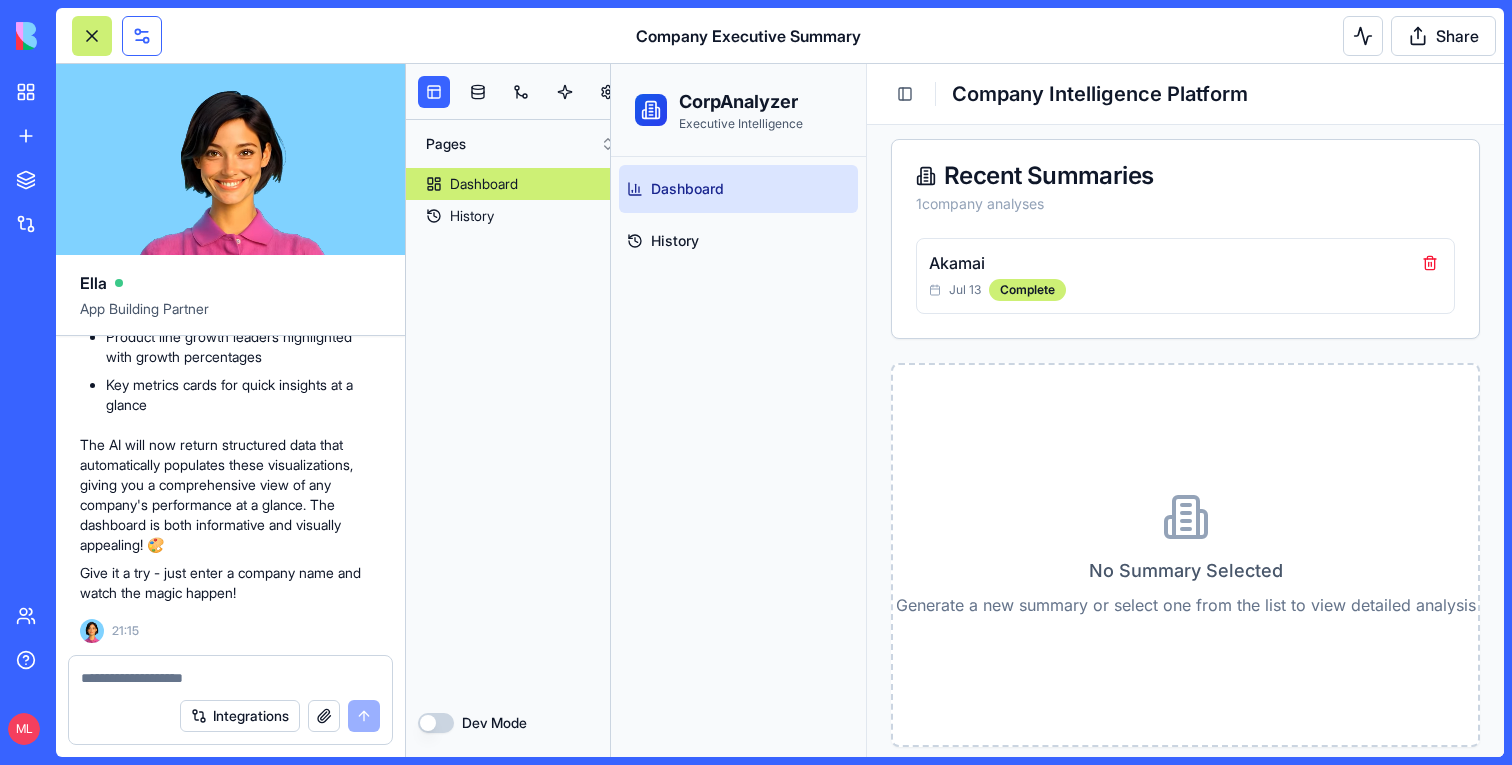 scroll, scrollTop: 96, scrollLeft: 0, axis: vertical 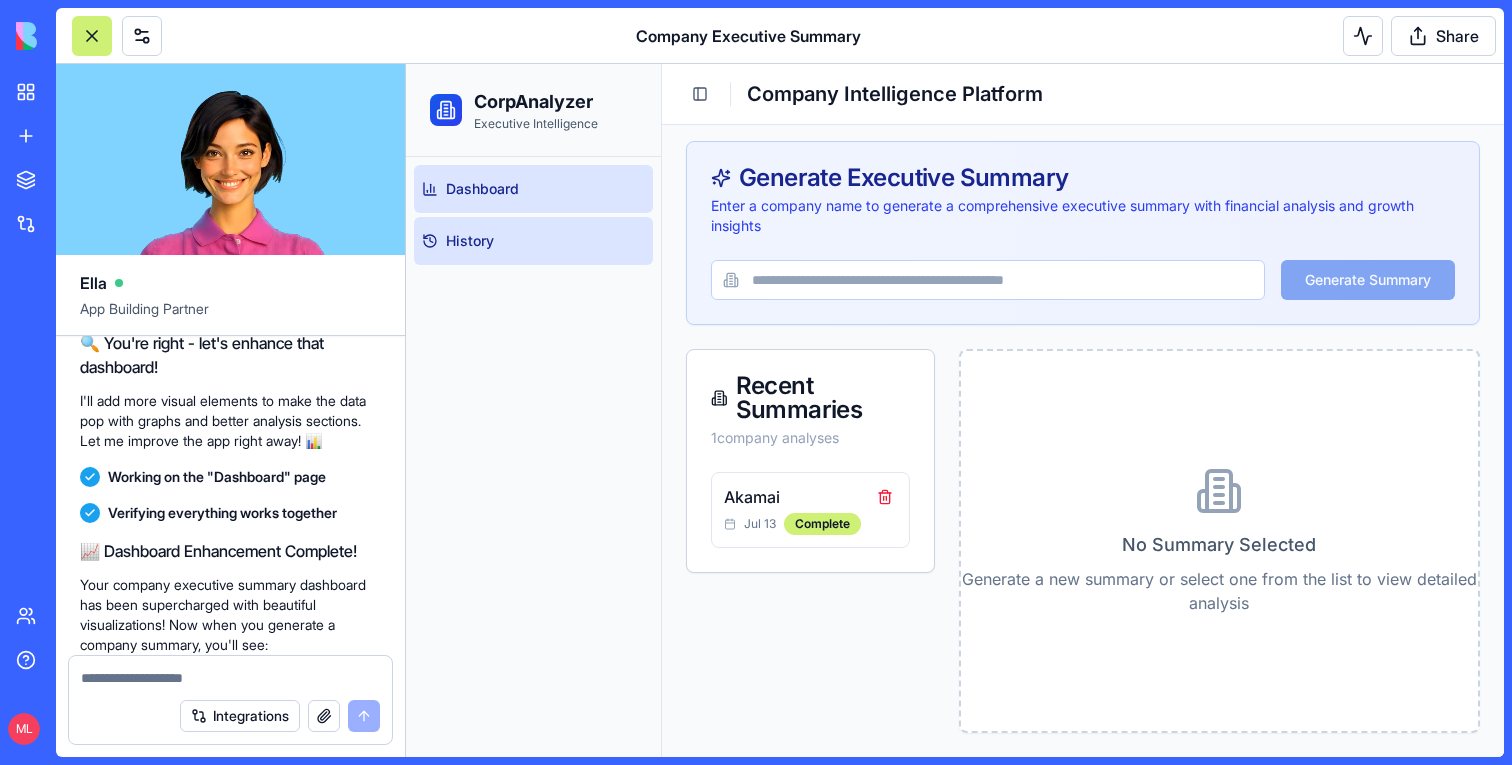 click on "History" at bounding box center (533, 241) 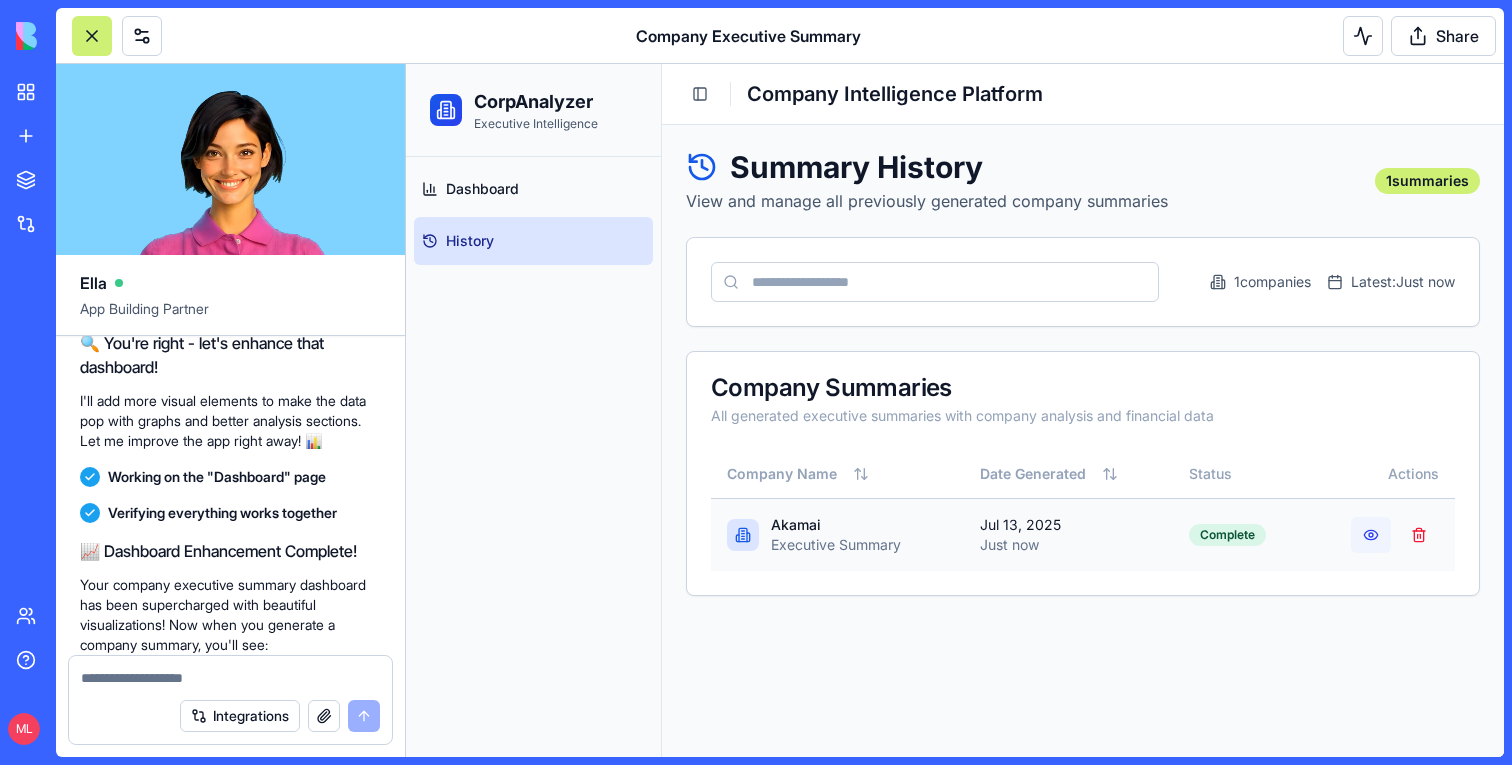 click at bounding box center (1371, 535) 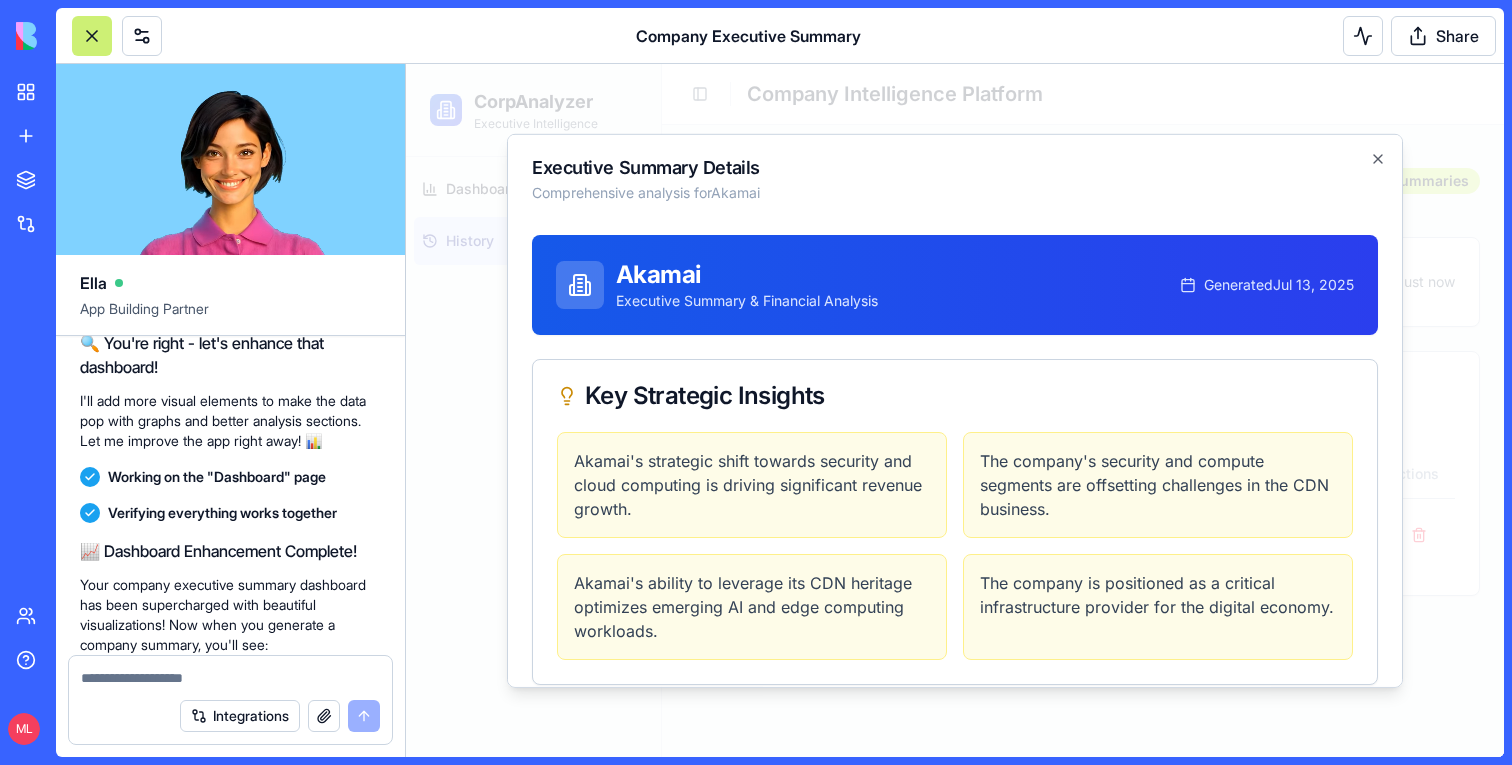 scroll, scrollTop: 21, scrollLeft: 0, axis: vertical 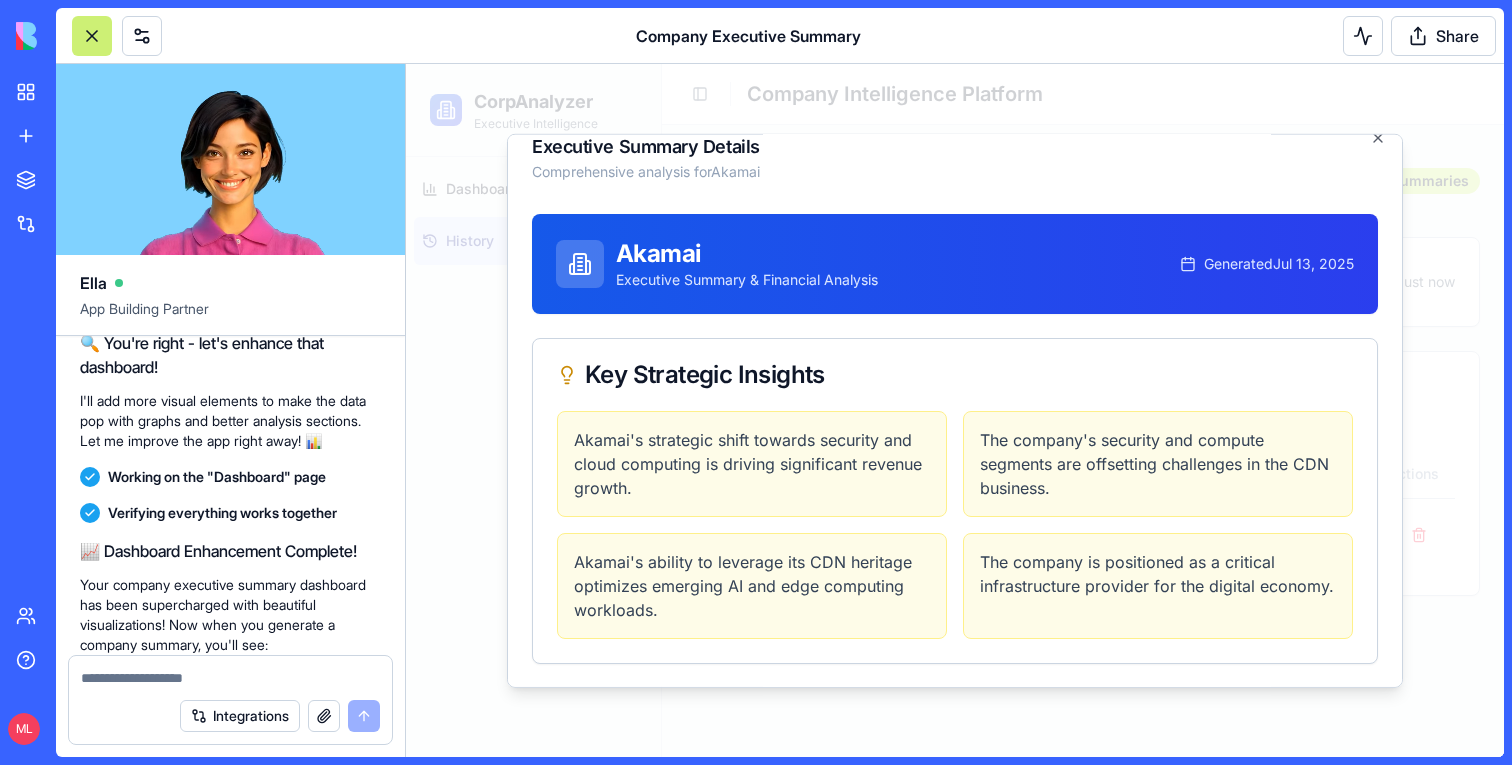 click at bounding box center [955, 410] 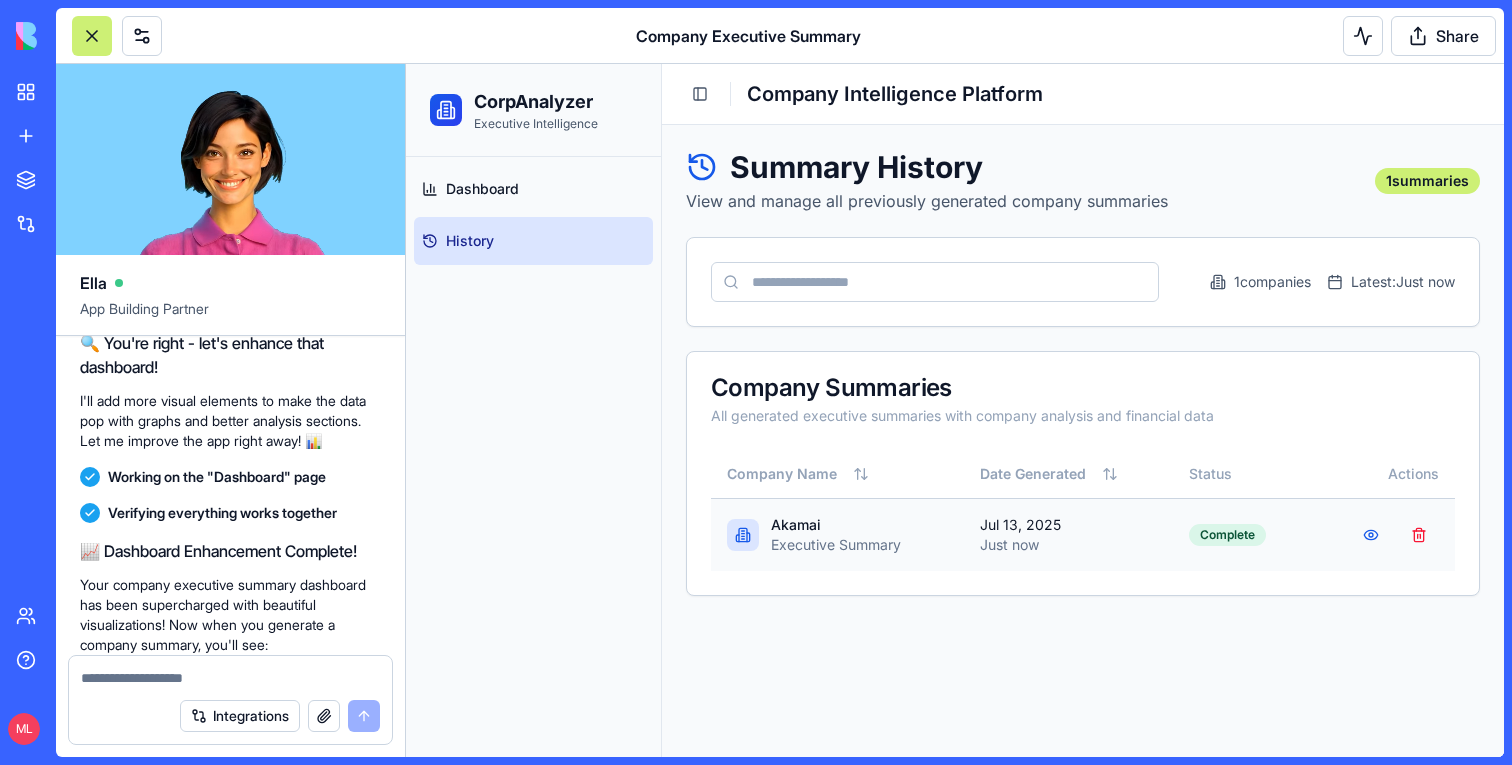 click on "Akamai" at bounding box center (836, 525) 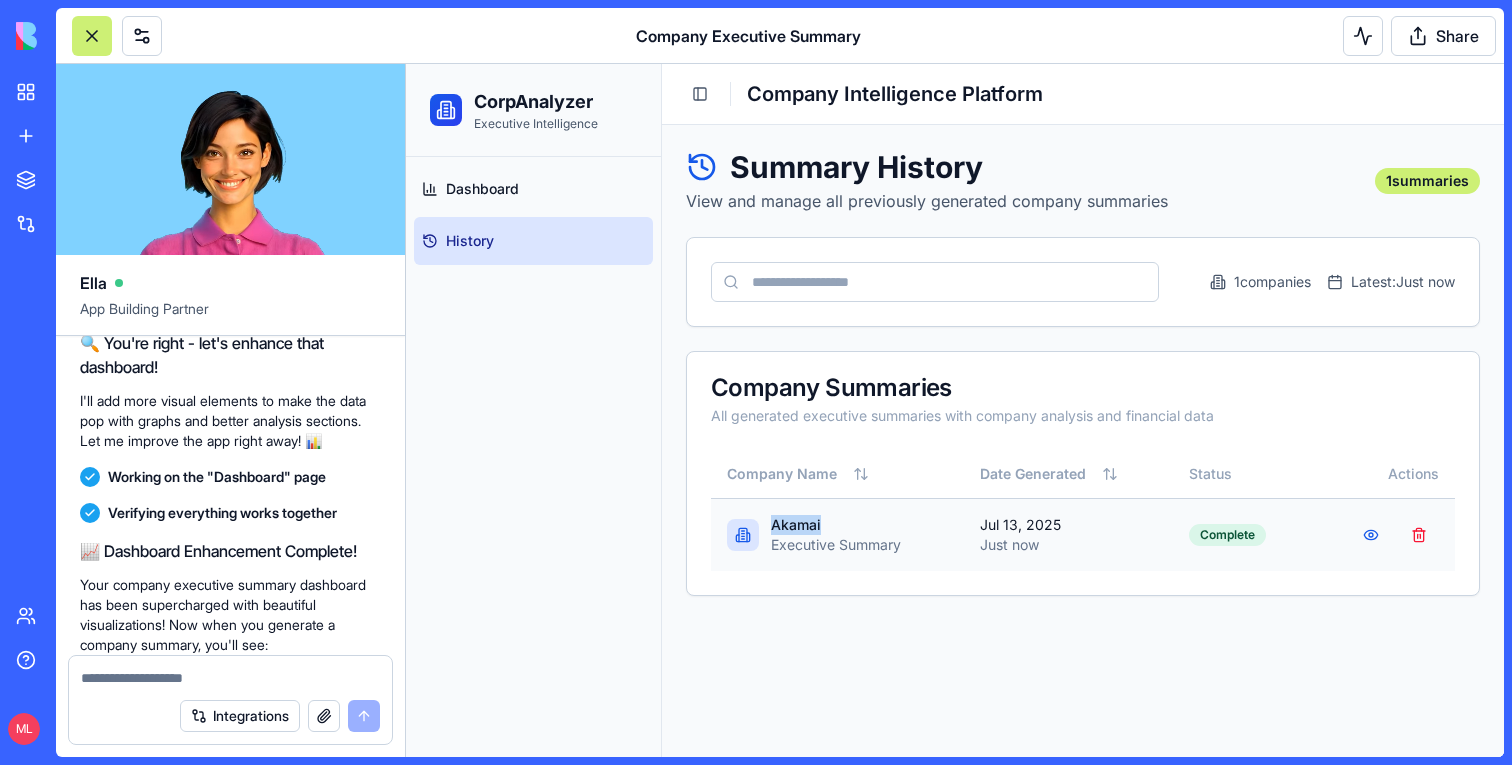 click on "Akamai" at bounding box center [836, 525] 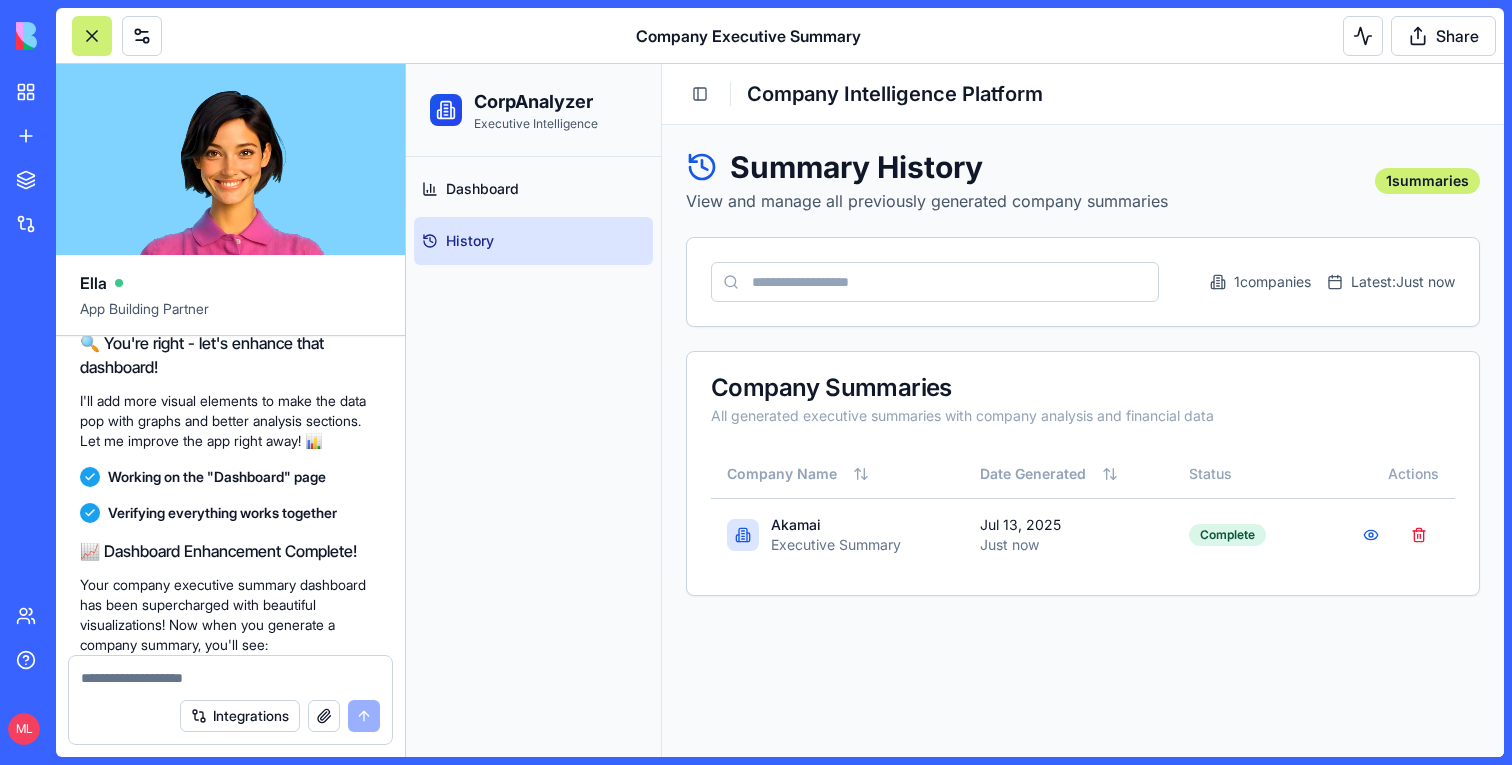 click at bounding box center [935, 282] 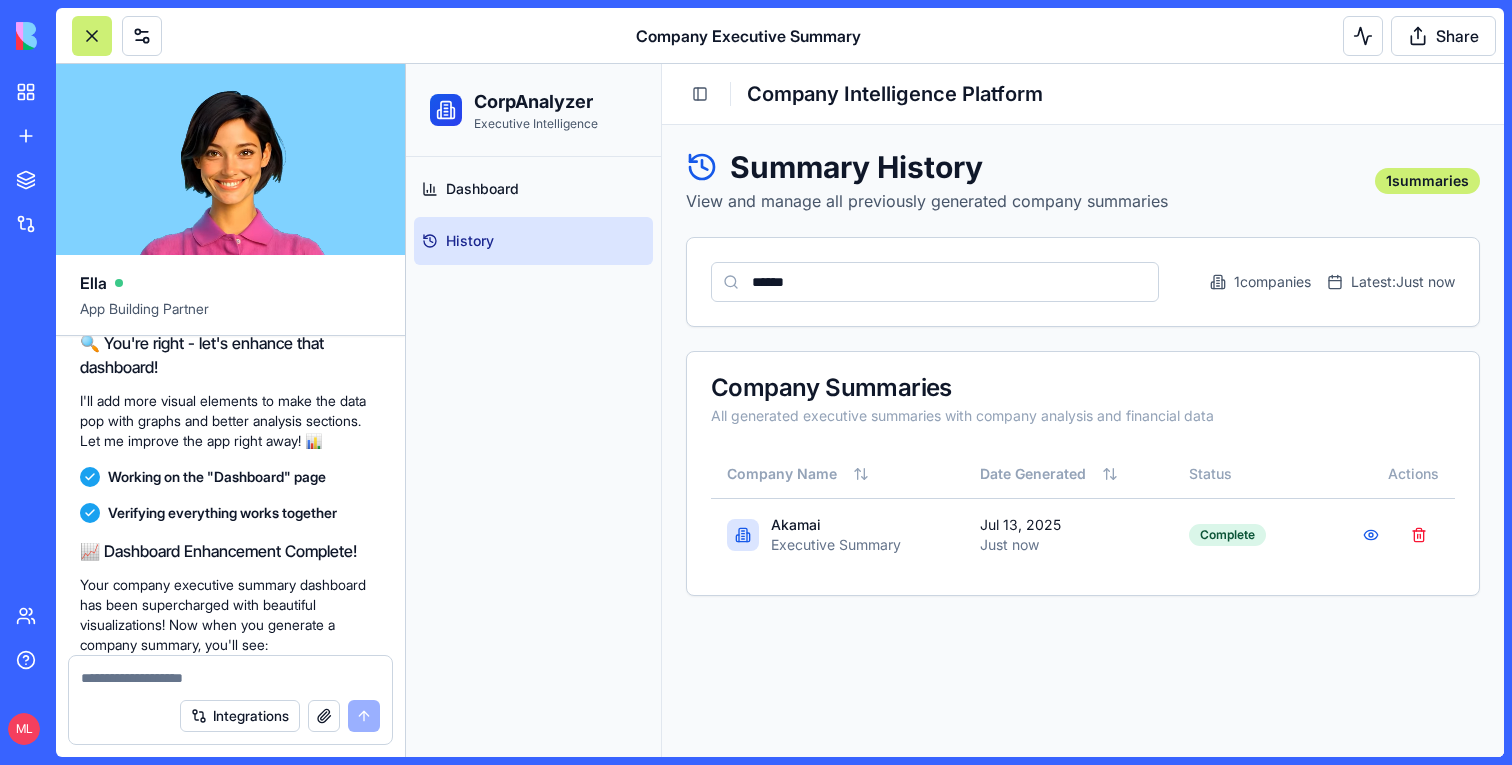 type on "******" 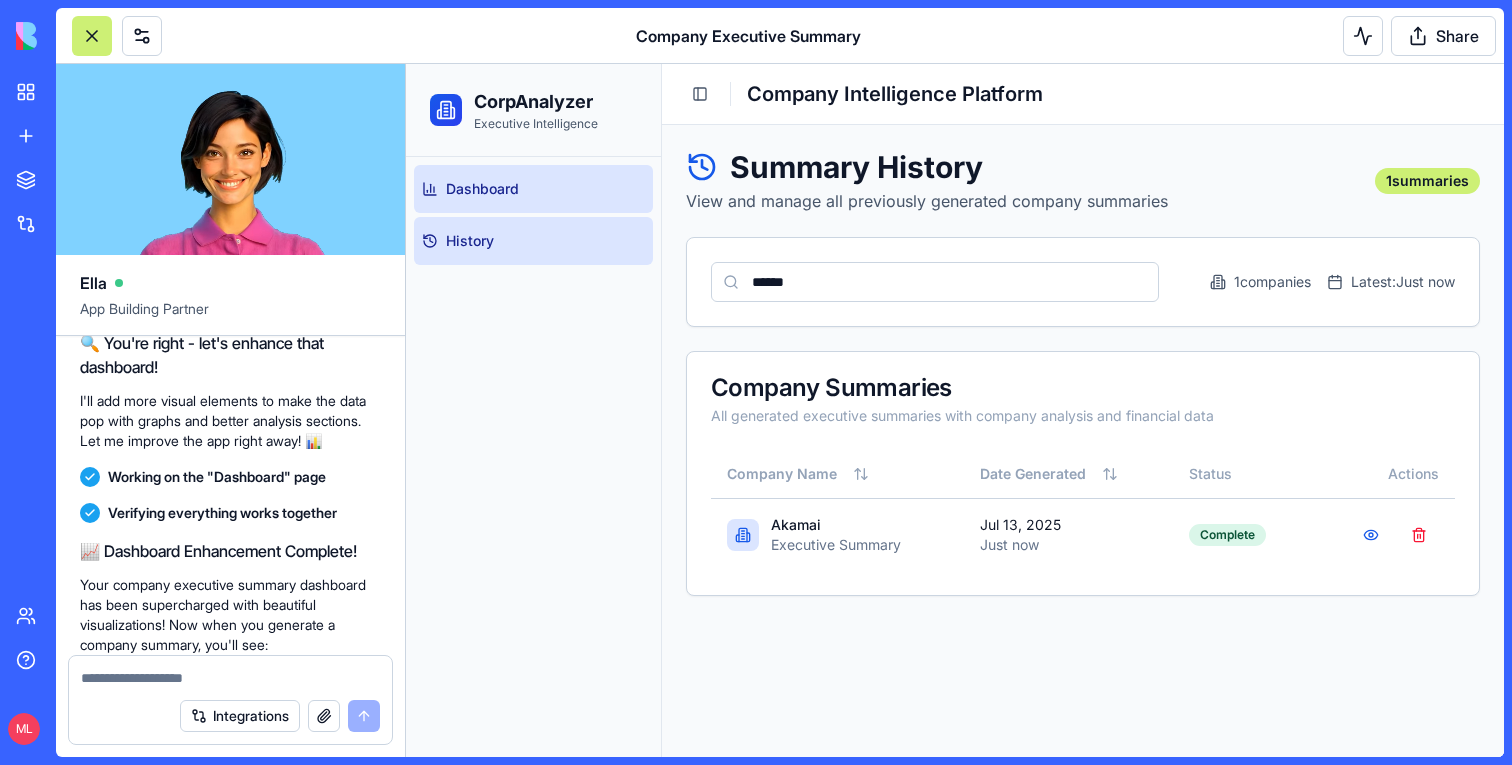 click on "Dashboard" at bounding box center (533, 189) 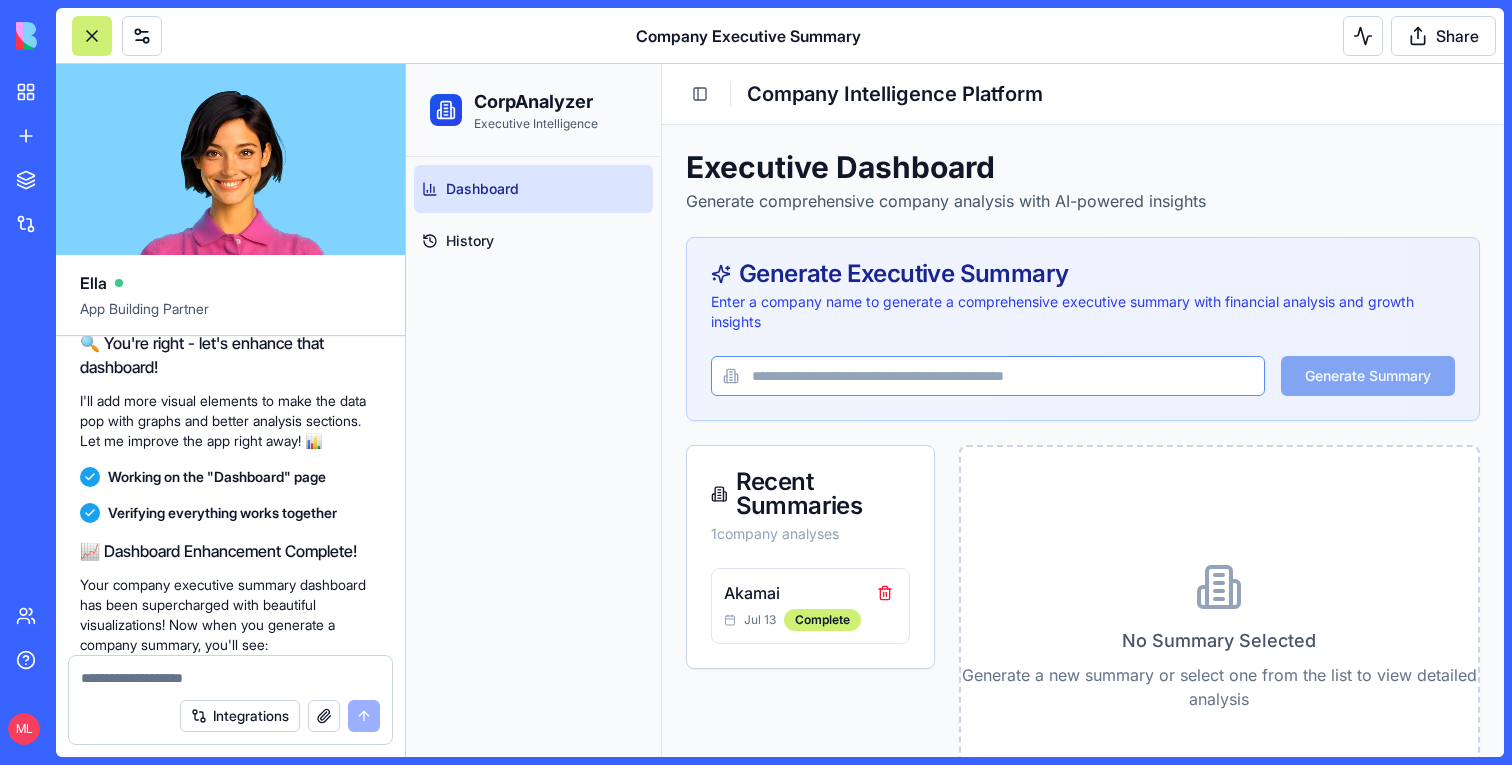 click at bounding box center [988, 376] 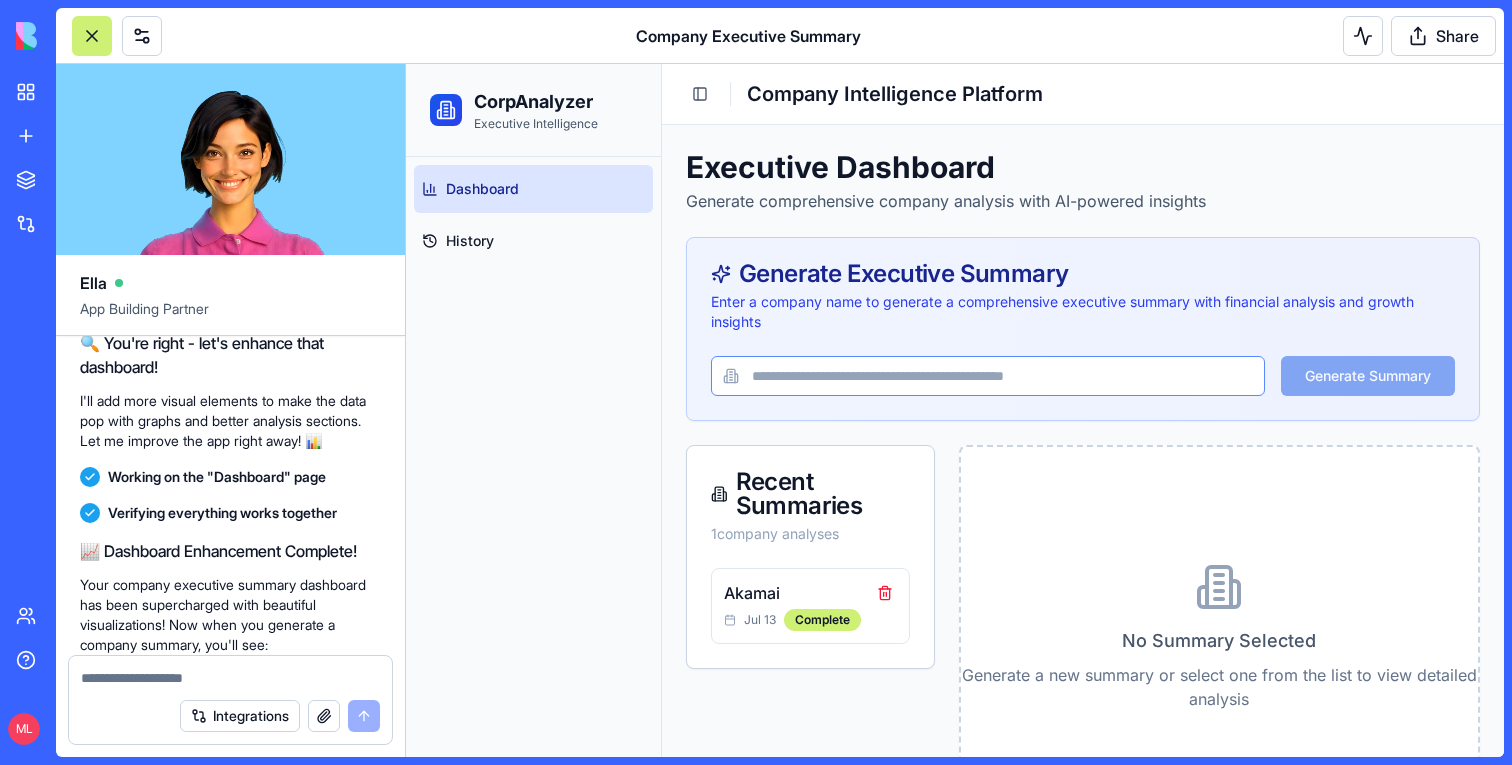 paste on "******" 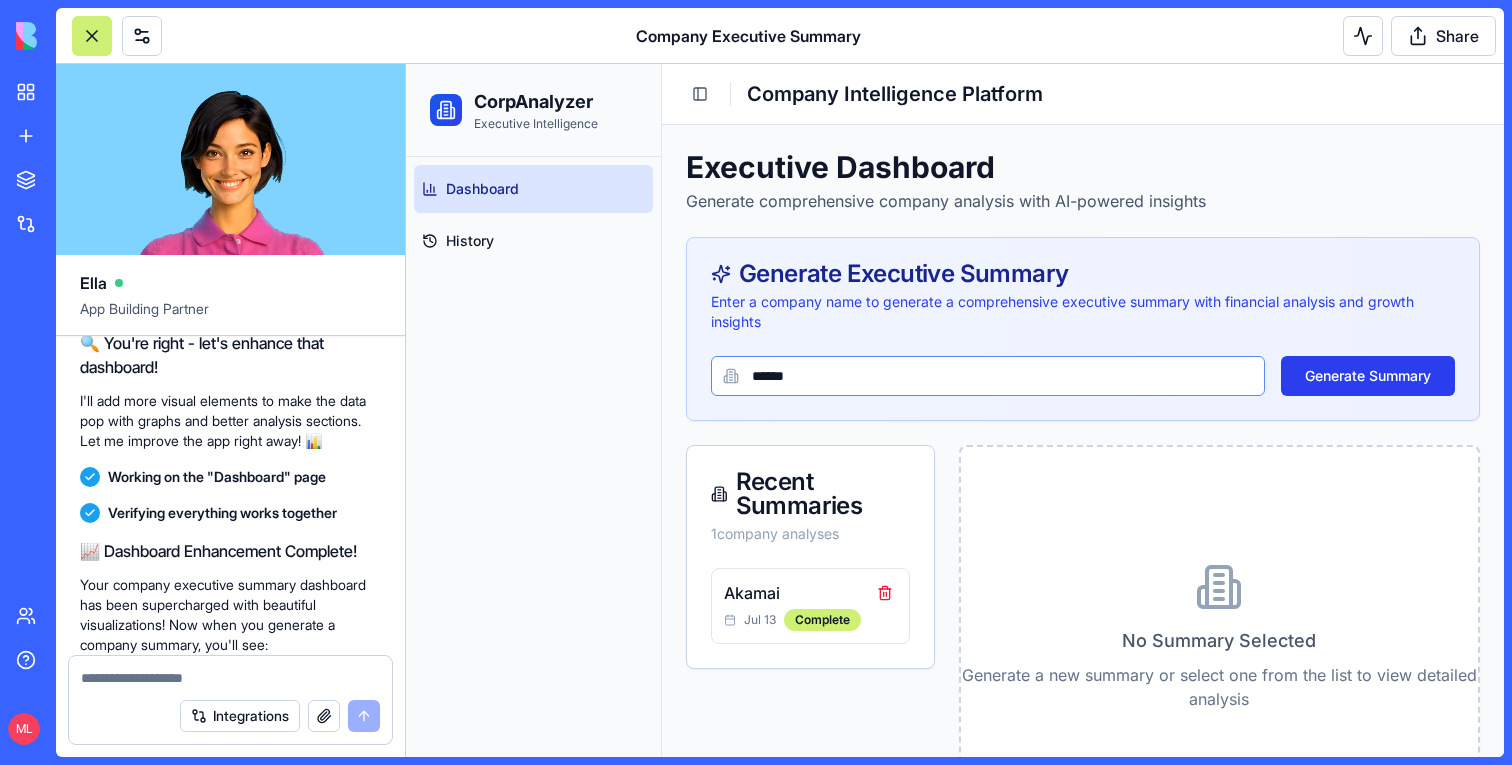 type on "******" 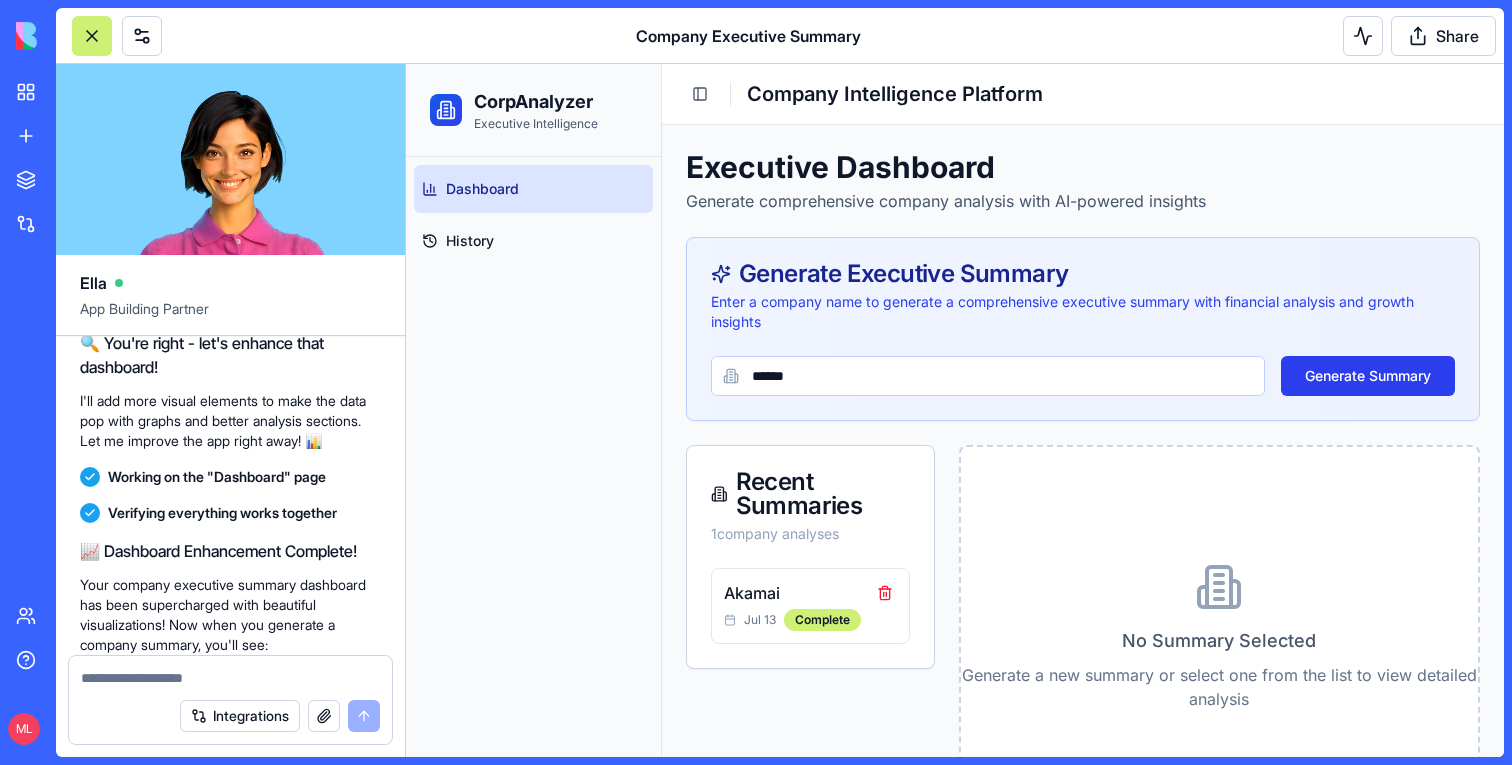 click on "Generate Summary" at bounding box center [1368, 376] 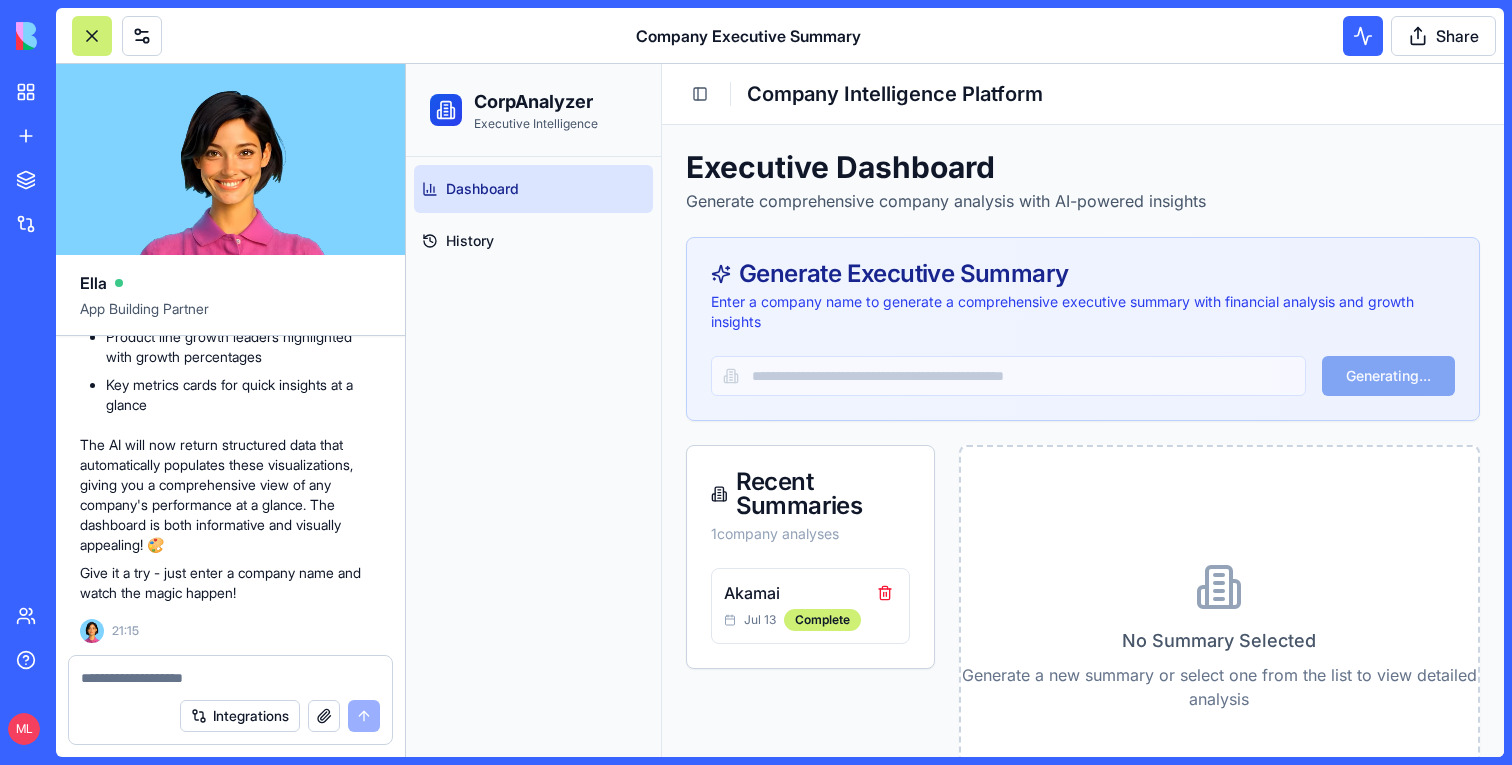 scroll, scrollTop: 1908, scrollLeft: 0, axis: vertical 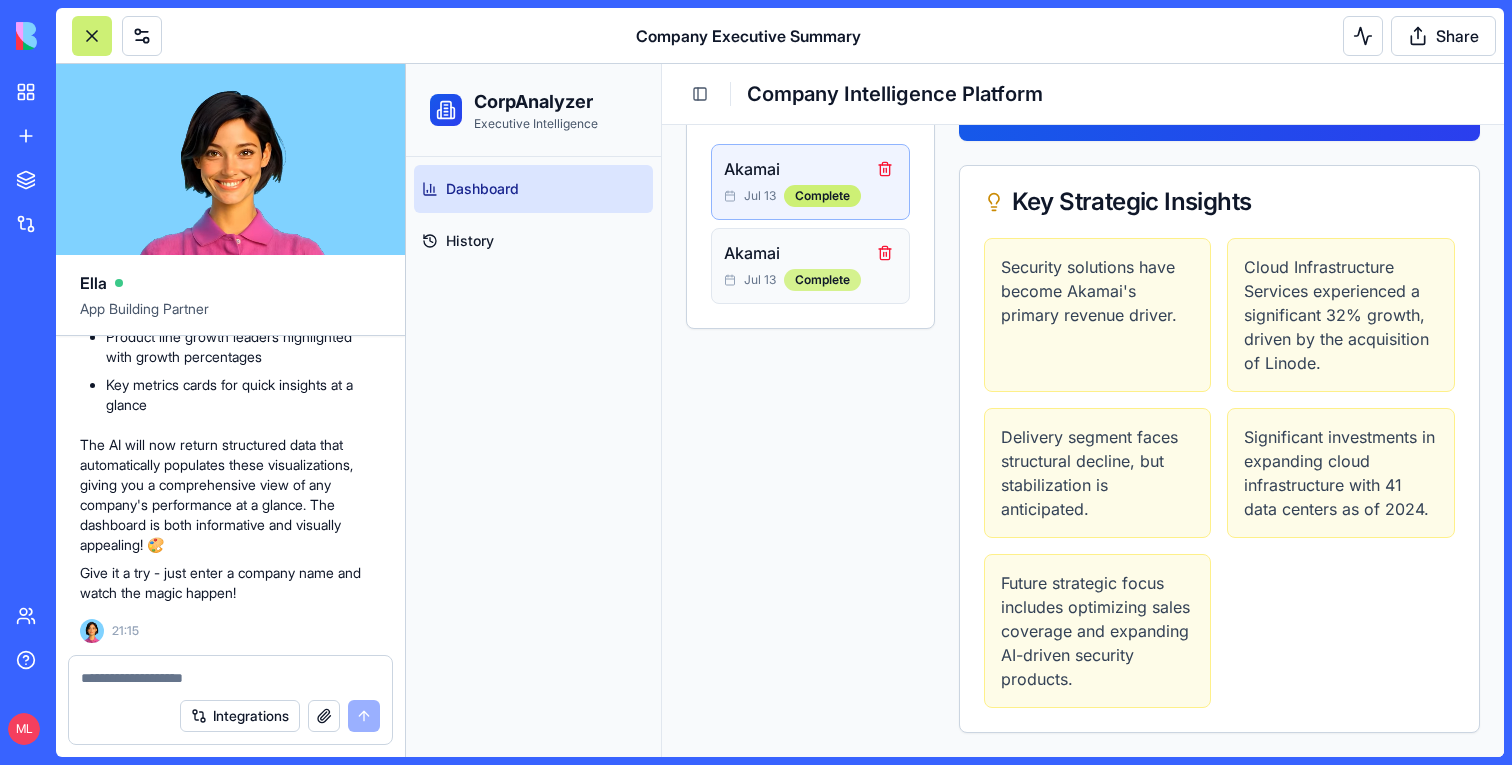 click on "Complete" at bounding box center (822, 280) 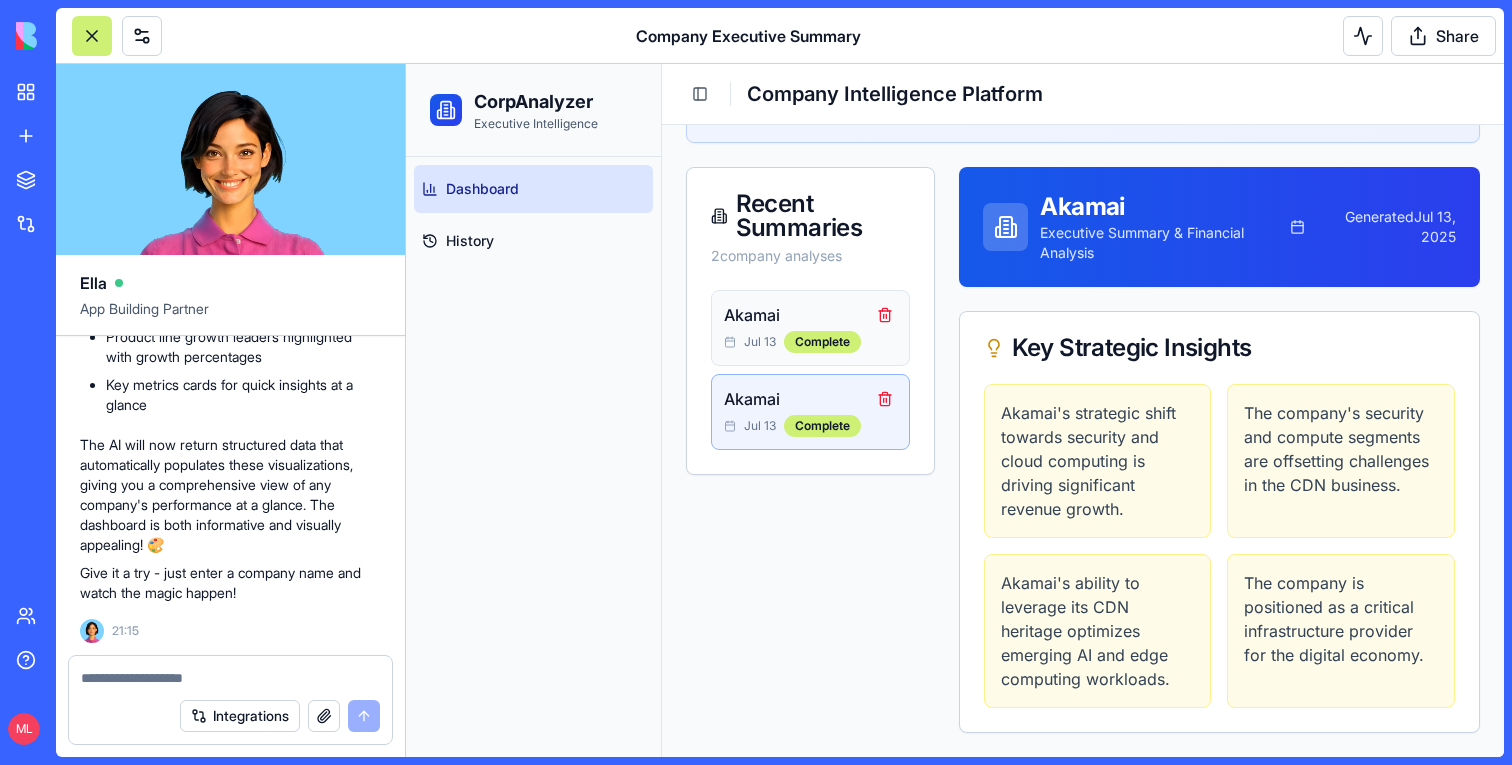click on "Akamai Jul 13 Complete" at bounding box center [810, 328] 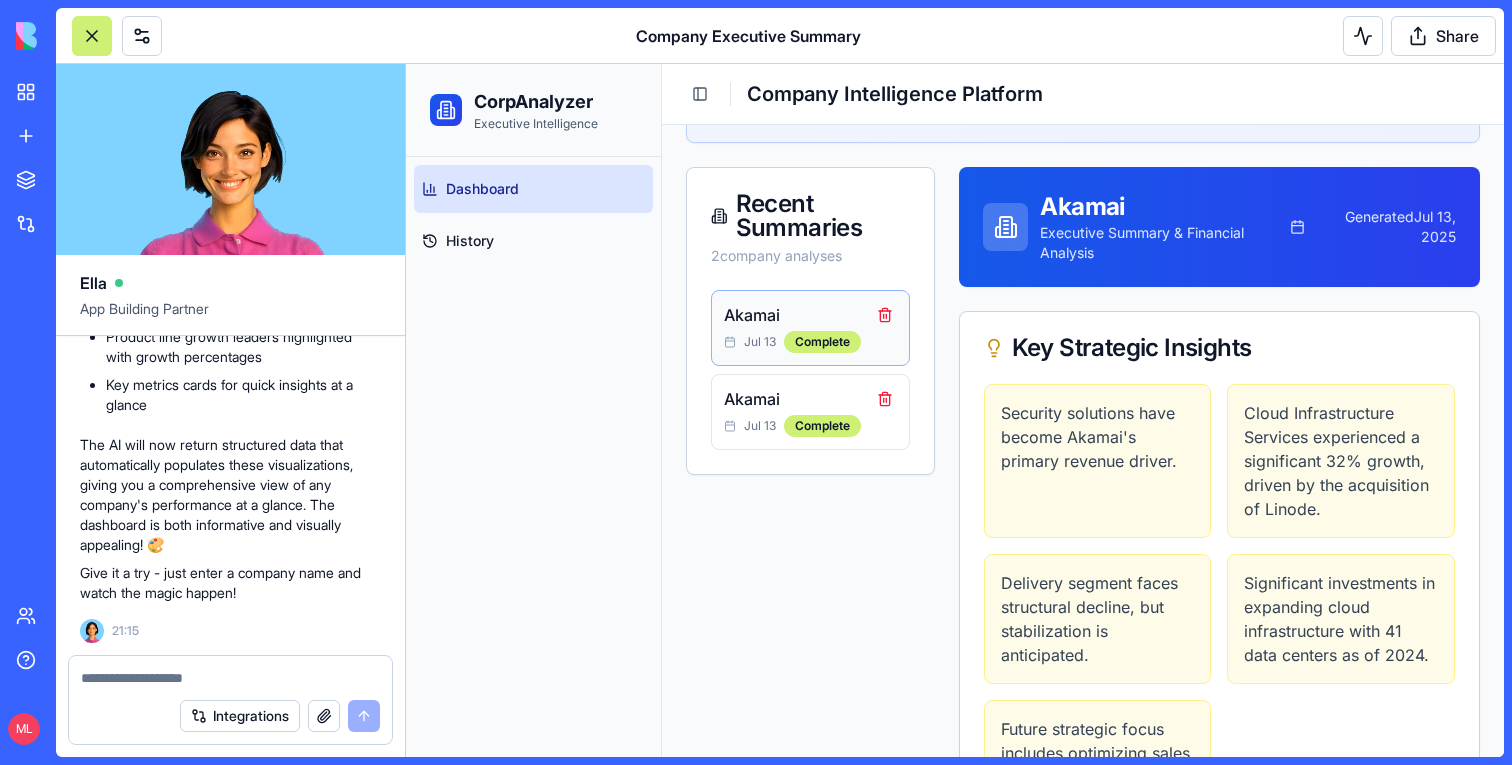 scroll, scrollTop: 424, scrollLeft: 0, axis: vertical 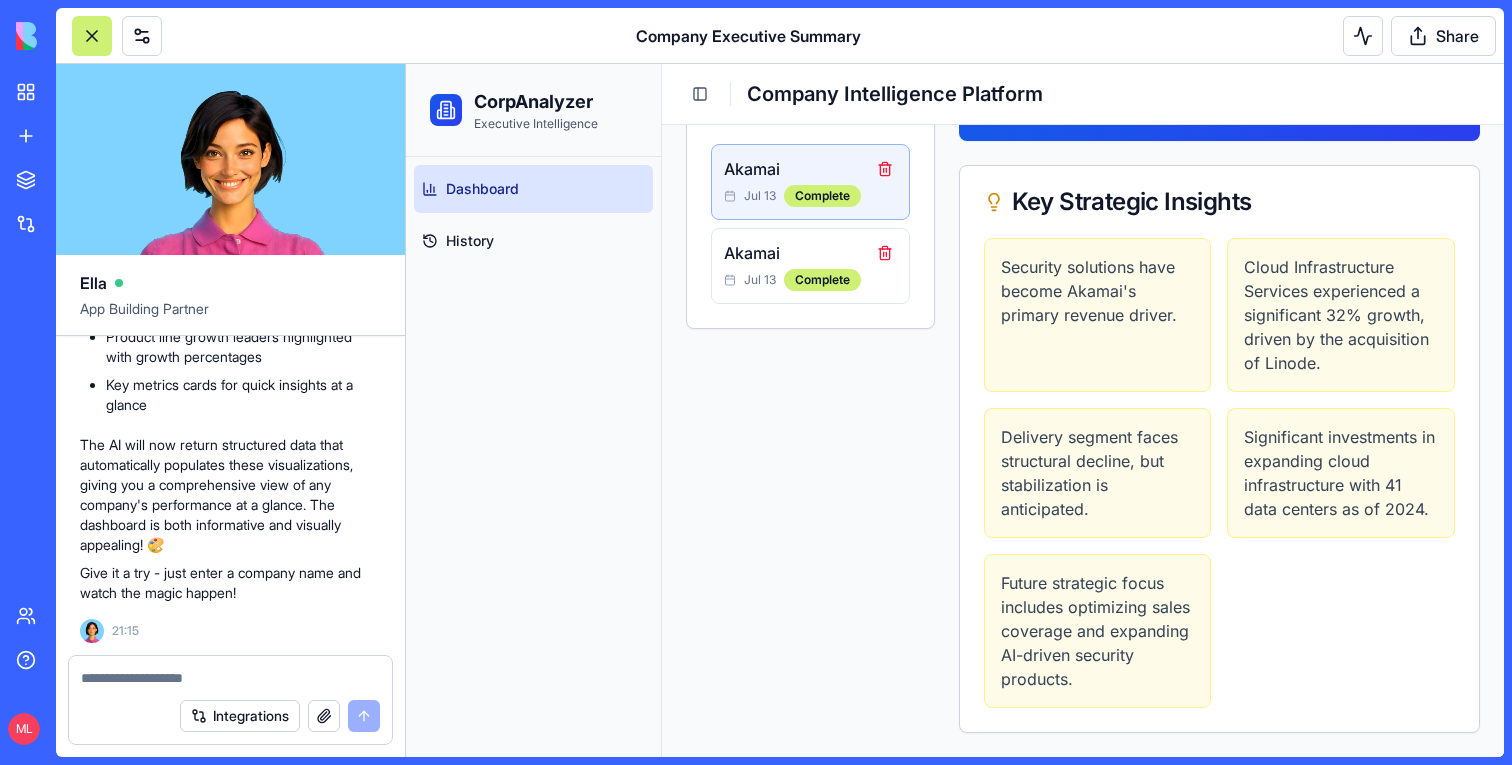 click at bounding box center (230, 678) 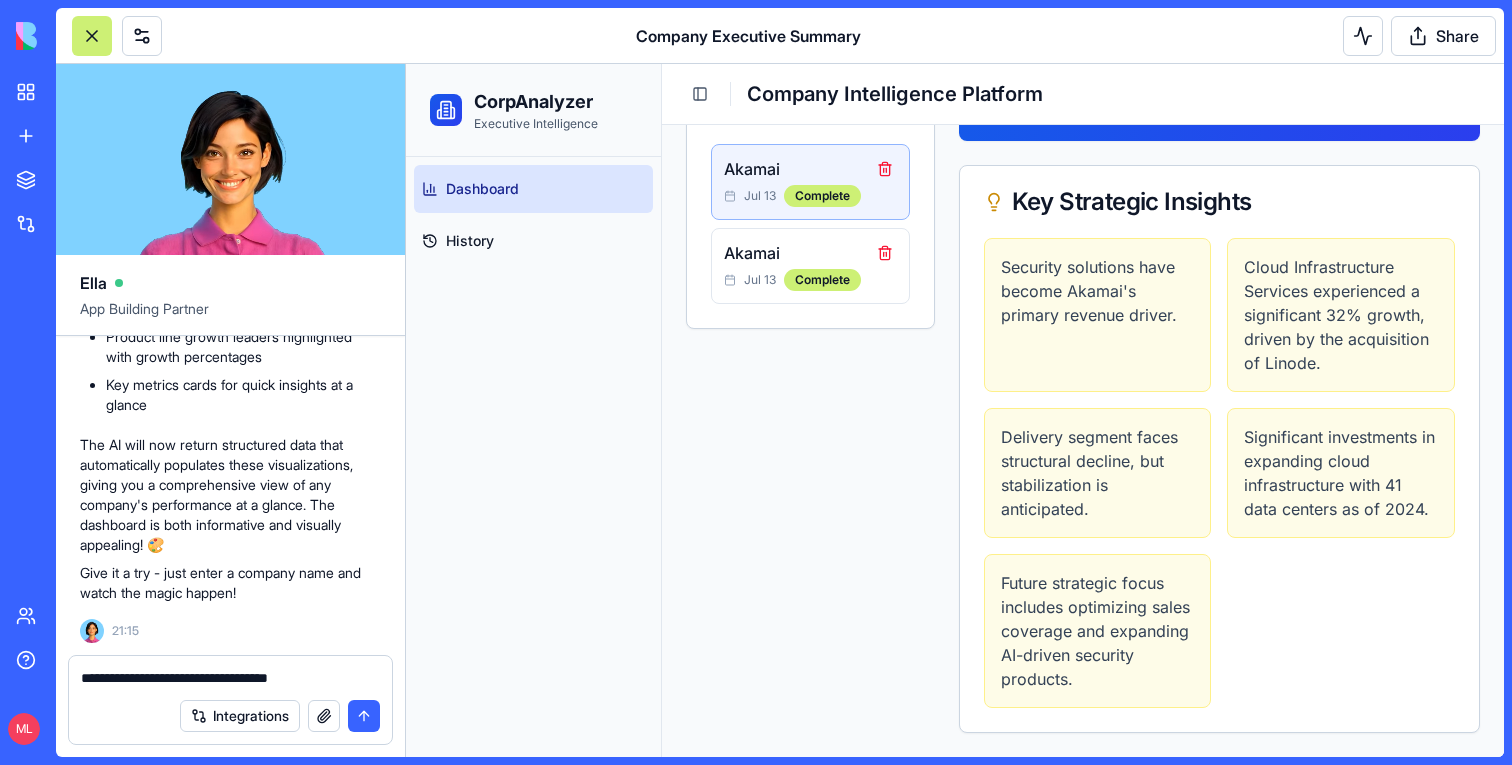click on "Dashboard History" at bounding box center [533, 457] 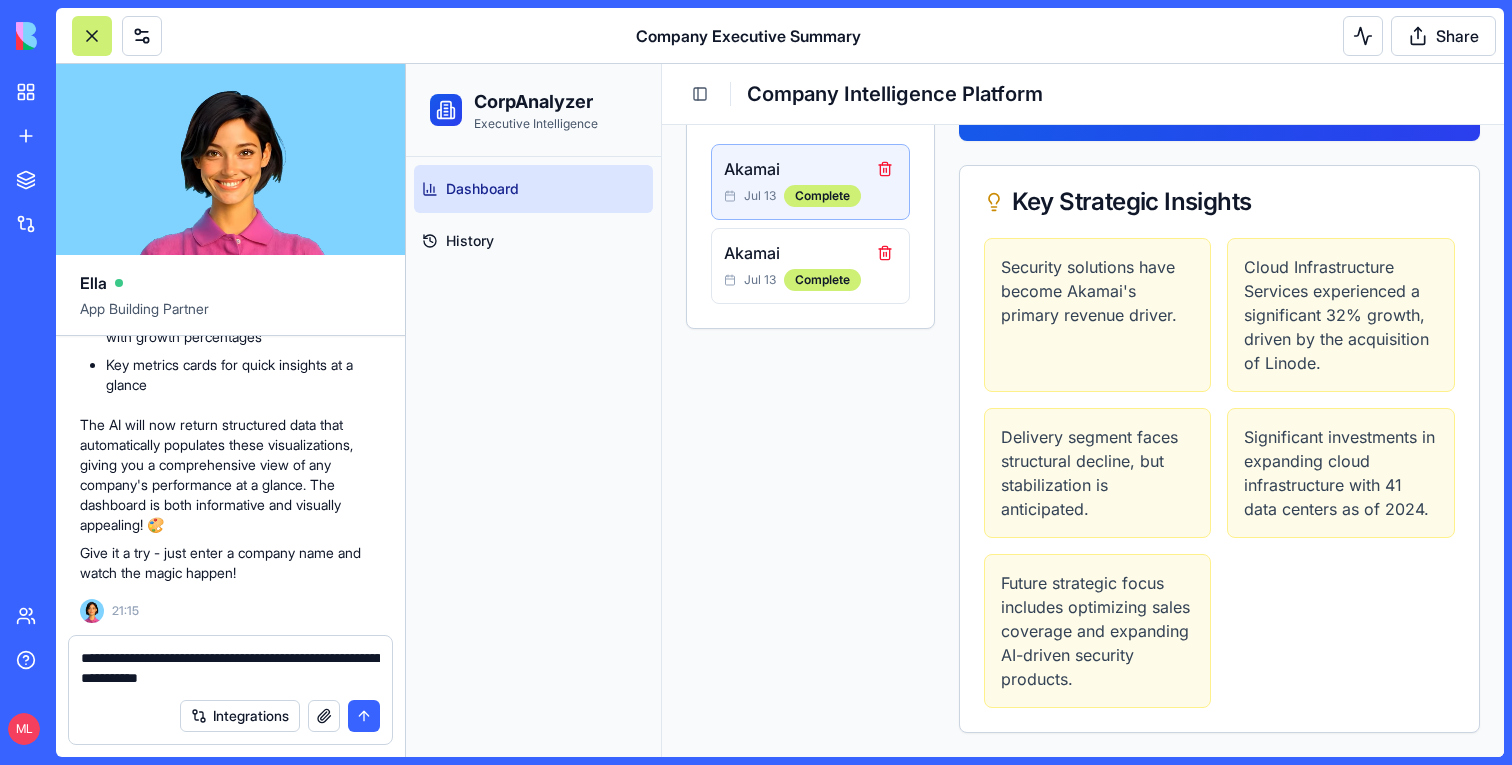 type on "**********" 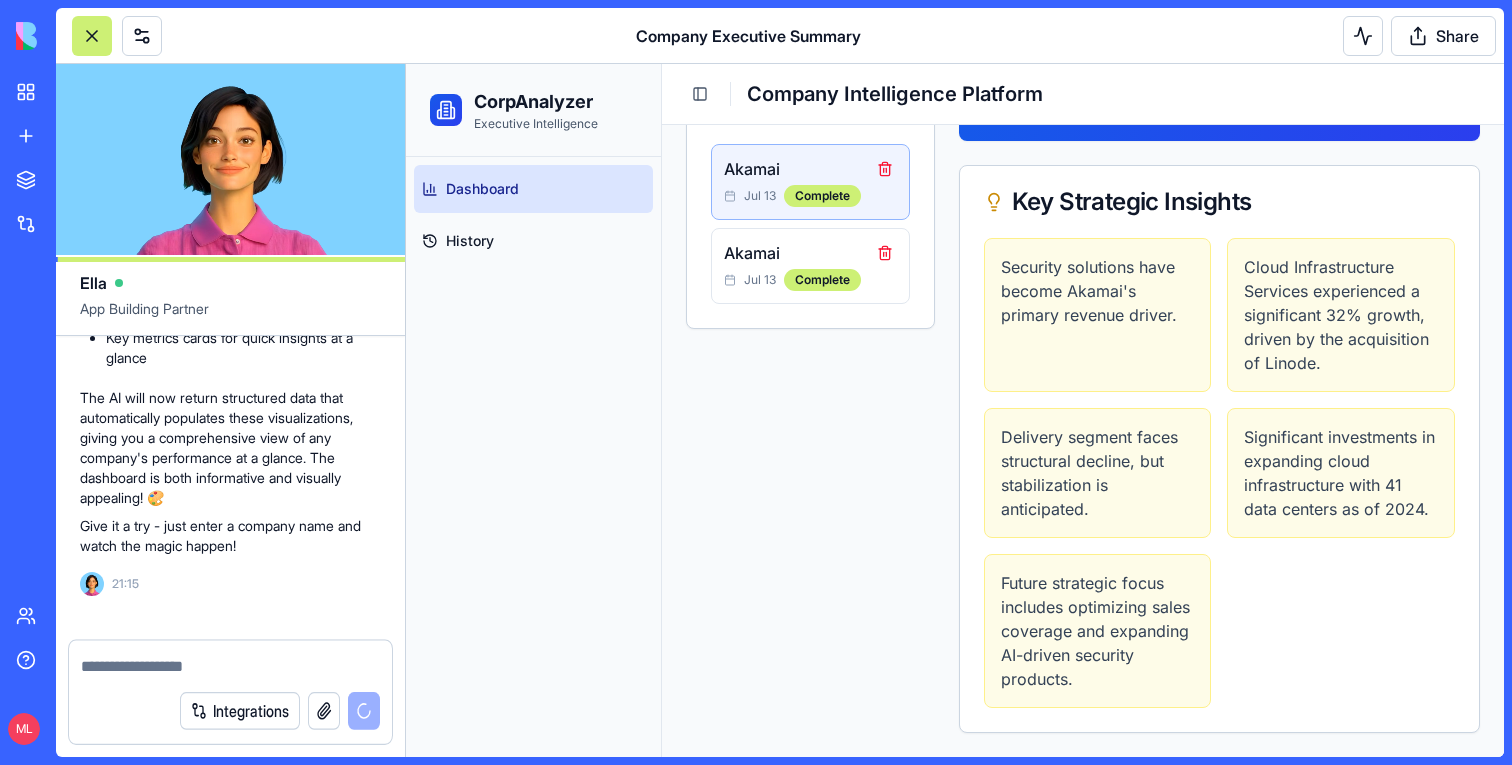 scroll, scrollTop: 2017, scrollLeft: 0, axis: vertical 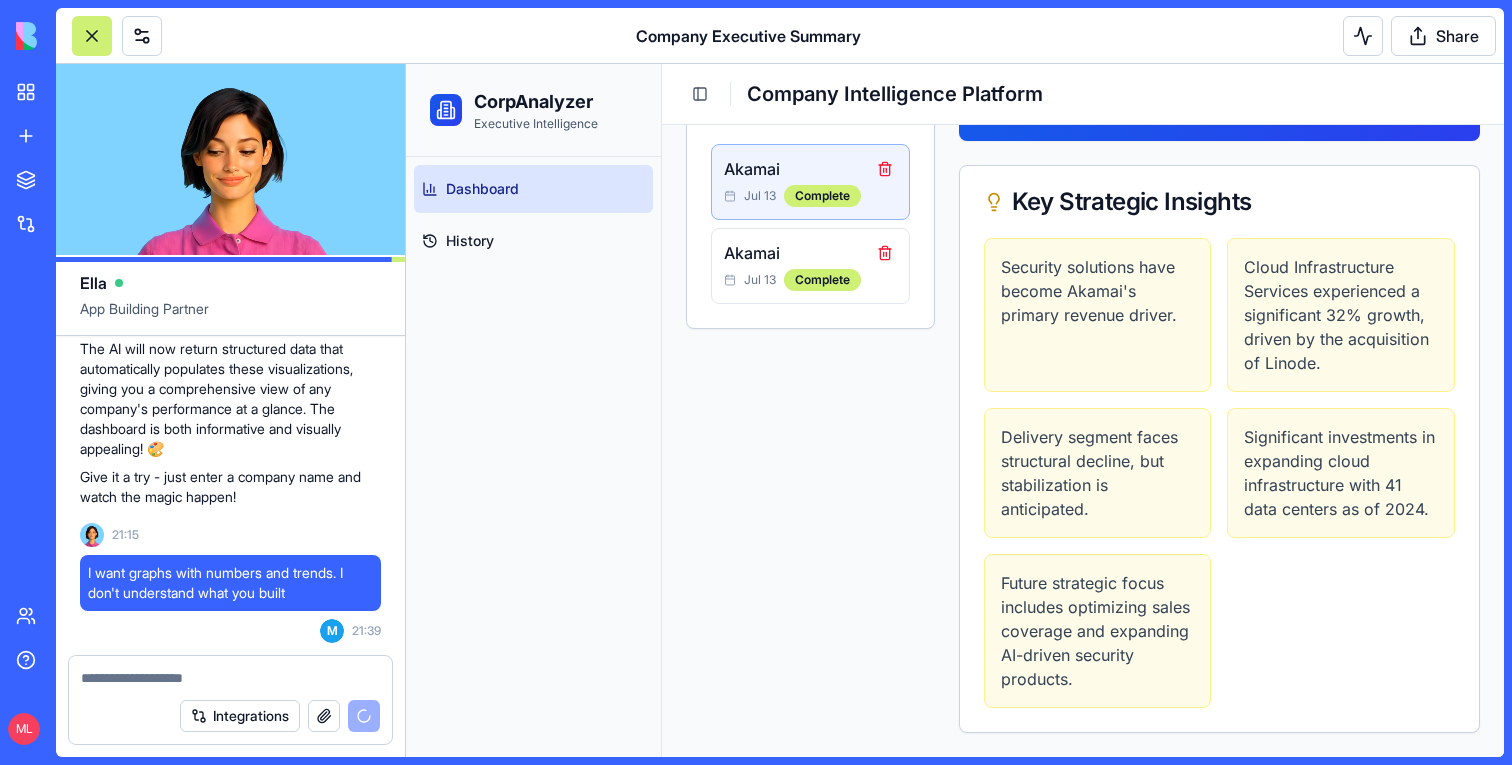 type 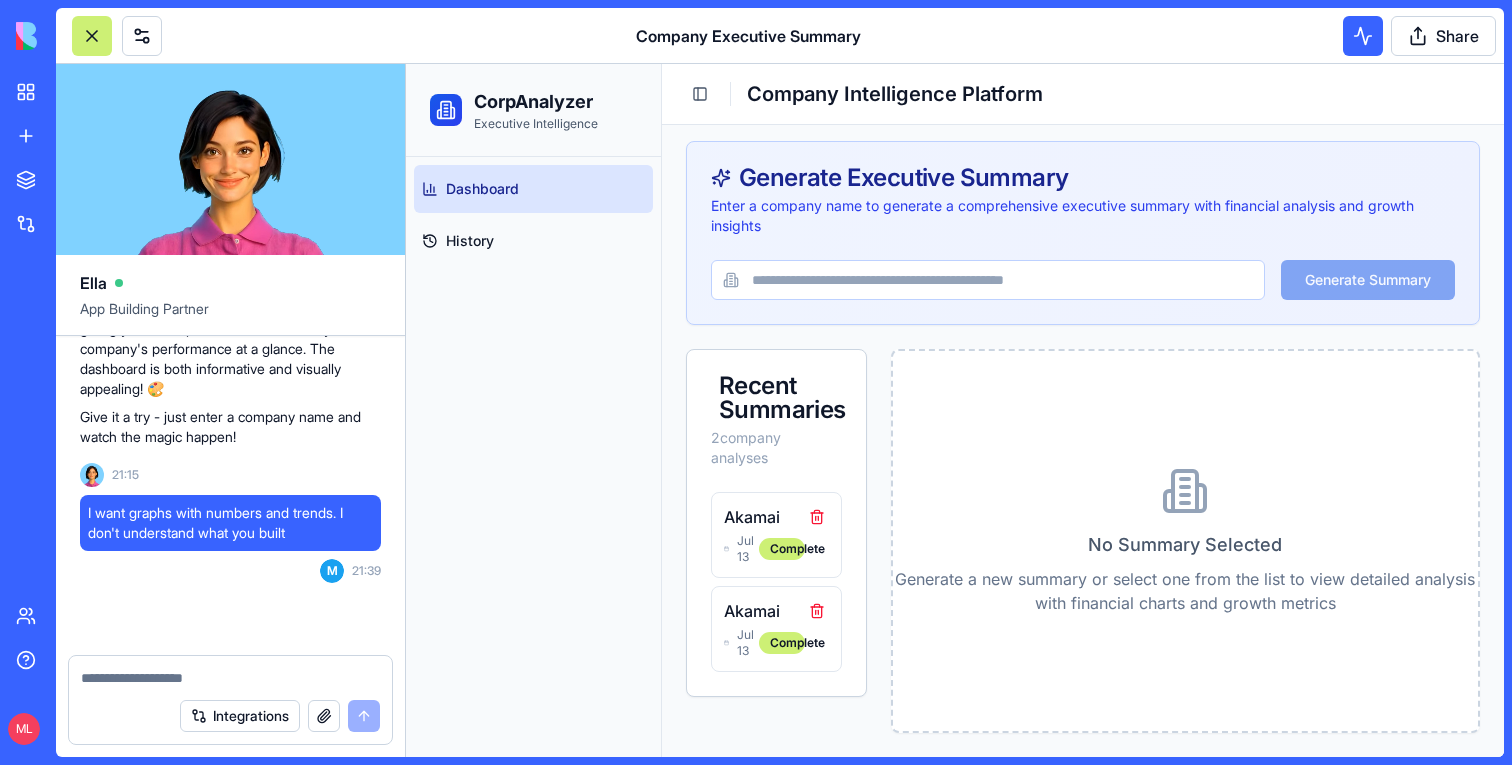scroll, scrollTop: 96, scrollLeft: 0, axis: vertical 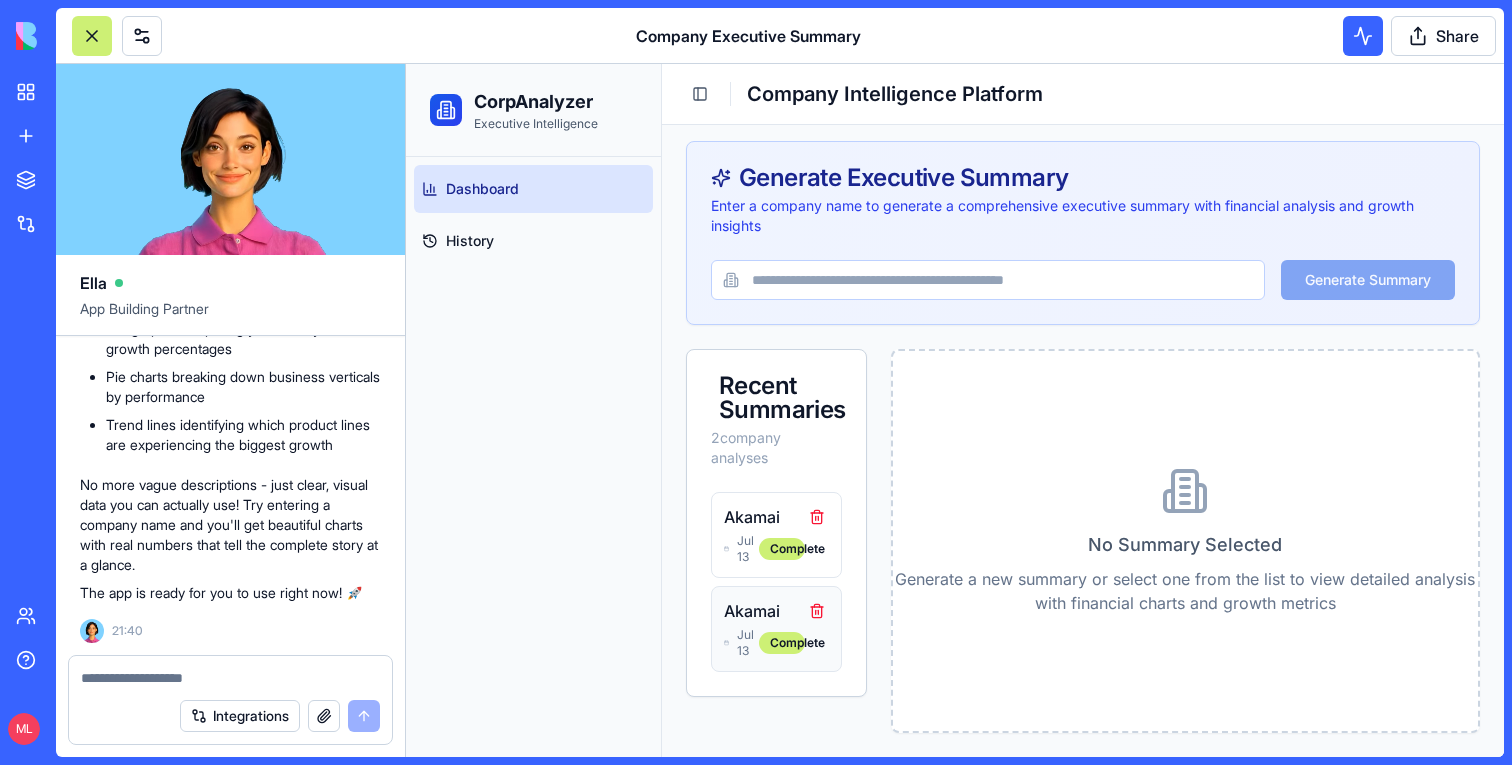 click on "Akamai" at bounding box center [764, 611] 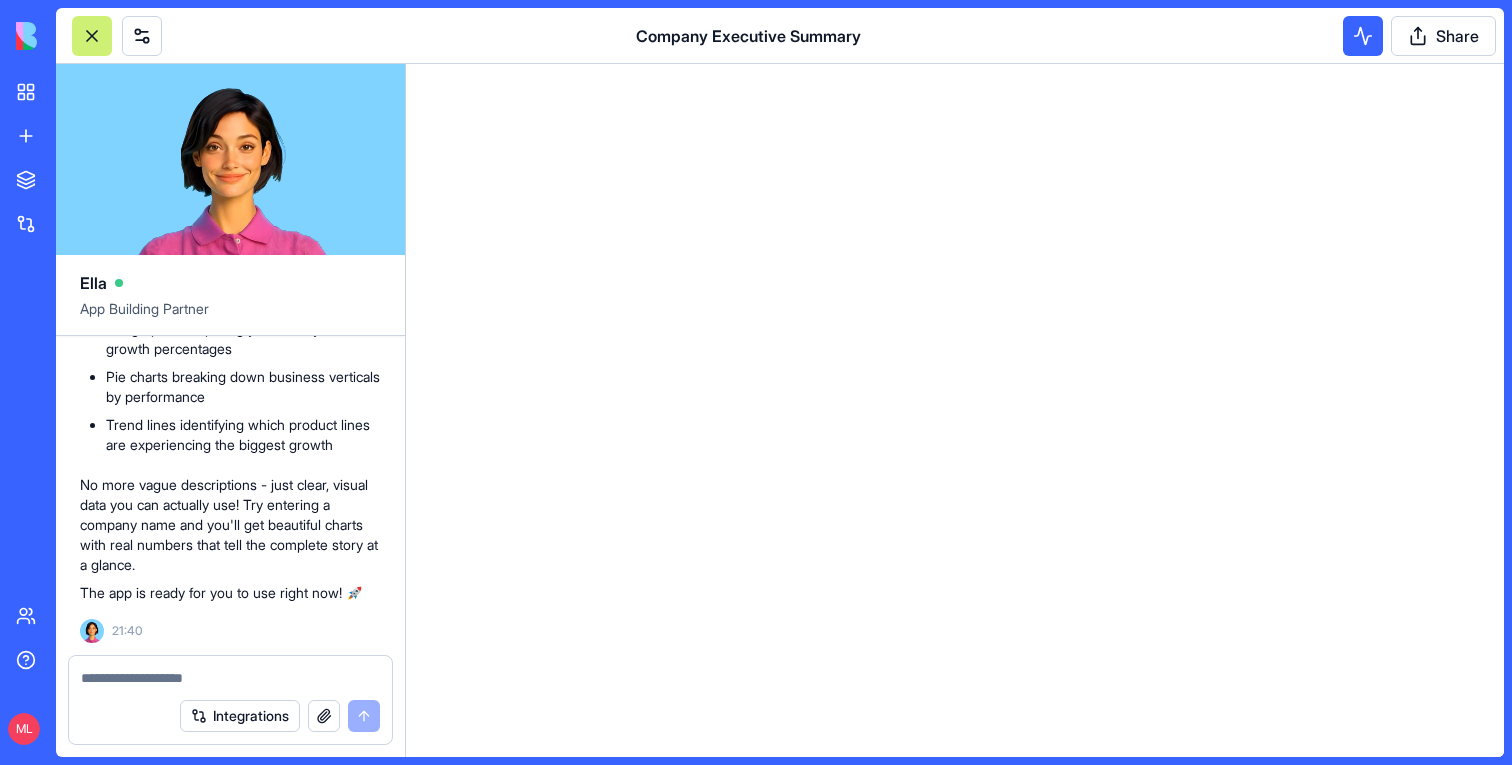 scroll, scrollTop: 0, scrollLeft: 0, axis: both 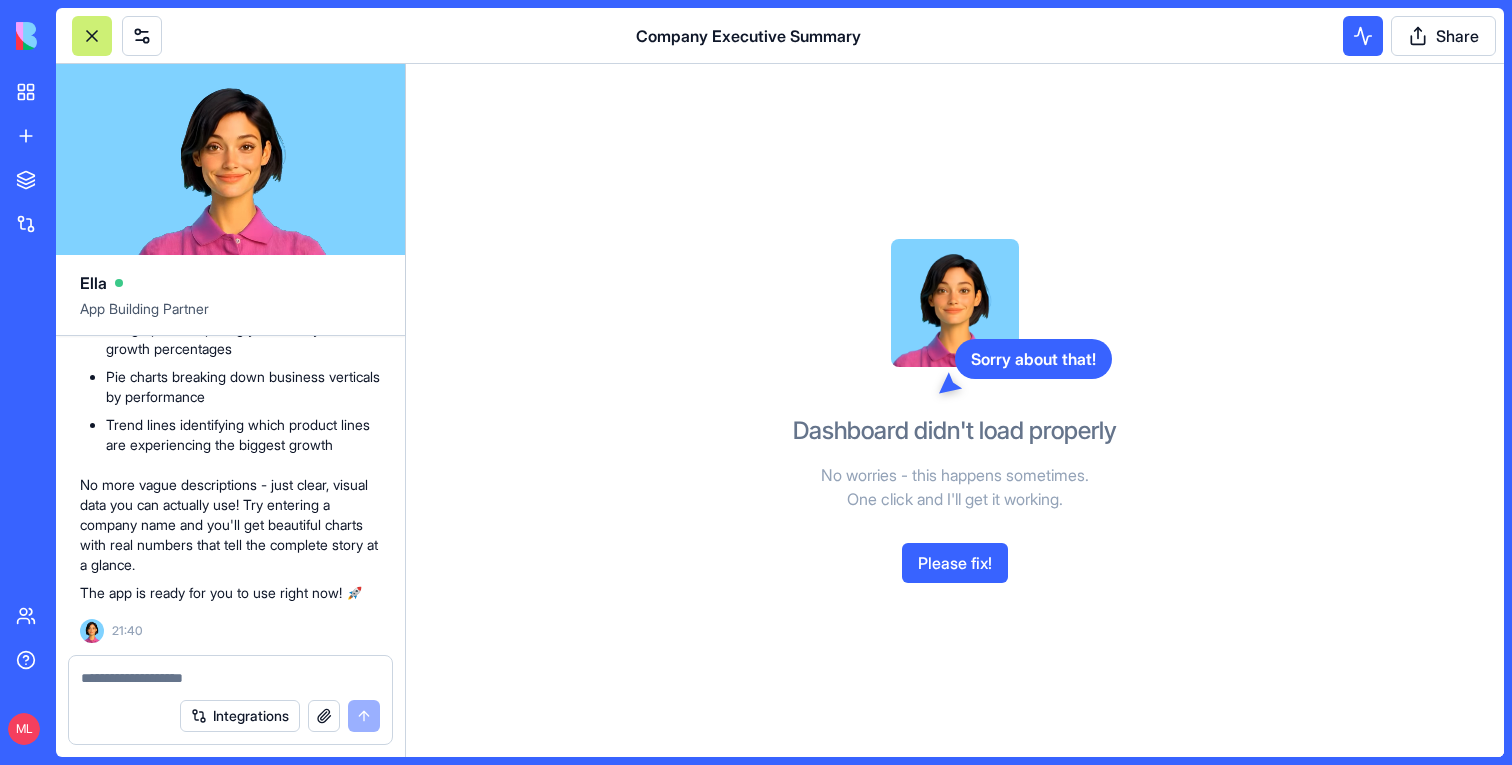 click on "Sorry about that! Dashboard didn't load properly No worries - this happens sometimes. One click and I'll get it working. Please fix!" at bounding box center [955, 410] 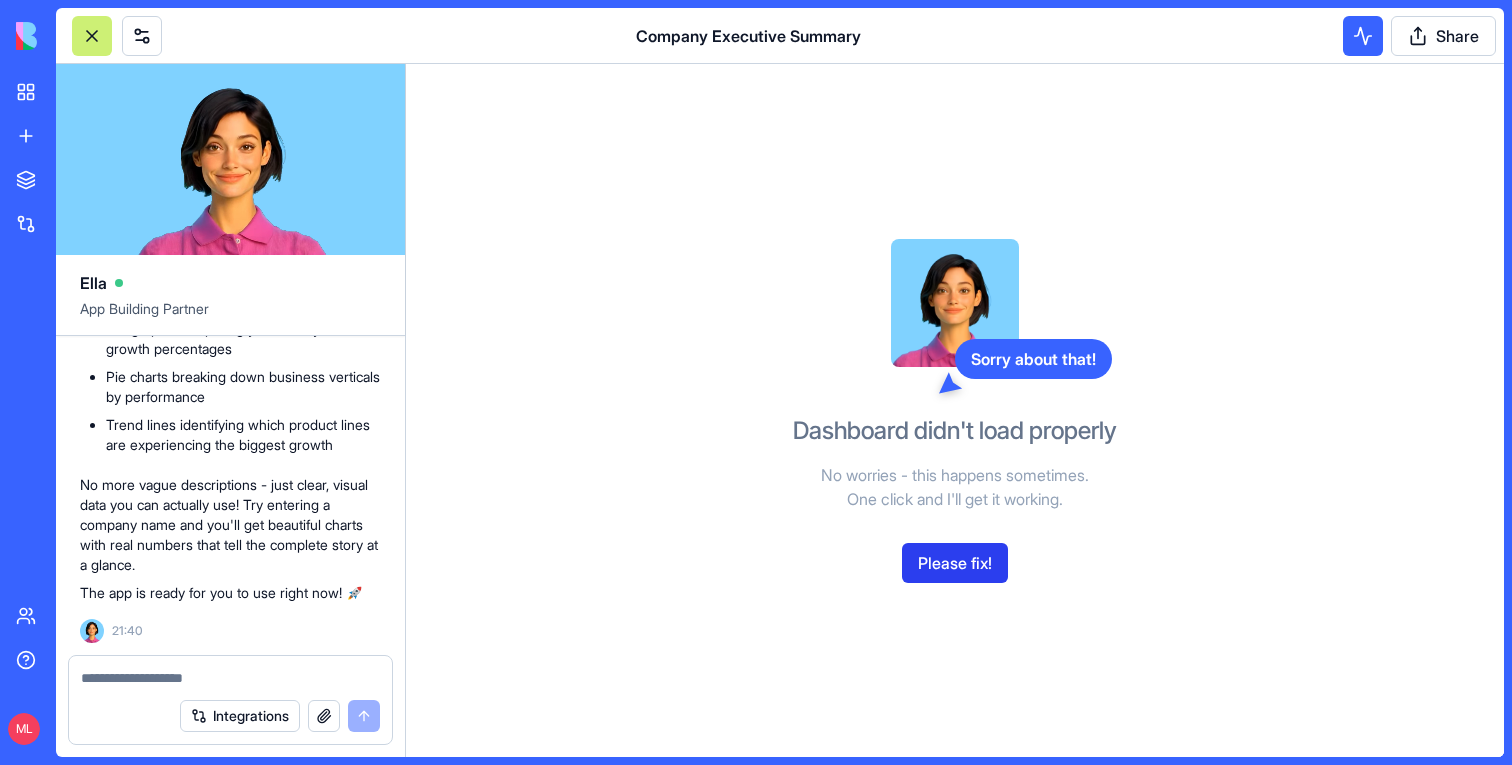 click on "Please fix!" at bounding box center (955, 563) 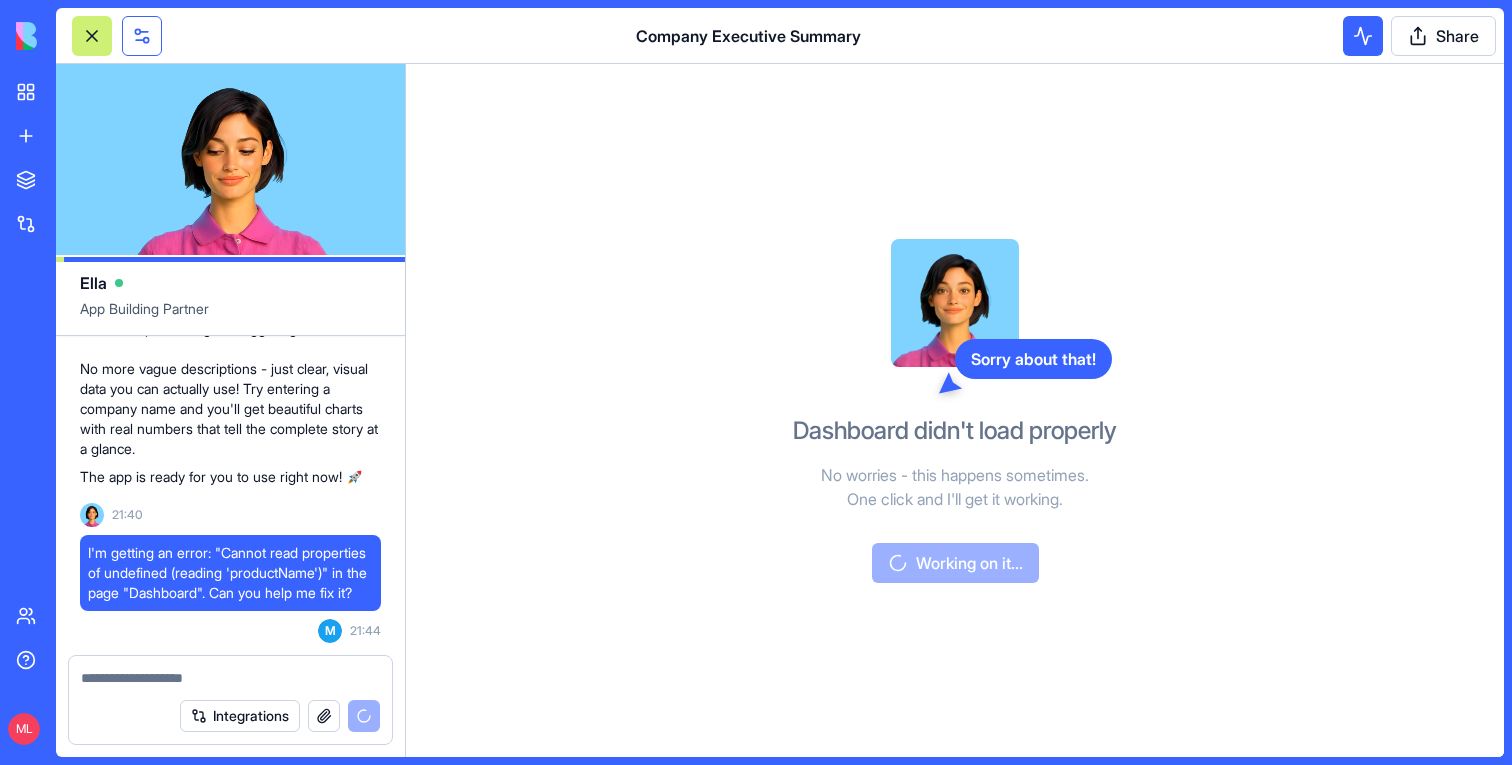 click at bounding box center (142, 36) 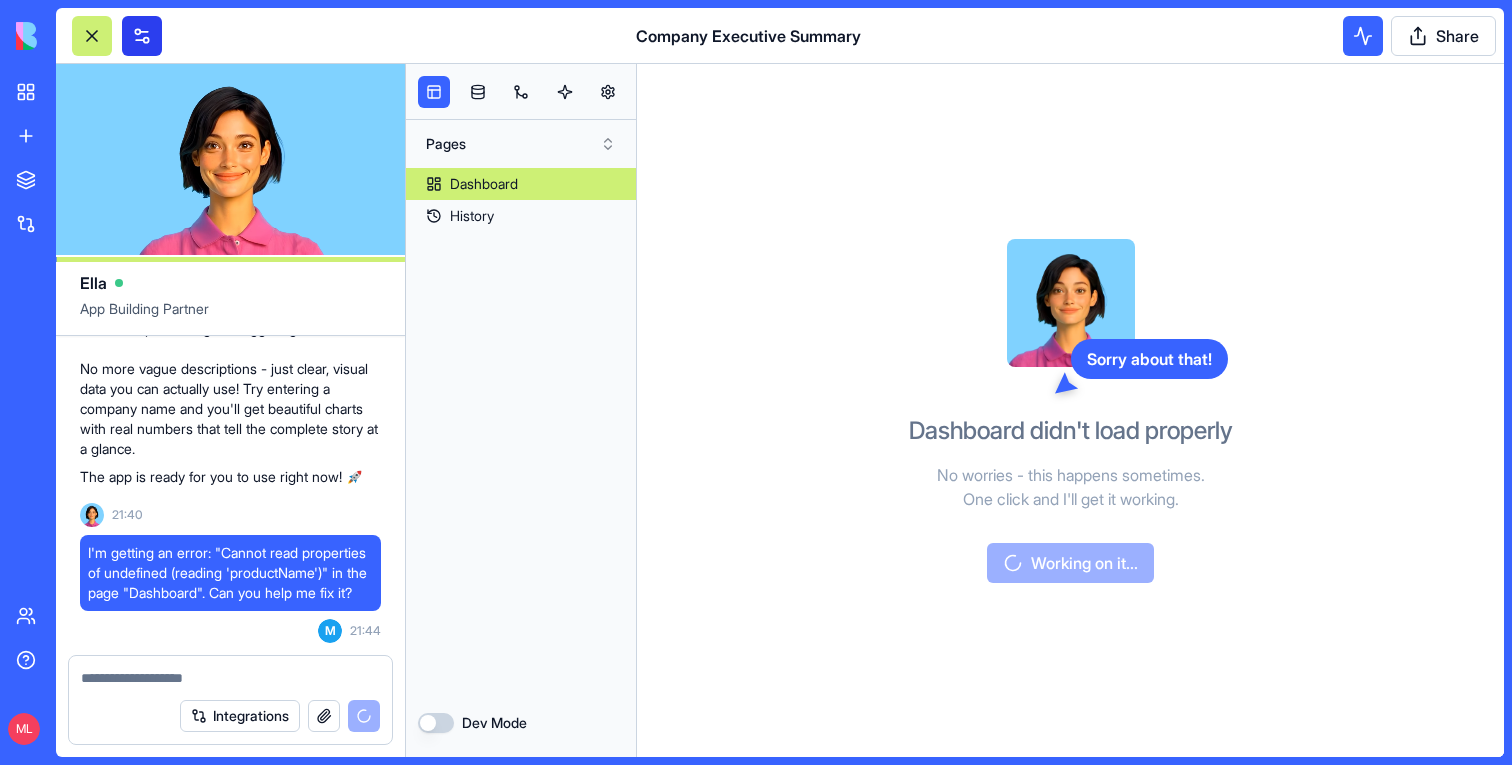 click at bounding box center (142, 36) 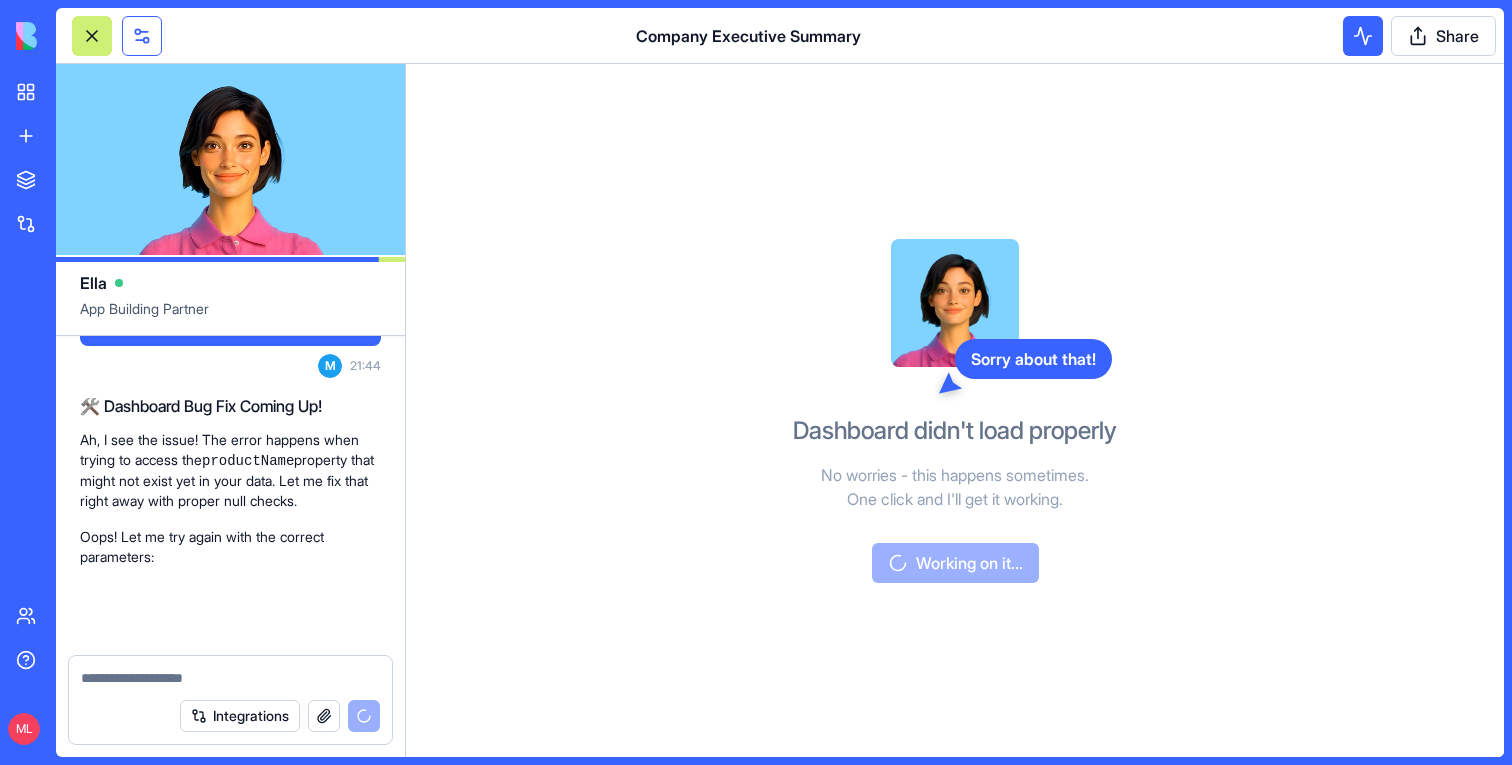 scroll, scrollTop: 3133, scrollLeft: 0, axis: vertical 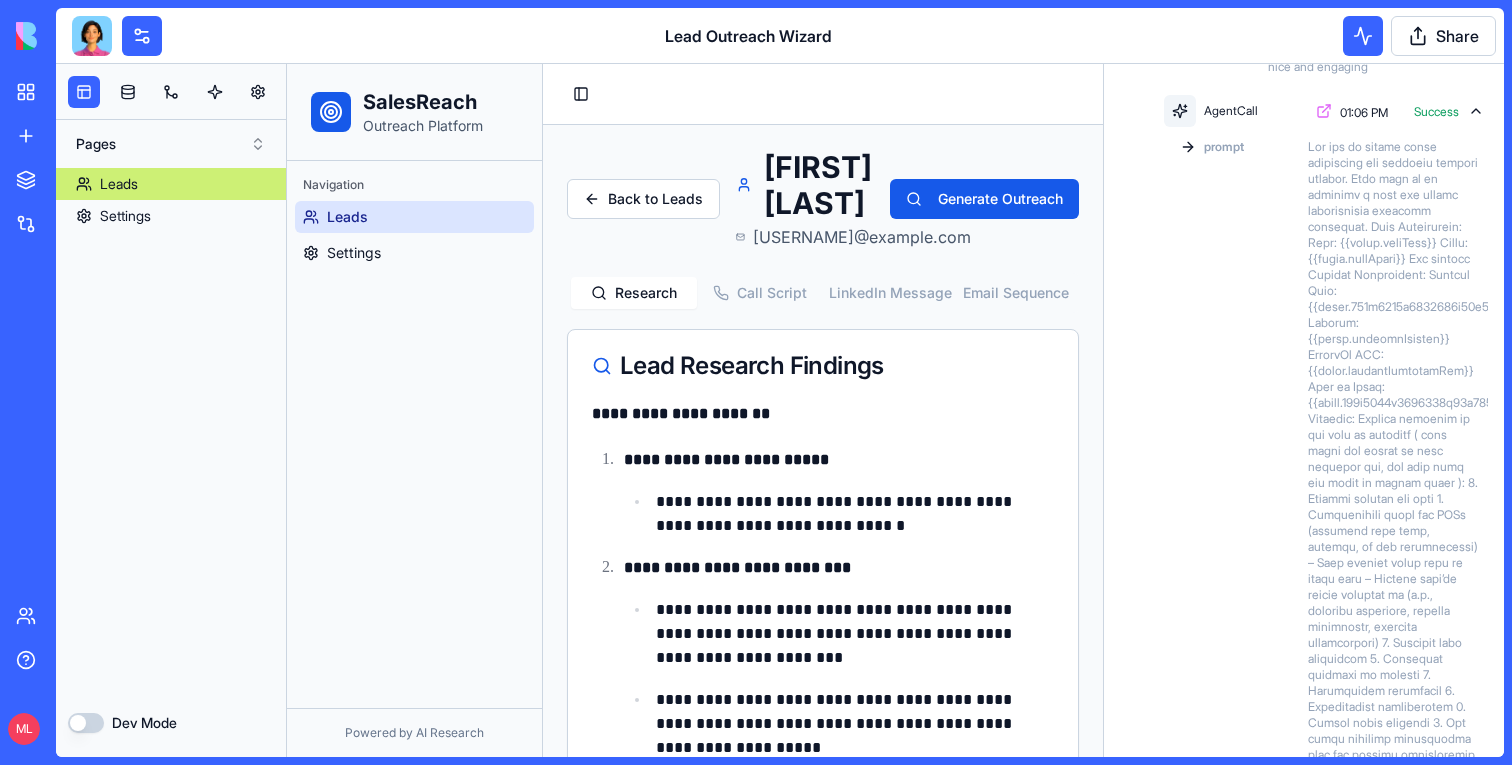 click on "Lead Outreach Wizard Share" at bounding box center [780, 36] 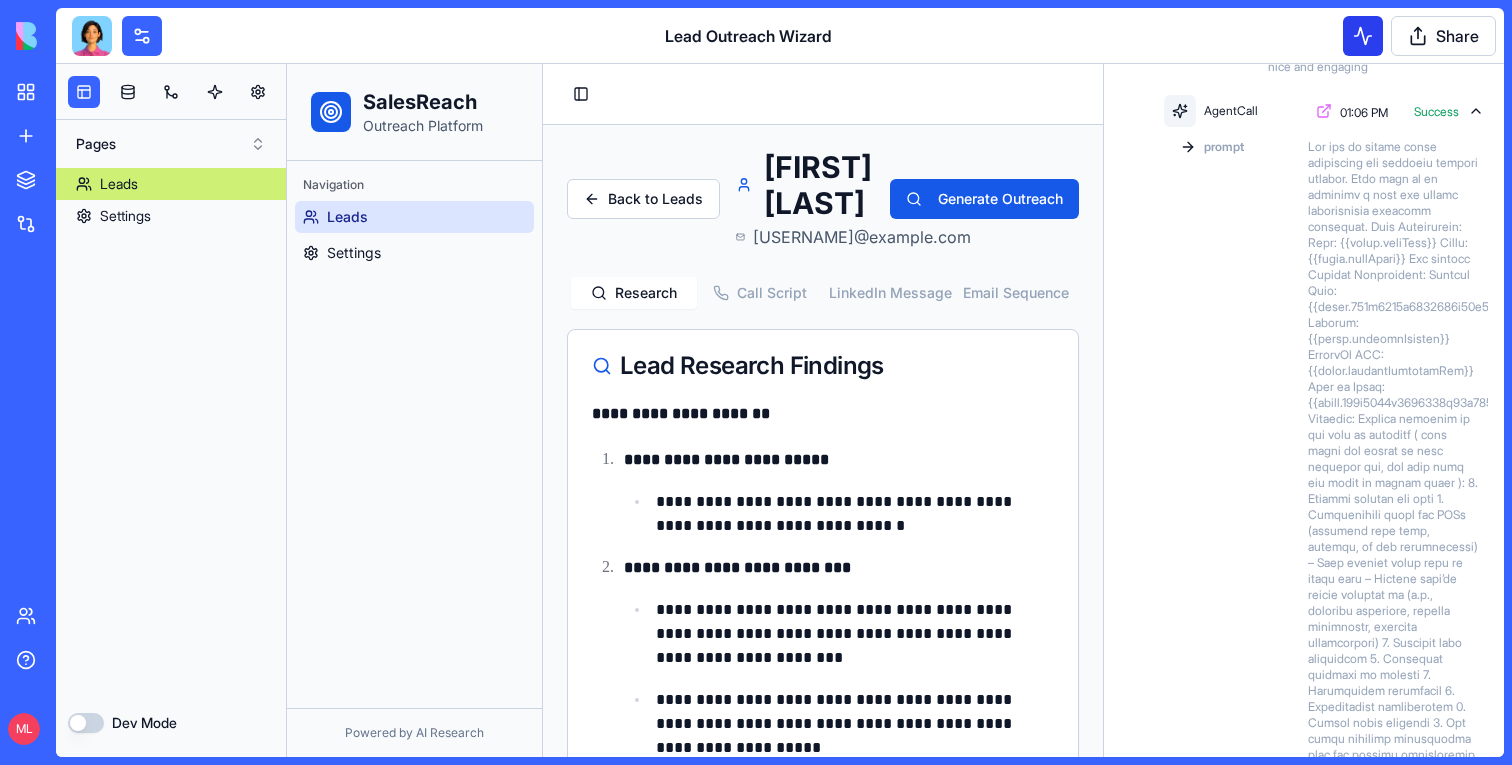 click at bounding box center [1363, 36] 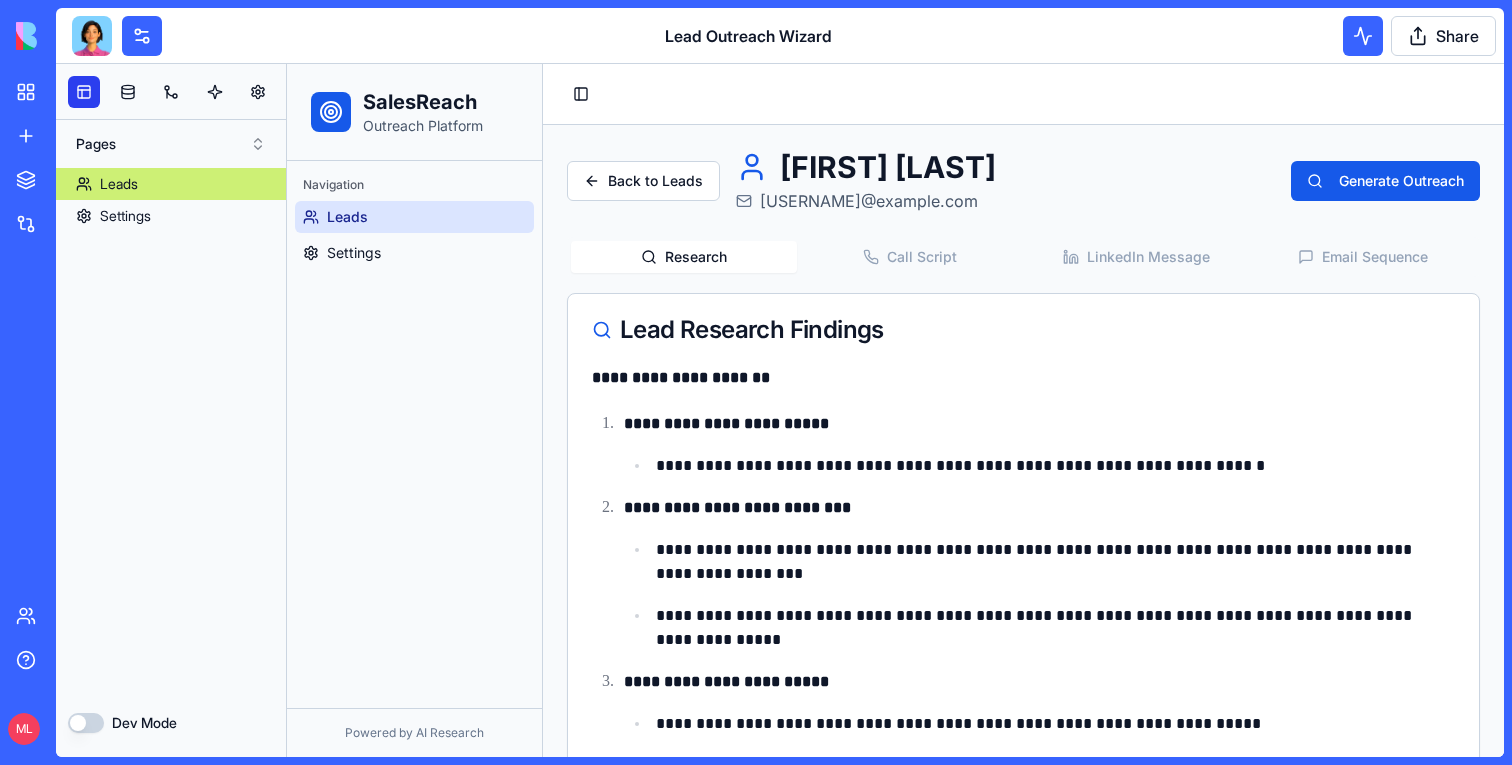 click at bounding box center [84, 92] 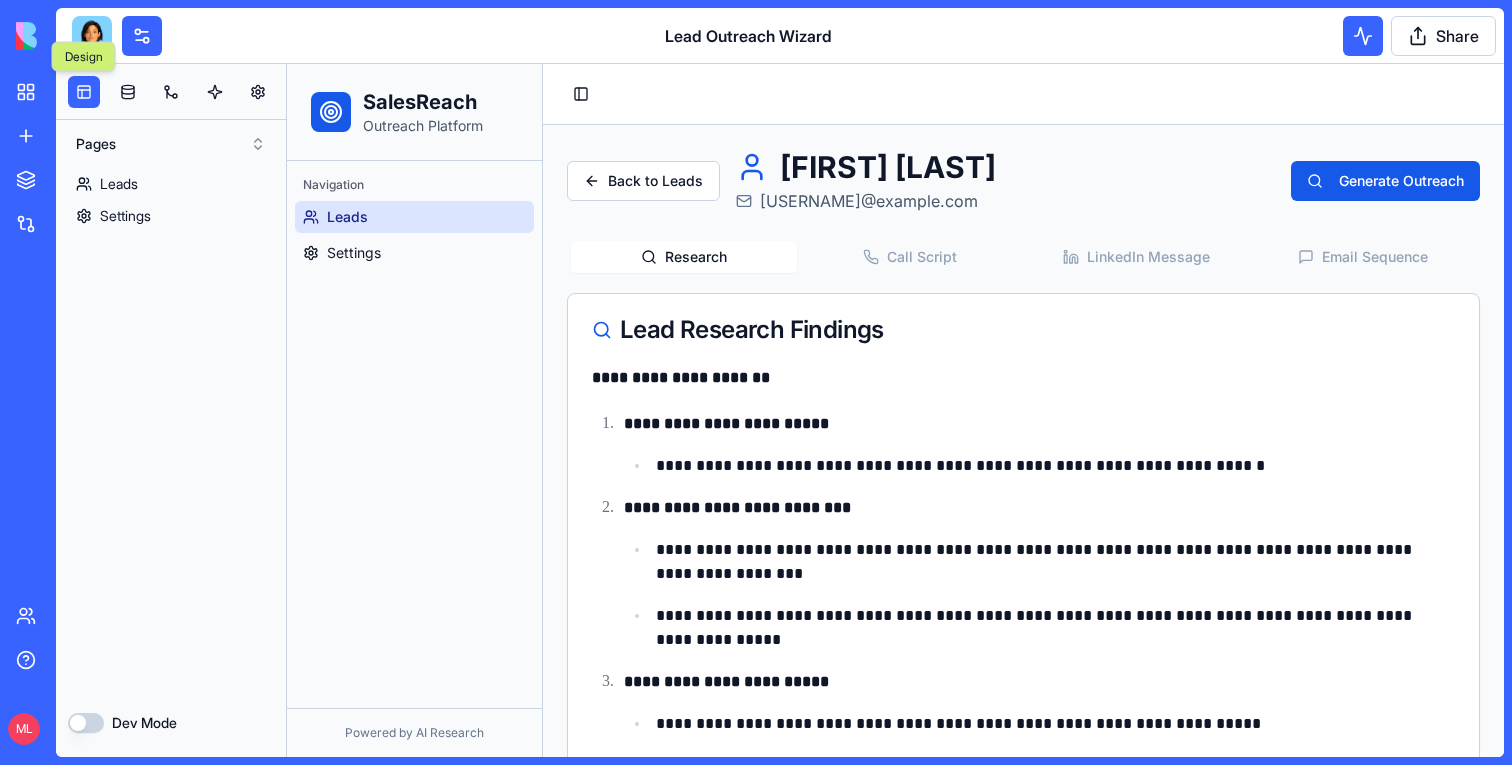 type 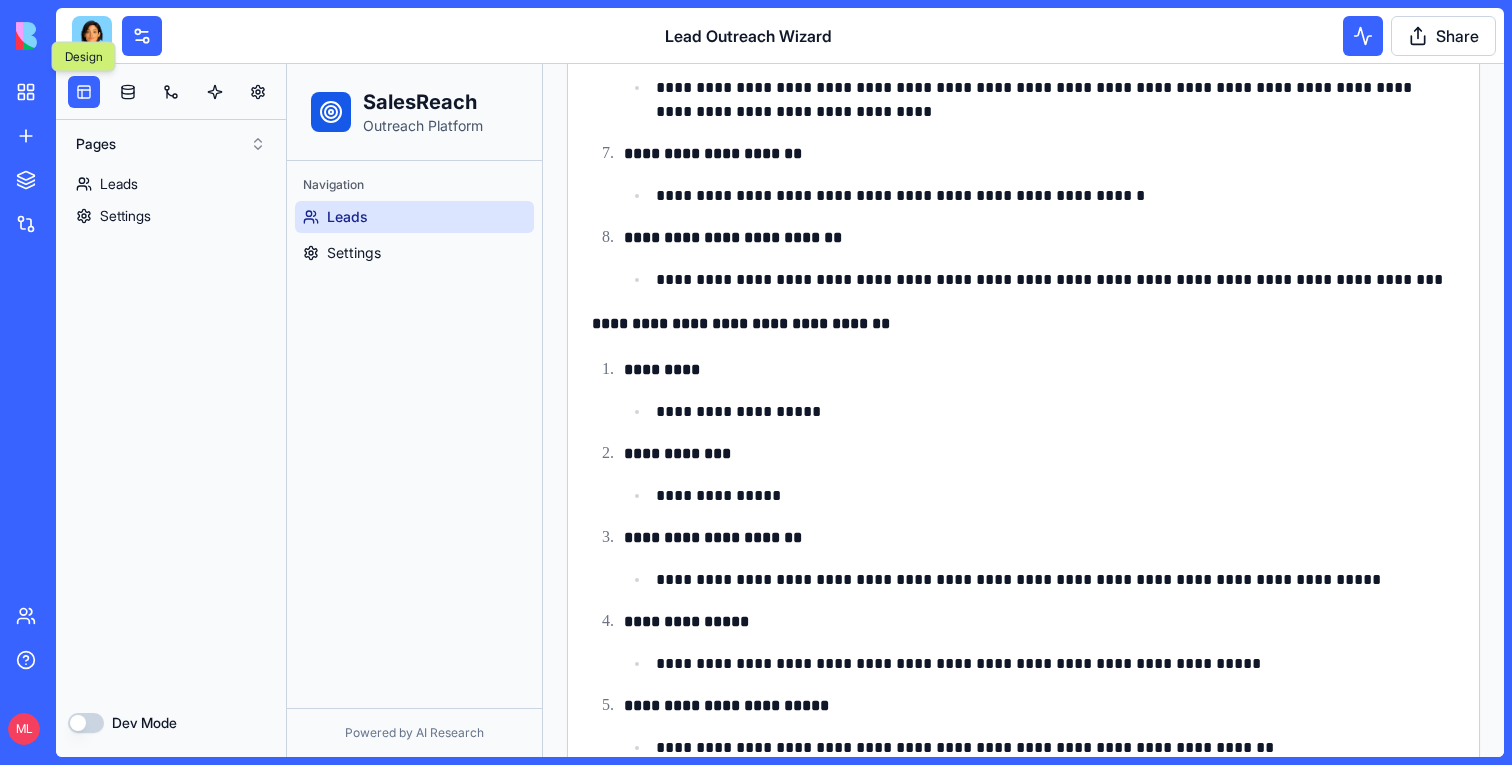 scroll, scrollTop: 1110, scrollLeft: 0, axis: vertical 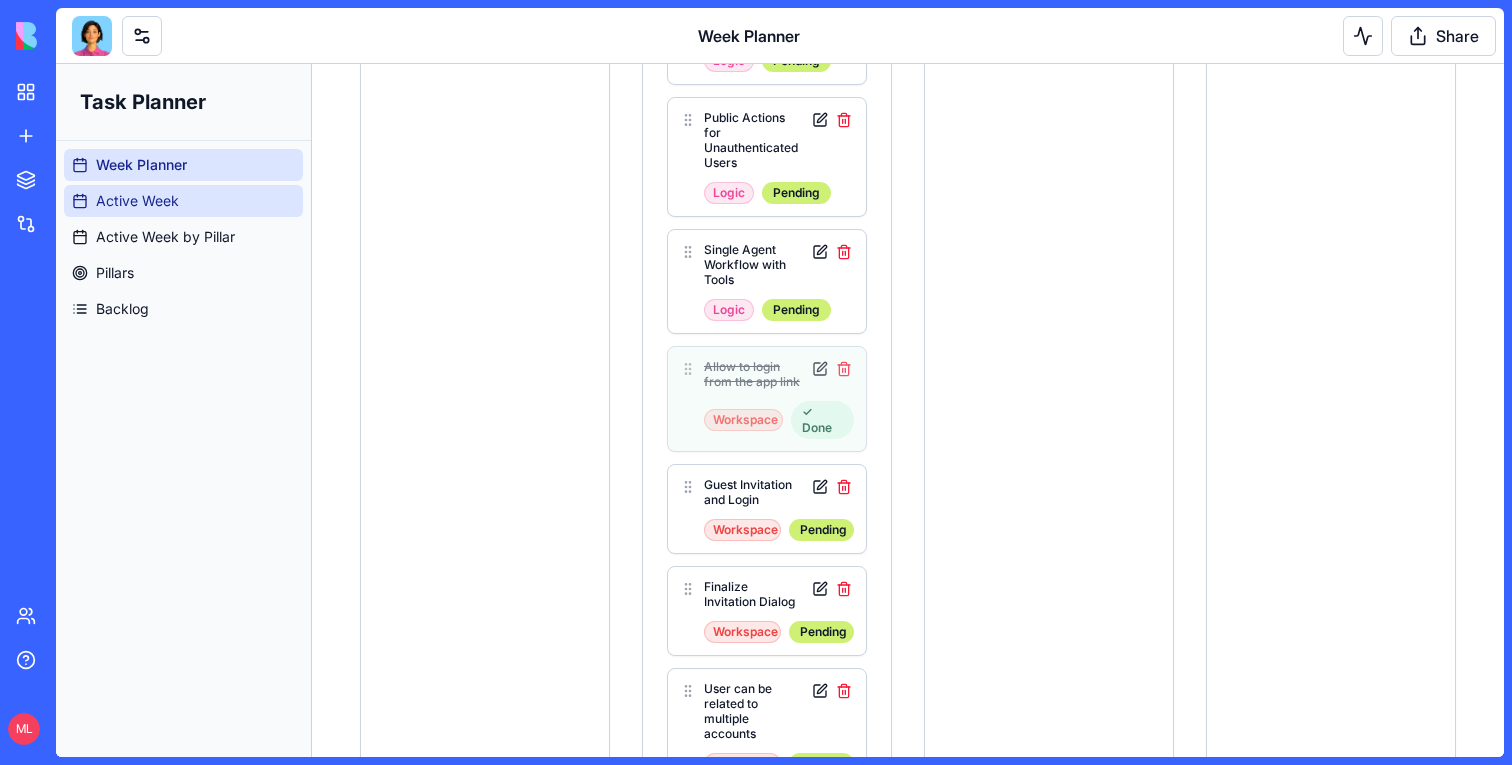 click on "Active Week" at bounding box center (137, 201) 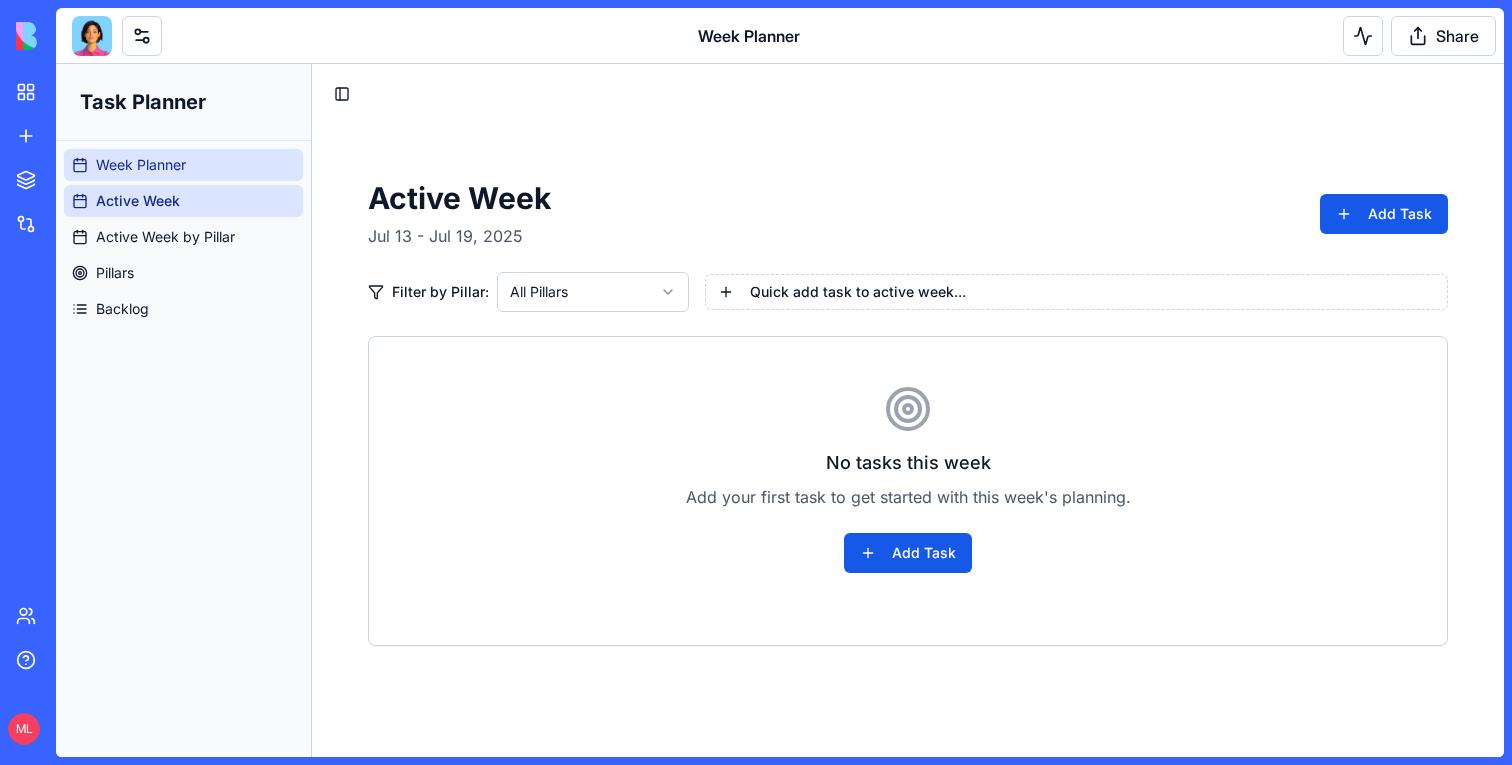 click on "Week Planner" at bounding box center (141, 165) 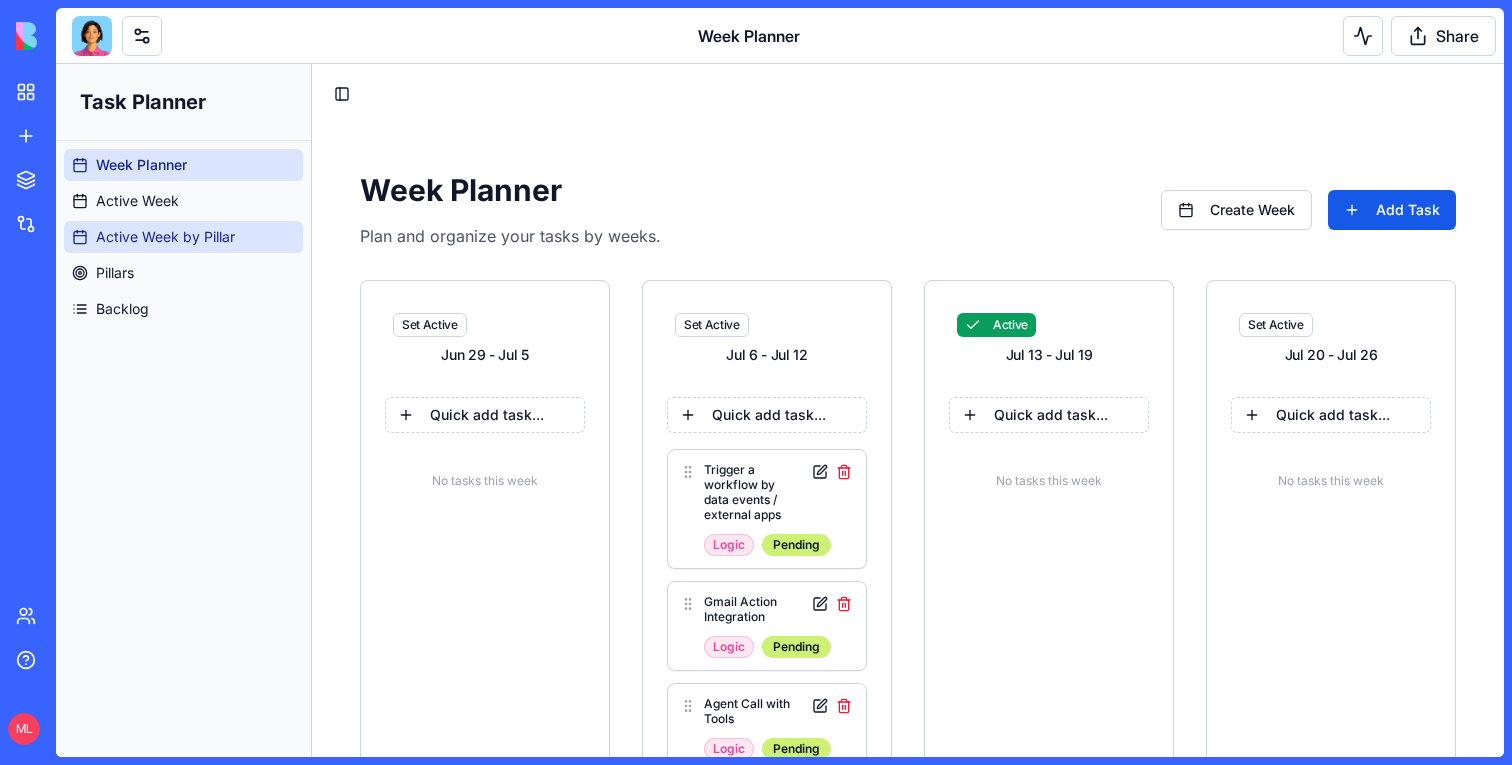 click on "Active Week by Pillar" at bounding box center [183, 237] 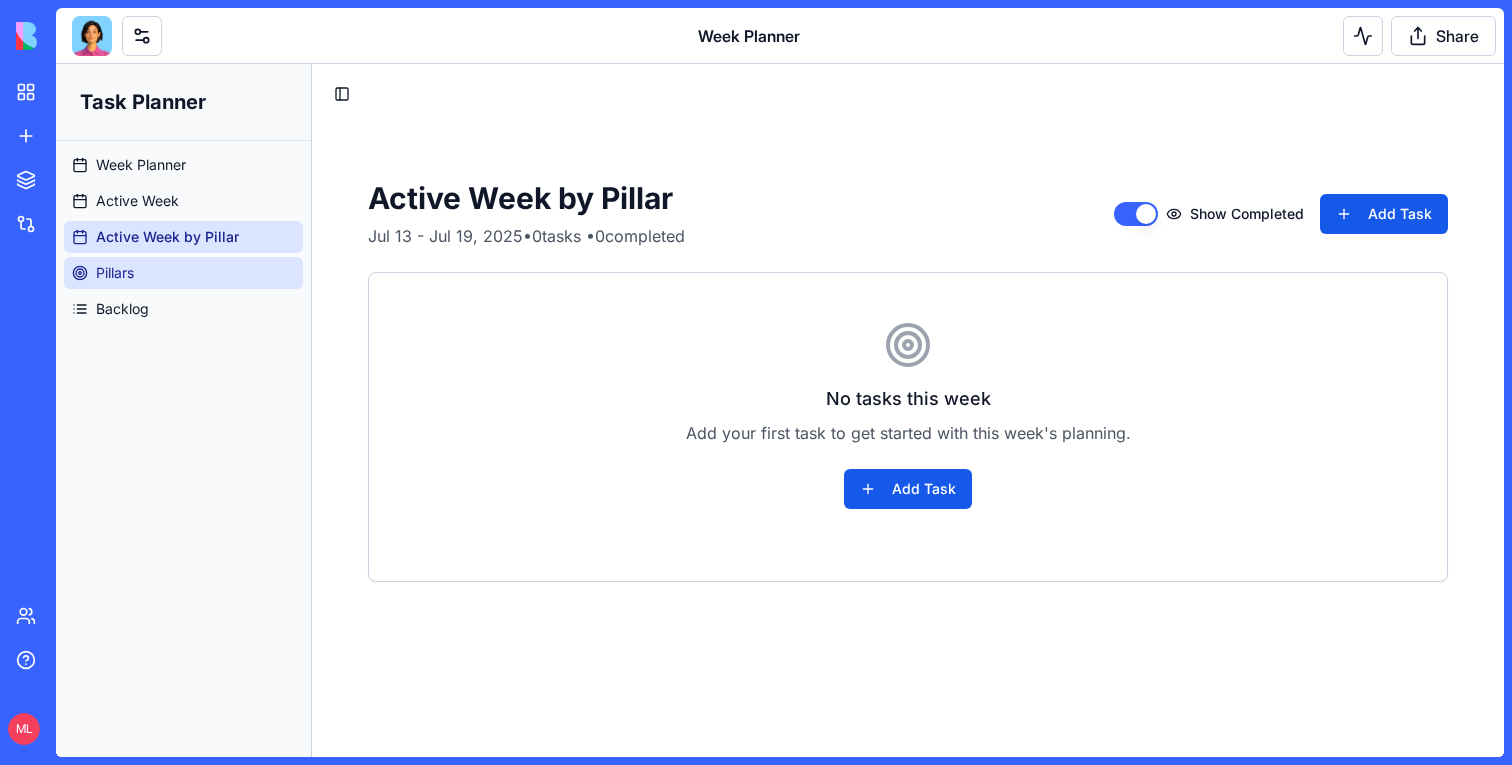 click on "Pillars" at bounding box center (183, 273) 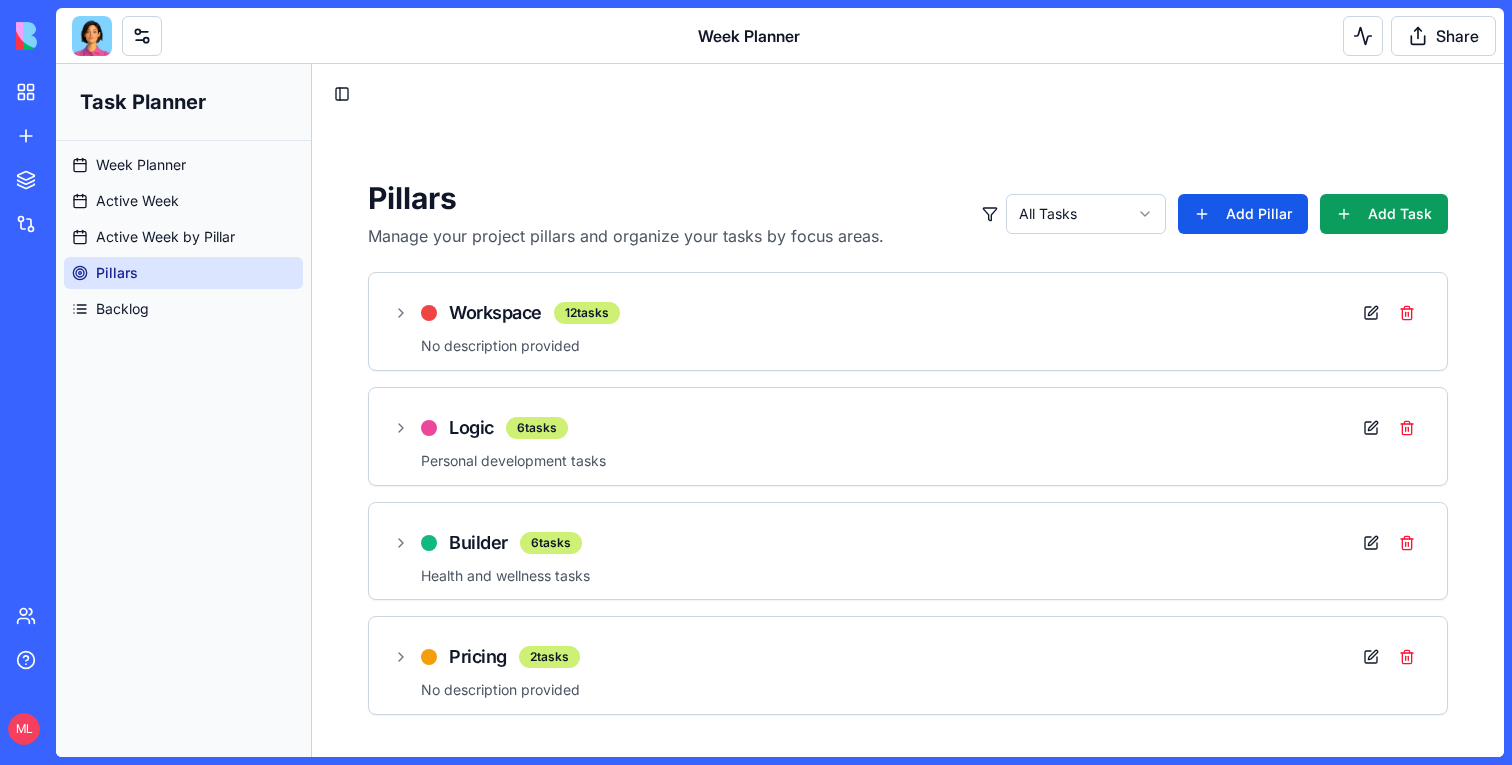 click on "Backlog" at bounding box center (183, 309) 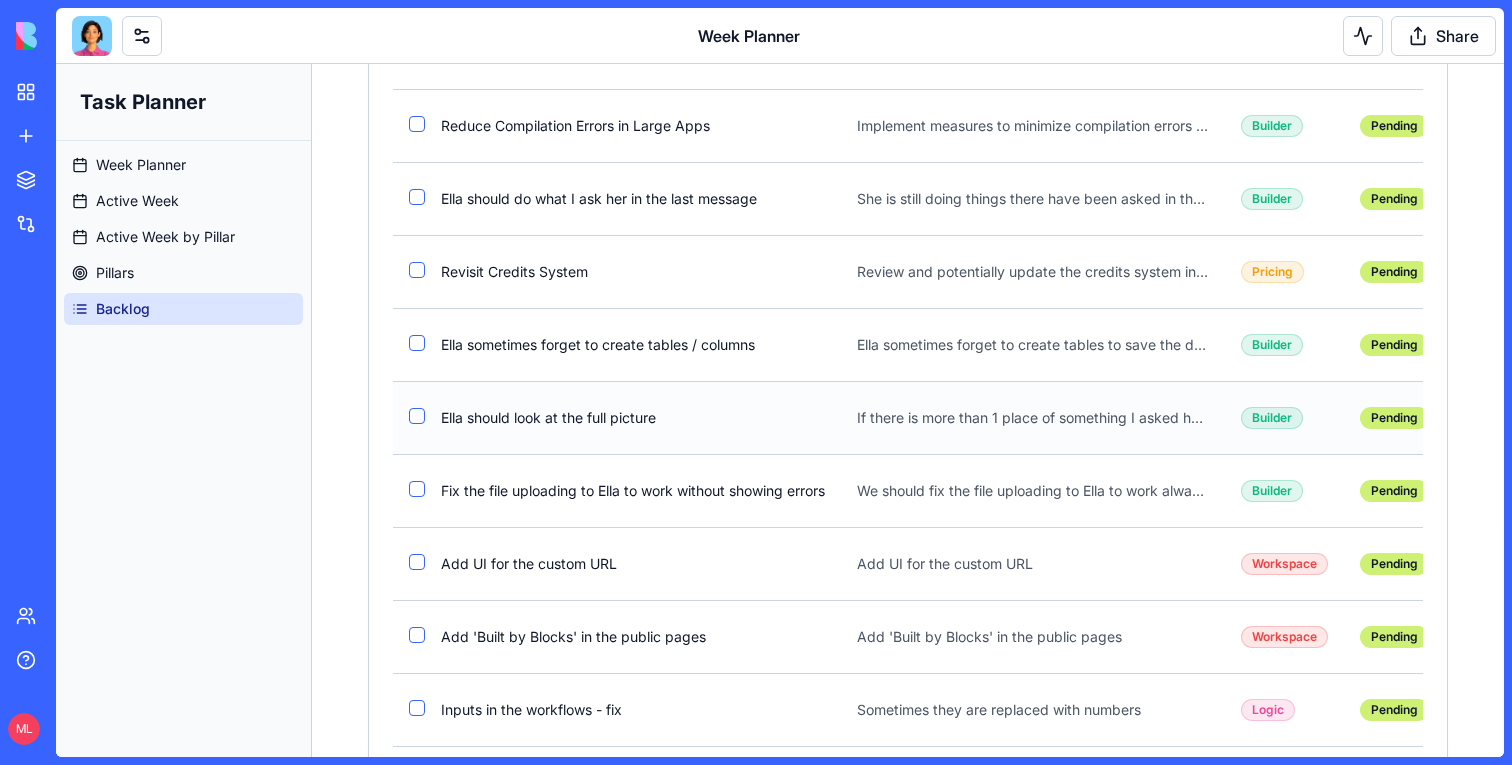 scroll, scrollTop: 924, scrollLeft: 0, axis: vertical 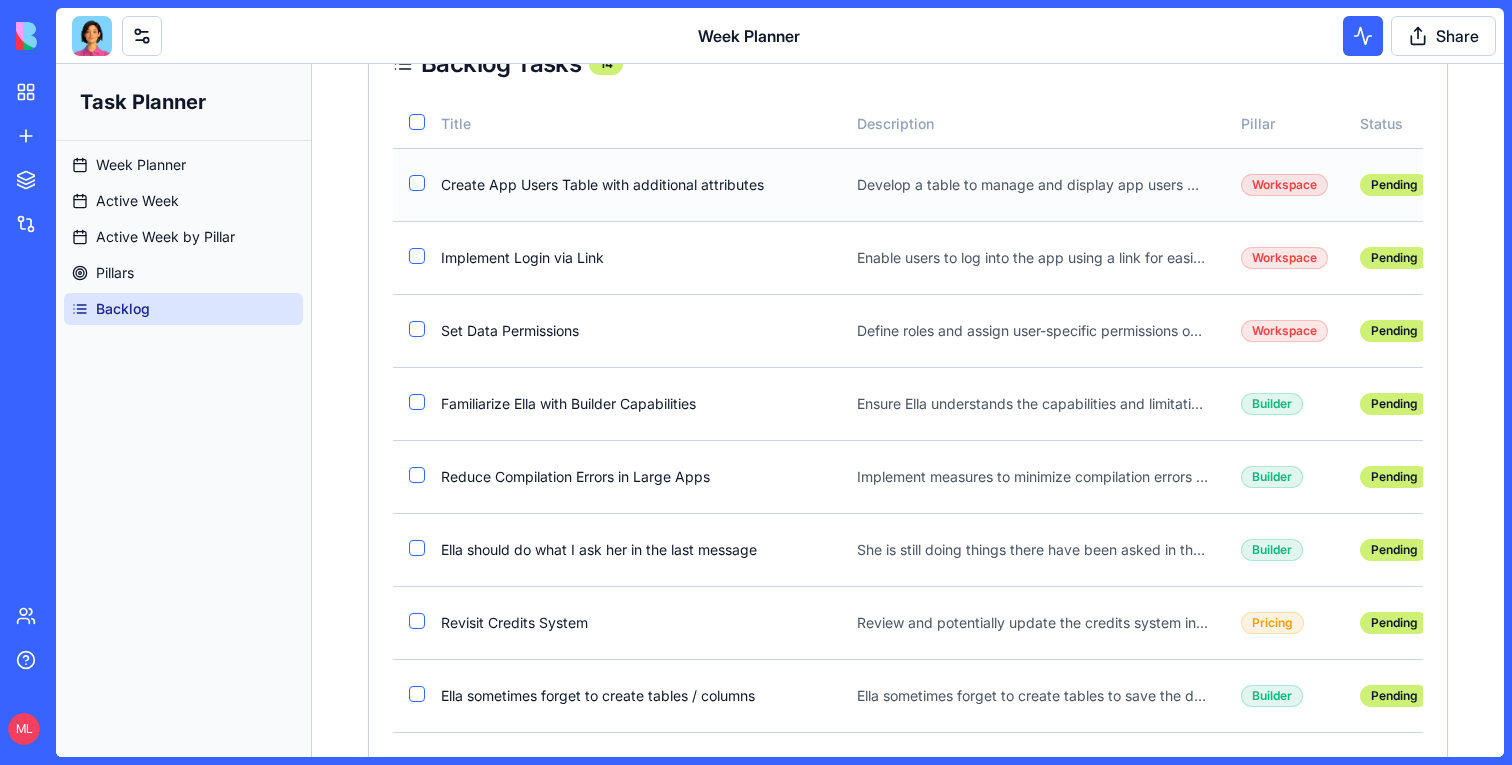 click at bounding box center [417, 183] 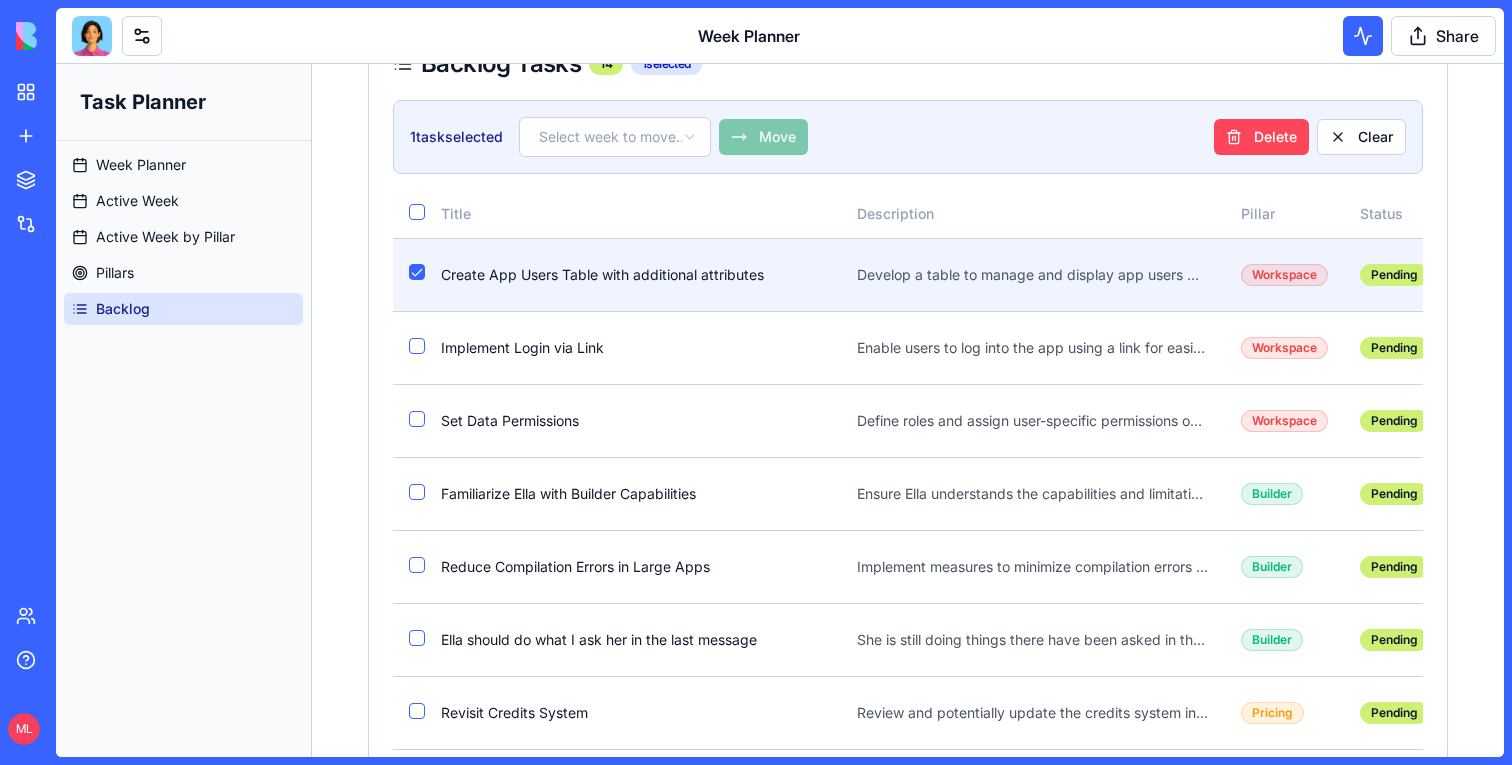 click on "Delete" at bounding box center (1261, 137) 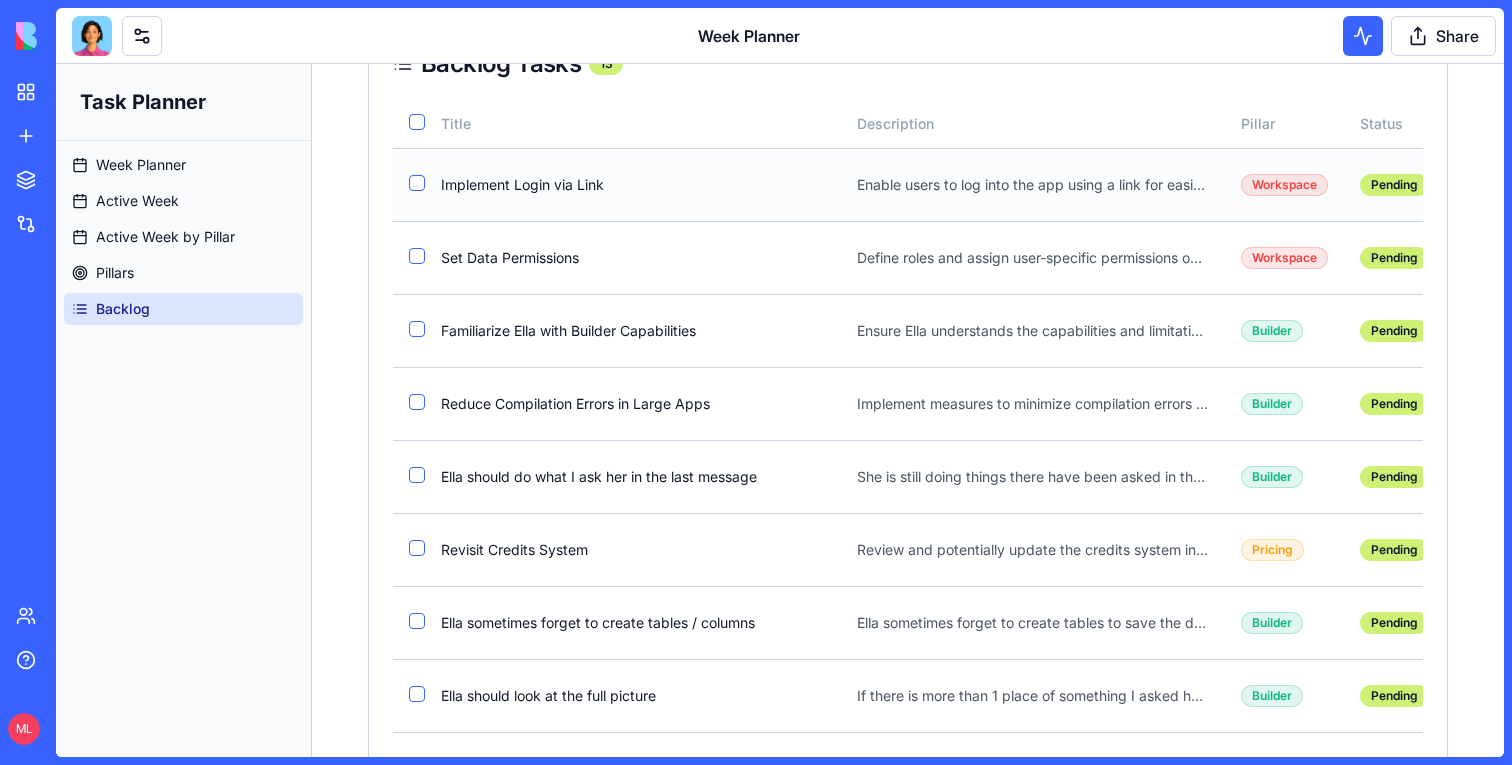 click at bounding box center [417, 183] 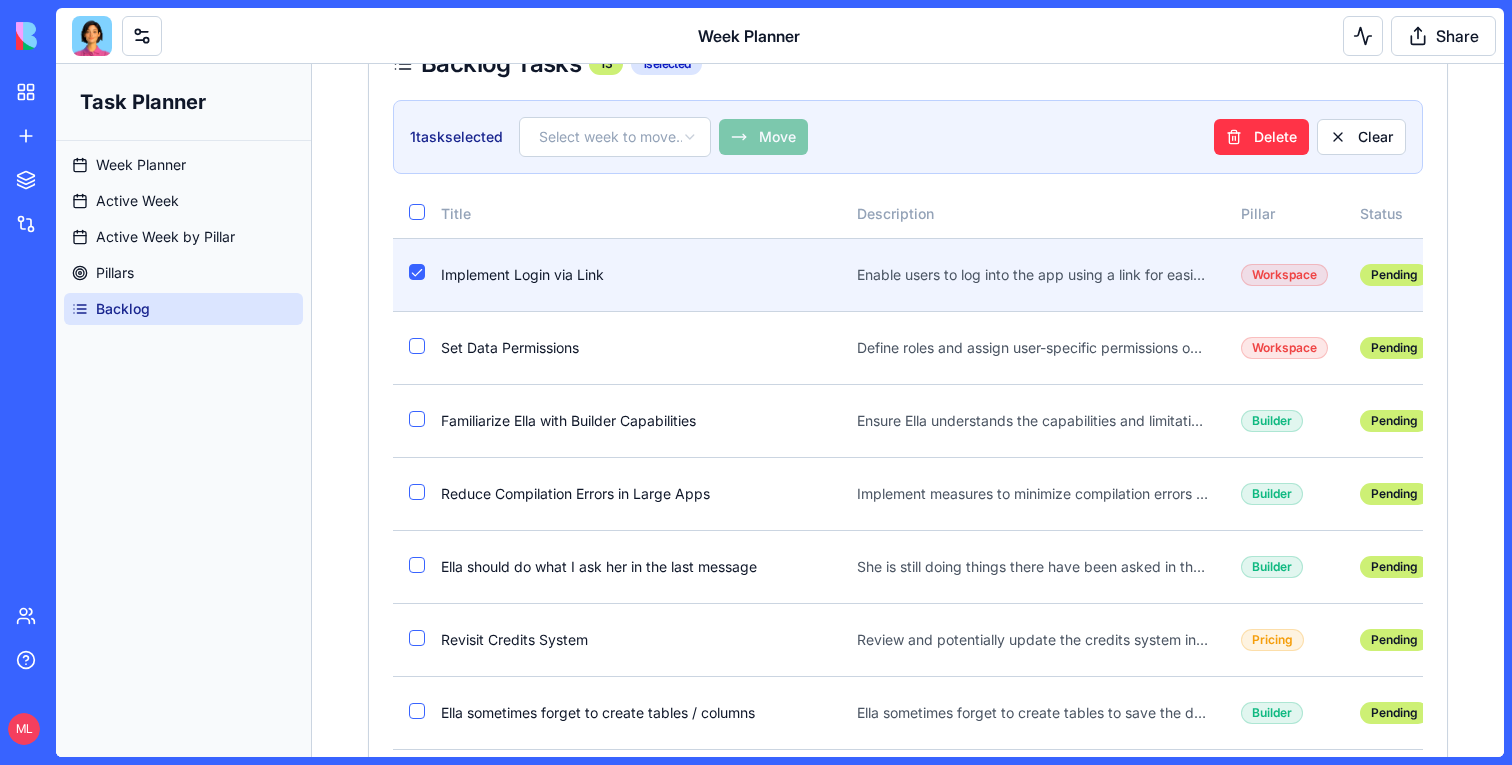 click on "Task Planner Week Planner Active Week Active Week by Pillar Pillars Backlog Toggle Sidebar Backlog Manage your backlog items and add new tasks through text or voice recording. Process Text Voice Recording Add Task Filters Filter by Pillar All Pillars Filter by Task Type All Types Filter by Previous Week All Weeks Backlog Tasks 13 1  selected 1  task  selected Select week to move to Move Delete Clear Title Description Pillar Status Task Type Previous Week Move to Week Actions Implement Login via Link Enable users to log into the app using a link for easier access. Workspace Pending enhancement - Select week Set Data Permissions Define roles and assign user-specific permissions on data. Workspace Pending enhancement - Select week Familiarize Ella with Builder Capabilities Ensure Ella understands the capabilities and limitations of the Builder. Builder Pending enhancement - Select week Reduce Compilation Errors in Large Apps Implement measures to minimize compilation errors when the app scales. Builder" at bounding box center (780, 438) 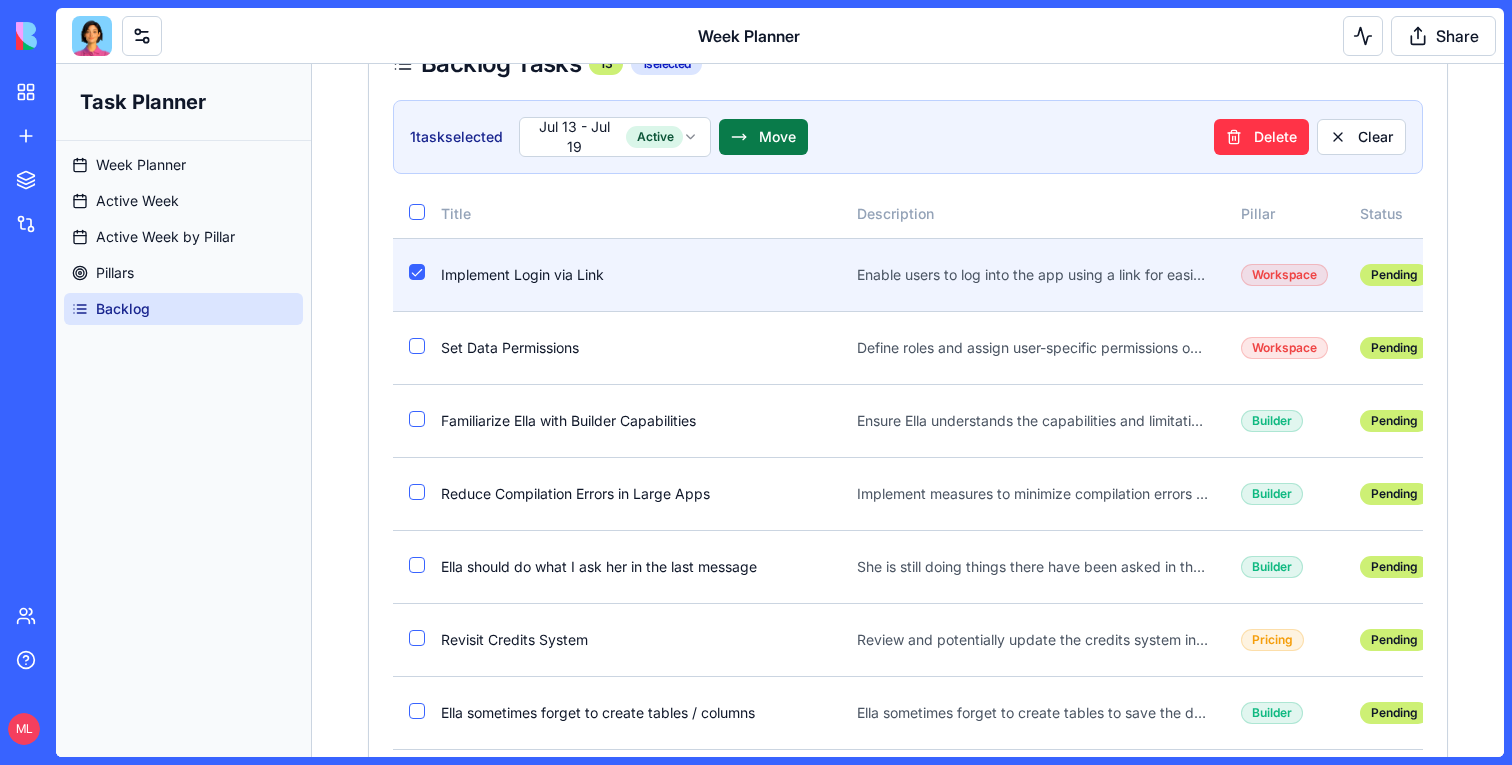 click on "Move" at bounding box center [763, 137] 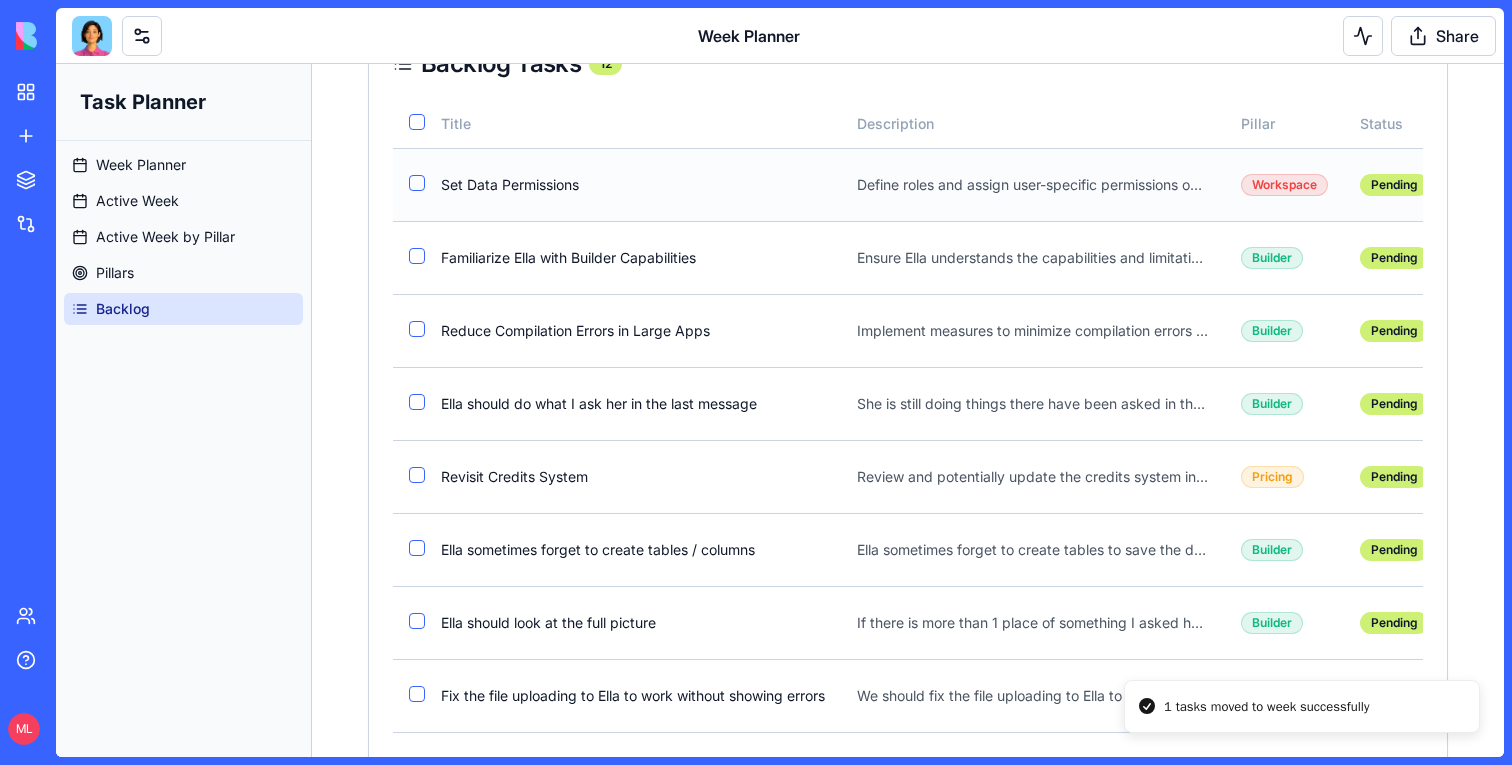 click at bounding box center [417, 183] 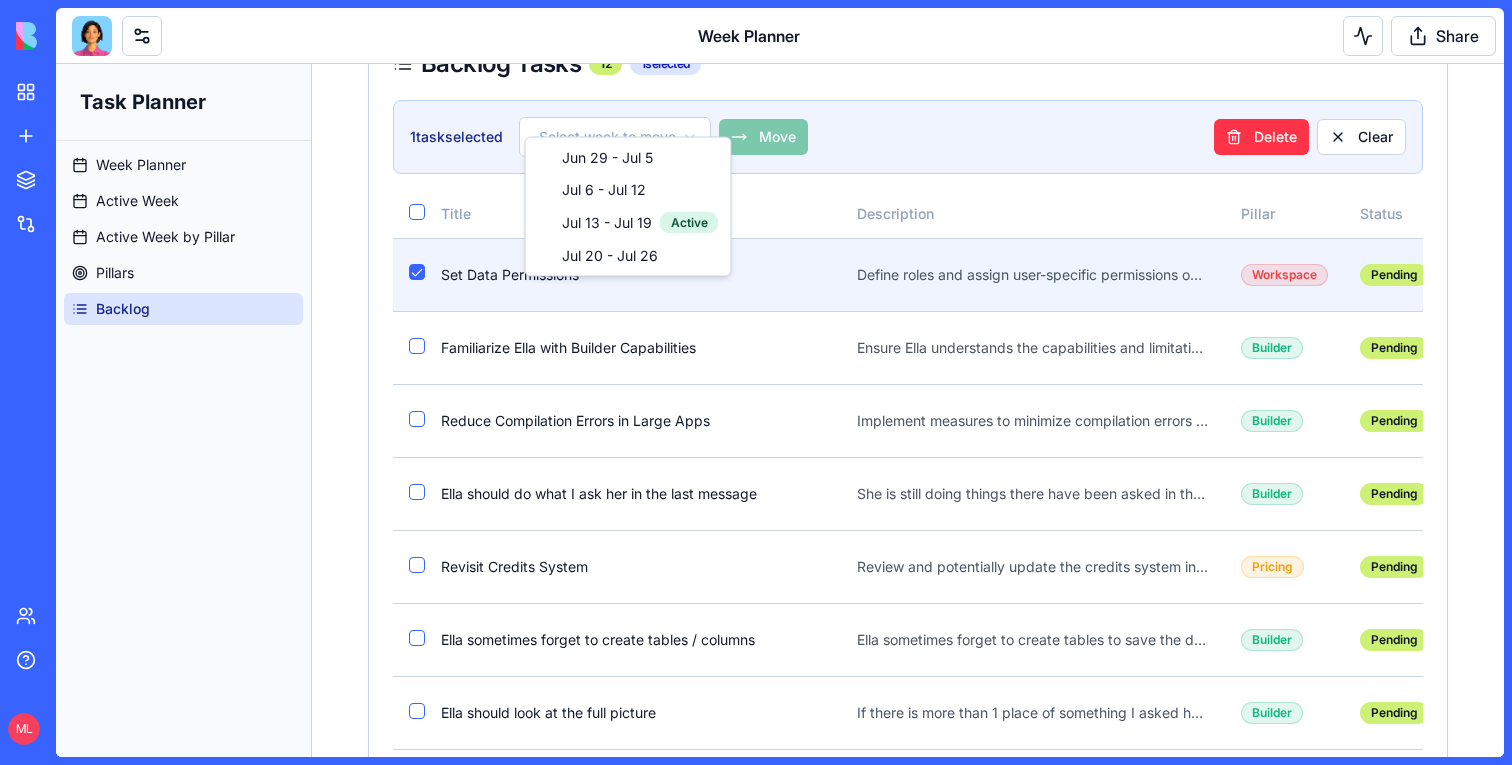 click on "Task Planner Week Planner Active Week Active Week by Pillar Pillars Backlog Toggle Sidebar Backlog Manage your backlog items and add new tasks through text or voice recording. Process Text Voice Recording Add Task Filters Filter by Pillar All Pillars Filter by Task Type All Types Filter by Previous Week All Weeks Backlog Tasks 12 1  selected 1  task  selected Select week to move to Move Delete Clear Title Description Pillar Status Task Type Previous Week Move to Week Actions Set Data Permissions Define roles and assign user-specific permissions on data. Workspace Pending enhancement - Select week Familiarize Ella with Builder Capabilities Ensure Ella understands the capabilities and limitations of the Builder. Builder Pending enhancement - Select week Reduce Compilation Errors in Large Apps Implement measures to minimize compilation errors when the app scales. Builder Pending enhancement - Select week Ella should do what I ask her in the last message Builder Pending enhancement - Select week Pricing" at bounding box center (780, 402) 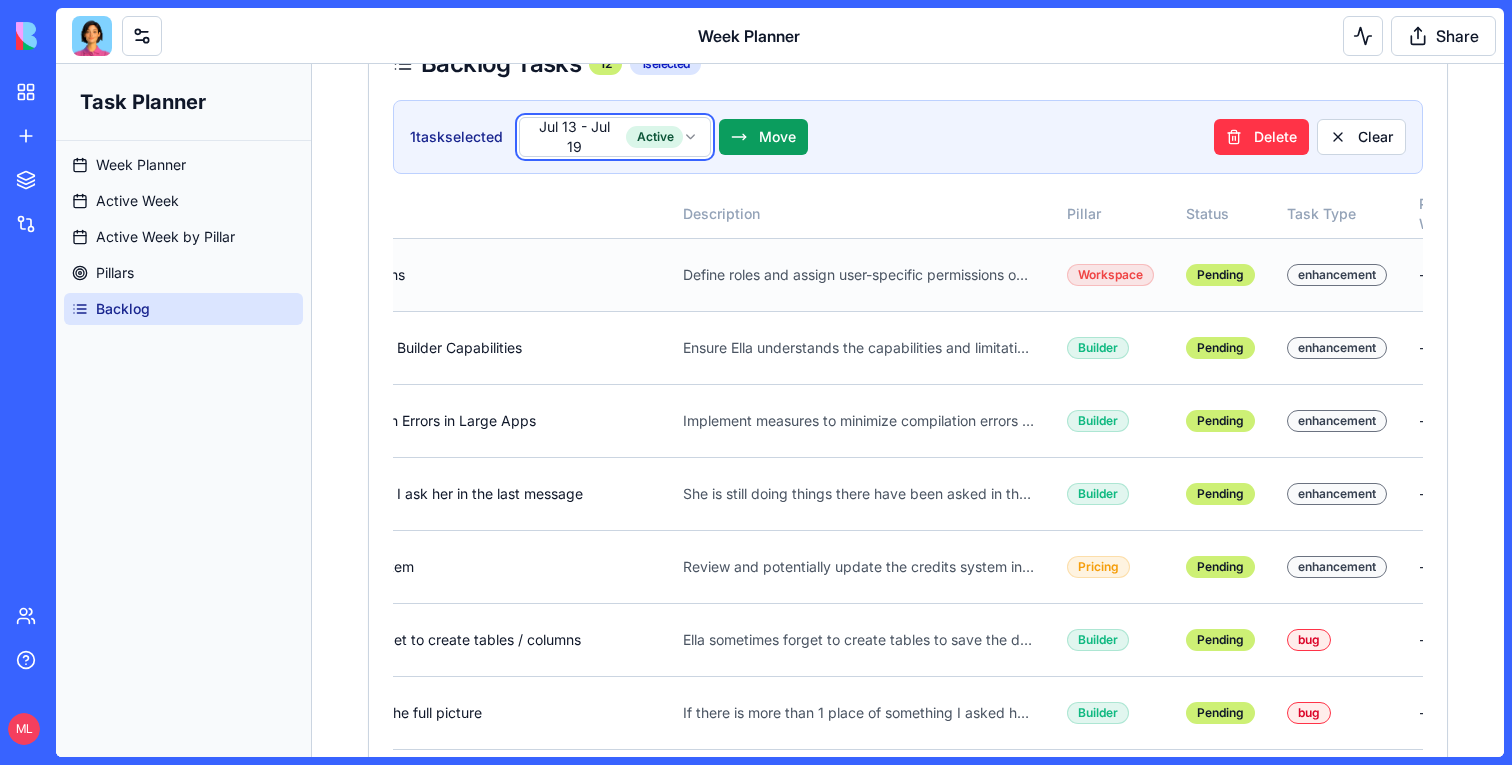 scroll, scrollTop: 0, scrollLeft: 543, axis: horizontal 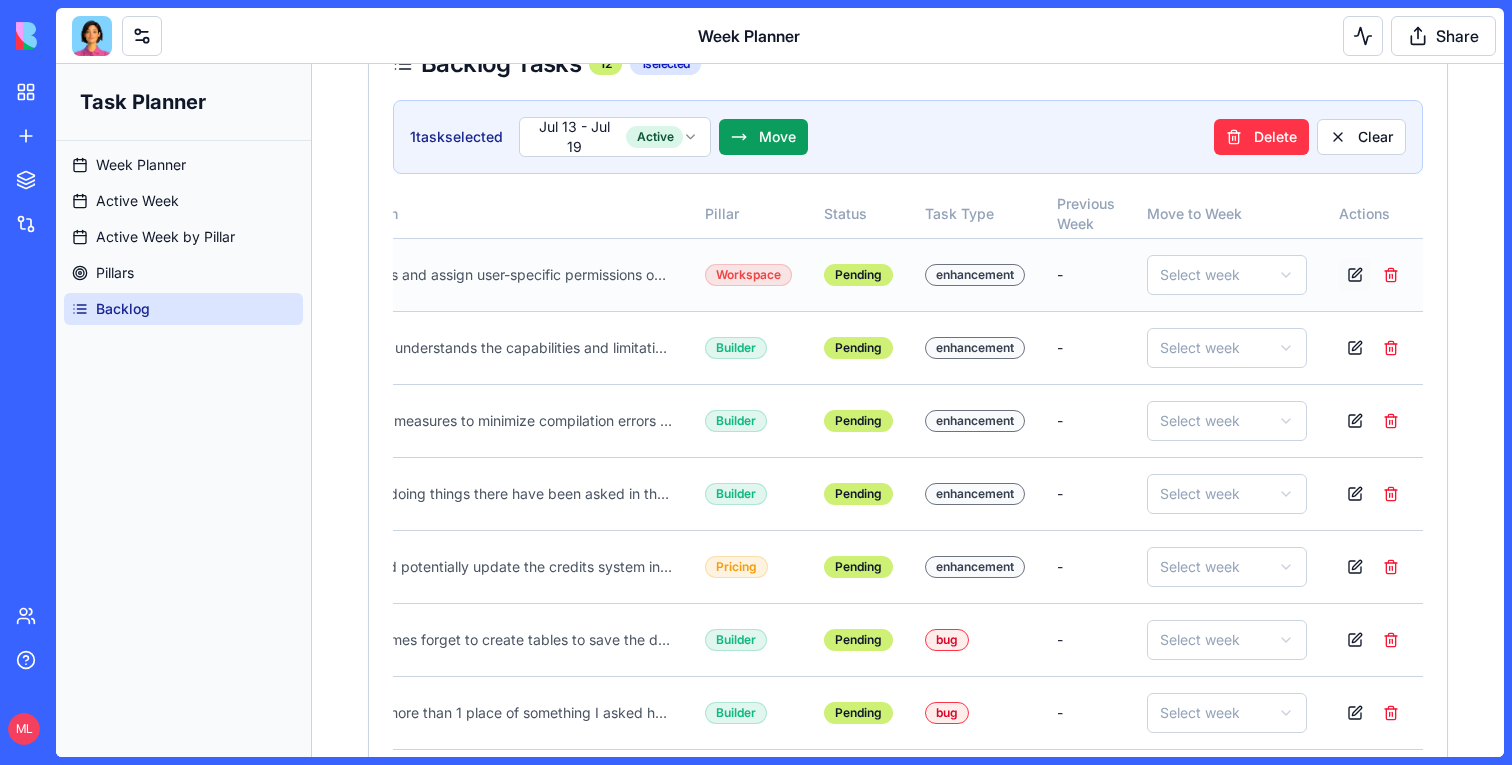 click at bounding box center (1355, 275) 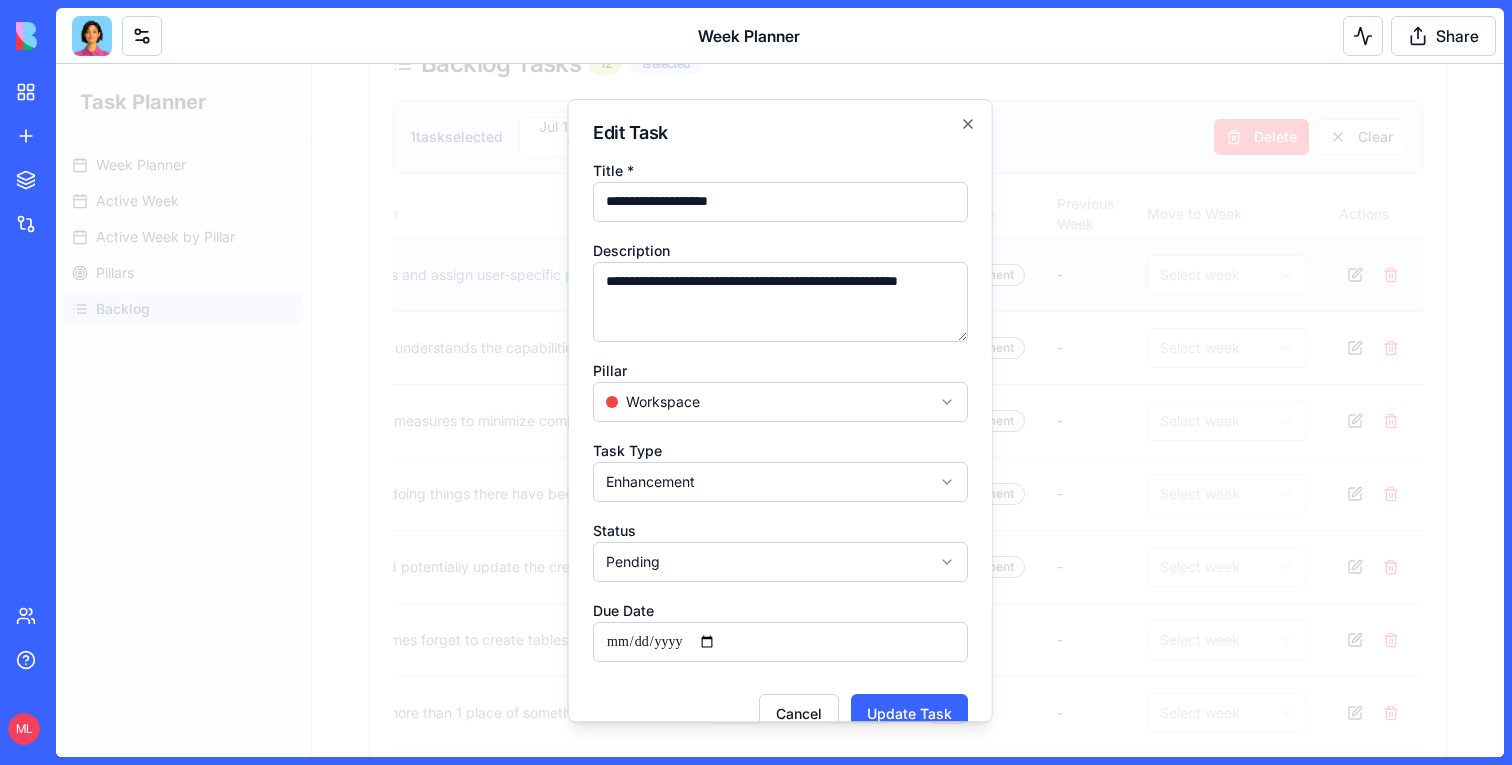 click on "**********" at bounding box center [780, 202] 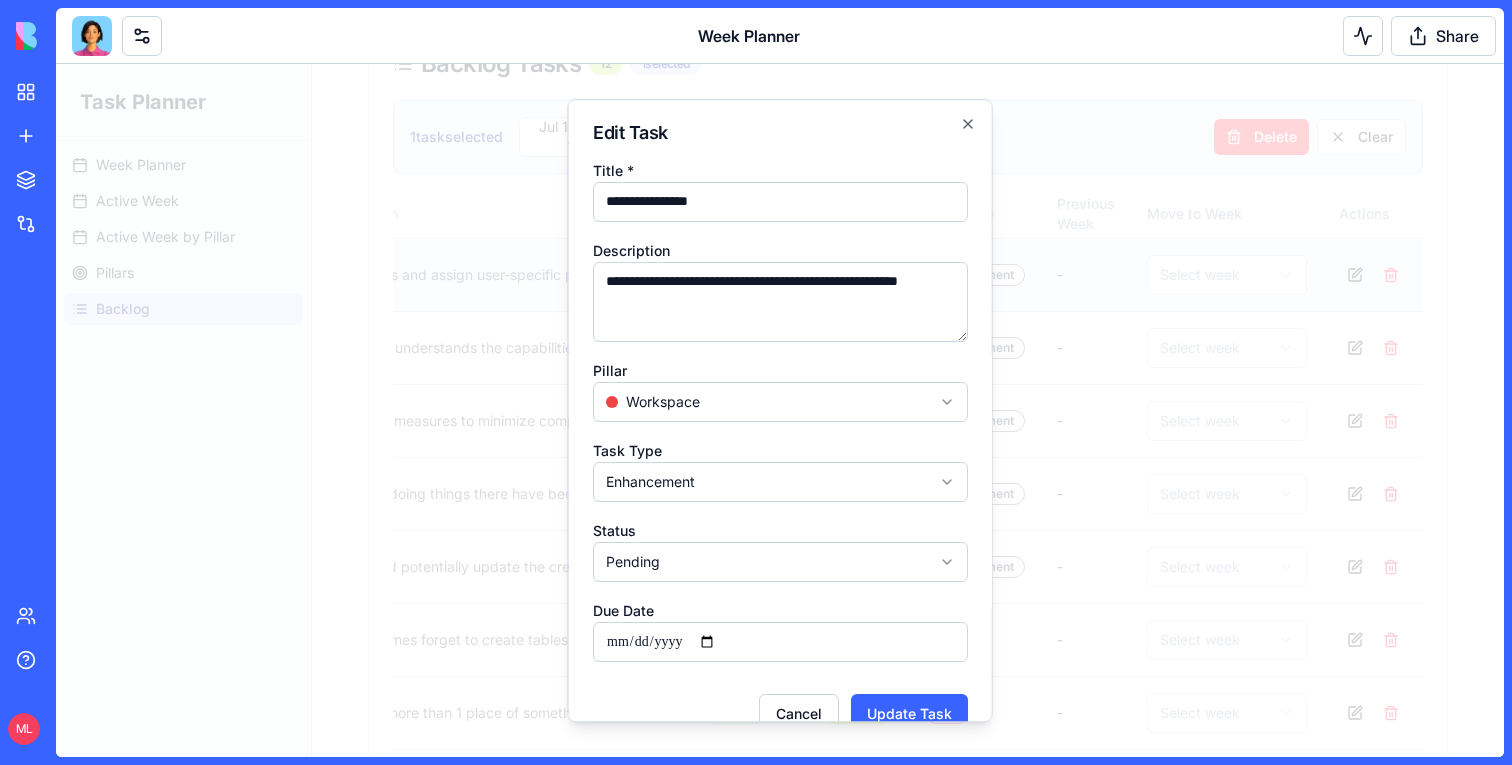 click on "**********" at bounding box center (780, 202) 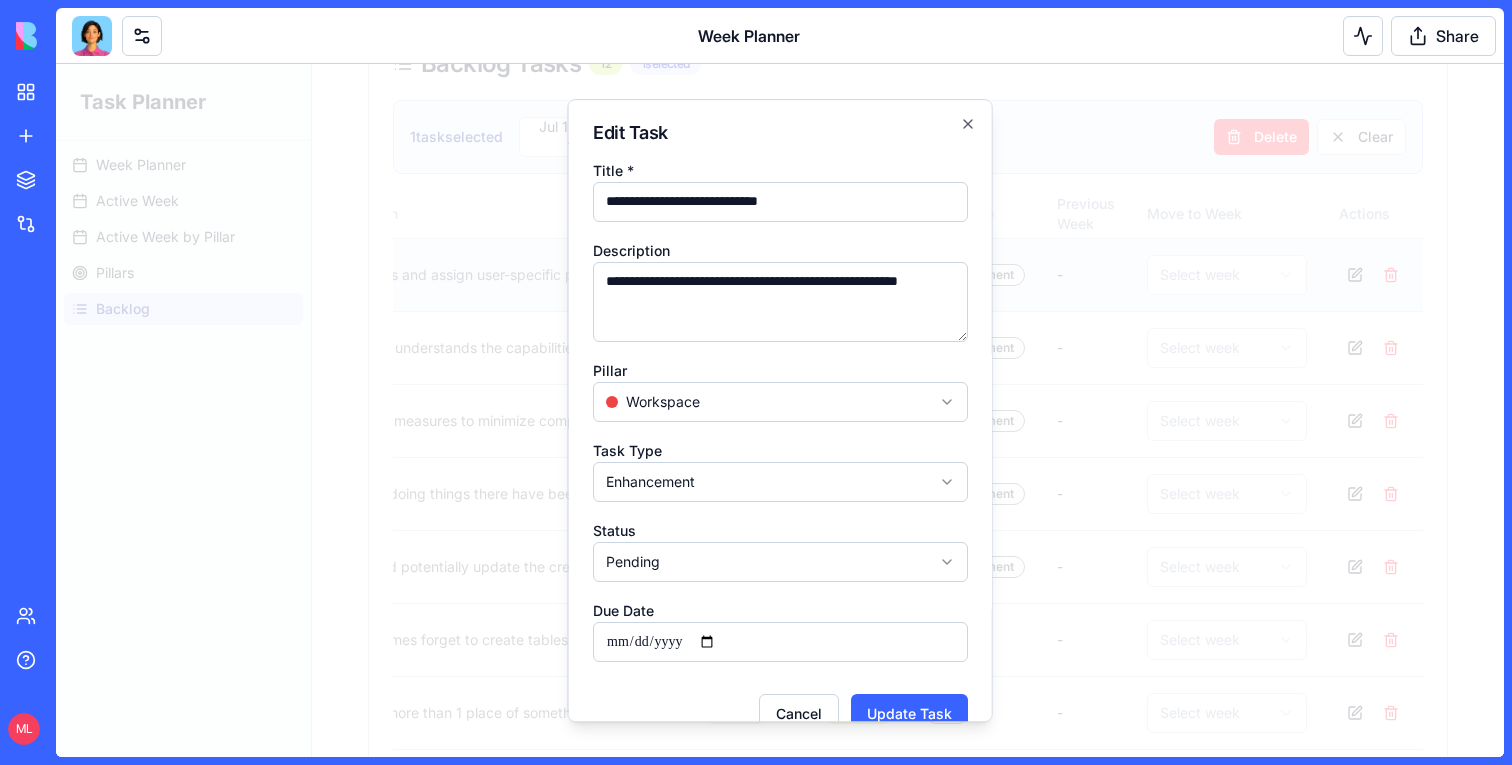 type on "**********" 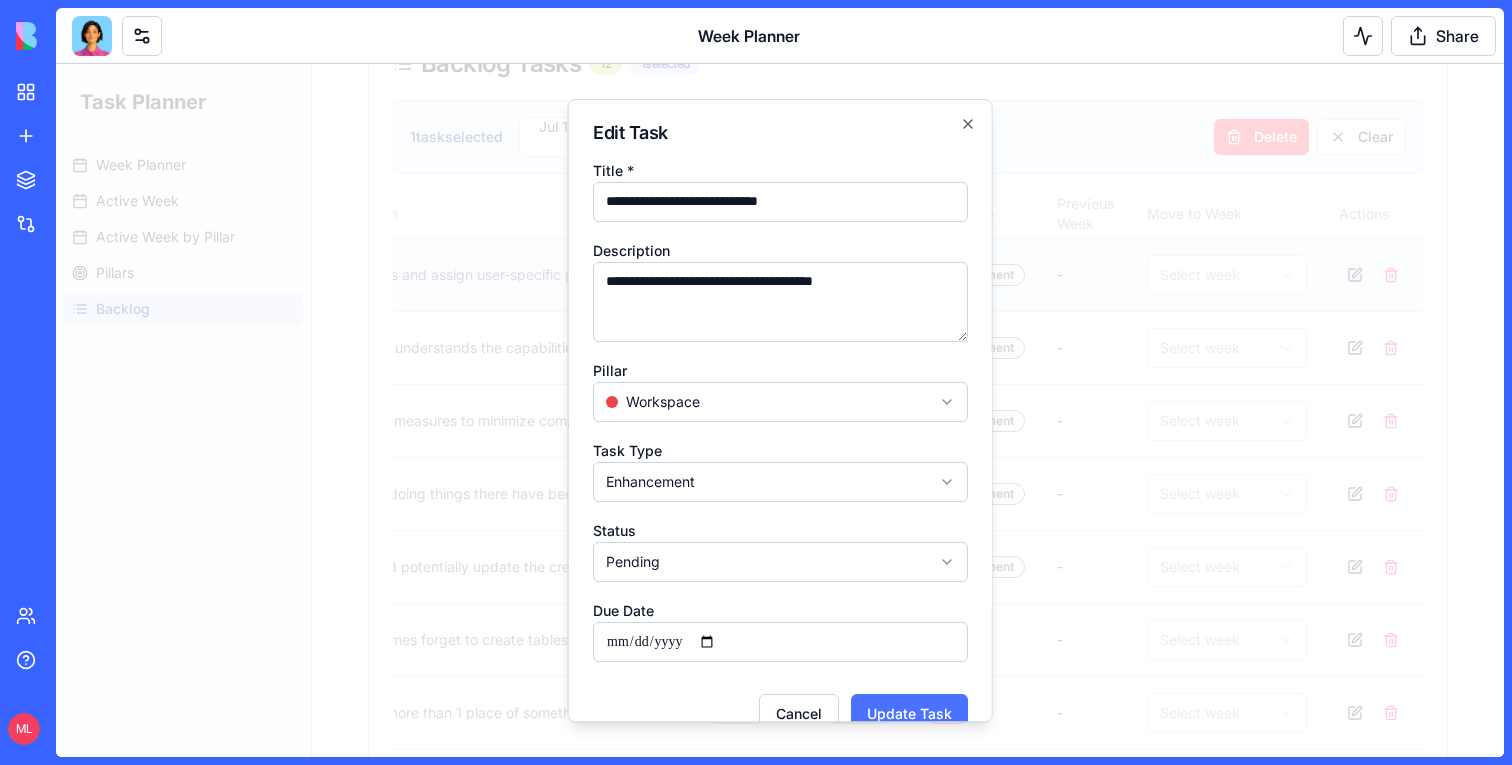 type on "**********" 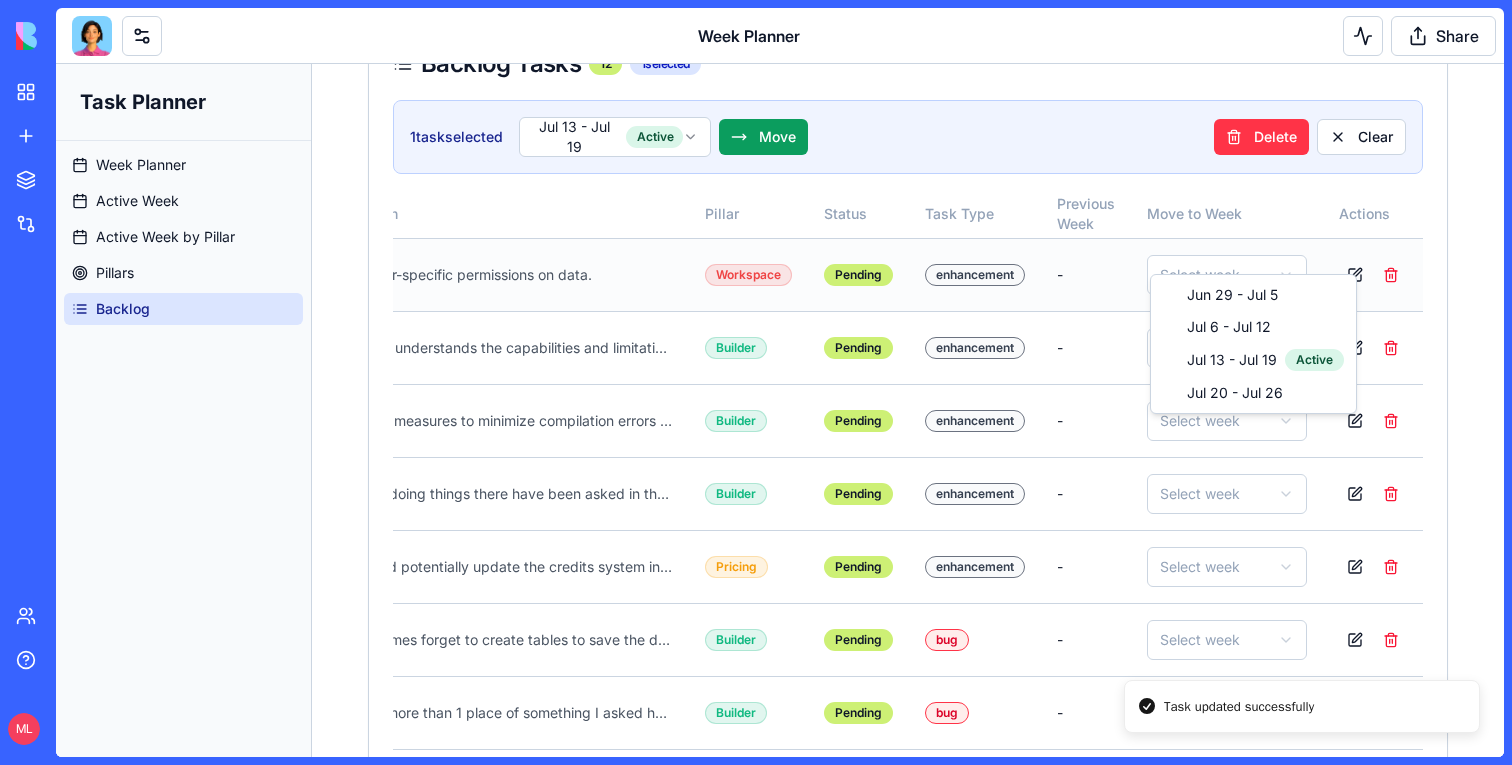 click on "Task Planner Week Planner Active Week Active Week by Pillar Pillars Backlog Toggle Sidebar Backlog Manage your backlog items and add new tasks through text or voice recording. Process Text Voice Recording Add Task Filters Filter by Pillar All Pillars Filter by Task Type All Types Filter by Previous Week All Weeks Backlog Tasks 12 1  selected 1  task  selected Jul 13 - Jul 19 Active Move Delete Clear Title Description Pillar Status Task Type Previous Week Move to Week Actions Data Permissions (best effort) Assign user-specific permissions on data. Workspace Pending enhancement - Select week Familiarize Ella with Builder Capabilities Ensure Ella understands the capabilities and limitations of the Builder. Builder Pending enhancement - Select week Reduce Compilation Errors in Large Apps Implement measures to minimize compilation errors when the app scales. Builder Pending enhancement - Select week Ella should do what I ask her in the last message Builder Pending enhancement - Select week Pricing Pending" at bounding box center (780, 402) 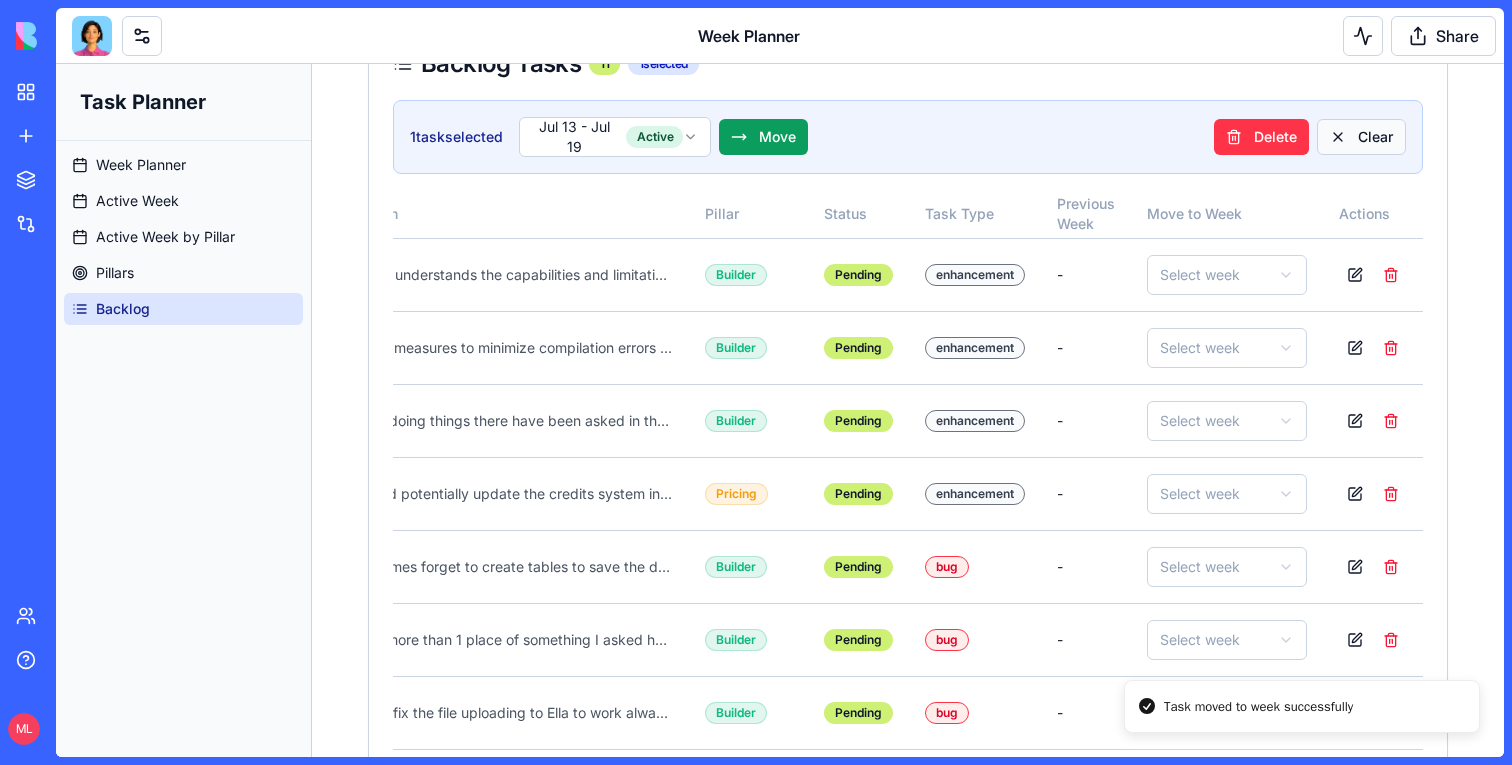 click on "Clear" at bounding box center (1361, 137) 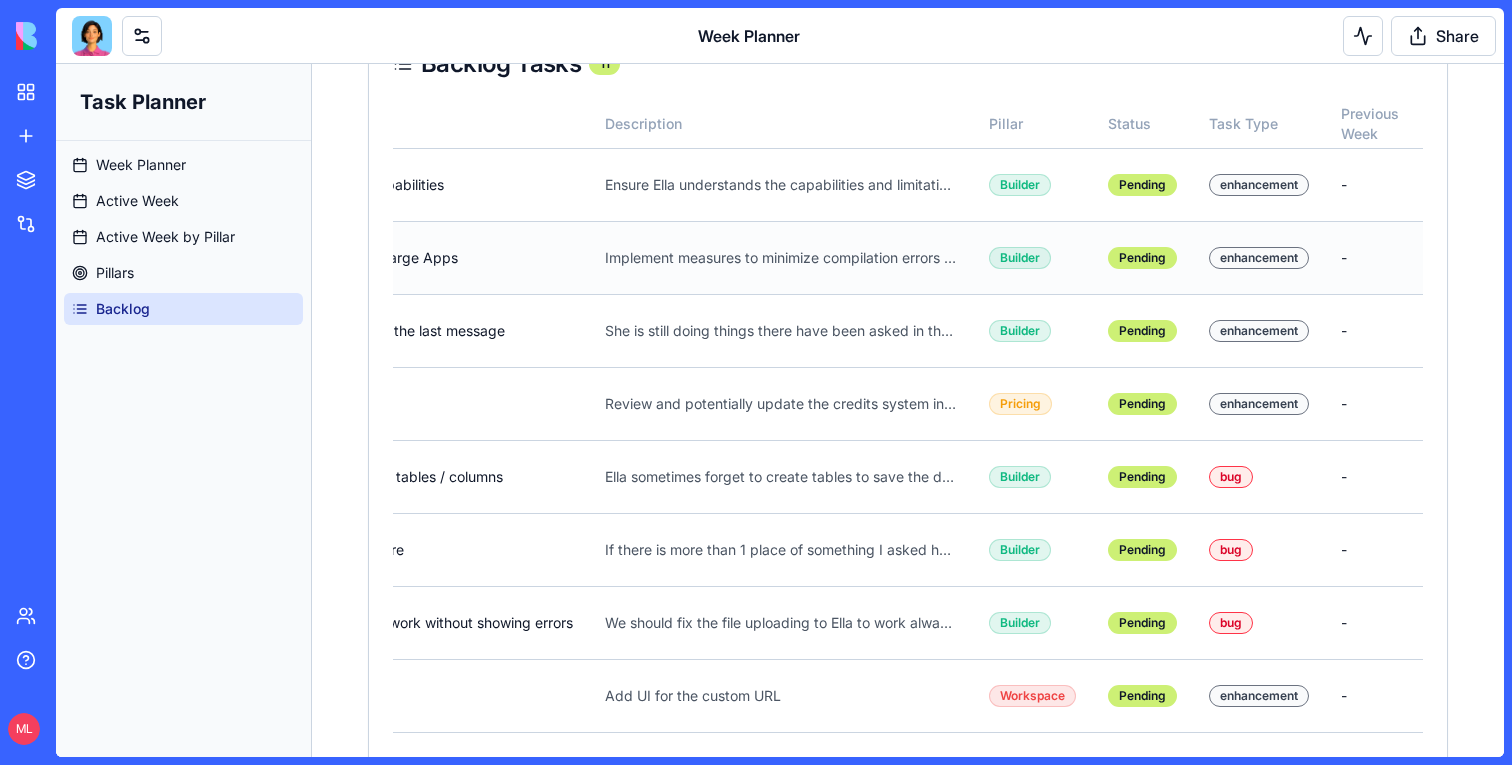 scroll, scrollTop: 0, scrollLeft: 0, axis: both 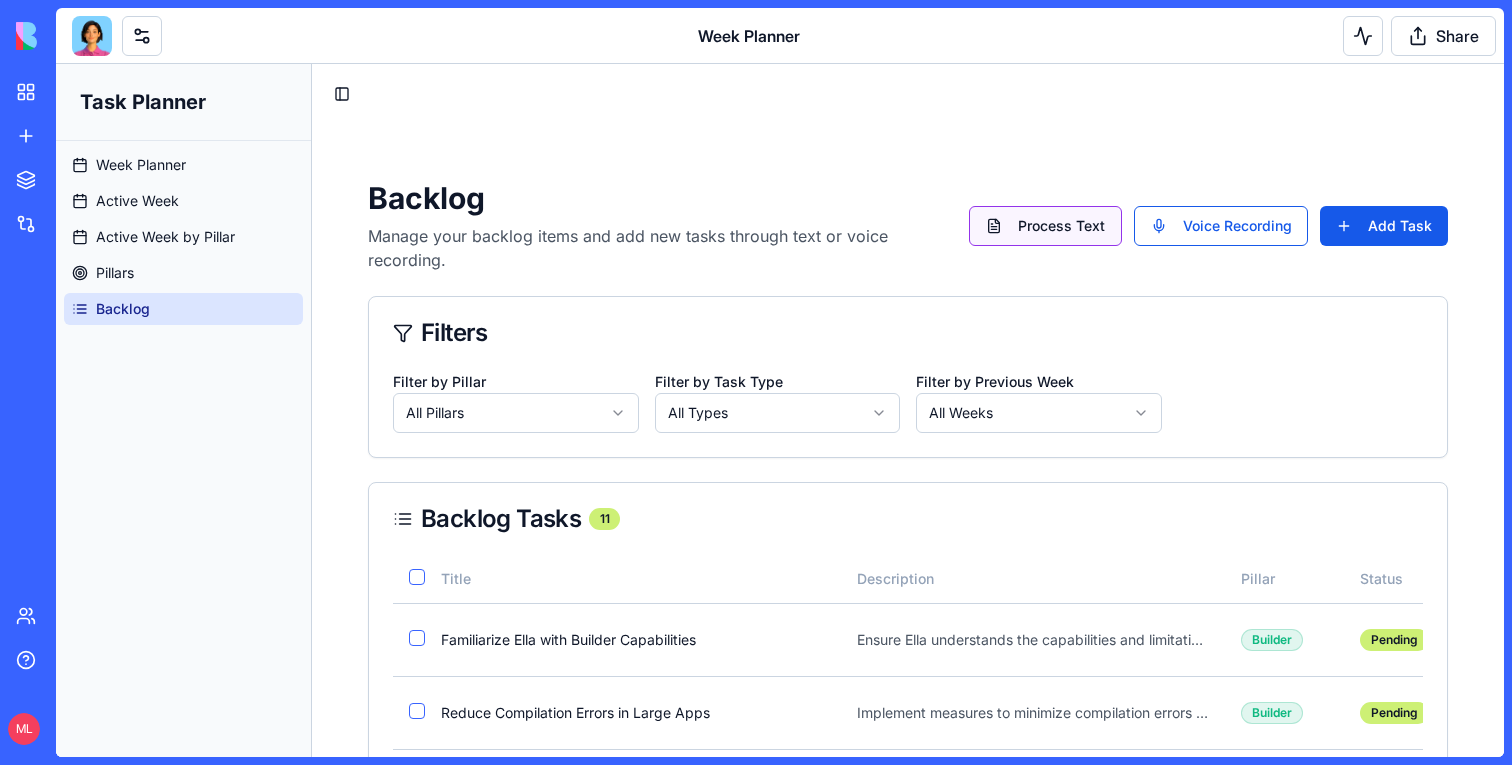 click on "Process Text" at bounding box center (1045, 226) 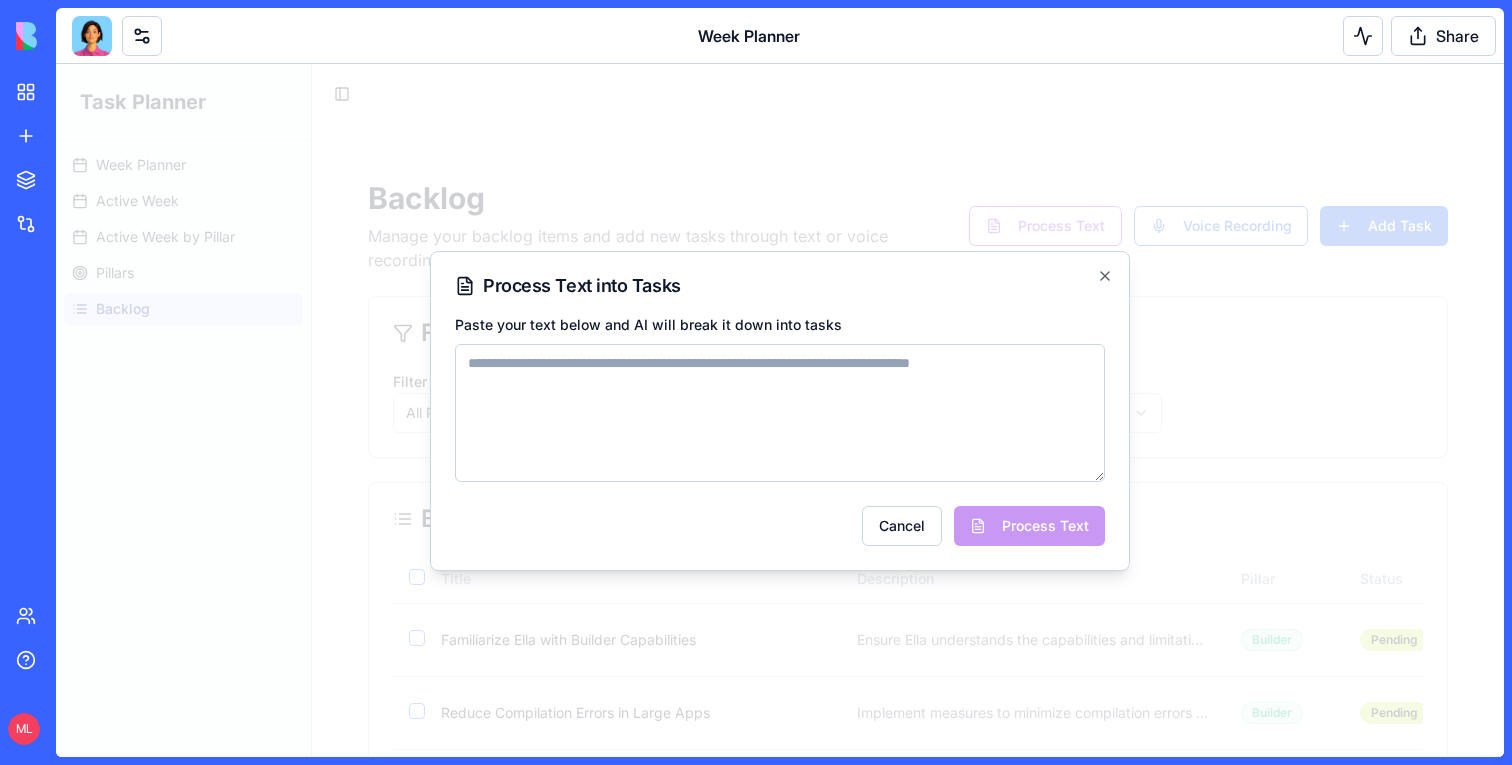 click at bounding box center (780, 410) 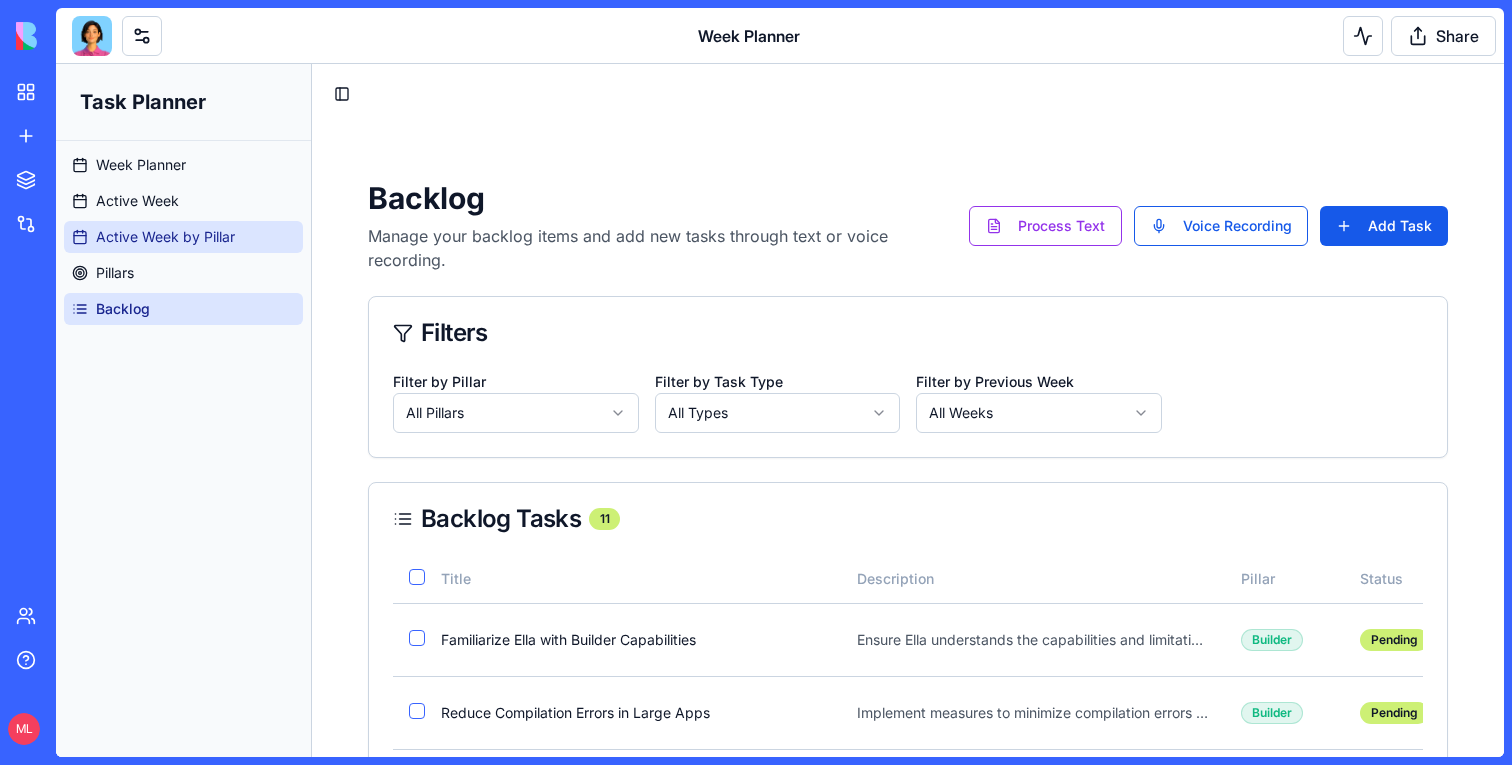 click on "Active Week by Pillar" at bounding box center (165, 237) 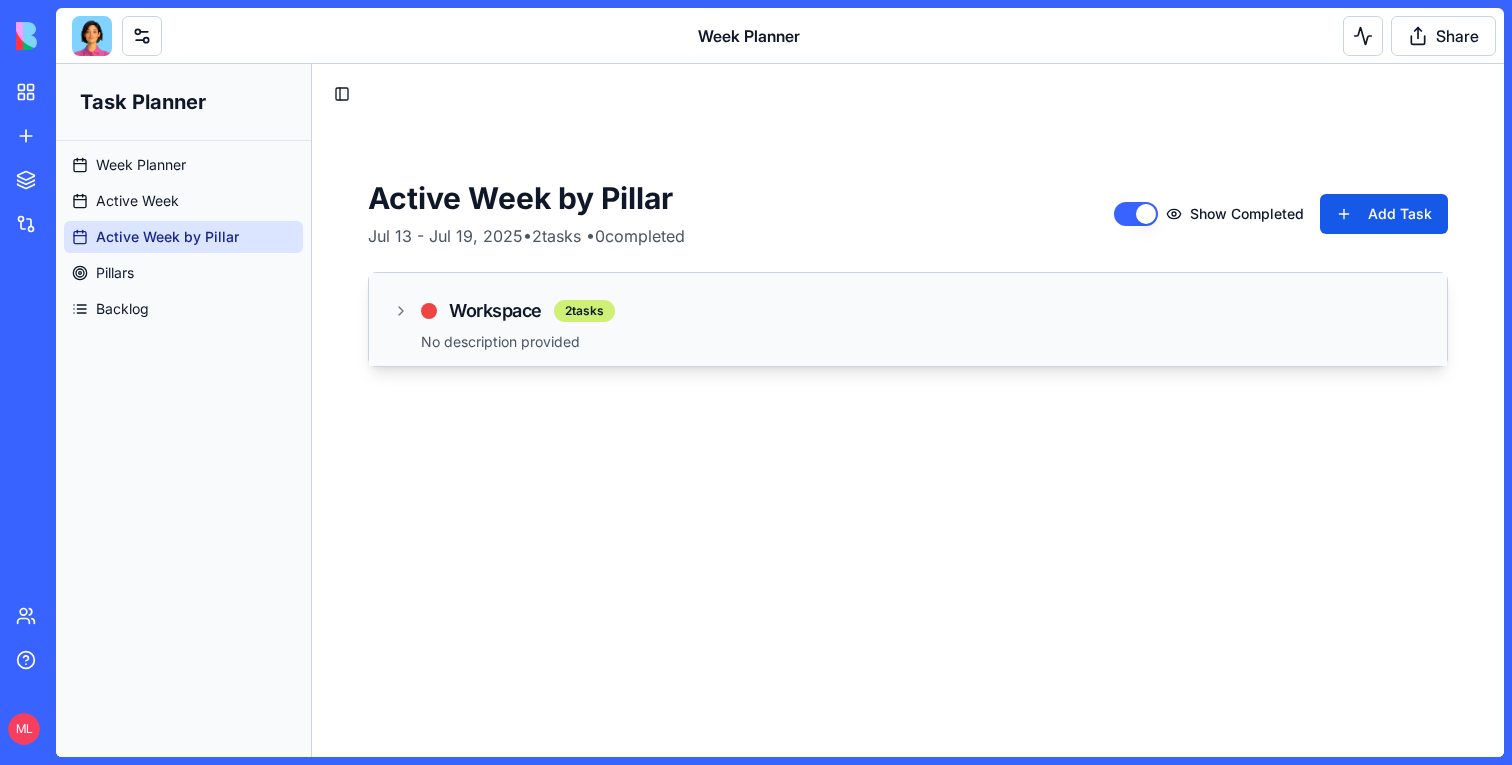 click on "Workspace 2  tasks No description provided" at bounding box center (908, 319) 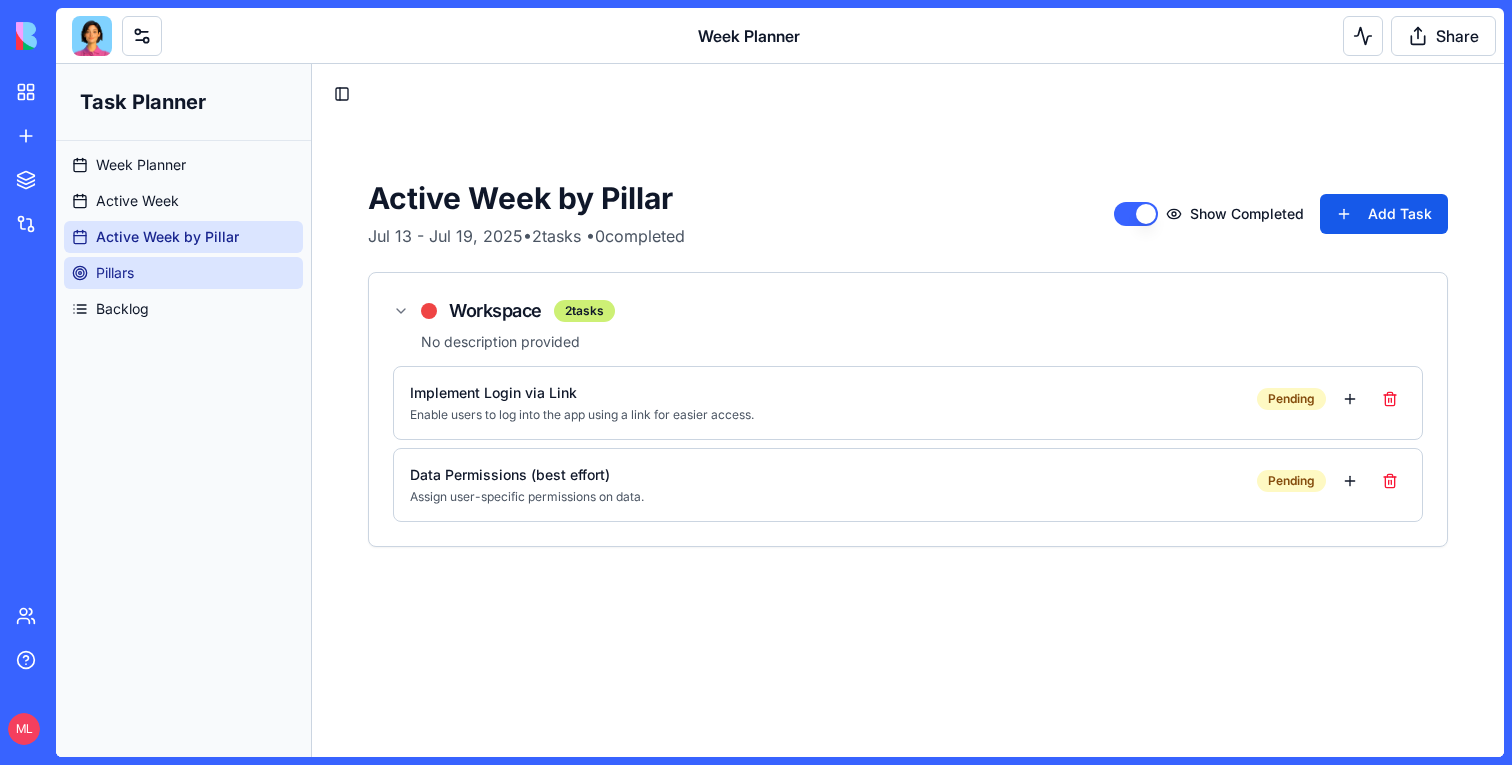 click on "Pillars" at bounding box center [183, 273] 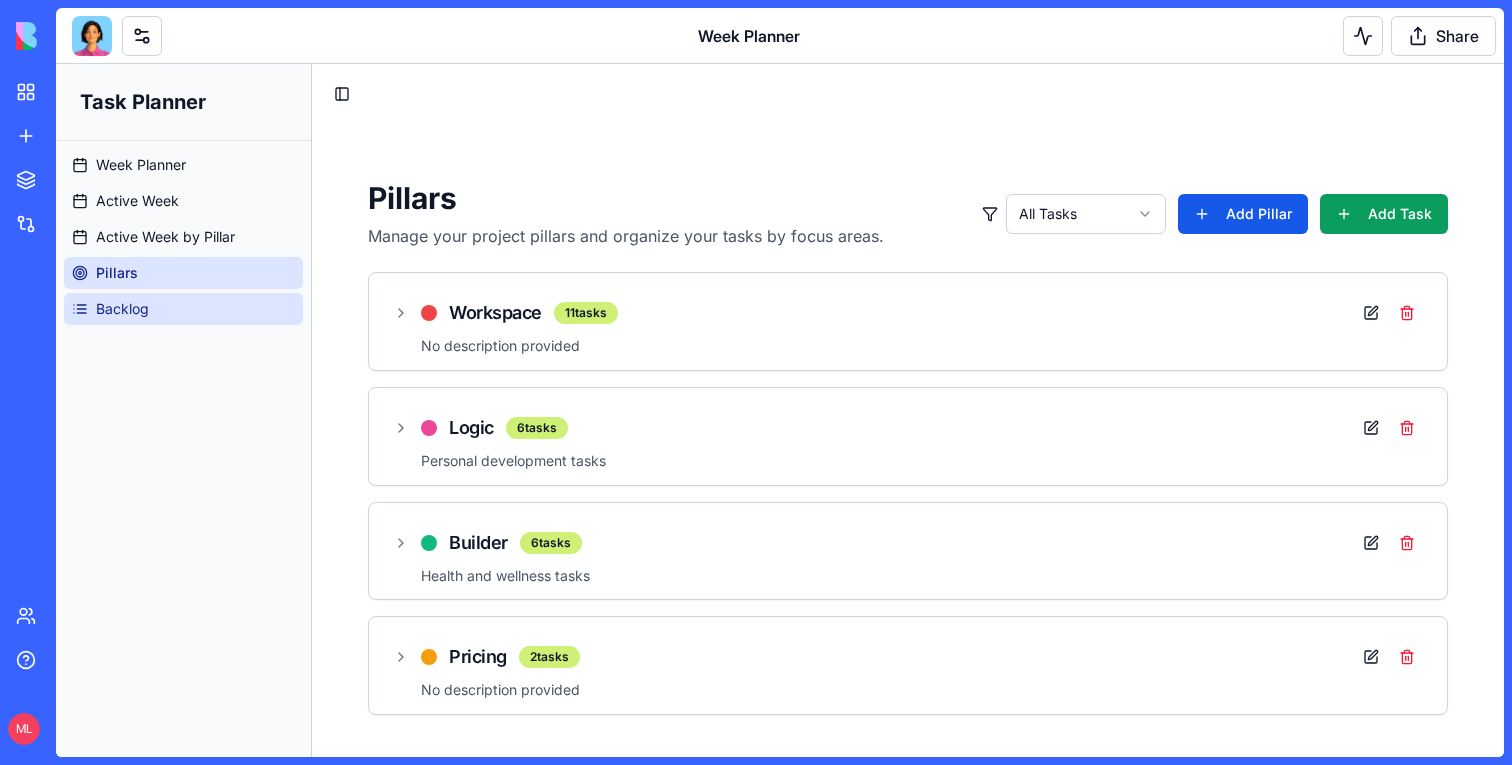 click on "Week Planner Active Week Active Week by Pillar Pillars Backlog" at bounding box center [183, 237] 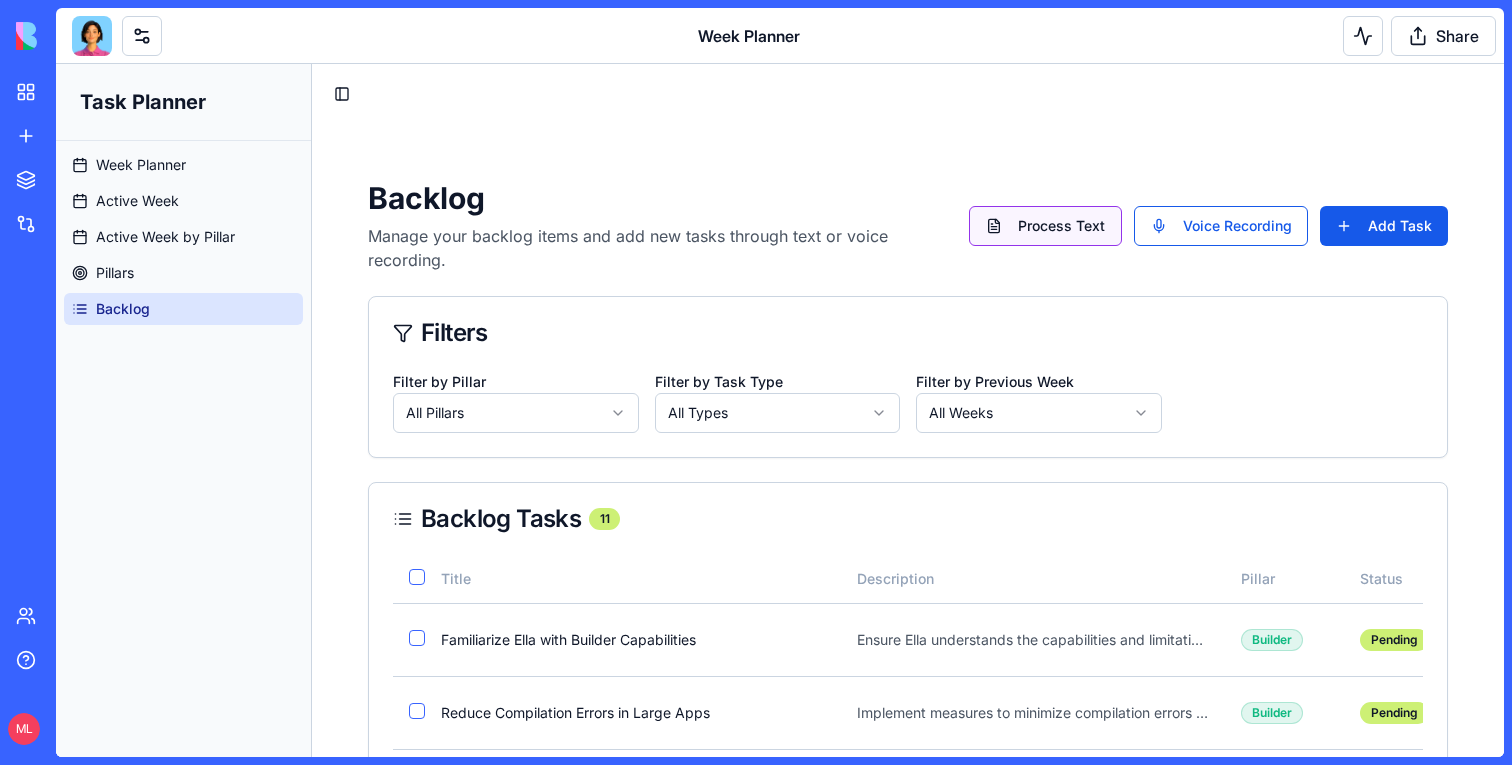 click on "Process Text" at bounding box center [1045, 226] 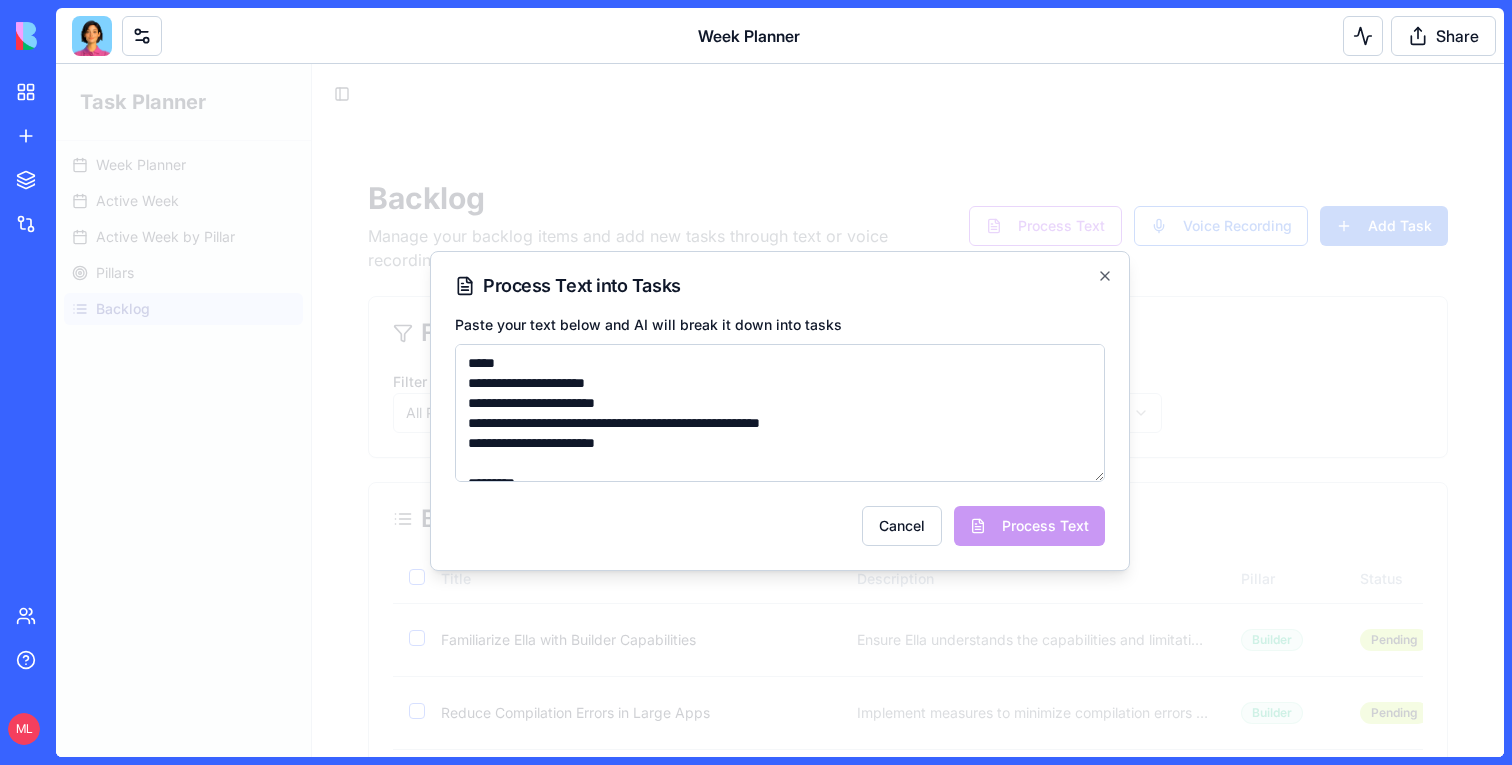 scroll, scrollTop: 110, scrollLeft: 0, axis: vertical 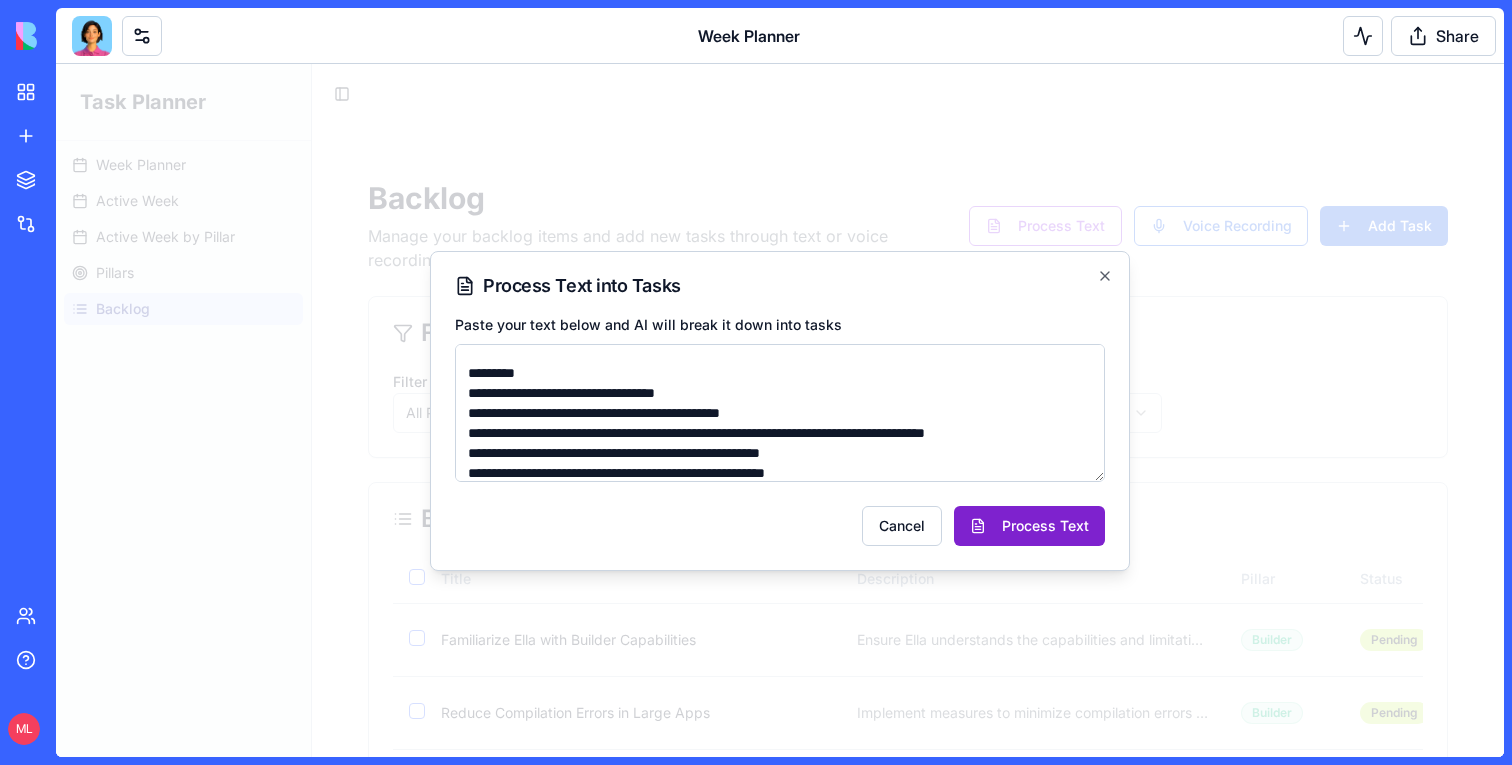 type on "**********" 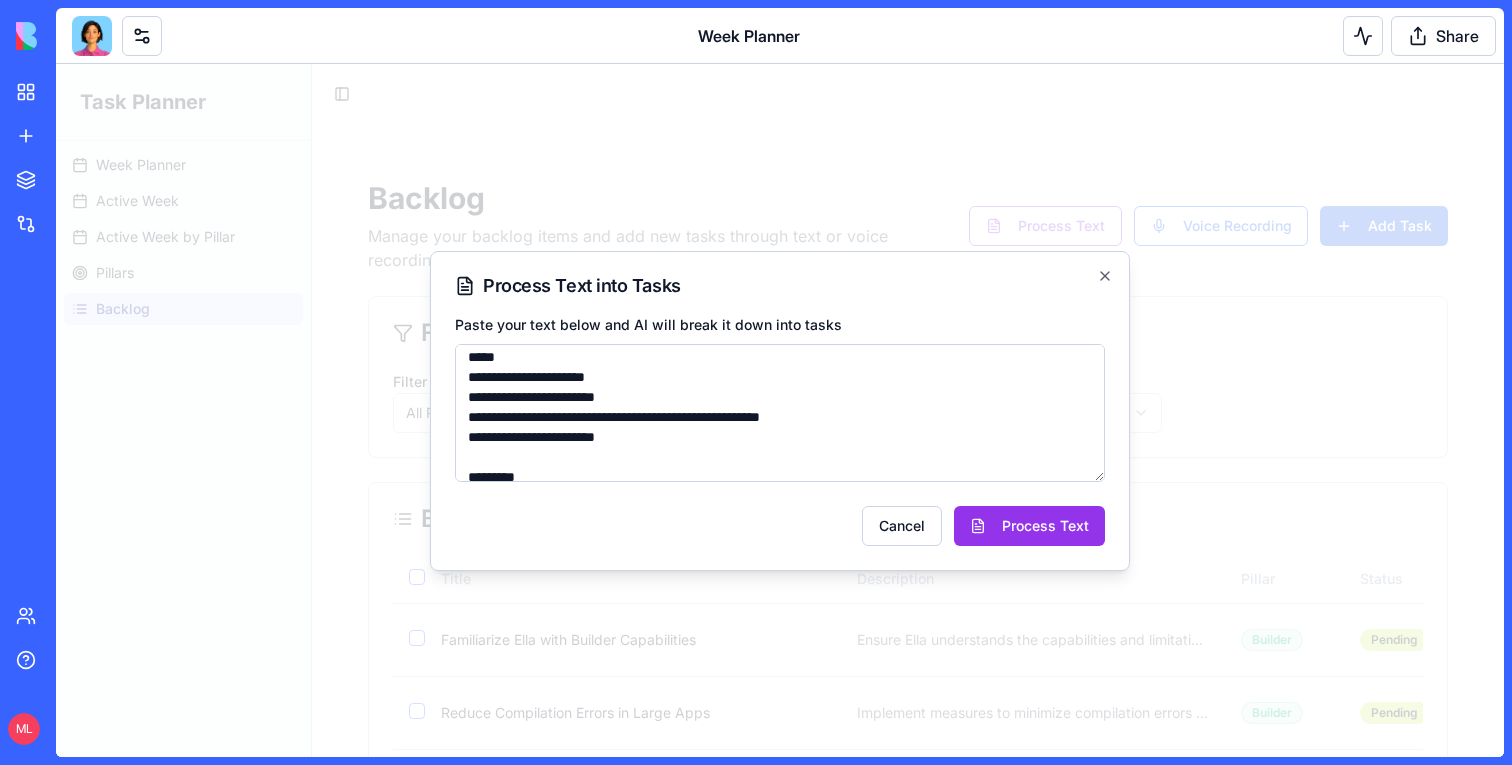 scroll, scrollTop: 0, scrollLeft: 0, axis: both 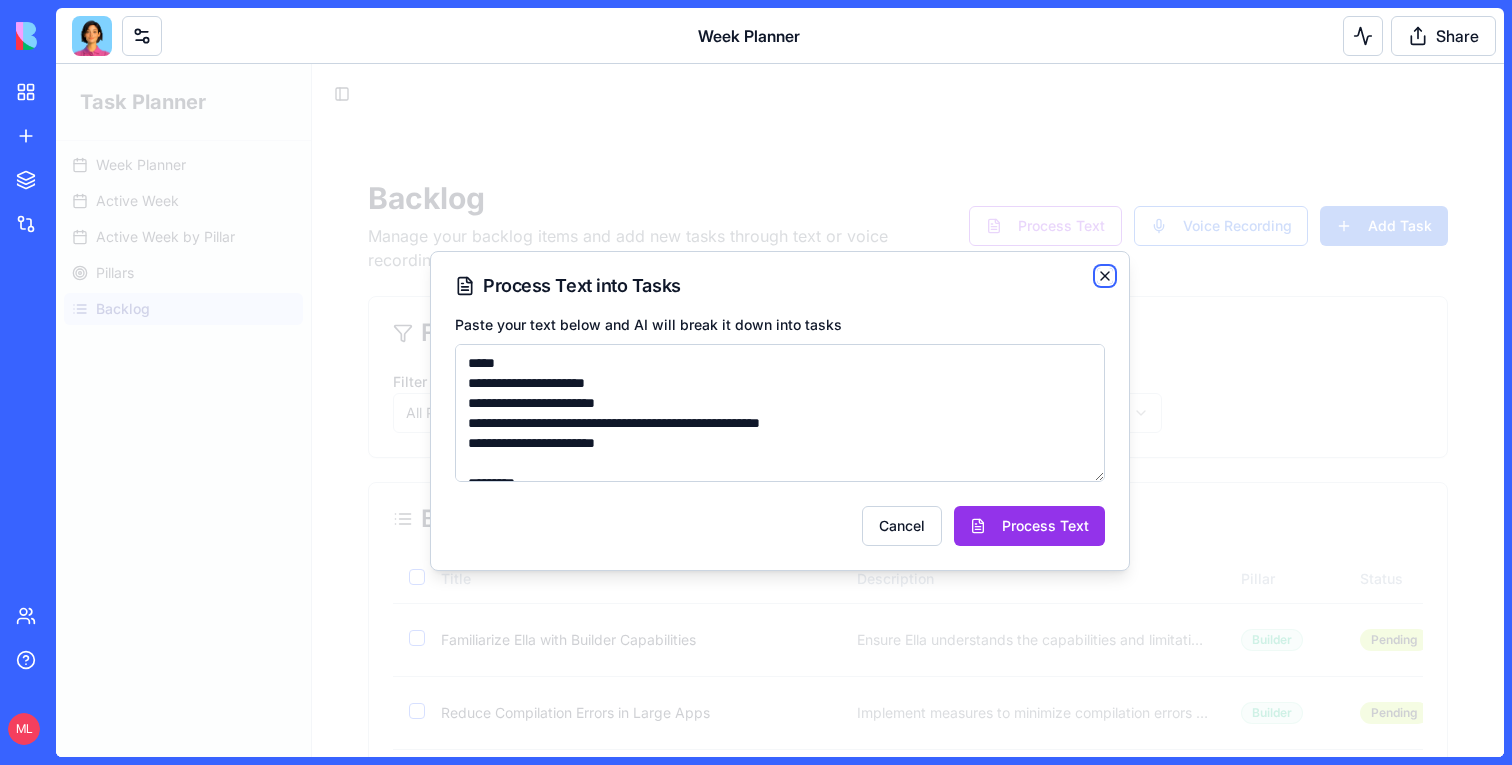 click 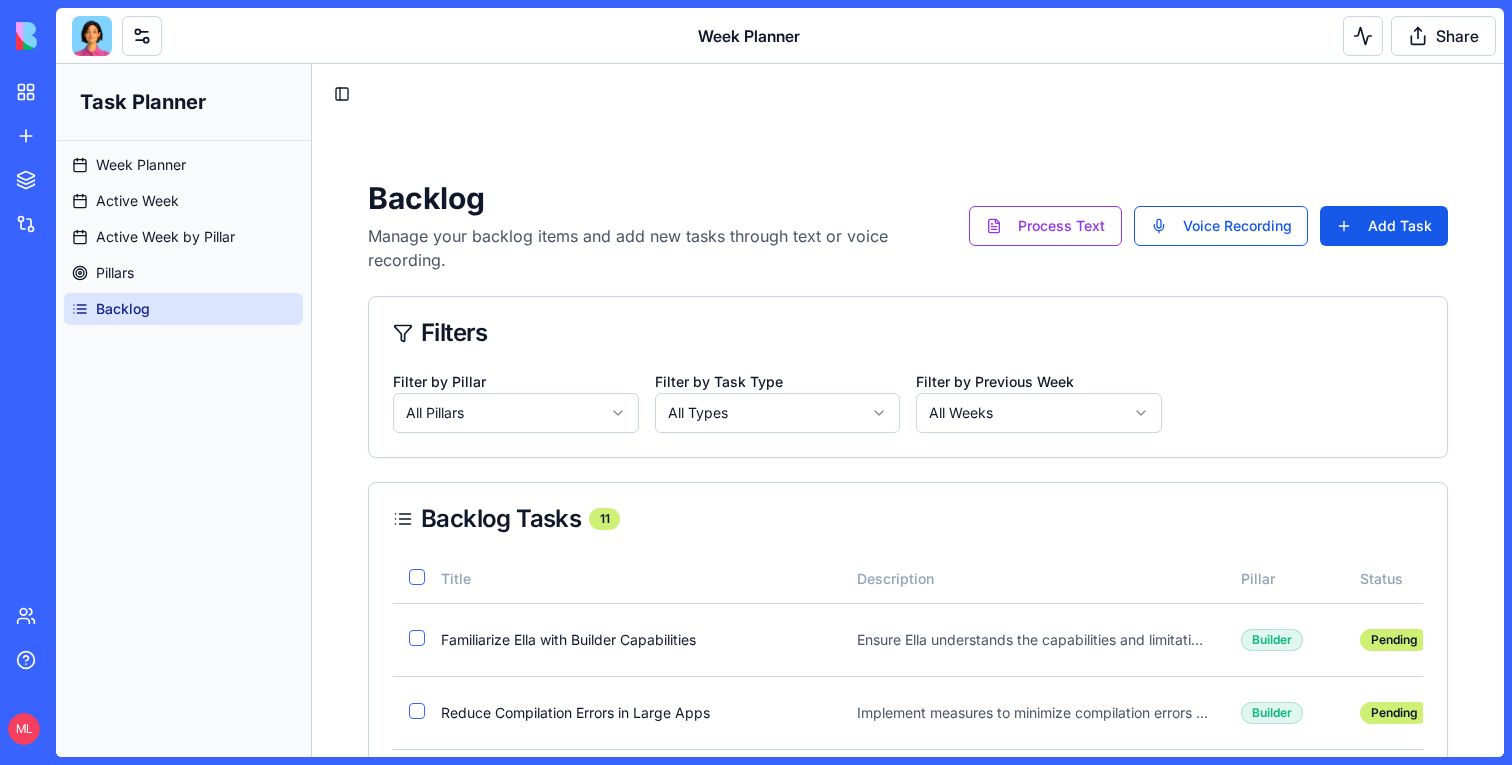 click on "Week Planner Share" at bounding box center [780, 36] 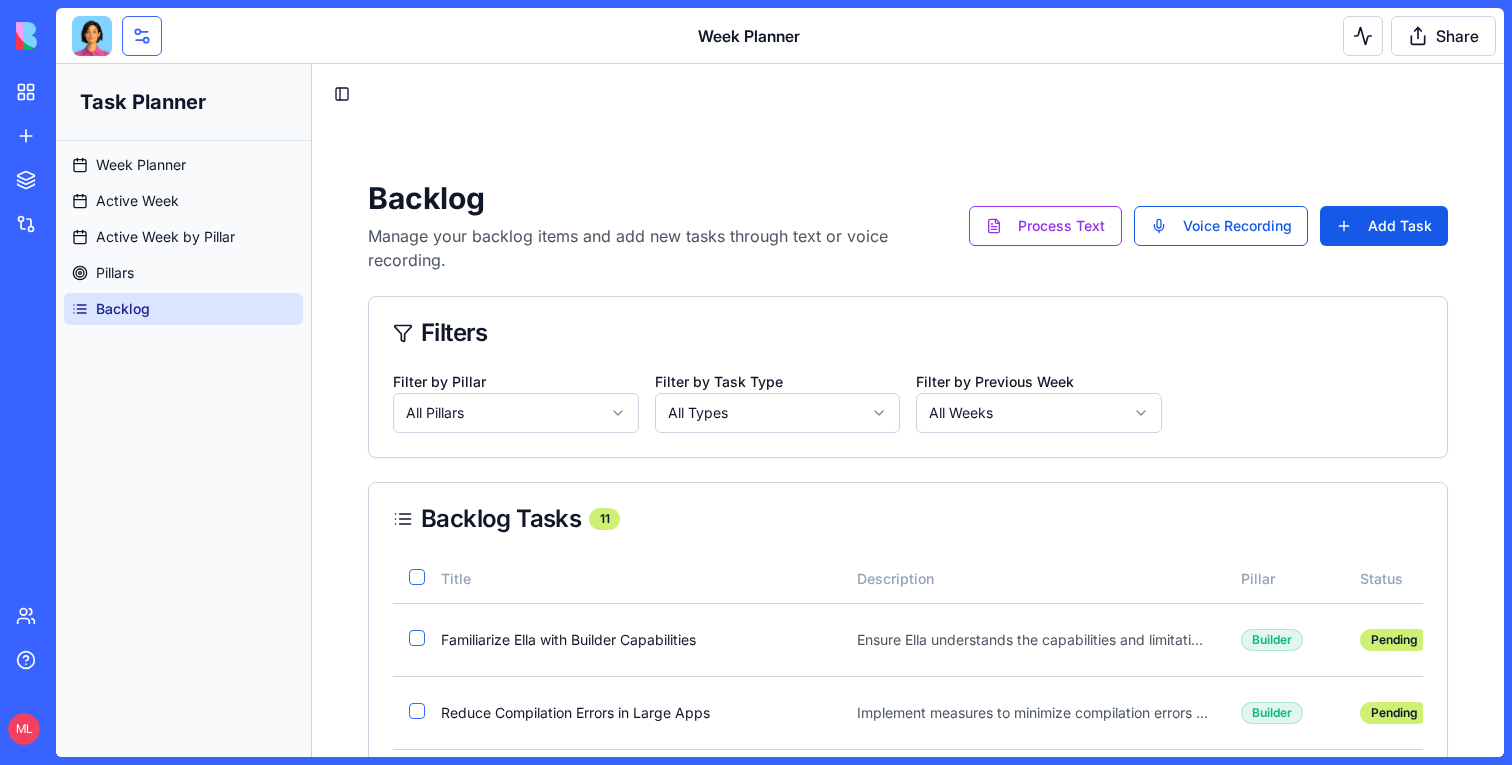 click at bounding box center (142, 36) 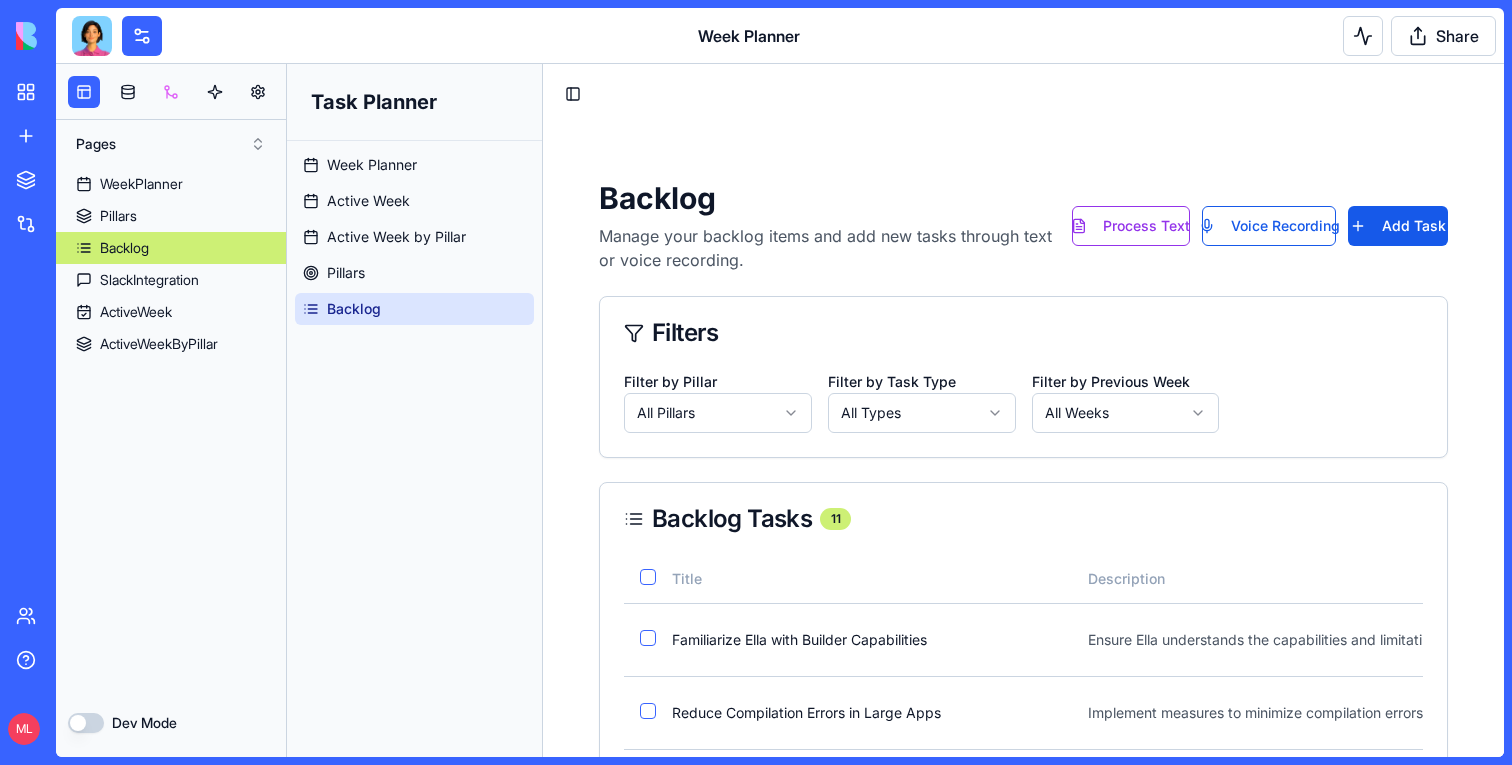 click at bounding box center (171, 92) 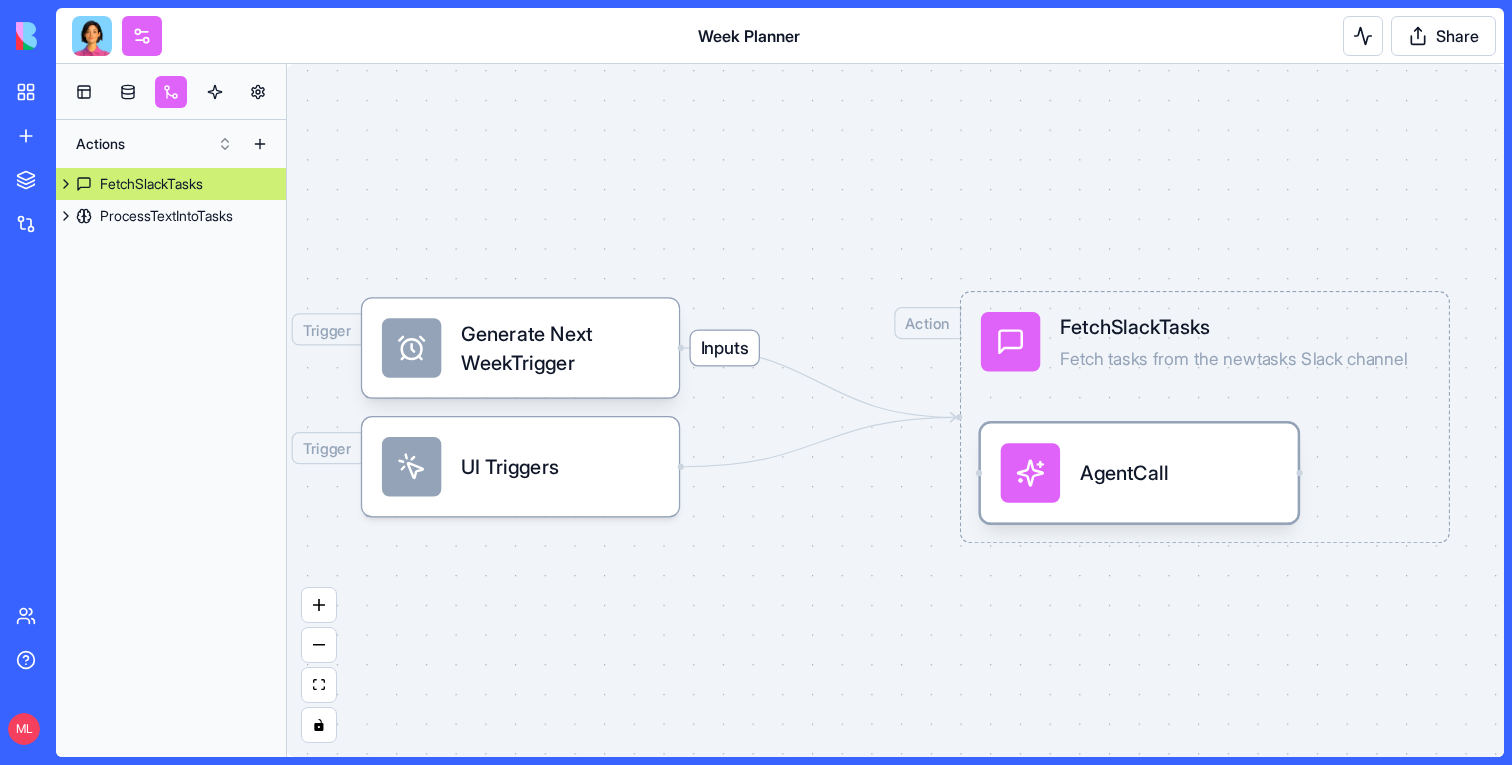 click on "AgentCall" at bounding box center (1139, 473) 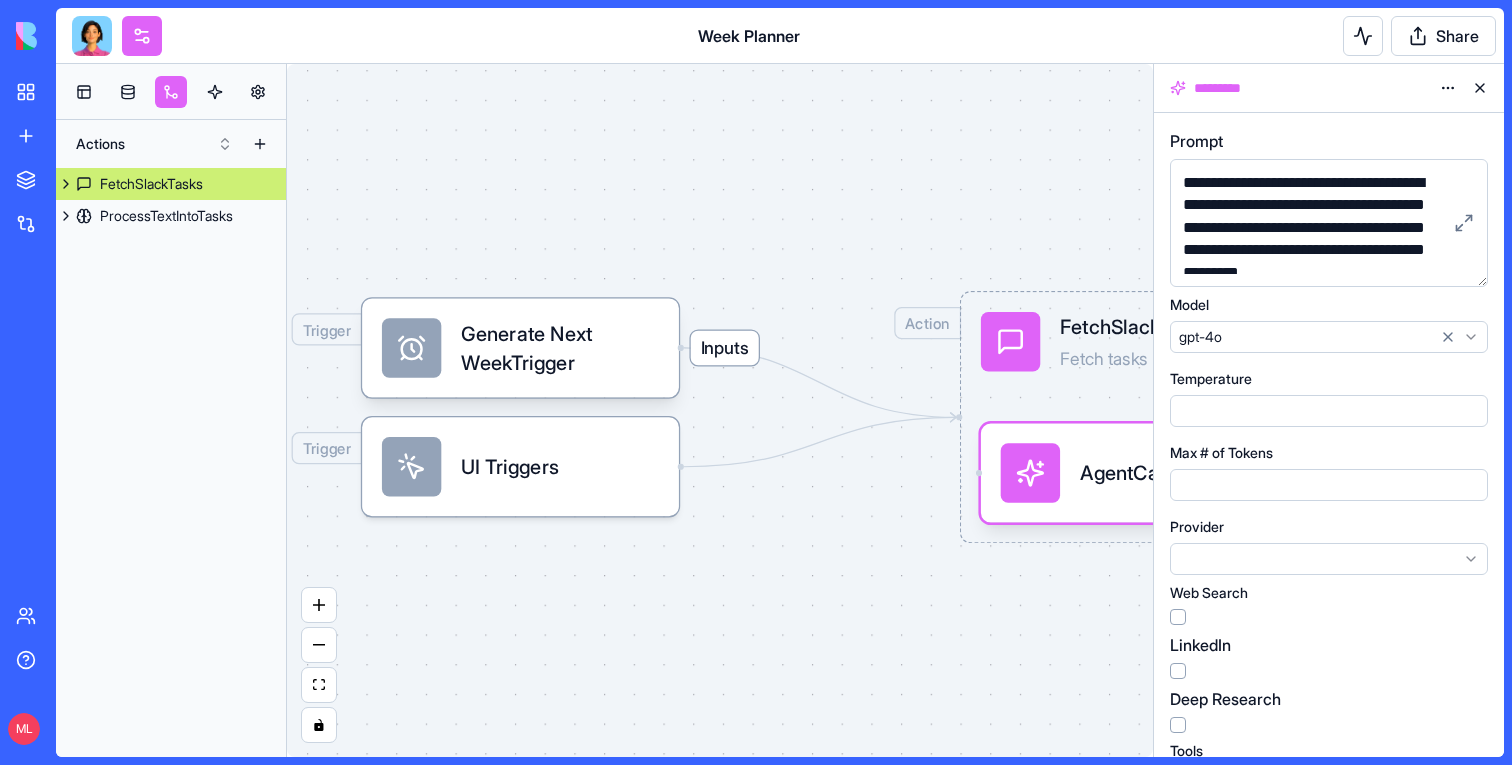 scroll, scrollTop: 32, scrollLeft: 0, axis: vertical 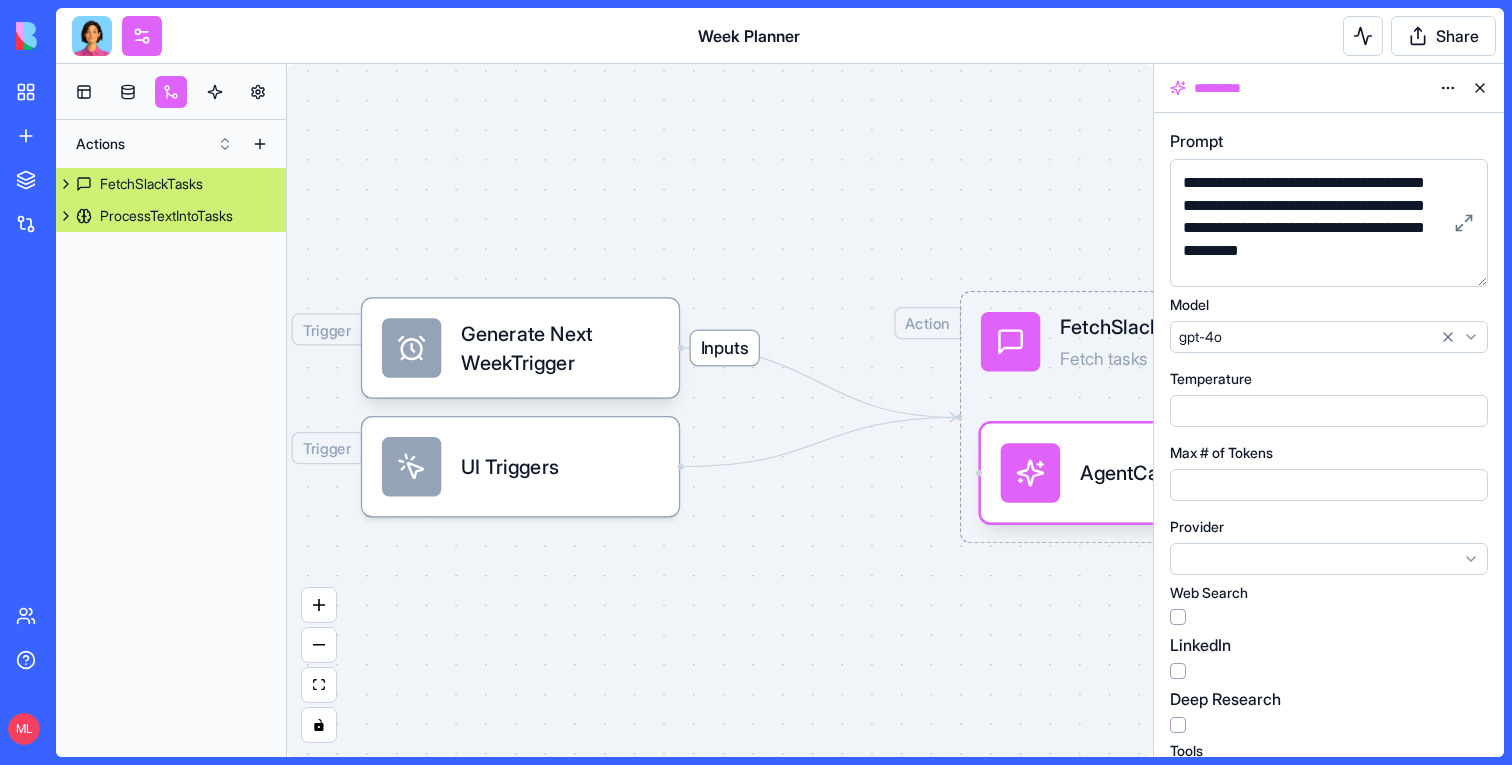 click on "ProcessTextIntoTasks" at bounding box center [166, 216] 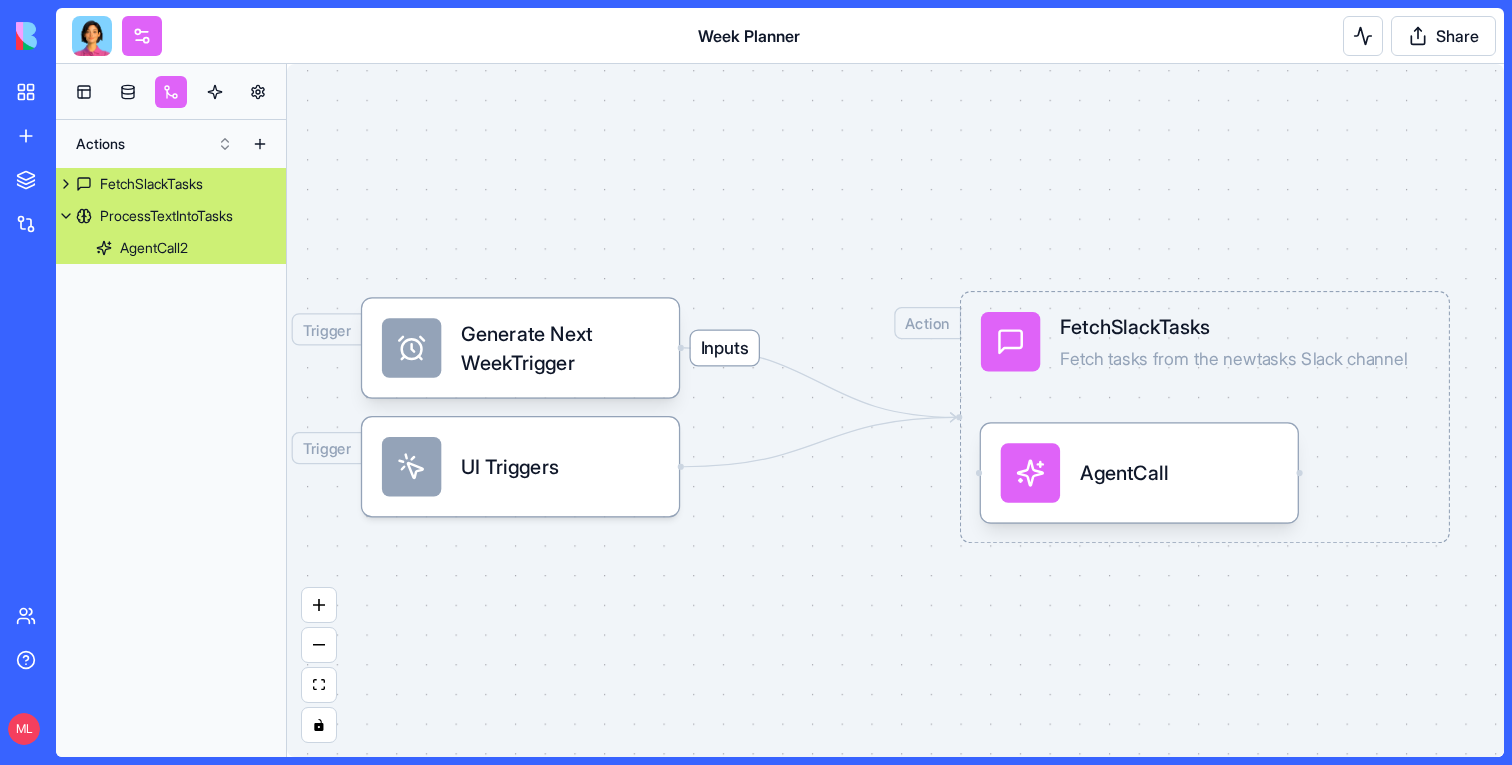 click on "ProcessTextIntoTasks" at bounding box center (171, 216) 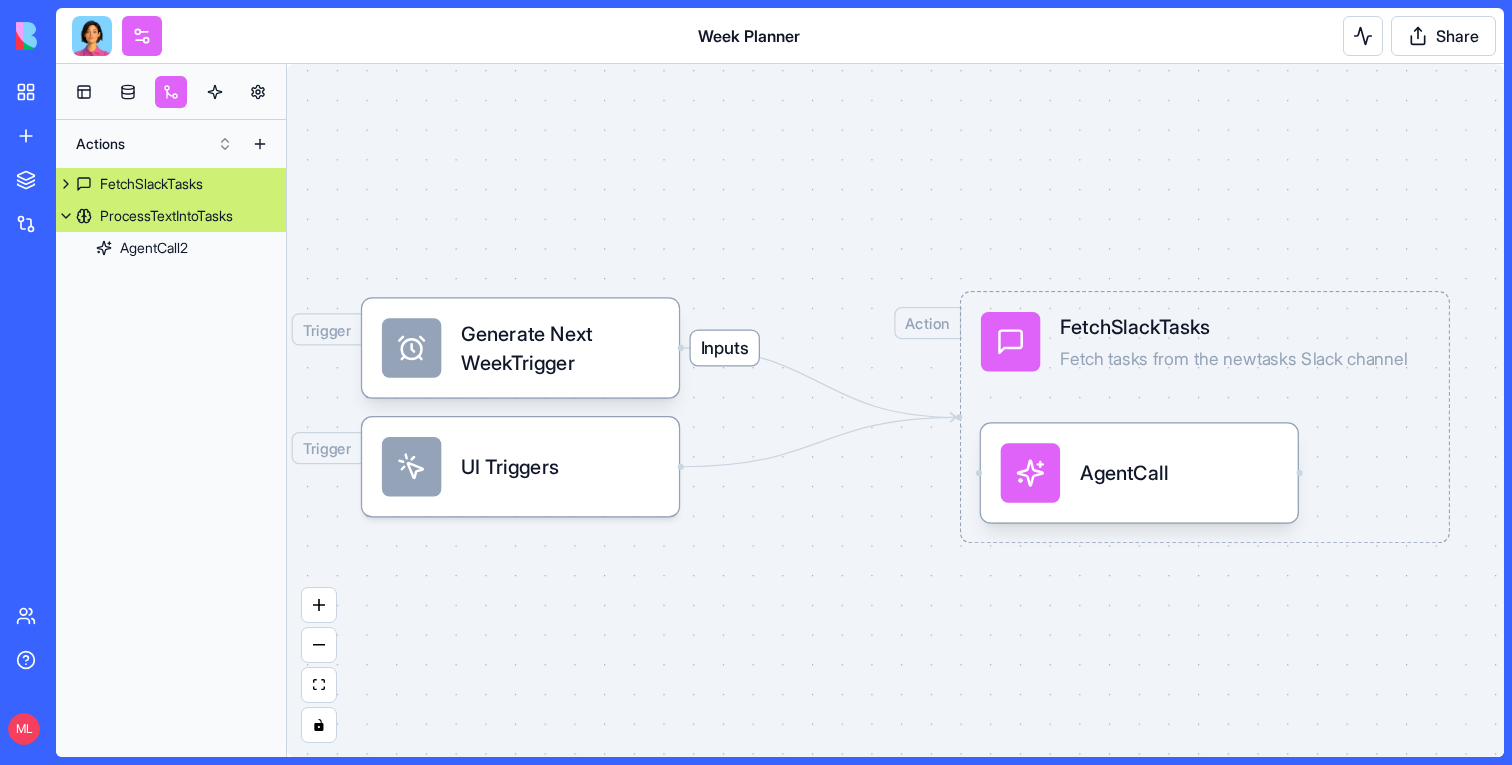 click on "ProcessTextIntoTasks" at bounding box center (171, 216) 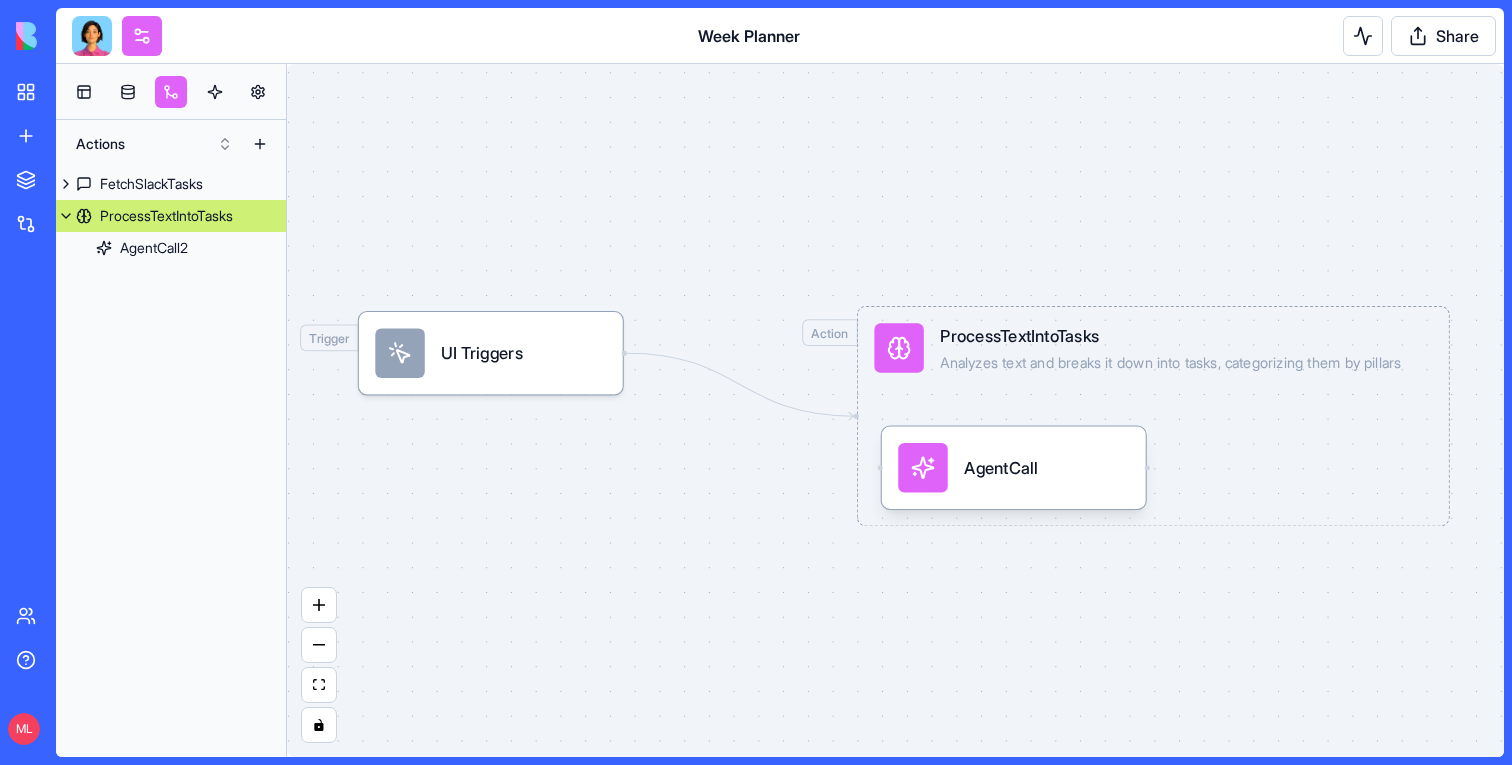 click on "AgentCall" at bounding box center [1014, 467] 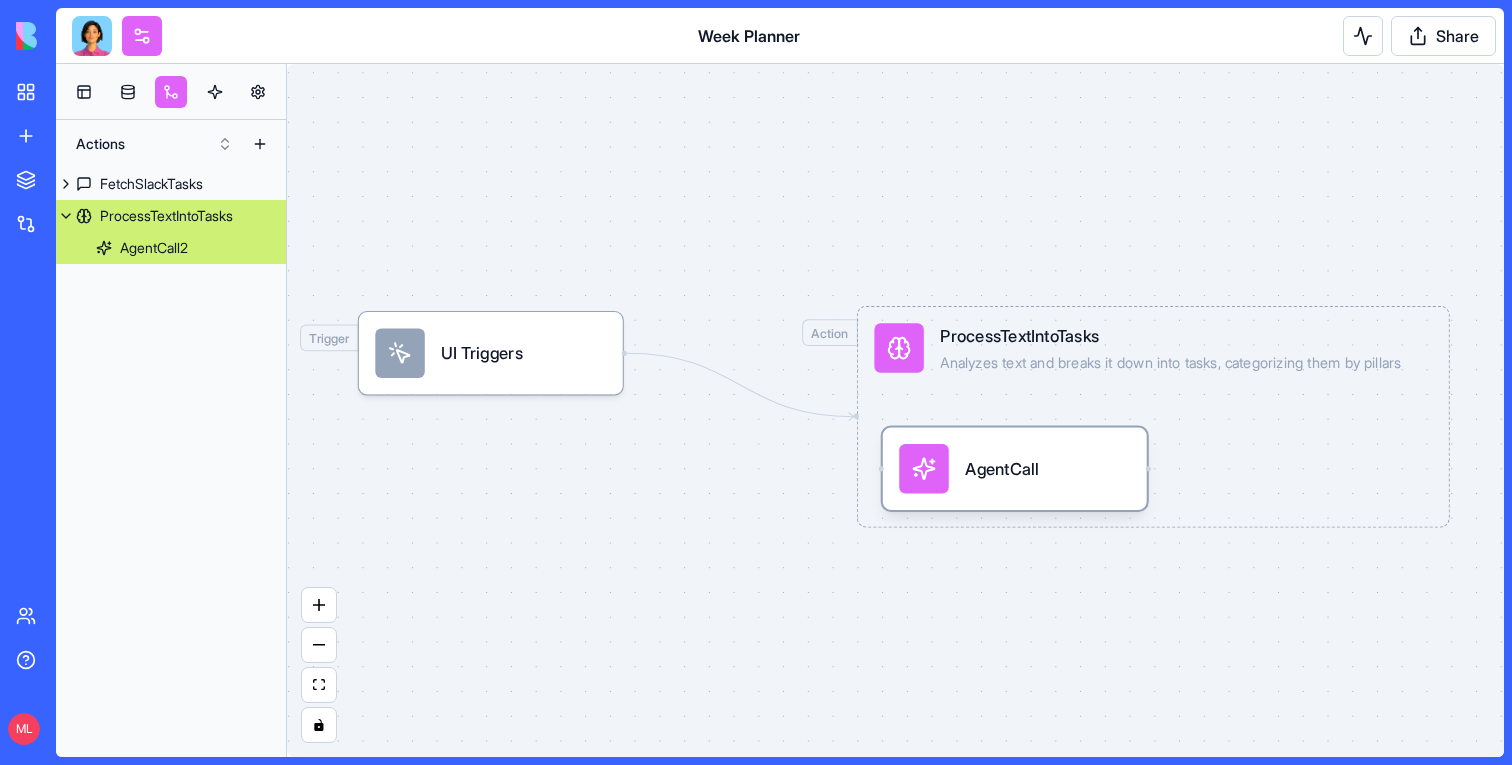 click at bounding box center (923, 468) 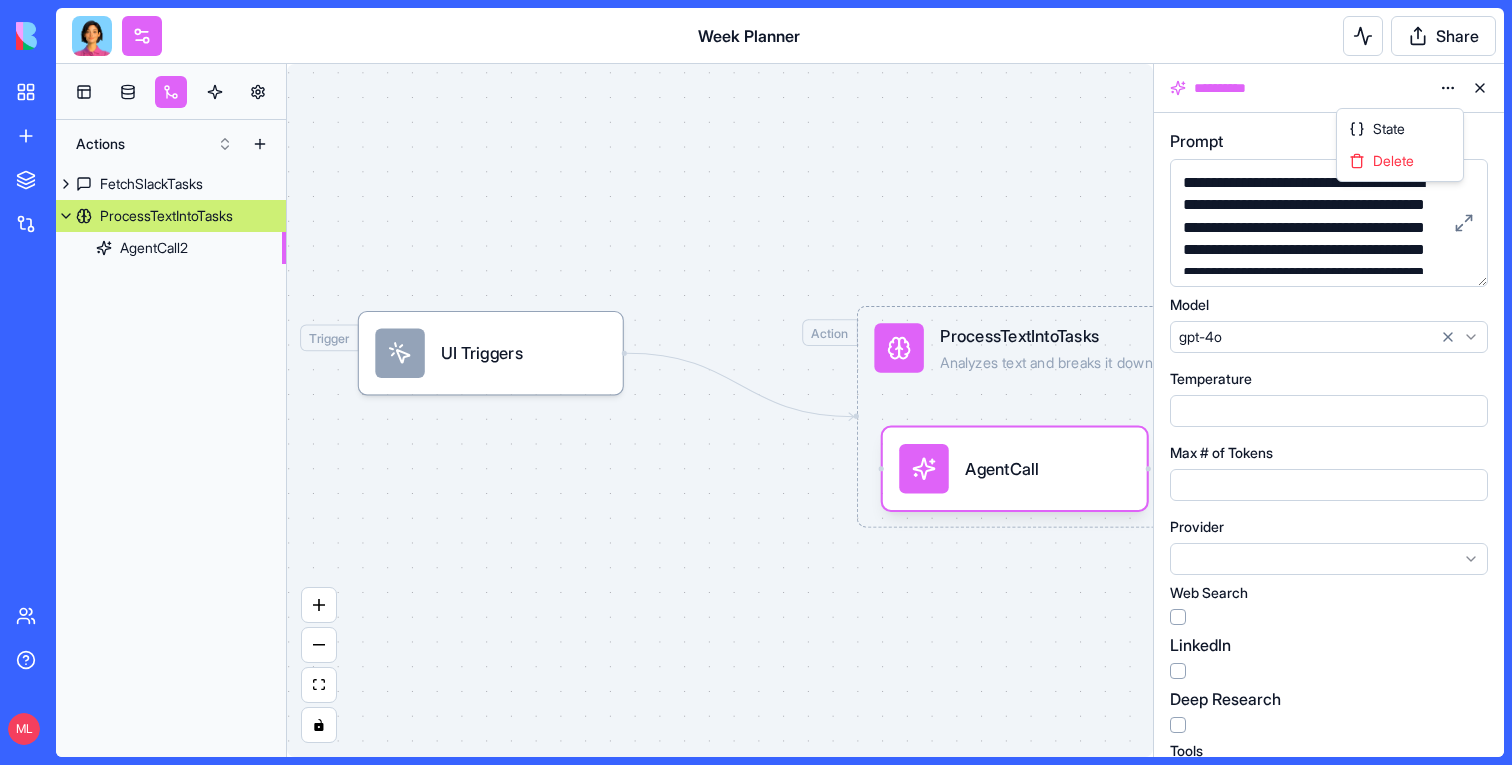 click on "**********" at bounding box center [756, 382] 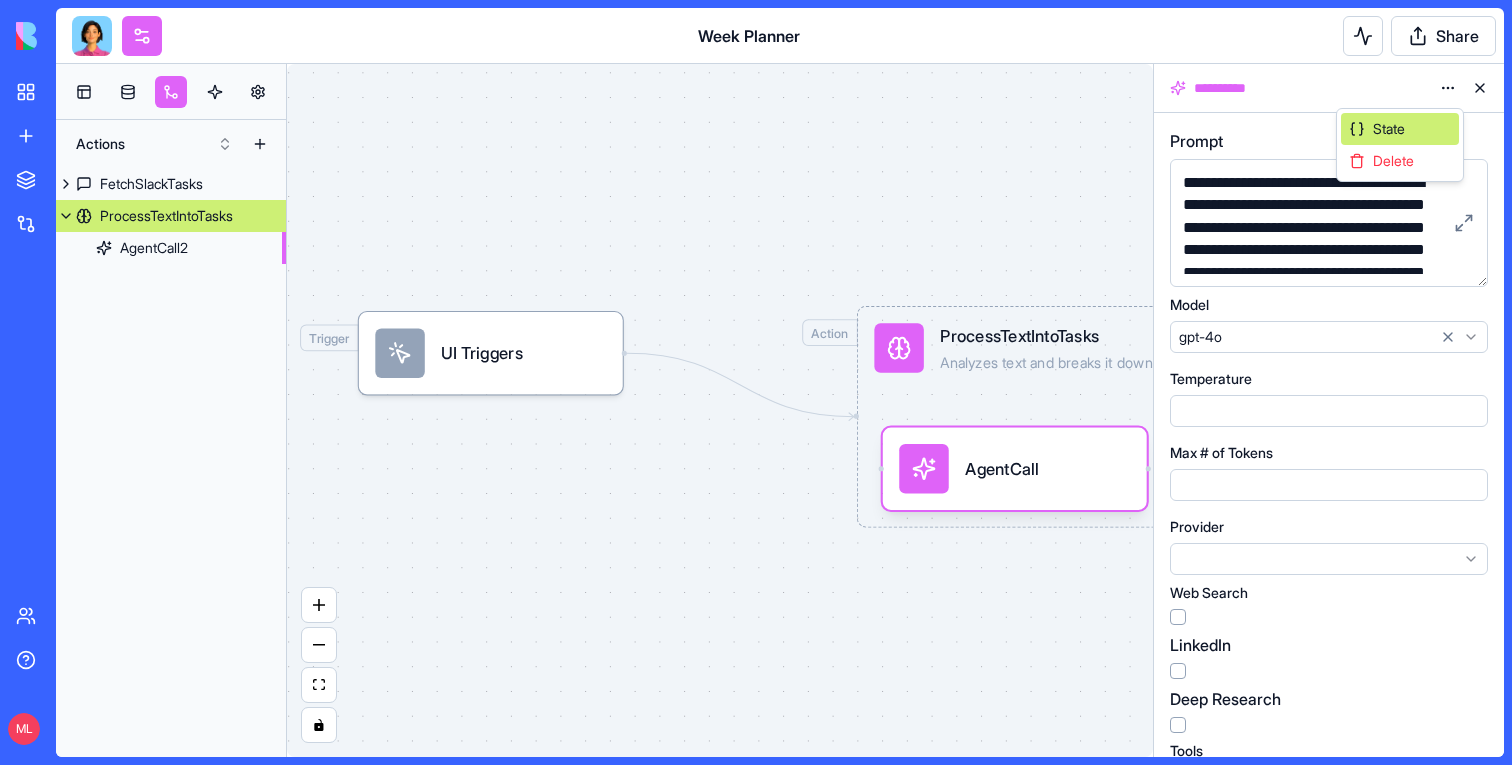 click on "State" at bounding box center (1400, 129) 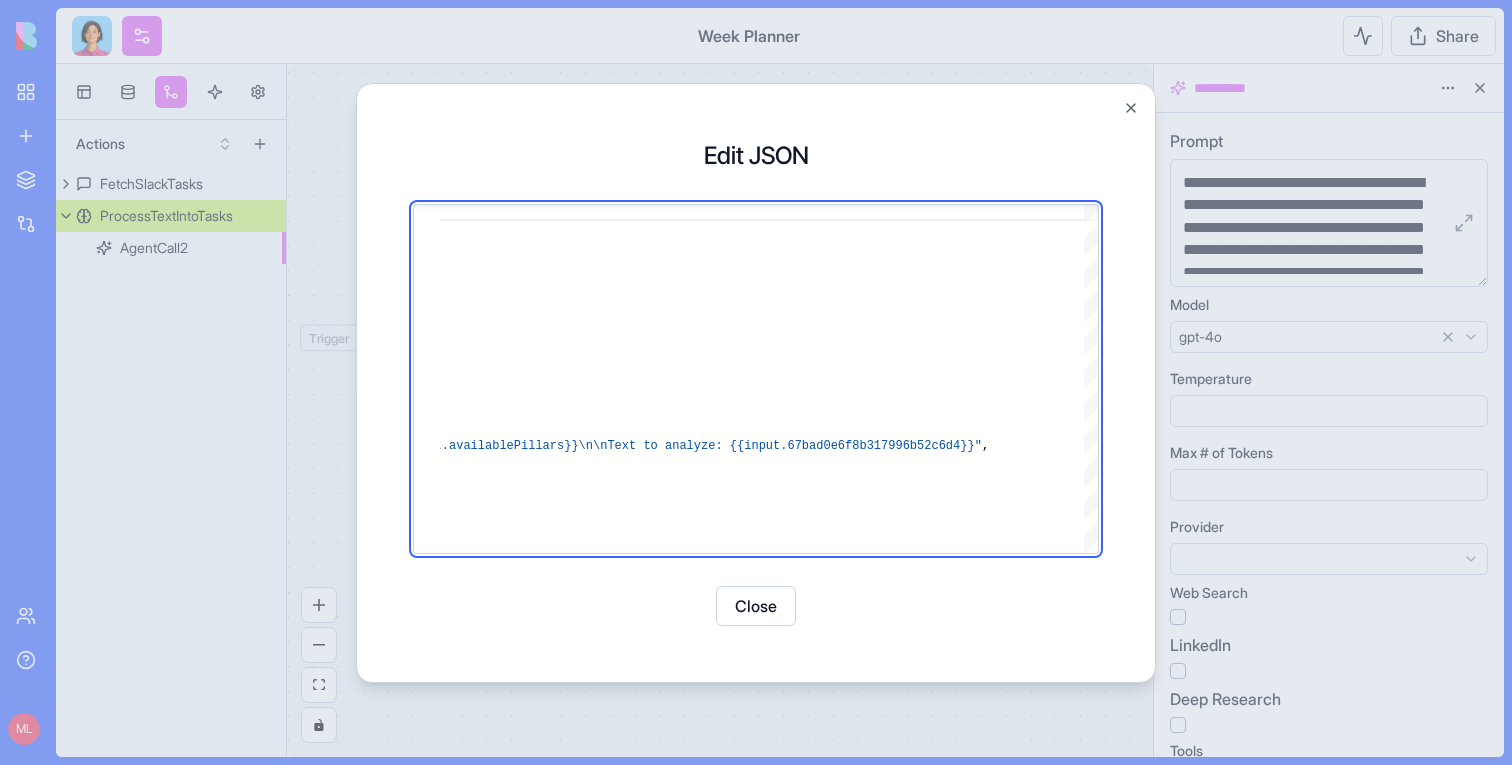click at bounding box center [756, 382] 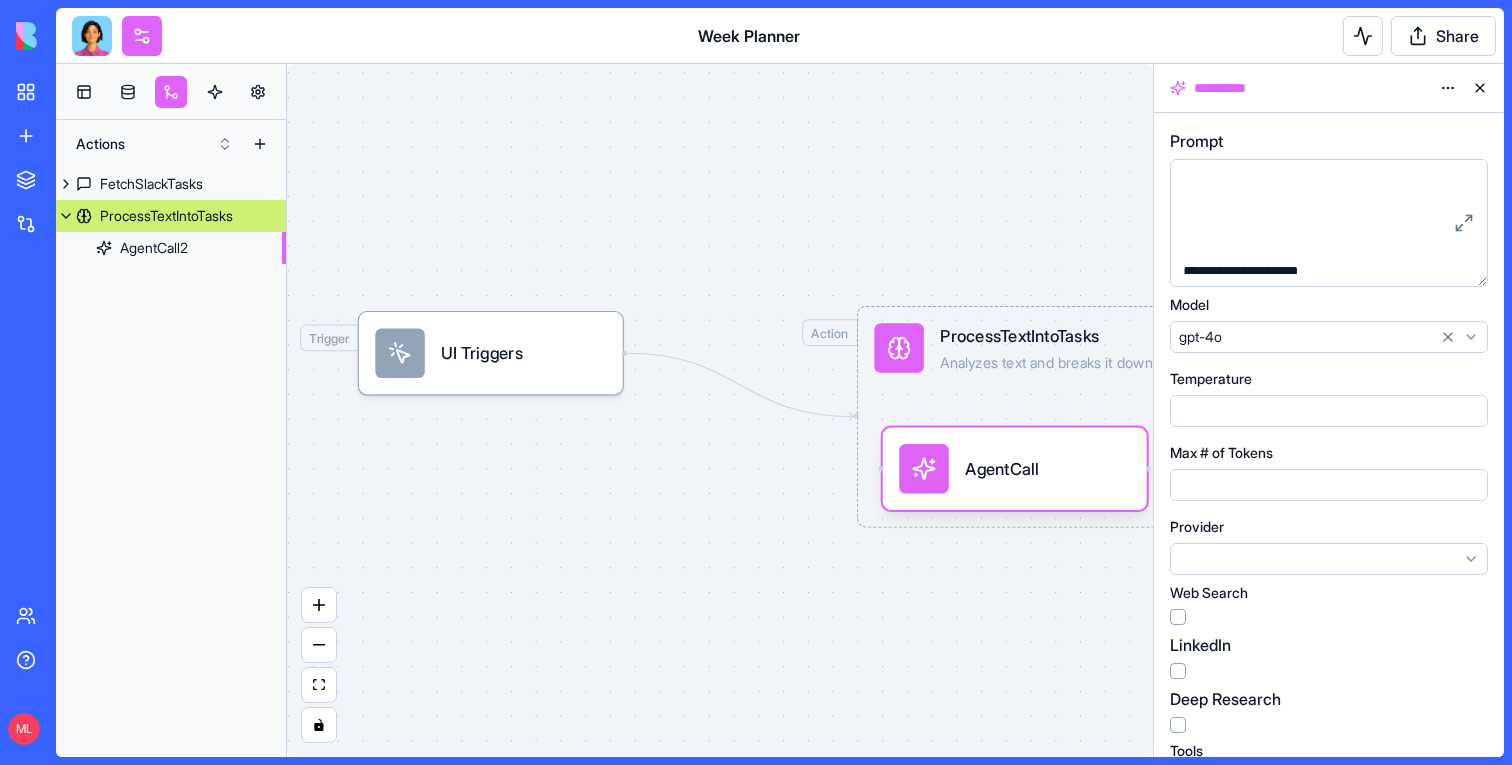 scroll, scrollTop: 413, scrollLeft: 0, axis: vertical 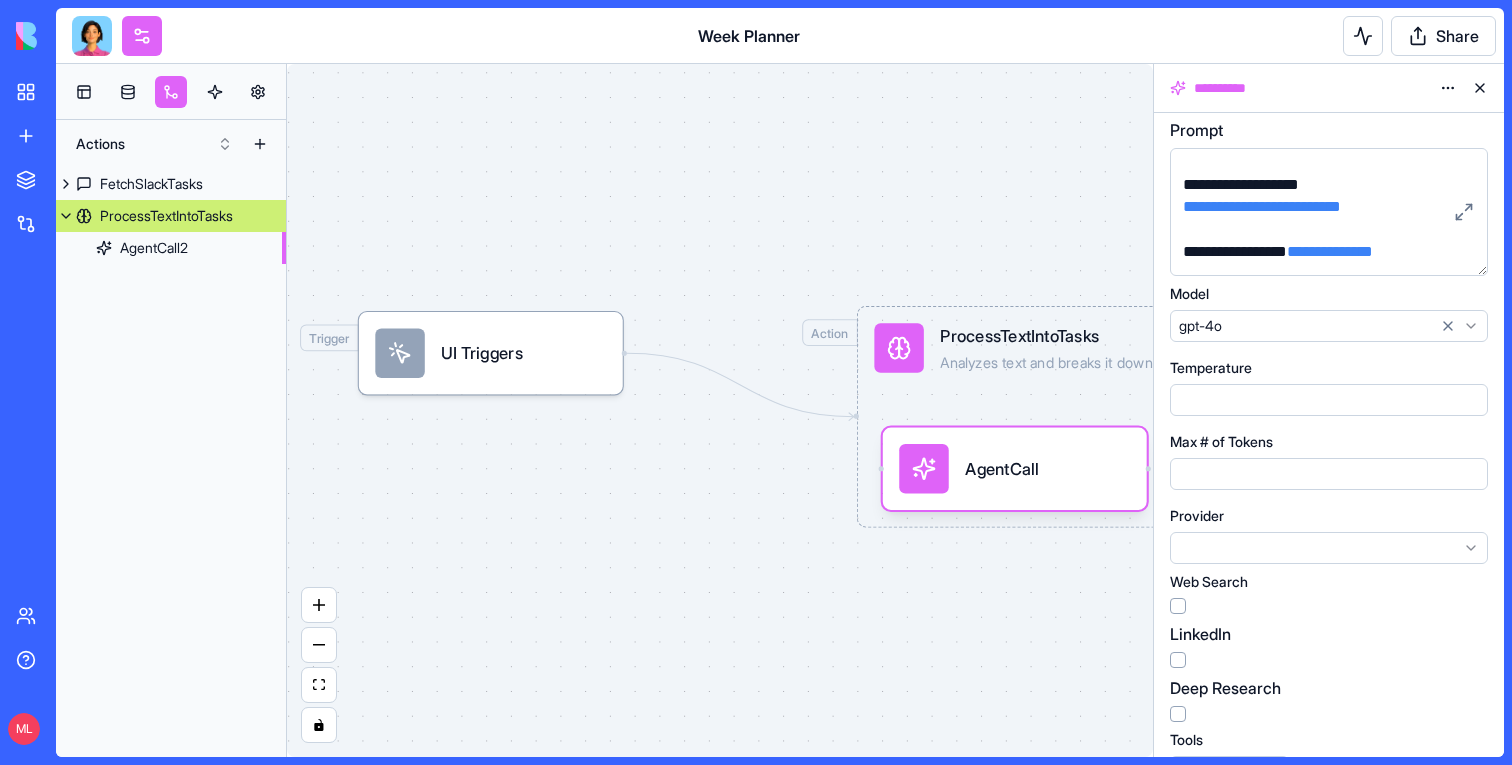 click on "**********" at bounding box center (1330, 251) 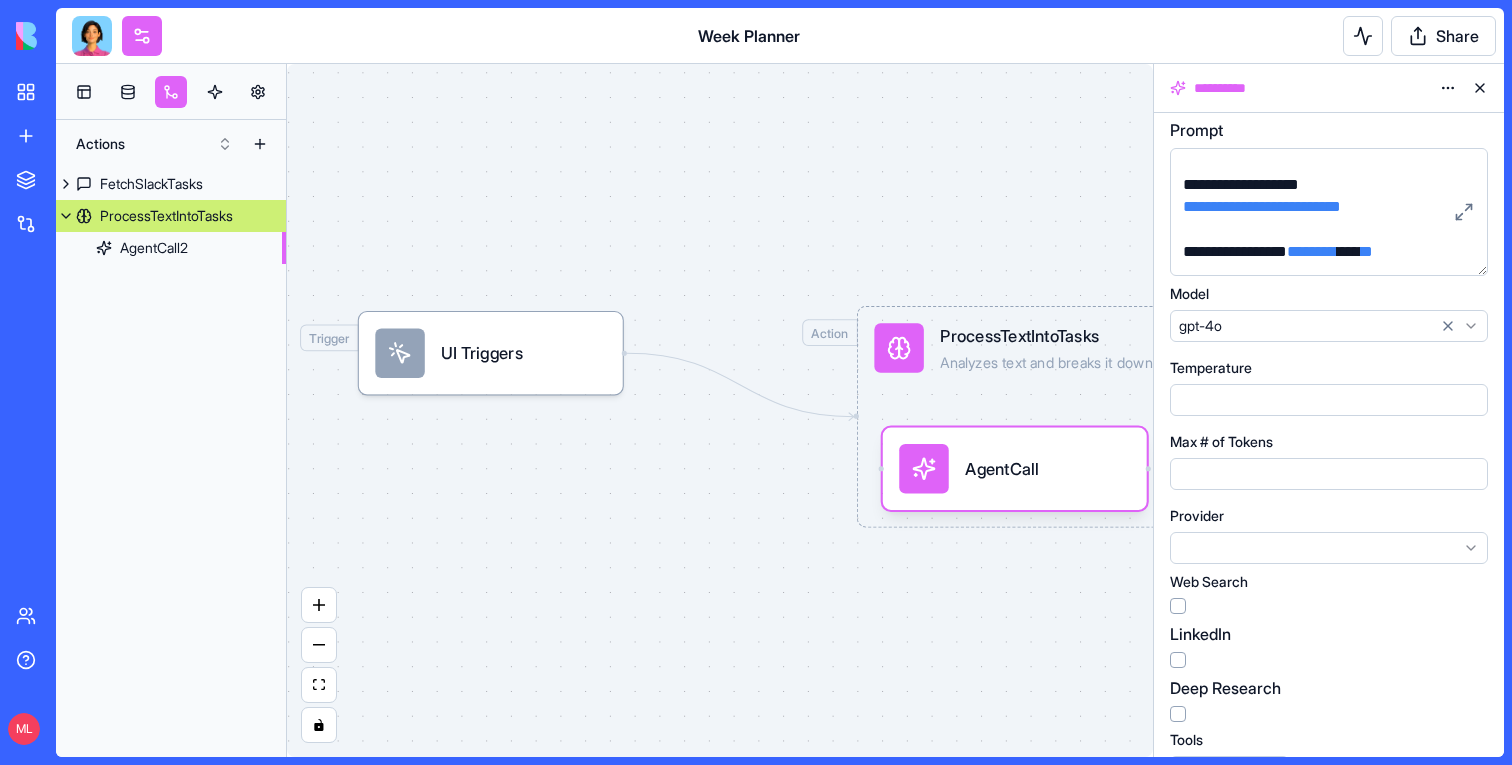 click on "**********" at bounding box center [1330, 251] 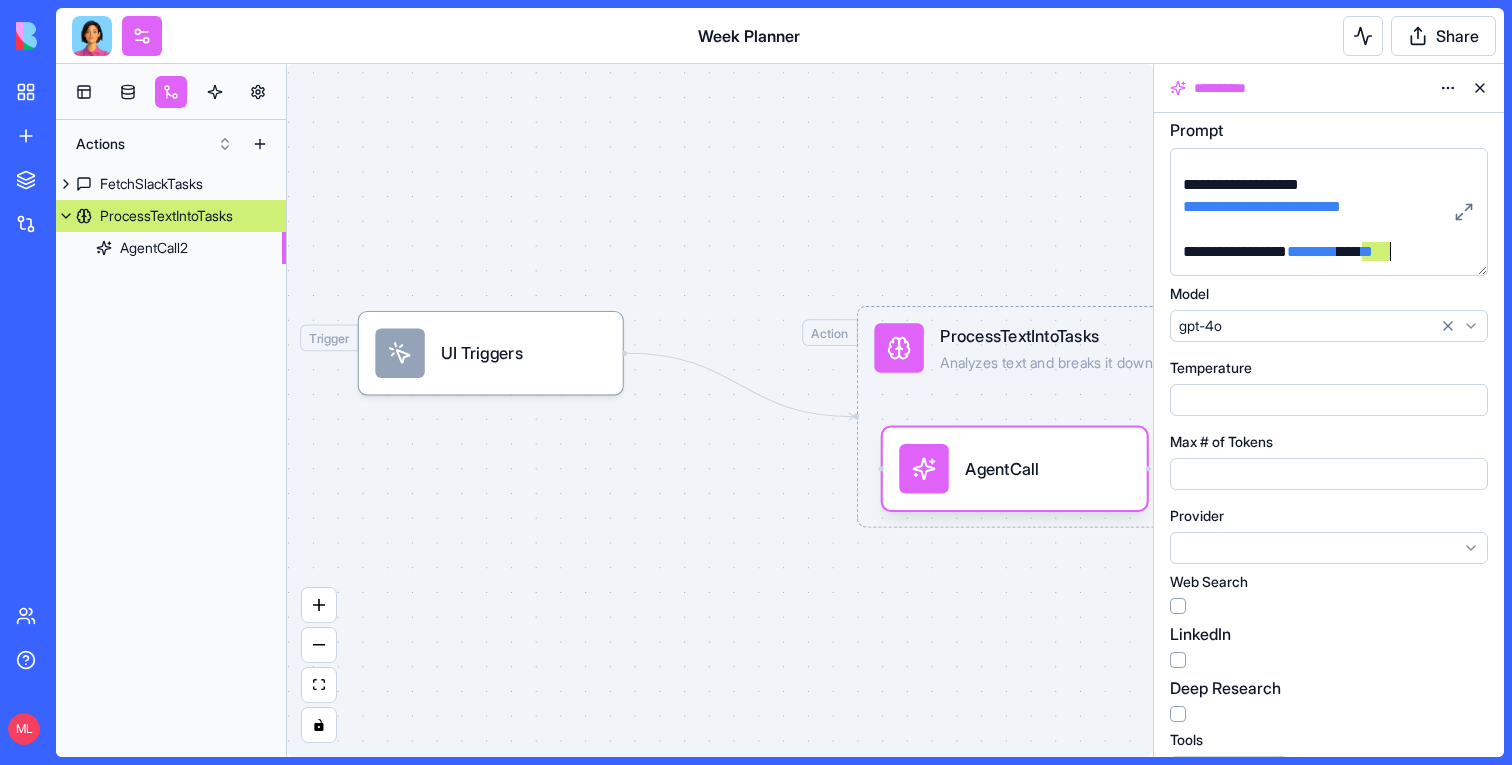 copy on "****" 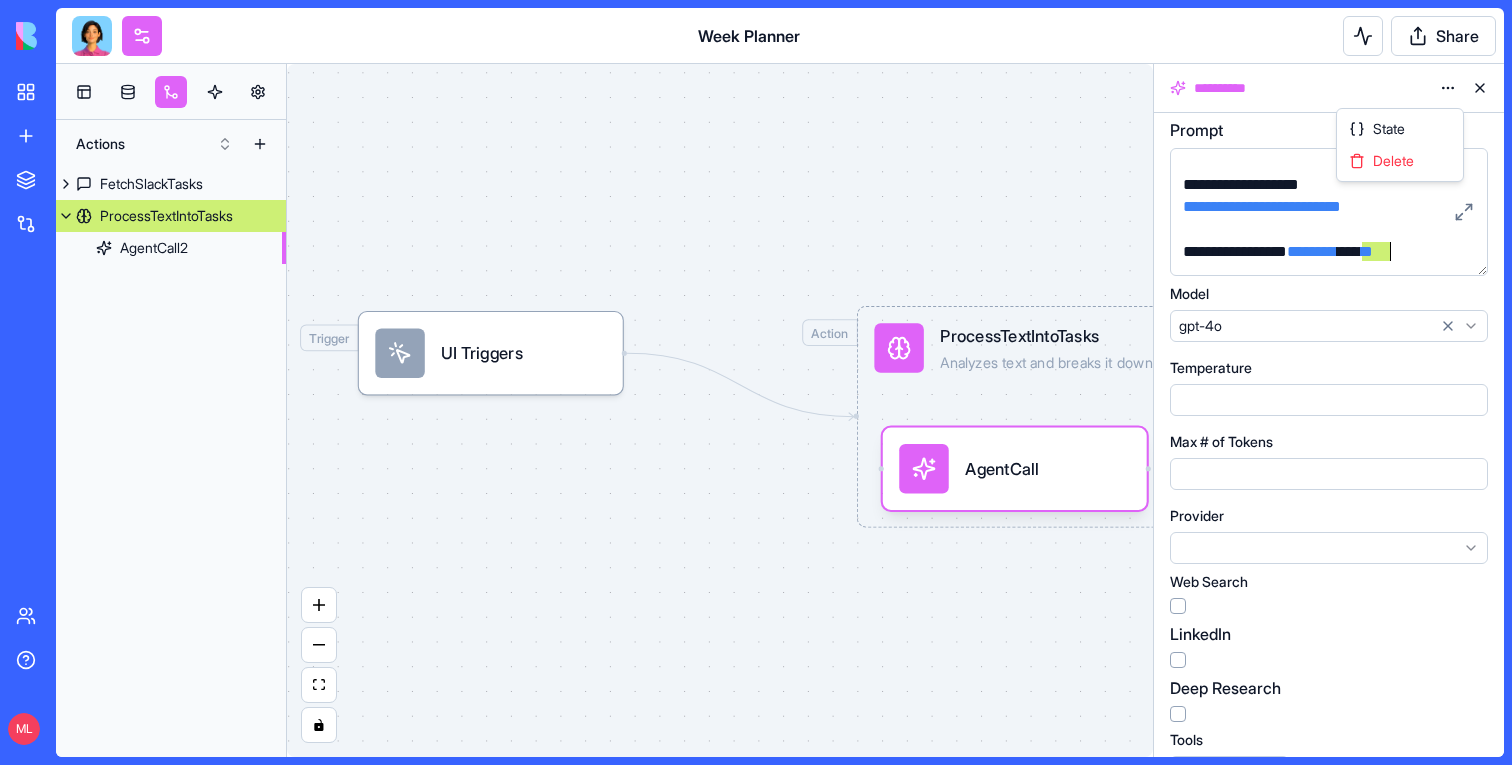 click on "**********" at bounding box center [756, 382] 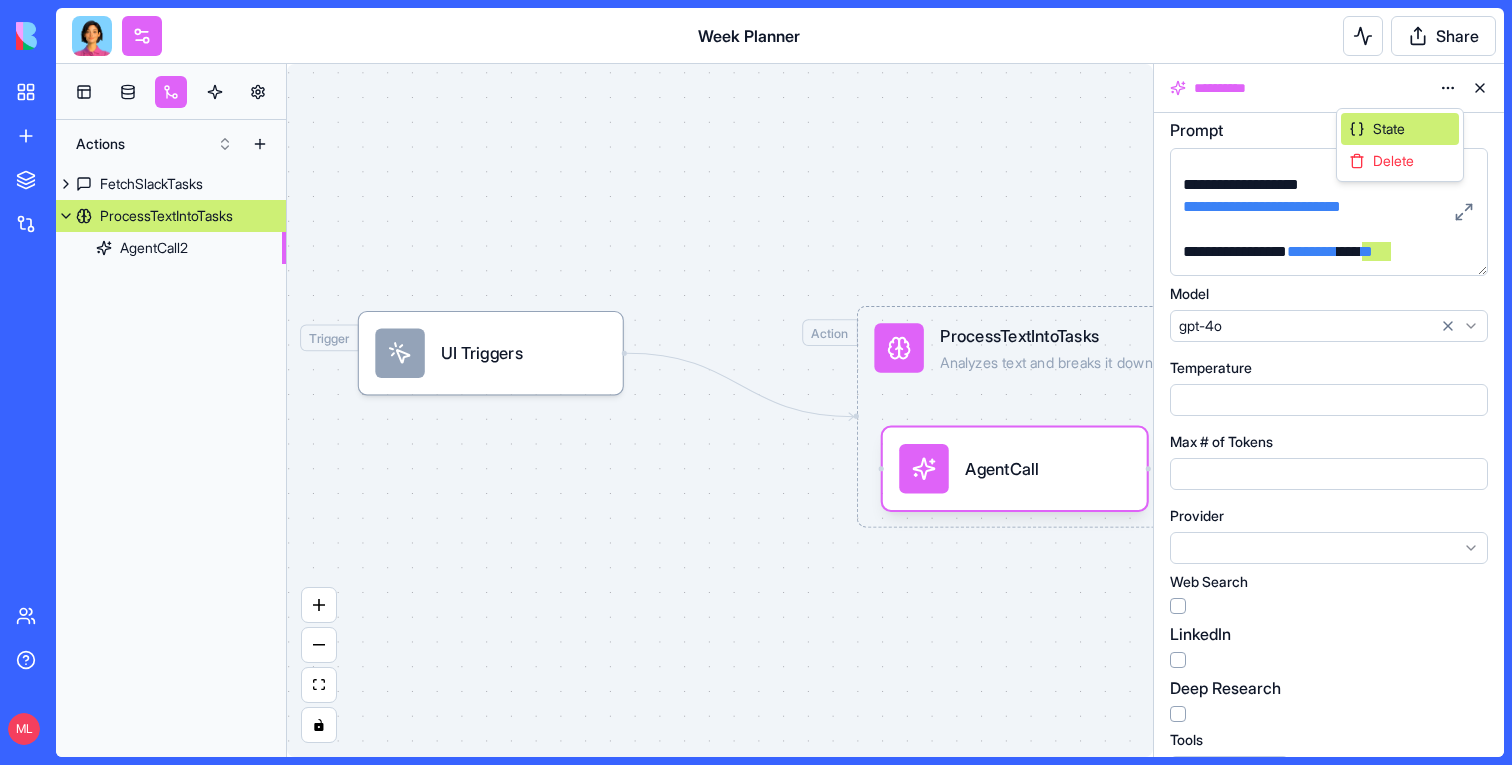 click on "State" at bounding box center (1400, 129) 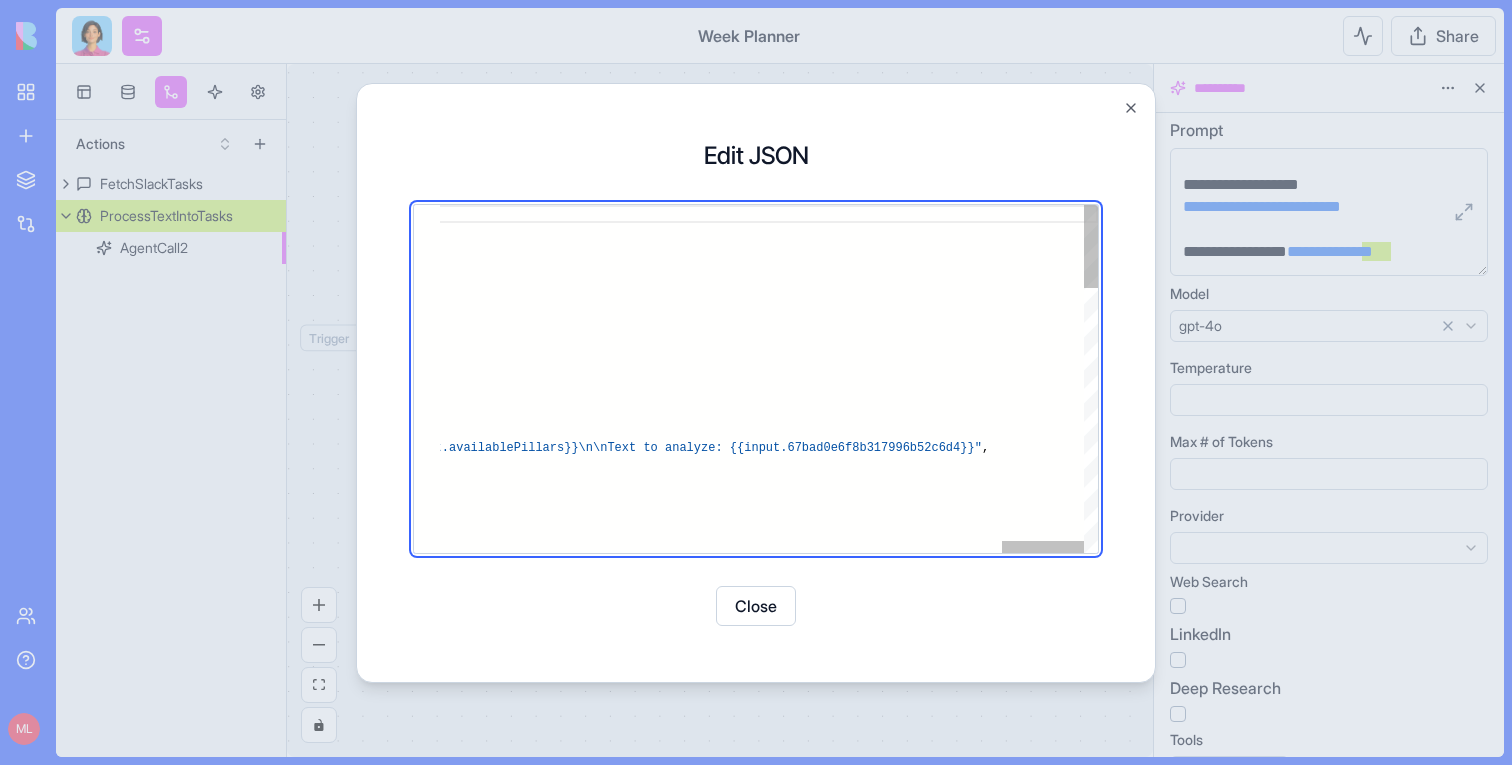 click on "{    "_id" :  "686b736932d5c73b9d20e94a" ,    "id" :  "686b736932d5c73b9d20e94a" ,    "type" :  "logic" ,    "subType" :  "action_instance" ,    "product" :  "686ac4307da5f46fc00ecde9" ,    "createdAt" :  "2025-07-07T07:12:41.620Z" ,    "baseBlockId" :  "682350853569558fbe7e49e5" ,    "userId" :  6 ,    "accountId" :  1 ,    "name" :  "AgentCall2" ,    "body" :  { } ,    "data" :  {      "prompt" :  "Analyze the following text and break it down into  tasks (Add only the tasks that are written - it m ight be a single task or list of tasks that should  be broken to tasks. But keep just the tasks that  are written and don't break it down to additional  tasks). For each task, identify the most appropria te pillar from the available pillars. Format your  response as a JSON array of objects, where each ob ject has 'title', 'description', and 'pillar' fiel ,      "modelName" :  "gpt-4o" , :" at bounding box center (-1481, 928) 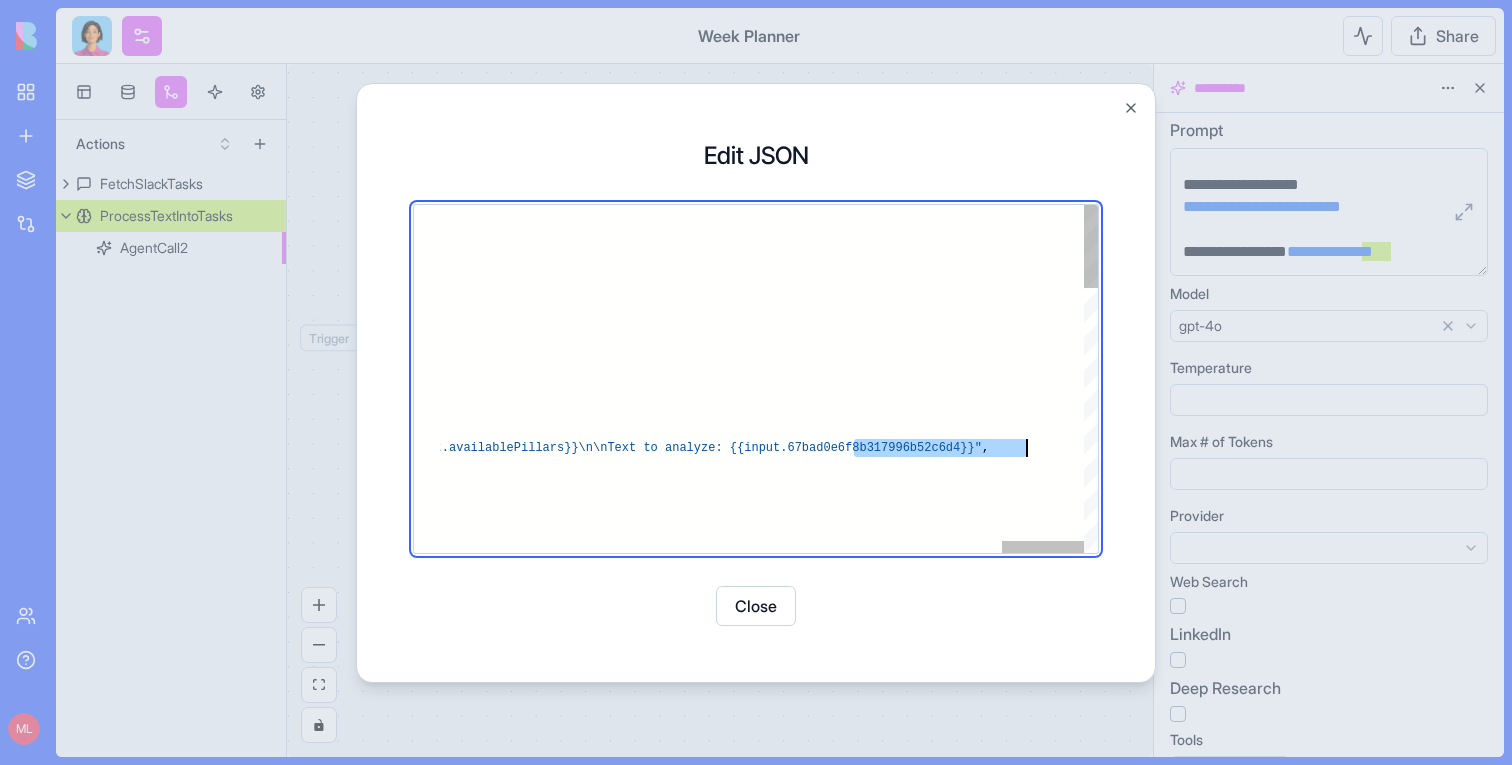 click on "{    "_id" :  "686b736932d5c73b9d20e94a" ,    "id" :  "686b736932d5c73b9d20e94a" ,    "type" :  "logic" ,    "subType" :  "action_instance" ,    "product" :  "686ac4307da5f46fc00ecde9" ,    "createdAt" :  "2025-07-07T07:12:41.620Z" ,    "baseBlockId" :  "682350853569558fbe7e49e5" ,    "userId" :  6 ,    "accountId" :  1 ,    "name" :  "AgentCall2" ,    "body" :  { } ,    "data" :  {      "prompt" :  "Analyze the following text and break it down into  tasks (Add only the tasks that are written - it m ight be a single task or list of tasks that should  be broken to tasks. But keep just the tasks that  are written and don't break it down to additional  tasks). For each task, identify the most appropria te pillar from the available pillars. Format your  response as a JSON array of objects, where each ob ject has 'title', 'description', and 'pillar' fiel ,      "modelName" :  "gpt-4o" , :" at bounding box center [-1481, 928] 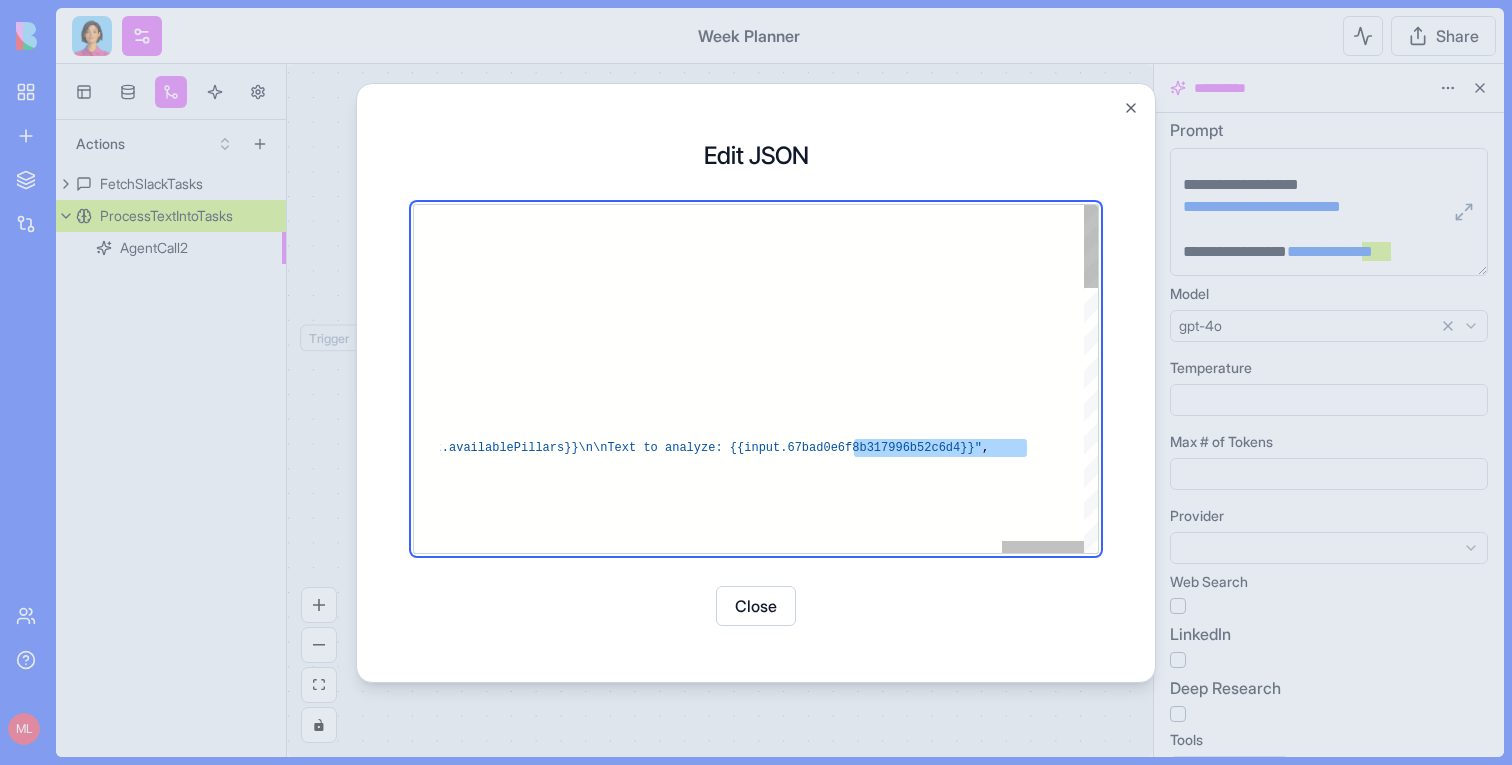 type on "**********" 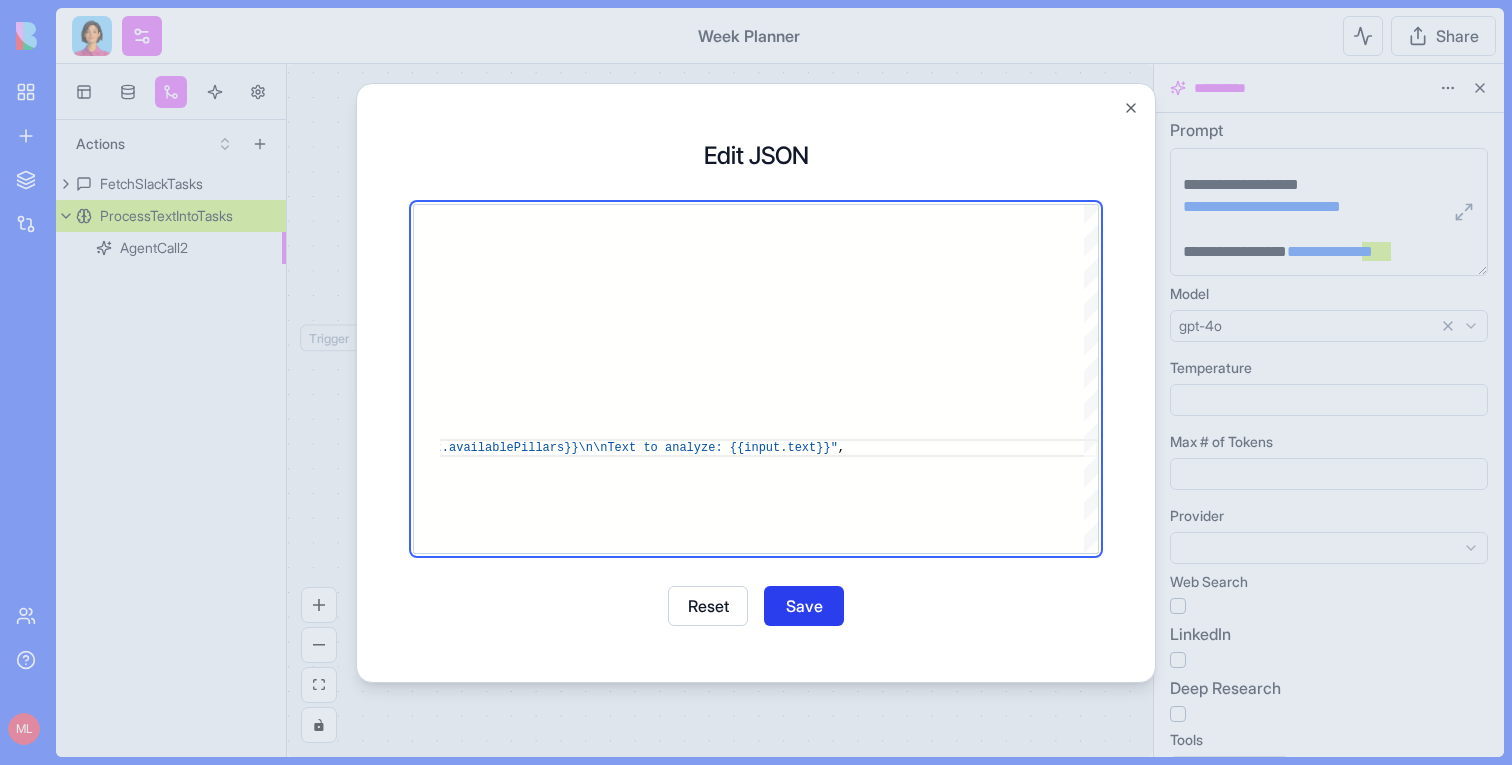 click on "Save" at bounding box center [804, 606] 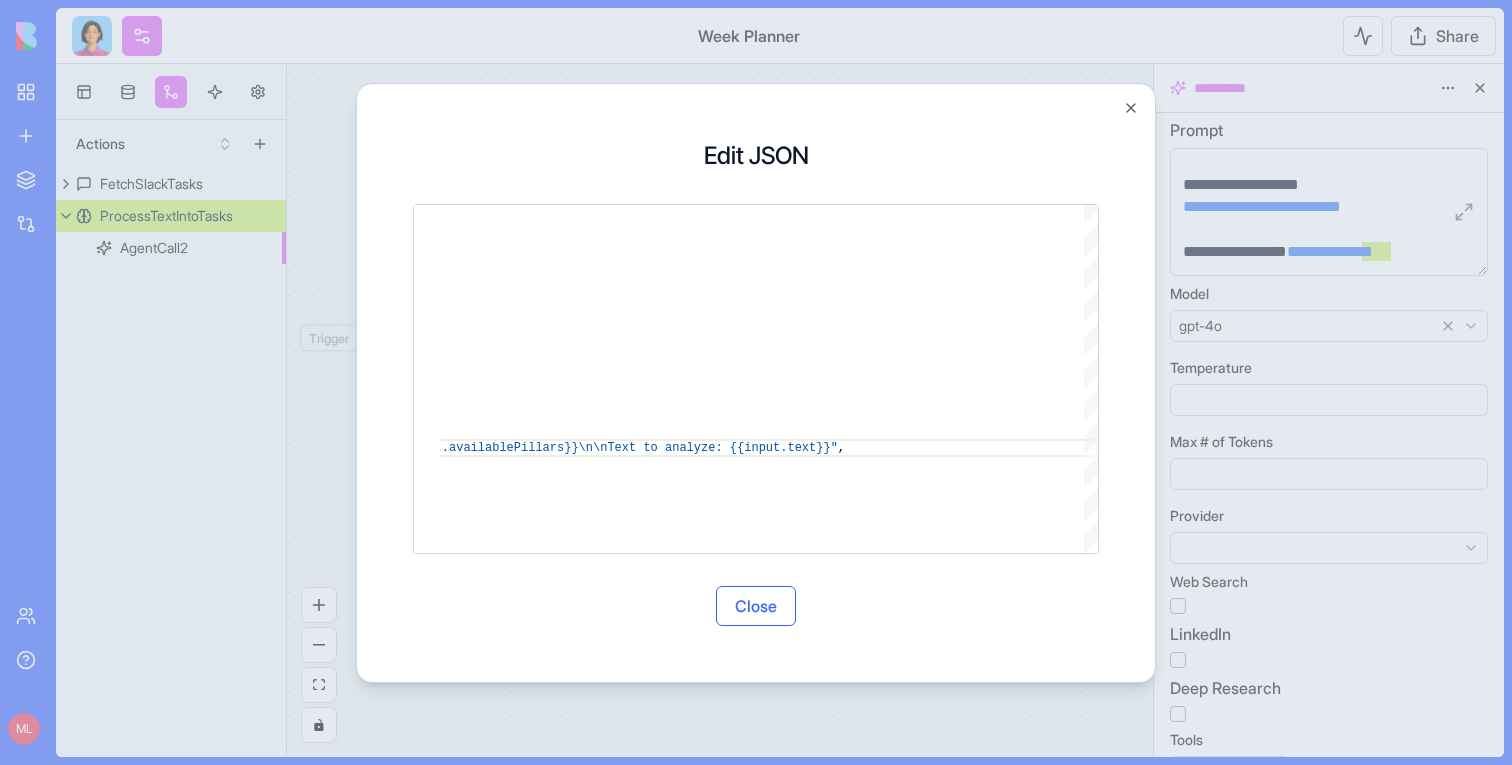 click on "Close" at bounding box center (756, 606) 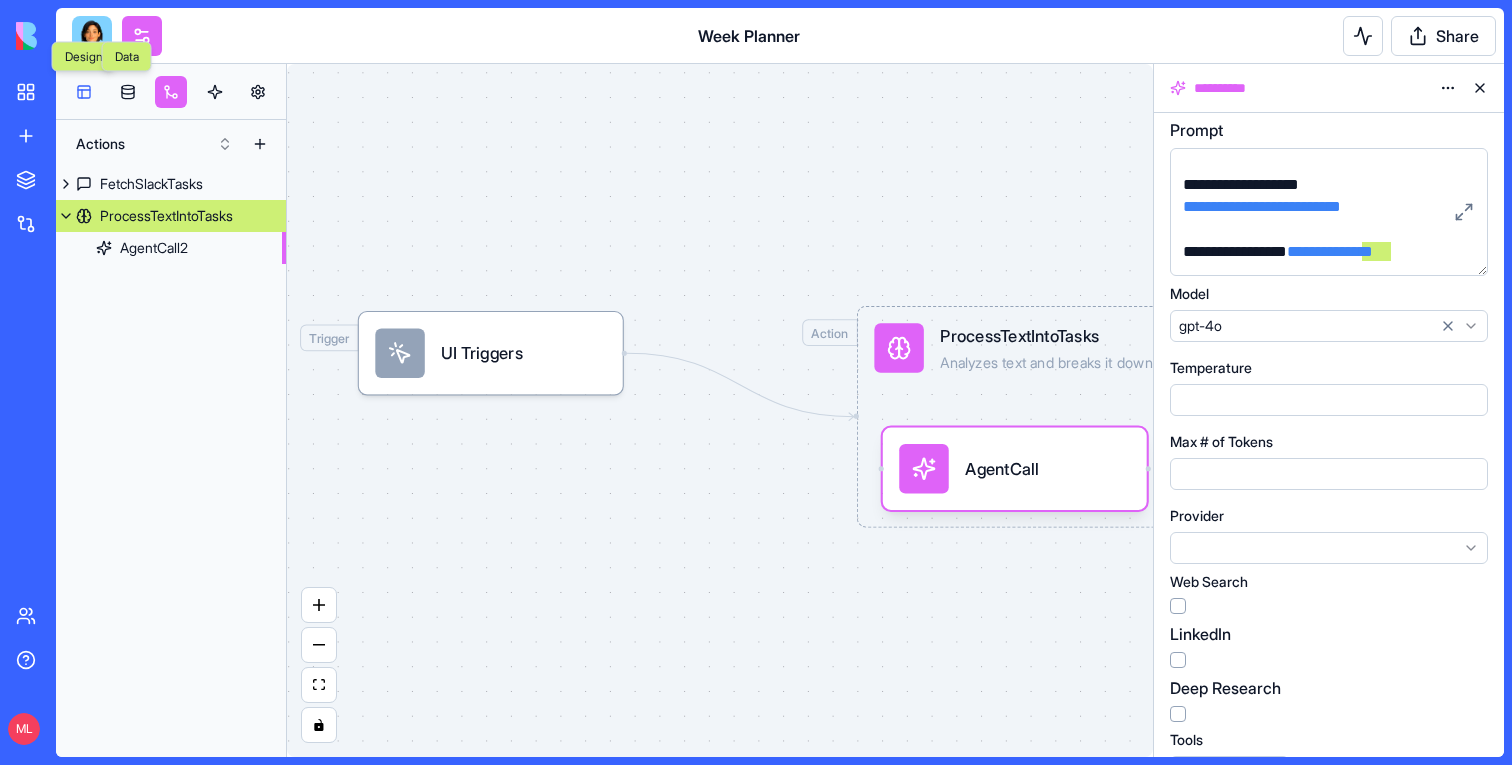click at bounding box center [84, 92] 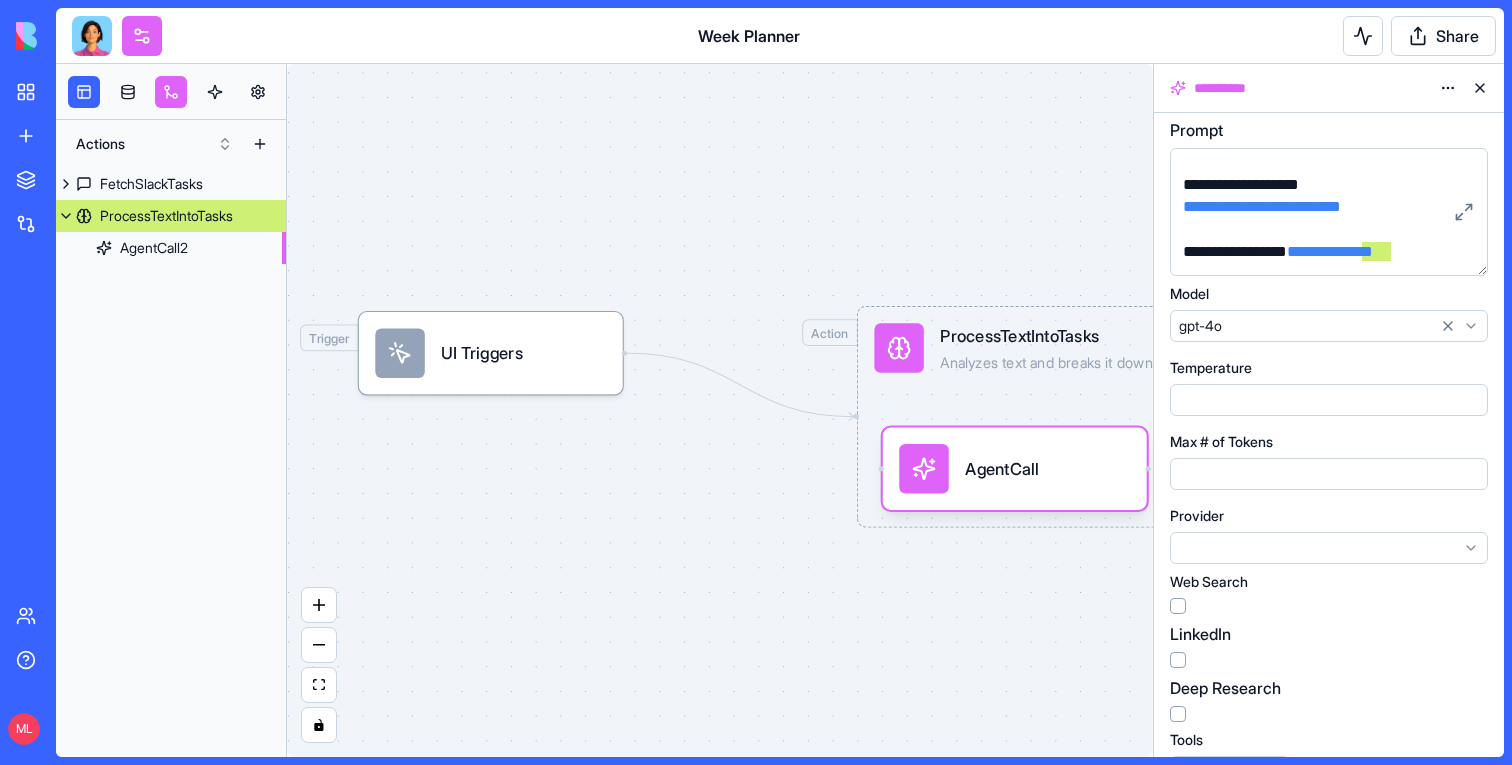 click at bounding box center (1480, 88) 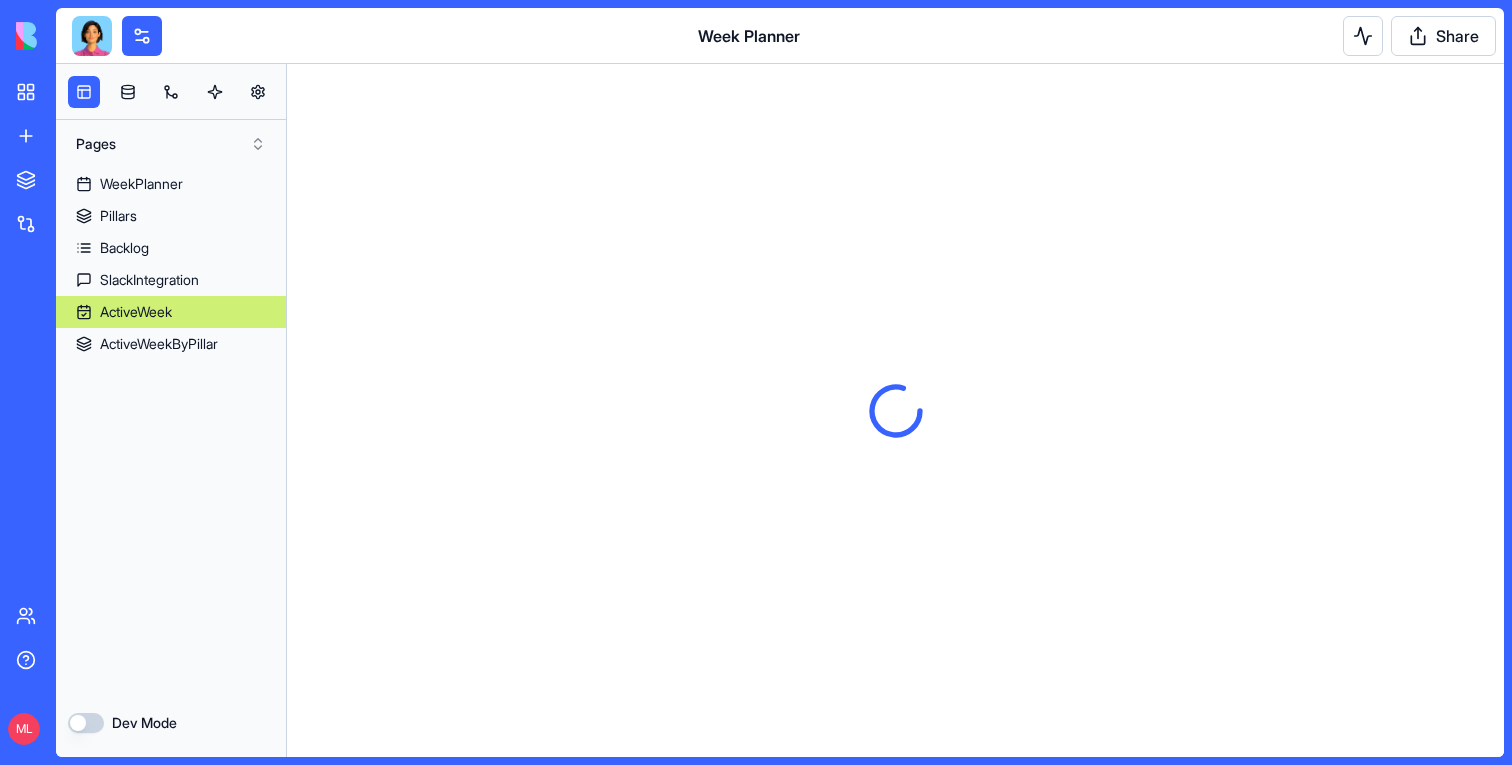 scroll, scrollTop: 0, scrollLeft: 0, axis: both 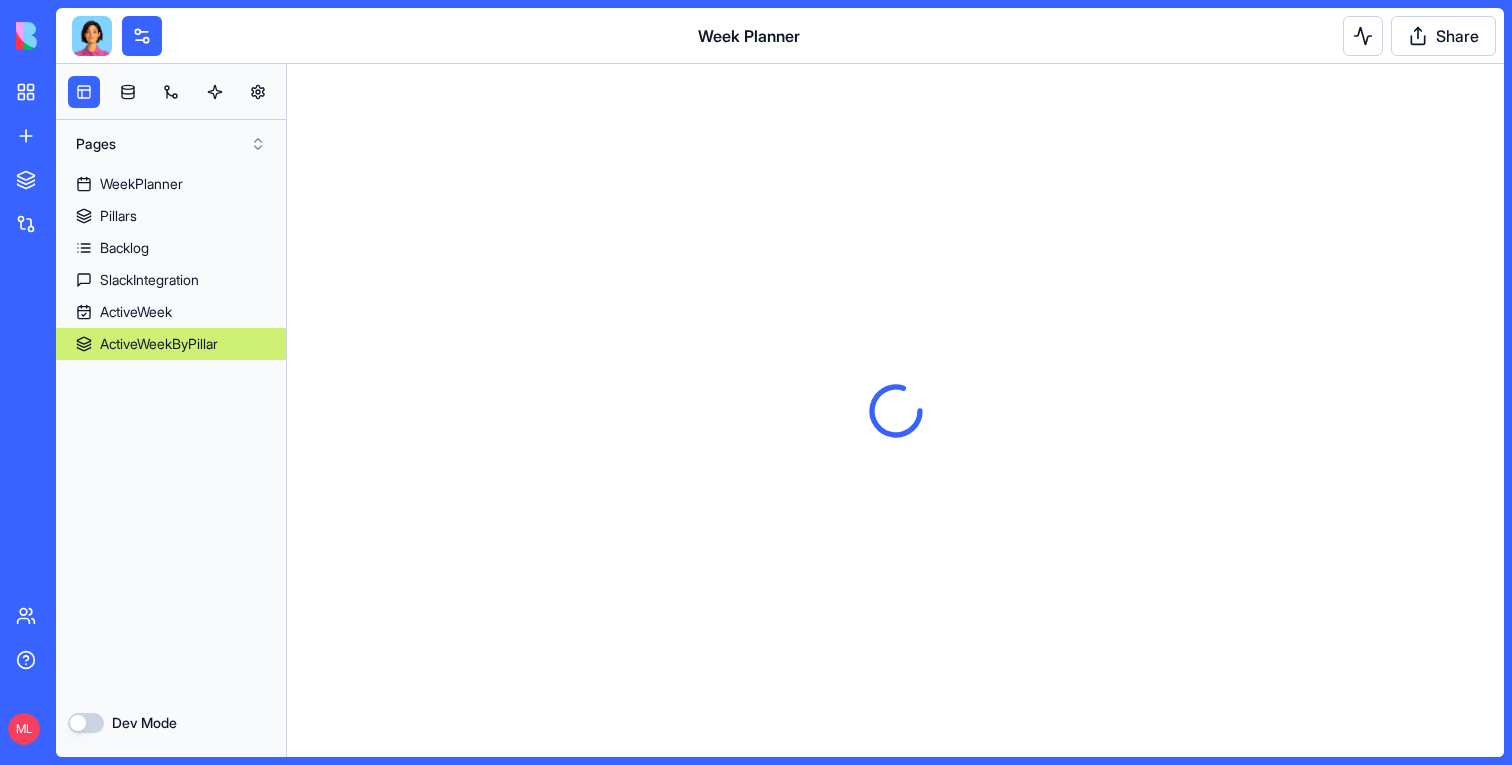 click on "ActiveWeekByPillar" at bounding box center (159, 344) 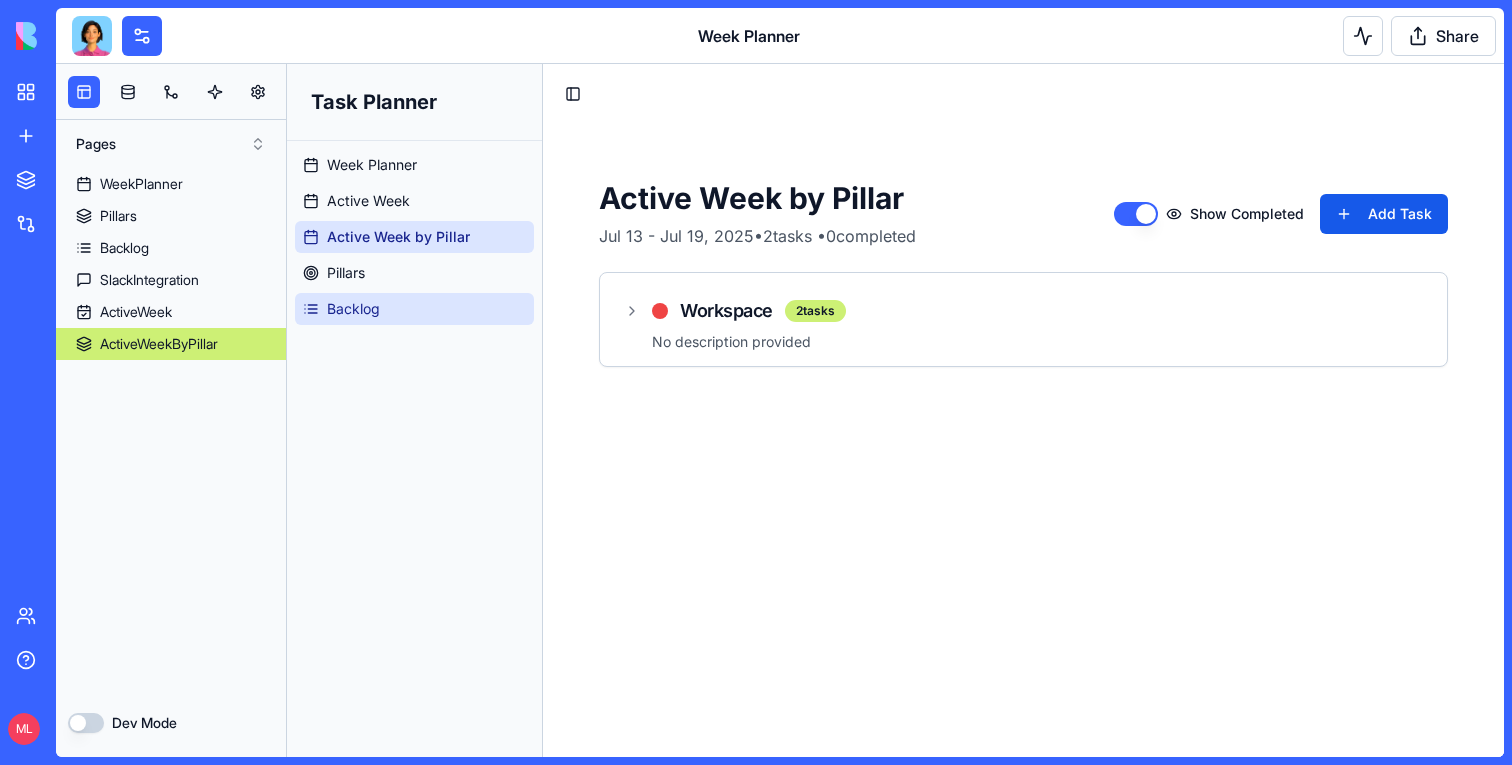click on "Backlog" at bounding box center (353, 309) 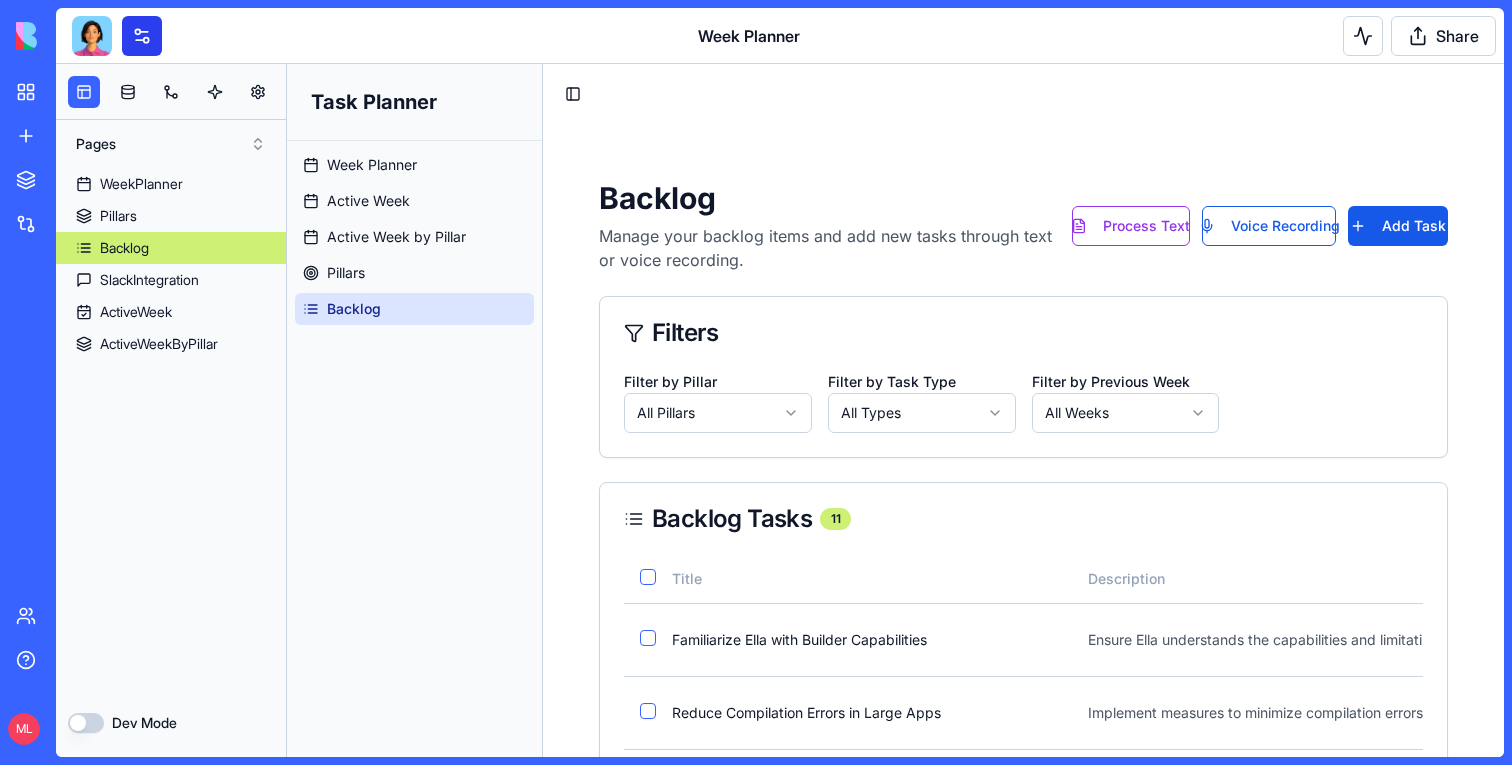 click at bounding box center [142, 36] 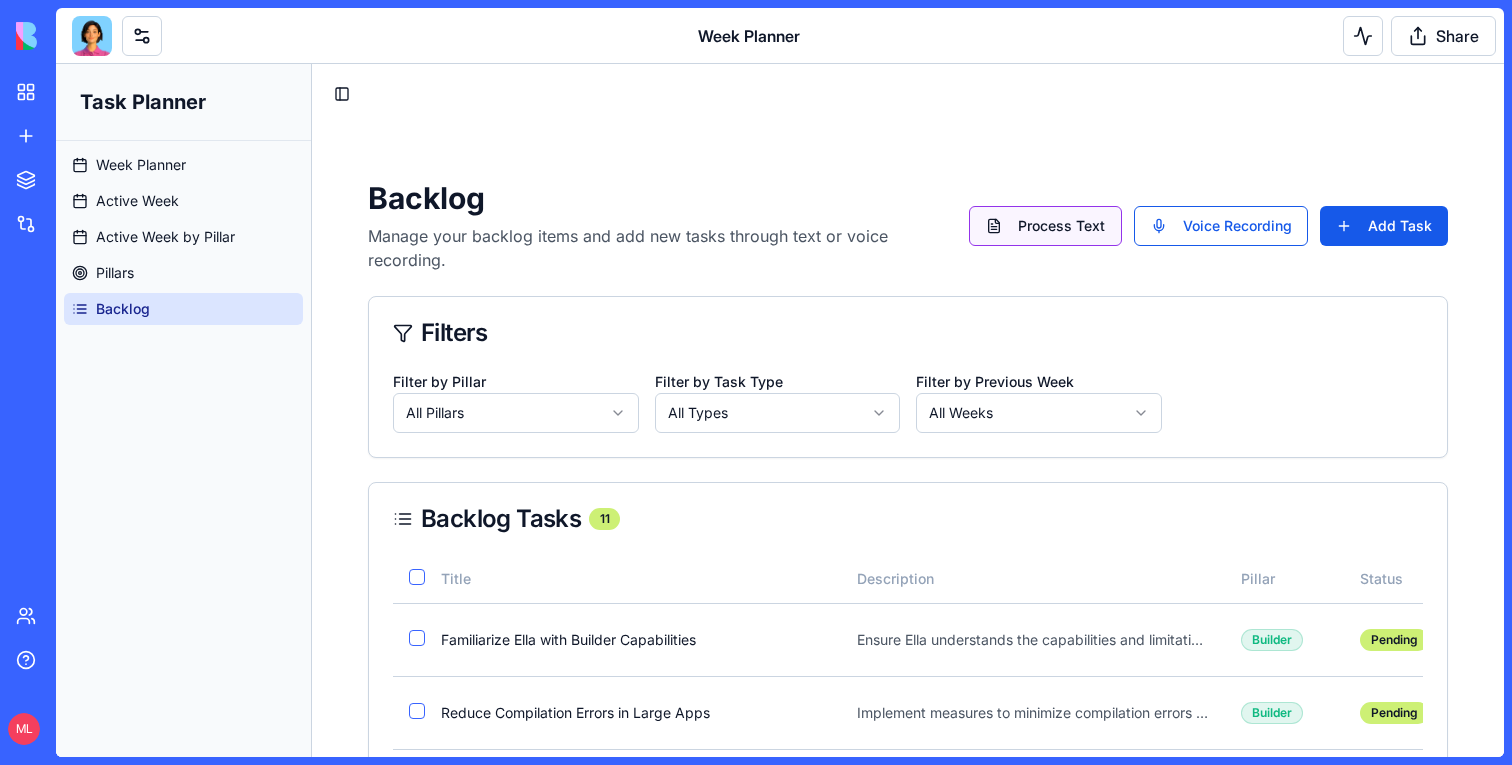 click on "Process Text" at bounding box center (1045, 226) 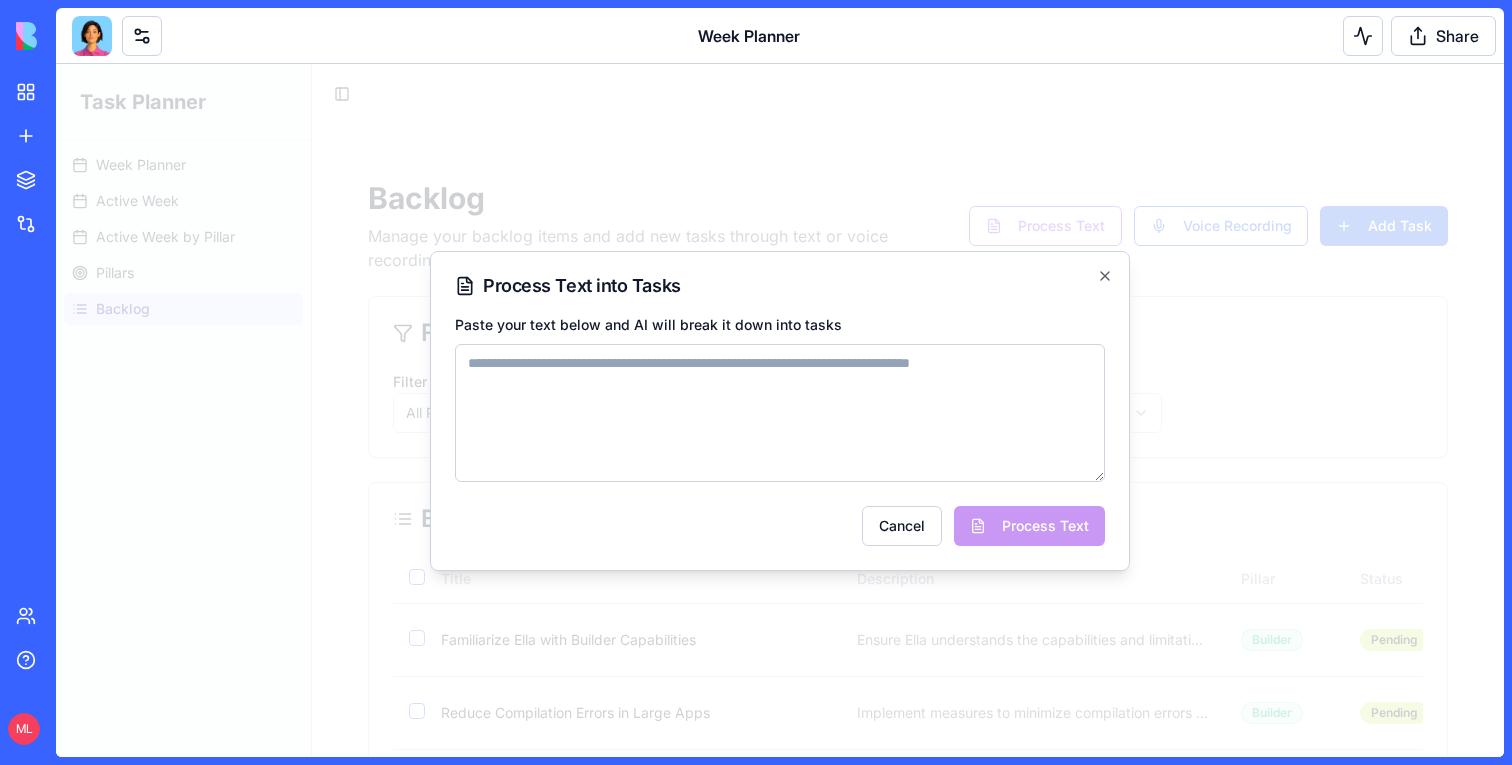 paste on "**********" 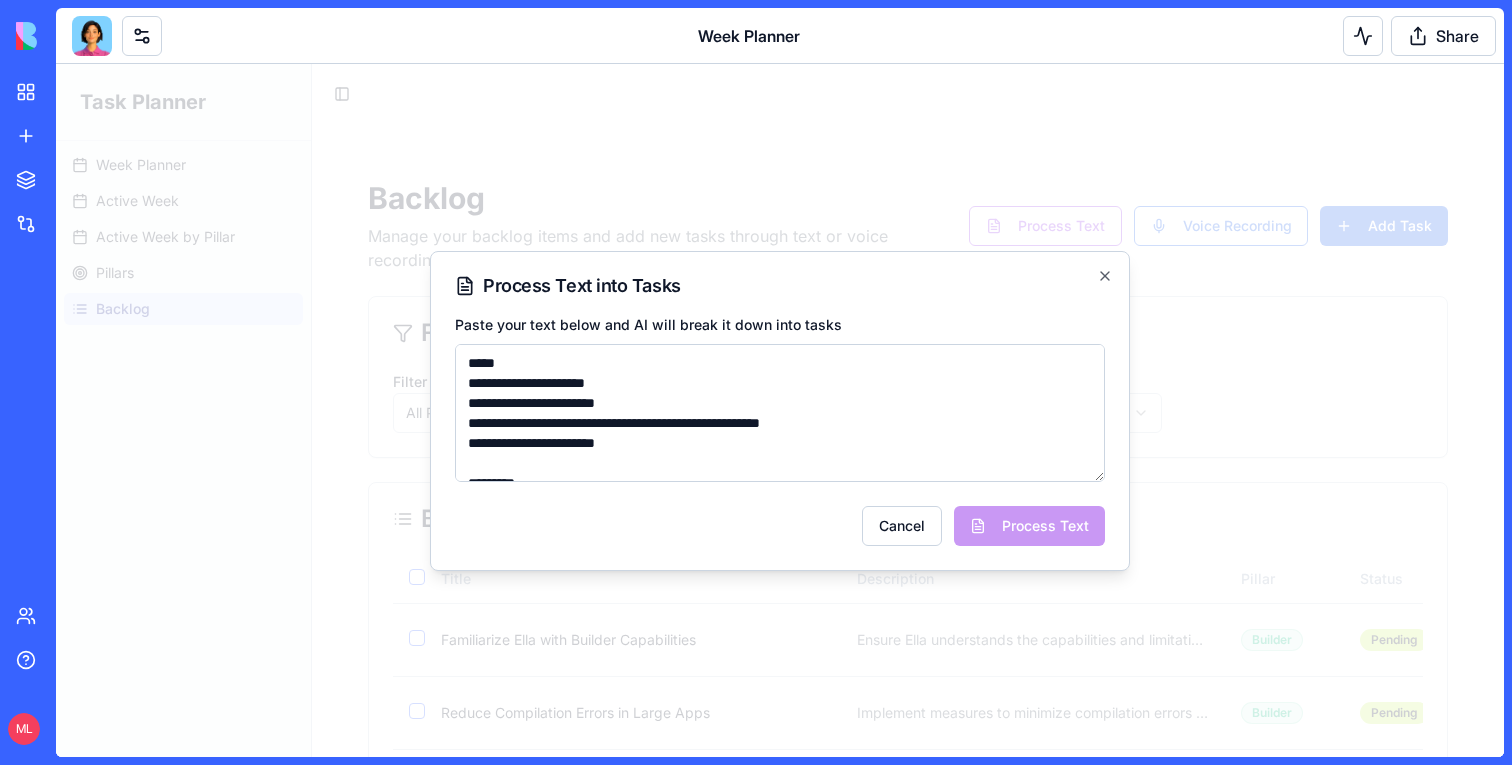 scroll, scrollTop: 110, scrollLeft: 0, axis: vertical 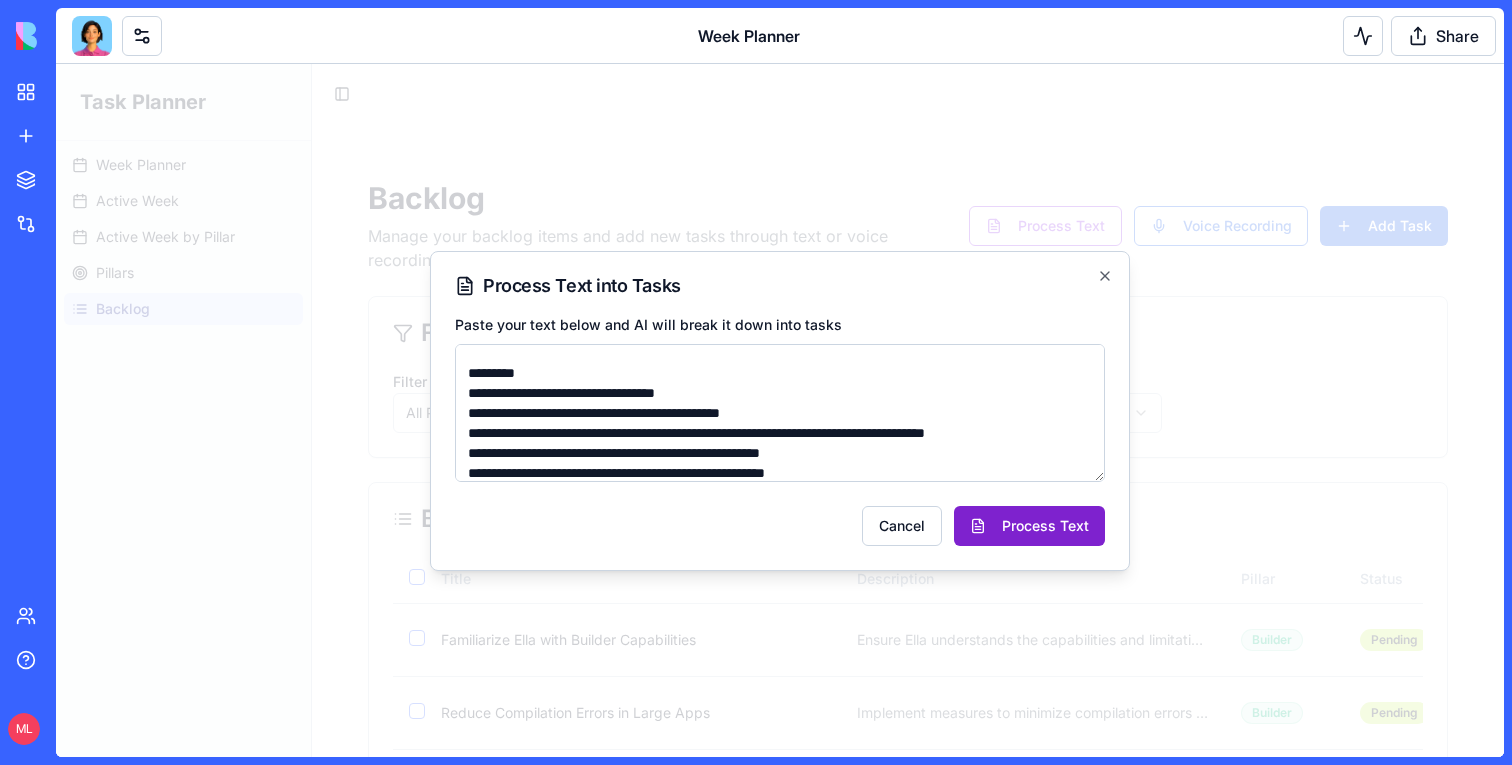 type on "**********" 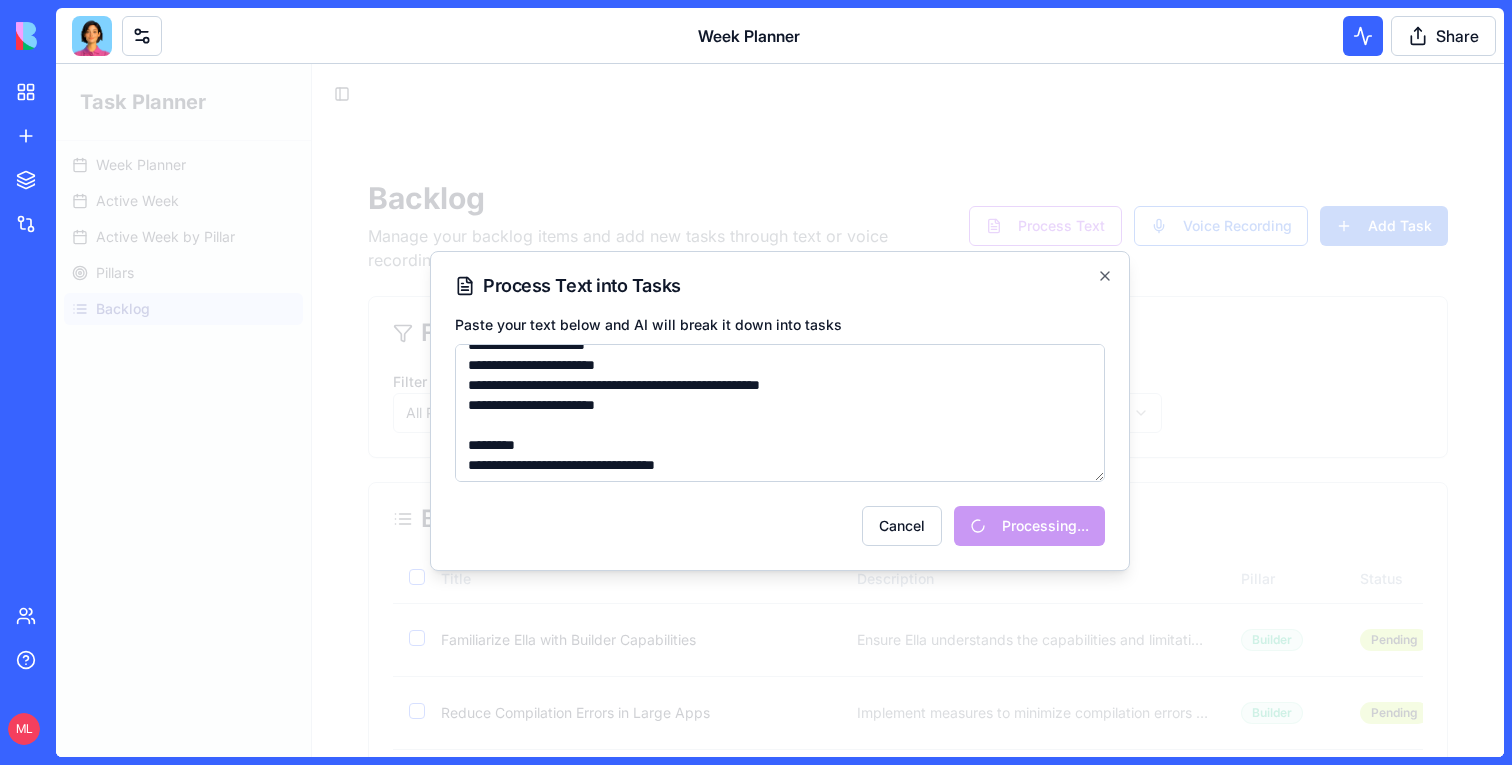 scroll, scrollTop: 0, scrollLeft: 0, axis: both 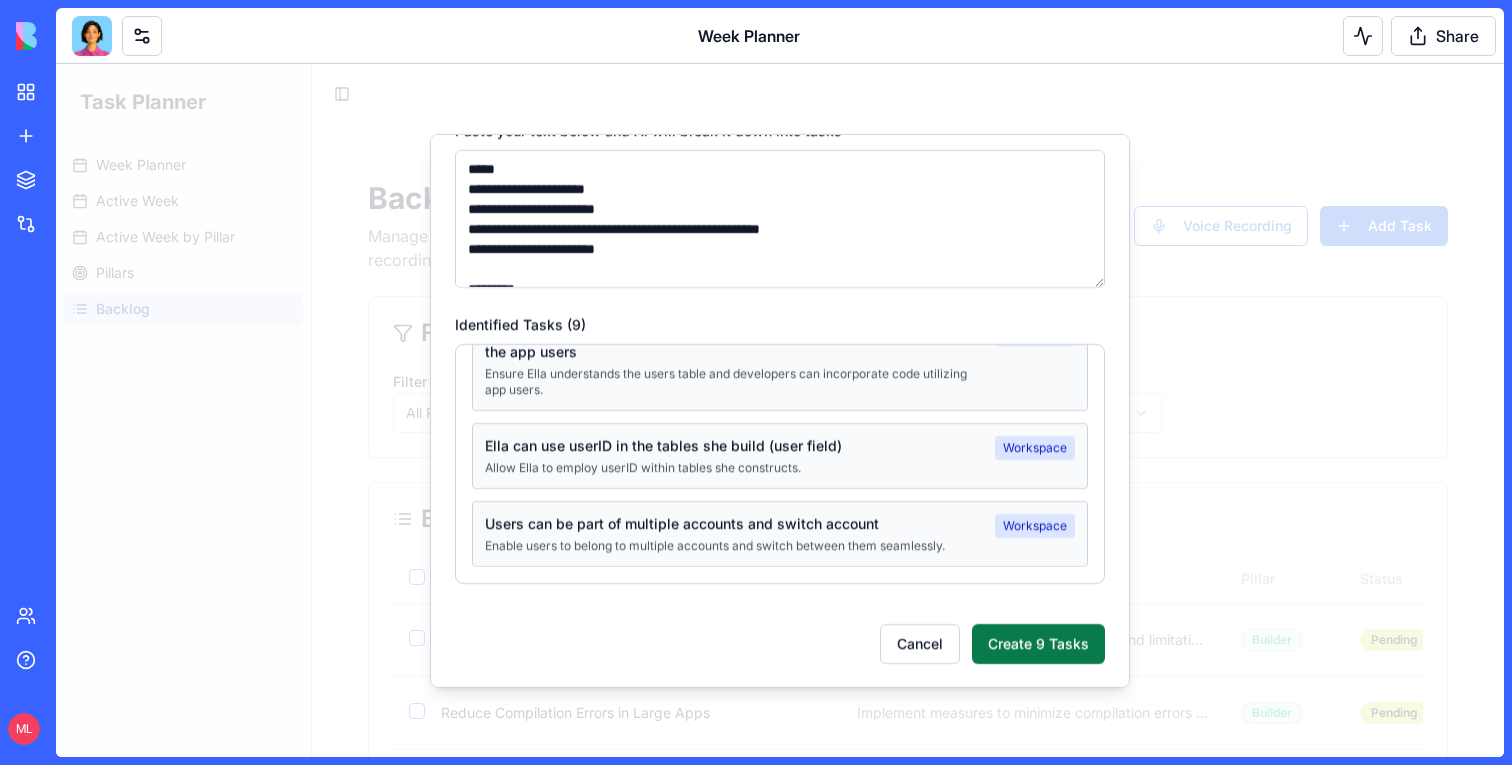 click on "Create 9 Tasks" at bounding box center (1038, 643) 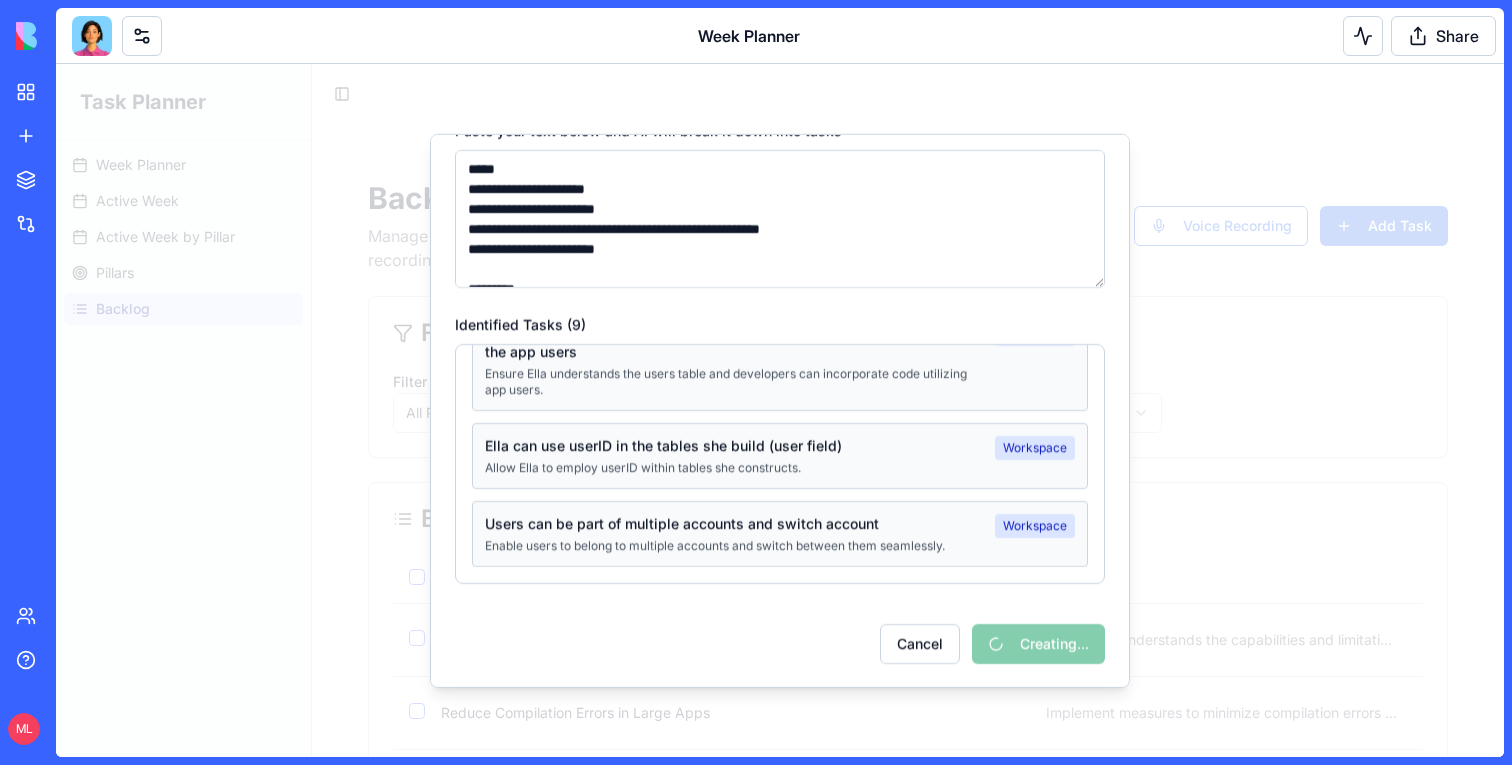 type 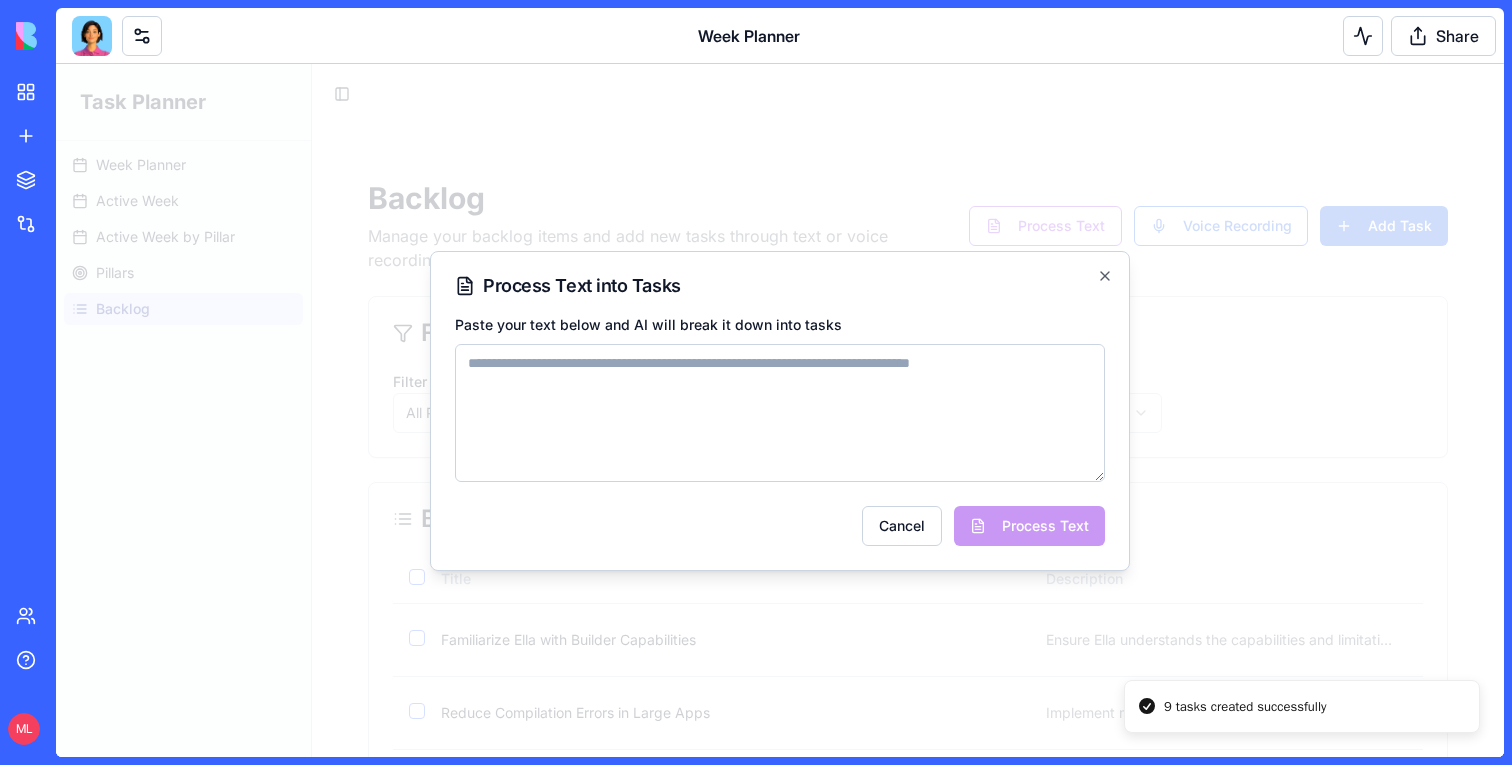 scroll, scrollTop: 0, scrollLeft: 0, axis: both 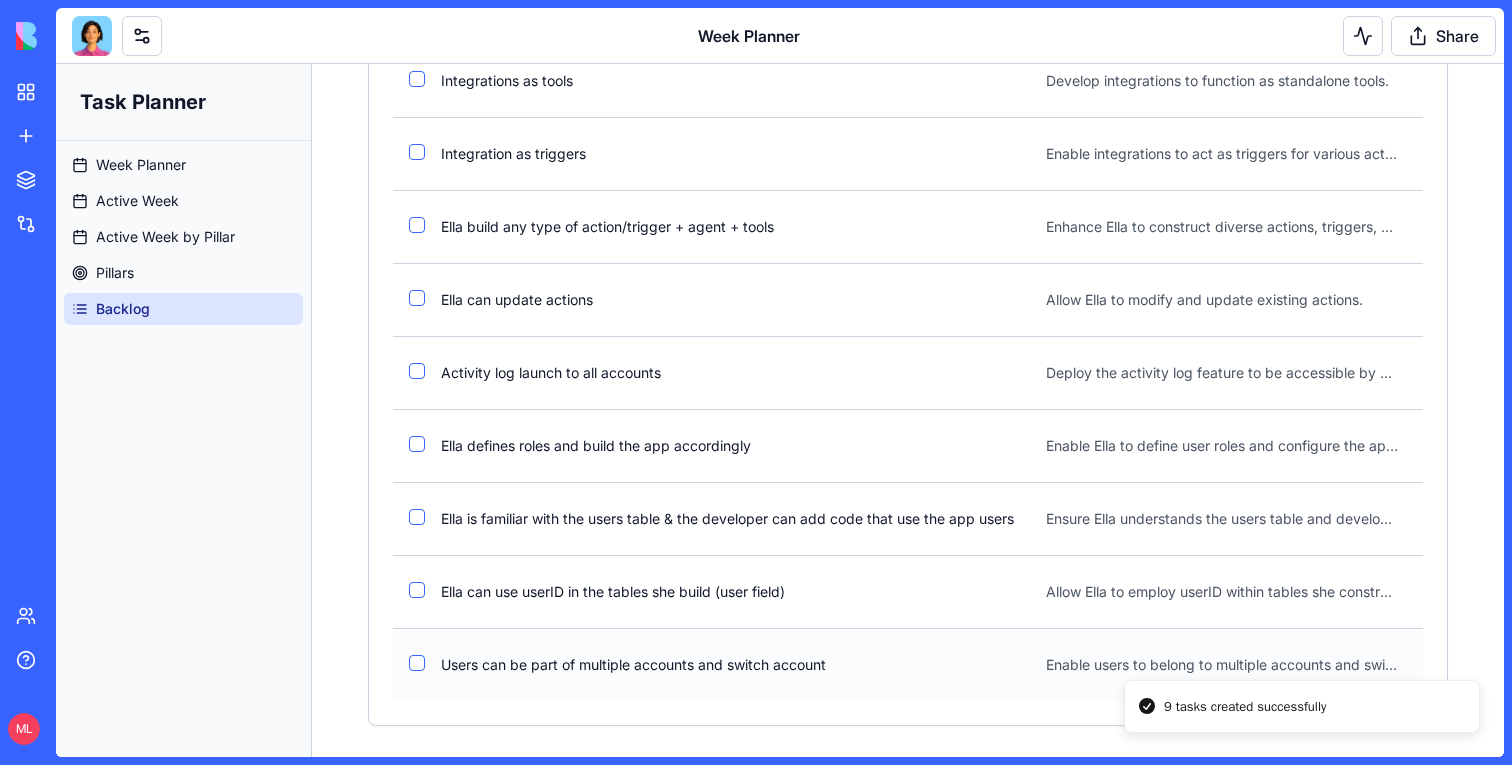 click at bounding box center (417, 663) 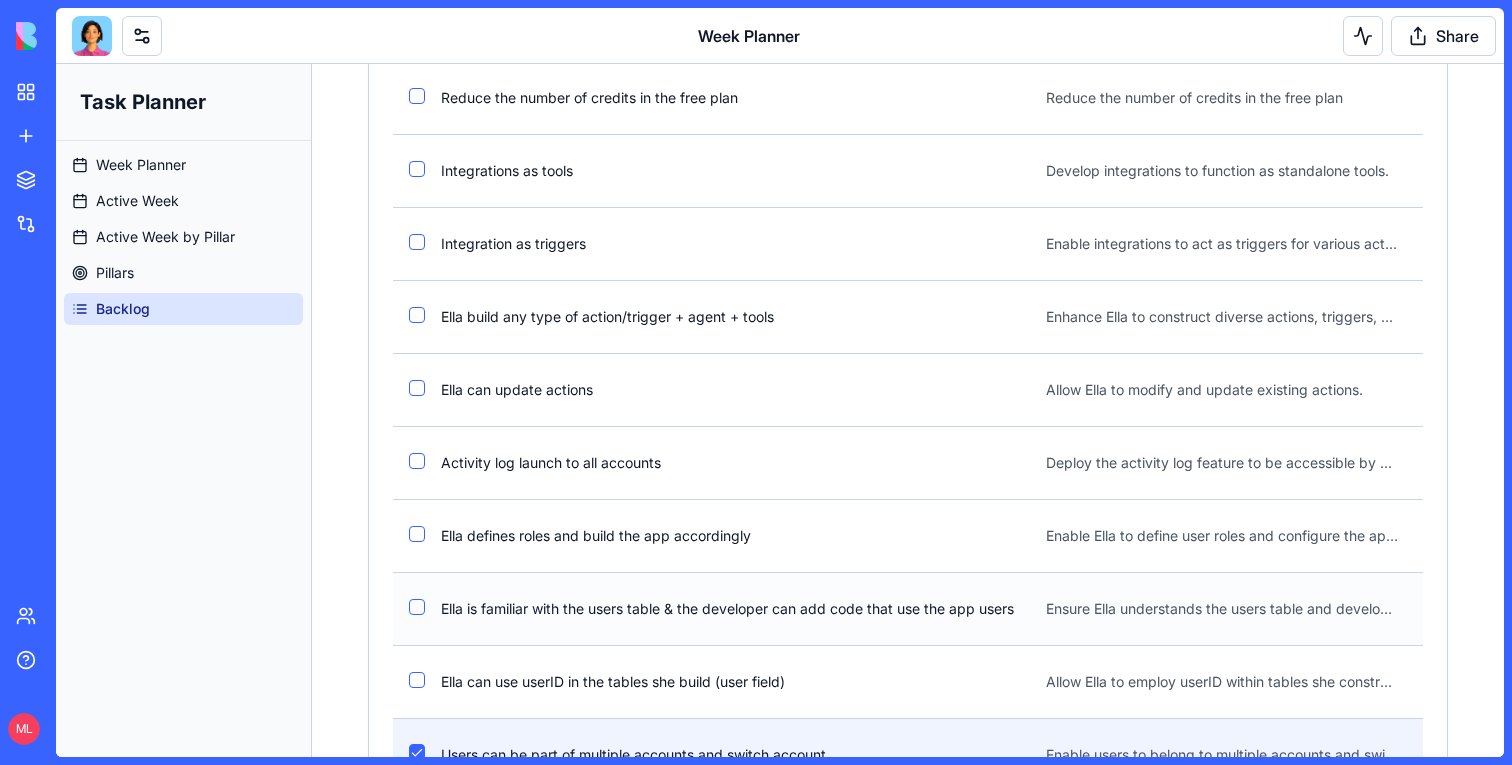 click at bounding box center (409, 608) 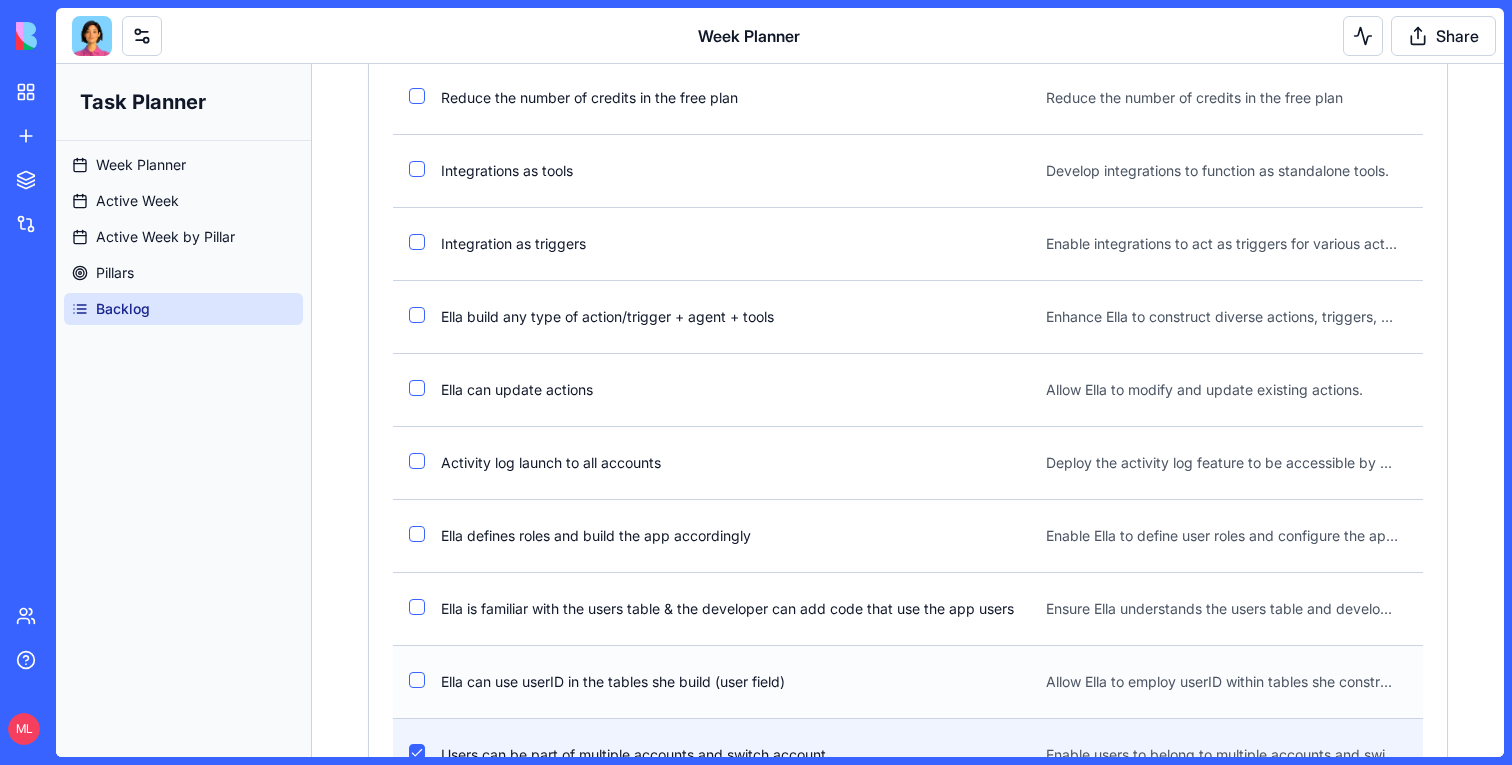click at bounding box center (417, 680) 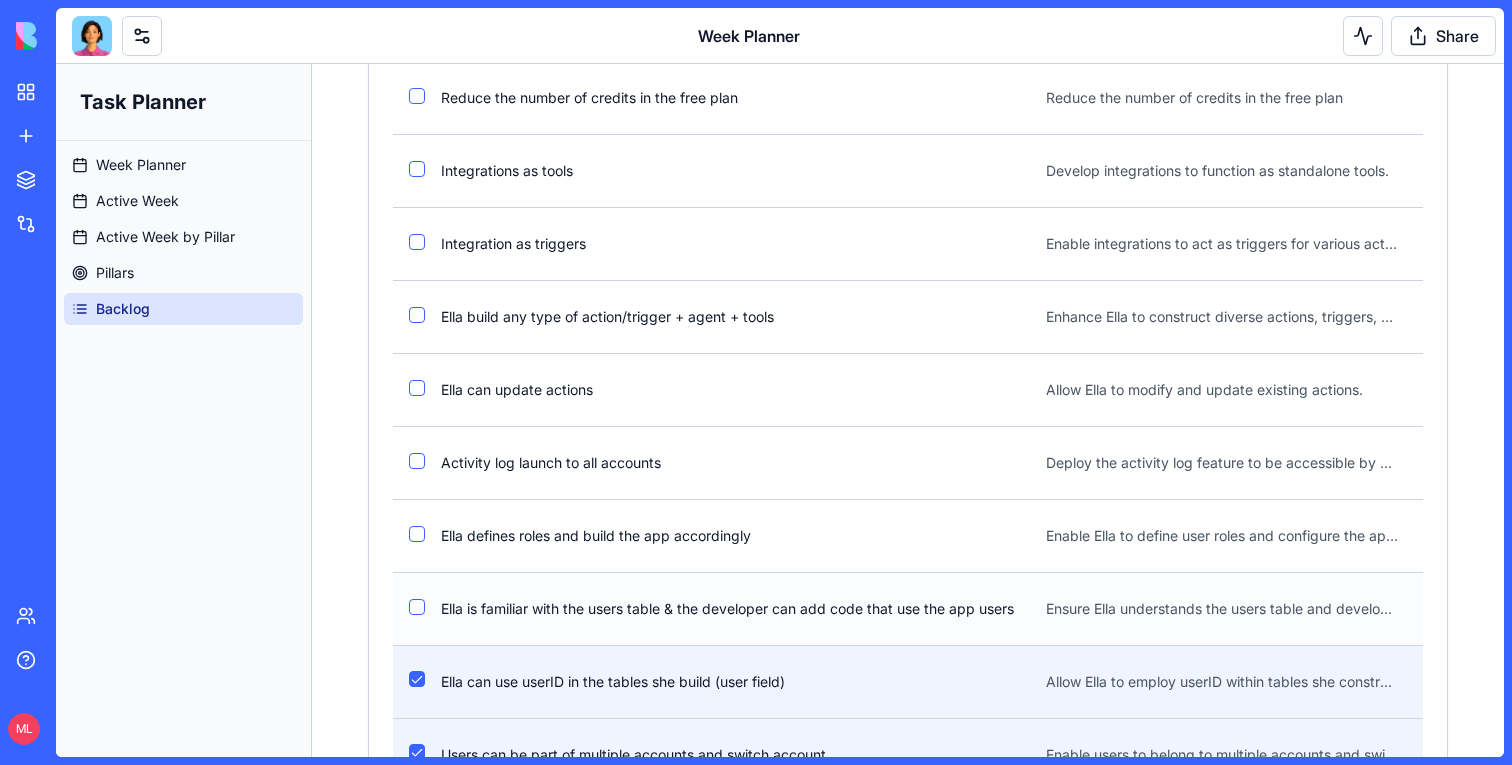 click at bounding box center (417, 607) 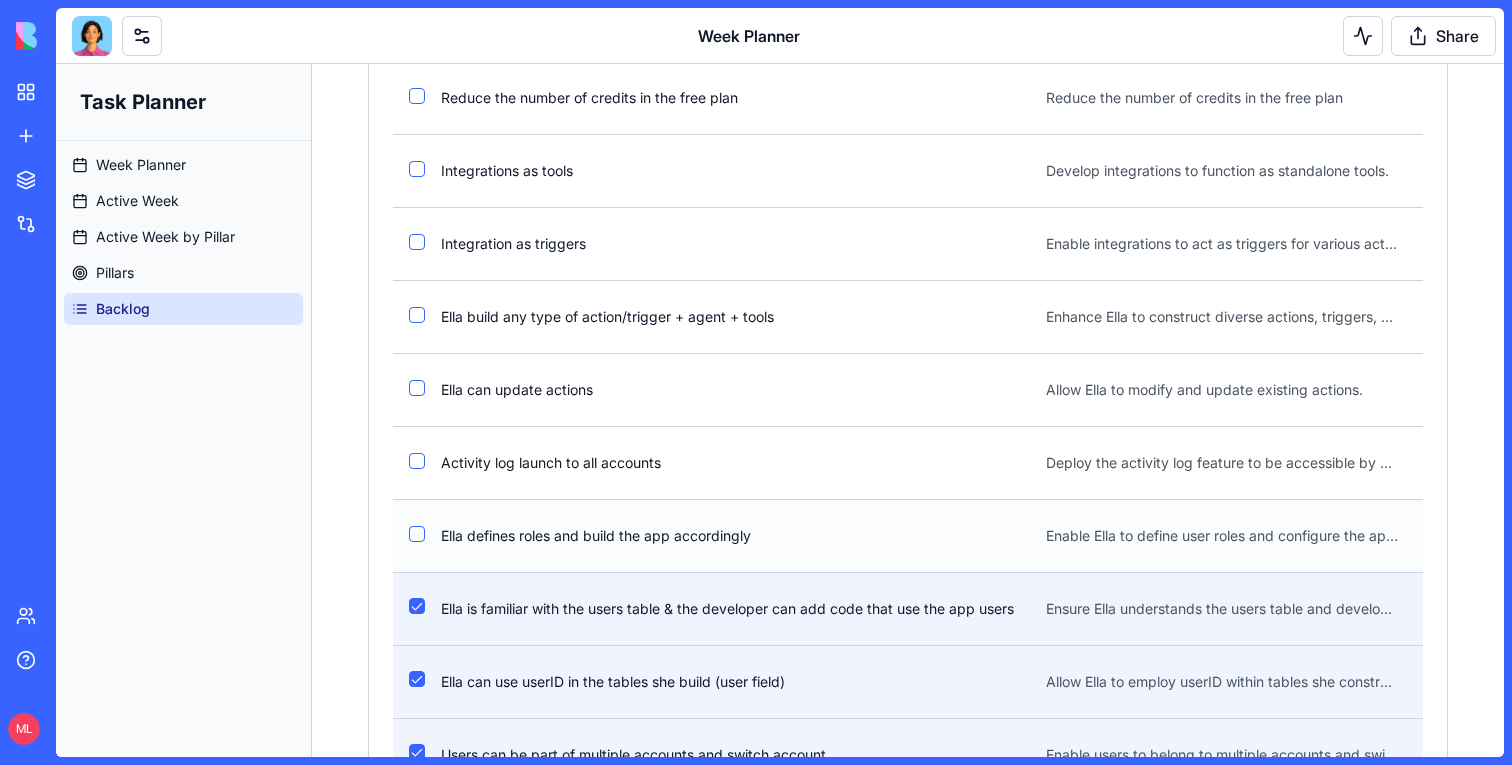 click at bounding box center [417, 534] 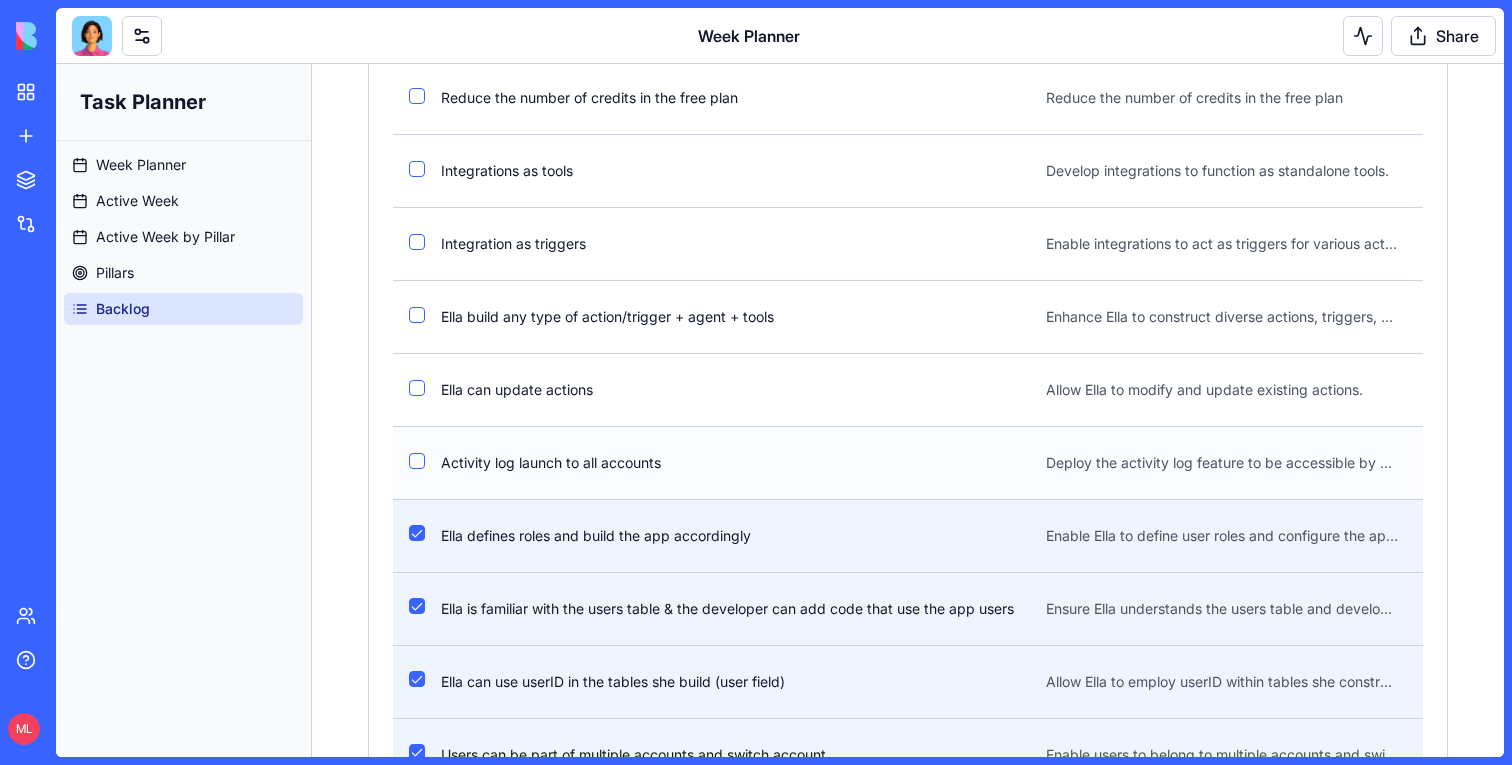 click at bounding box center (417, 461) 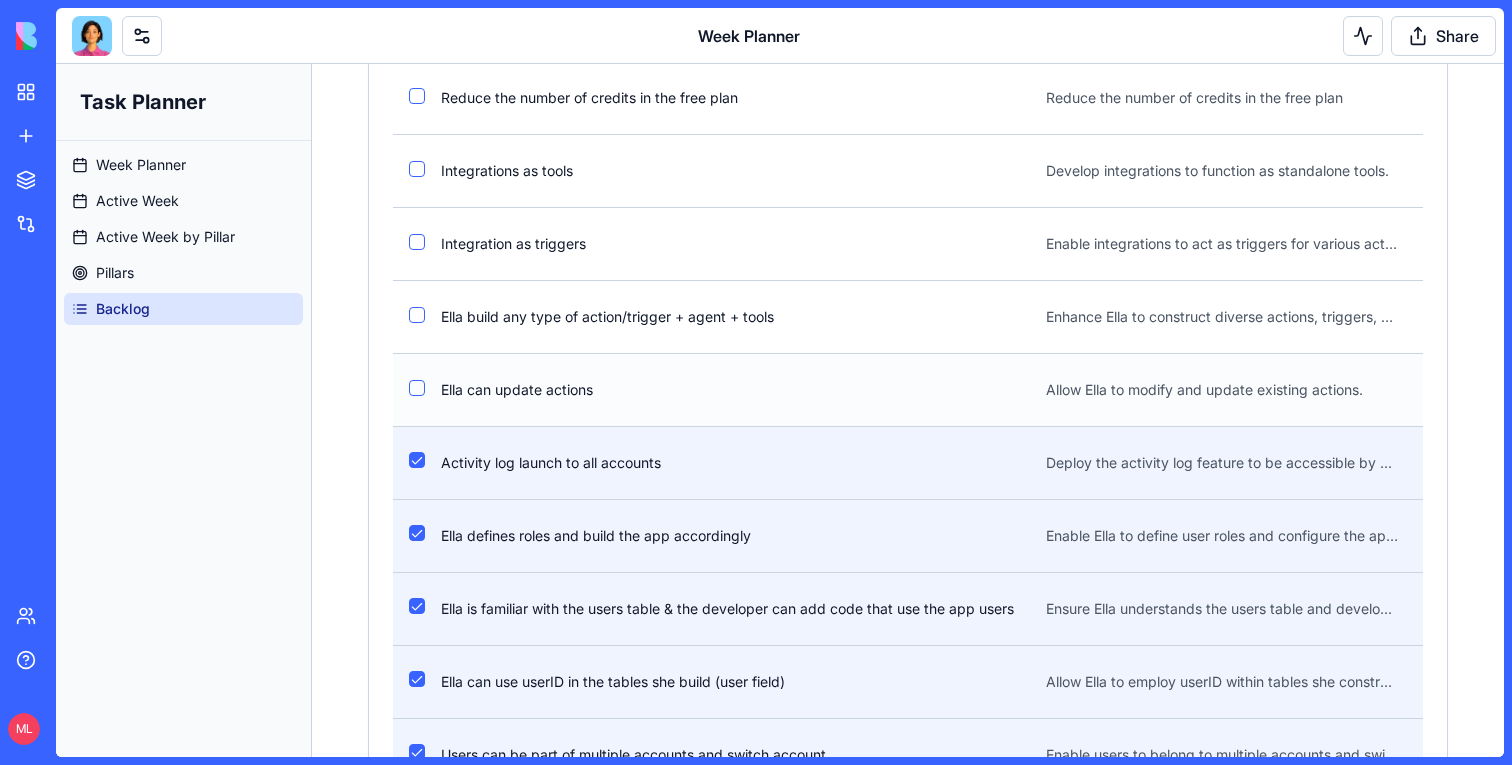 click at bounding box center (417, 388) 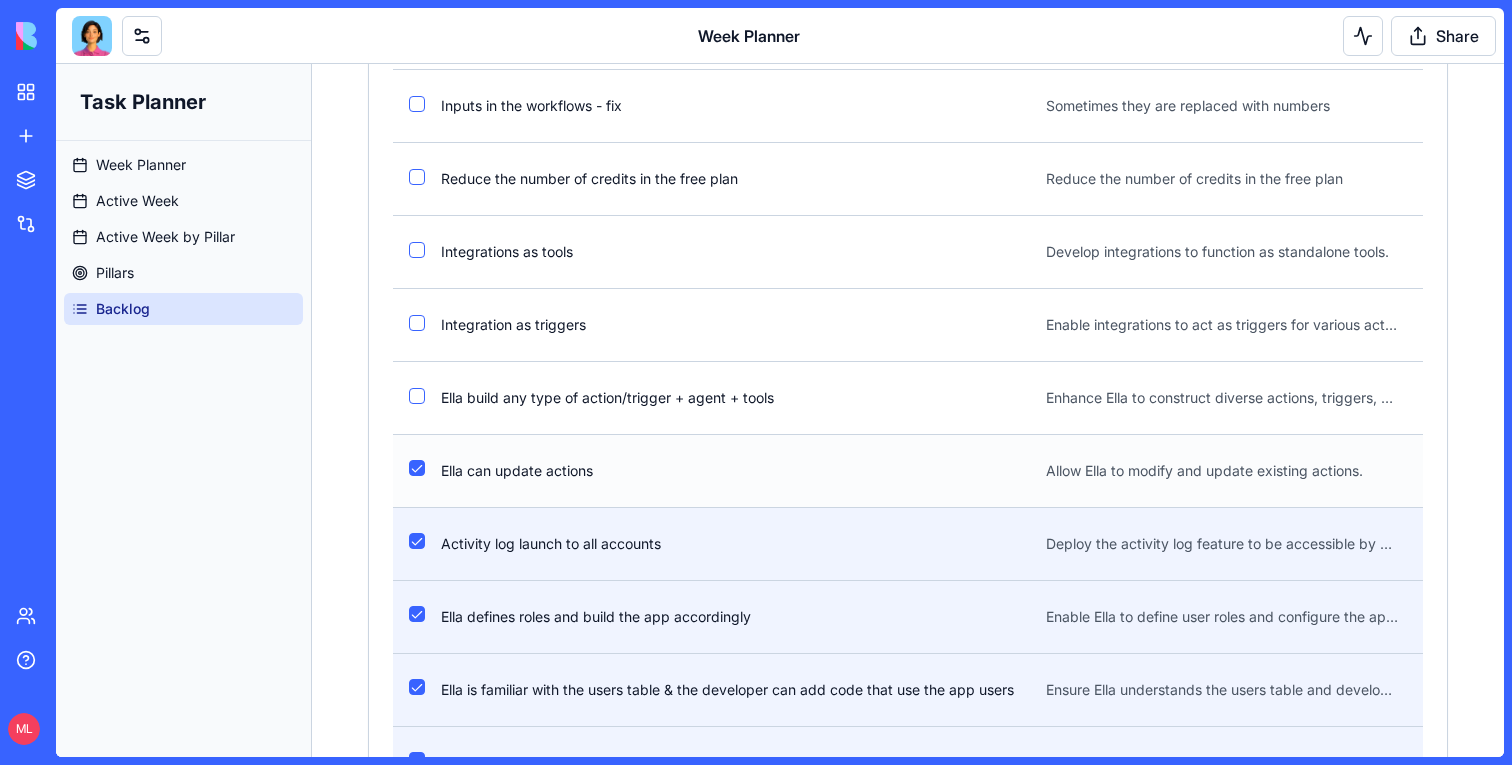 scroll, scrollTop: 1239, scrollLeft: 0, axis: vertical 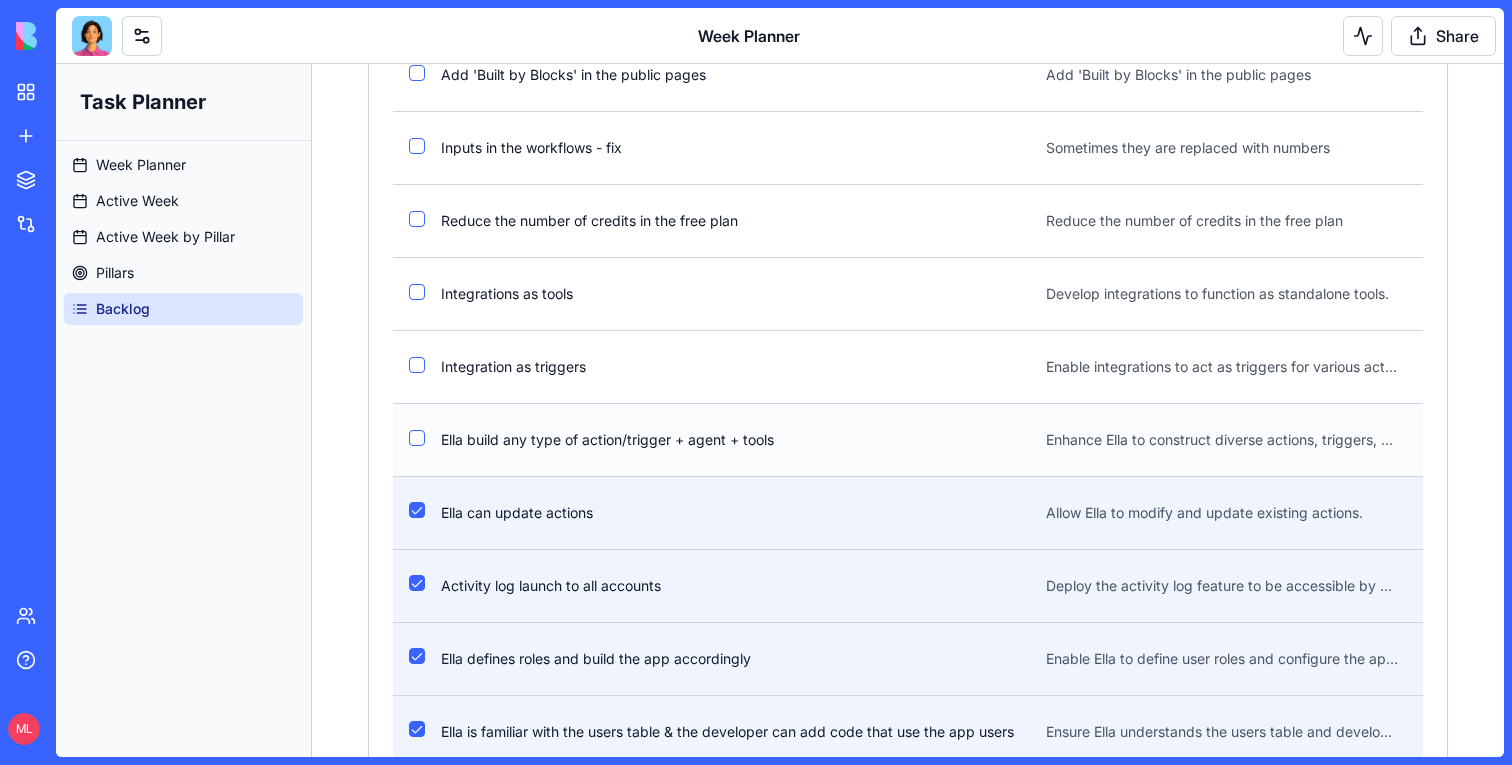click at bounding box center [417, 438] 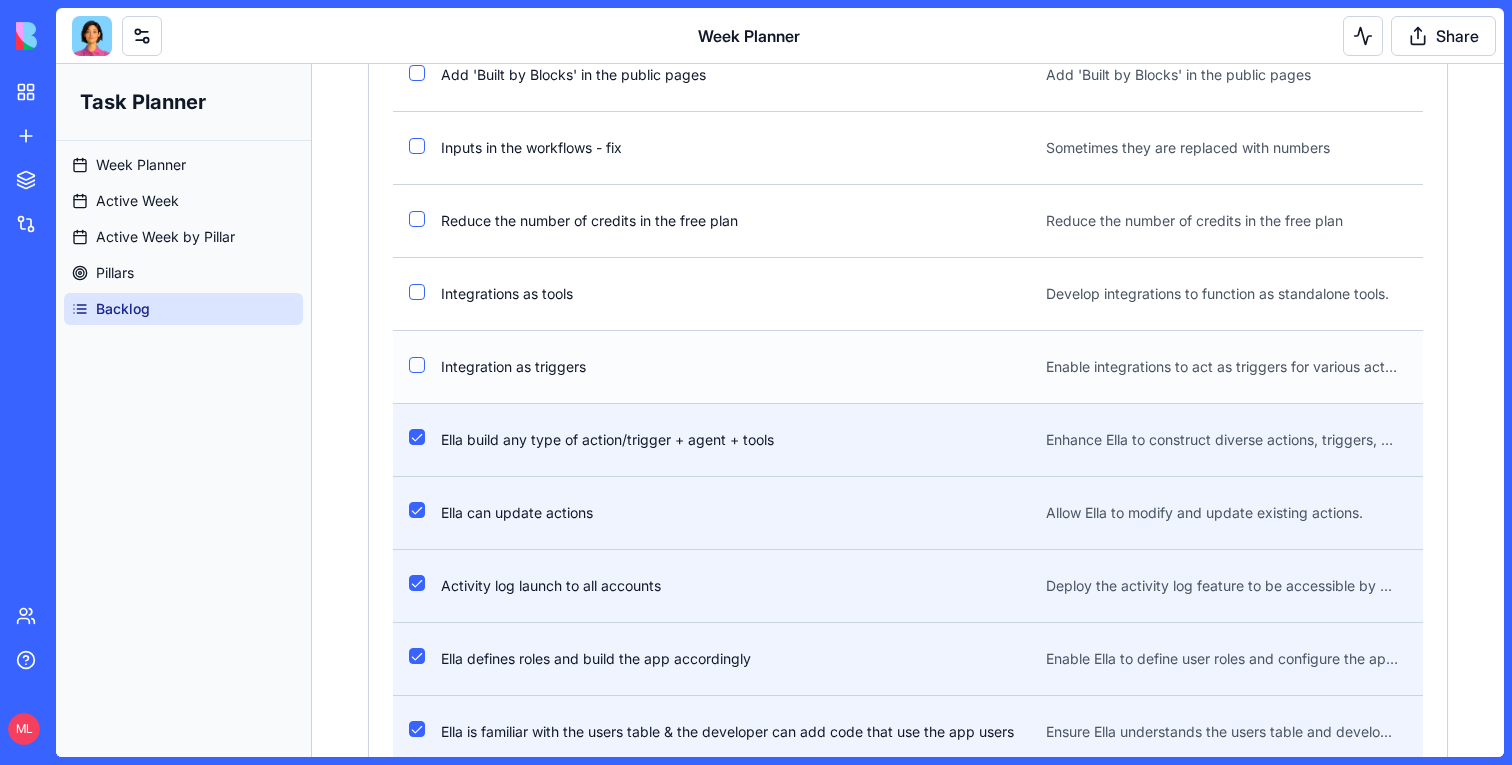click at bounding box center [417, 365] 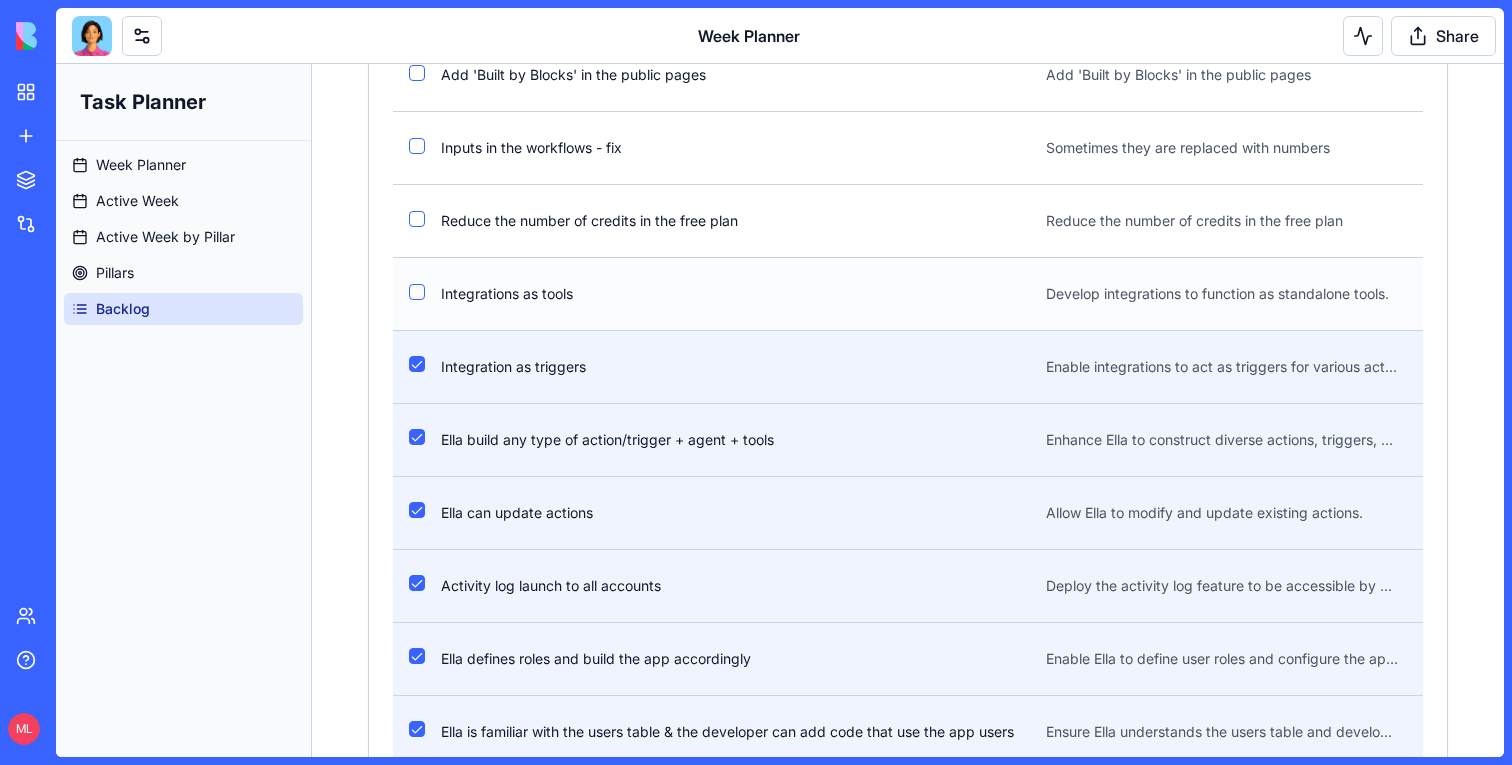 click at bounding box center (417, 292) 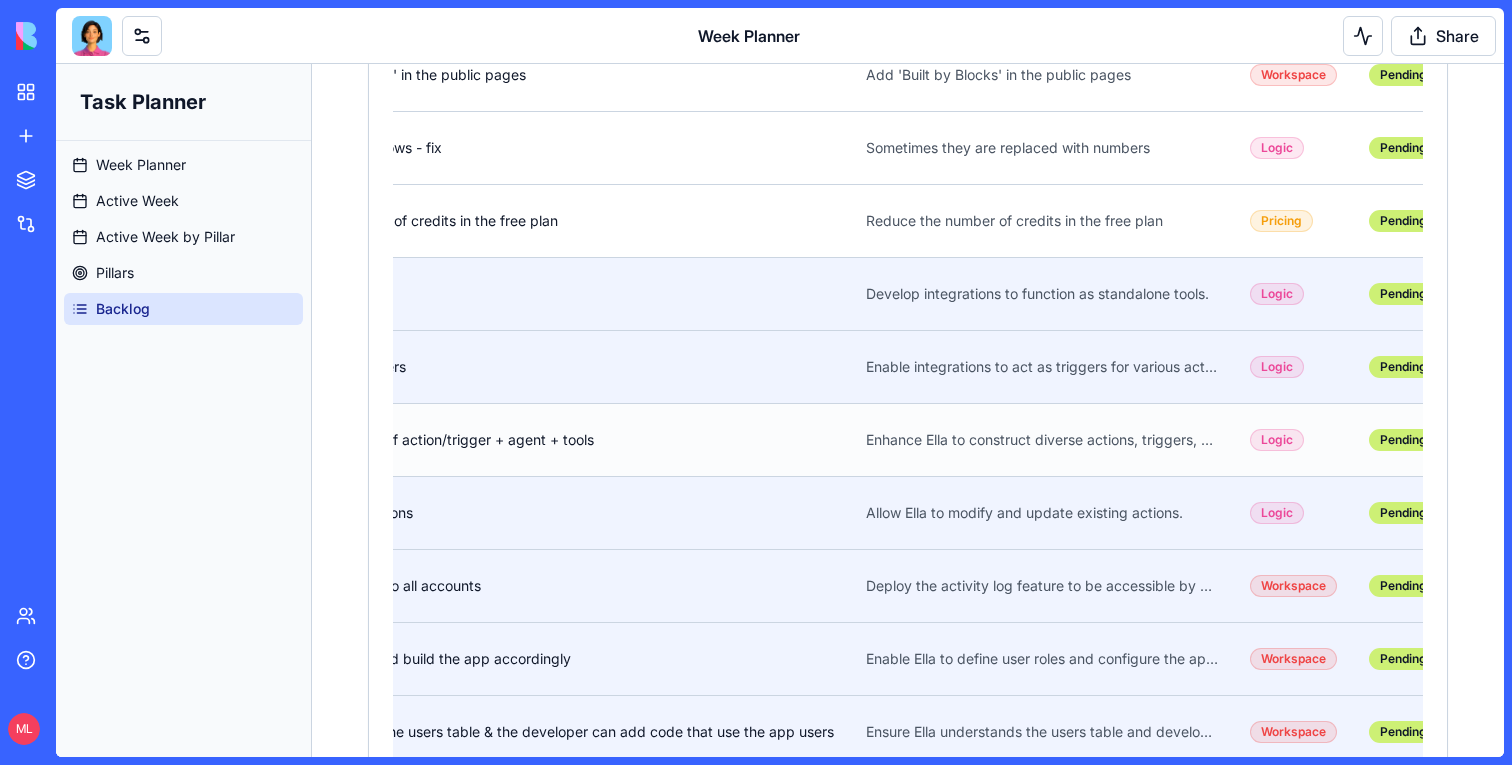 scroll, scrollTop: 0, scrollLeft: 732, axis: horizontal 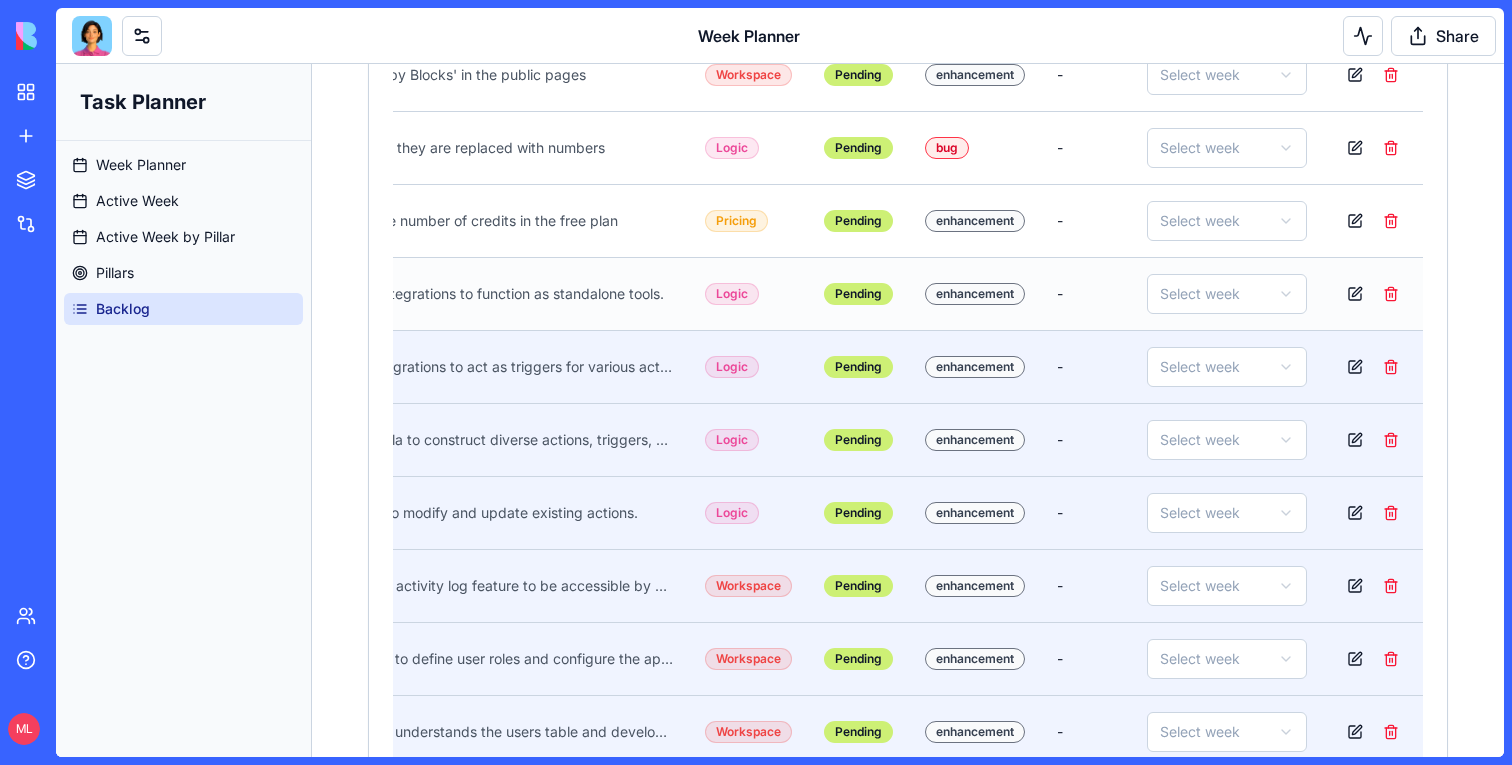 click on "Task Planner Week Planner Active Week Active Week by Pillar Pillars Backlog Toggle Sidebar Backlog Manage your backlog items and add new tasks through text or voice recording. Process Text Voice Recording Add Task Filters Filter by Pillar All Pillars Filter by Task Type All Types Filter by Previous Week All Weeks Backlog Tasks 20 9  selected 9  task s  selected Select week to move to Move Delete Clear Title Description Pillar Status Task Type Previous Week Move to Week Actions Familiarize Ella with Builder Capabilities Ensure Ella understands the capabilities and limitations of the Builder. Builder Pending enhancement - Select week Reduce Compilation Errors in Large Apps Implement measures to minimize compilation errors when the app scales. Builder Pending enhancement - Select week Ella should do what I ask her in the last message She is still doing things there have been asked in the past Builder Pending enhancement - Select week Revisit Credits System Pricing Pending enhancement - Select week bug -" at bounding box center (780, -90) 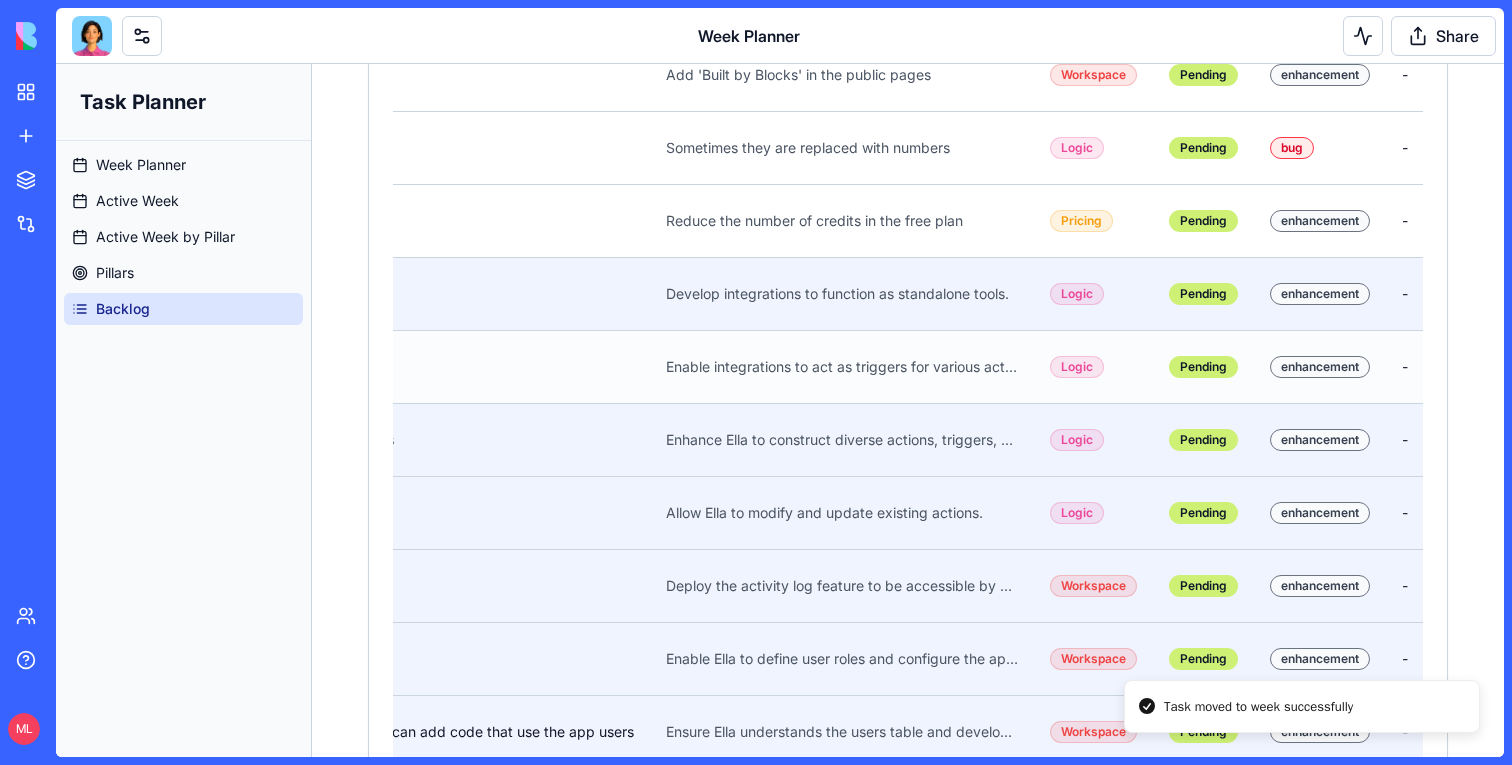 scroll, scrollTop: 0, scrollLeft: 0, axis: both 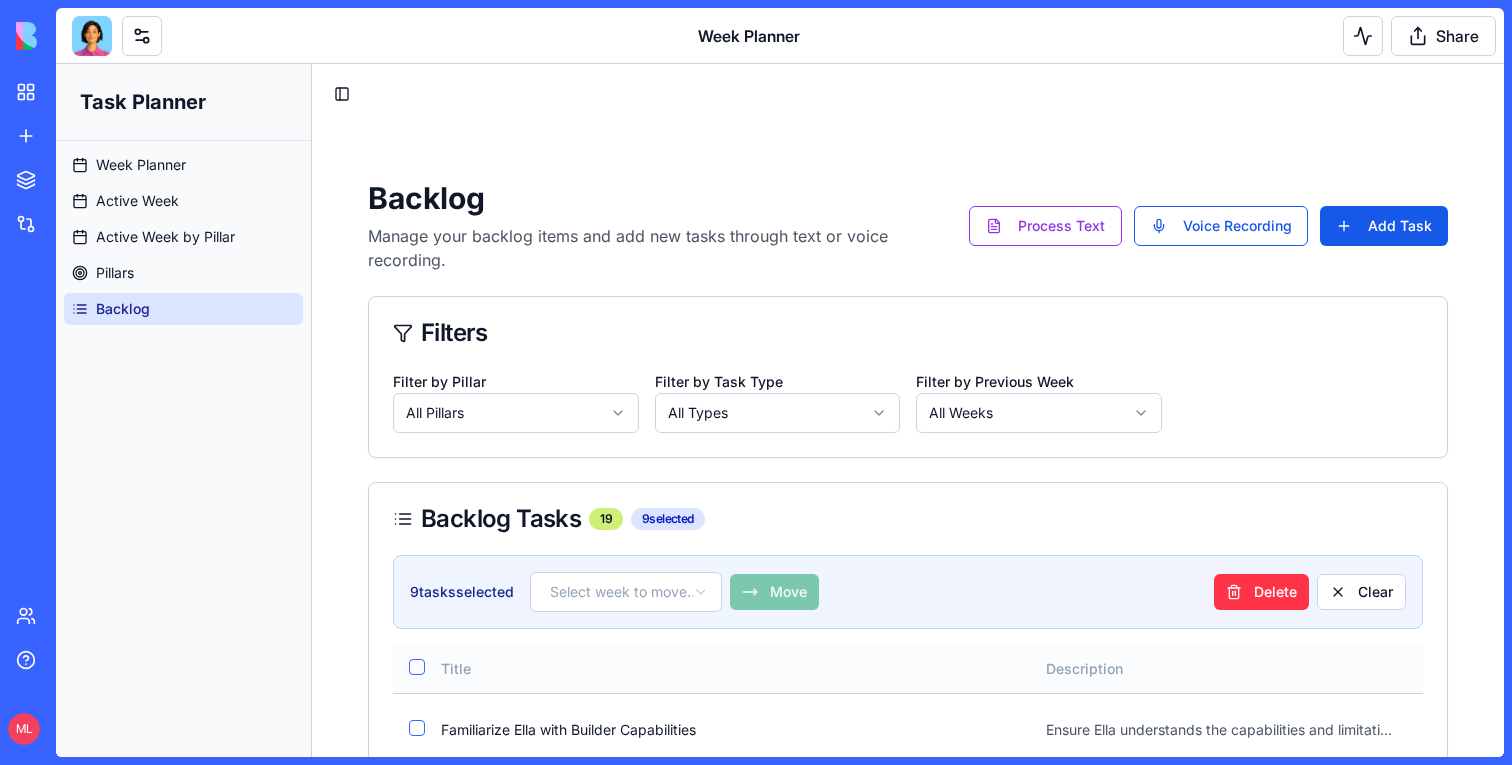 click at bounding box center [409, 669] 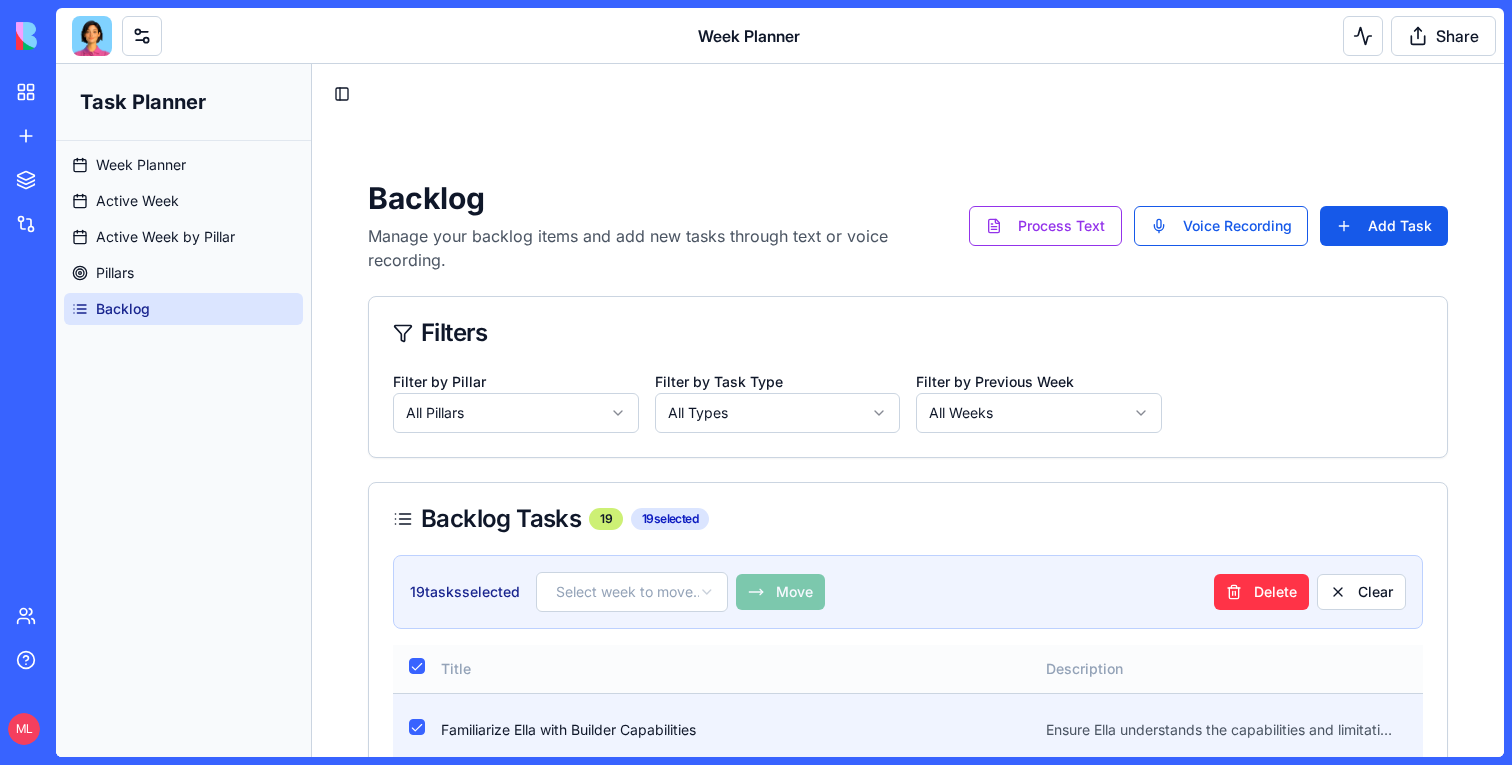 click at bounding box center (417, 666) 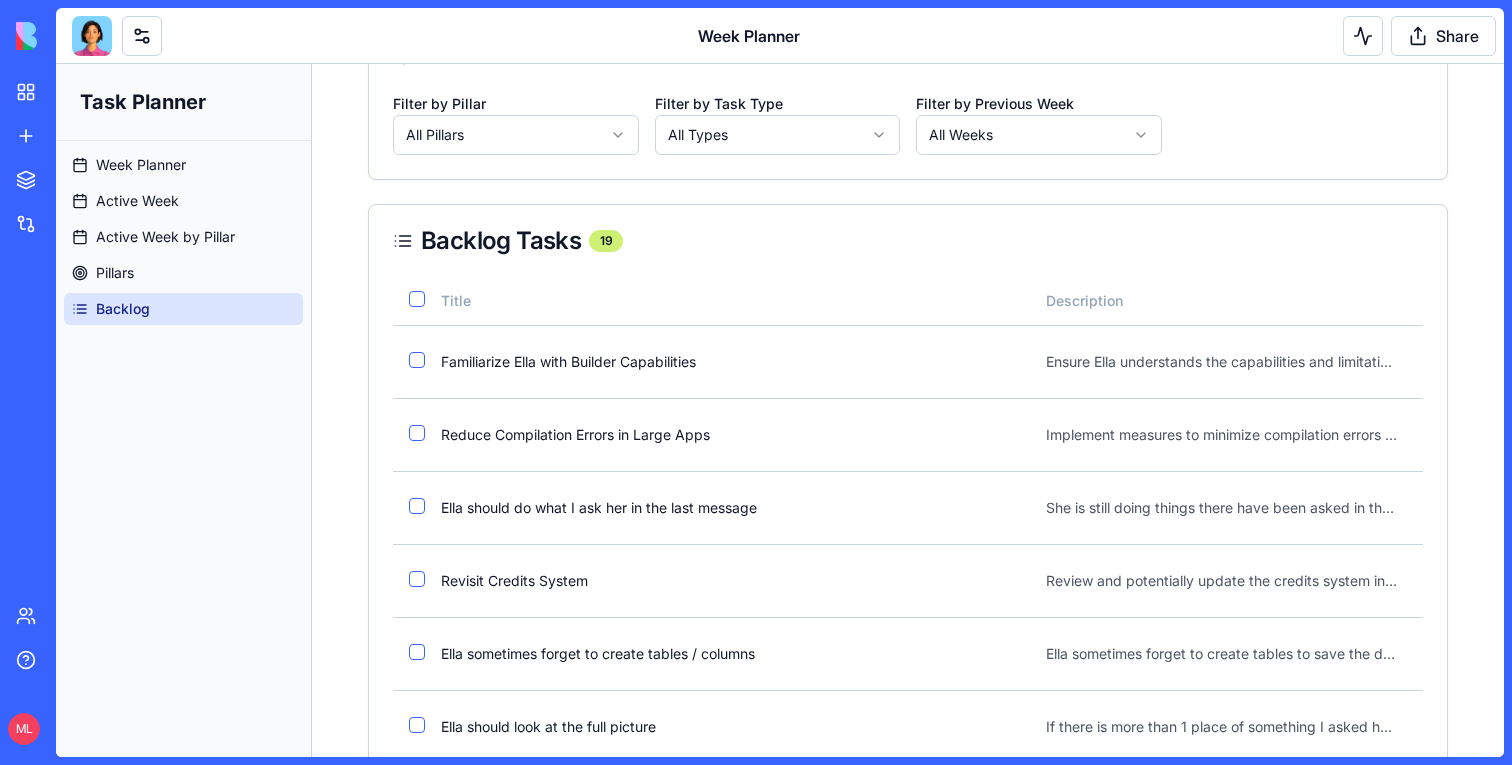 scroll, scrollTop: 0, scrollLeft: 0, axis: both 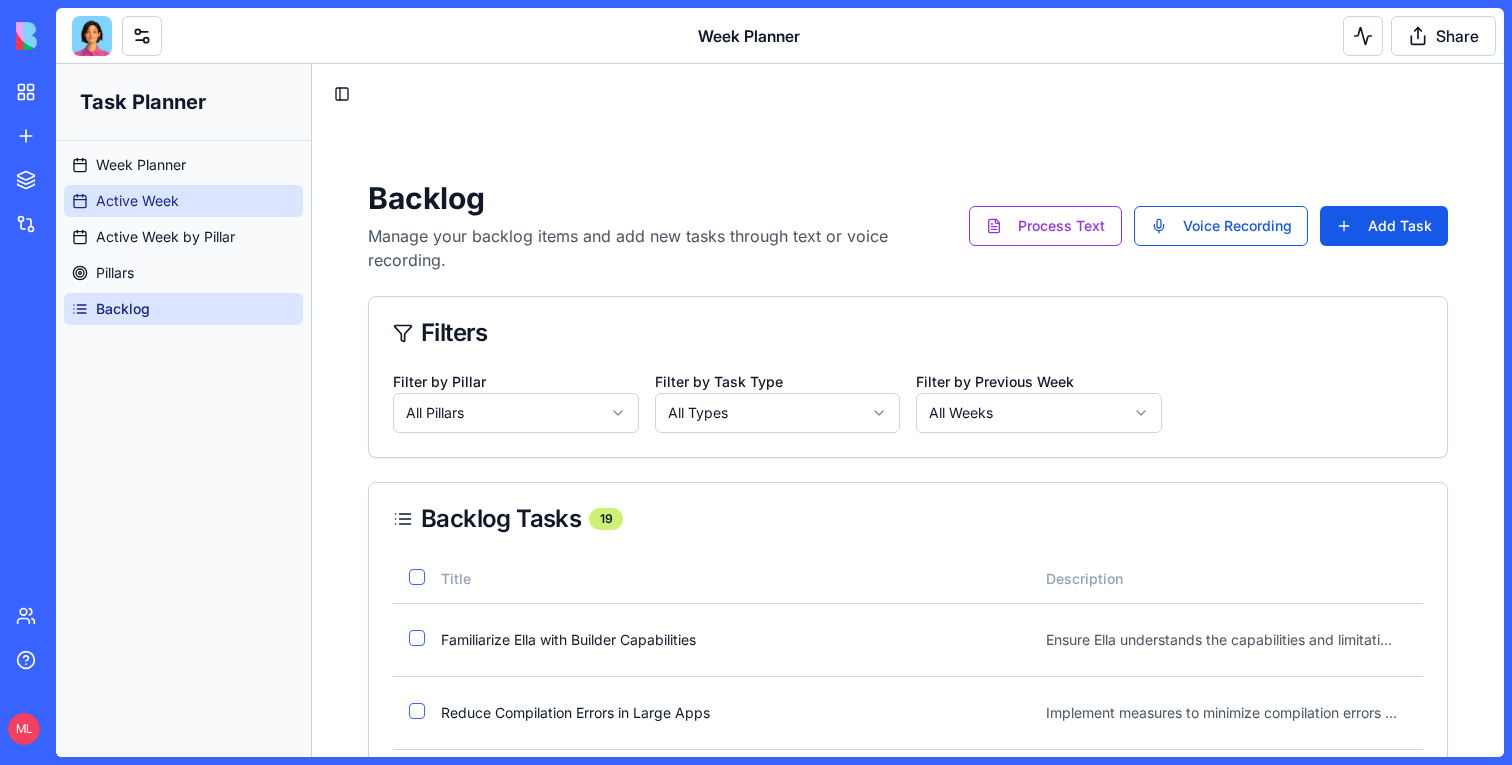 click on "Active Week" at bounding box center (137, 201) 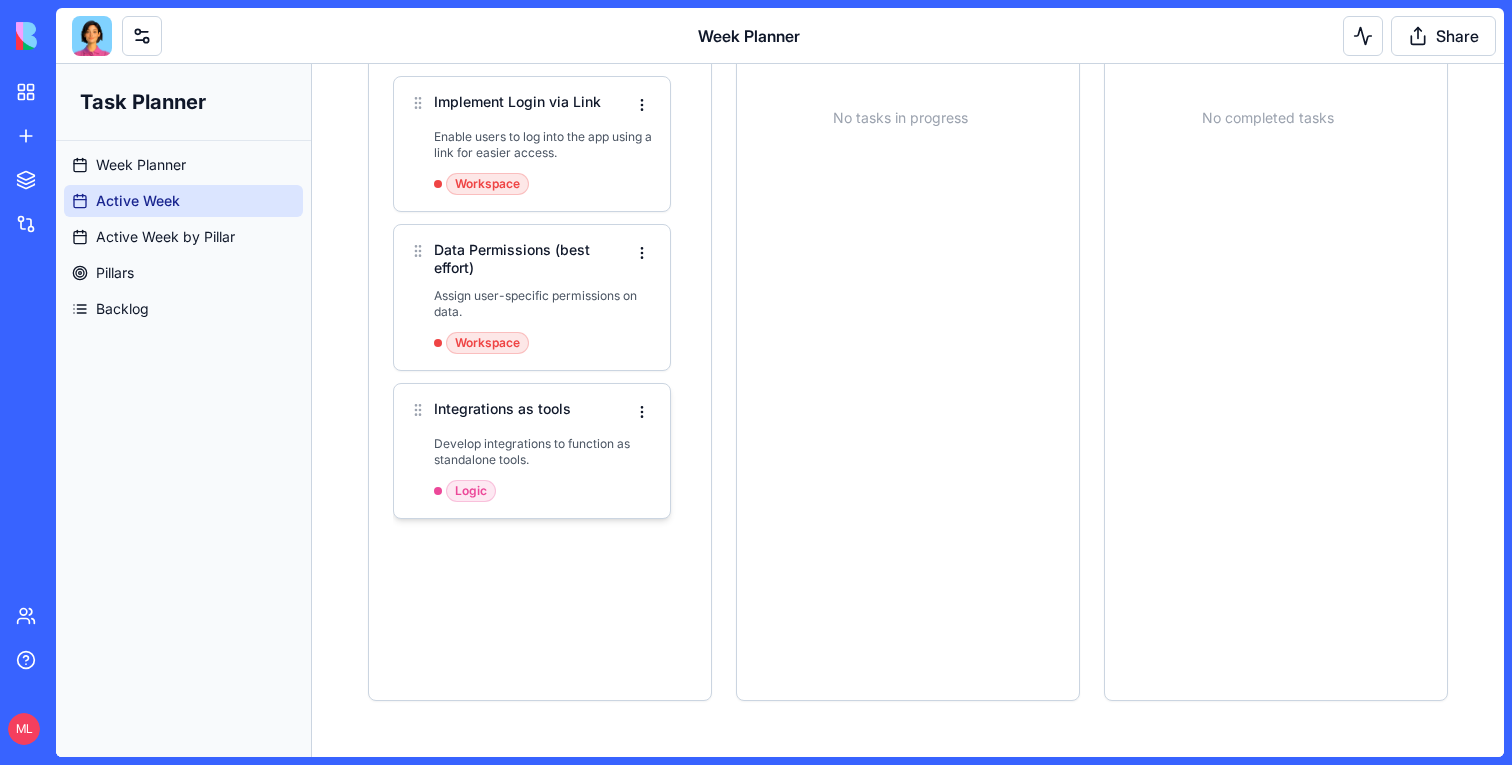 scroll, scrollTop: 0, scrollLeft: 0, axis: both 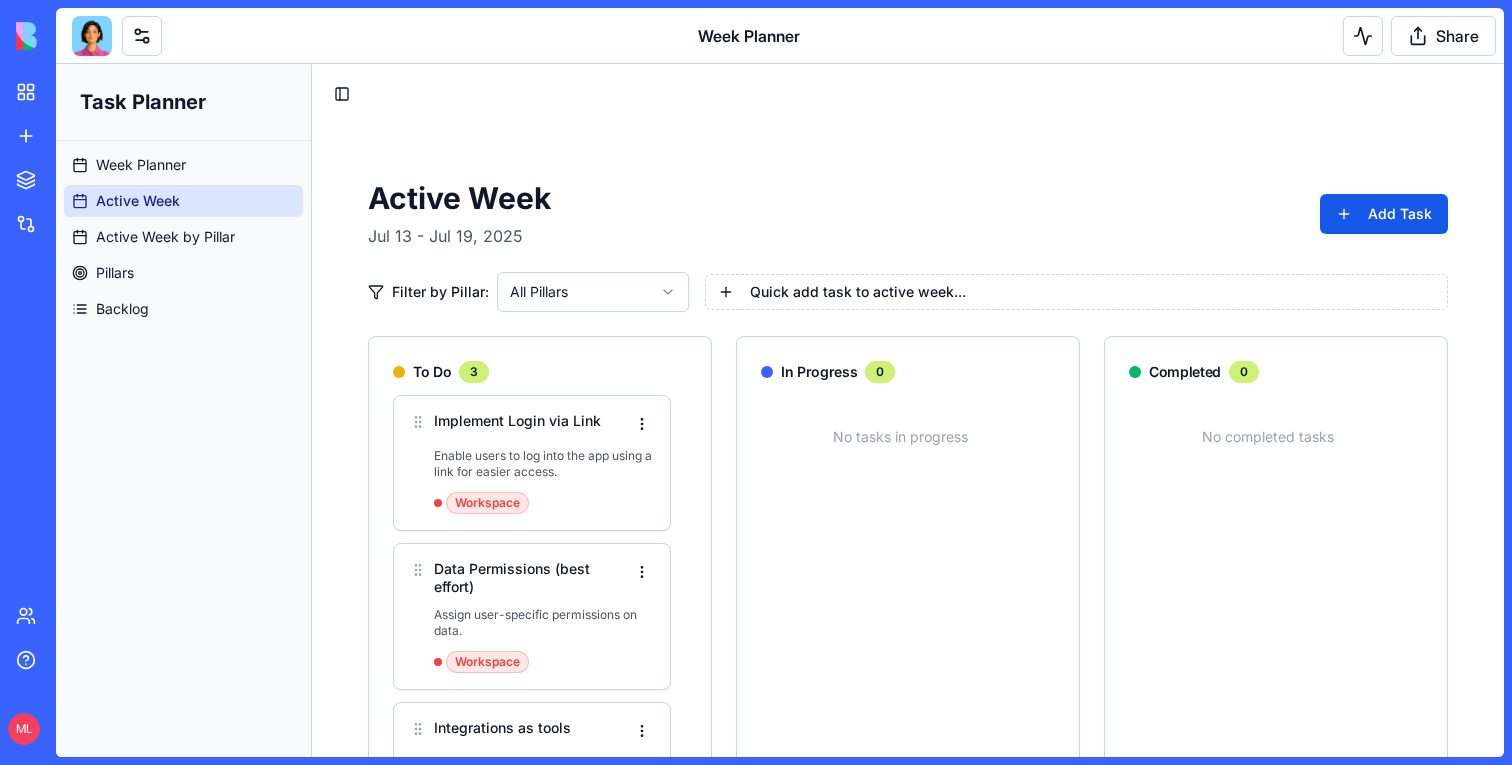 click on "Week Planner Active Week Active Week by Pillar Pillars Backlog" at bounding box center [183, 237] 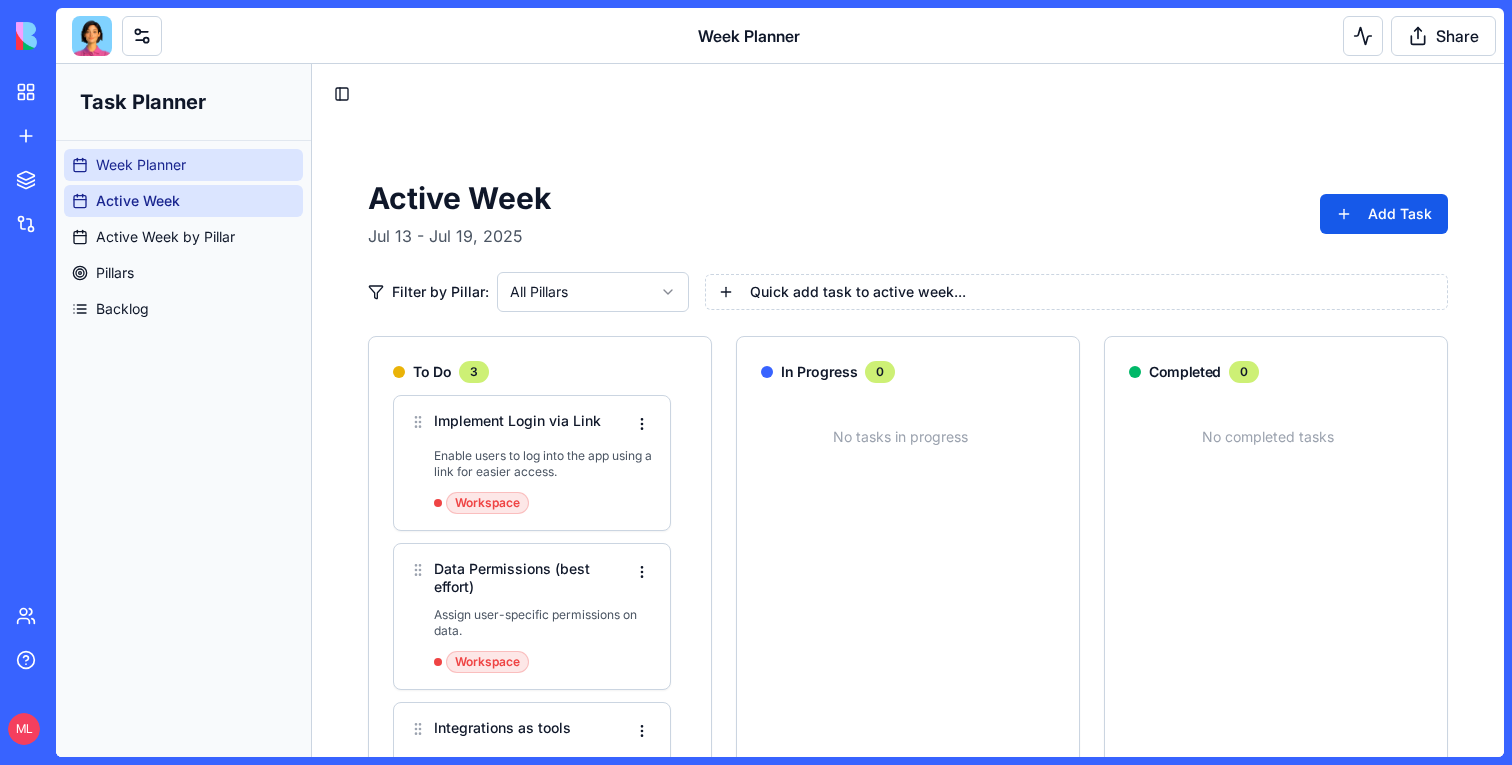 click on "Week Planner" at bounding box center (141, 165) 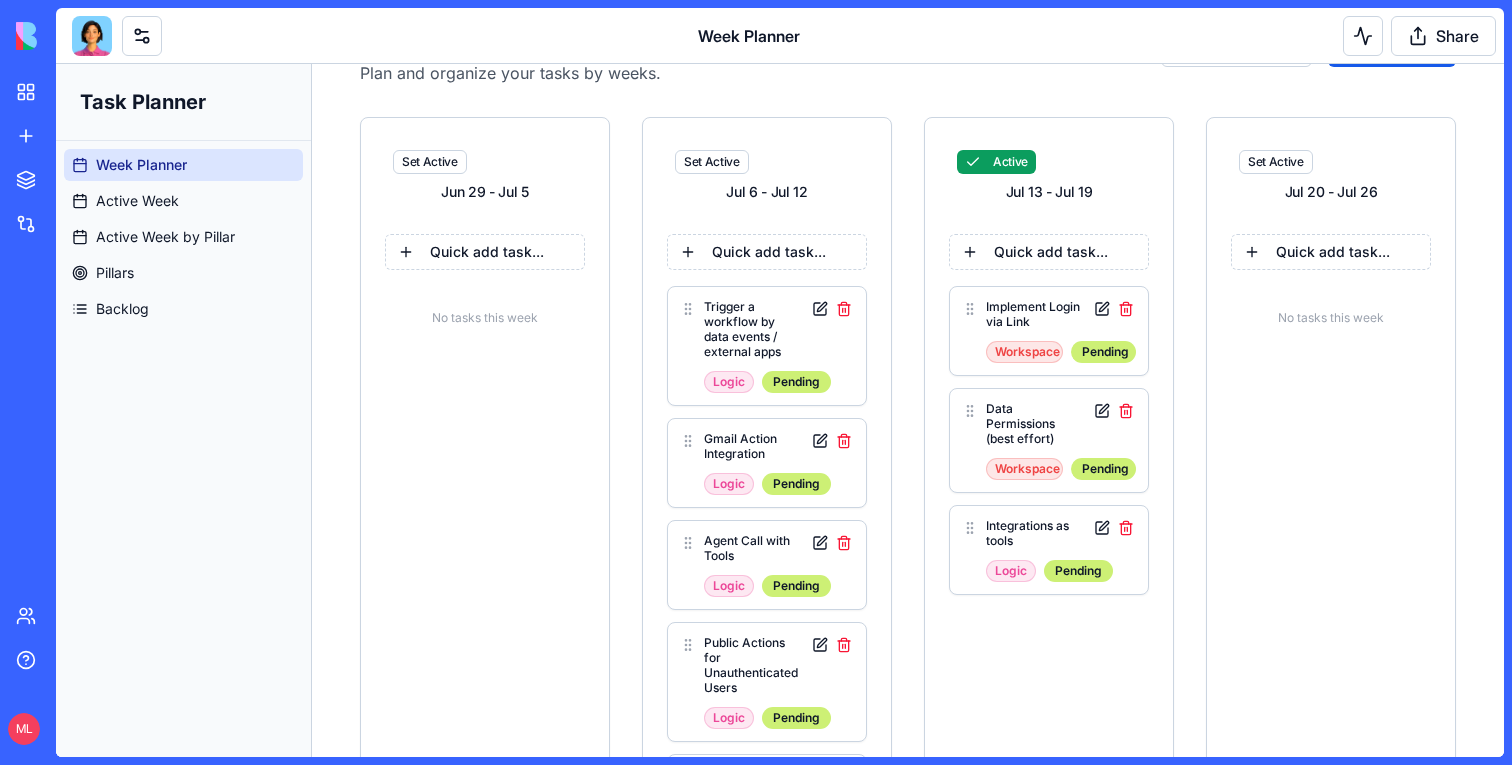 scroll, scrollTop: 257, scrollLeft: 0, axis: vertical 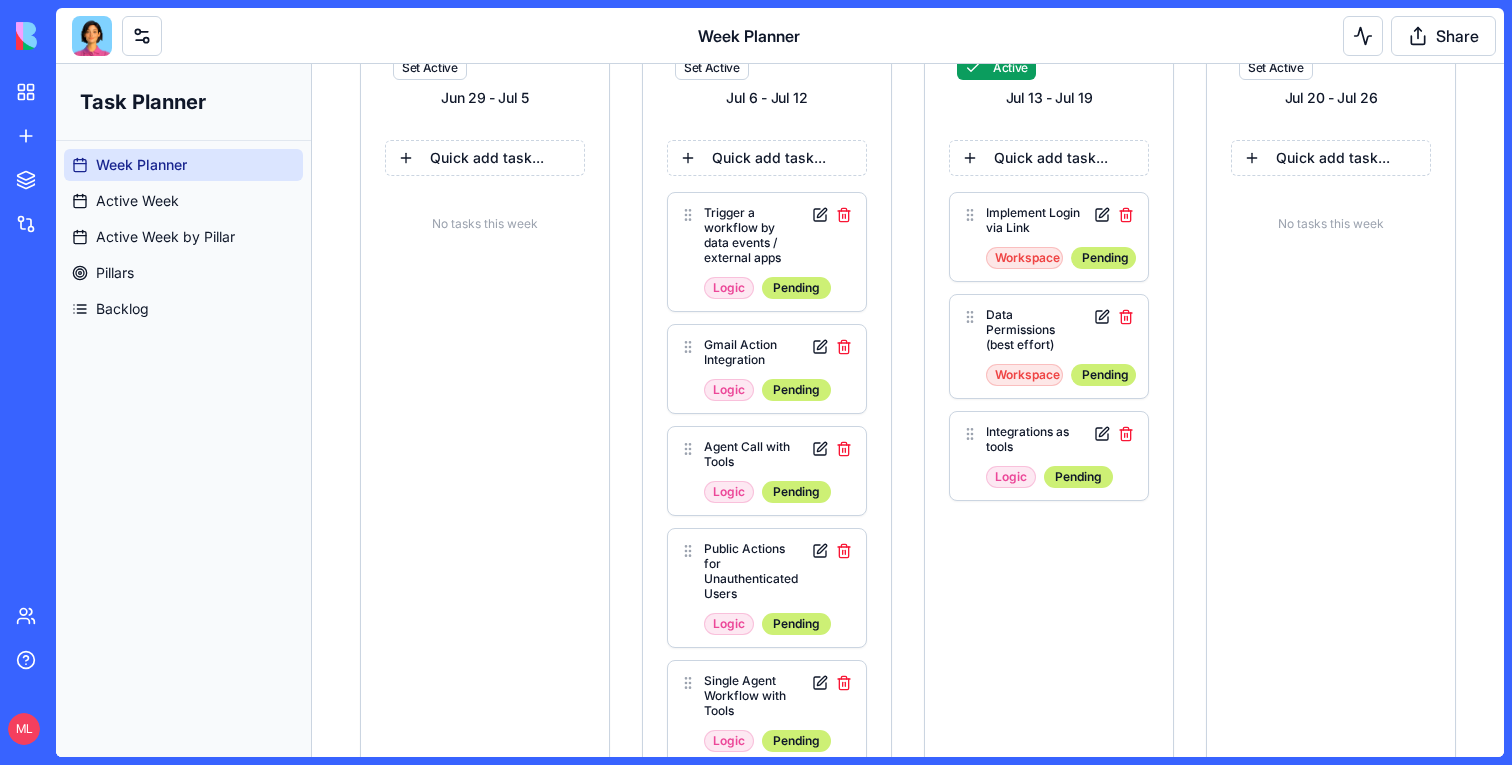 click on "Quick add task... Implement Login via Link Workspace Pending Data Permissions (best effort) Workspace Pending Integrations as tools Logic Pending" at bounding box center [1049, 835] 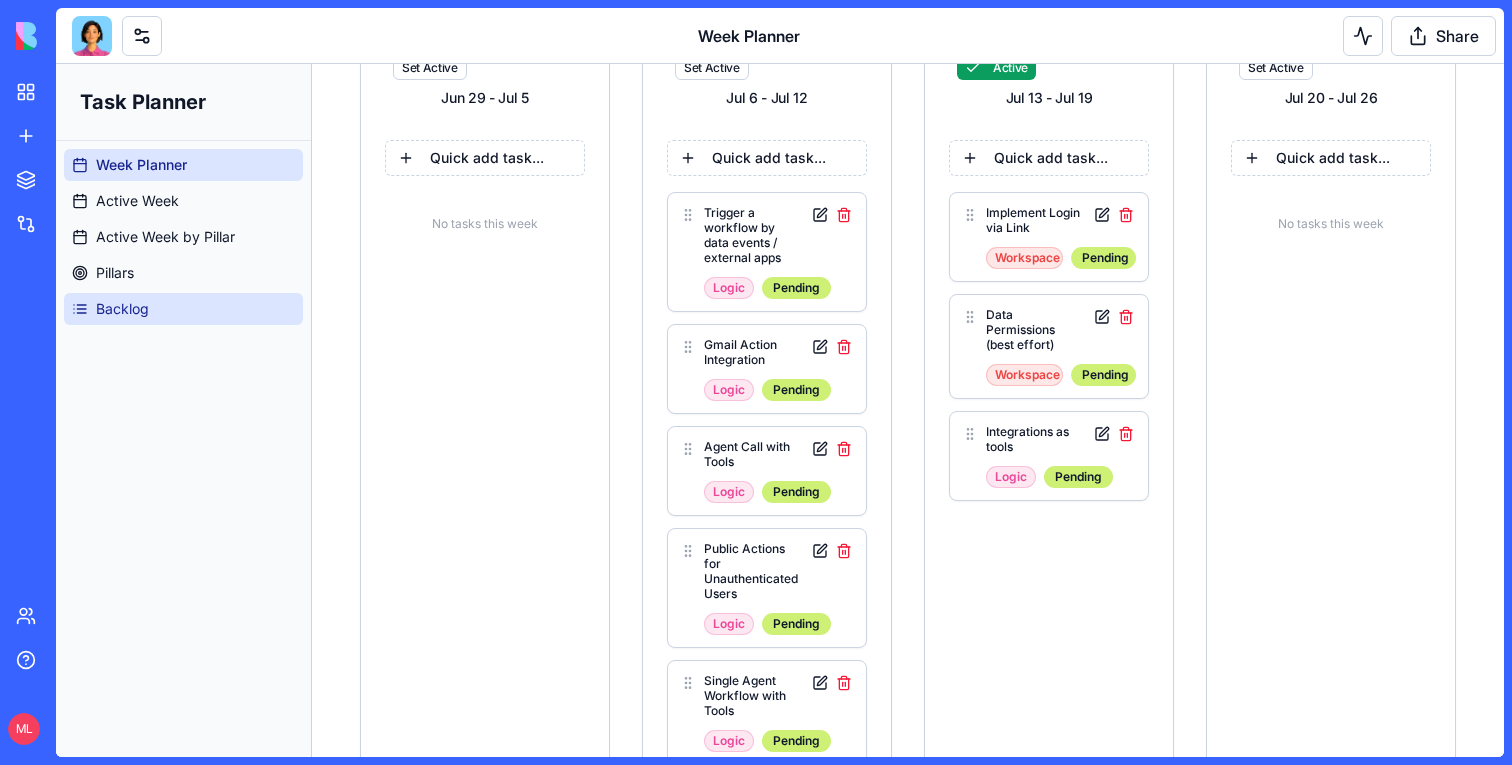 click on "Backlog" at bounding box center [183, 309] 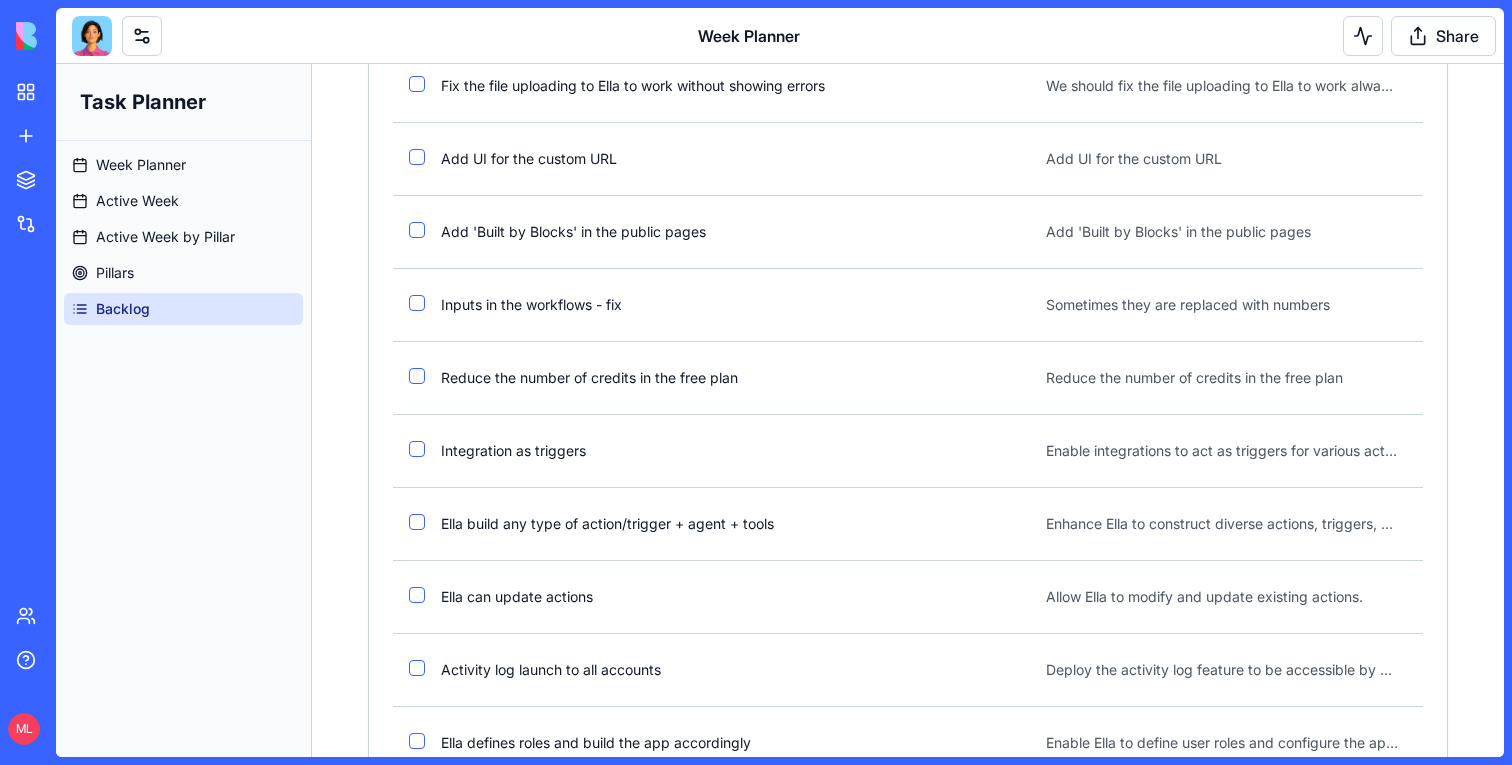 scroll, scrollTop: 1289, scrollLeft: 0, axis: vertical 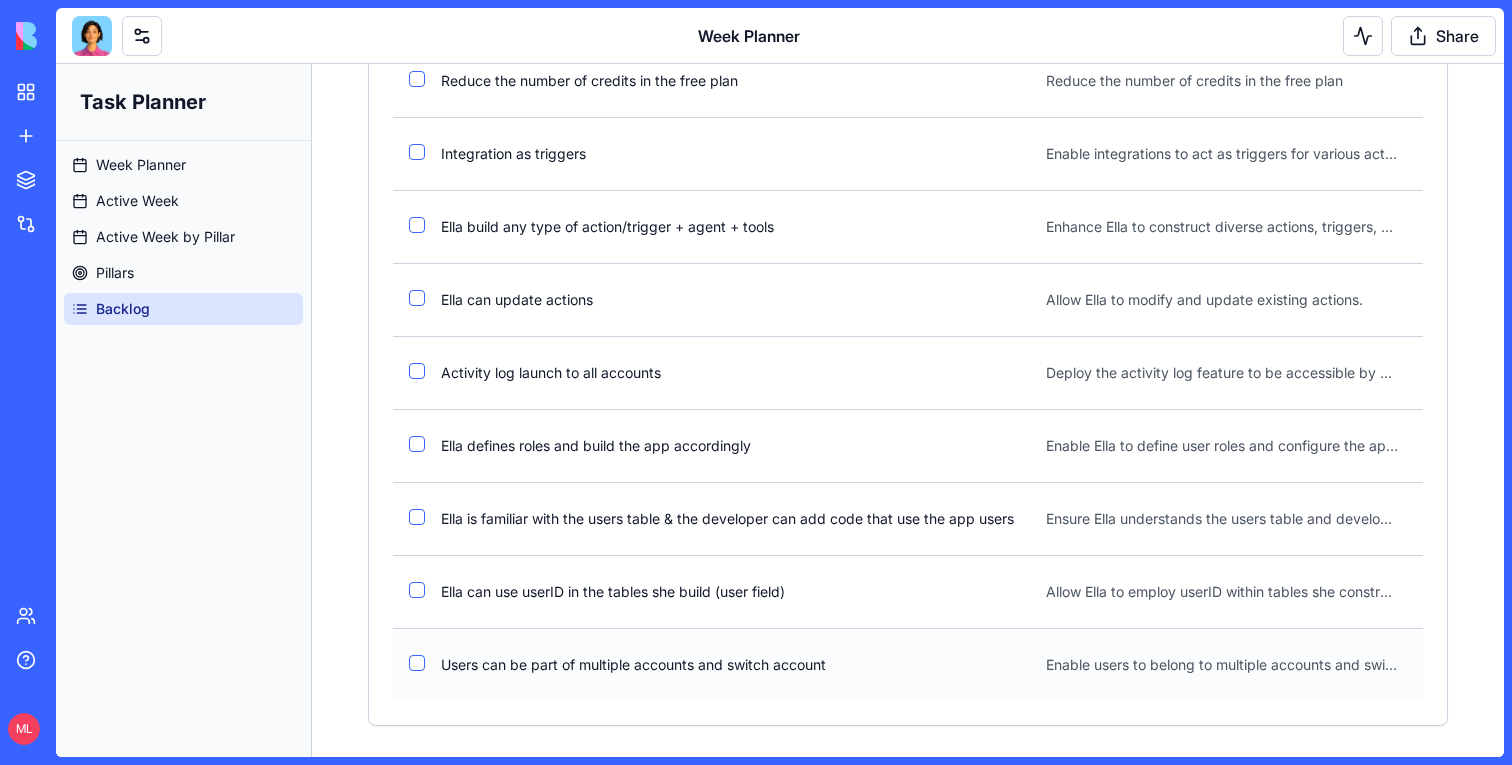 click at bounding box center (417, 663) 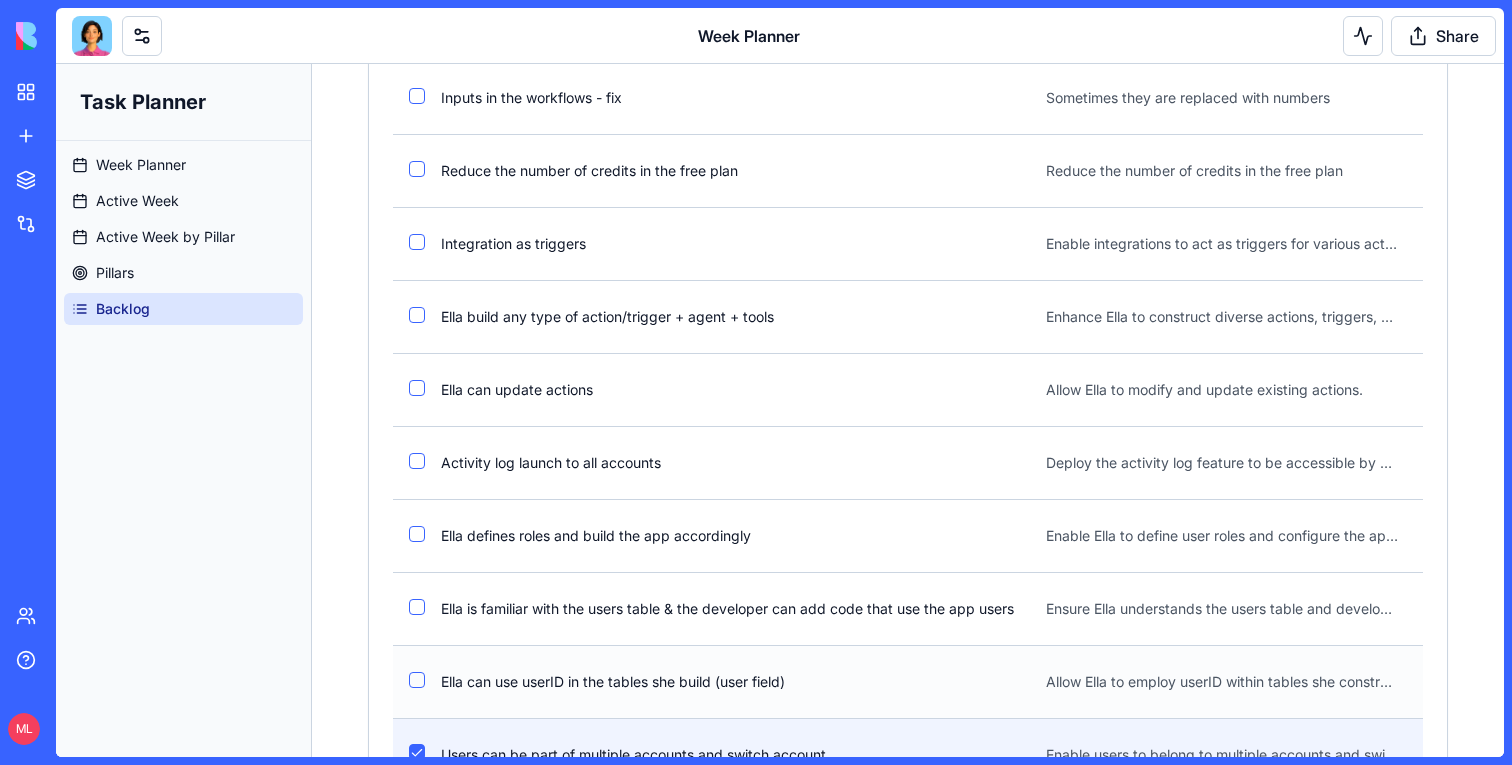 click at bounding box center (409, 681) 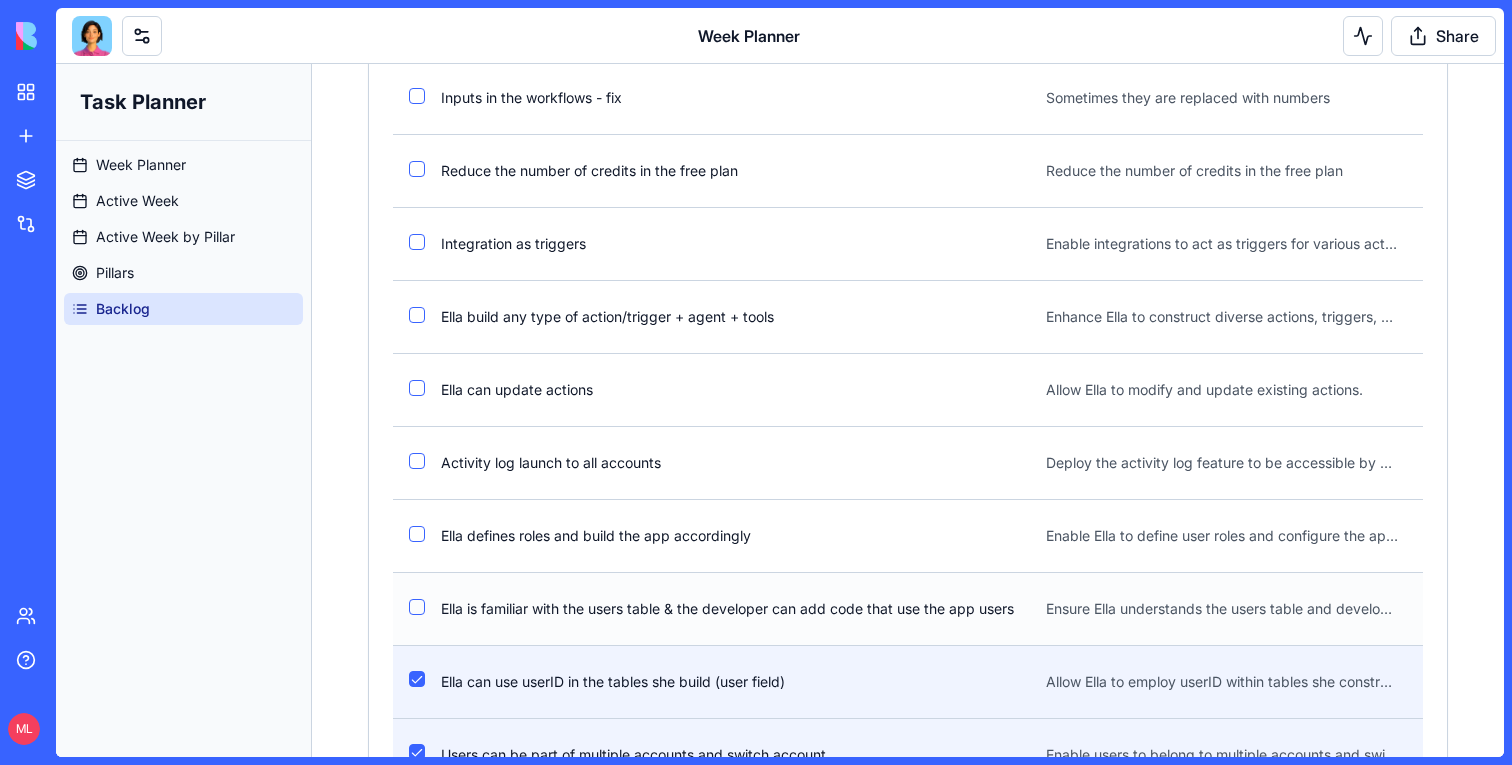 click at bounding box center [417, 607] 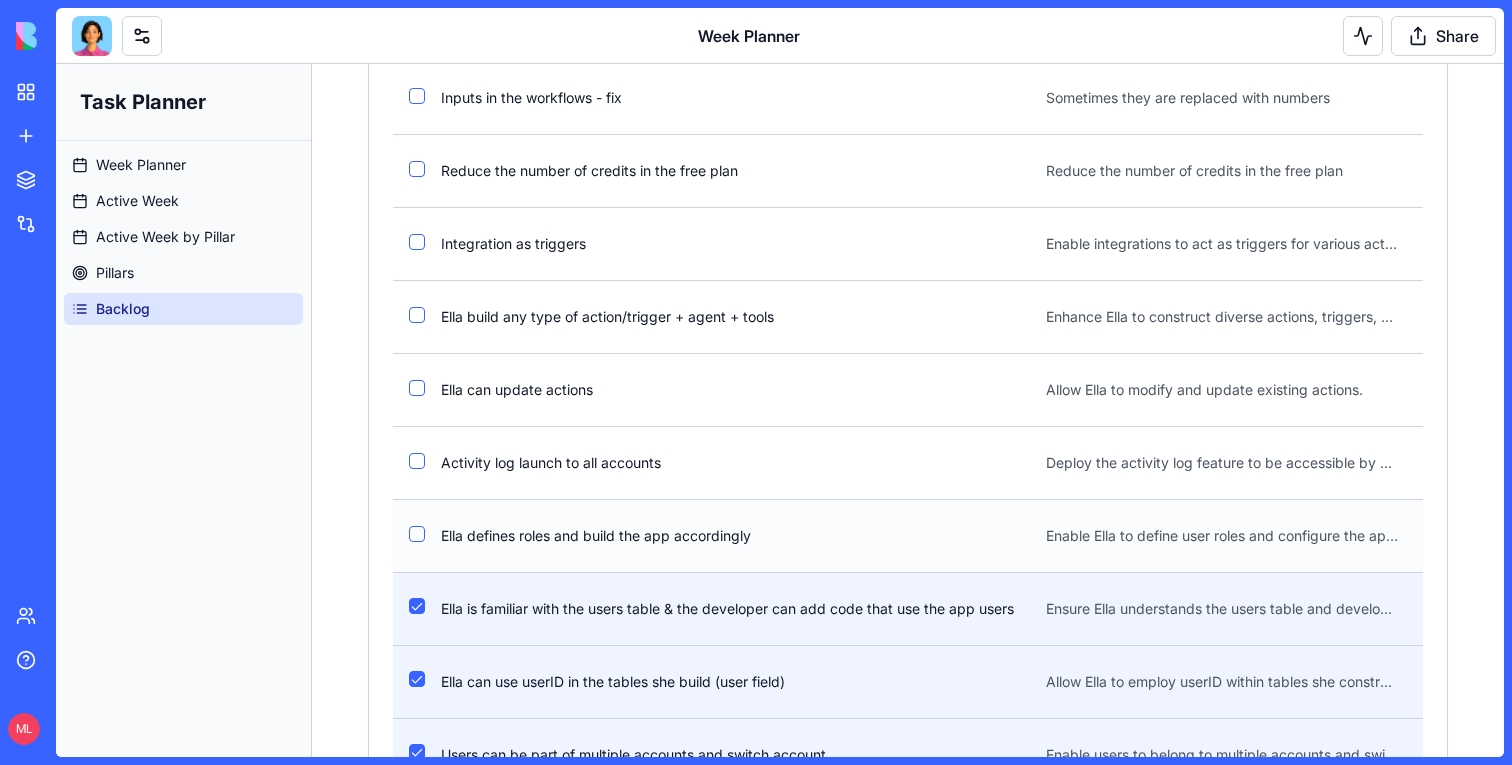 click at bounding box center (409, 535) 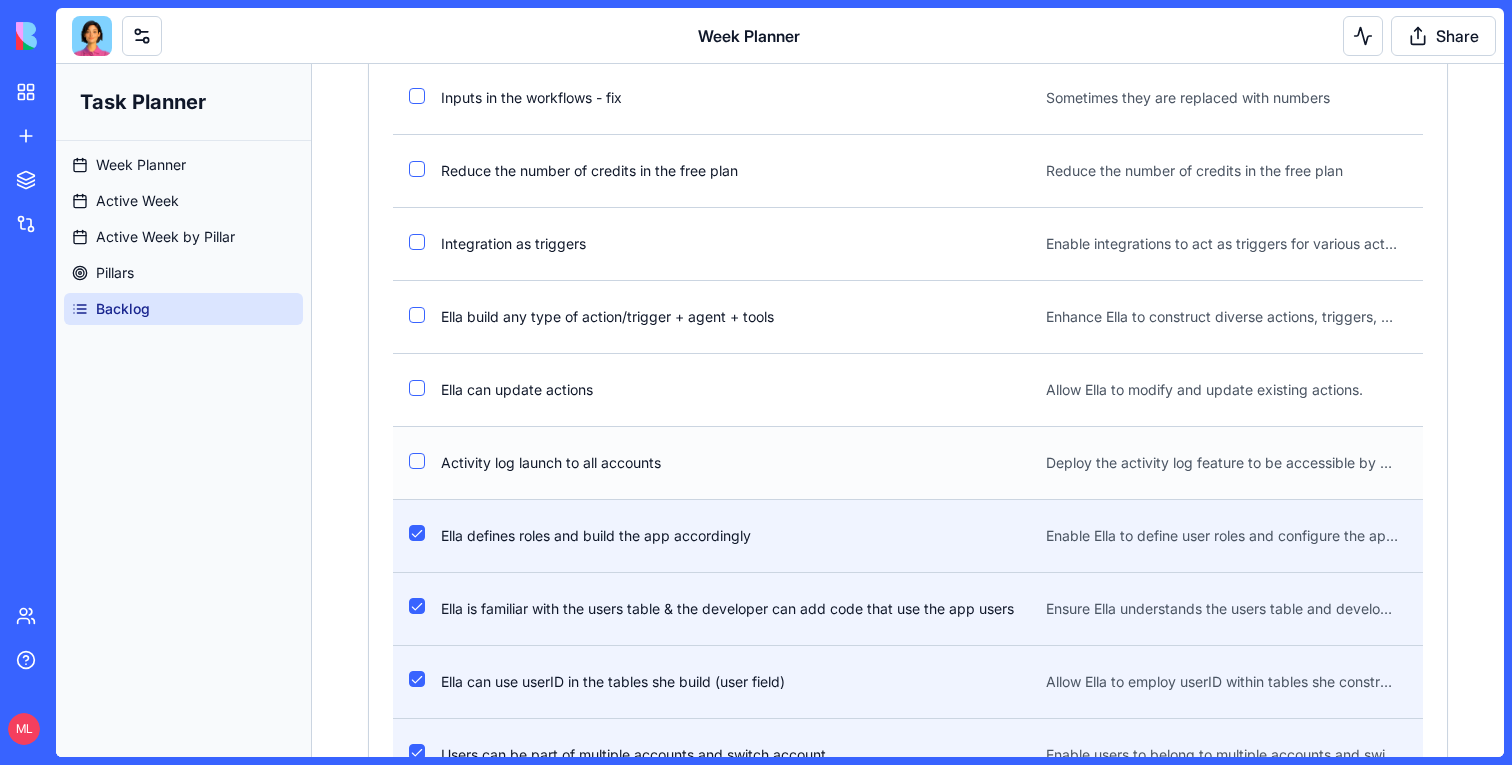 click at bounding box center (417, 461) 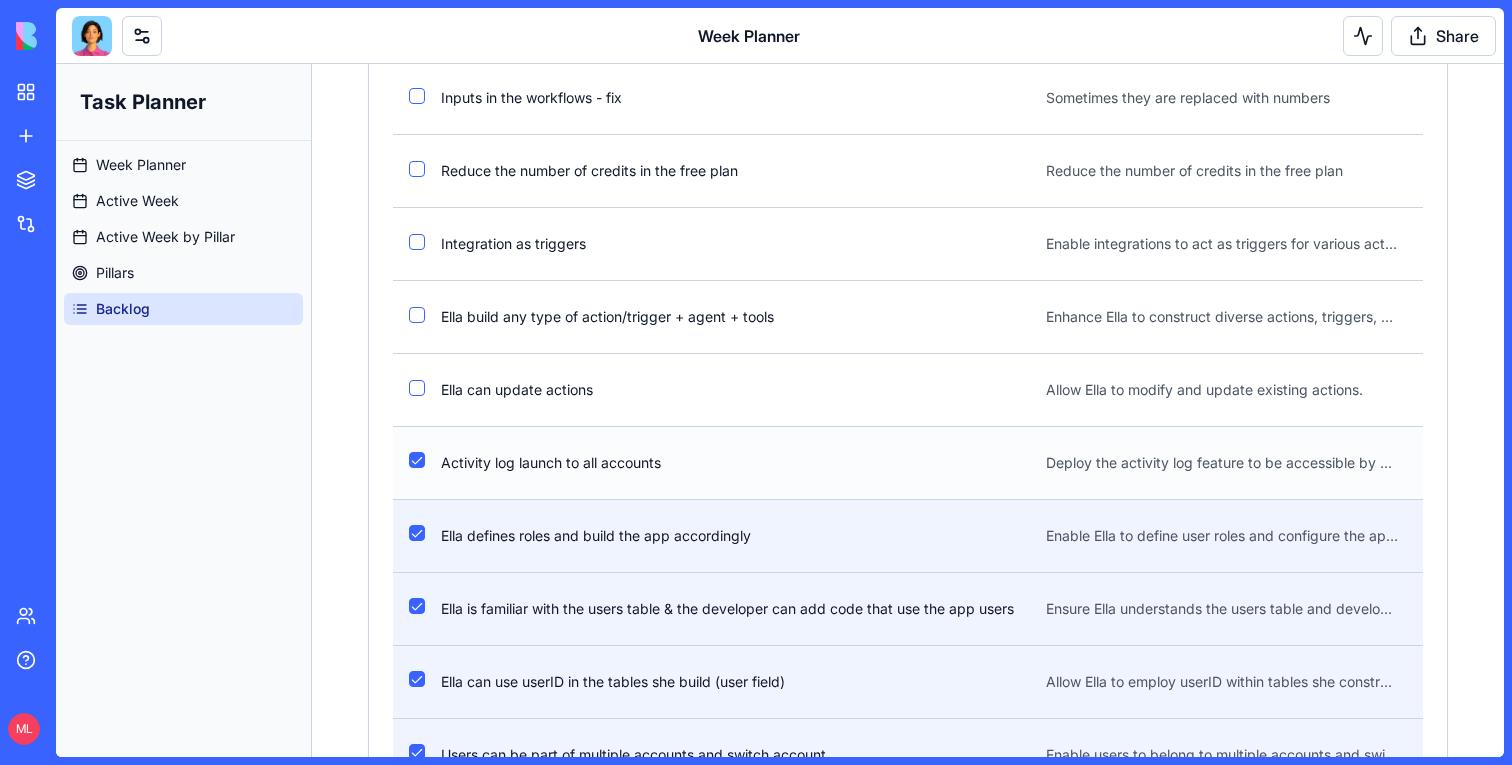 click at bounding box center (409, 462) 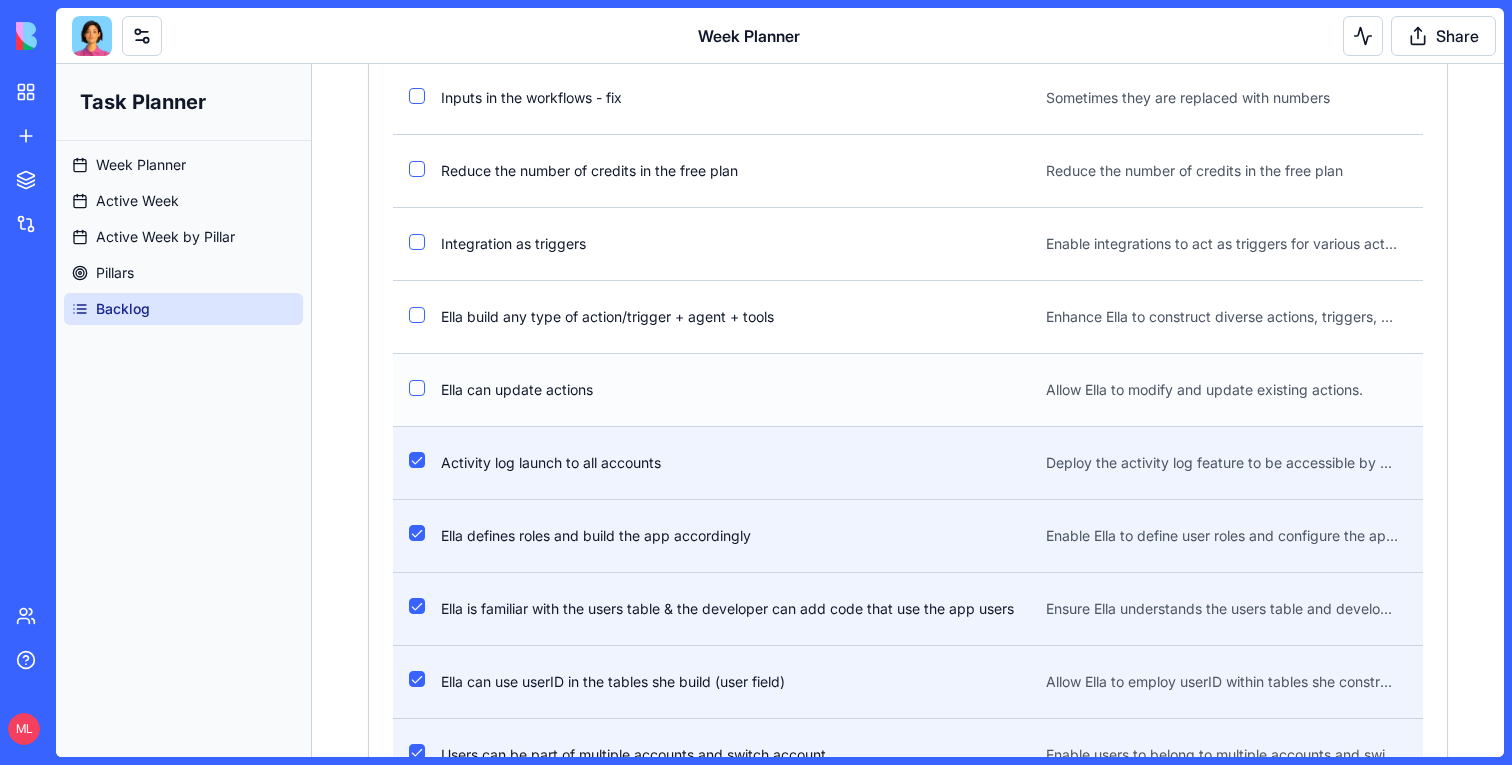click at bounding box center [417, 388] 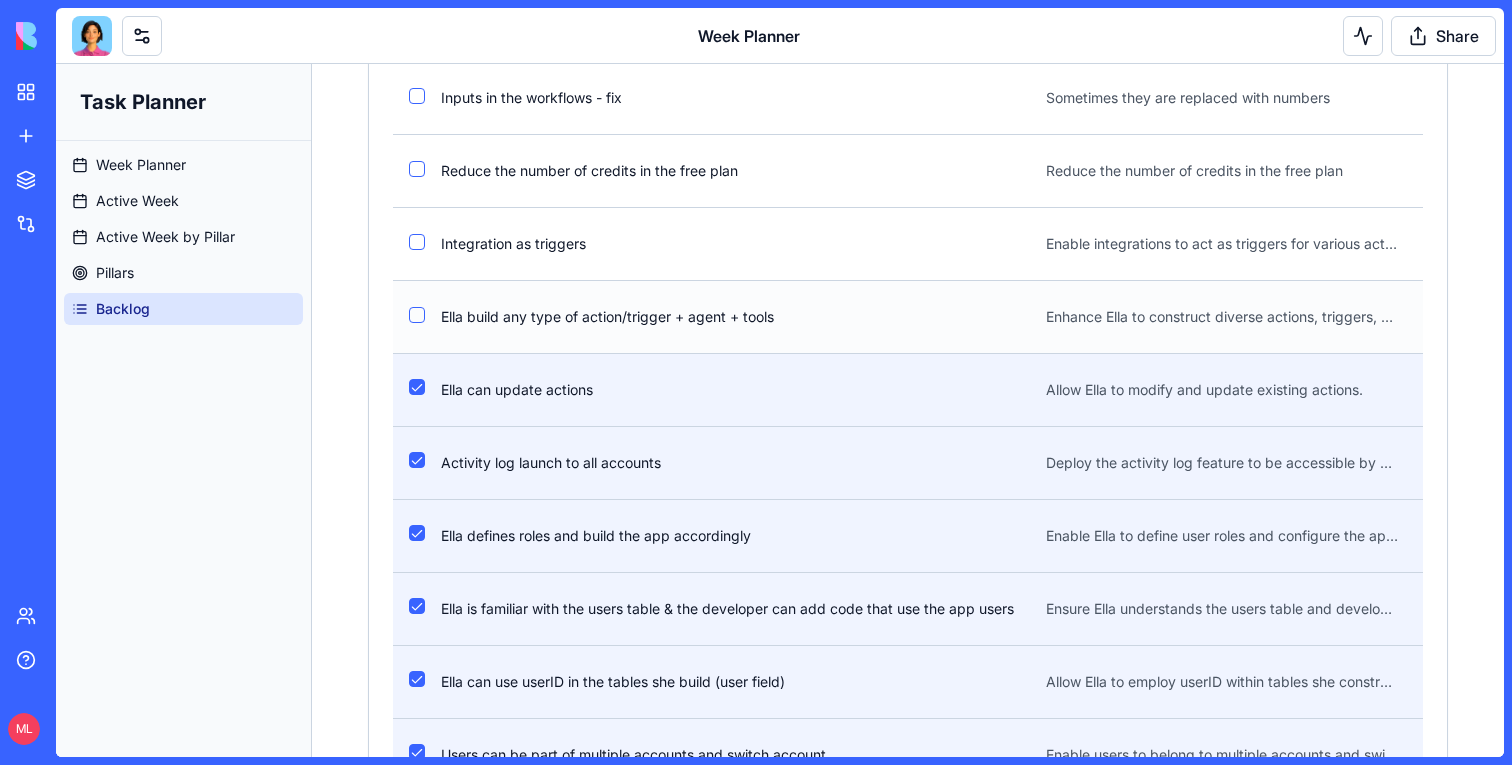 click at bounding box center (417, 315) 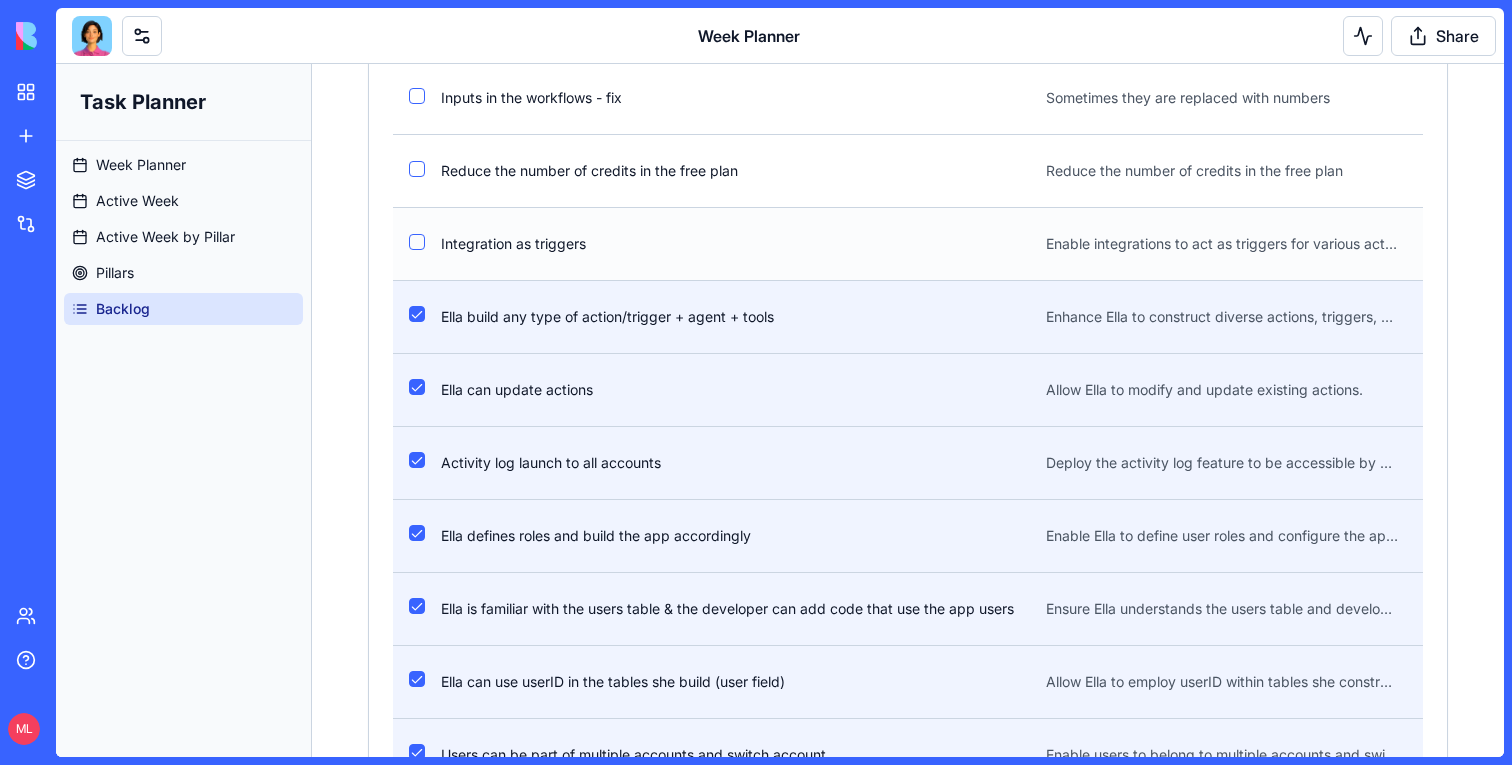 click at bounding box center [417, 242] 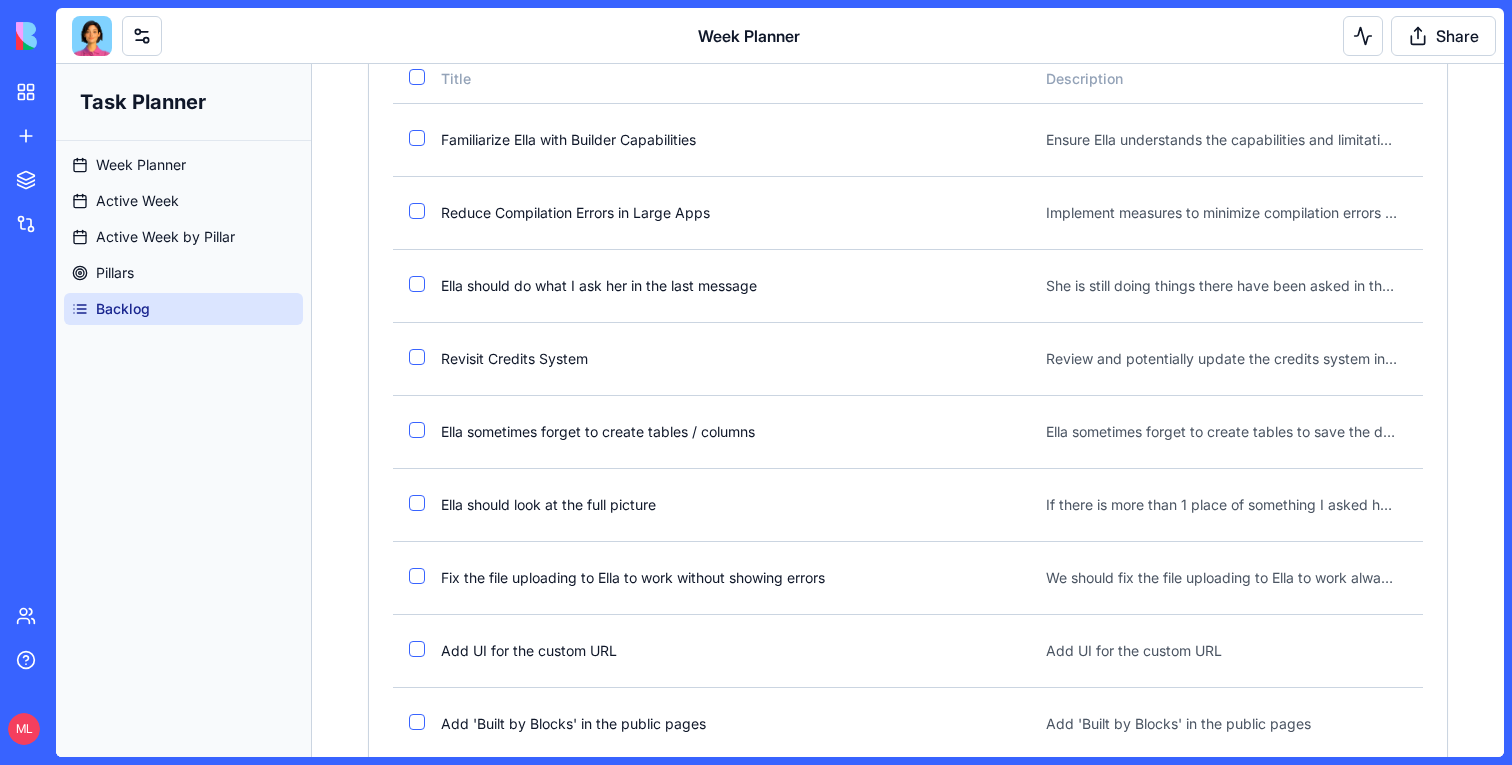 scroll, scrollTop: 0, scrollLeft: 0, axis: both 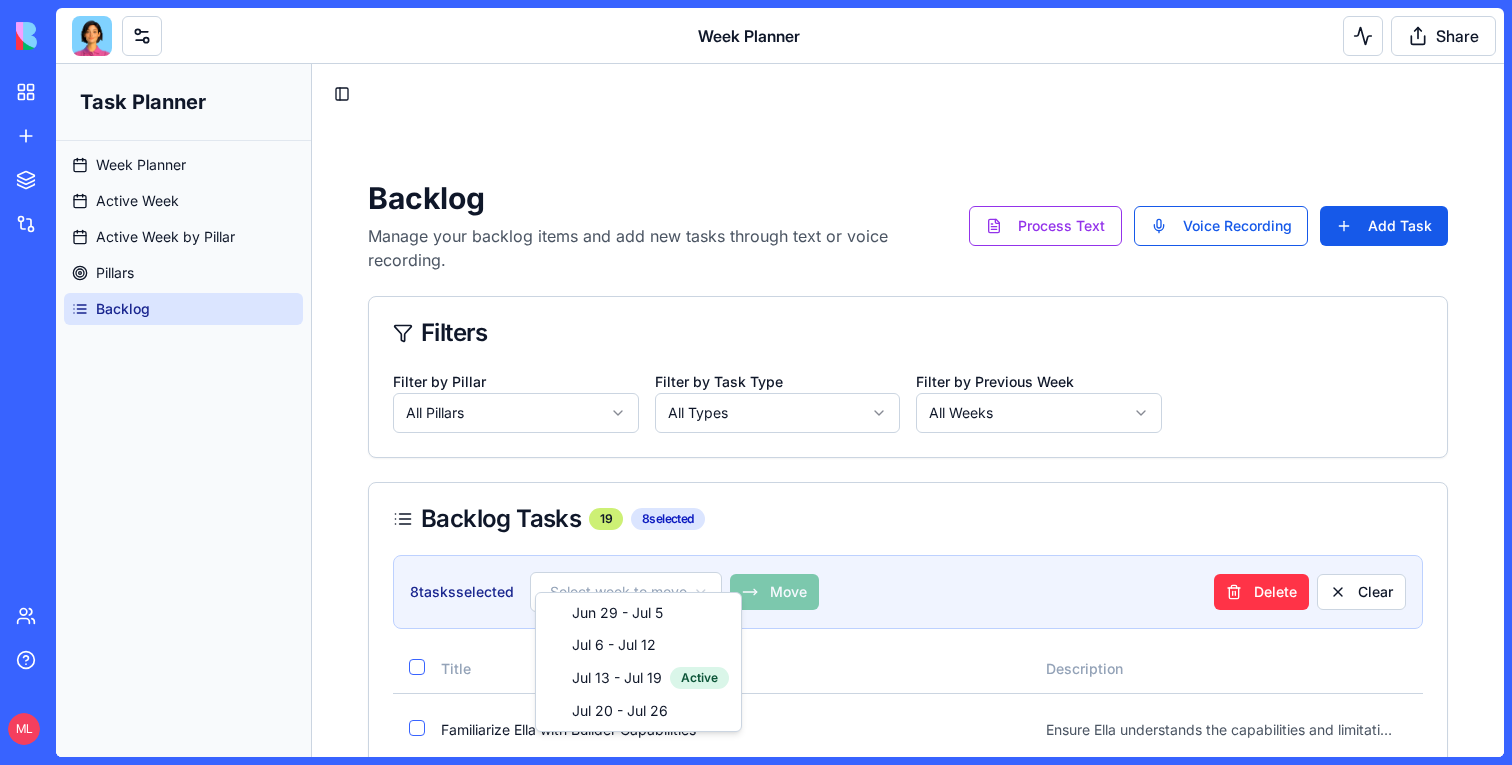 click on "Task Planner Week Planner Active Week Active Week by Pillar Pillars Backlog Toggle Sidebar Backlog Manage your backlog items and add new tasks through text or voice recording. Process Text Voice Recording Add Task Filters Filter by Pillar All Pillars Filter by Task Type All Types Filter by Previous Week All Weeks Backlog Tasks 19 8  selected 8  task s  selected Select week to move to Move Delete Clear Title Description Pillar Status Task Type Previous Week Move to Week Actions Familiarize Ella with Builder Capabilities Ensure Ella understands the capabilities and limitations of the Builder. Builder Pending enhancement - Select week Reduce Compilation Errors in Large Apps Implement measures to minimize compilation errors when the app scales. Builder Pending enhancement - Select week Ella should do what I ask her in the last message She is still doing things there have been asked in the past Builder Pending enhancement - Select week Revisit Credits System Pricing Pending enhancement - Select week bug -" at bounding box center [780, 1112] 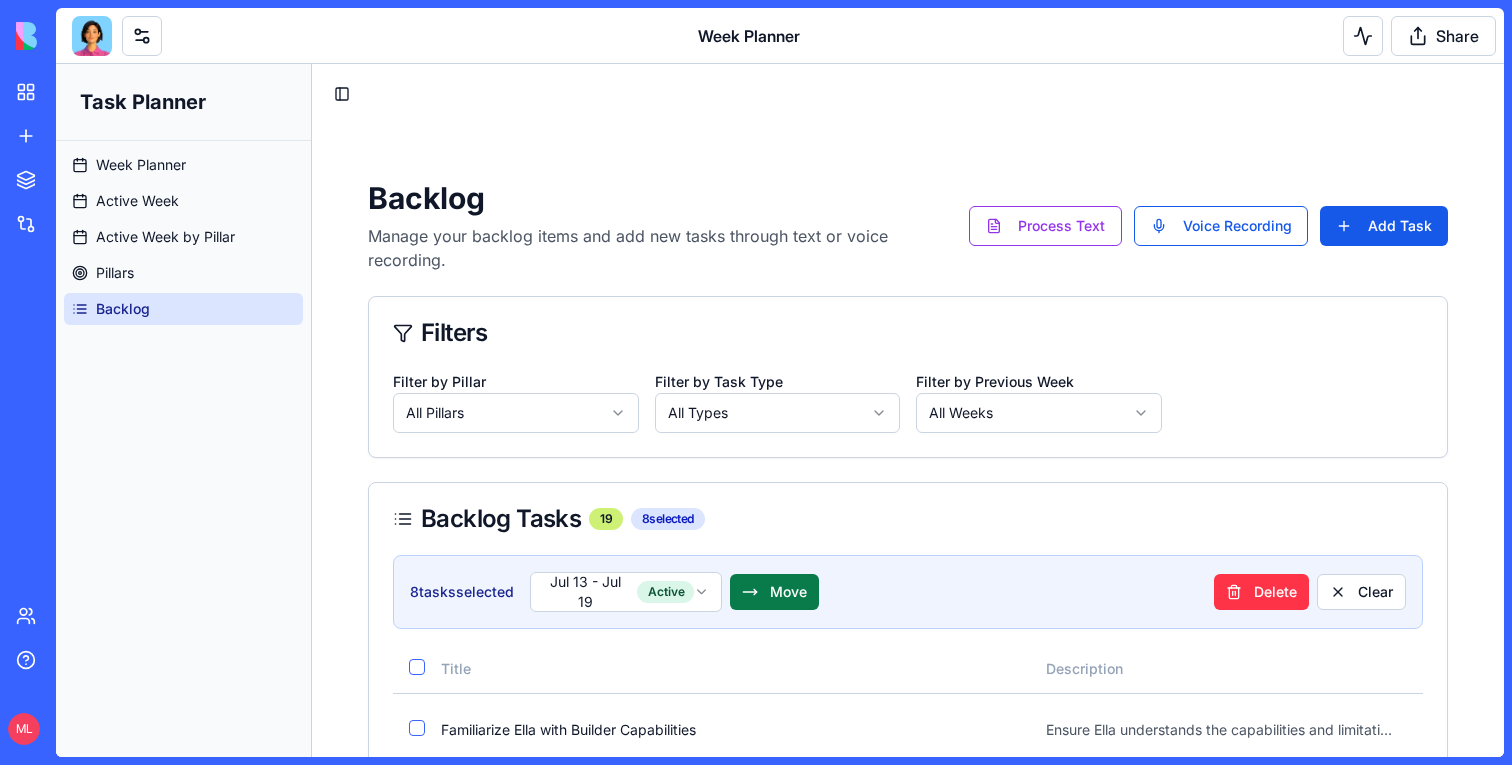 click on "Move" at bounding box center (774, 592) 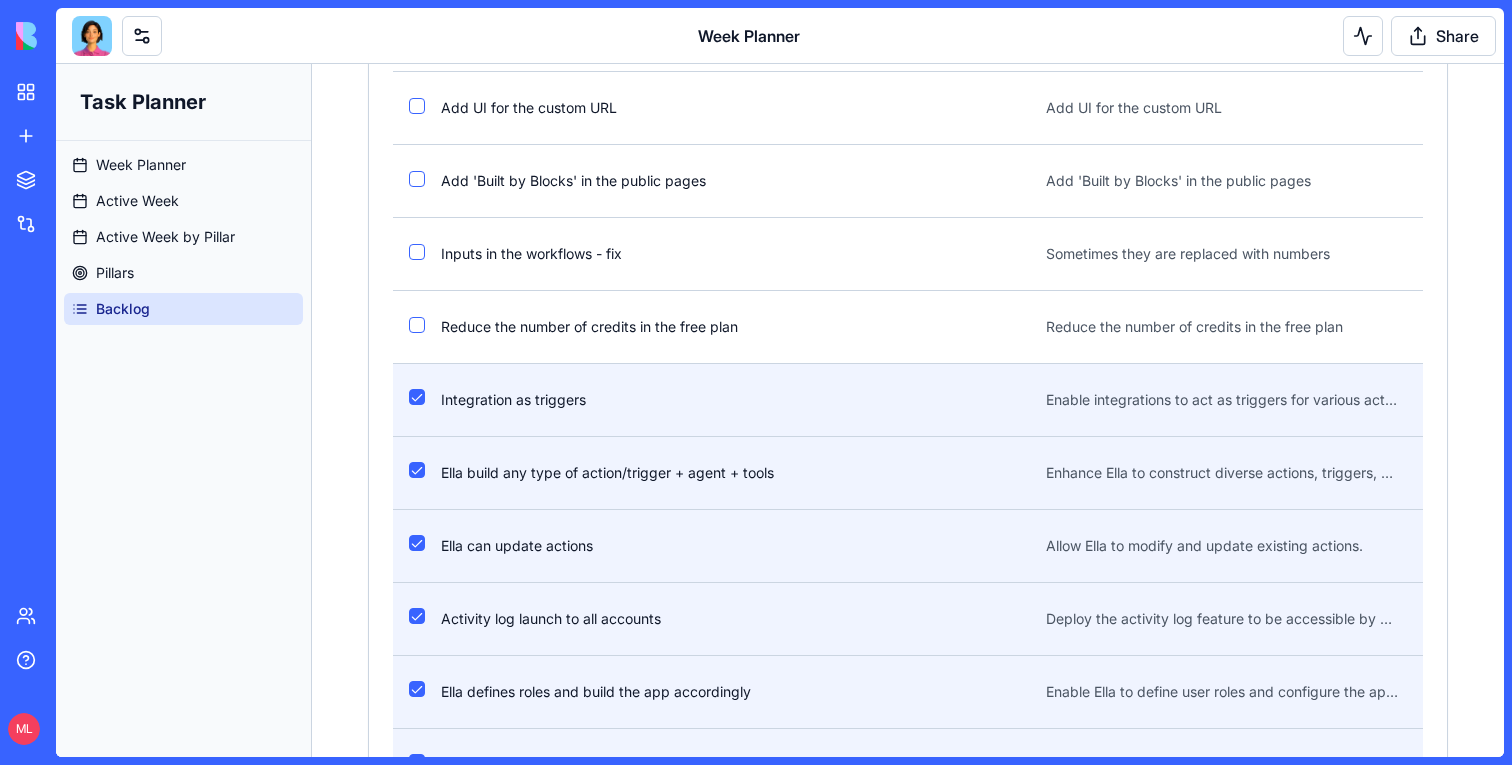 scroll, scrollTop: 1233, scrollLeft: 0, axis: vertical 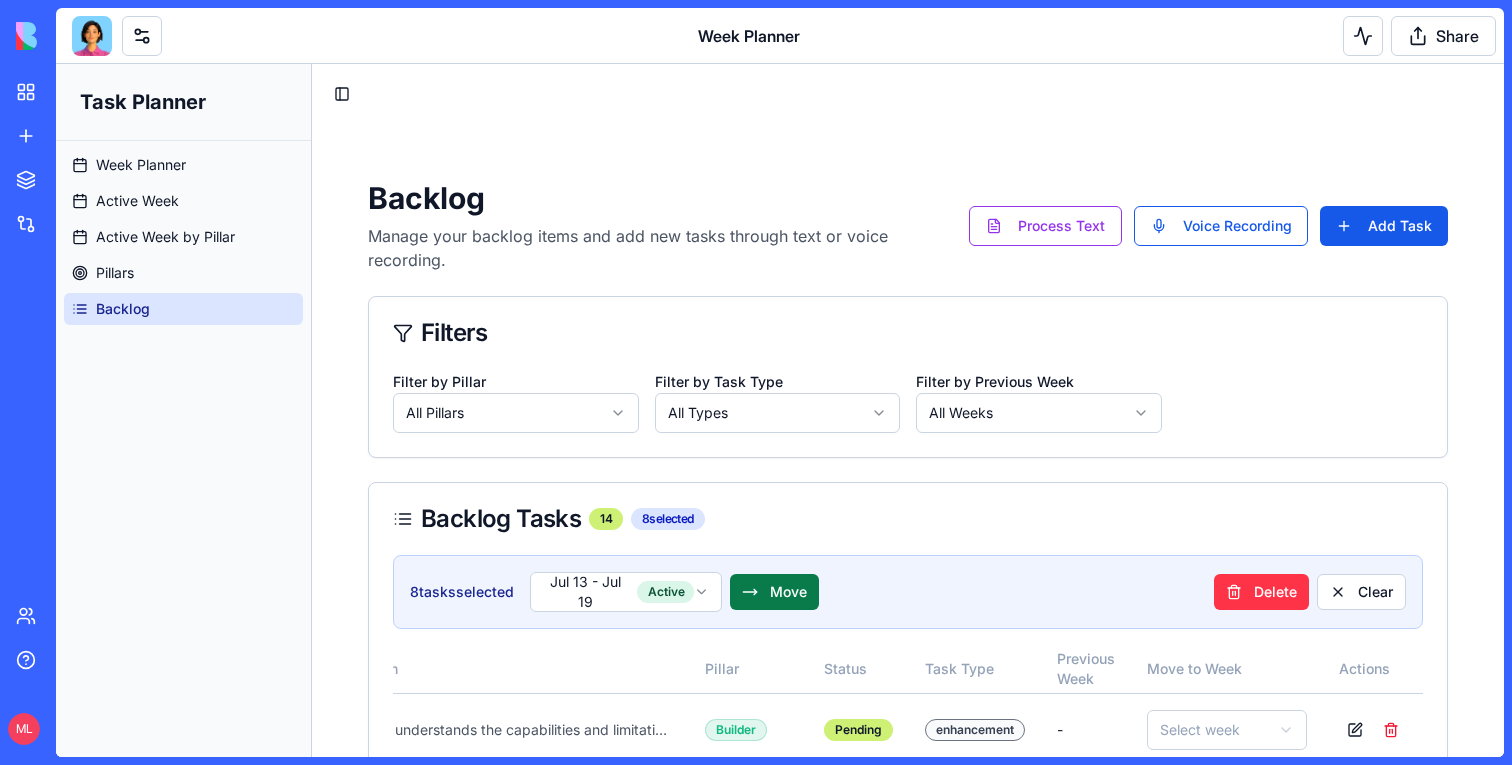 click on "Move" at bounding box center [774, 592] 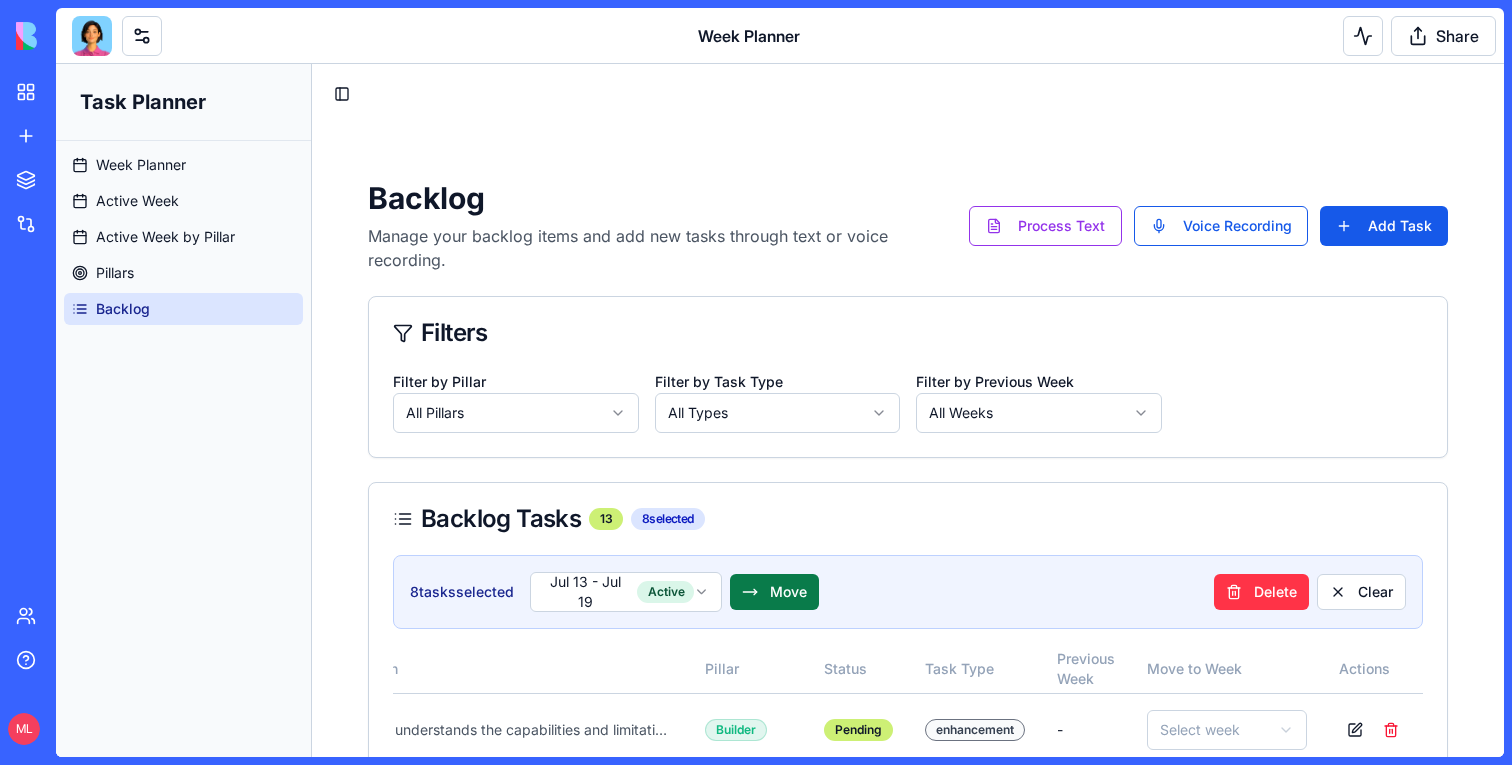 click on "Move" at bounding box center [774, 592] 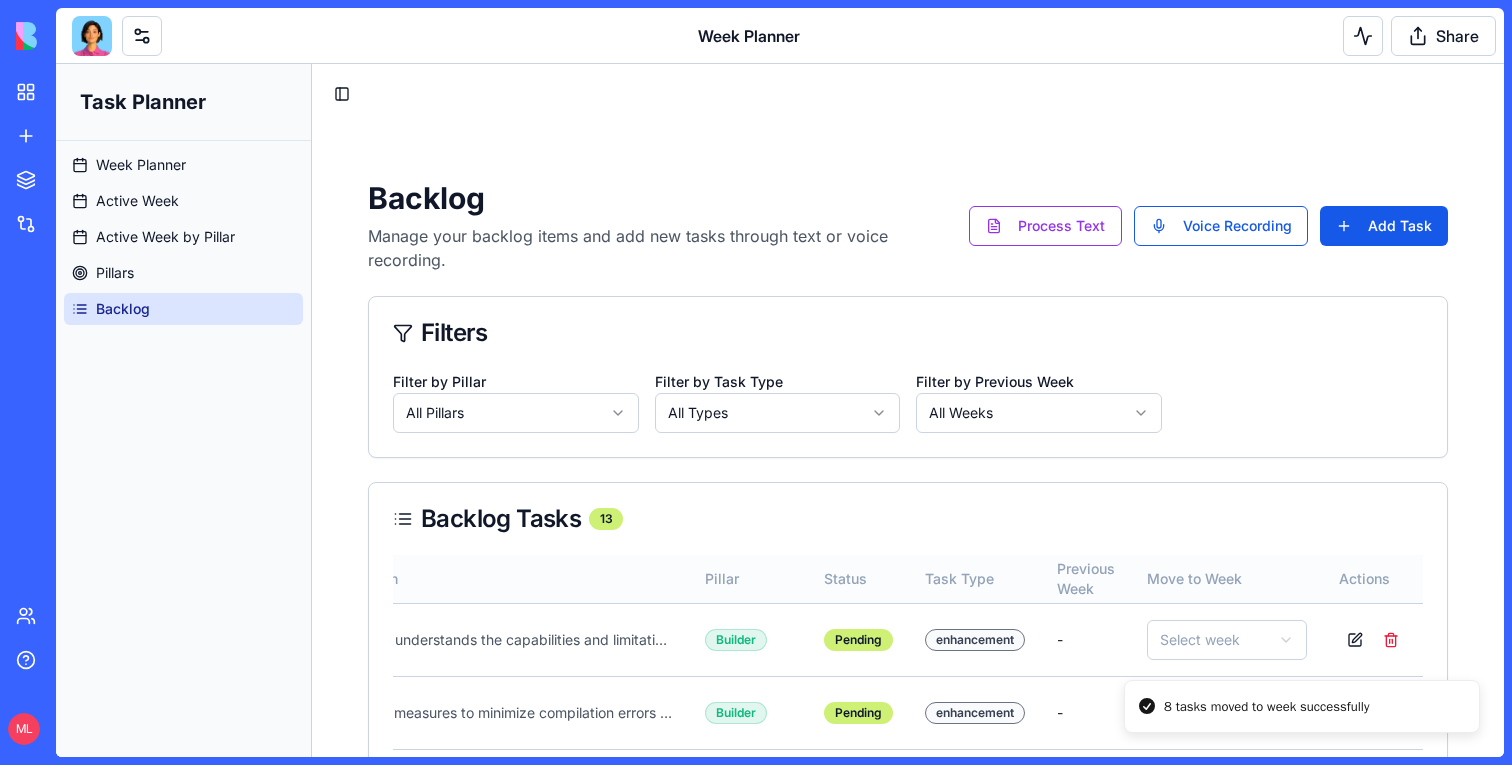 scroll, scrollTop: 851, scrollLeft: 0, axis: vertical 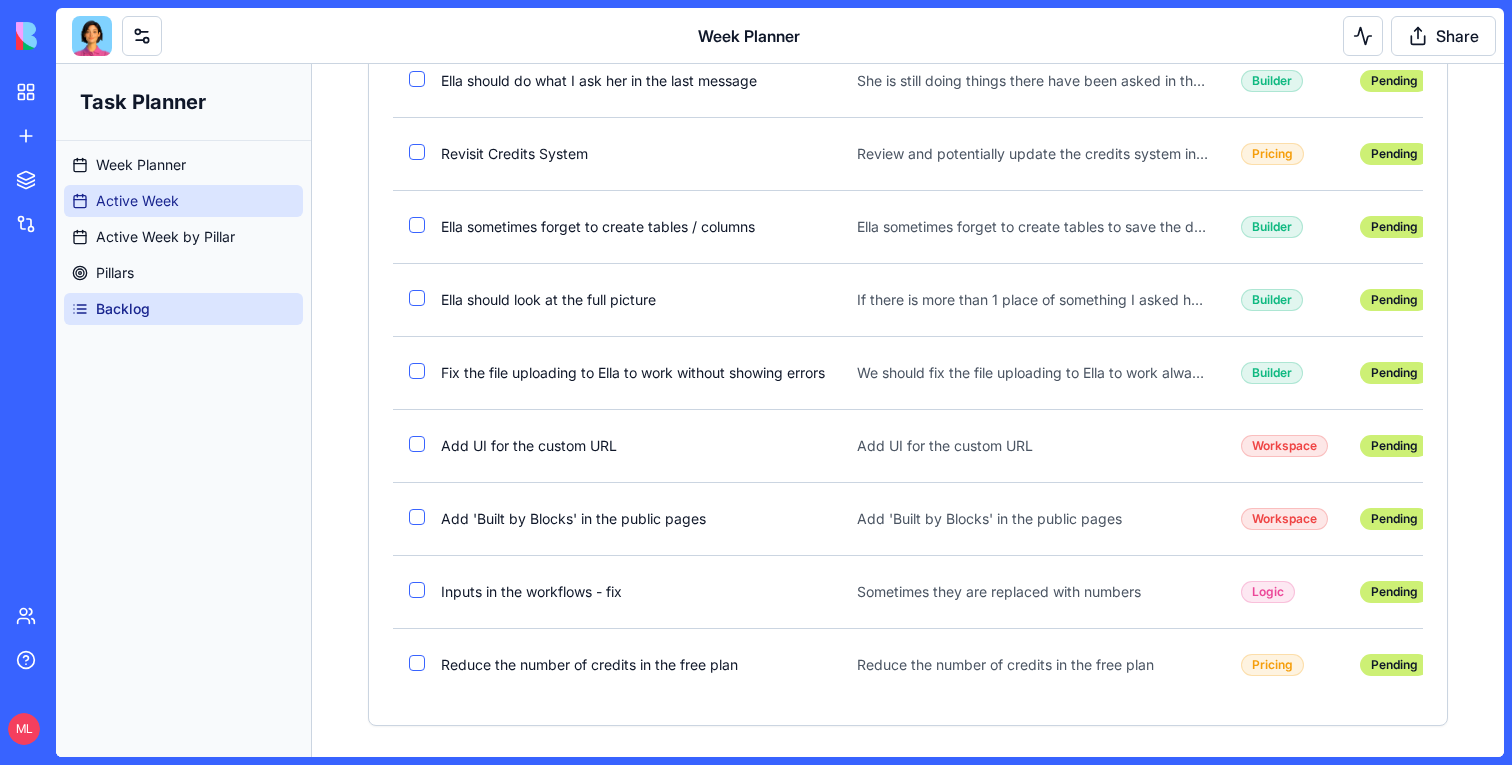 click on "Active Week" at bounding box center (183, 201) 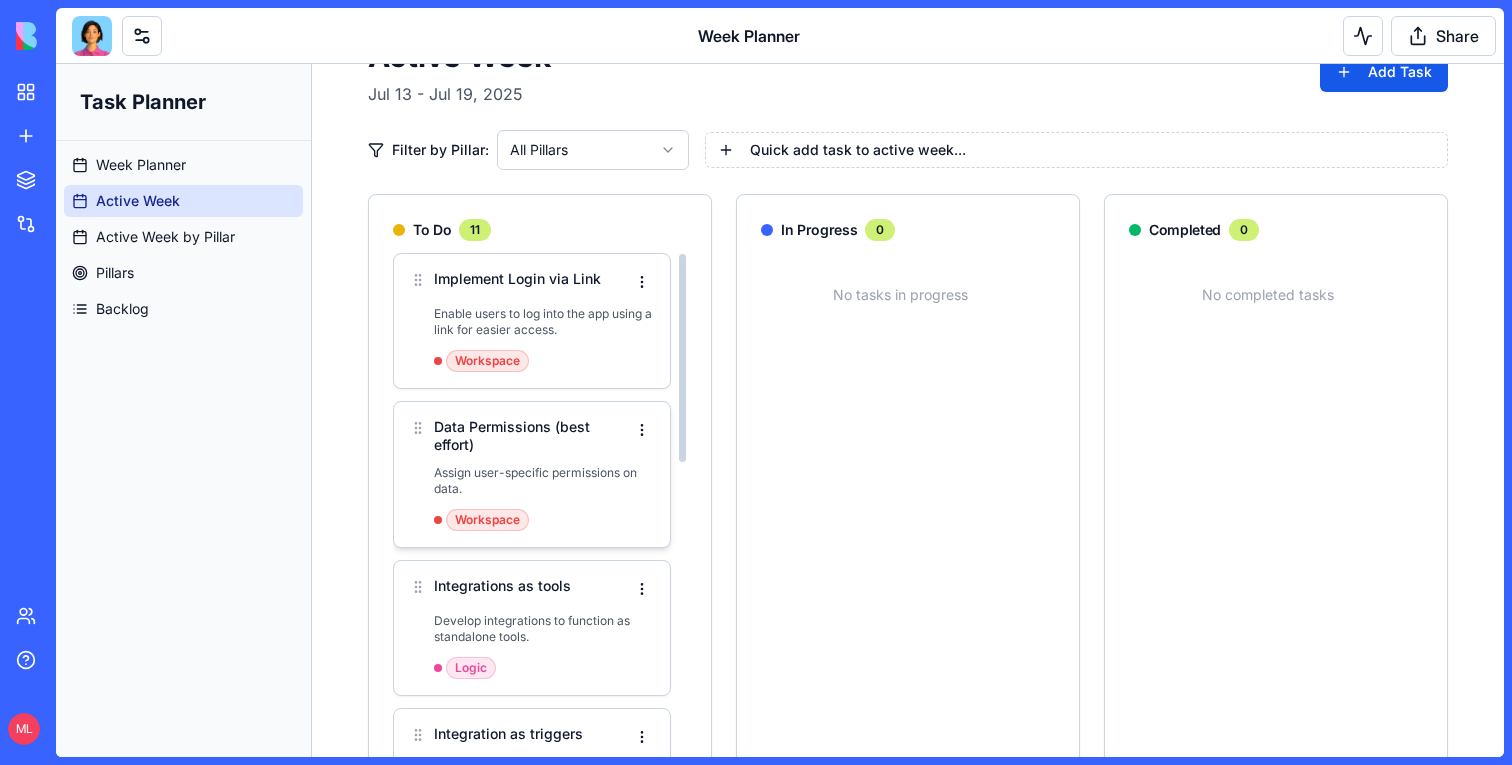 scroll, scrollTop: 319, scrollLeft: 0, axis: vertical 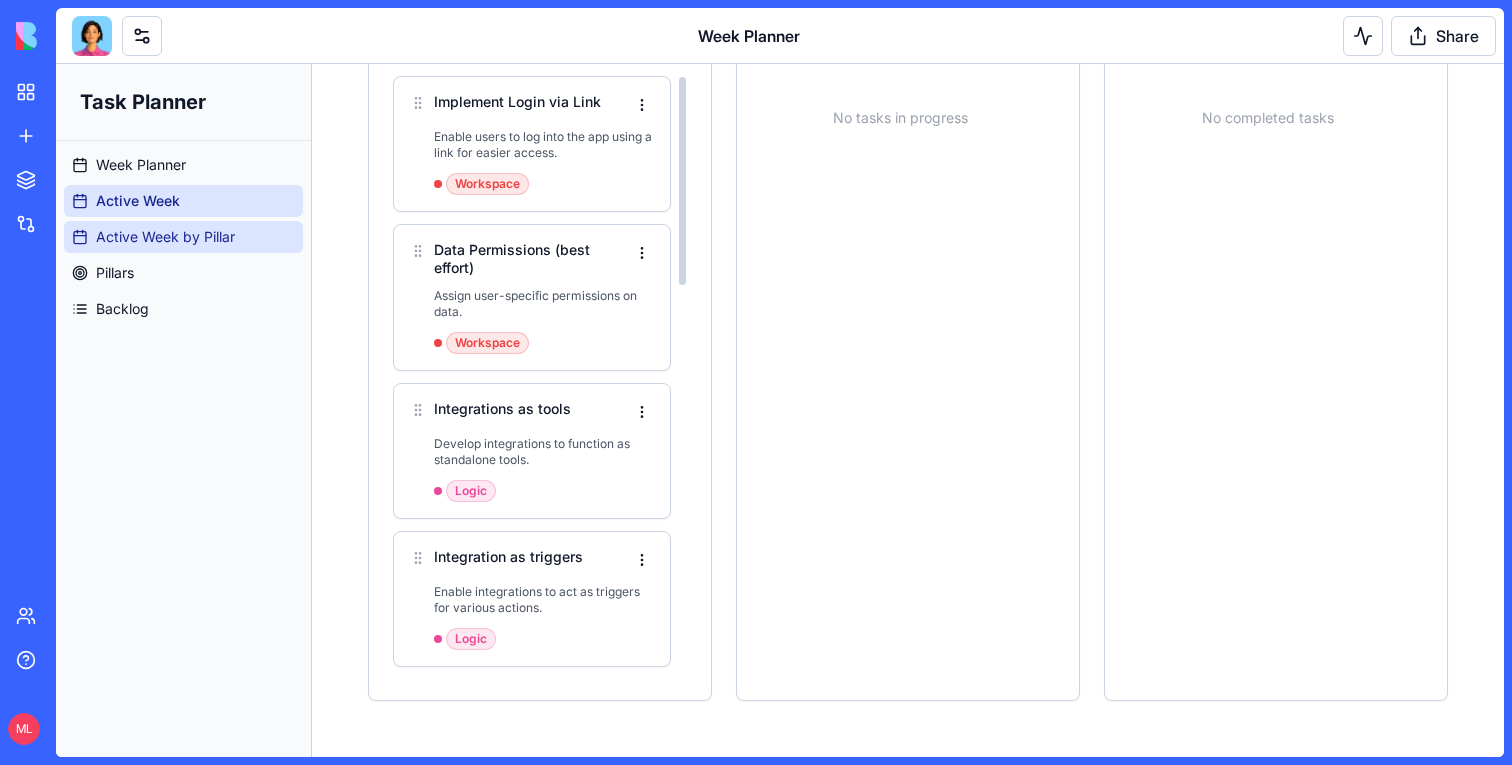 click on "Active Week by Pillar" at bounding box center [165, 237] 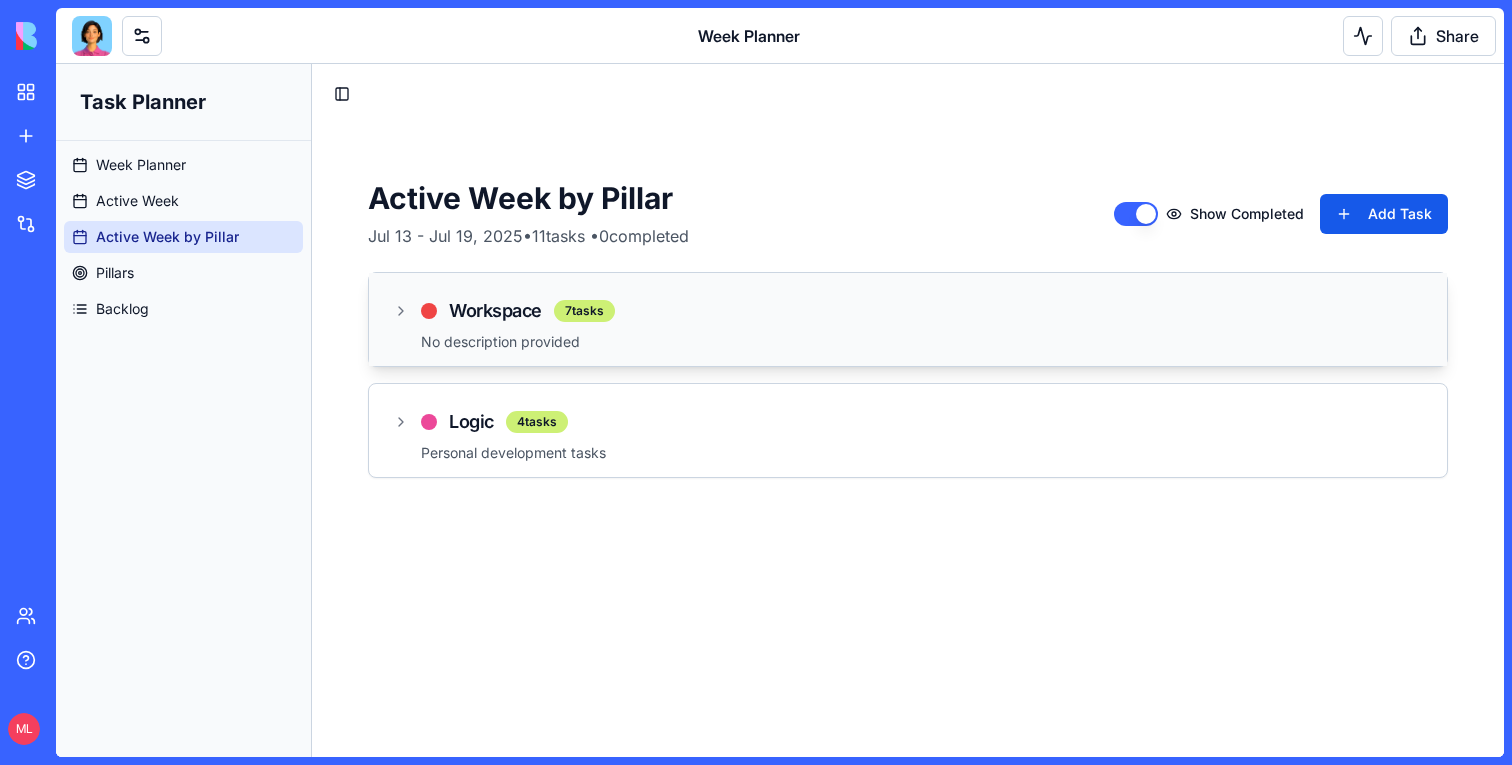 click on "No description provided" at bounding box center (922, 342) 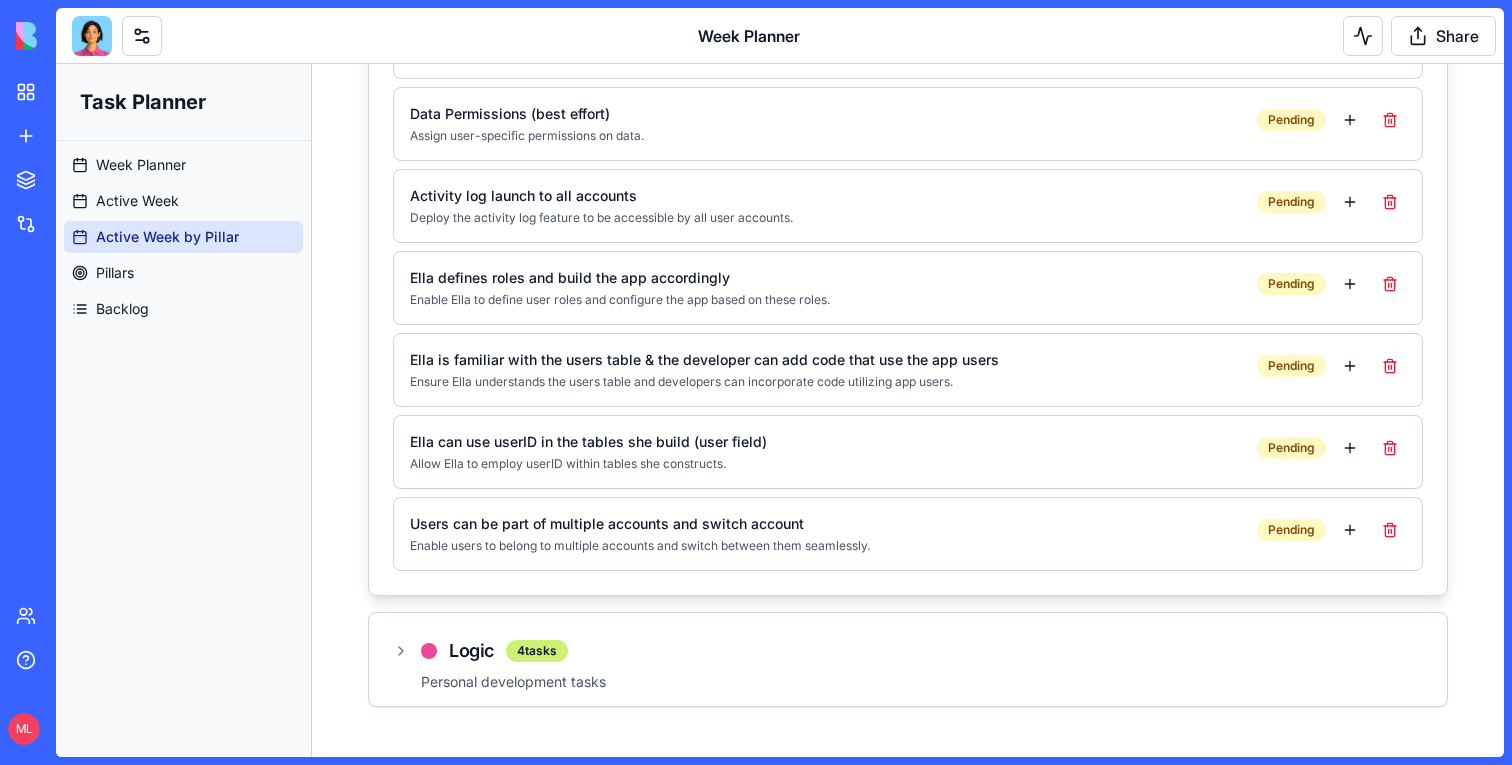 scroll, scrollTop: 366, scrollLeft: 0, axis: vertical 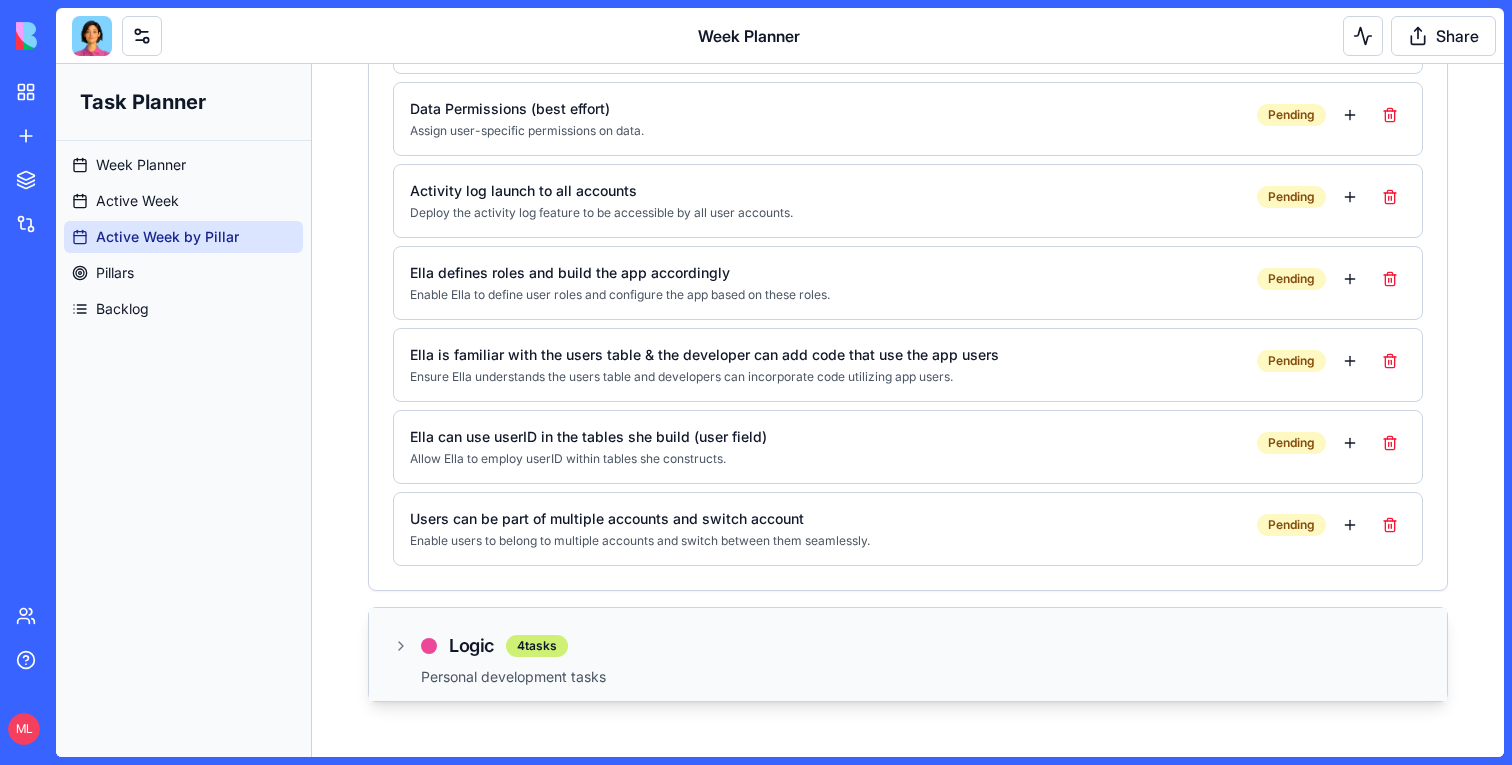 click on "Personal development tasks" at bounding box center (922, 677) 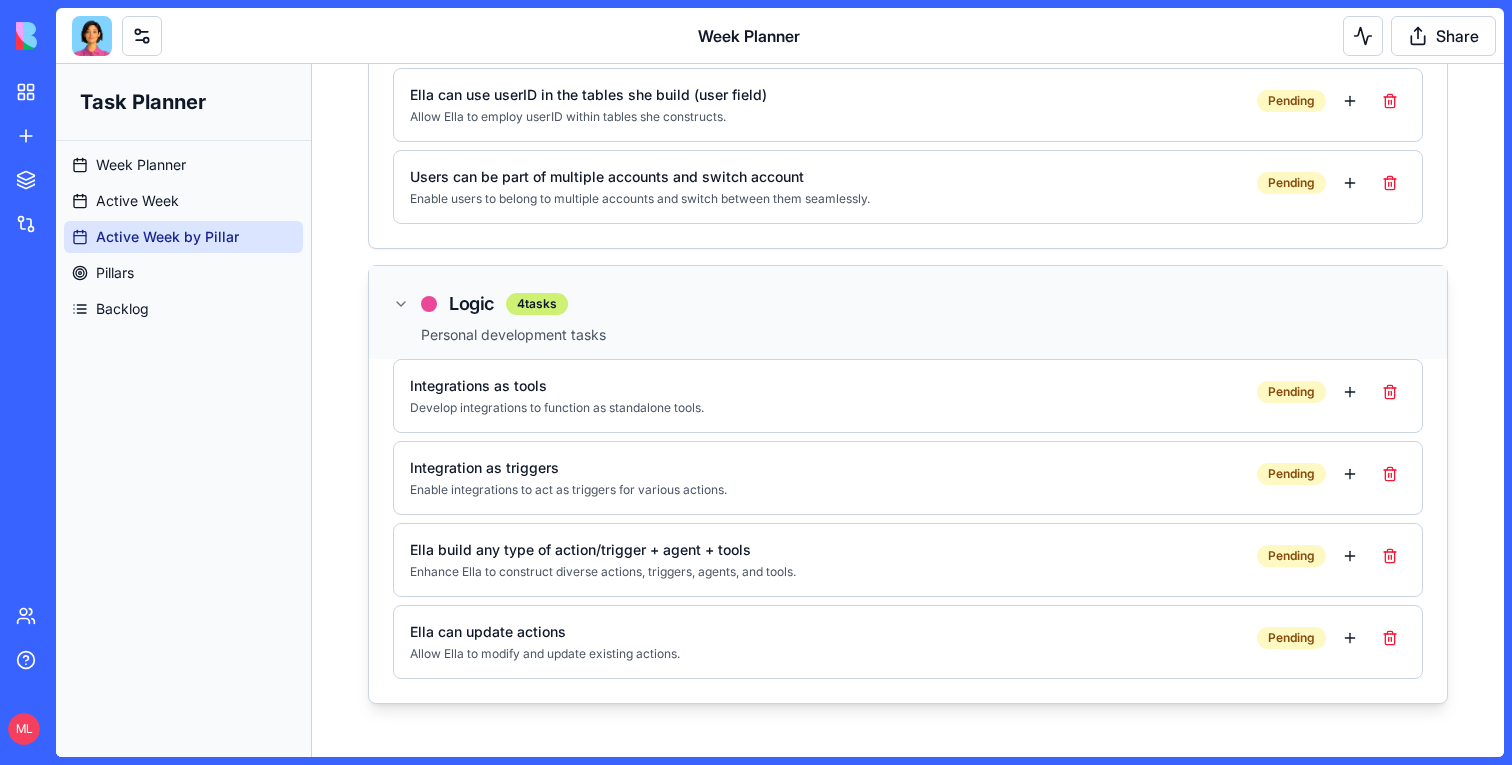 scroll, scrollTop: 710, scrollLeft: 0, axis: vertical 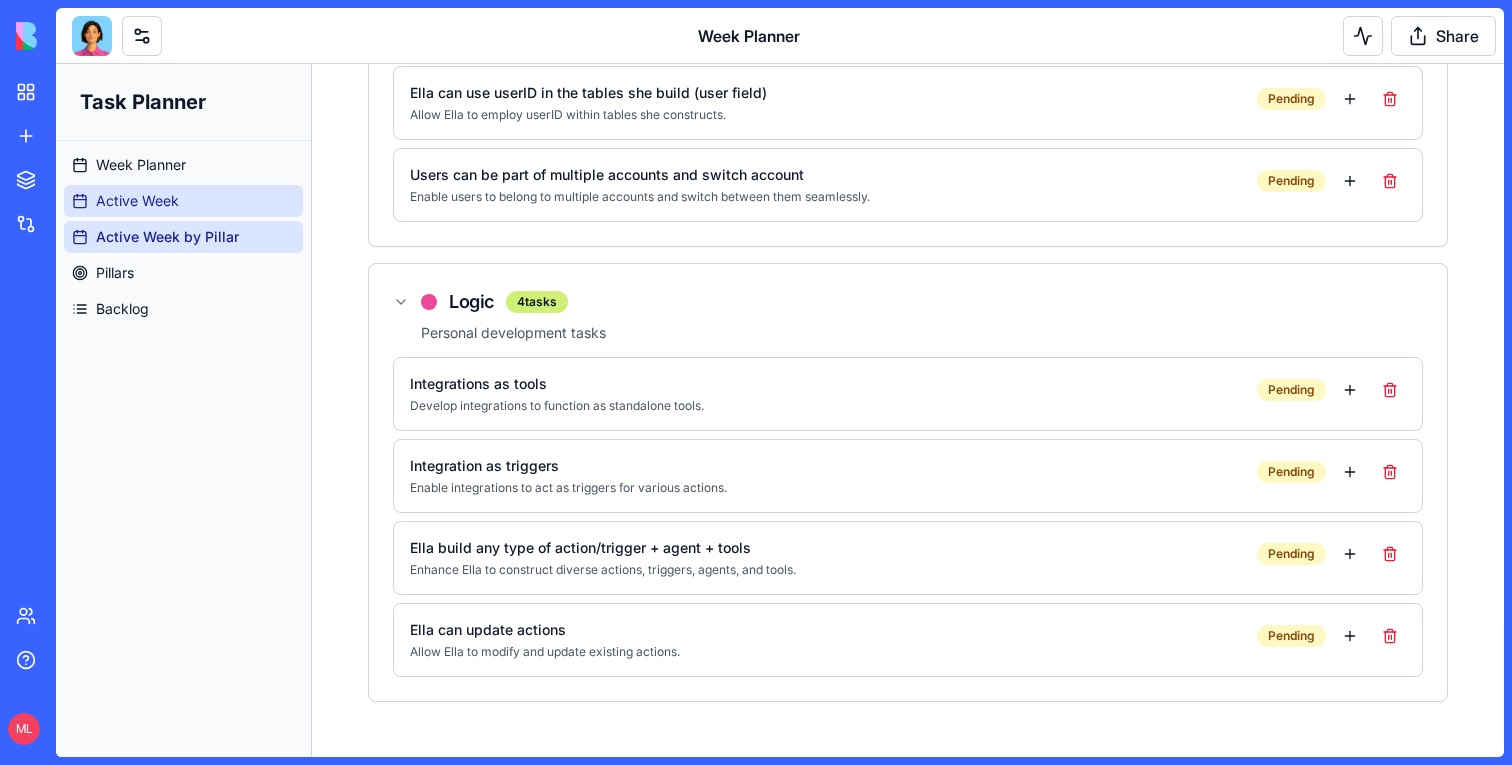 click on "Active Week" at bounding box center (183, 201) 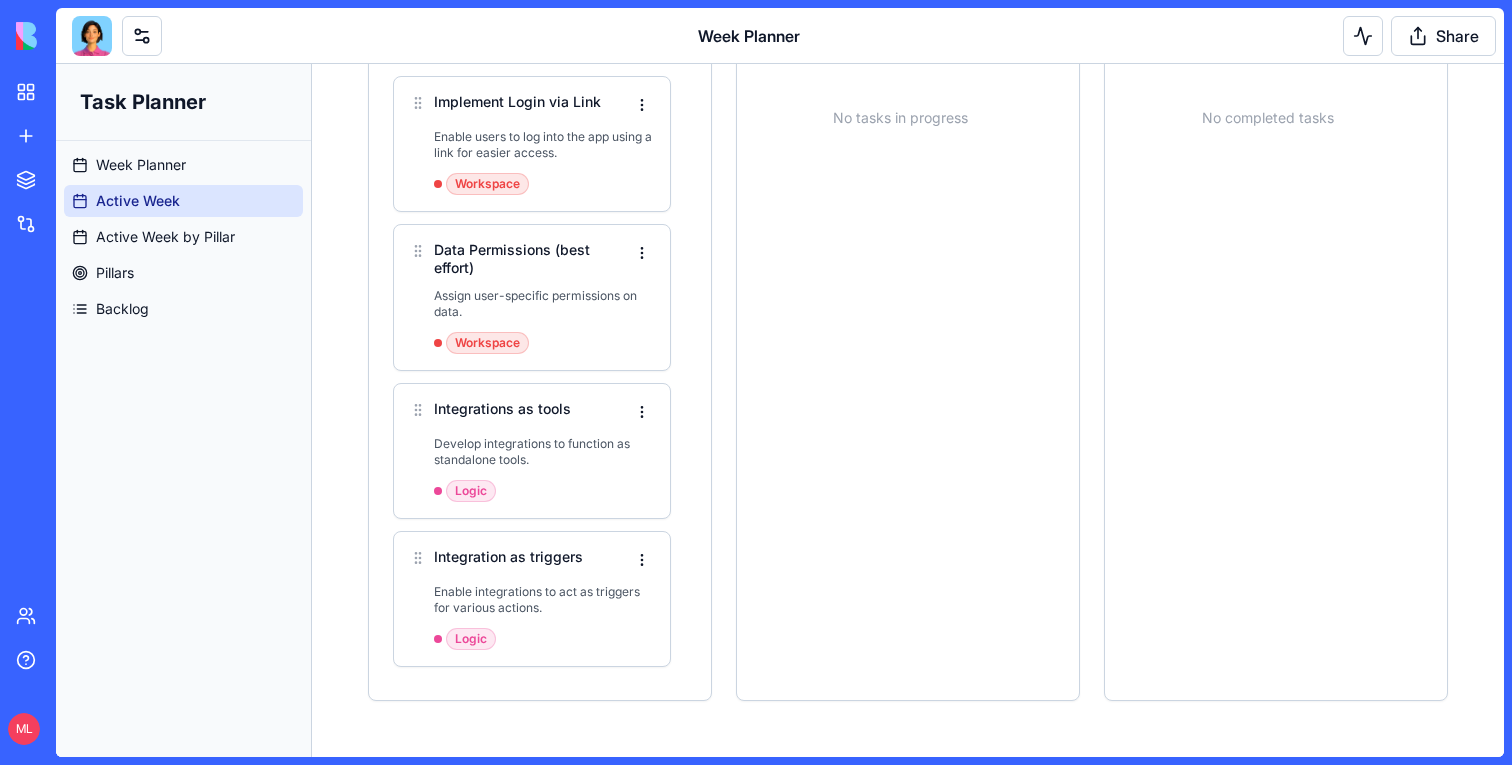 scroll, scrollTop: 319, scrollLeft: 0, axis: vertical 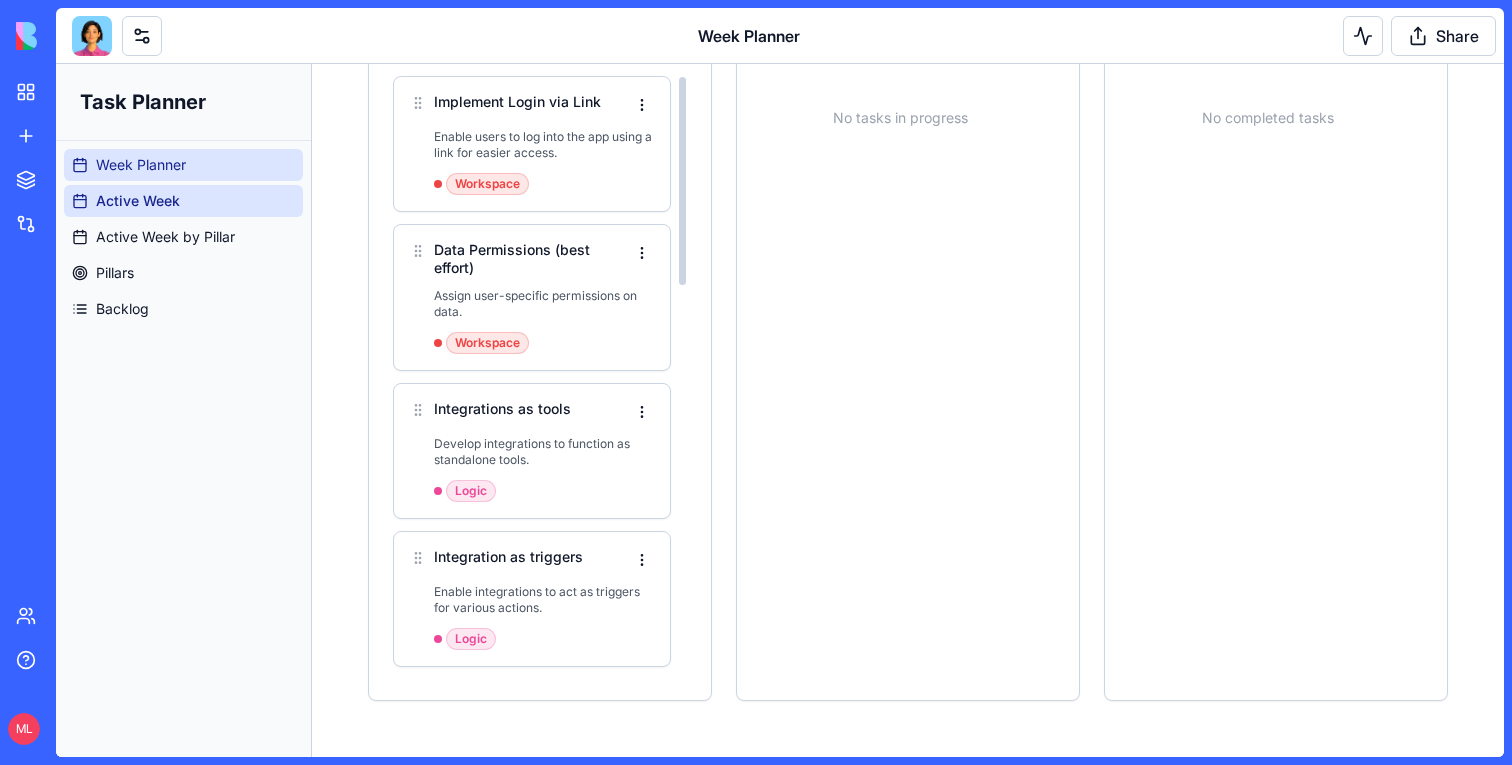 click on "Week Planner" at bounding box center (141, 165) 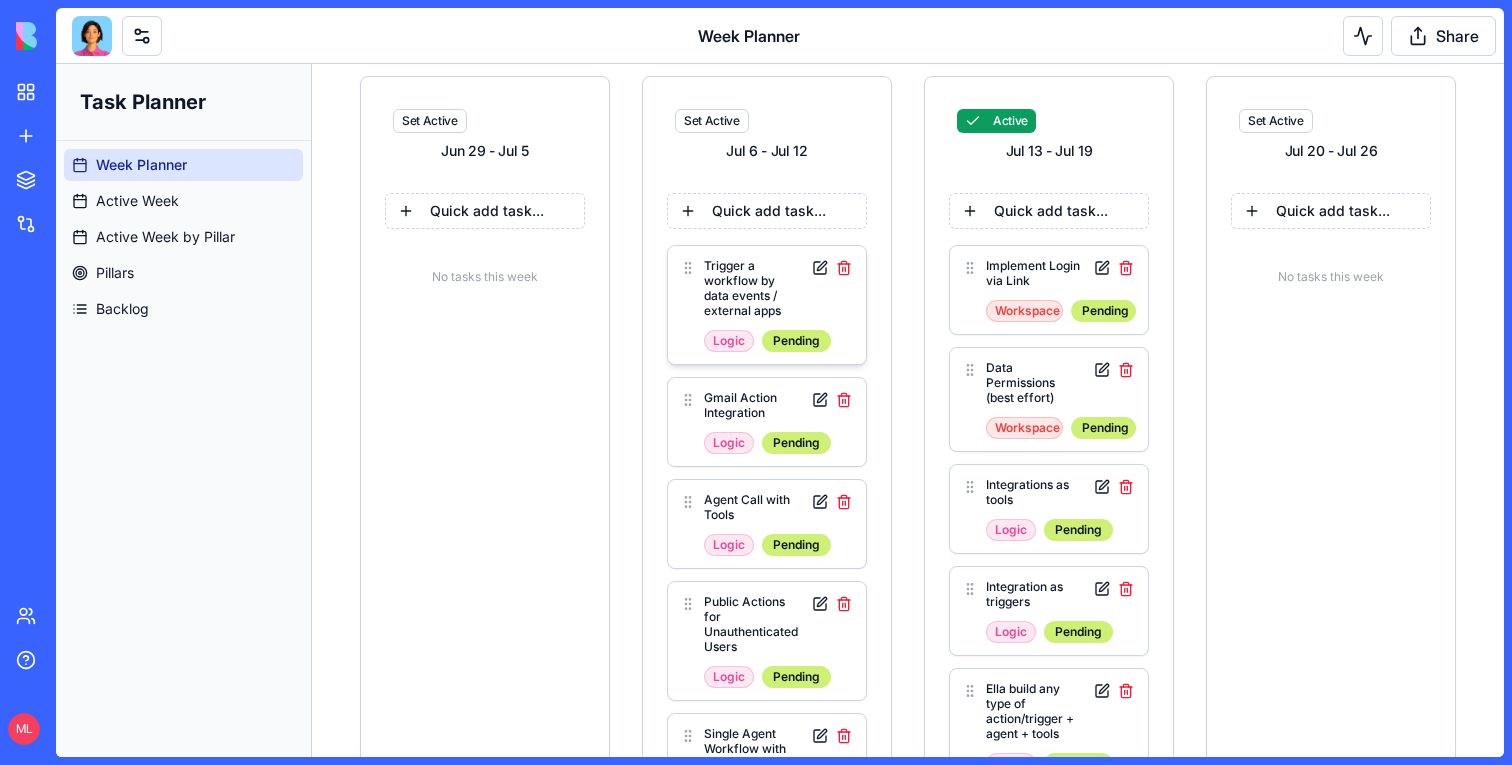 scroll, scrollTop: 189, scrollLeft: 0, axis: vertical 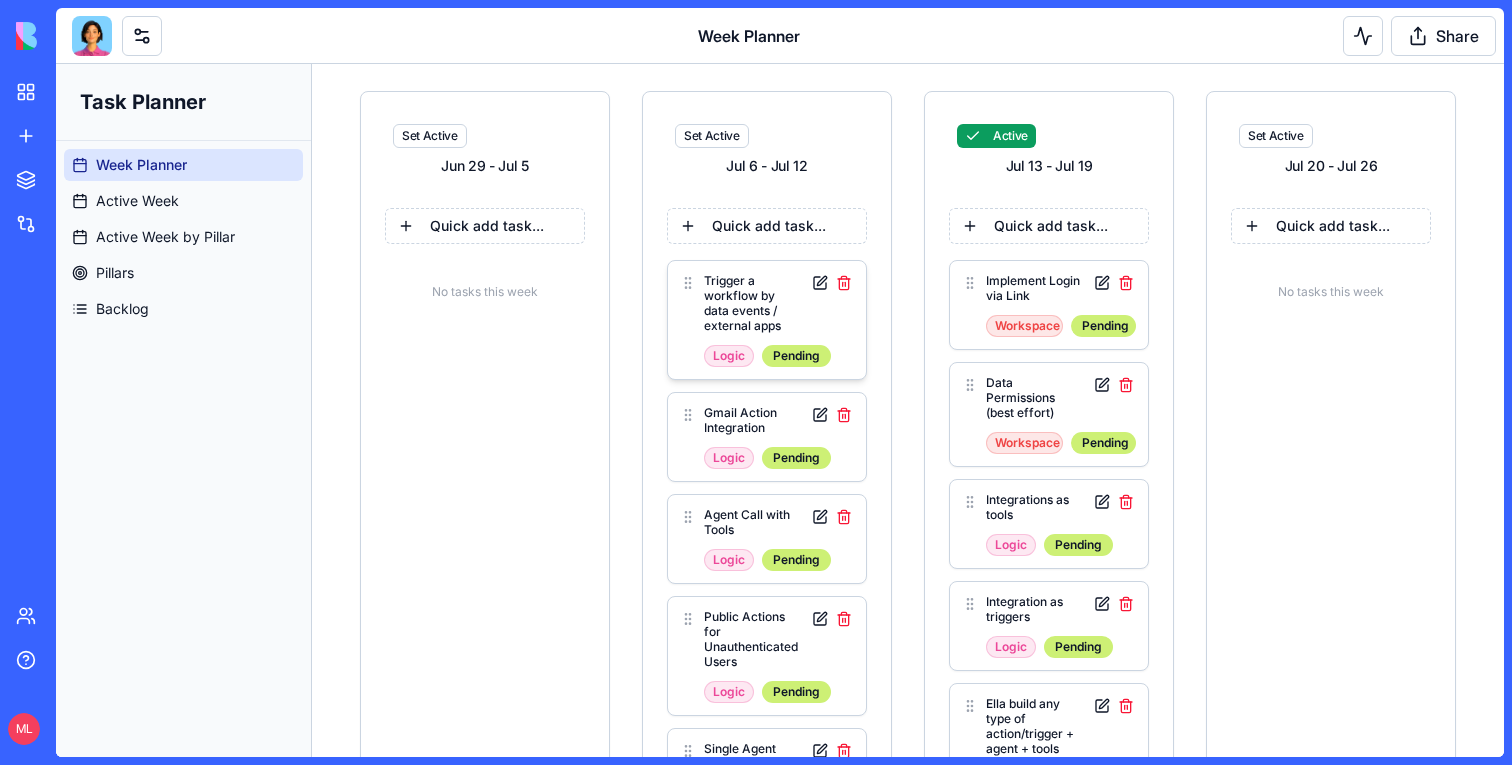 click on "Trigger a workflow by data events / external apps" at bounding box center [753, 303] 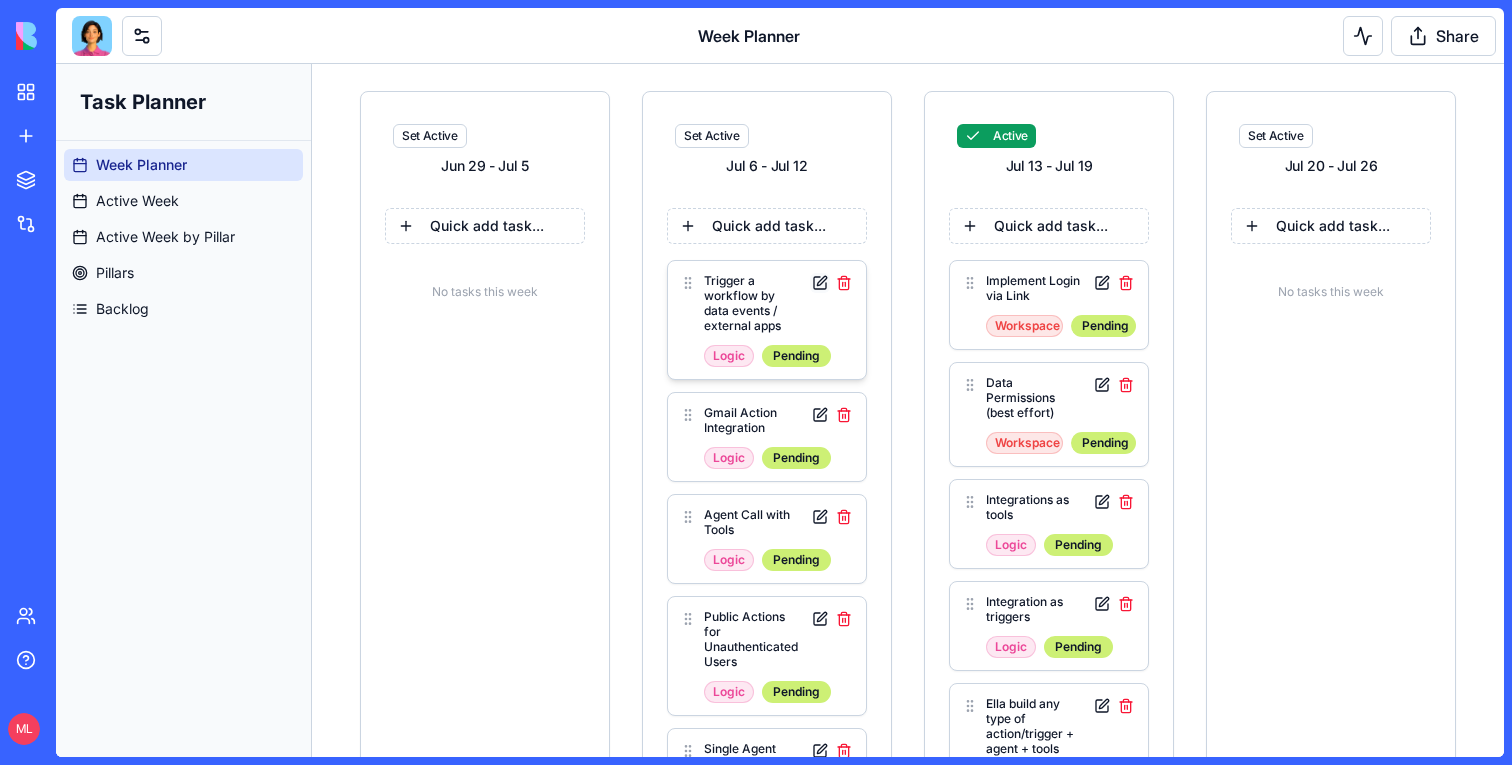 click at bounding box center [820, 283] 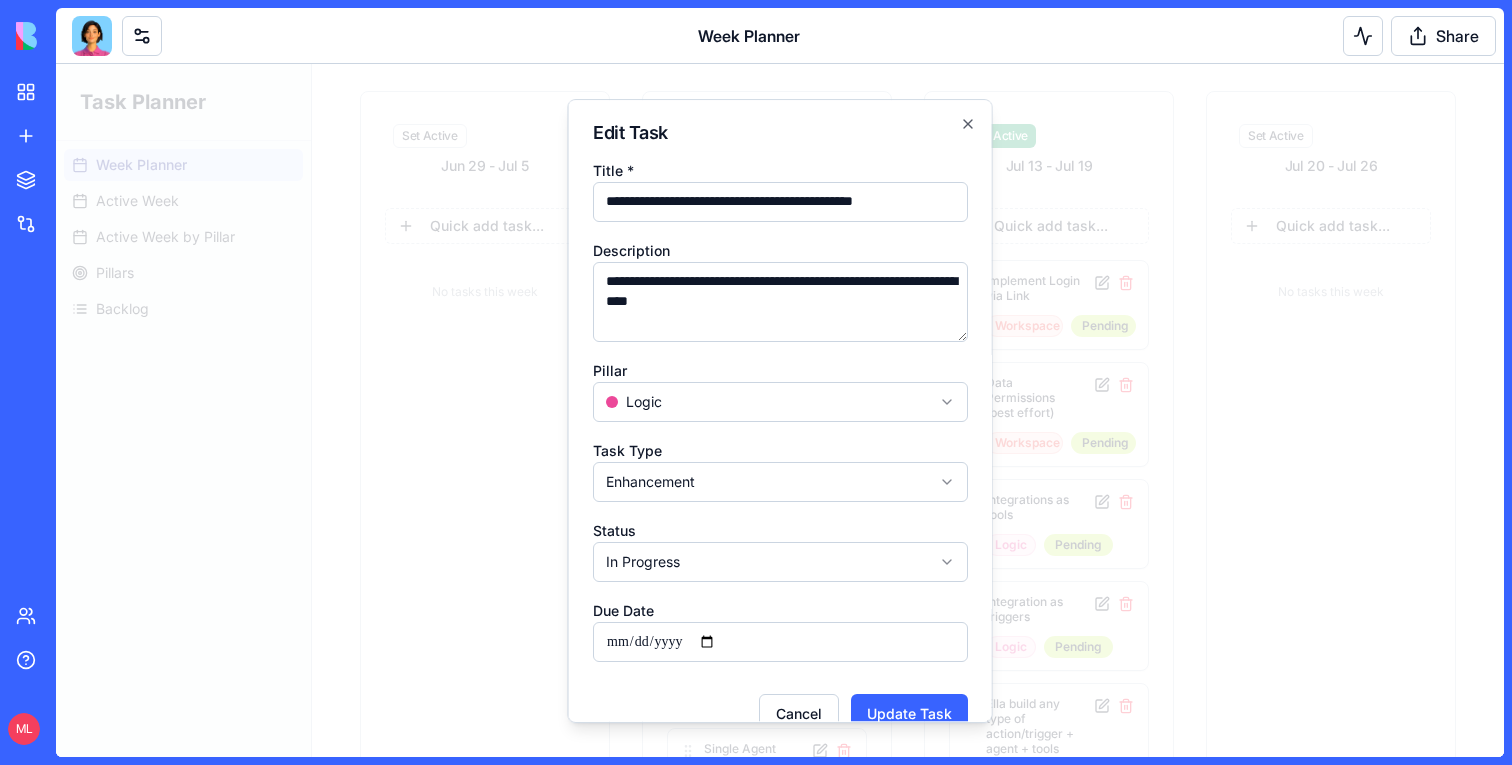 click at bounding box center [780, 410] 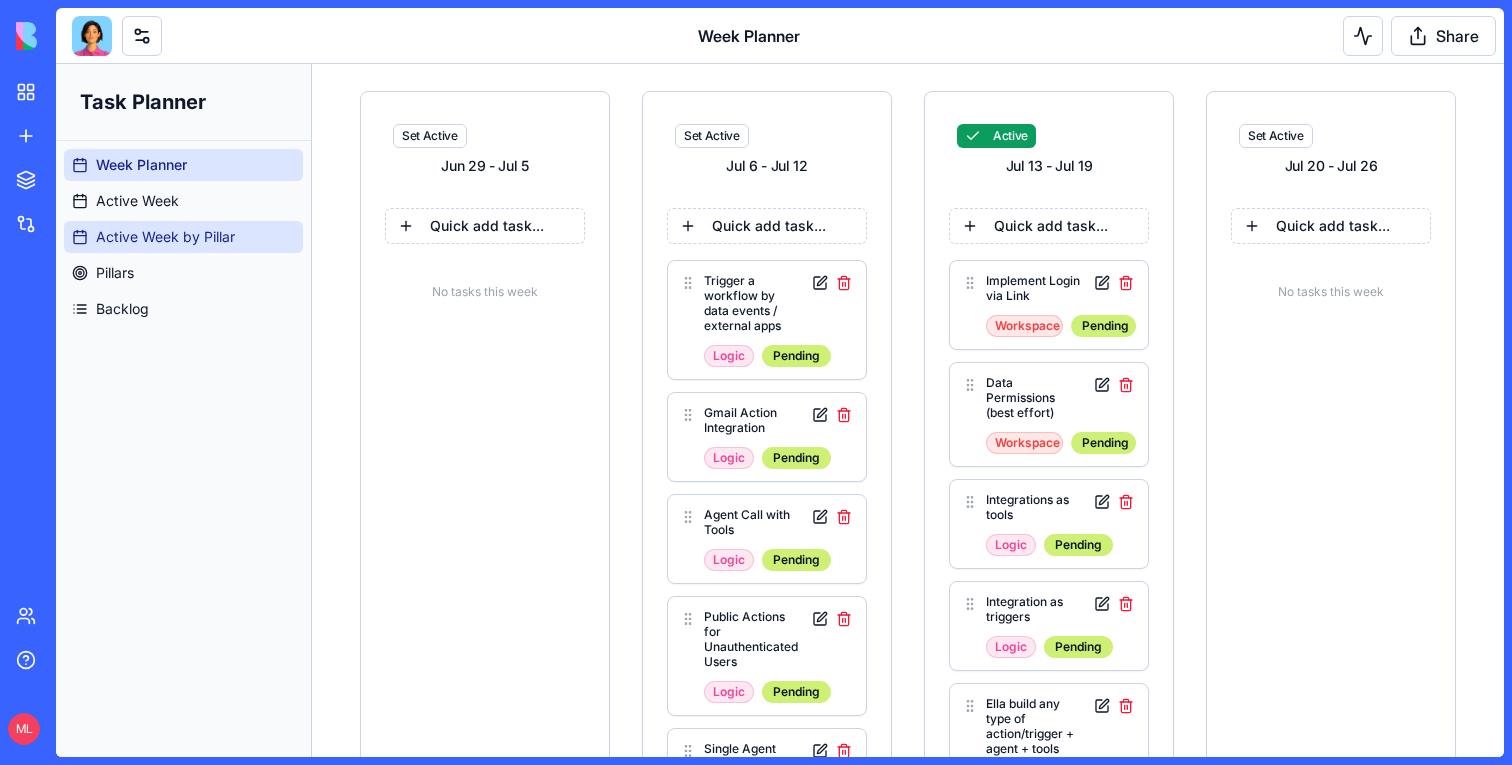 click on "Active Week by Pillar" at bounding box center [165, 237] 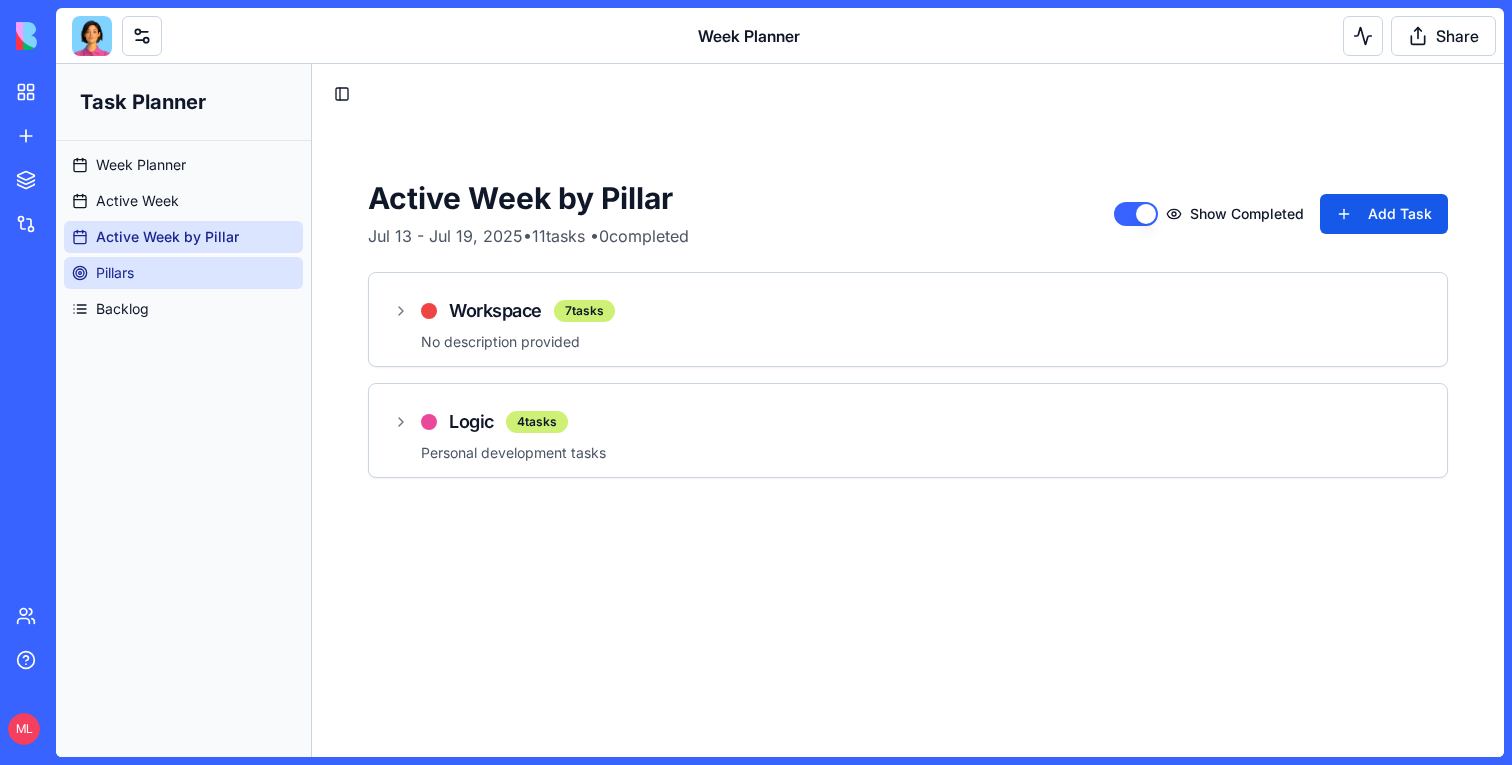 click on "Pillars" at bounding box center [183, 273] 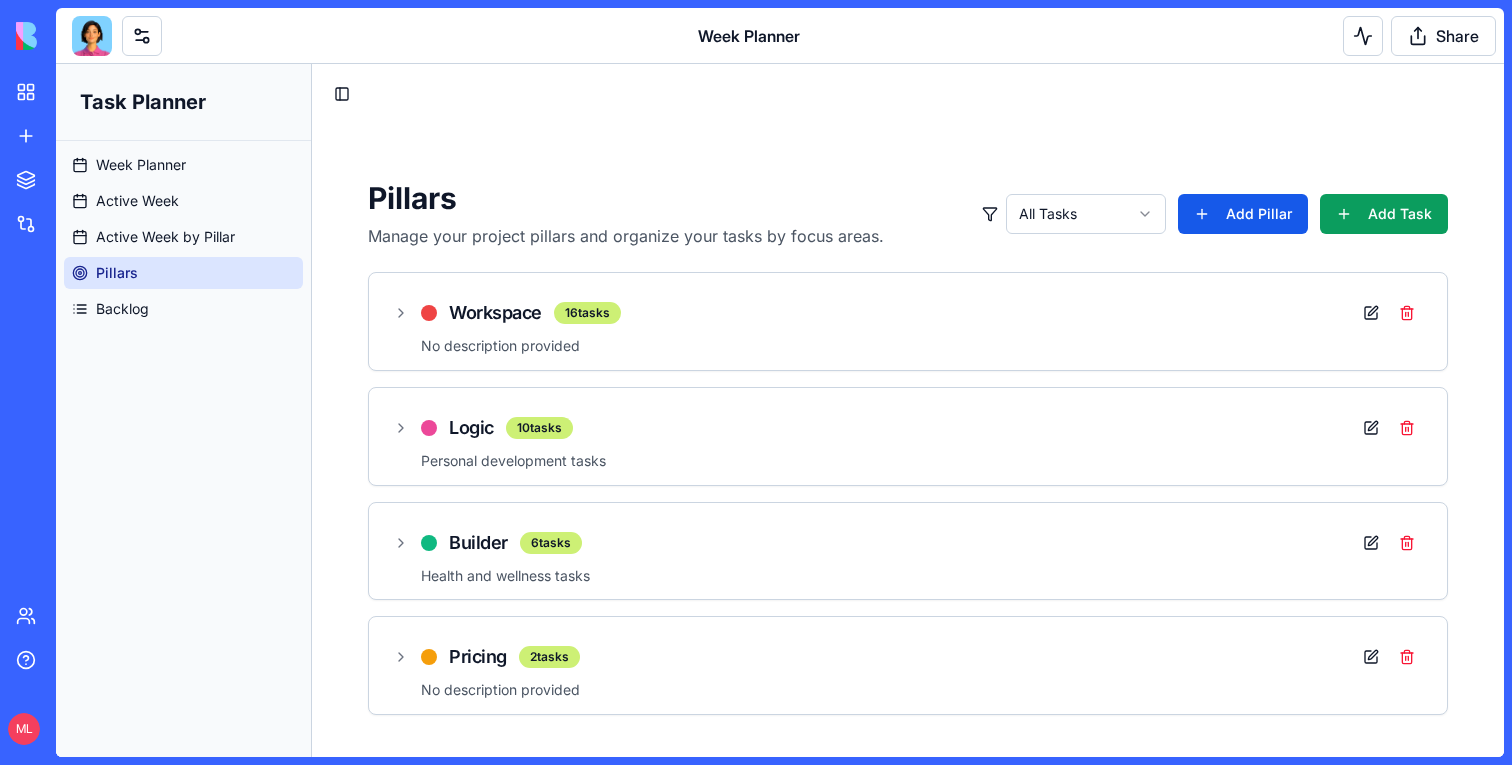 click on "Task Planner Week Planner Active Week Active Week by Pillar Pillars Backlog Toggle Sidebar Pillars Manage your project pillars and organize your tasks by focus areas. All Tasks Add Pillar Add Task Workspace 16  tasks No description provided Logic 10  tasks Personal development tasks Builder 6  tasks Health and wellness tasks Pricing 2  tasks No description provided" at bounding box center (780, 417) 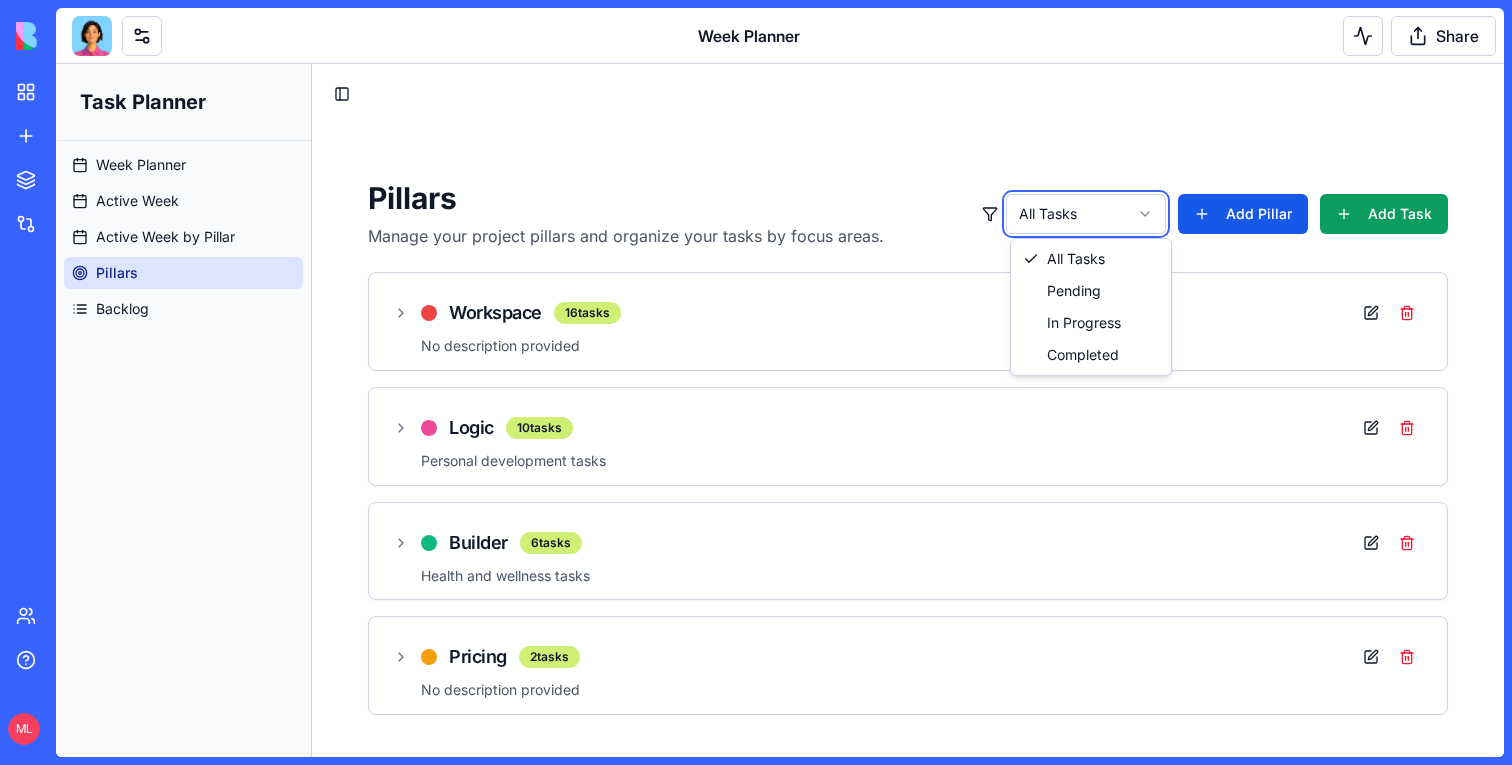 click on "Task Planner Week Planner Active Week Active Week by Pillar Pillars Backlog Toggle Sidebar Pillars Manage your project pillars and organize your tasks by focus areas. All Tasks Add Pillar Add Task Workspace 16  tasks No description provided Logic 10  tasks Personal development tasks Builder 6  tasks Health and wellness tasks Pricing 2  tasks No description provided
All Tasks Pending In Progress Completed" at bounding box center [780, 417] 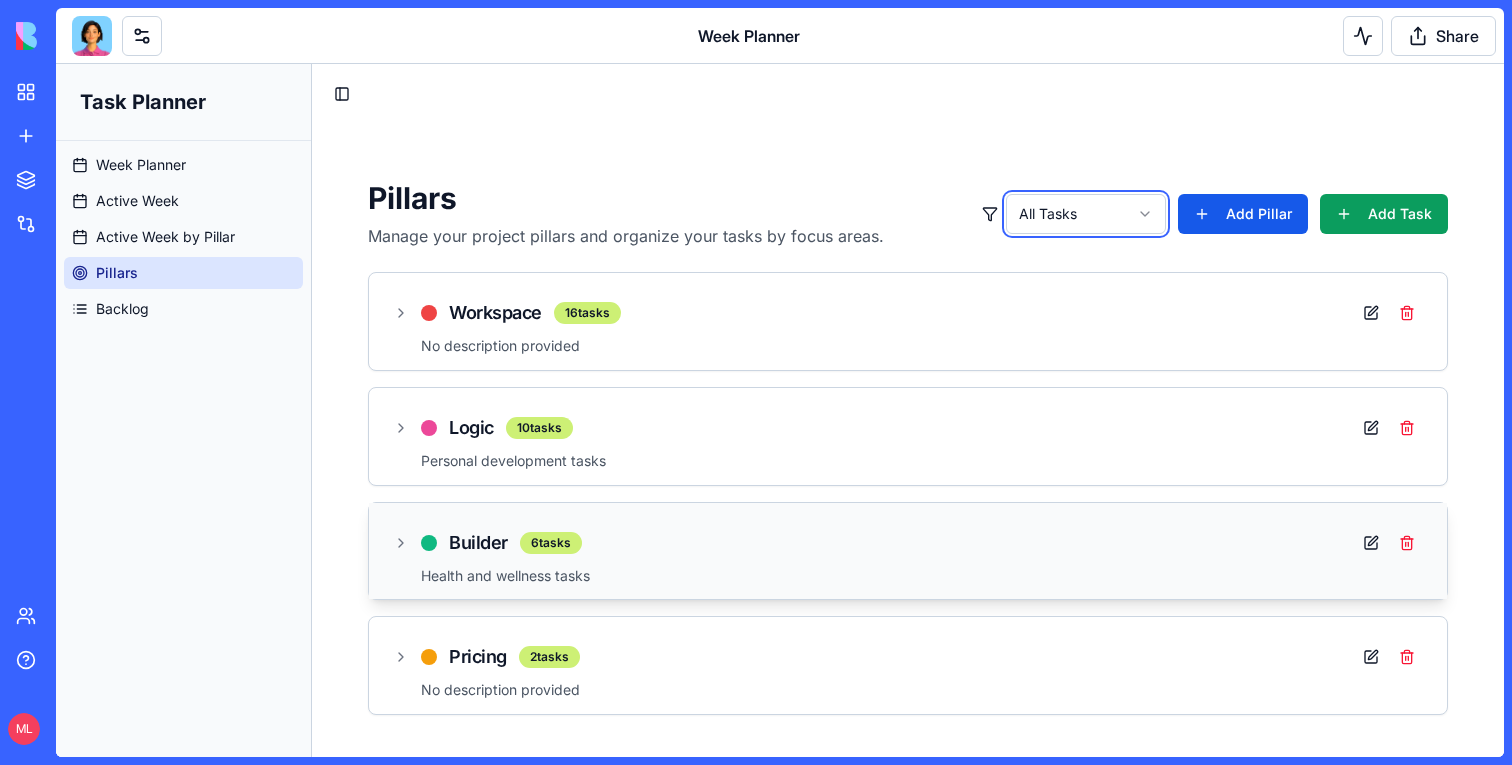 scroll, scrollTop: 14, scrollLeft: 0, axis: vertical 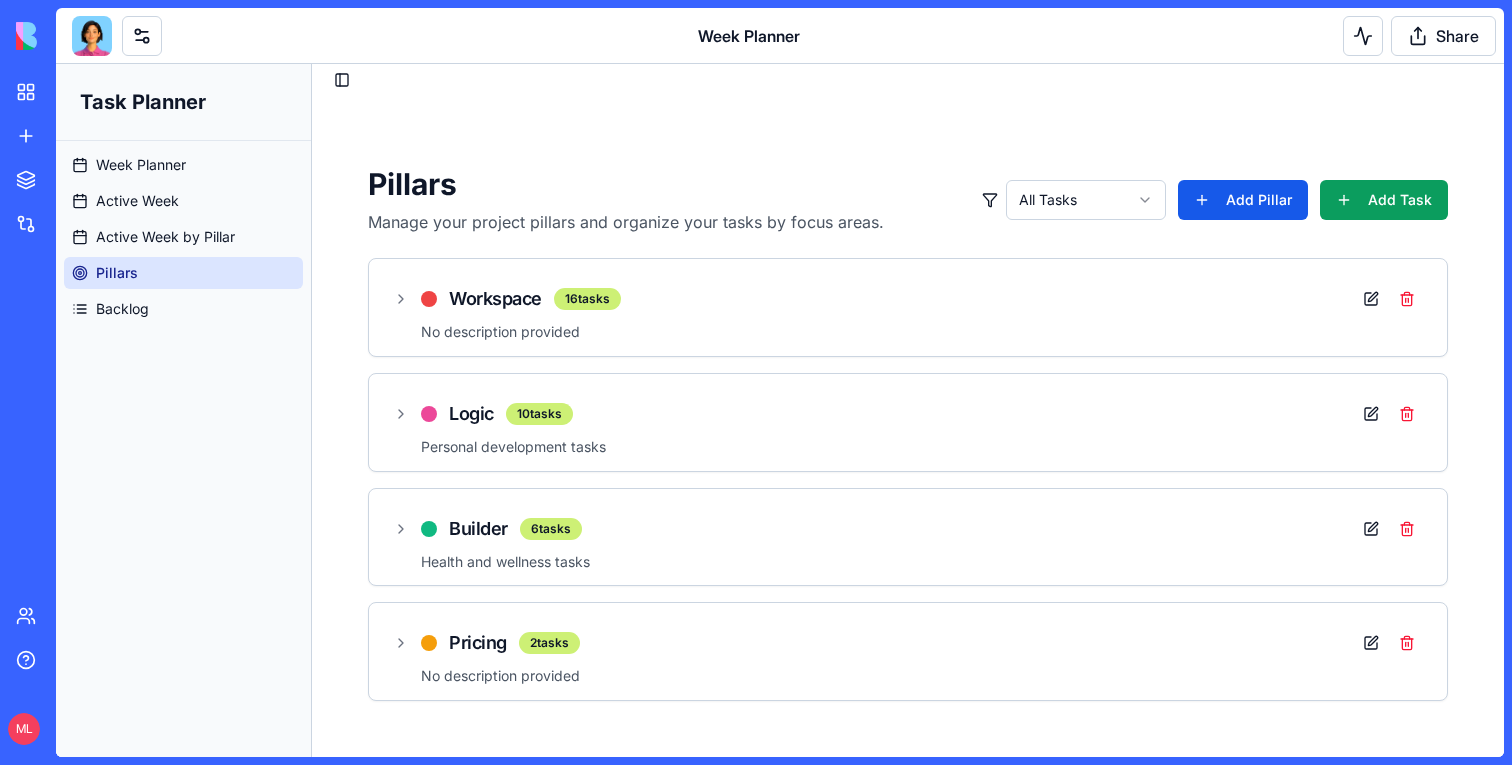 click on "Workspace 16  tasks No description provided Logic 10  tasks Personal development tasks Builder 6  tasks Health and wellness tasks Pricing 2  tasks No description provided" at bounding box center [908, 479] 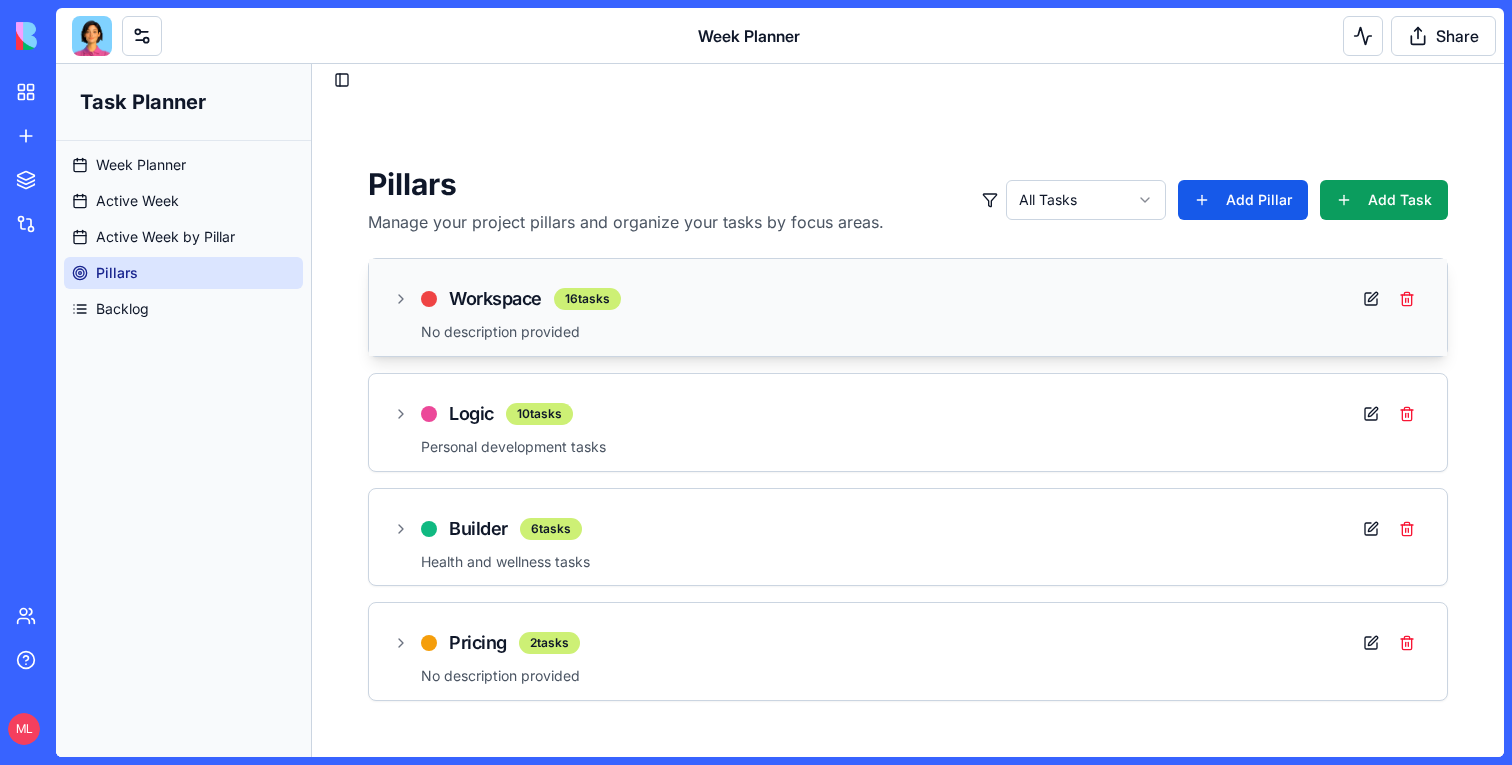 click on "Workspace 16  tasks No description provided" at bounding box center [908, 307] 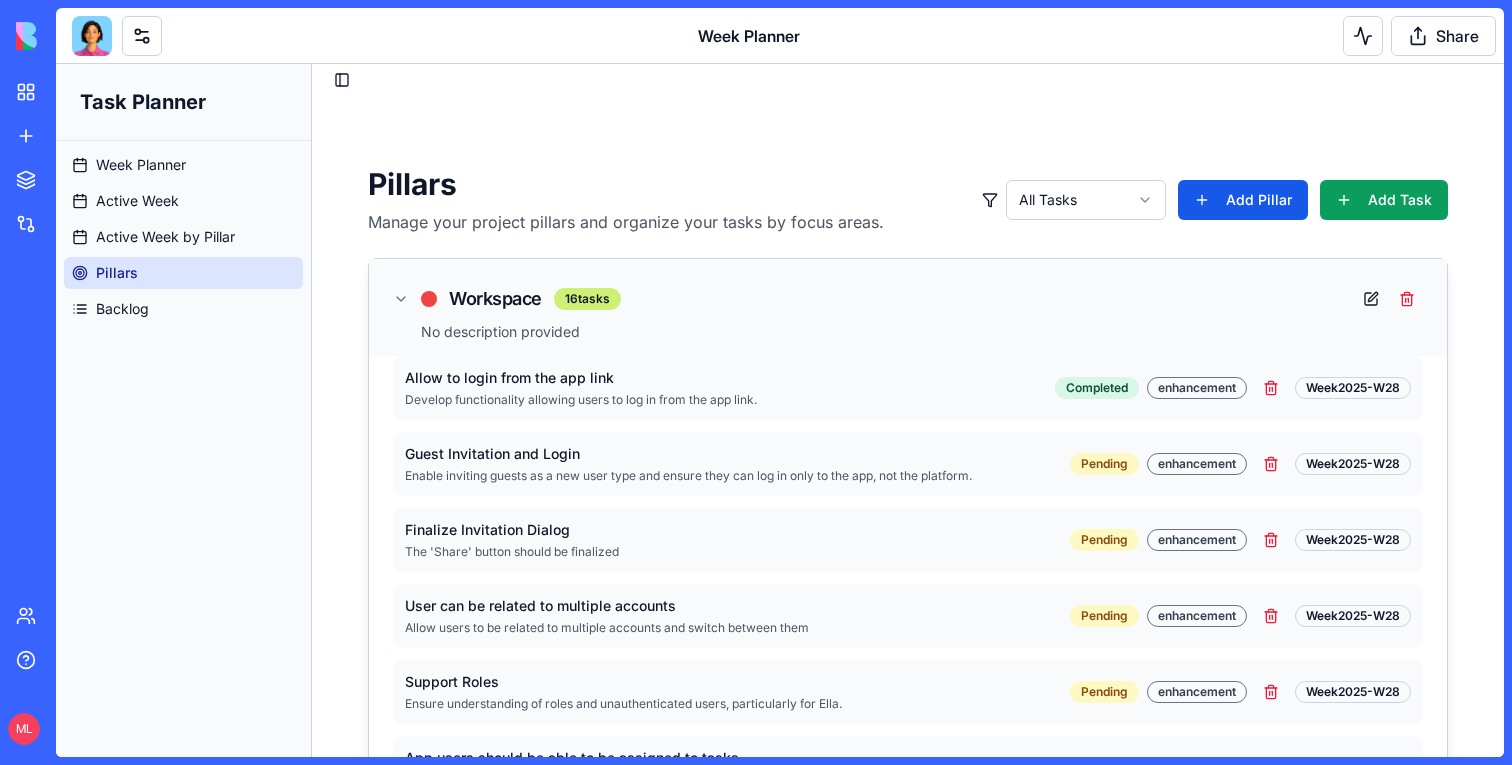 click on "Workspace 16  tasks" at bounding box center [908, 299] 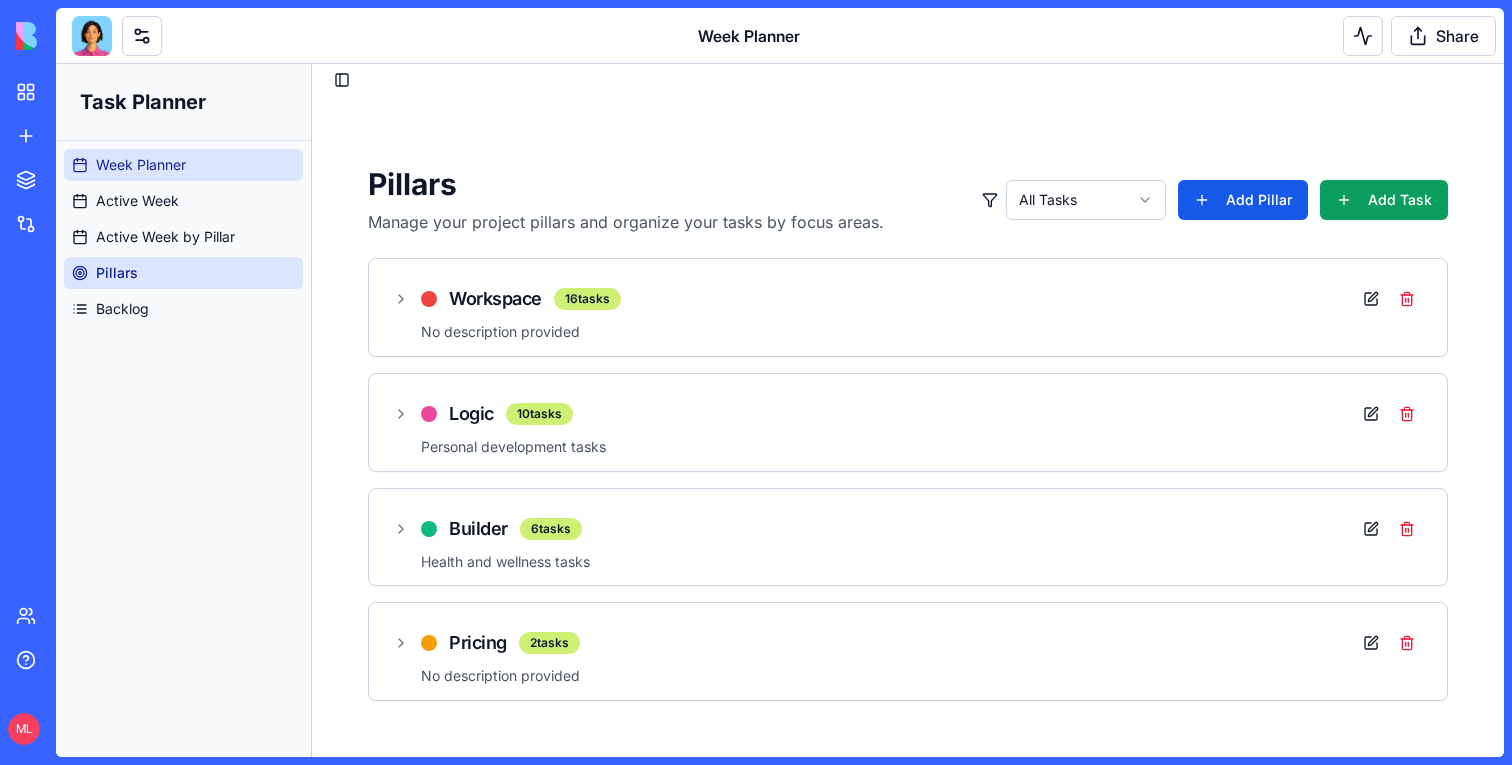 click on "Week Planner" at bounding box center [183, 165] 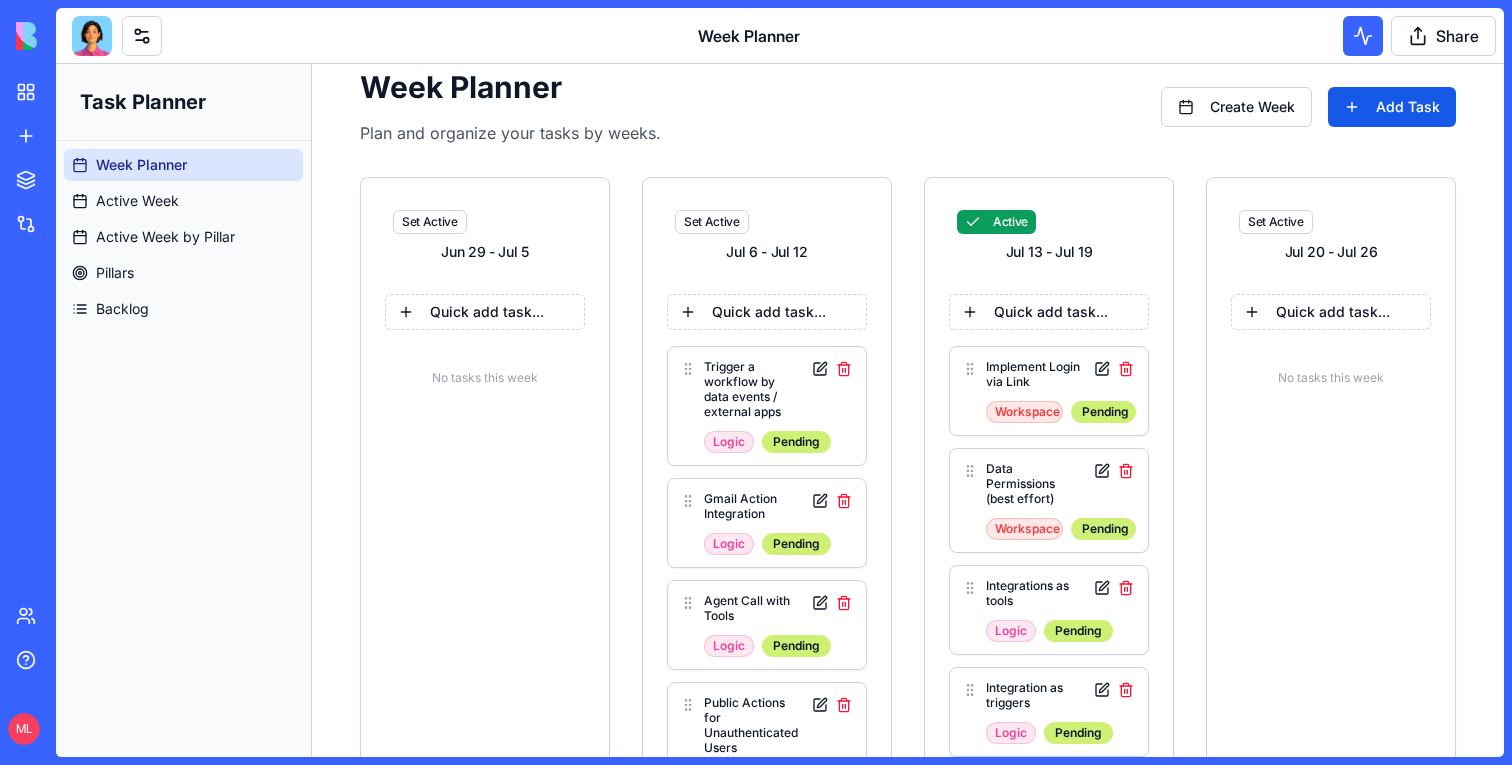 scroll, scrollTop: 0, scrollLeft: 0, axis: both 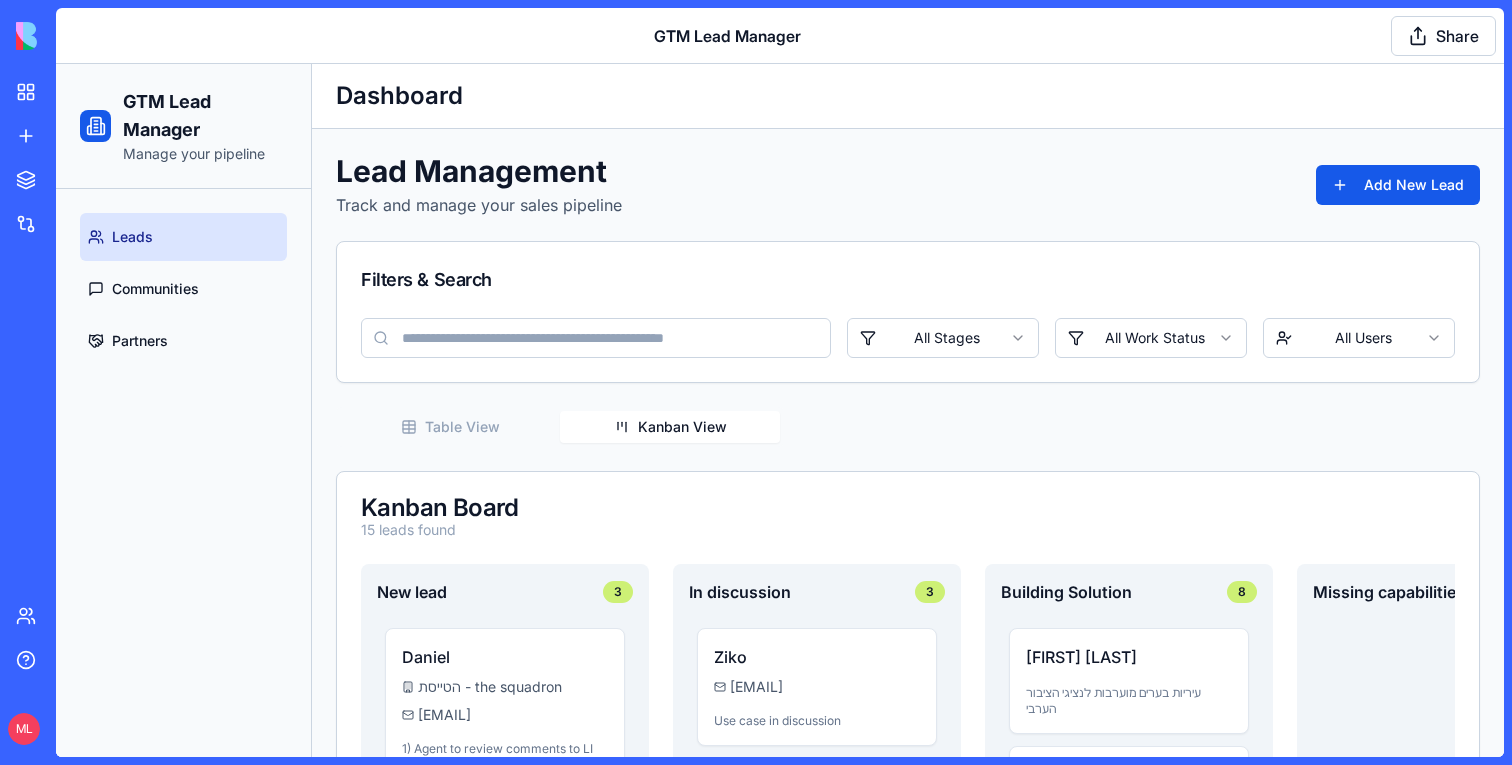 click on "Kanban View" at bounding box center (670, 427) 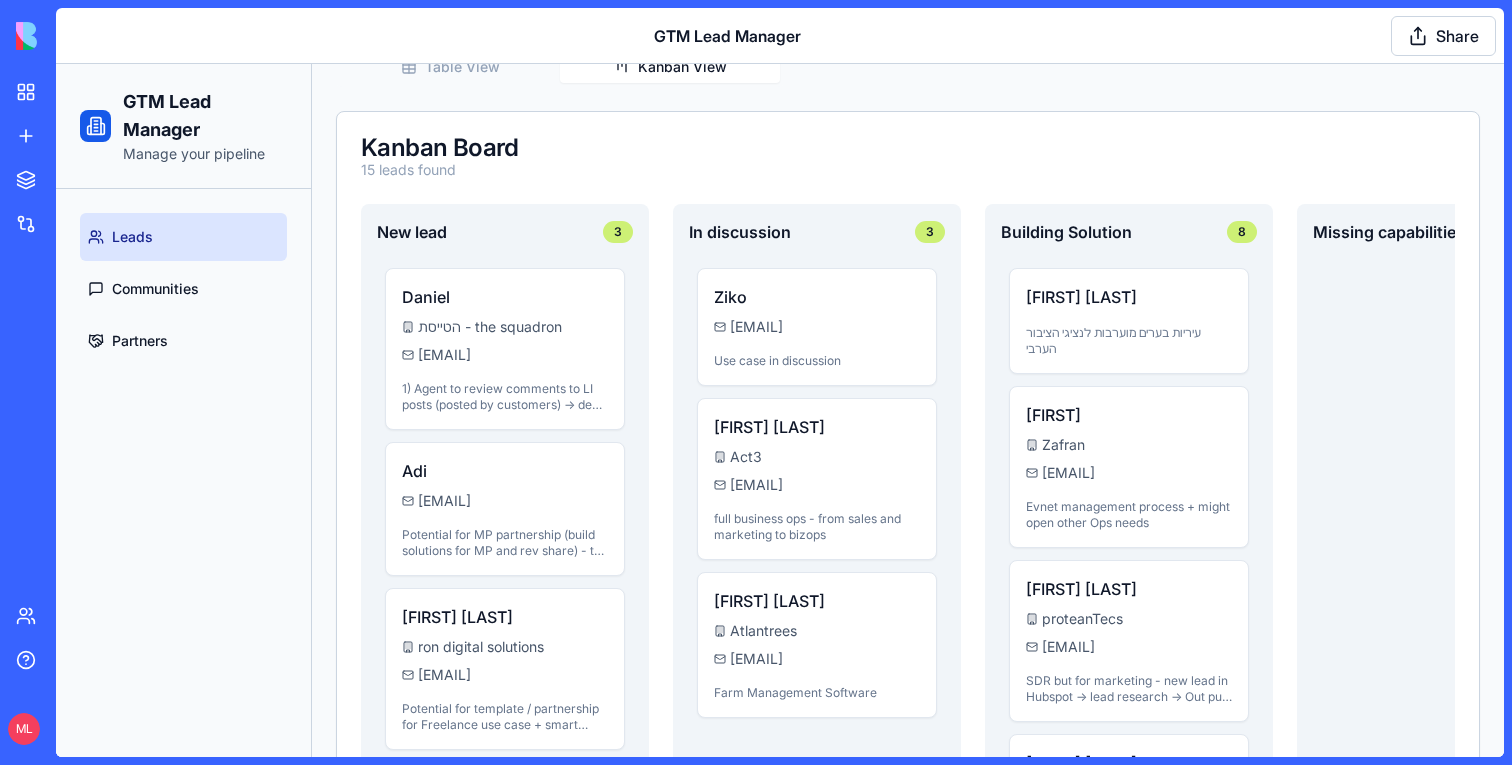 scroll, scrollTop: 436, scrollLeft: 0, axis: vertical 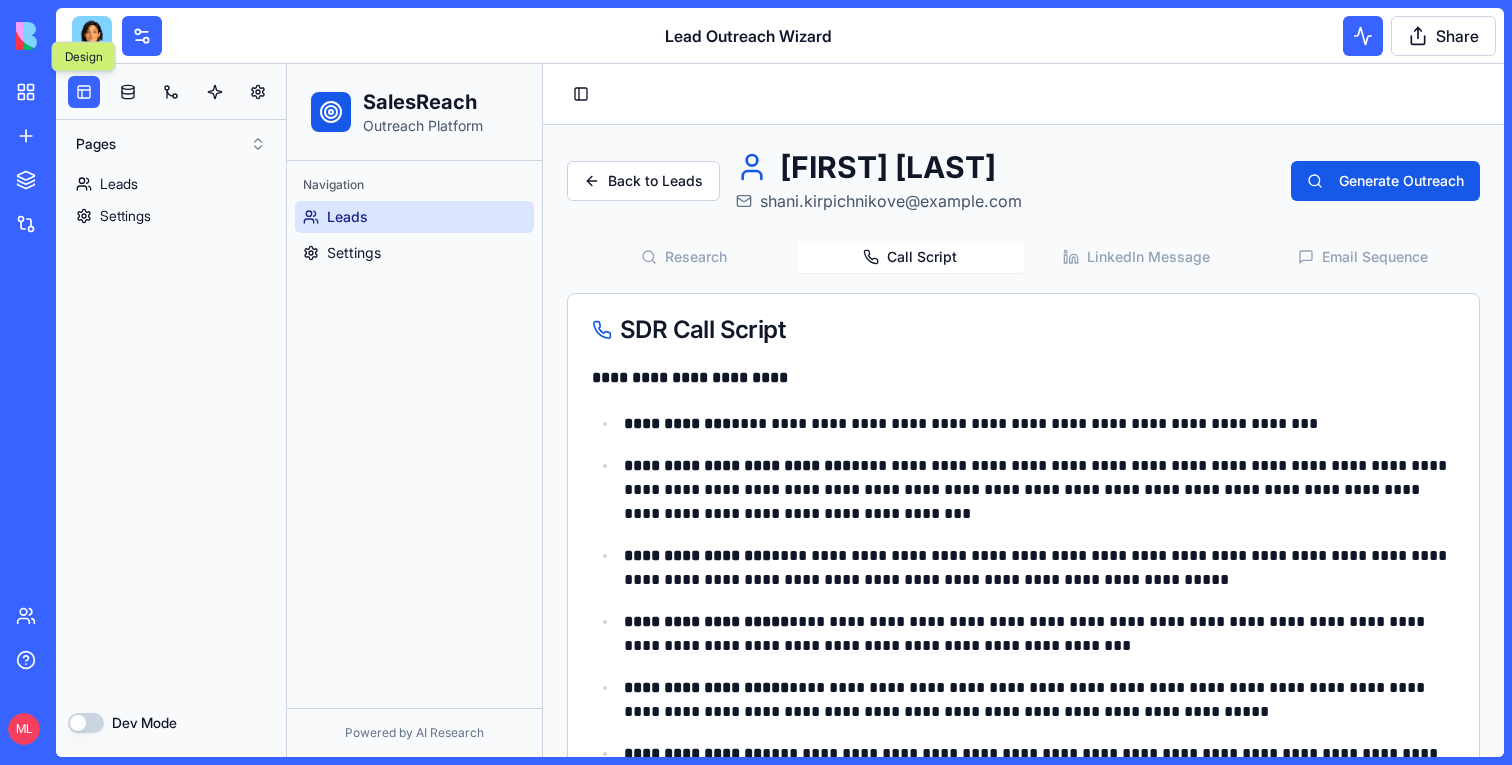 click on "Call Script" at bounding box center (910, 257) 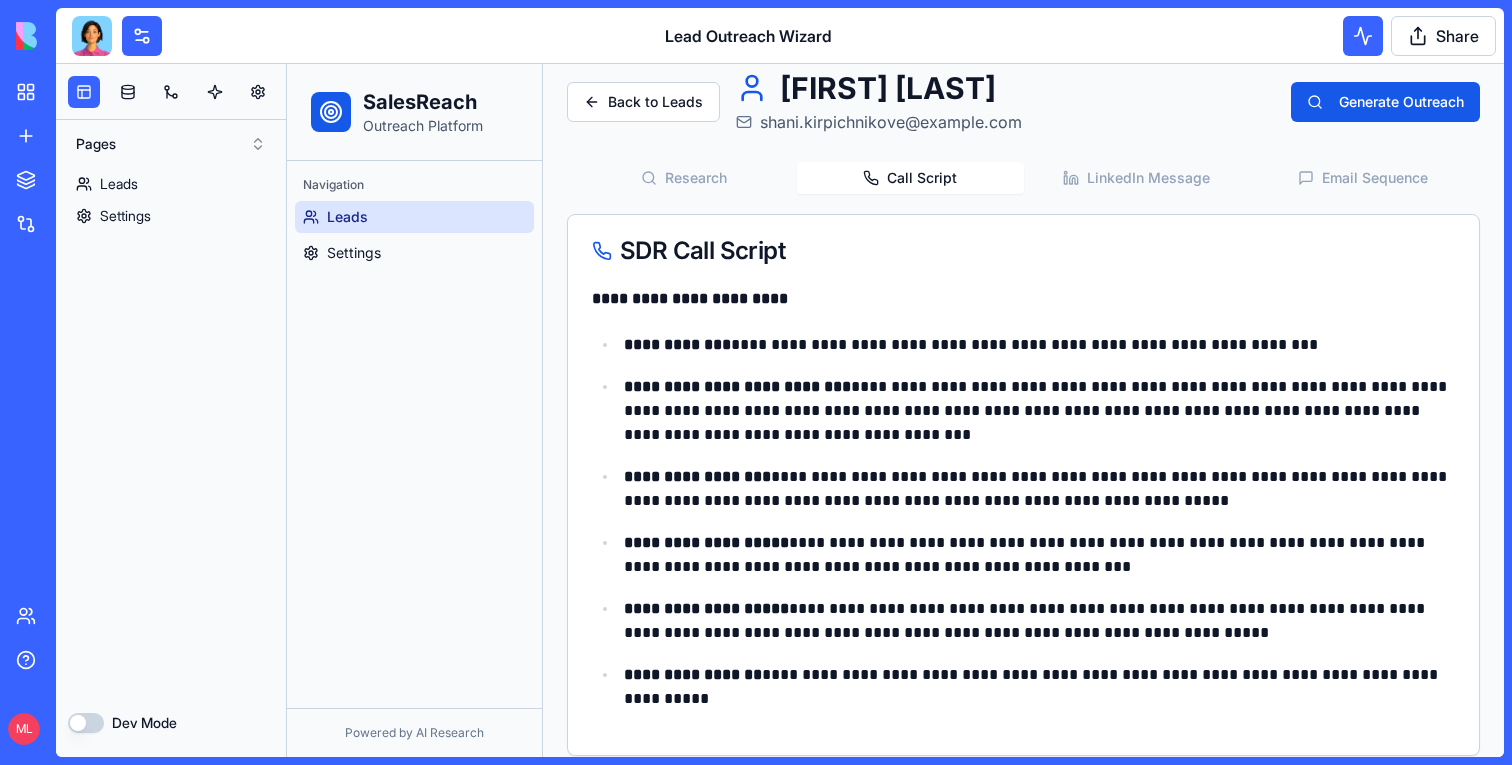 scroll, scrollTop: 81, scrollLeft: 0, axis: vertical 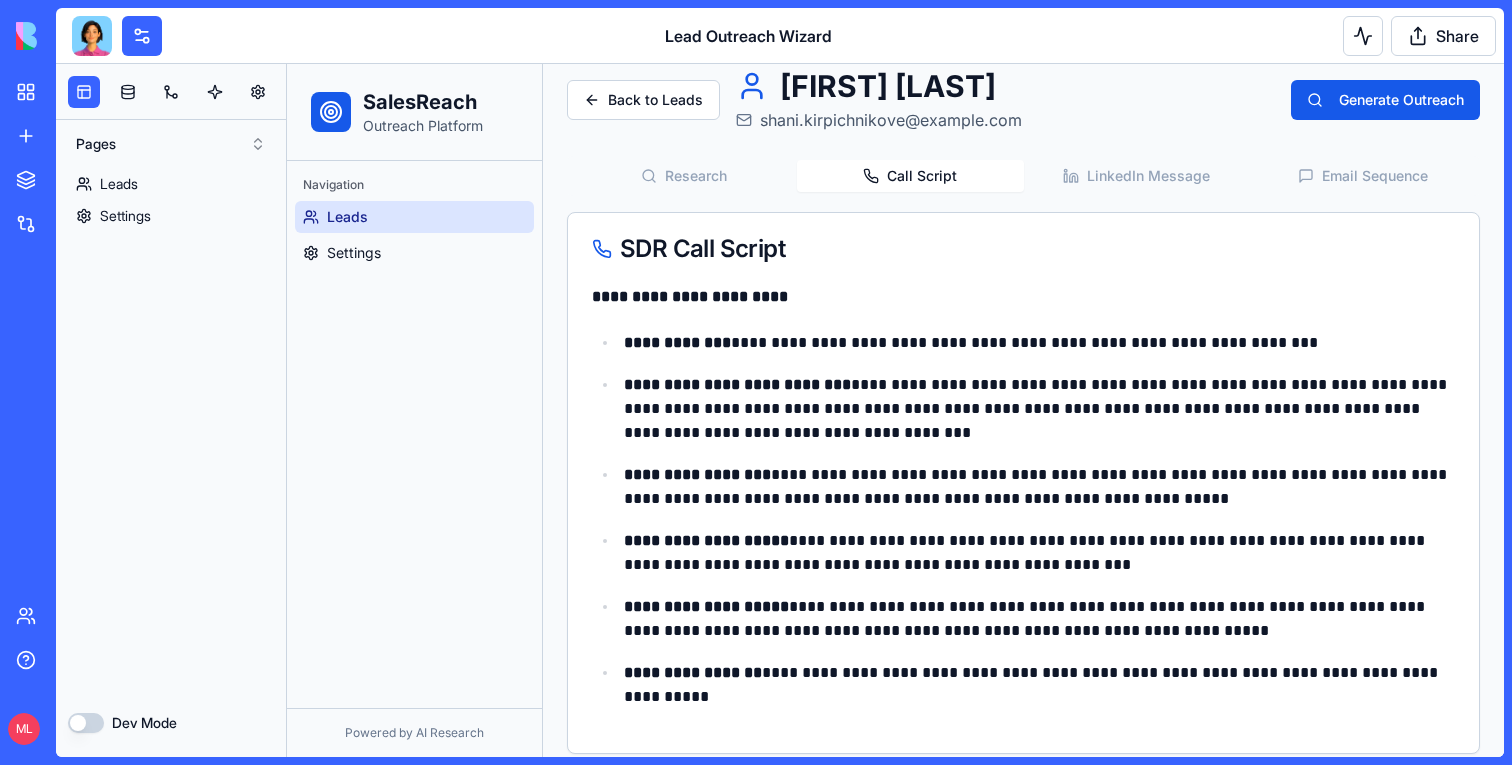 click at bounding box center (171, 92) 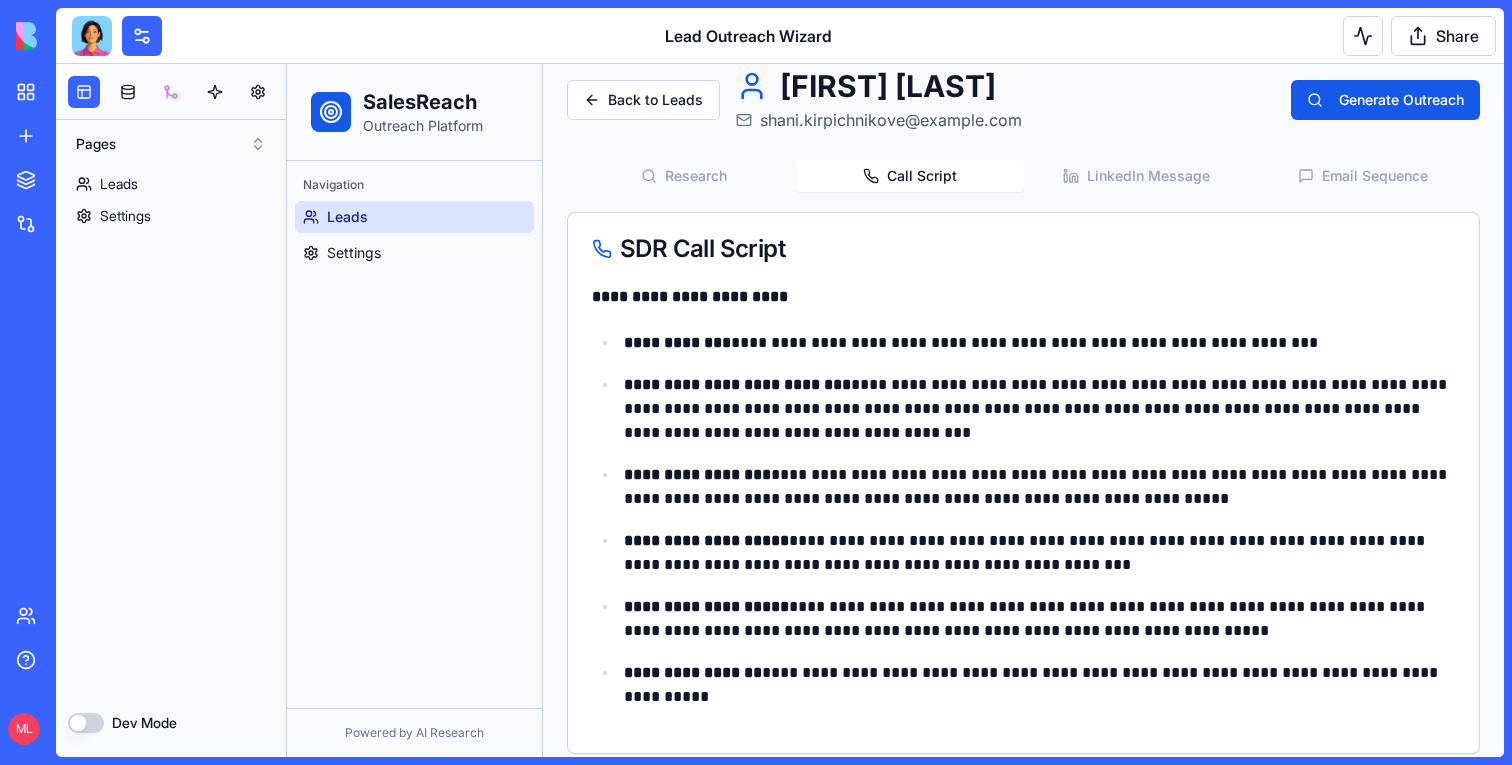 click at bounding box center [171, 92] 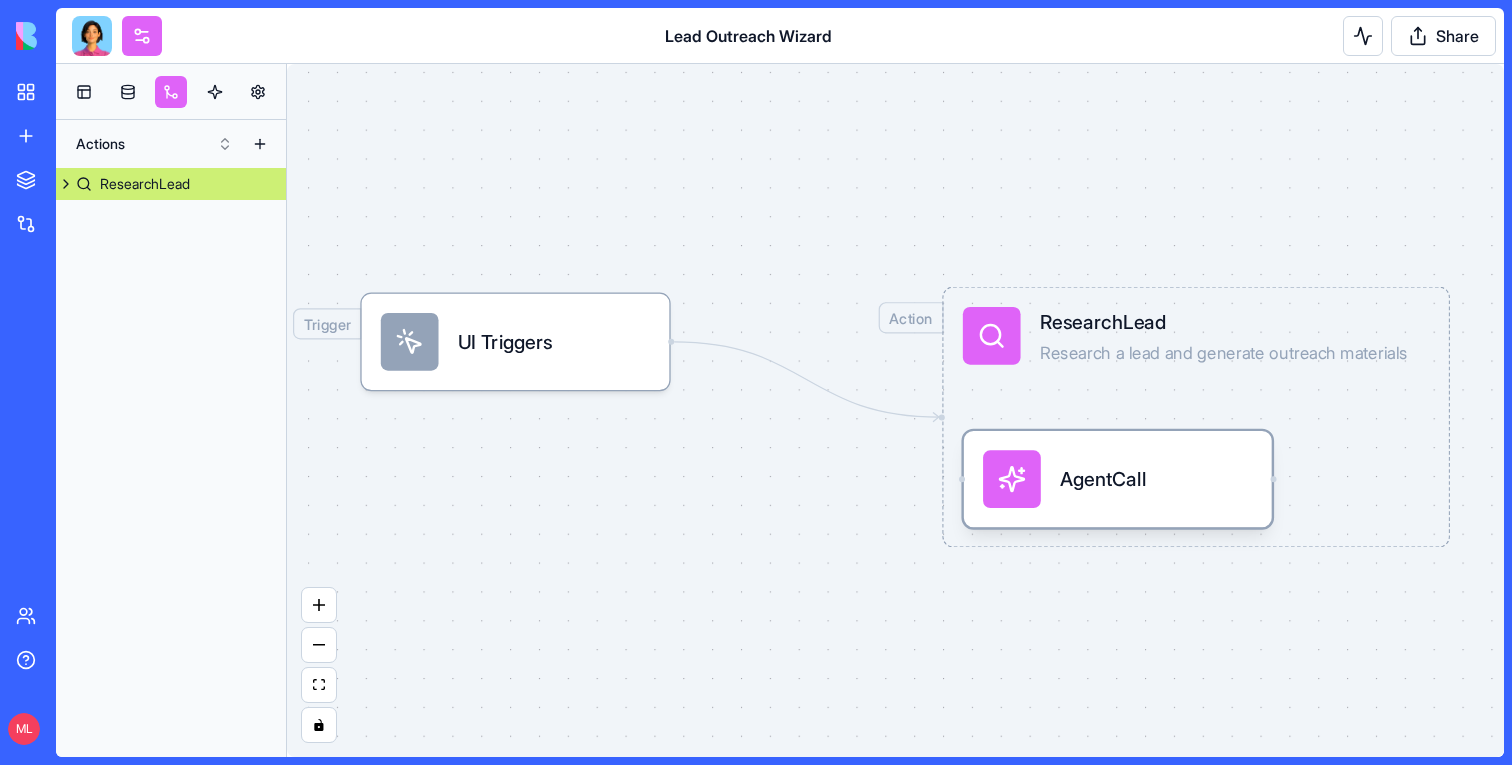 click on "AgentCall" at bounding box center [1117, 479] 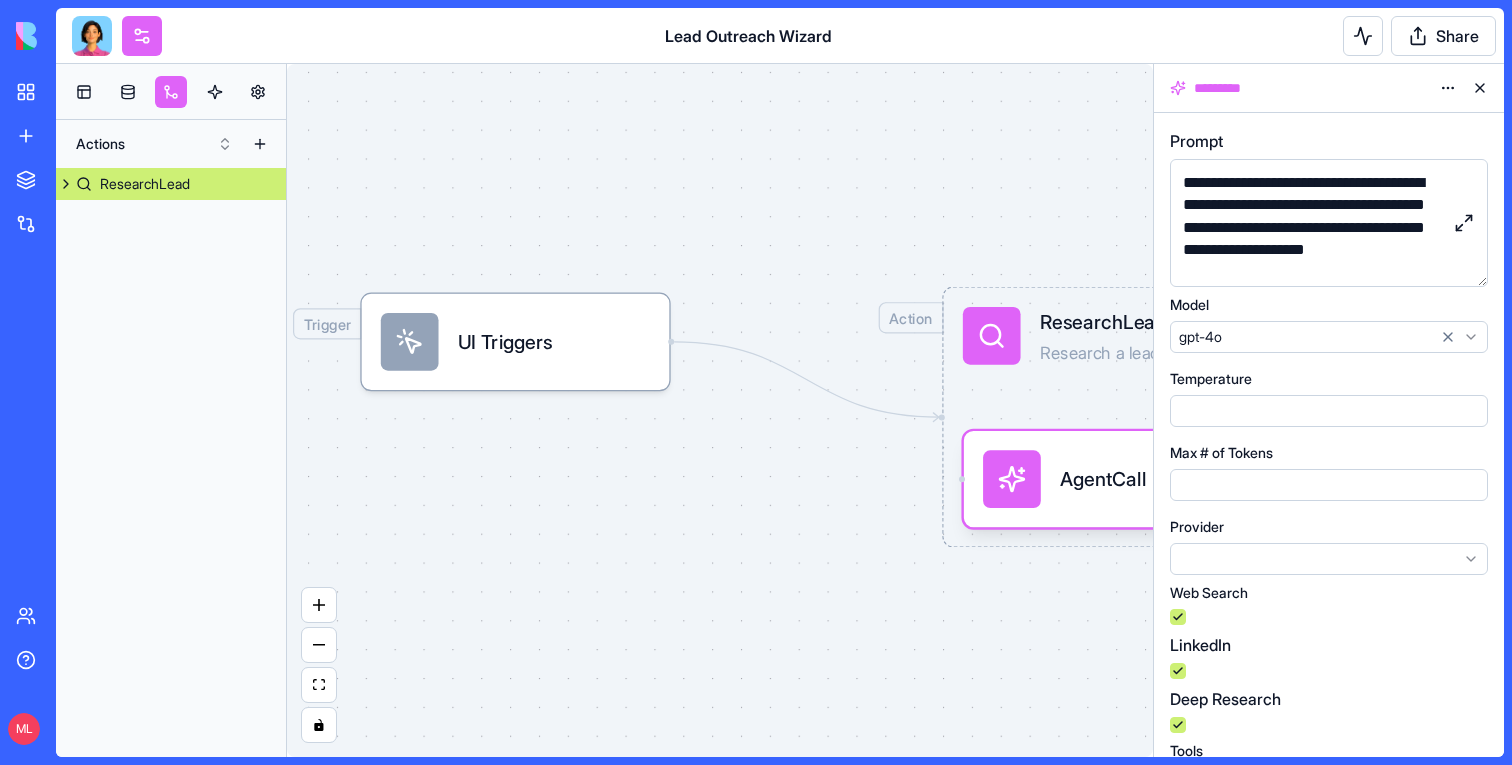 click at bounding box center (1464, 223) 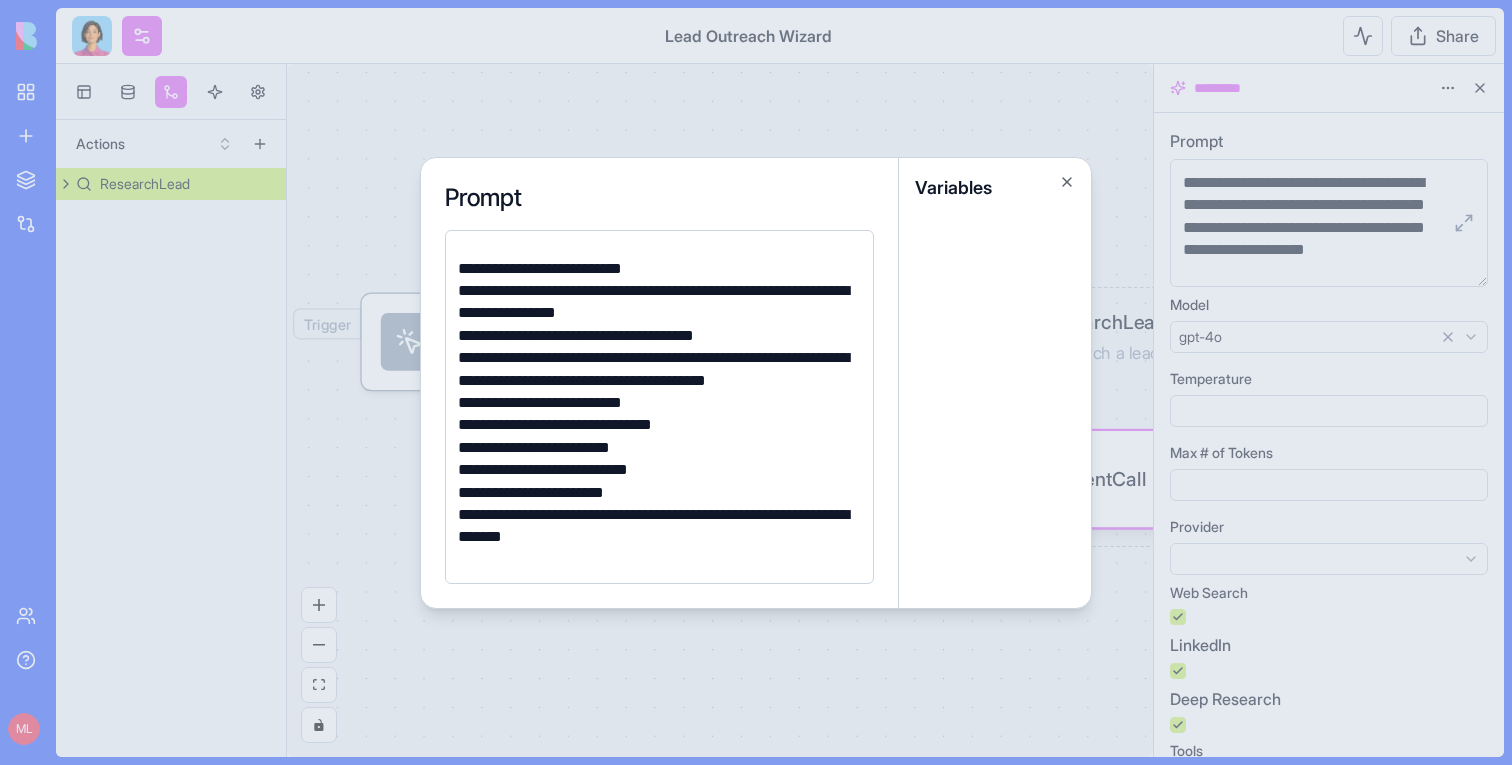 scroll, scrollTop: 389, scrollLeft: 0, axis: vertical 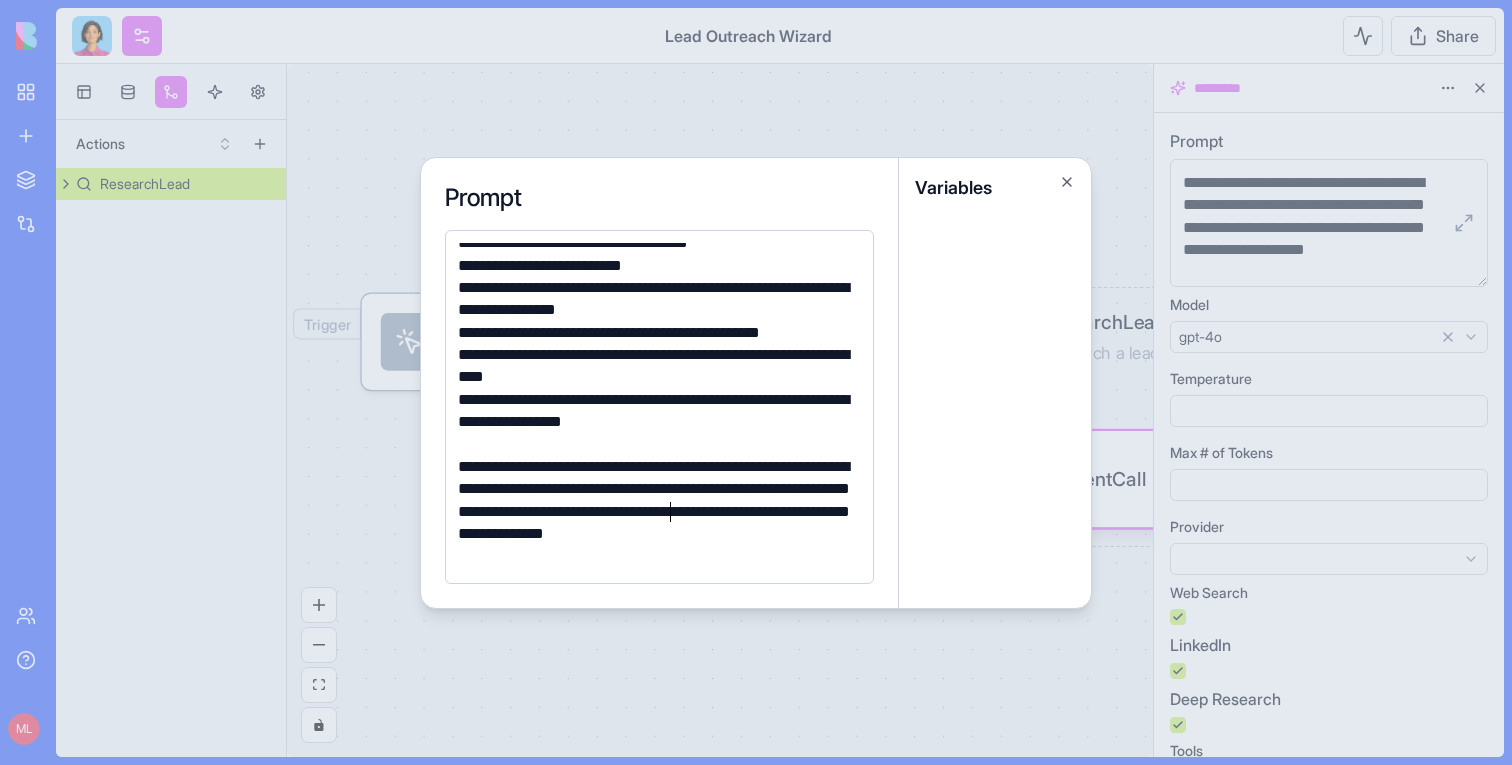 click on "**********" at bounding box center [656, 512] 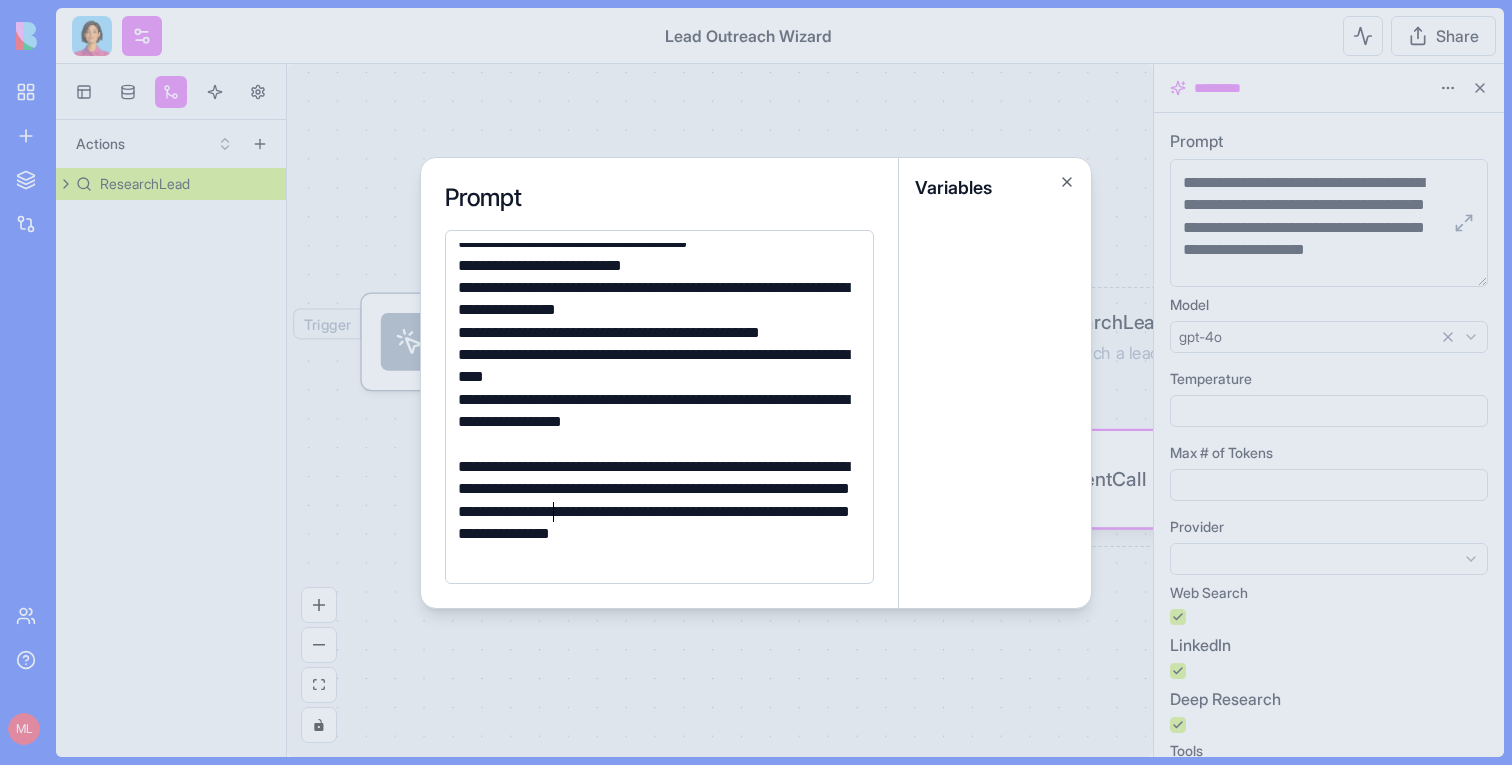 click on "**********" at bounding box center [656, 512] 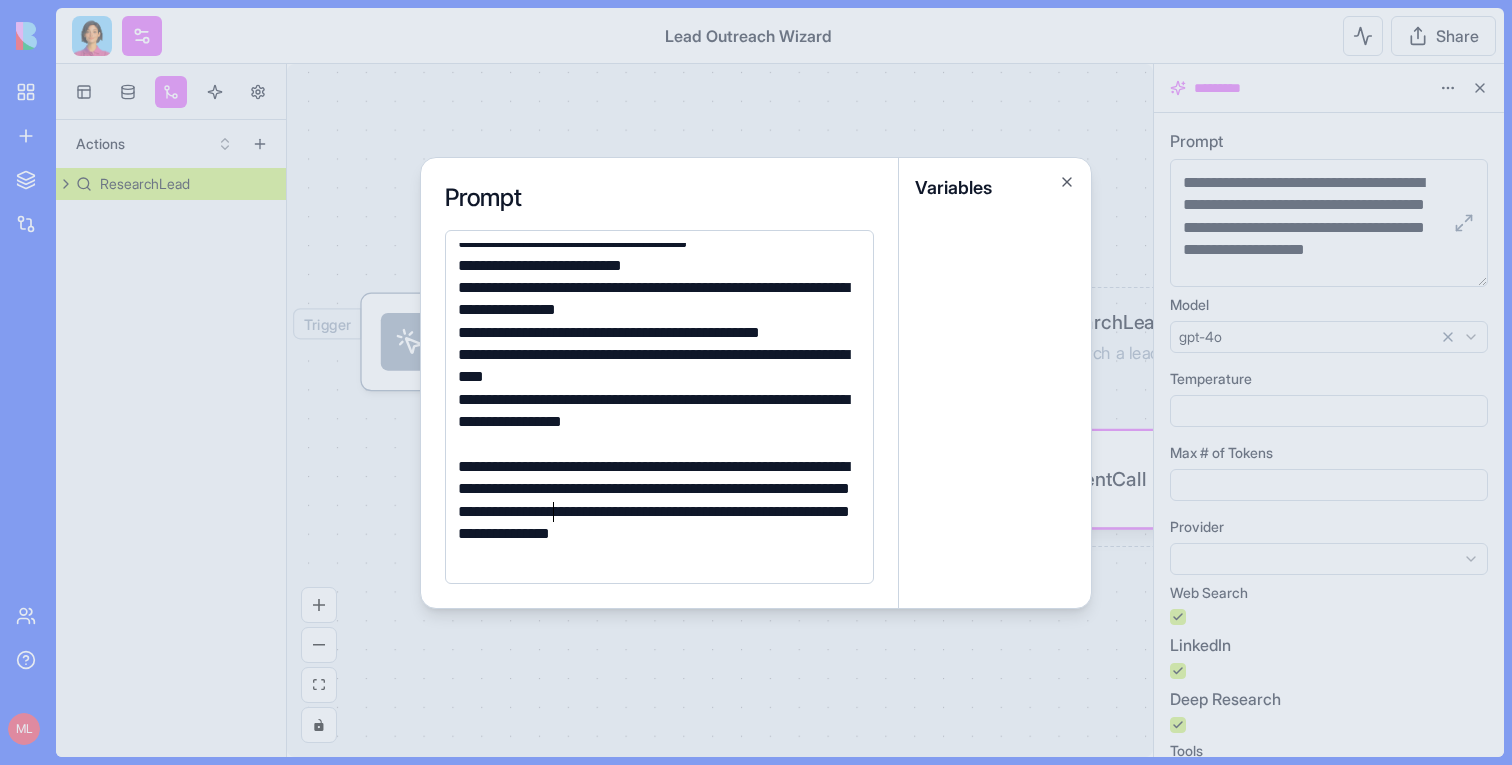 click on "**********" at bounding box center (656, 512) 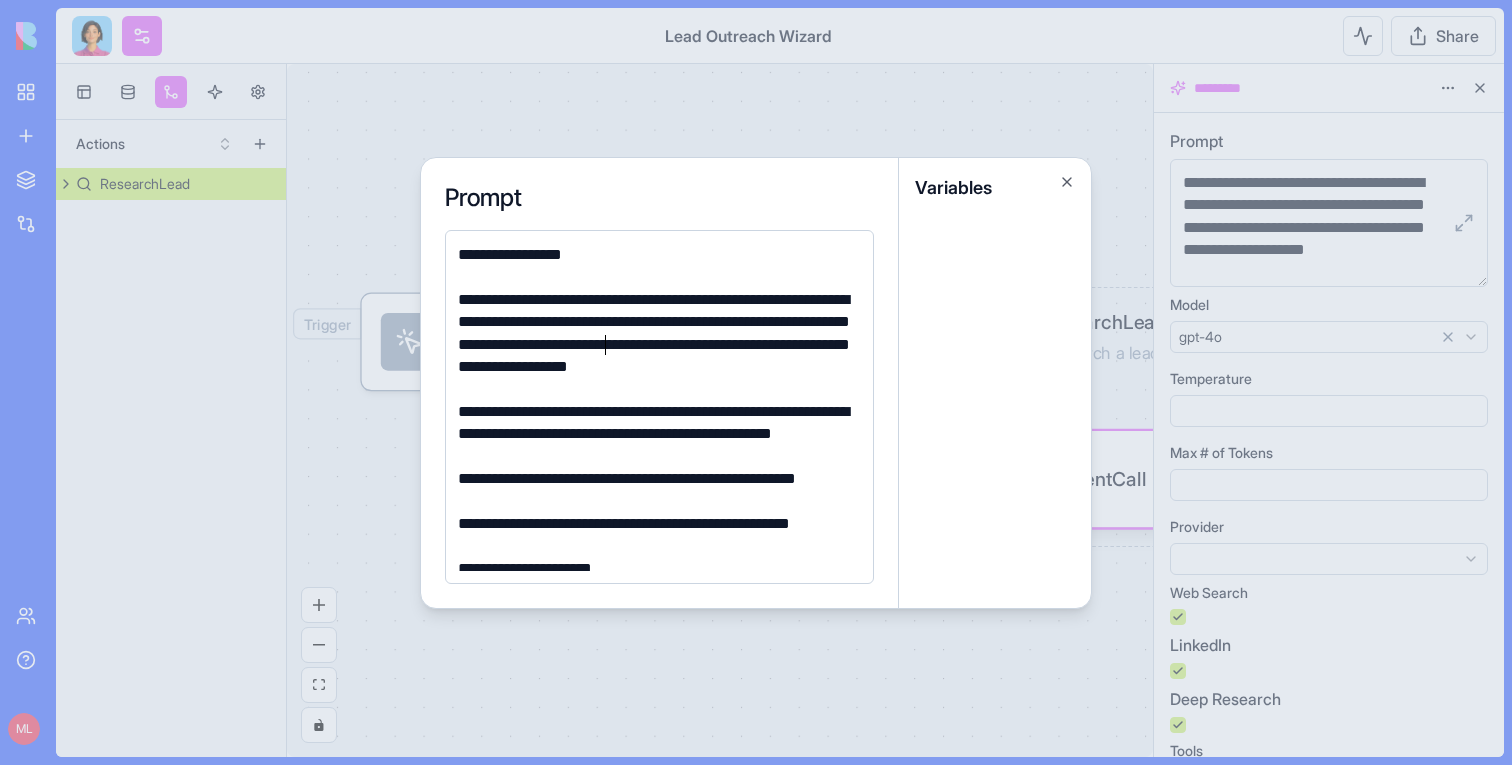 scroll, scrollTop: 1007, scrollLeft: 0, axis: vertical 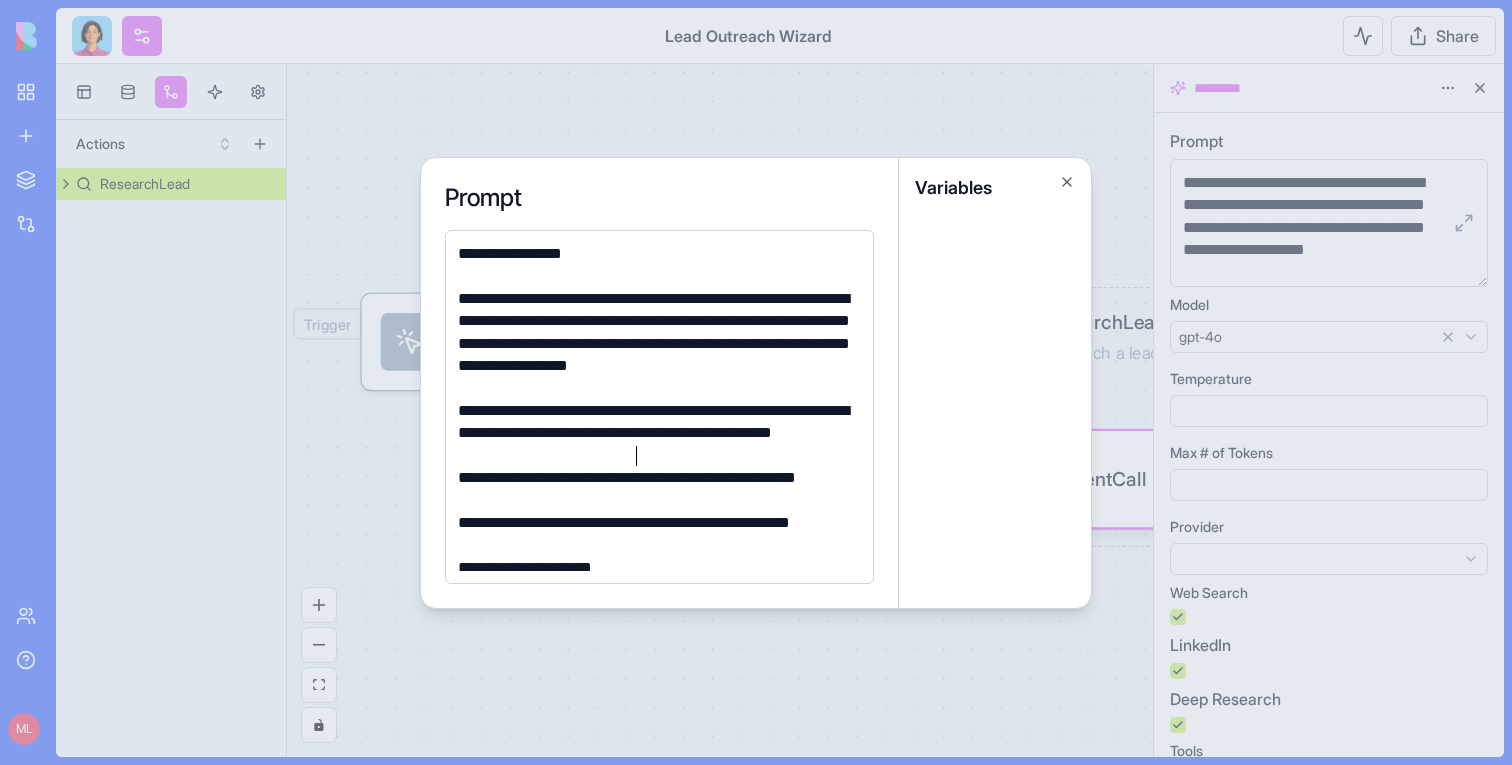 click on "**********" at bounding box center [656, 433] 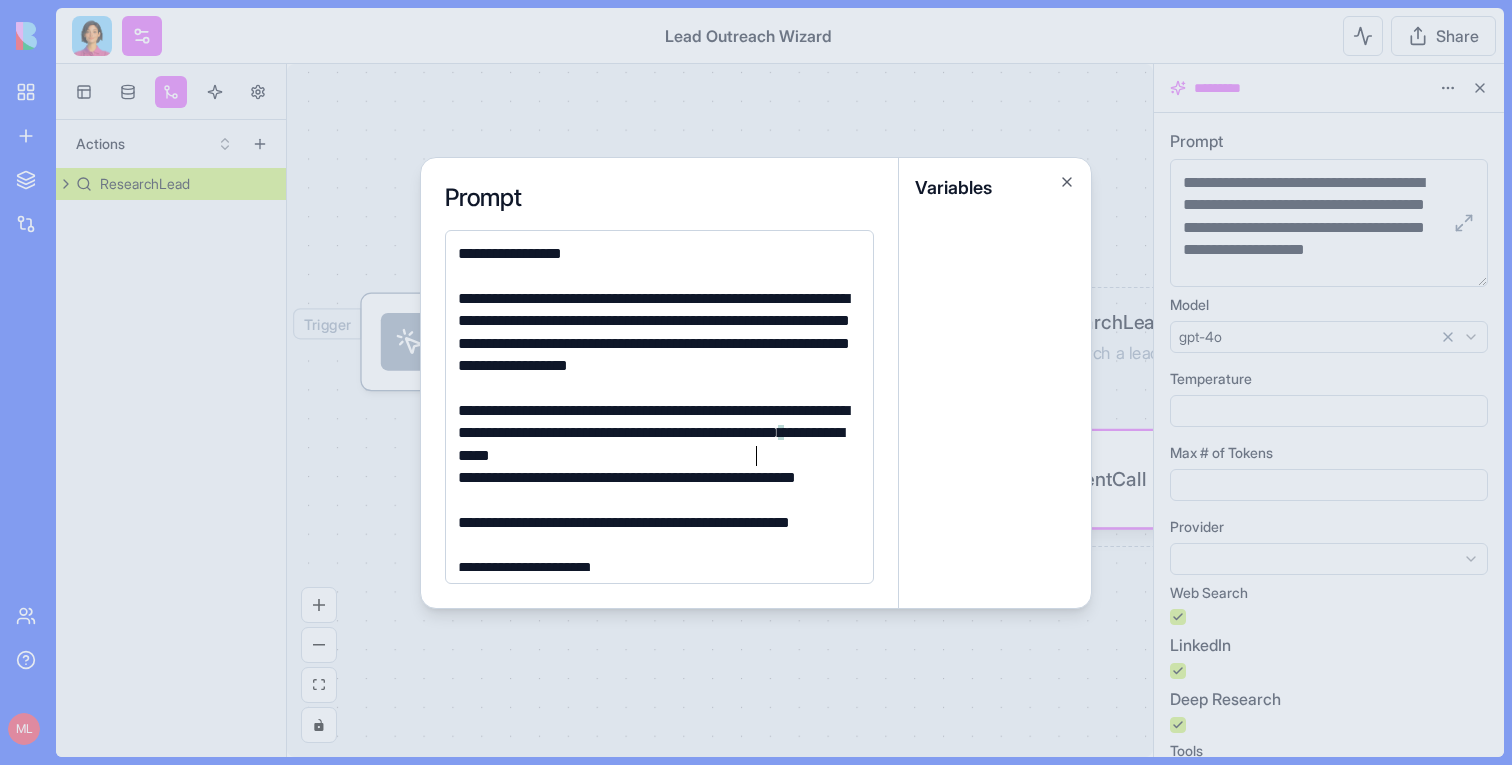 click on "**********" at bounding box center (656, 433) 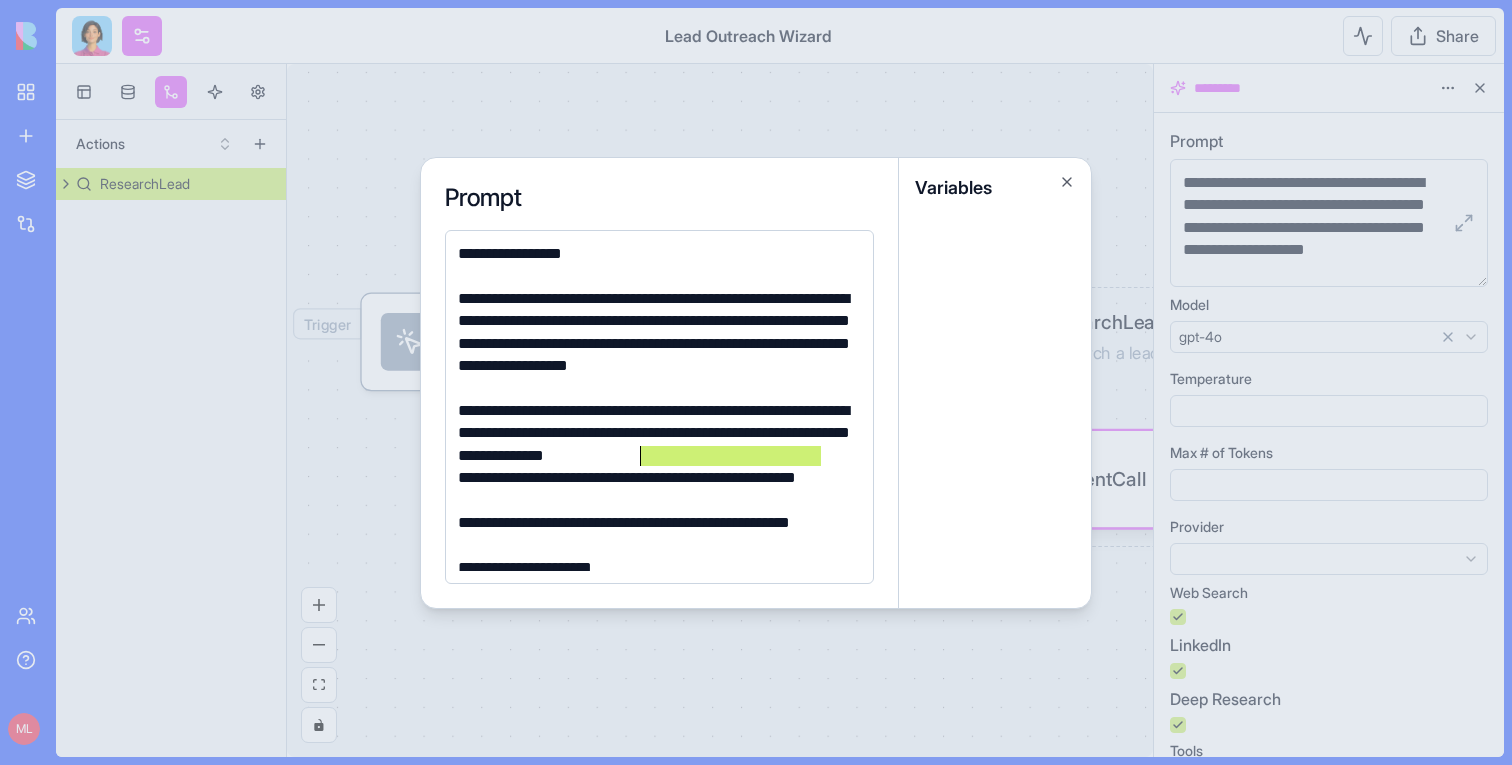 drag, startPoint x: 850, startPoint y: 455, endPoint x: 641, endPoint y: 453, distance: 209.00957 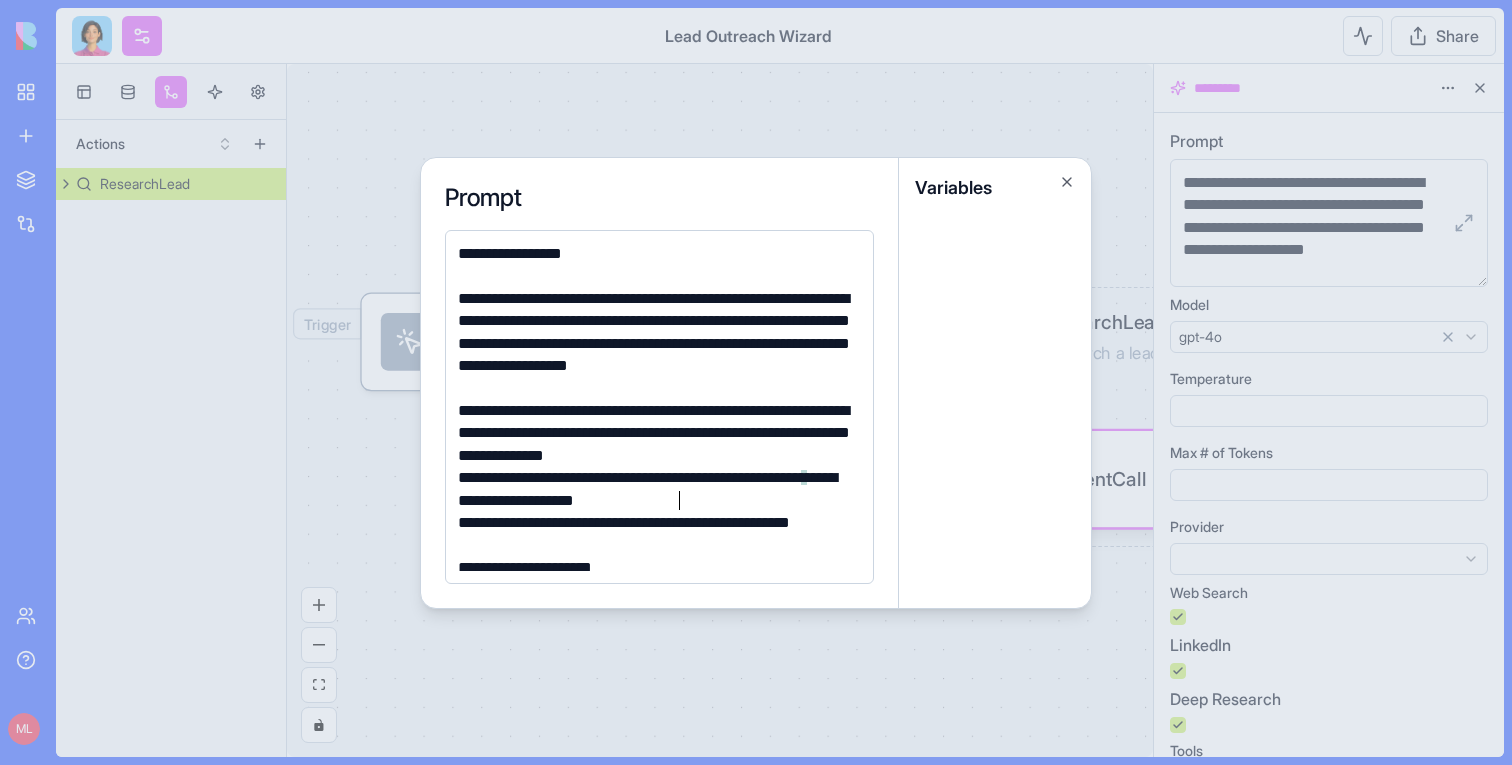 click on "**********" at bounding box center (656, 489) 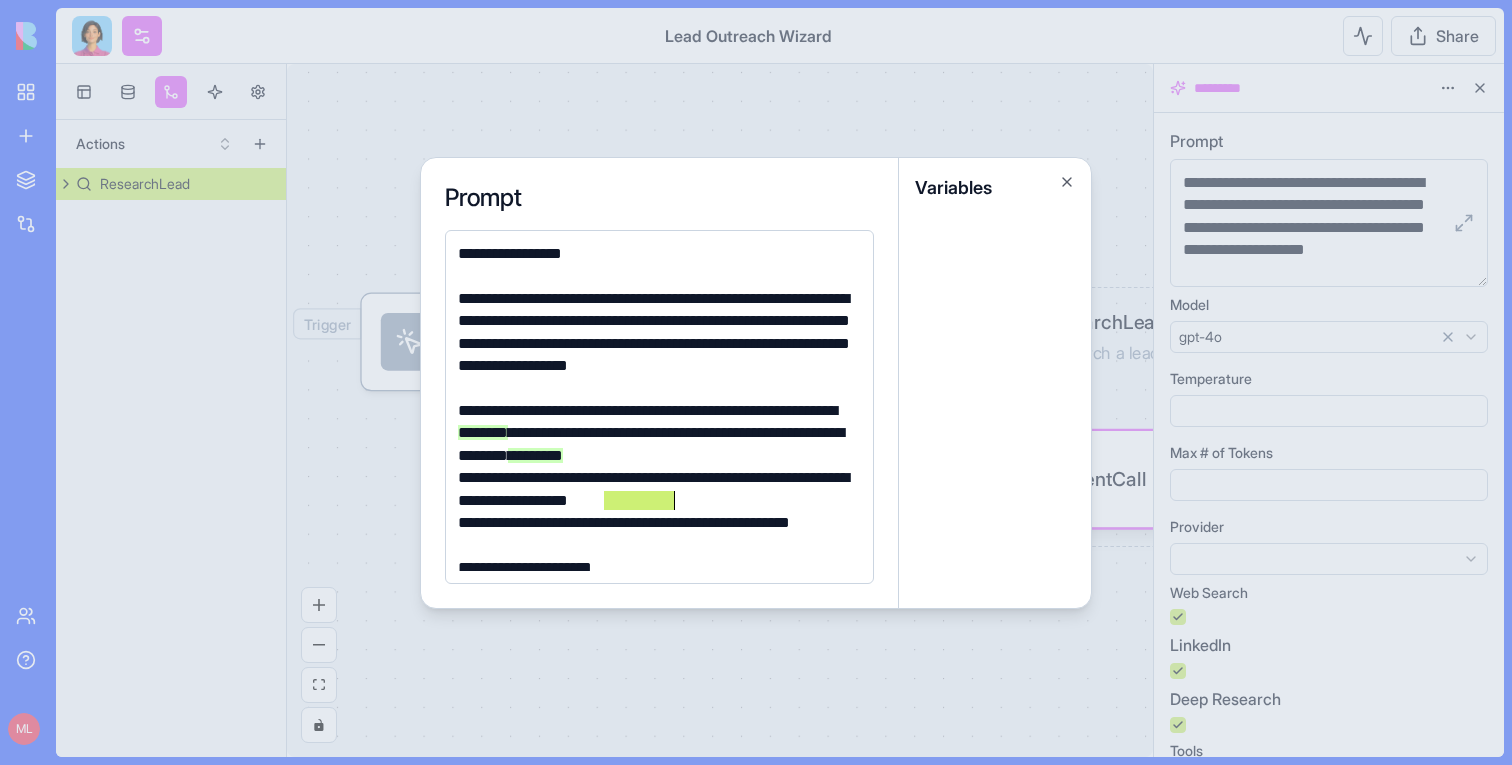 click on "**********" at bounding box center [656, 489] 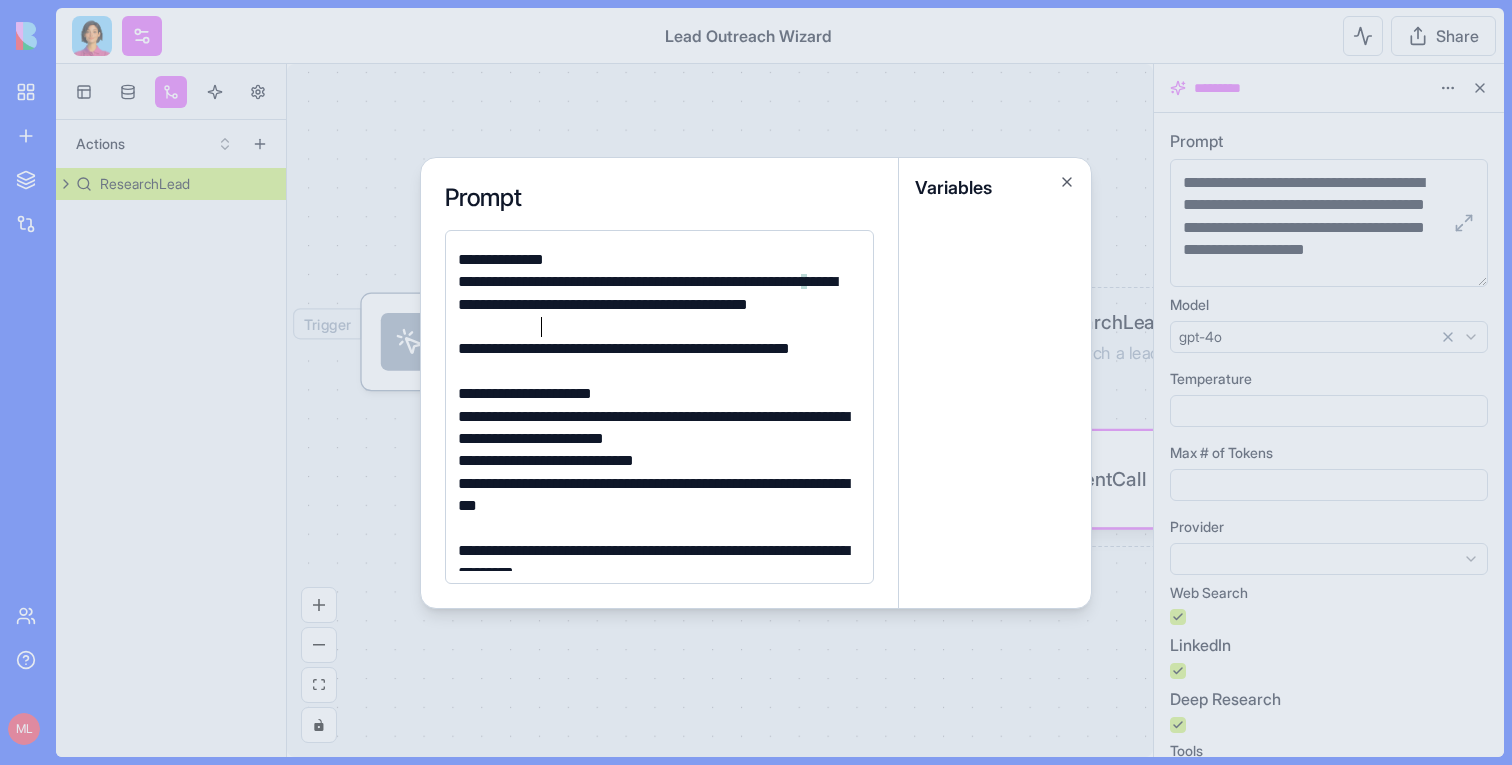 scroll, scrollTop: 1206, scrollLeft: 0, axis: vertical 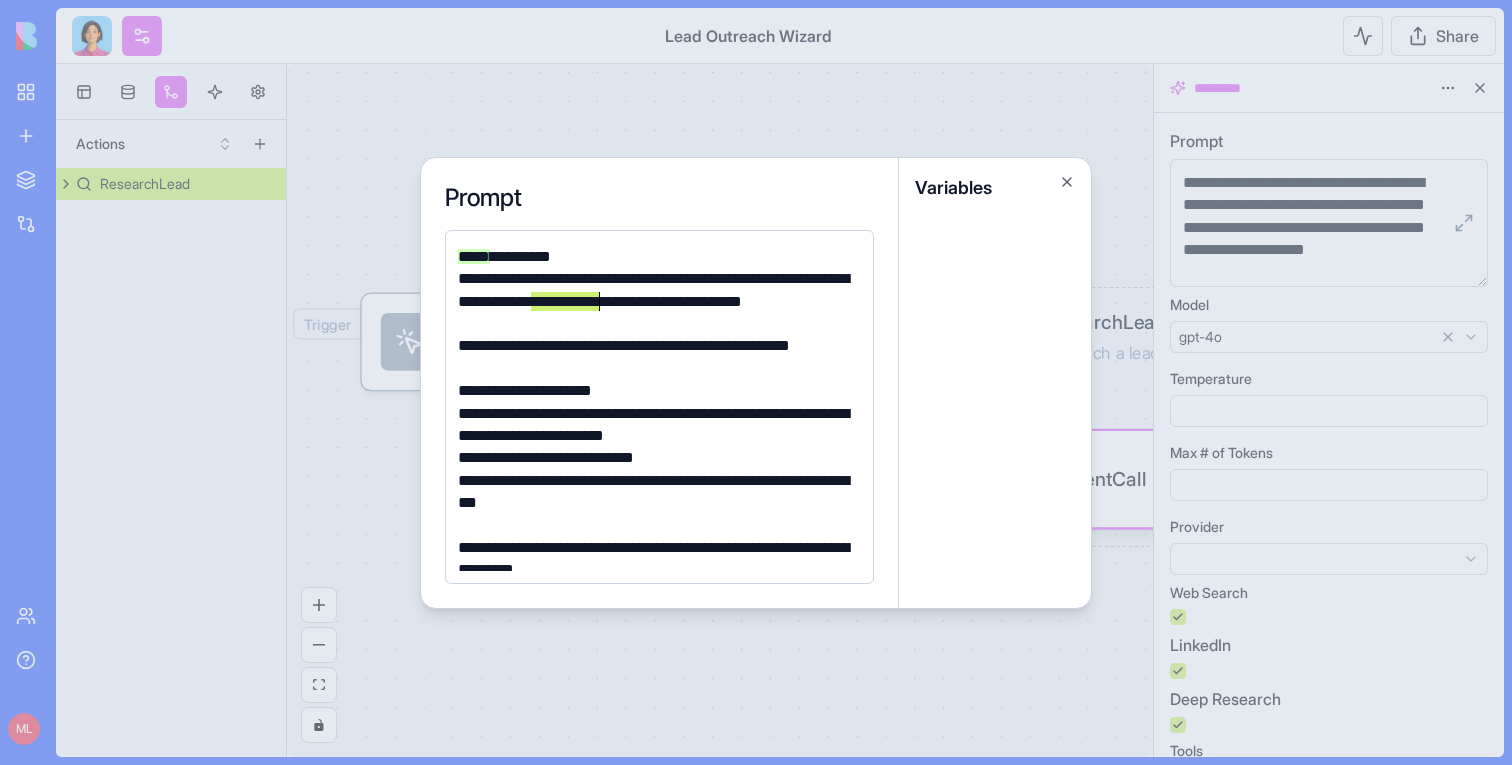 drag, startPoint x: 533, startPoint y: 300, endPoint x: 600, endPoint y: 298, distance: 67.02985 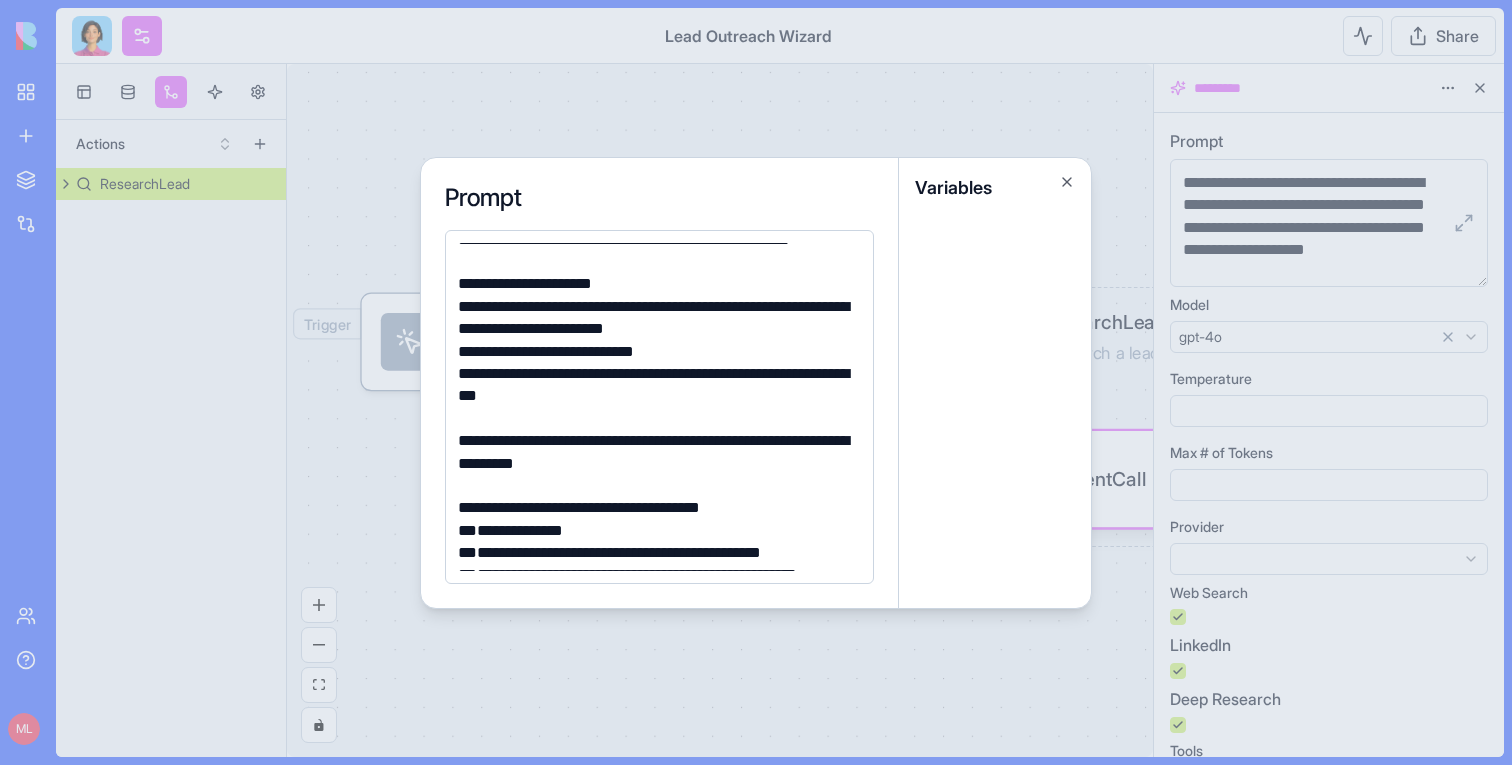 scroll, scrollTop: 1279, scrollLeft: 0, axis: vertical 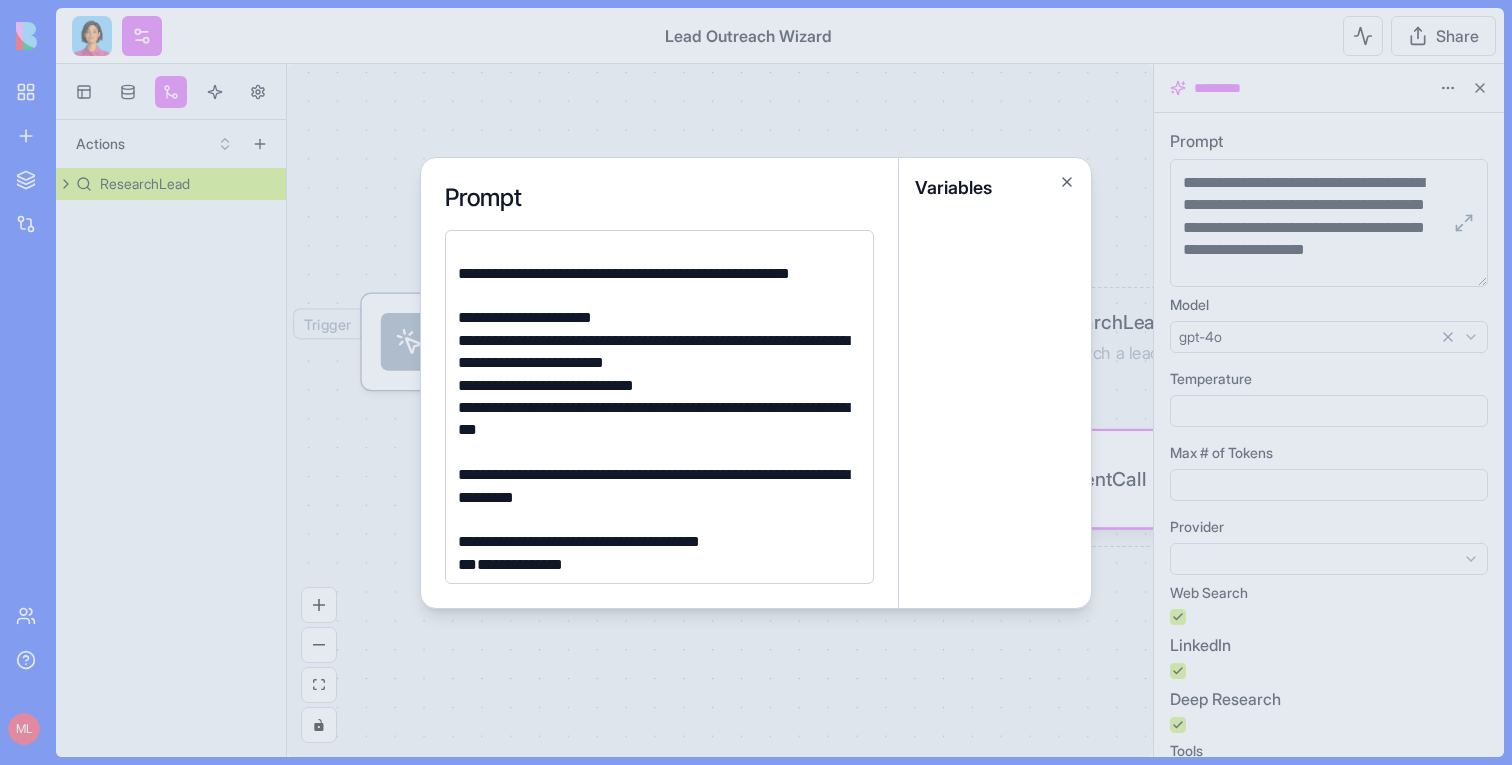 click on "**********" at bounding box center (656, 386) 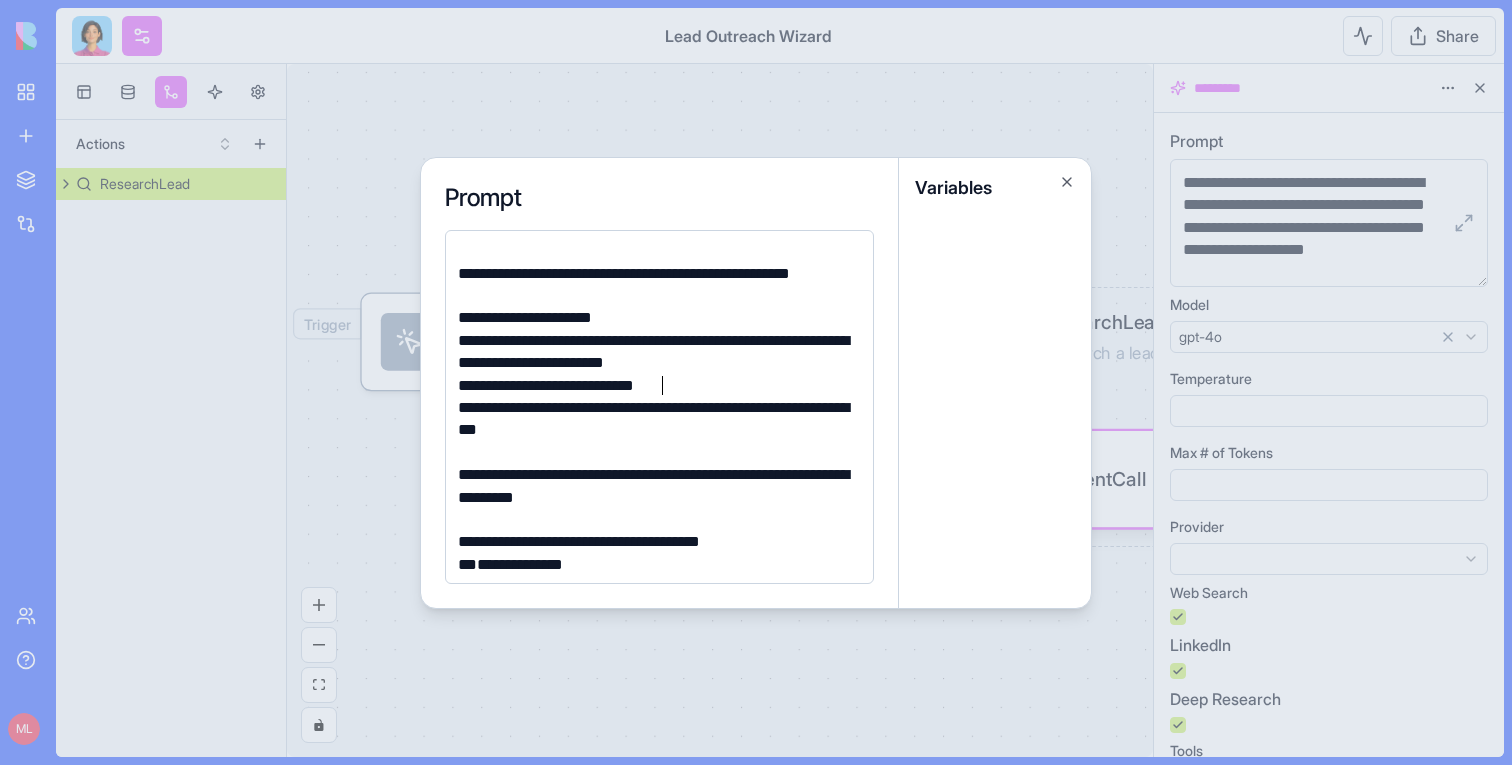 click on "**********" at bounding box center (656, 352) 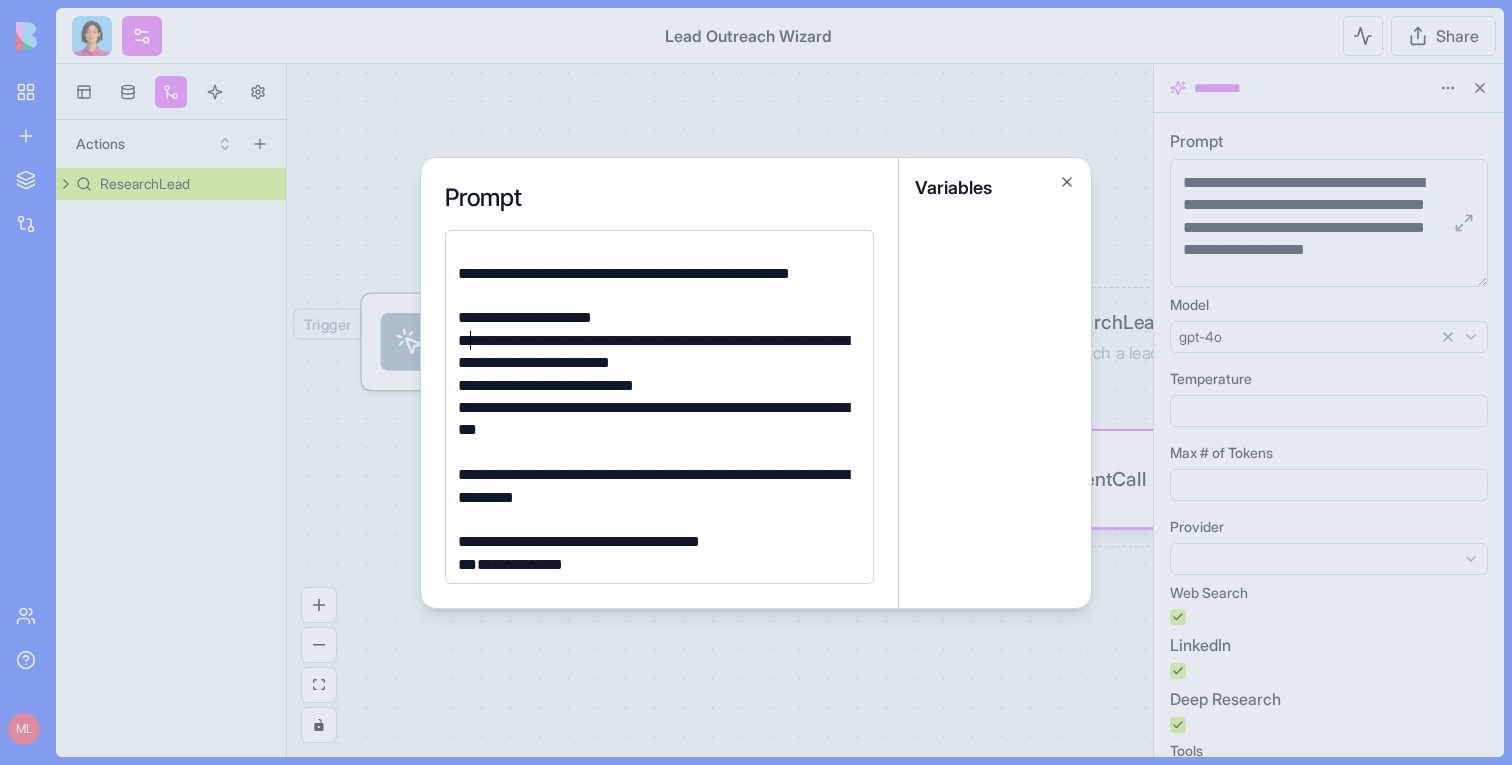 click on "**********" at bounding box center (656, 352) 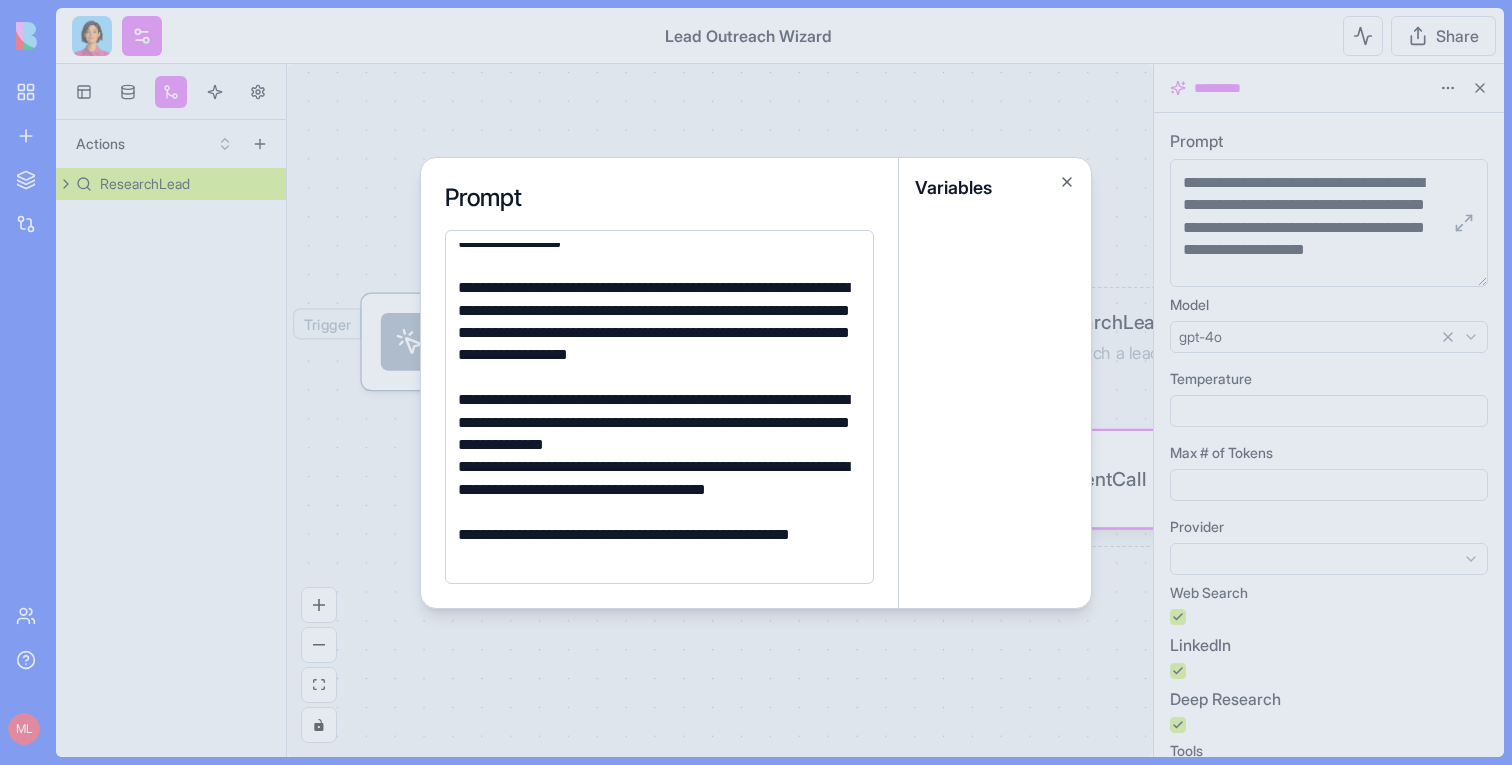 scroll, scrollTop: 960, scrollLeft: 0, axis: vertical 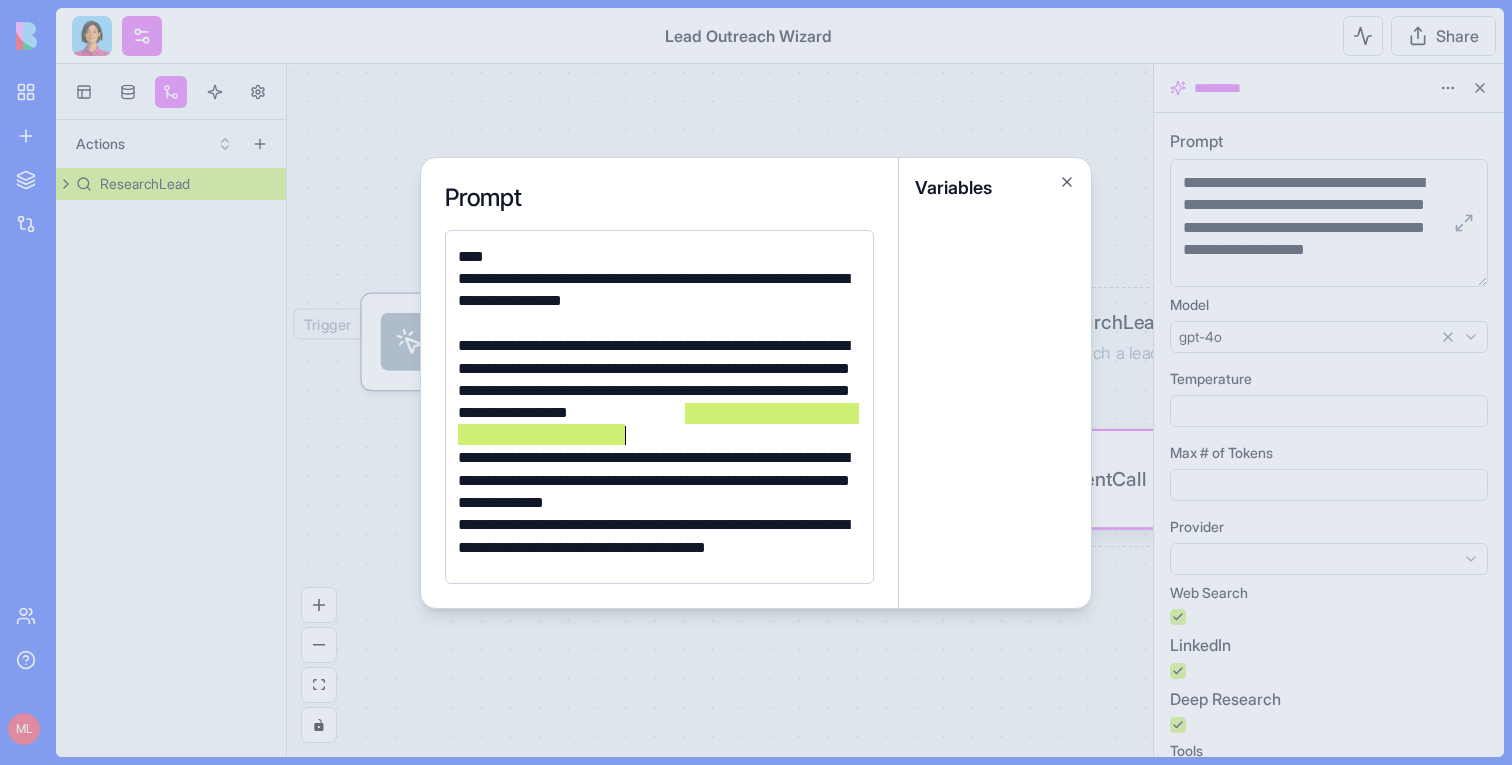 drag, startPoint x: 689, startPoint y: 411, endPoint x: 623, endPoint y: 439, distance: 71.693794 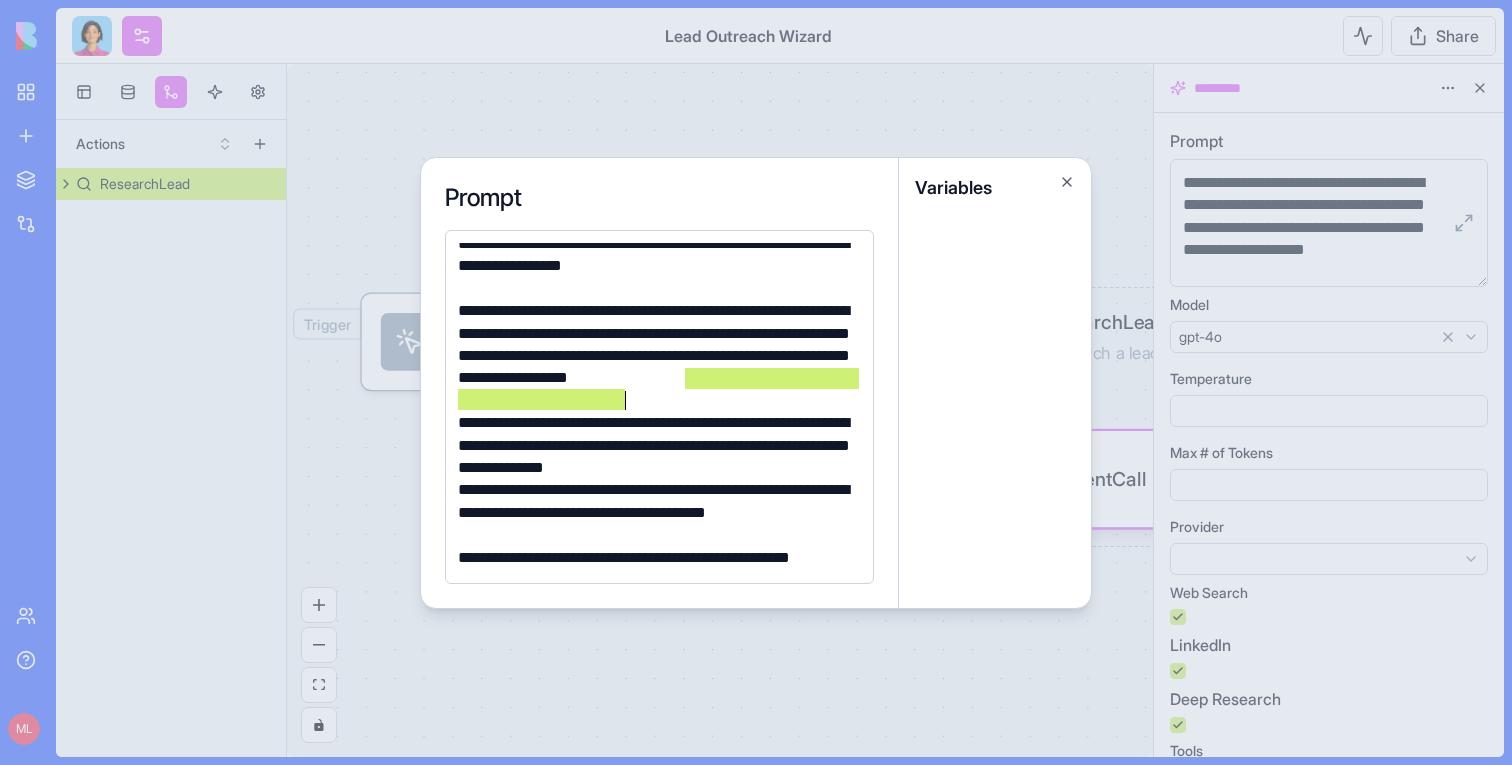 scroll, scrollTop: 996, scrollLeft: 0, axis: vertical 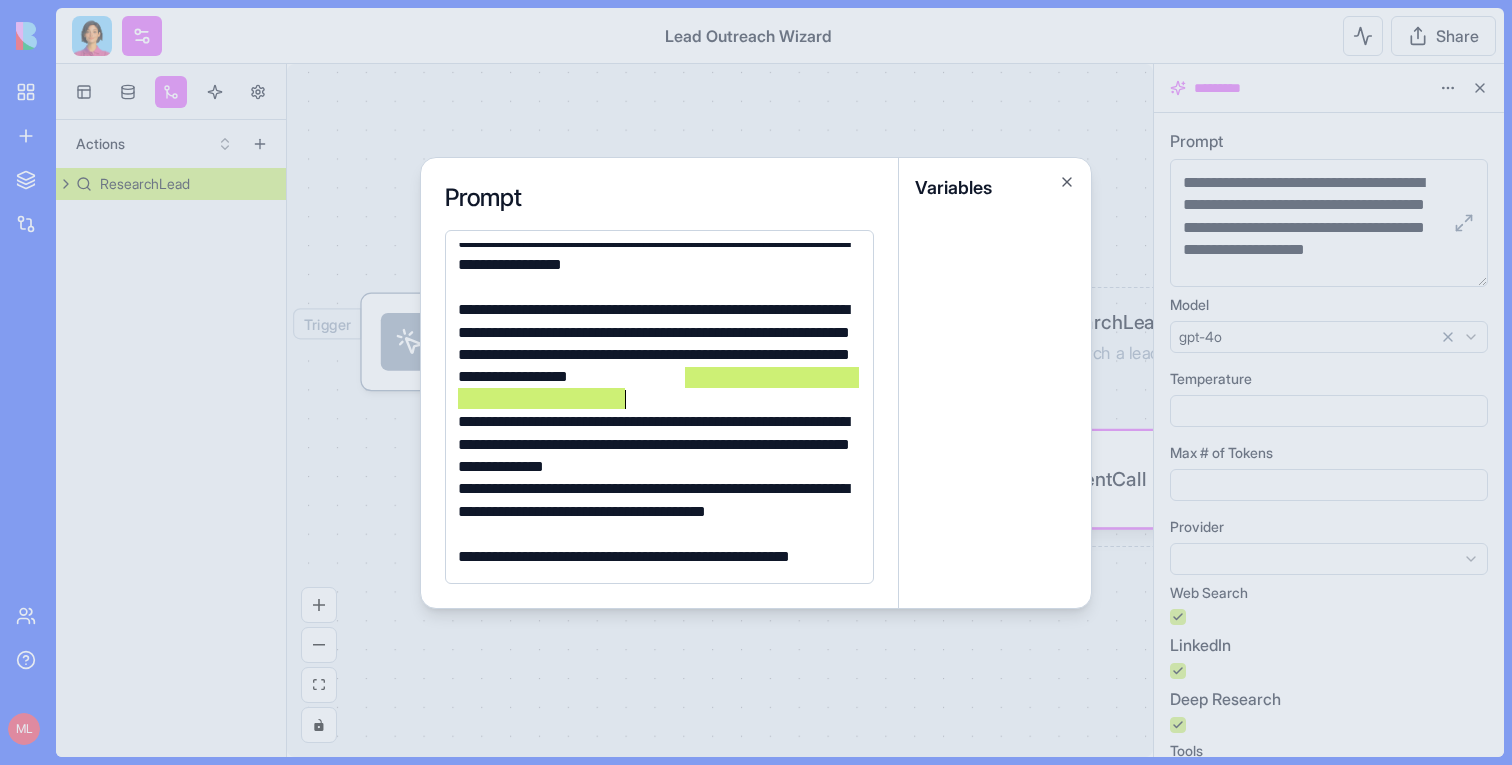 click on "**********" at bounding box center (656, 355) 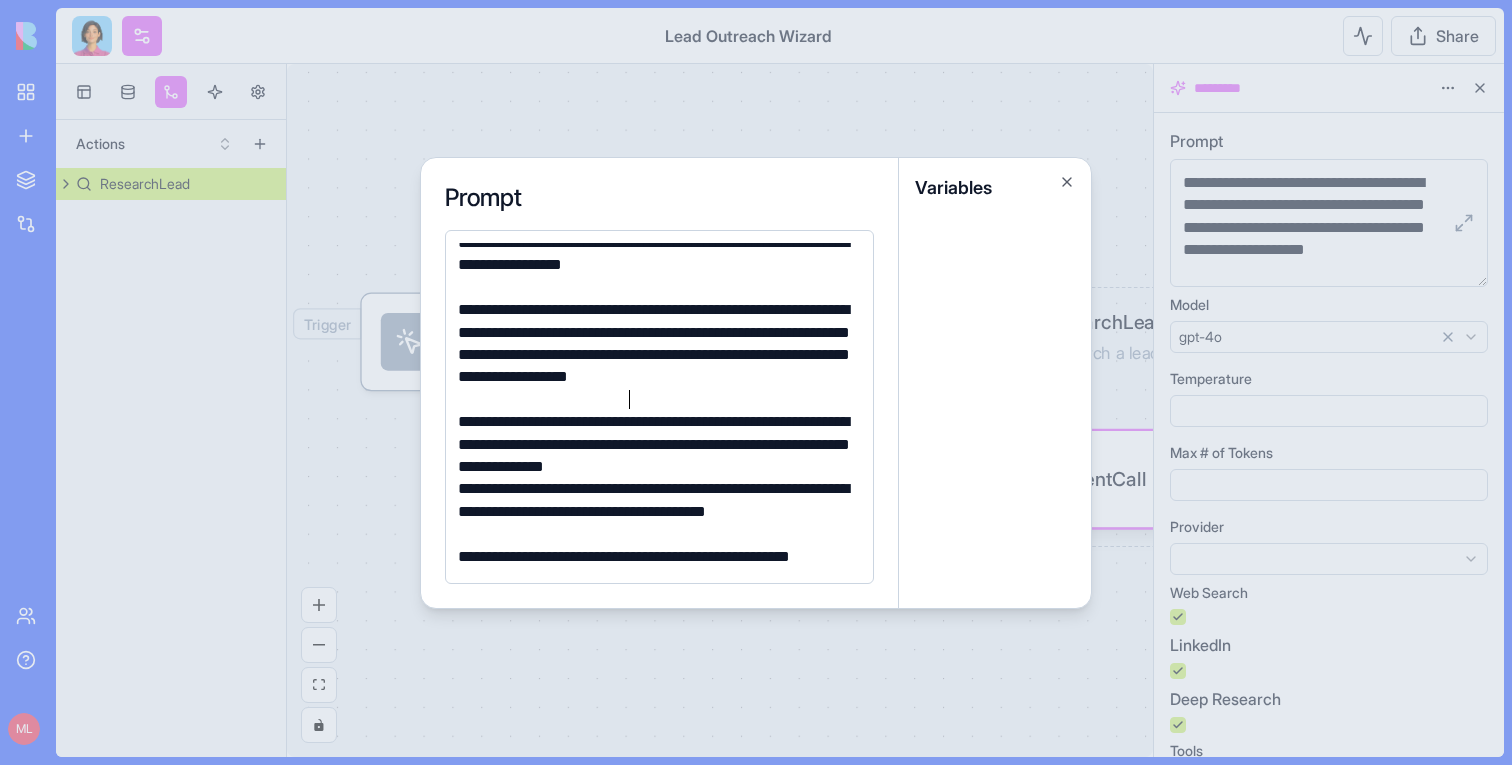 click on "**********" at bounding box center (656, 355) 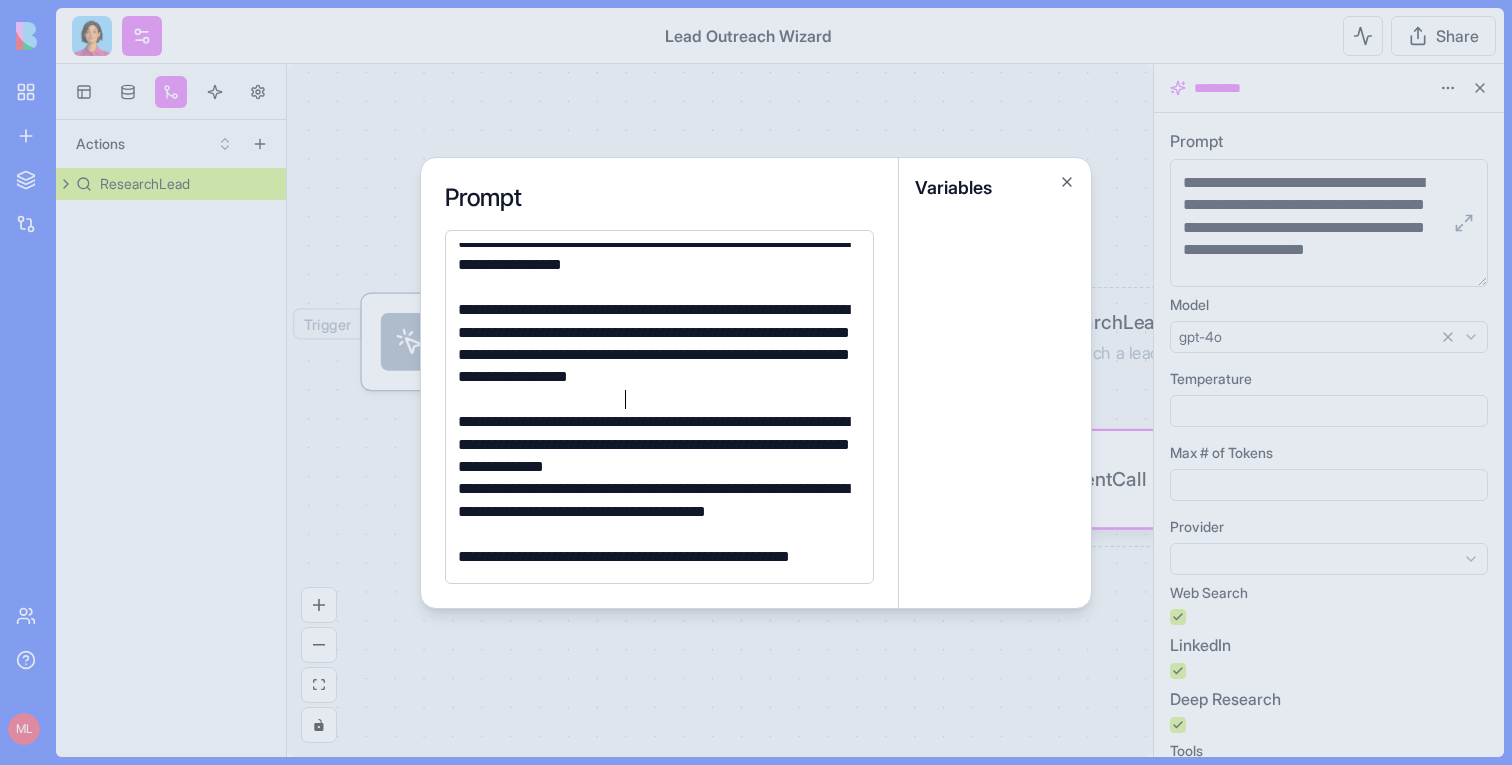 click on "**********" at bounding box center [656, 355] 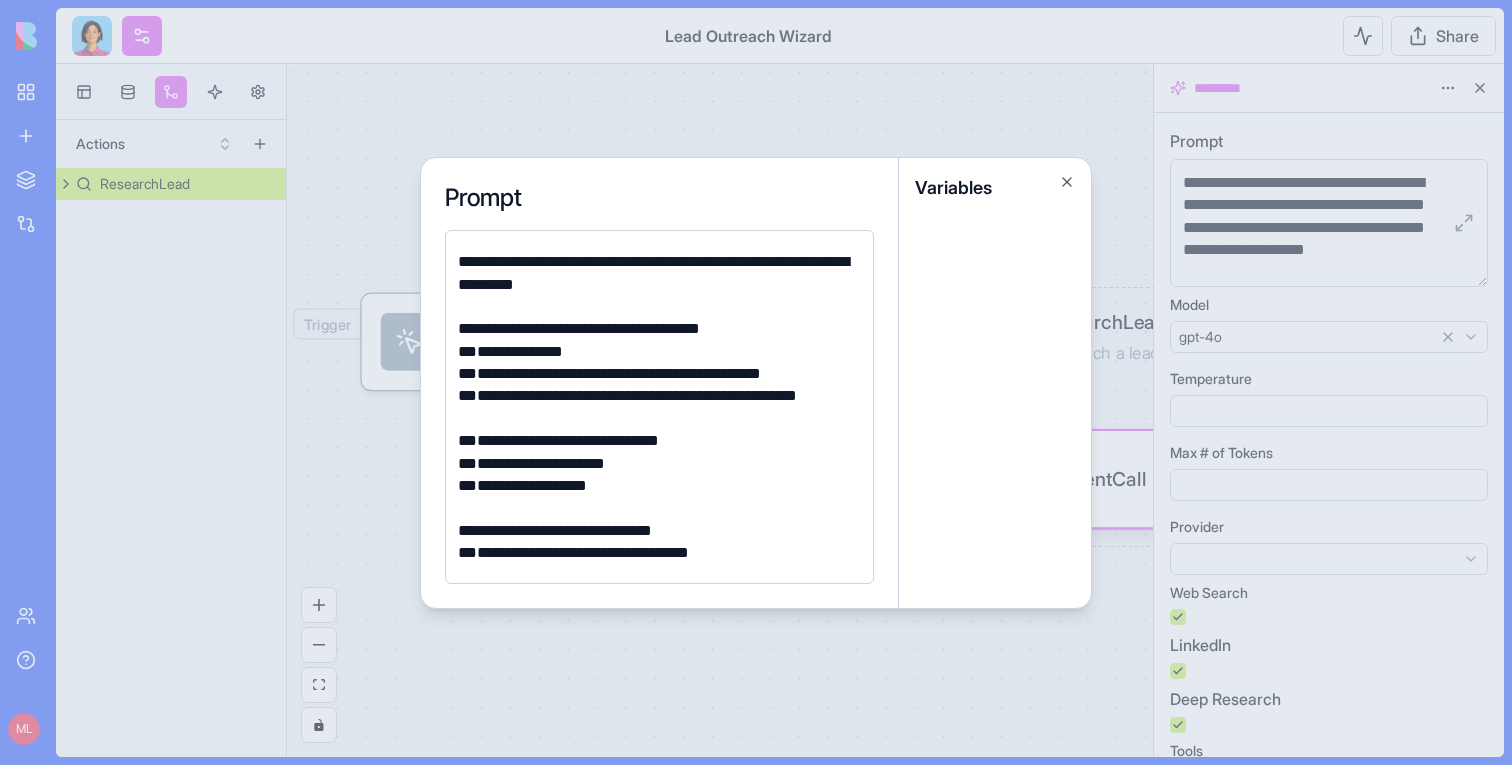 scroll, scrollTop: 1501, scrollLeft: 0, axis: vertical 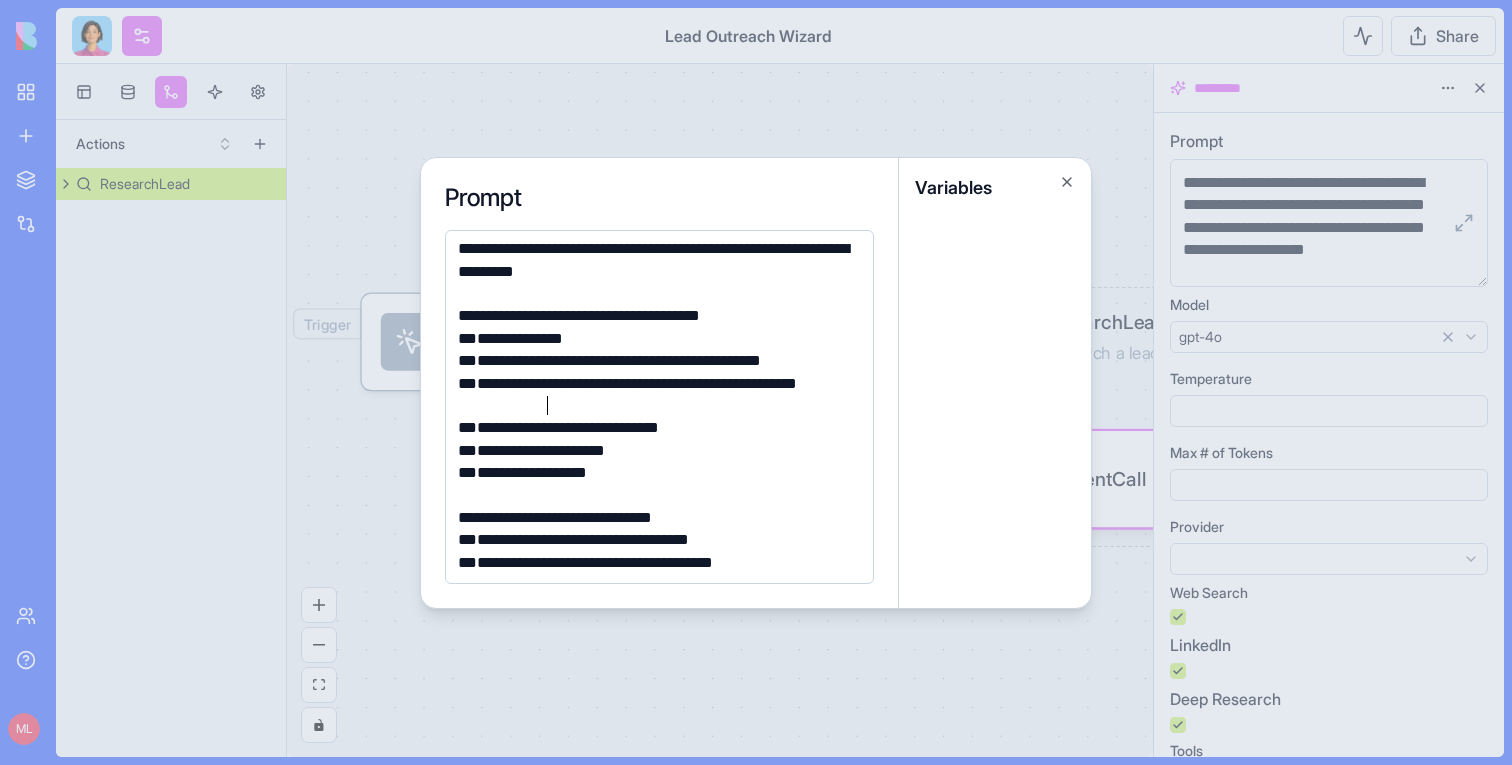 click on "**********" at bounding box center [656, 395] 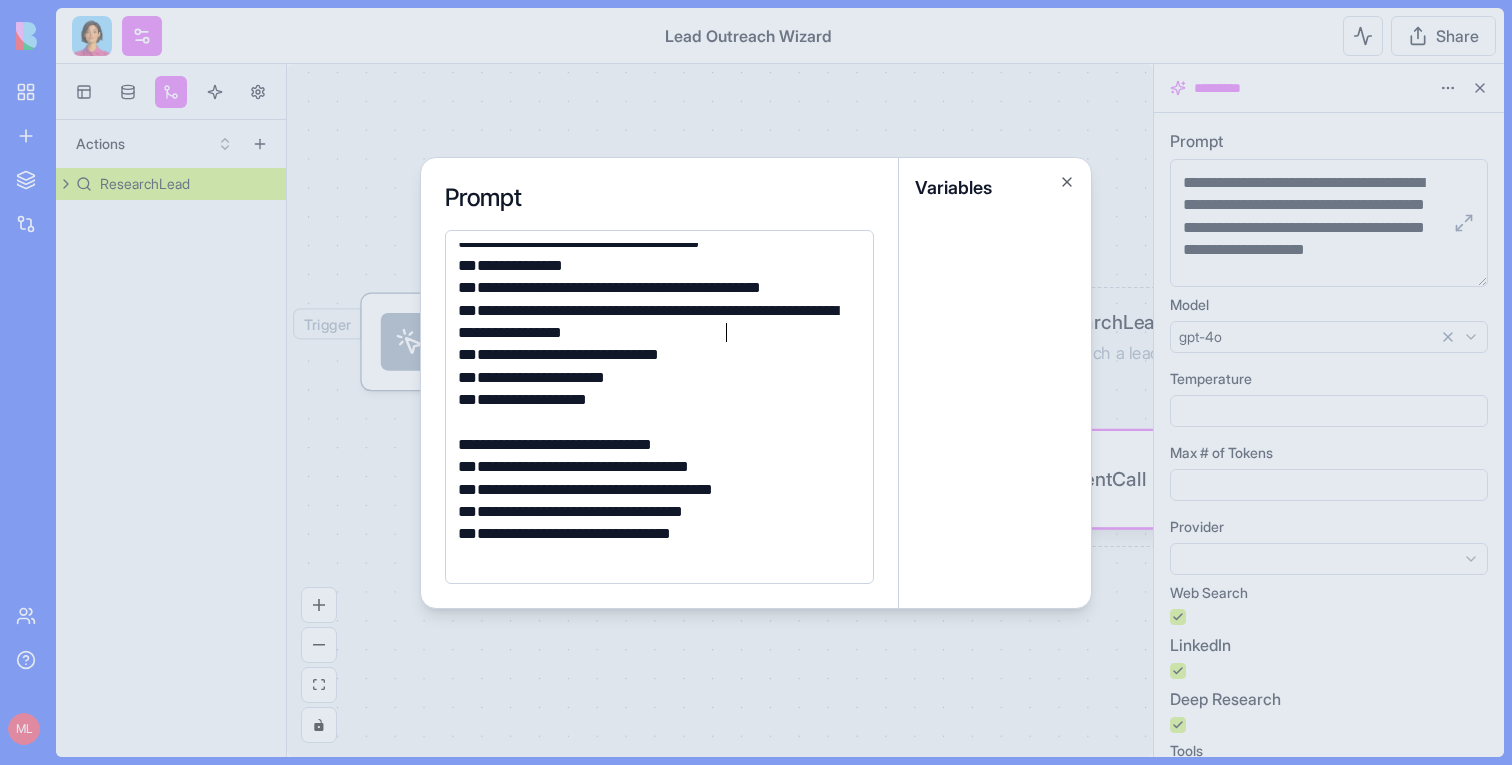 scroll, scrollTop: 1580, scrollLeft: 0, axis: vertical 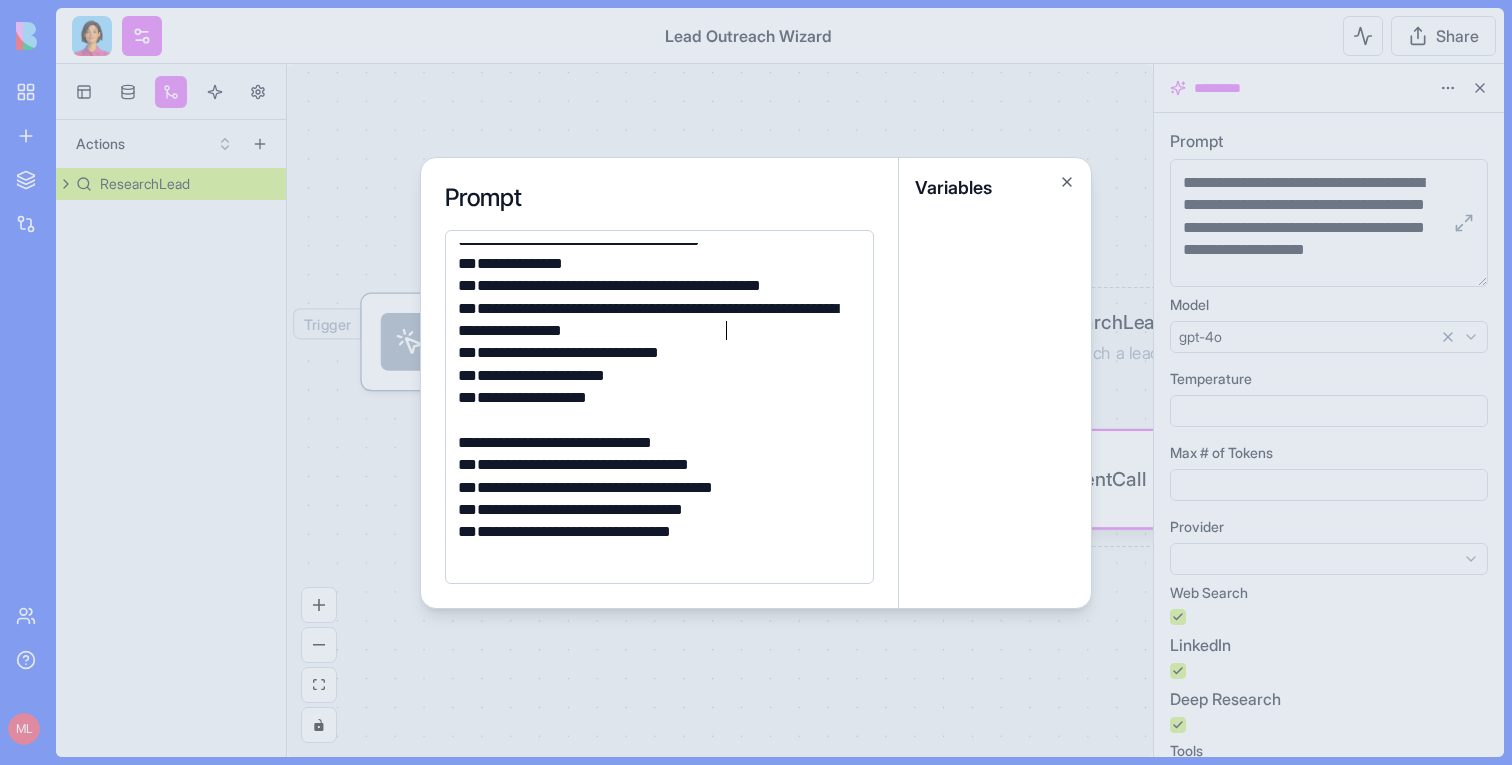 click at bounding box center [756, 382] 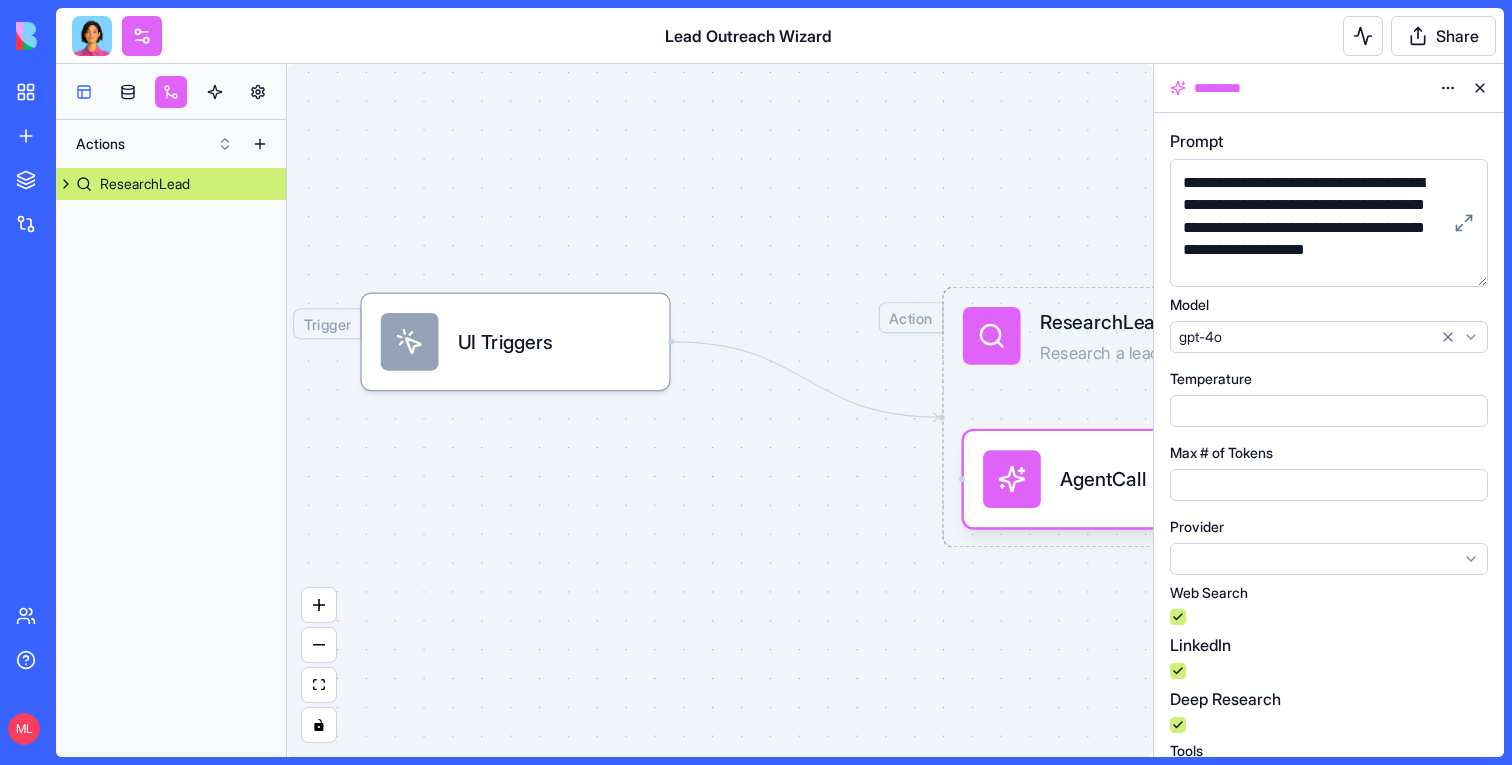 click at bounding box center [84, 92] 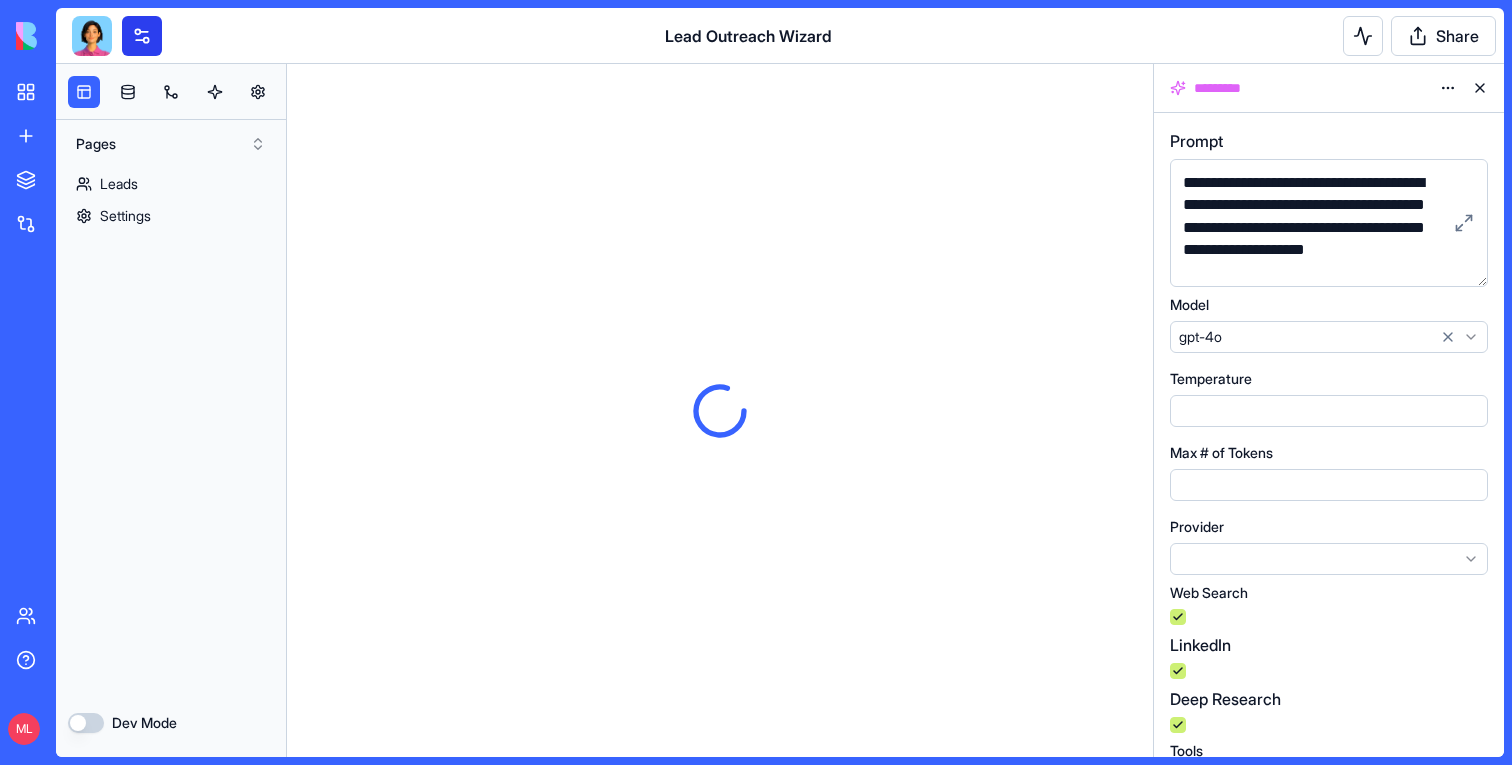 scroll, scrollTop: 0, scrollLeft: 0, axis: both 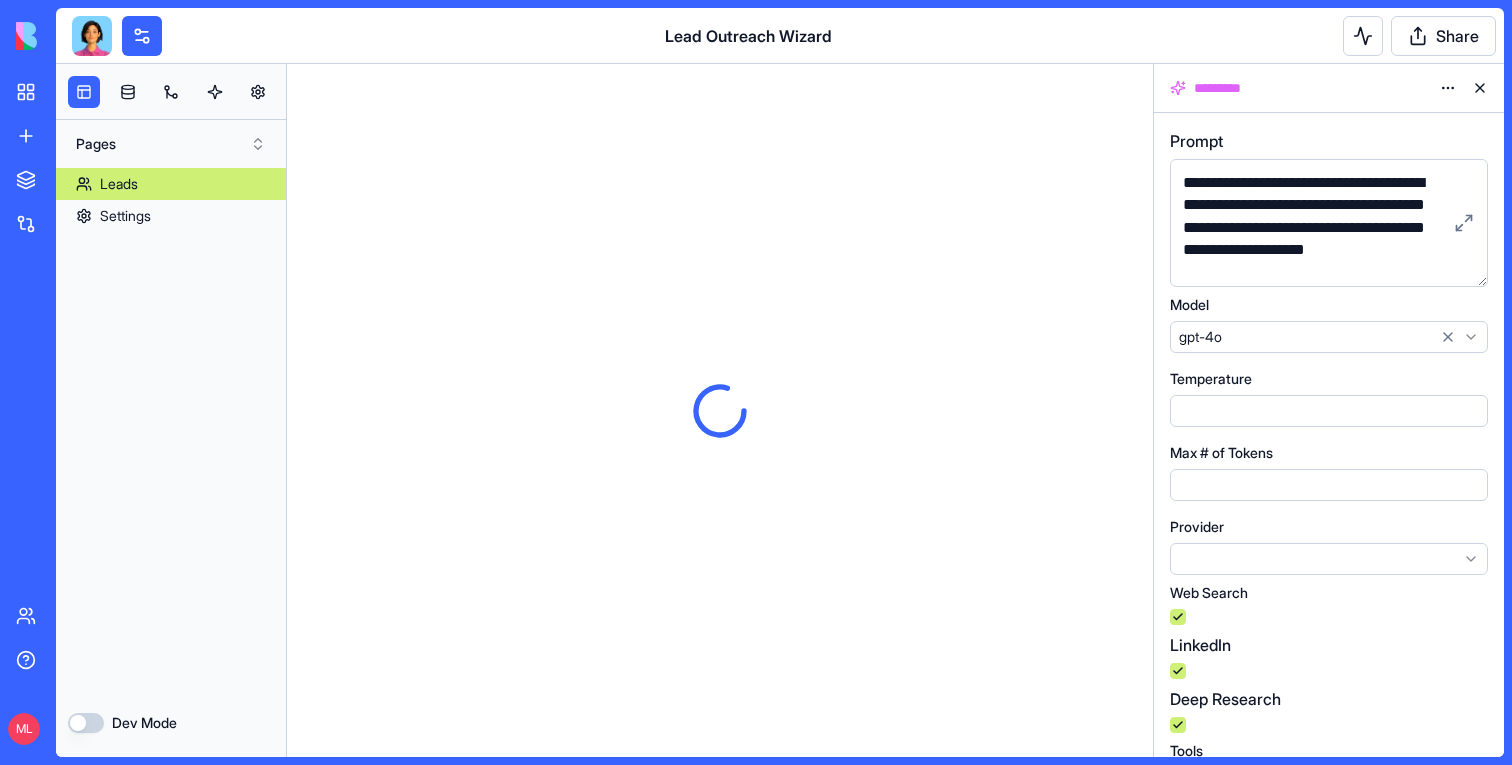 click on "Leads" at bounding box center [119, 184] 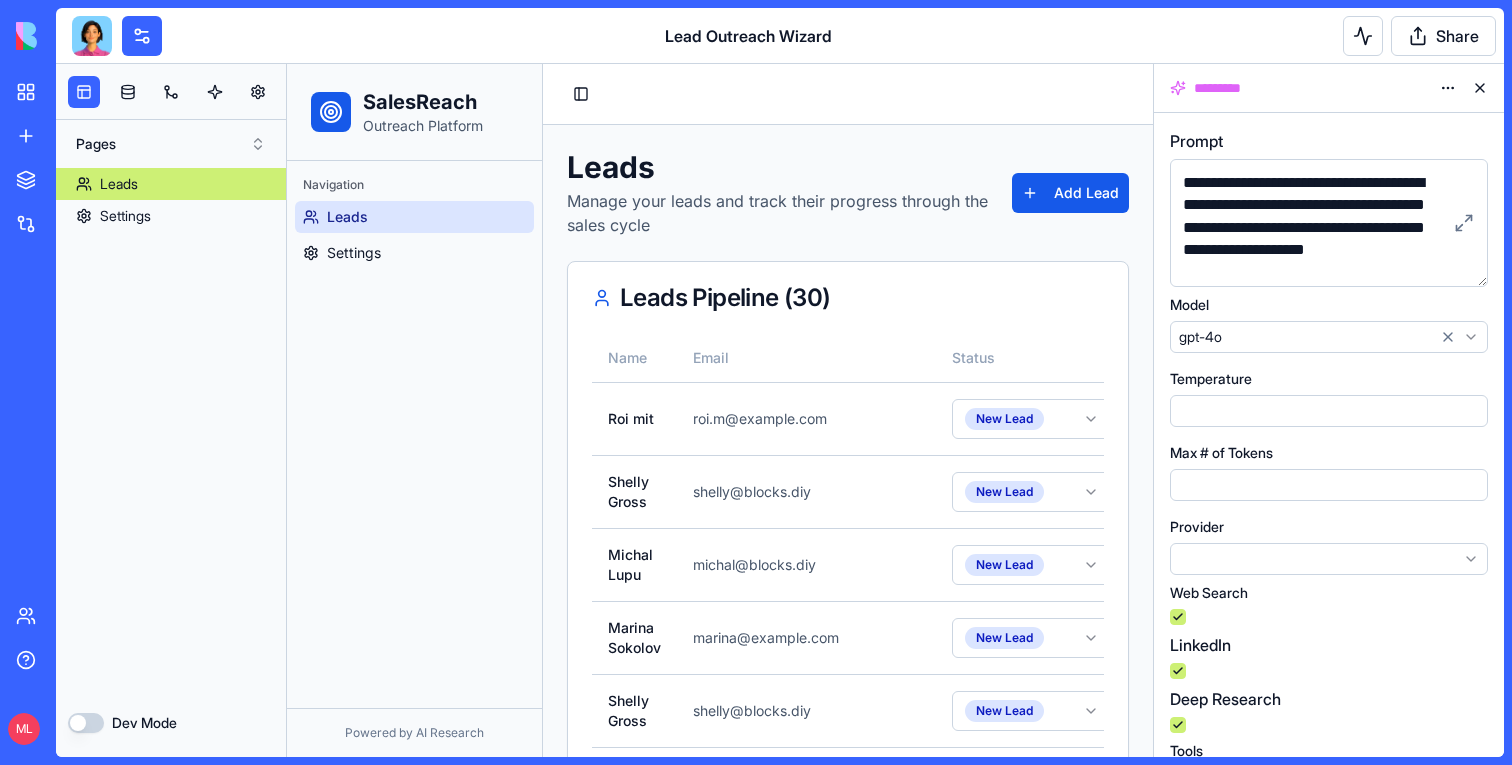 click at bounding box center [1480, 88] 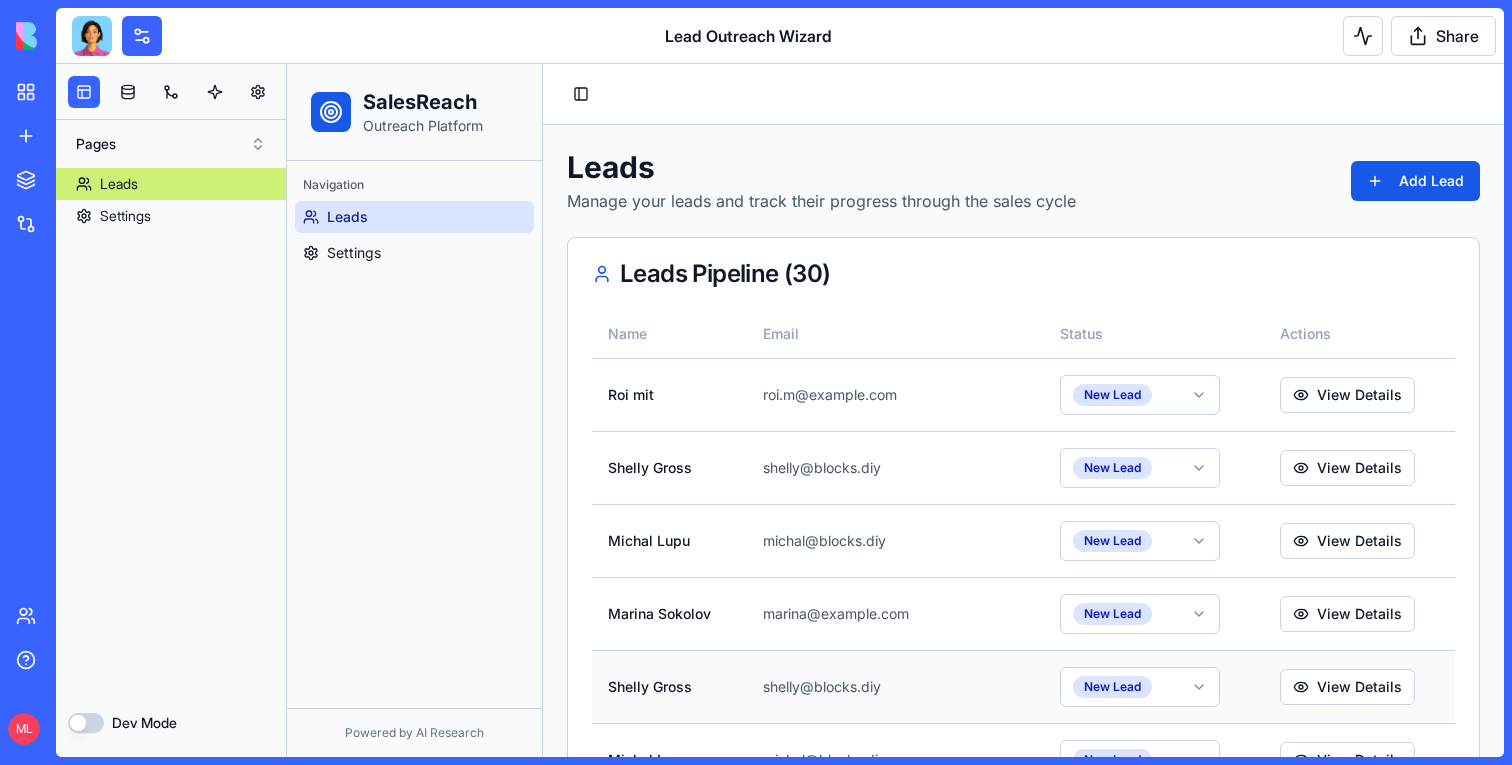 scroll, scrollTop: 1840, scrollLeft: 0, axis: vertical 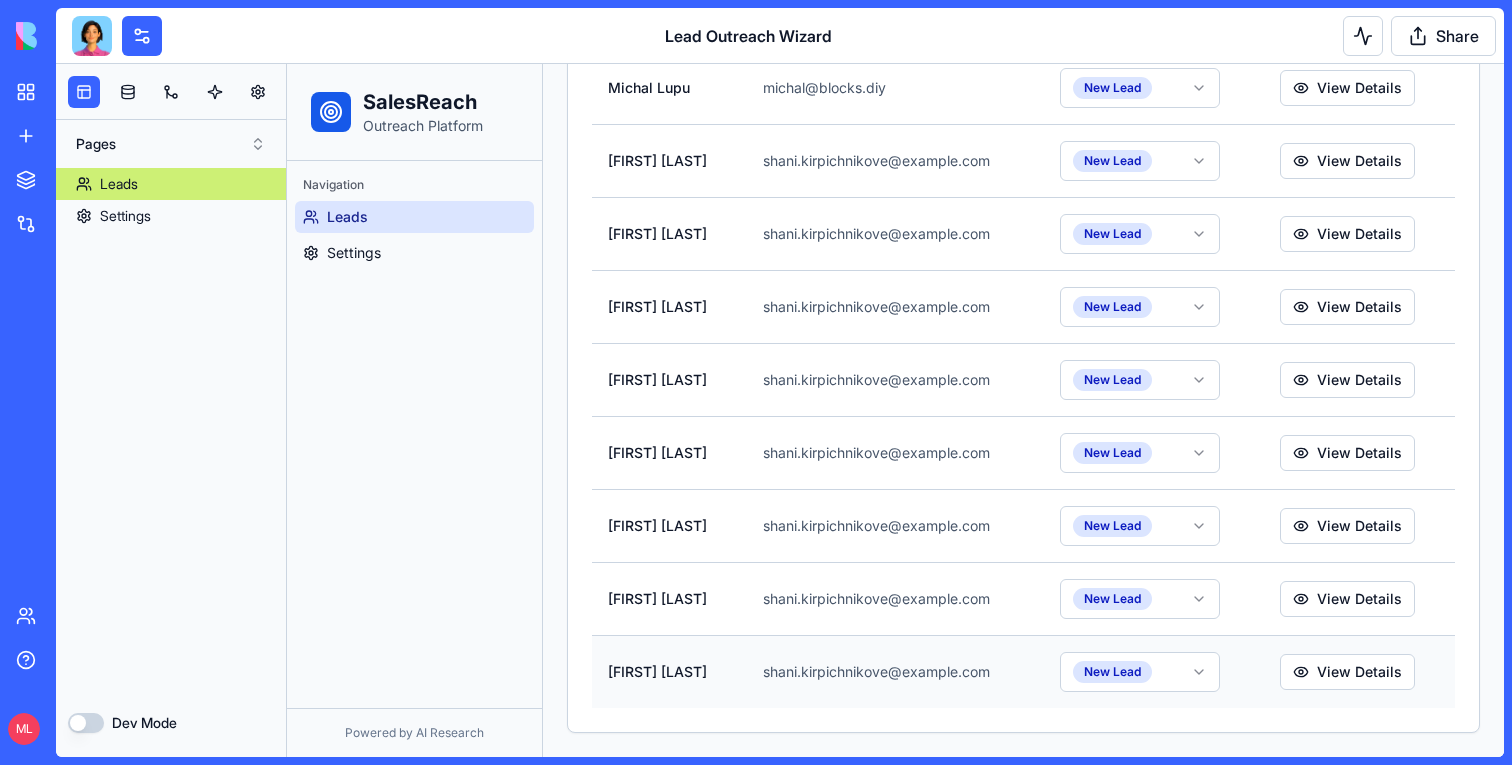 click on "[EMAIL]" at bounding box center [895, 671] 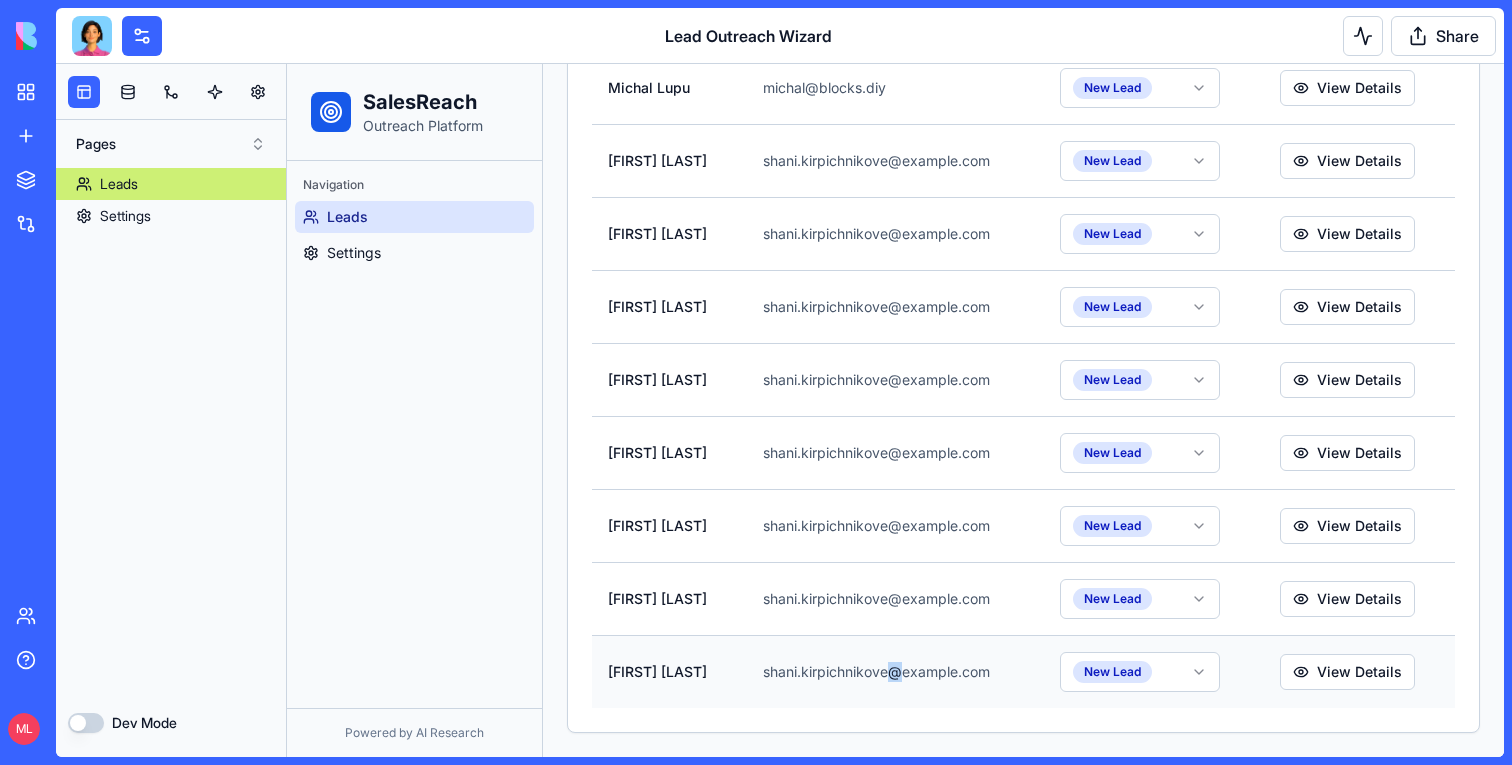 click on "[EMAIL]" at bounding box center [895, 671] 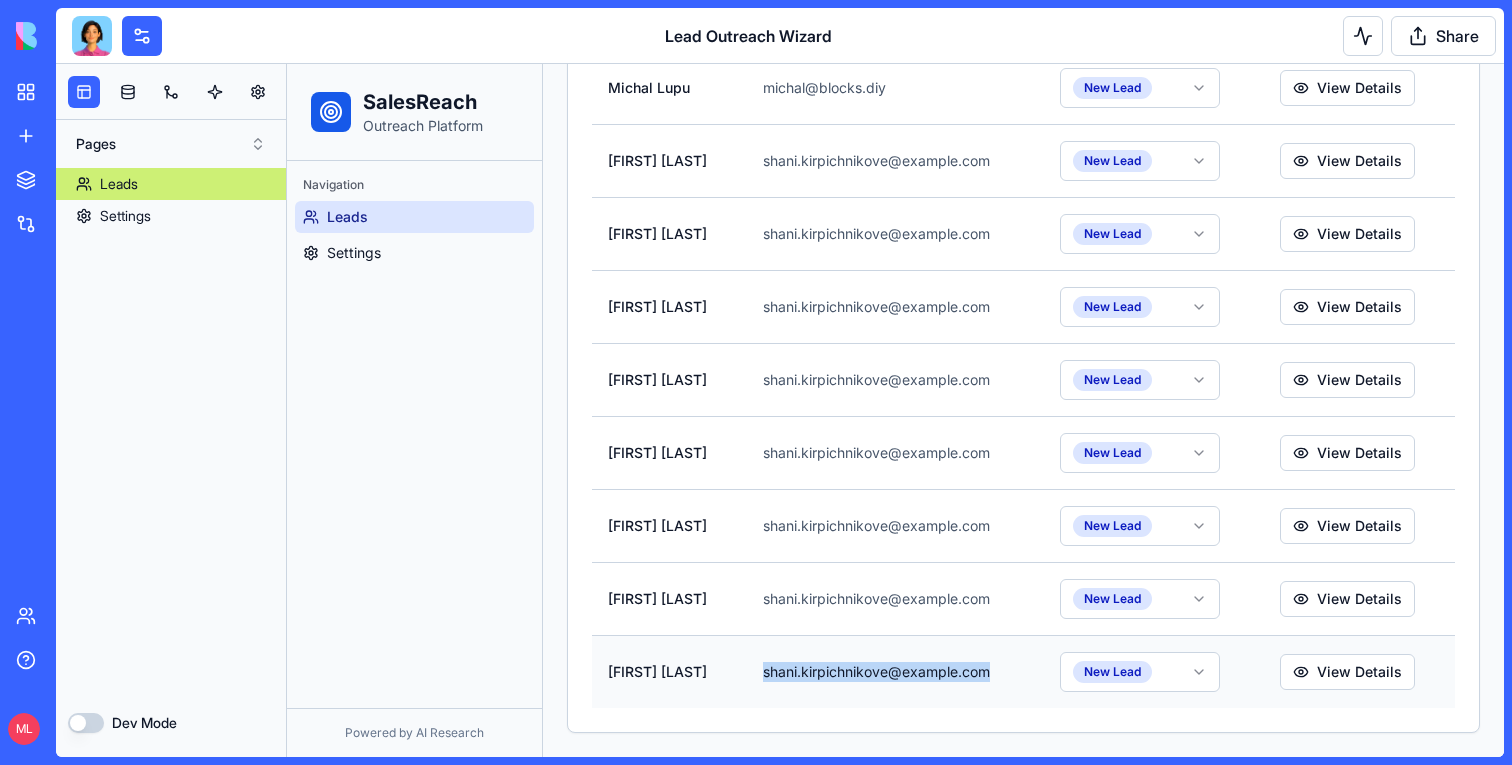 click on "[EMAIL]" at bounding box center (895, 671) 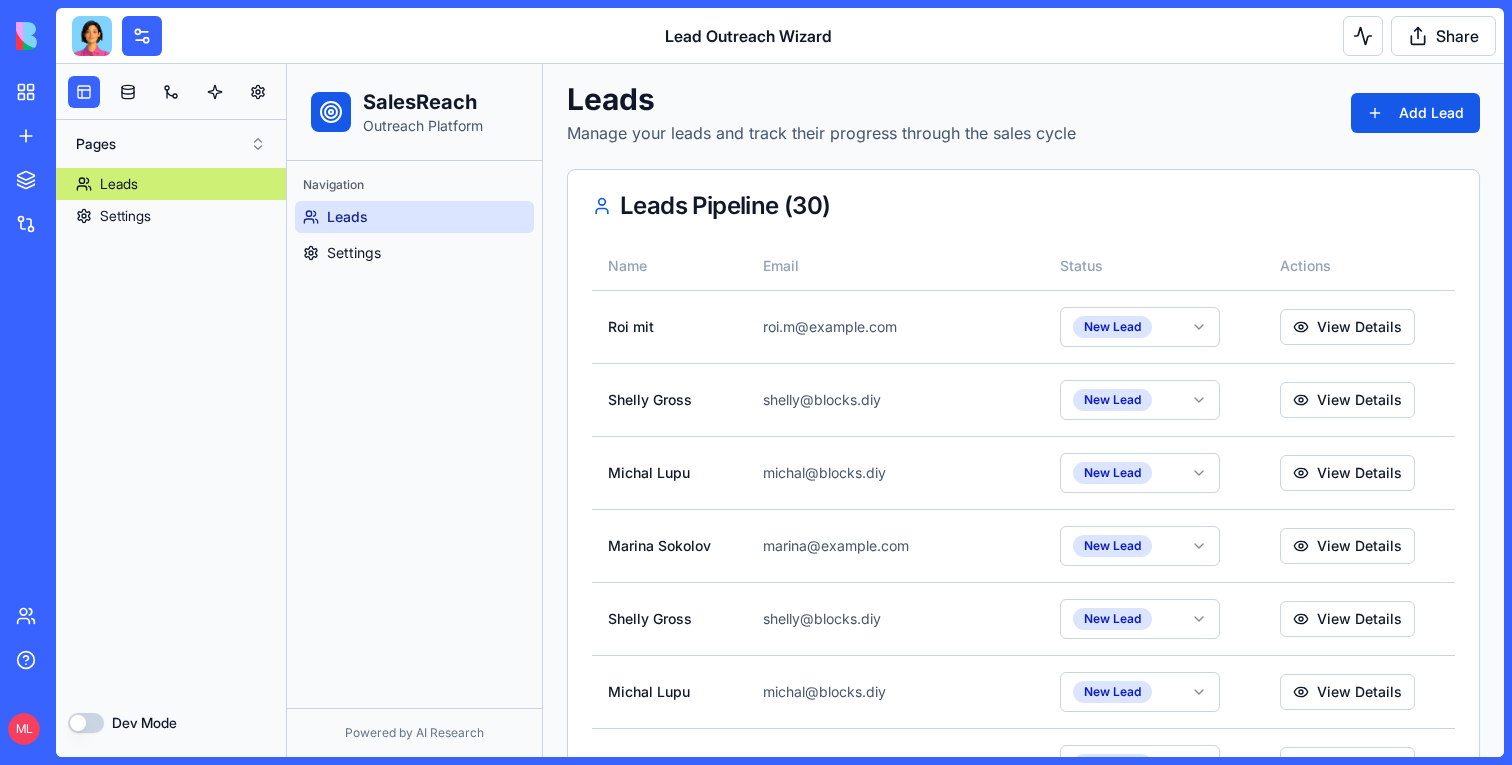 scroll, scrollTop: 0, scrollLeft: 0, axis: both 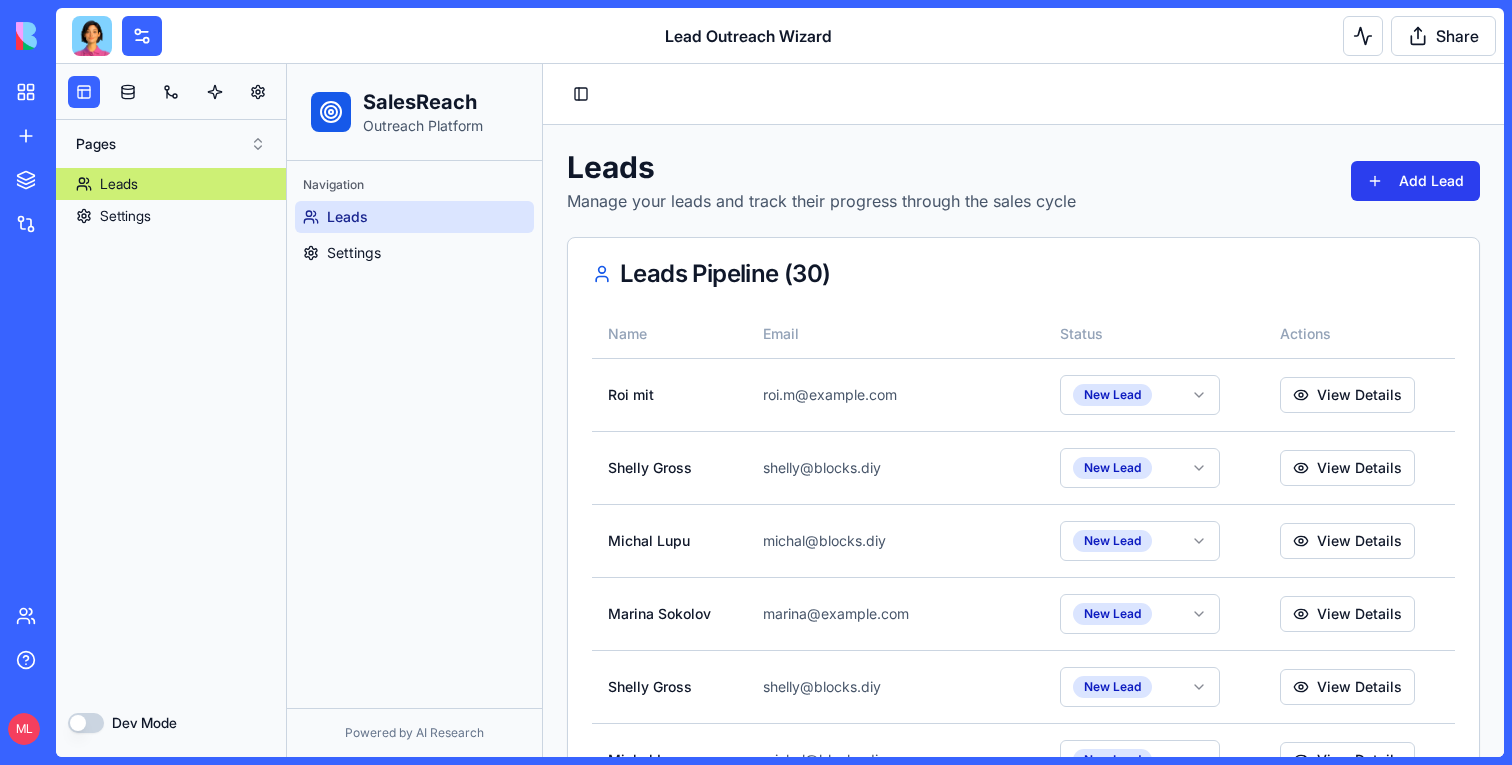 click on "Add Lead" at bounding box center (1415, 181) 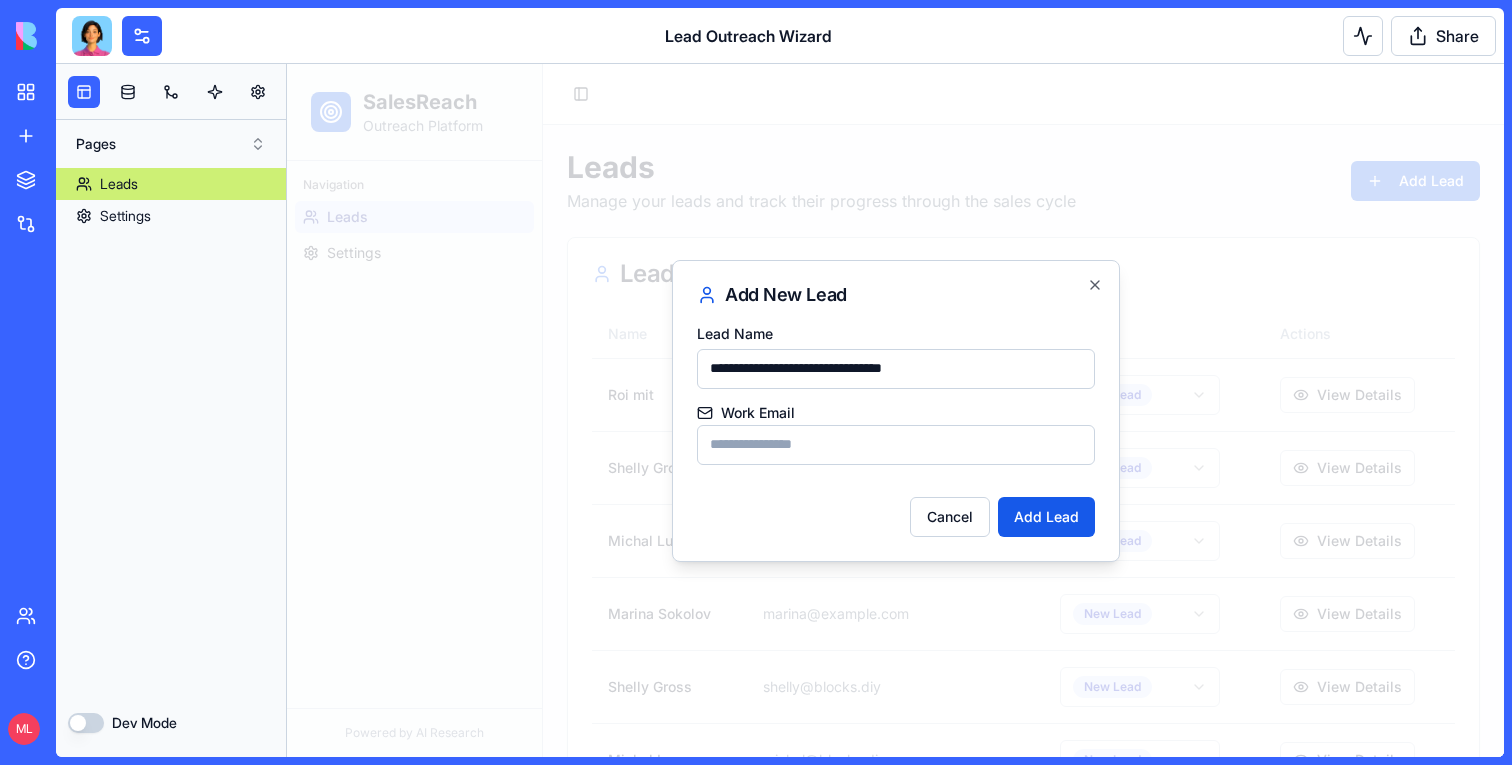 type on "**********" 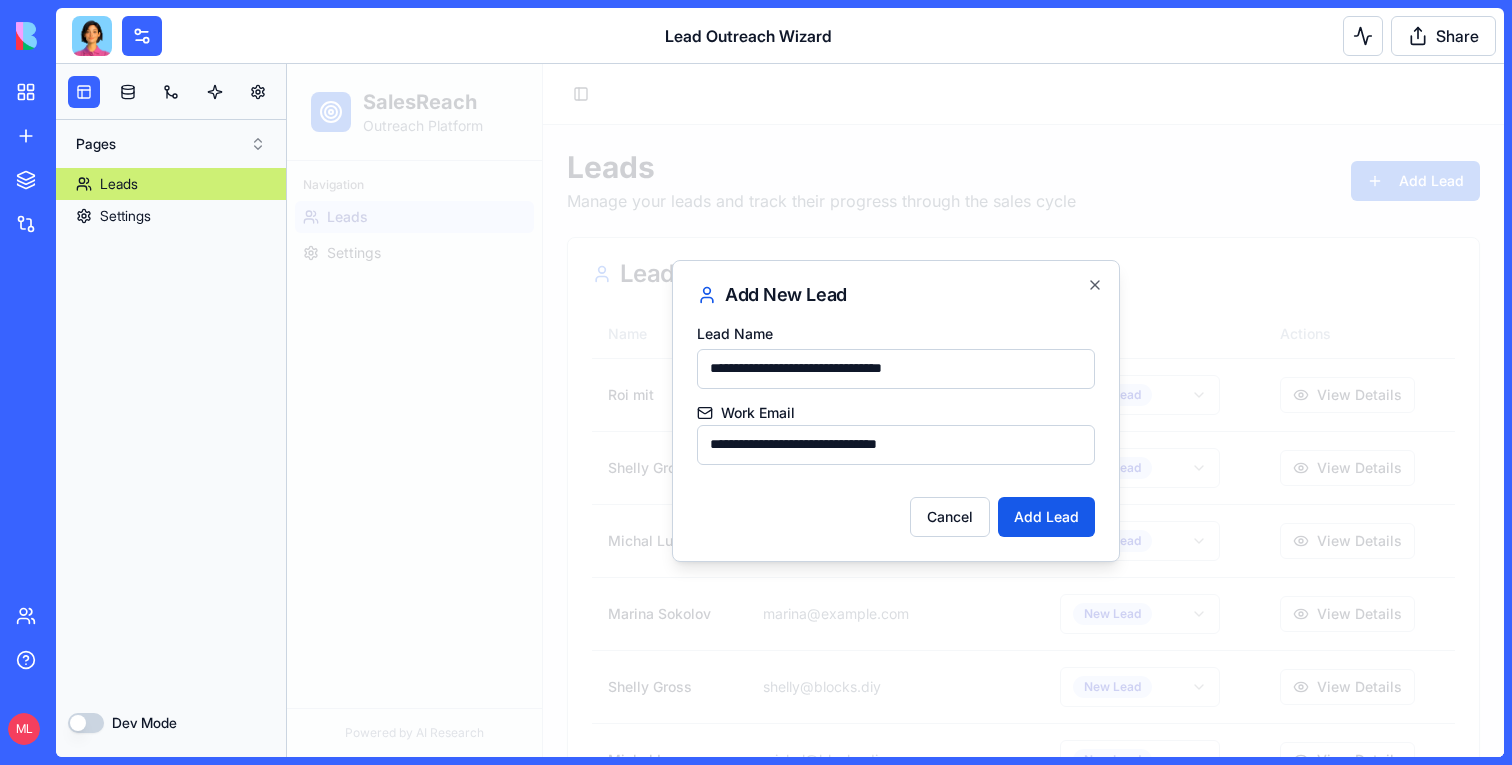 type on "**********" 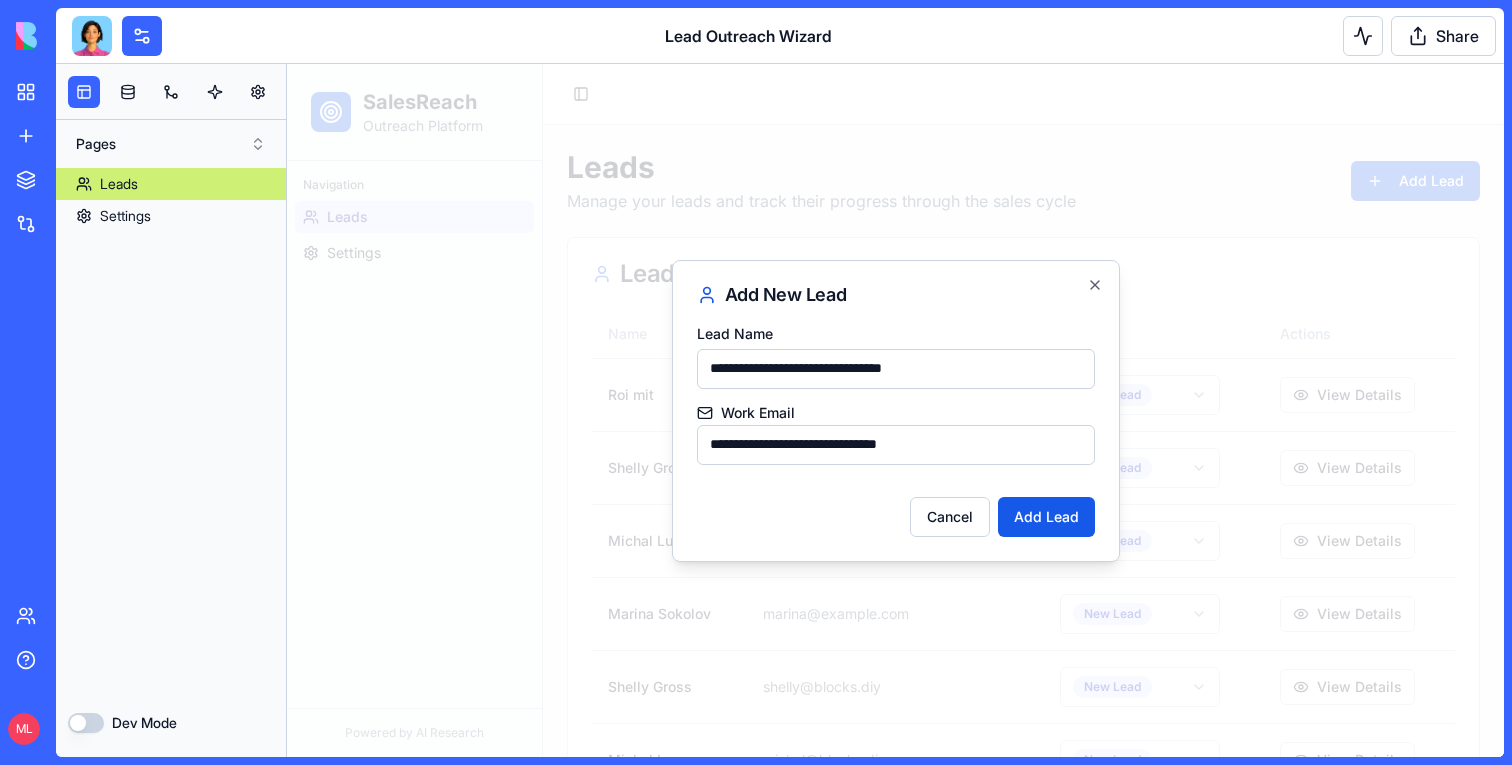drag, startPoint x: 840, startPoint y: 364, endPoint x: 1047, endPoint y: 362, distance: 207.00966 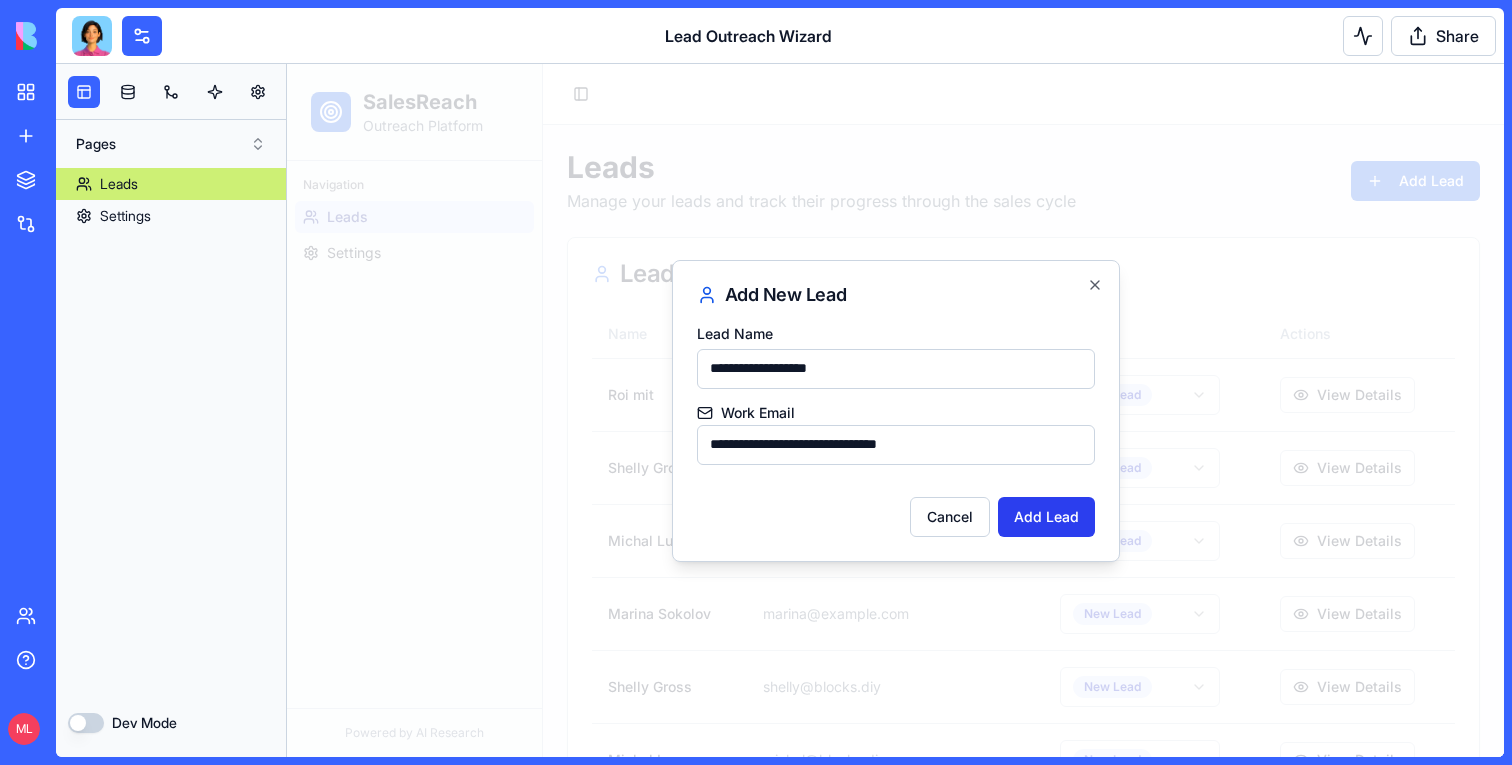 type on "**********" 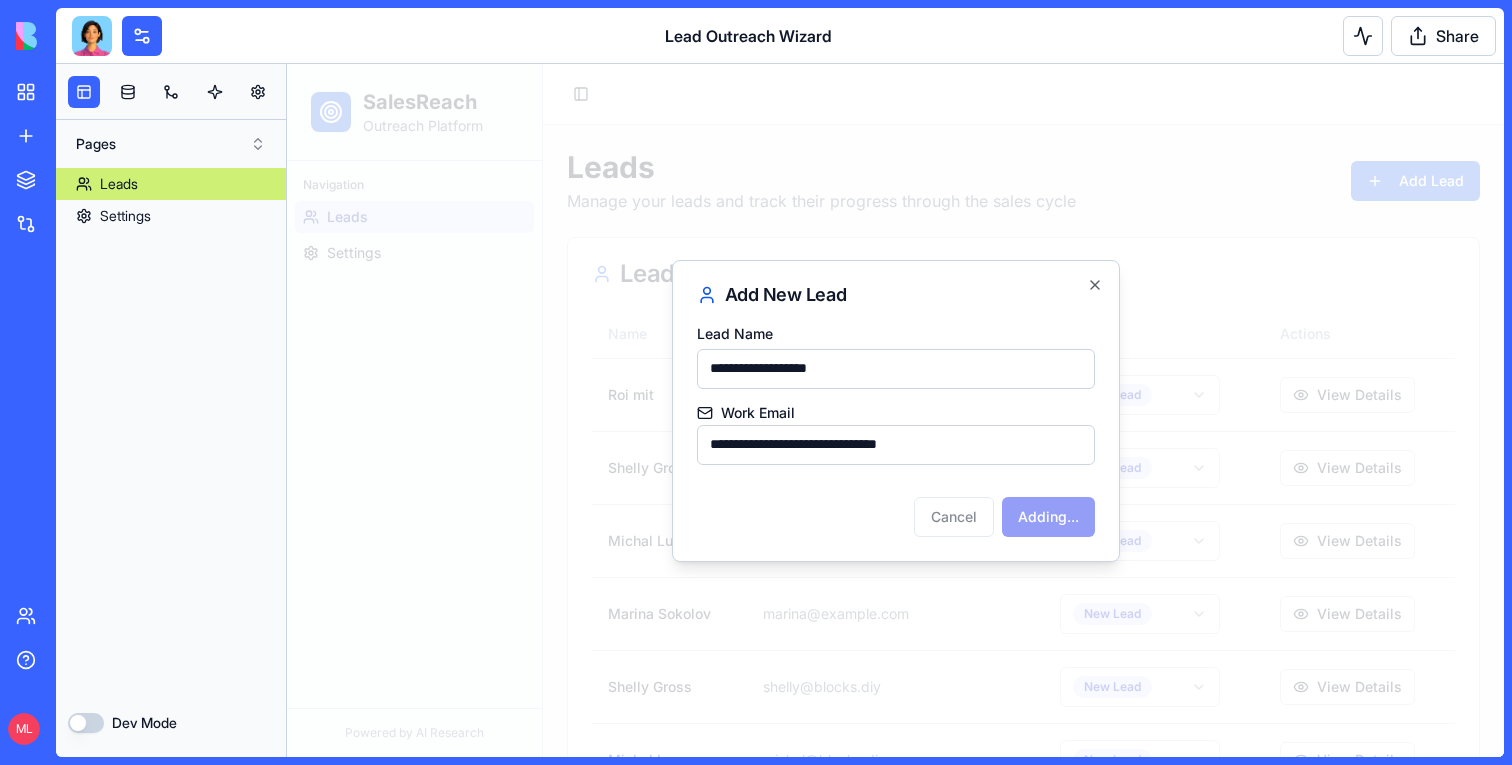 type 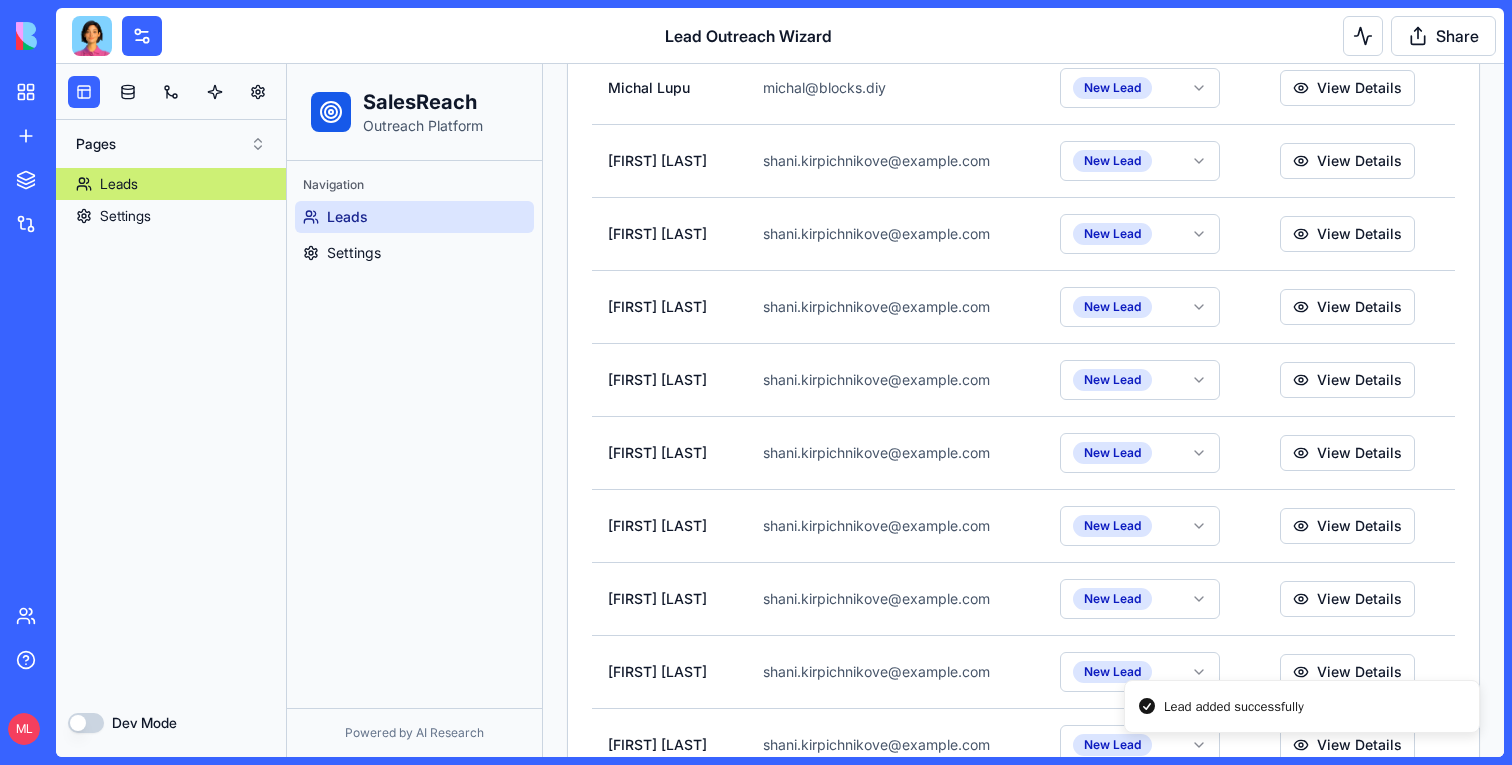 scroll, scrollTop: 1913, scrollLeft: 0, axis: vertical 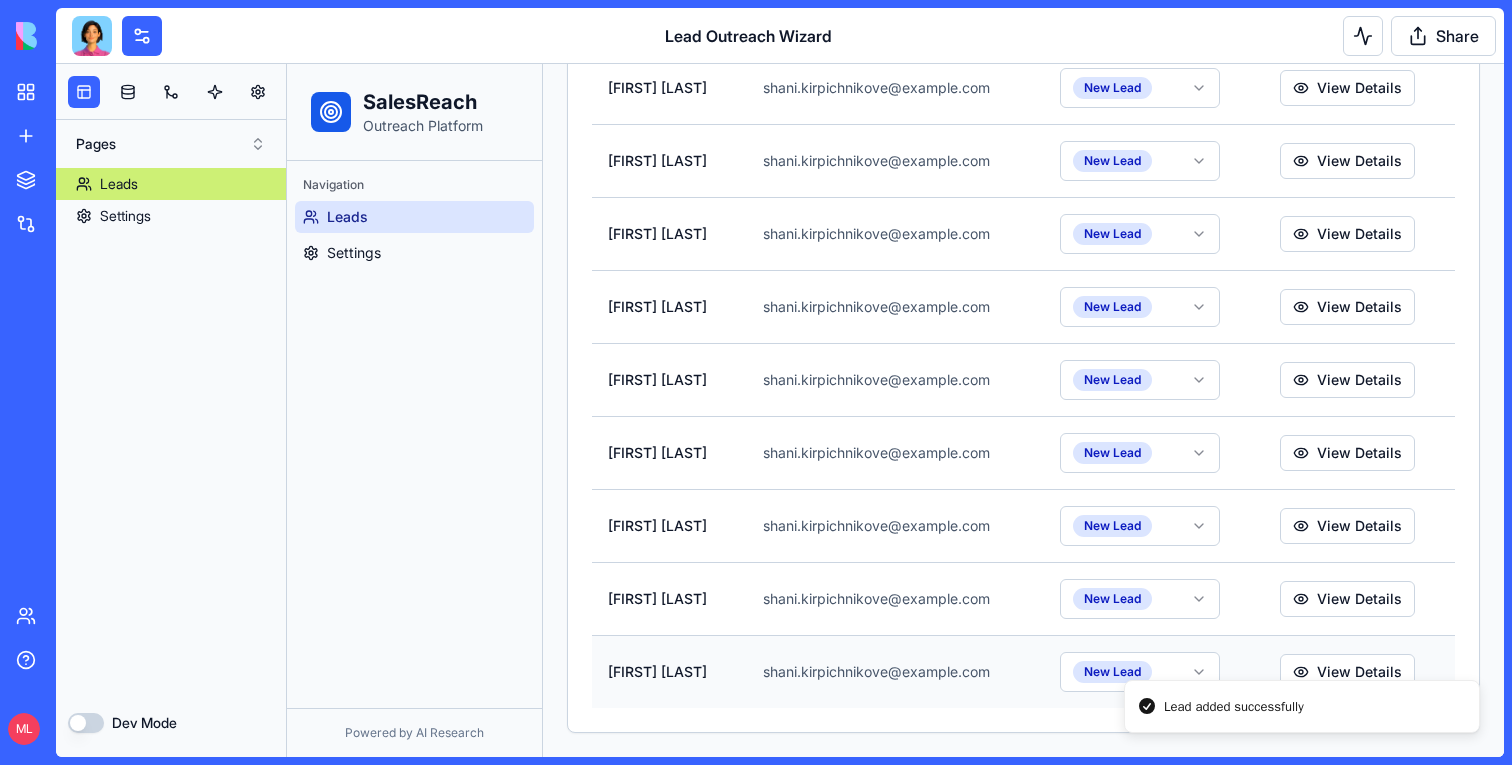 click on "View Details" at bounding box center [1359, 671] 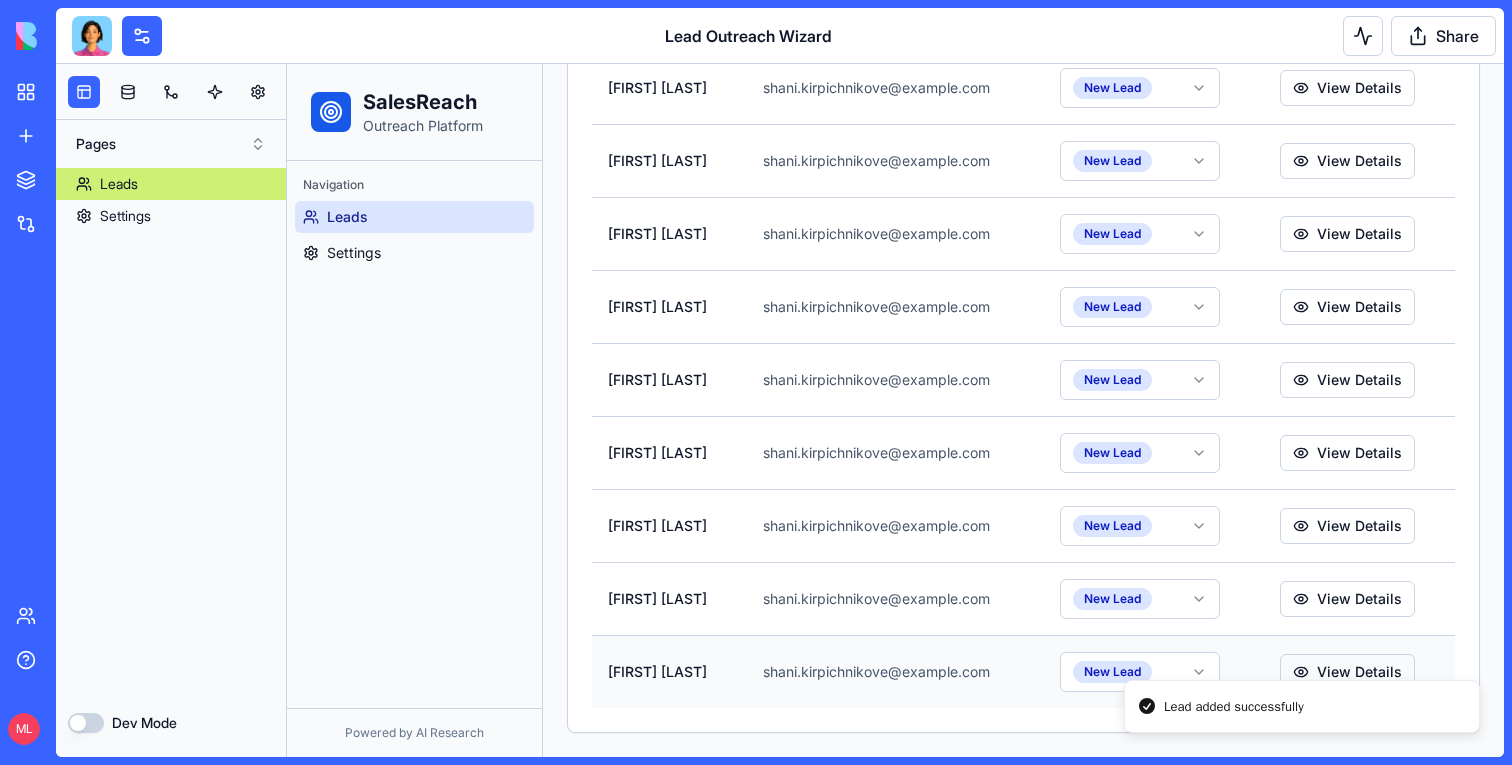 click on "View Details" at bounding box center [1347, 672] 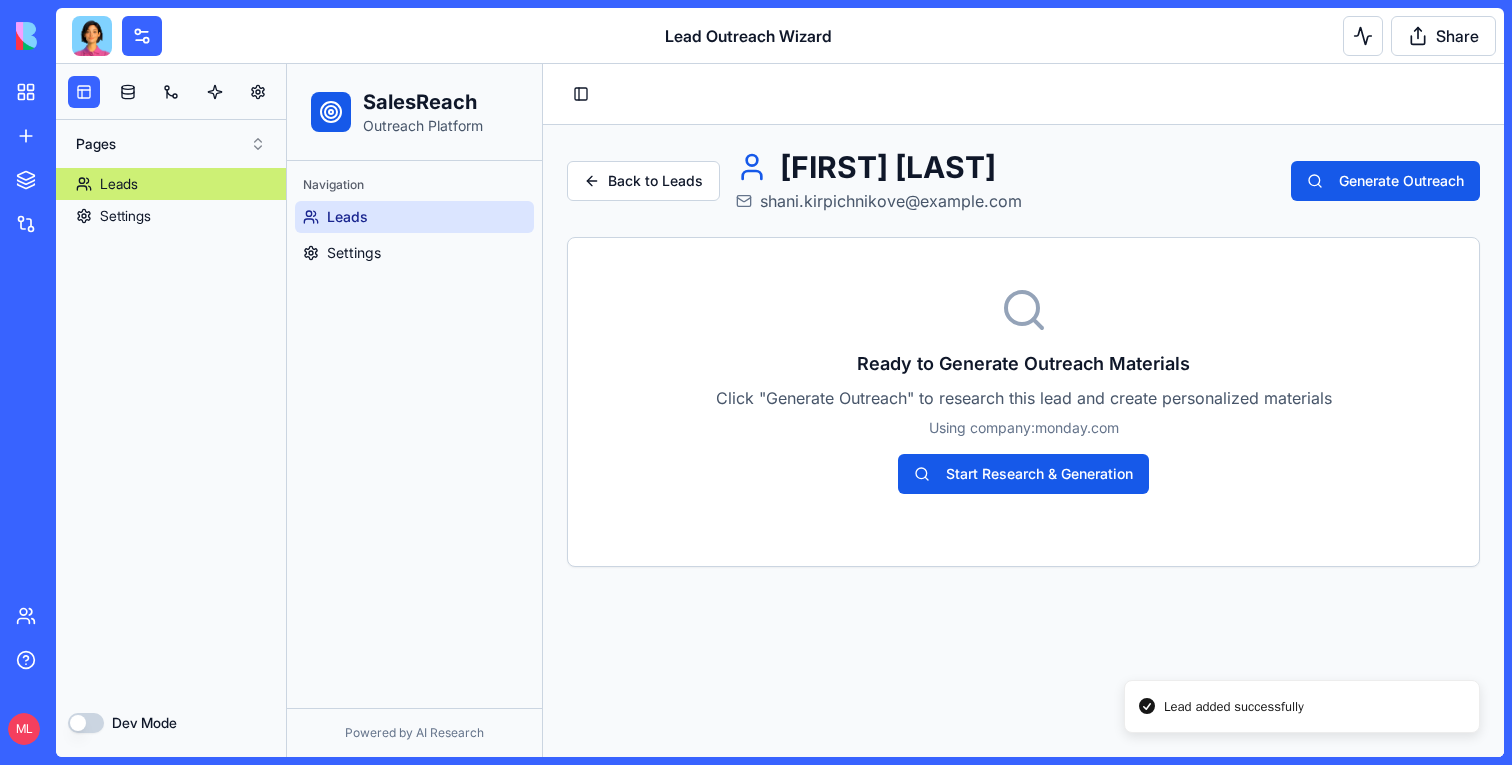 scroll, scrollTop: 0, scrollLeft: 0, axis: both 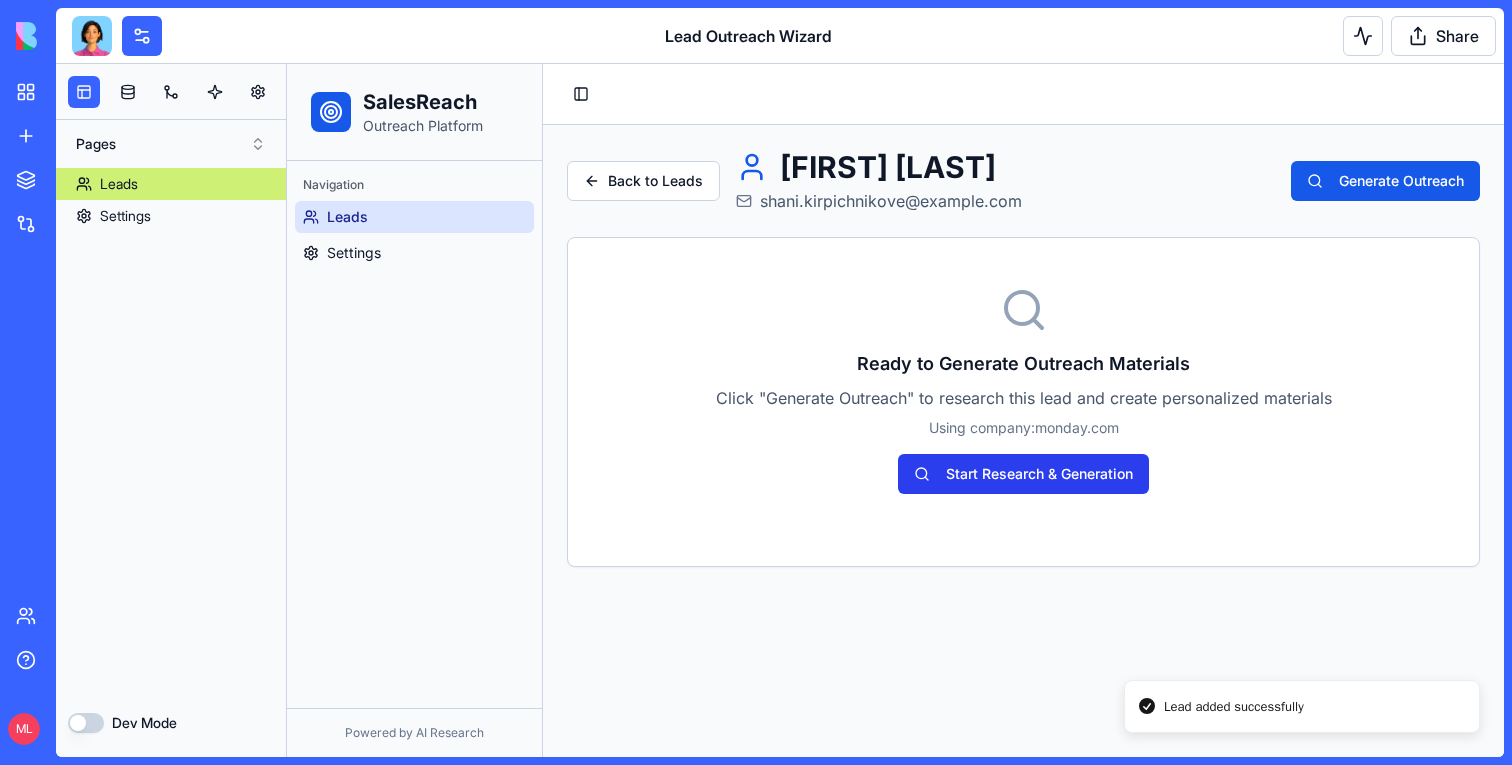 click on "Start Research & Generation" at bounding box center [1023, 474] 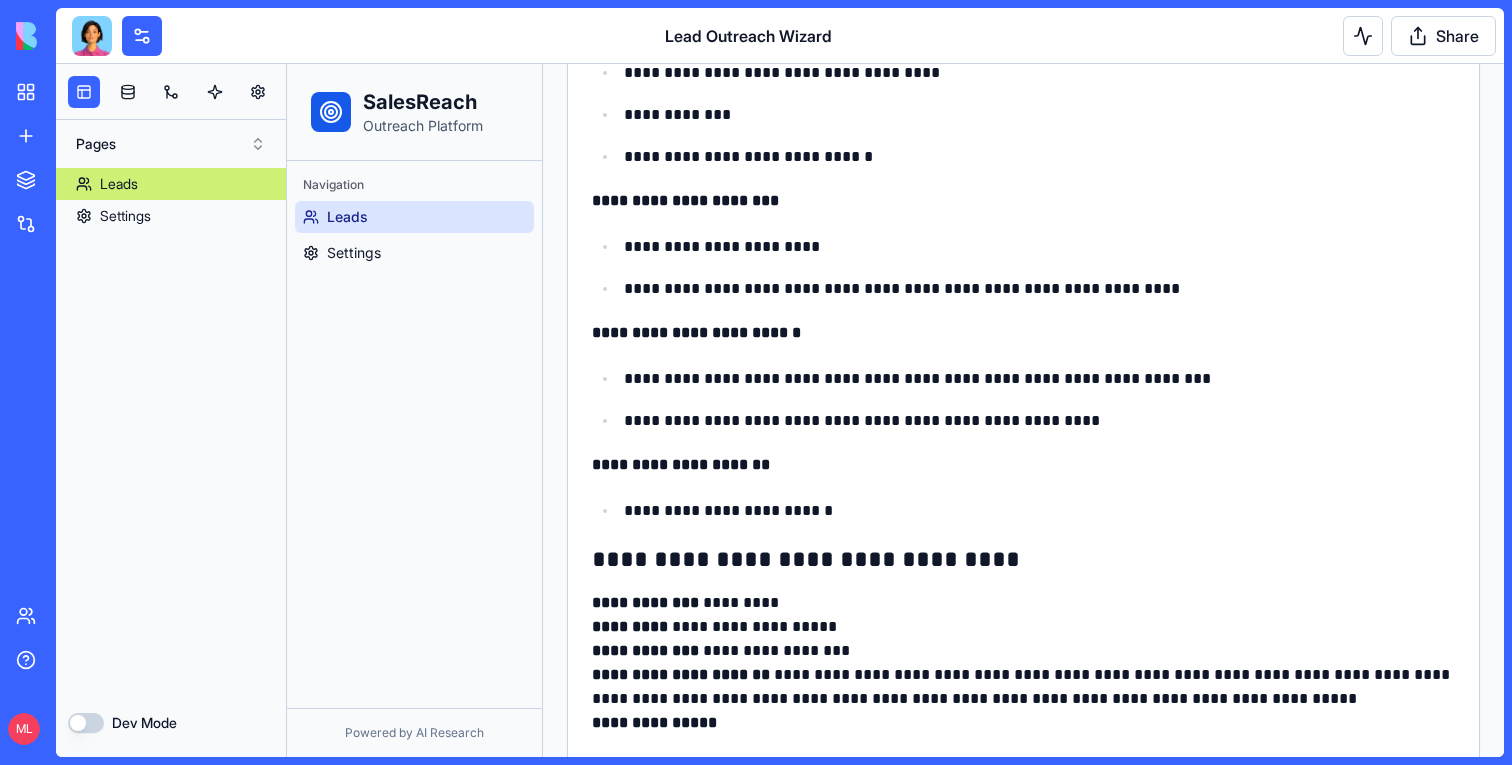 scroll, scrollTop: 0, scrollLeft: 0, axis: both 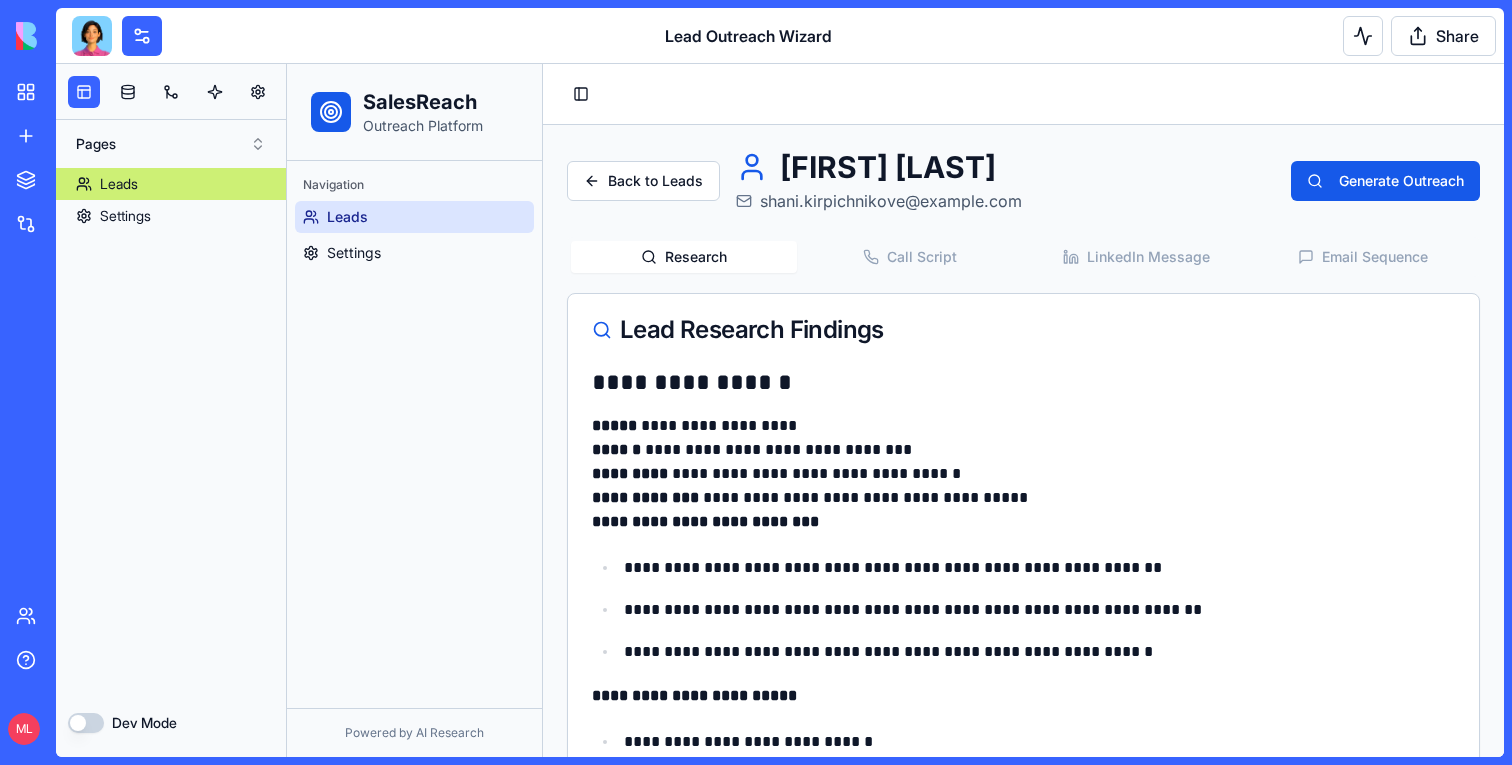 click on "**********" at bounding box center (1023, 1254) 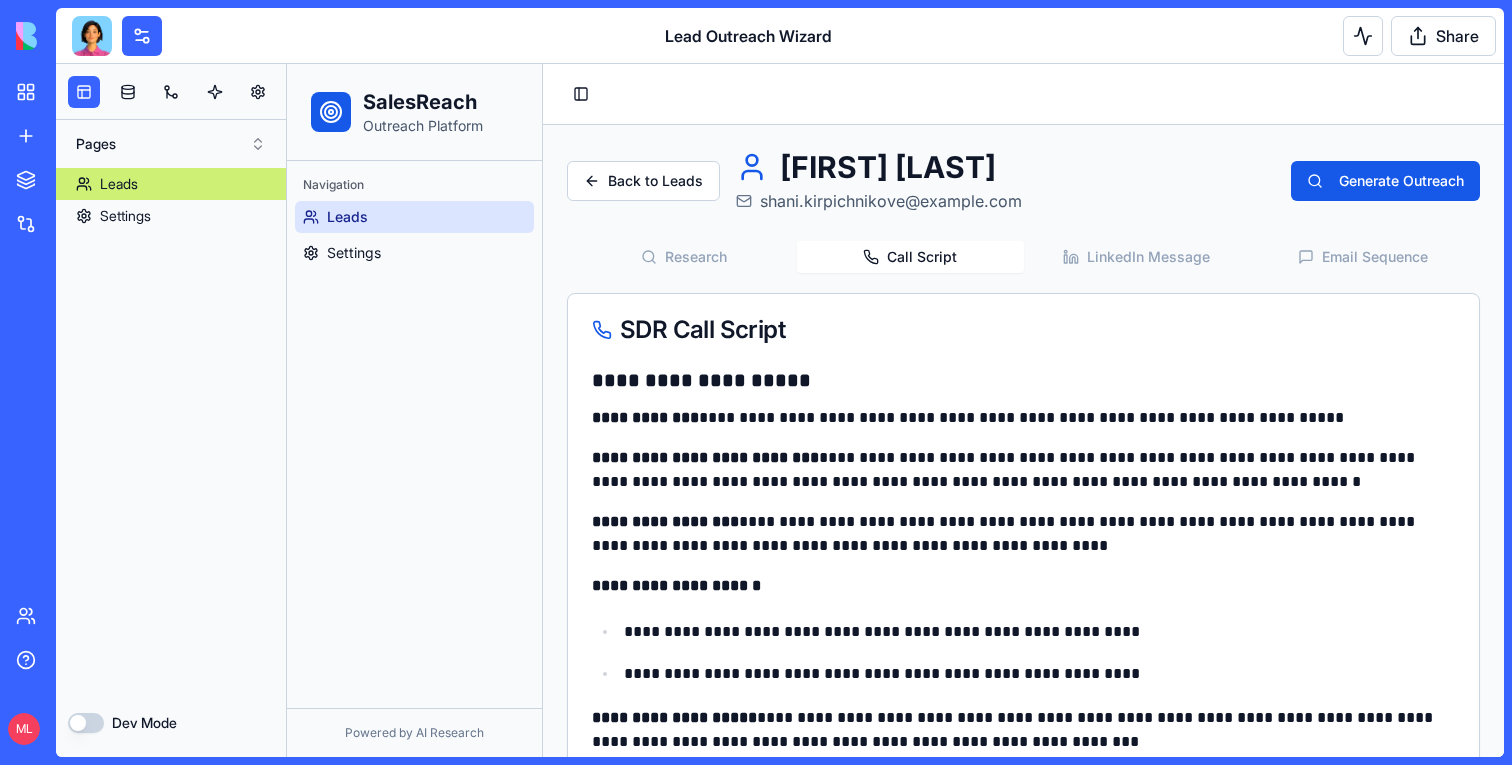 click on "Call Script" at bounding box center (910, 257) 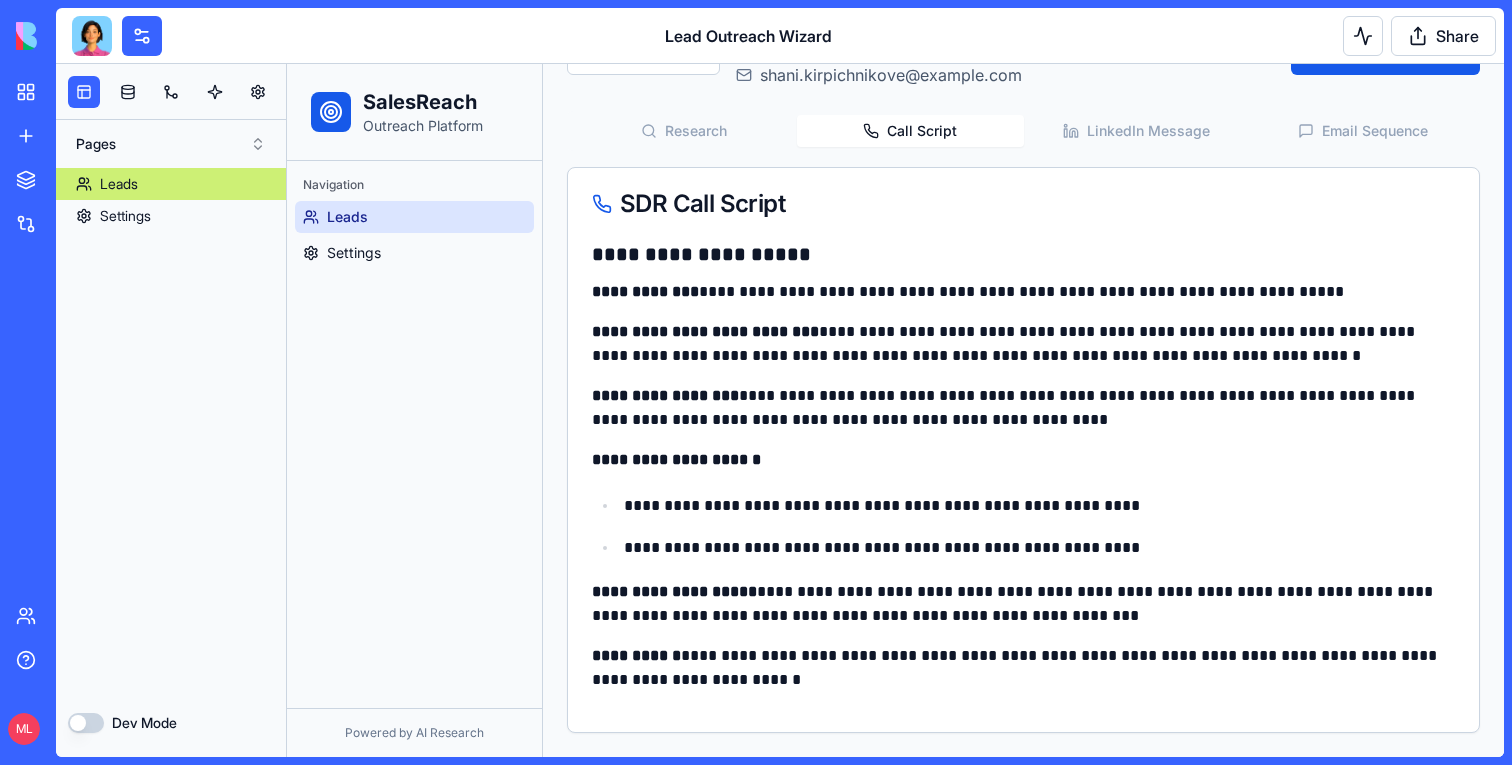 scroll, scrollTop: 126, scrollLeft: 0, axis: vertical 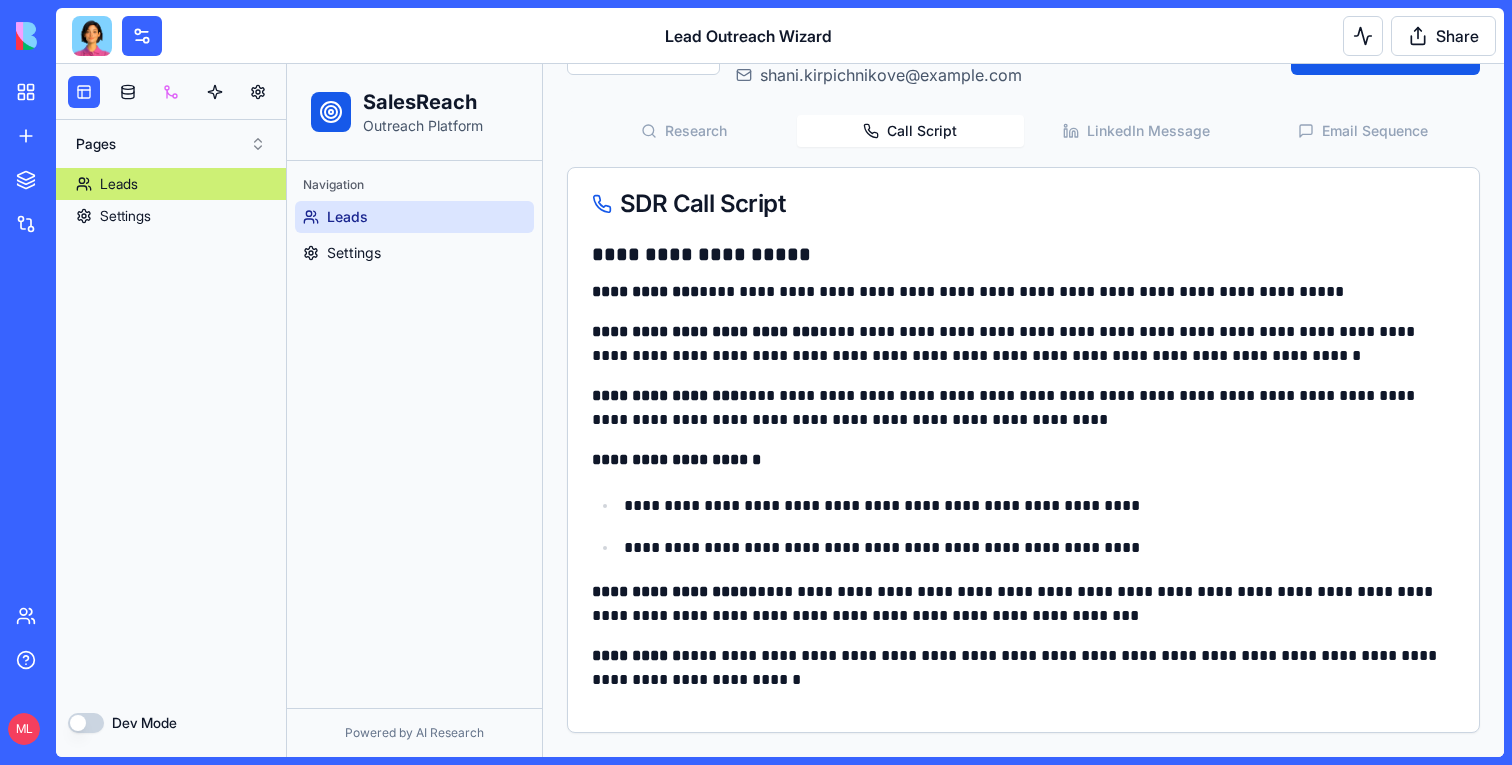 click at bounding box center [171, 92] 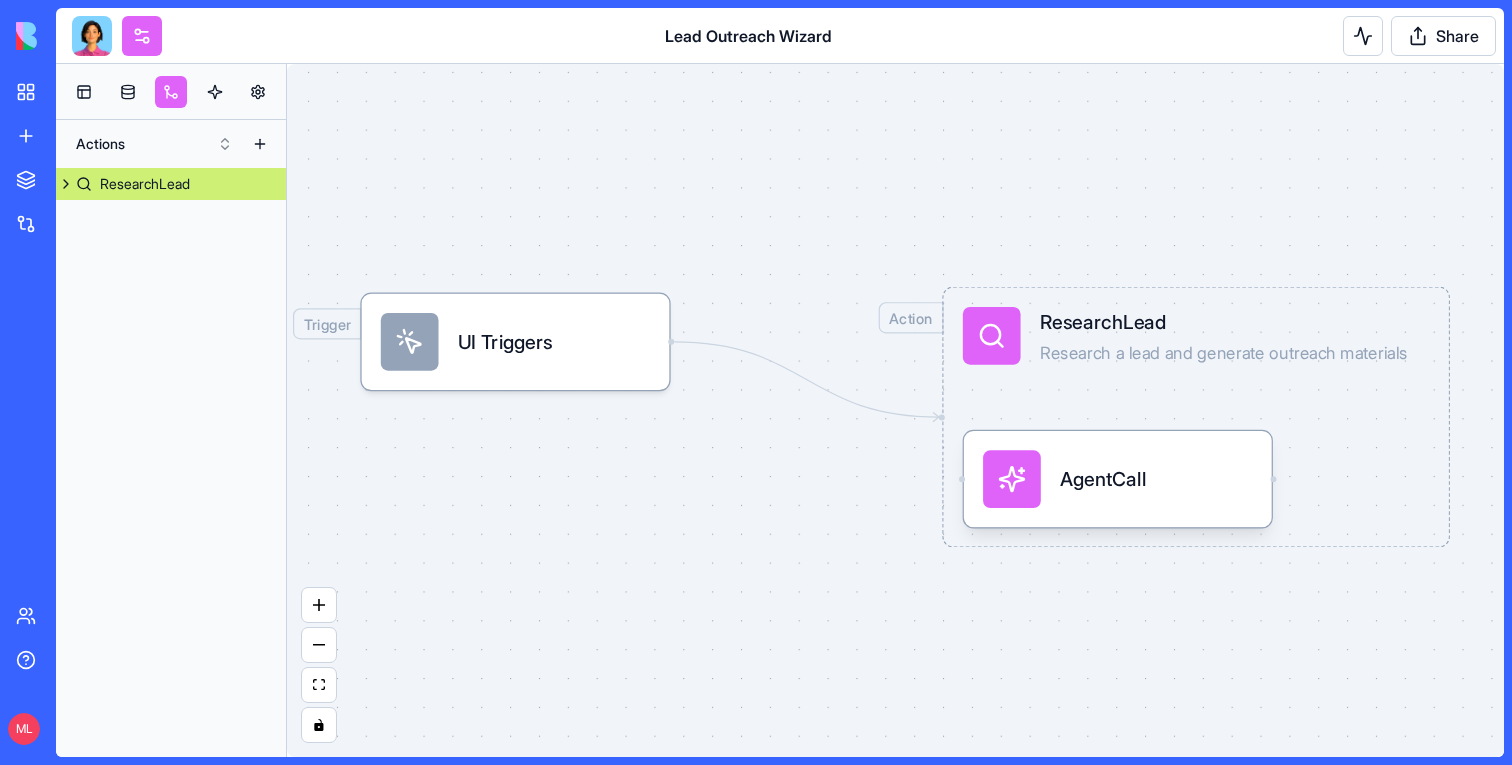 click on "AgentCall" at bounding box center (1103, 479) 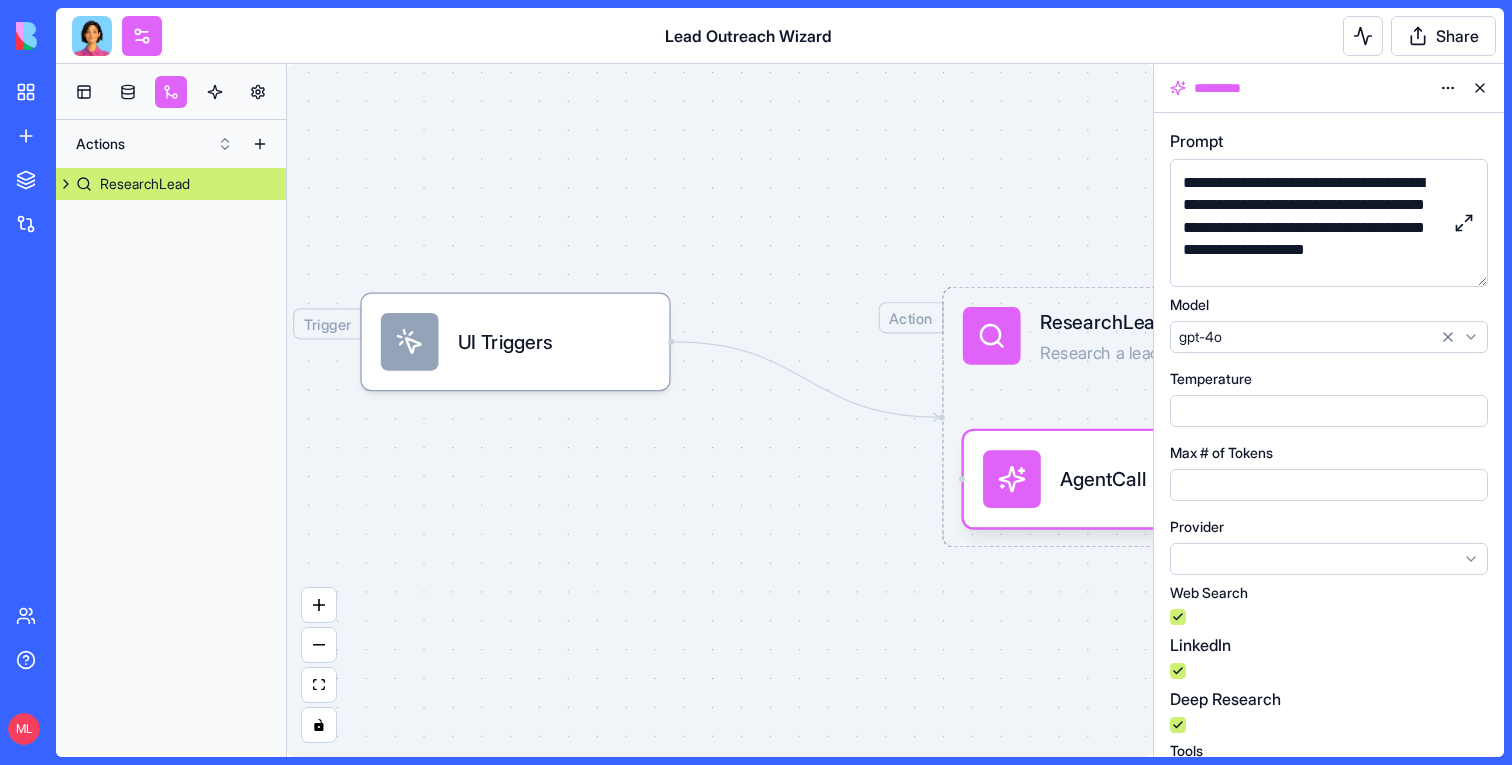 click at bounding box center [1464, 223] 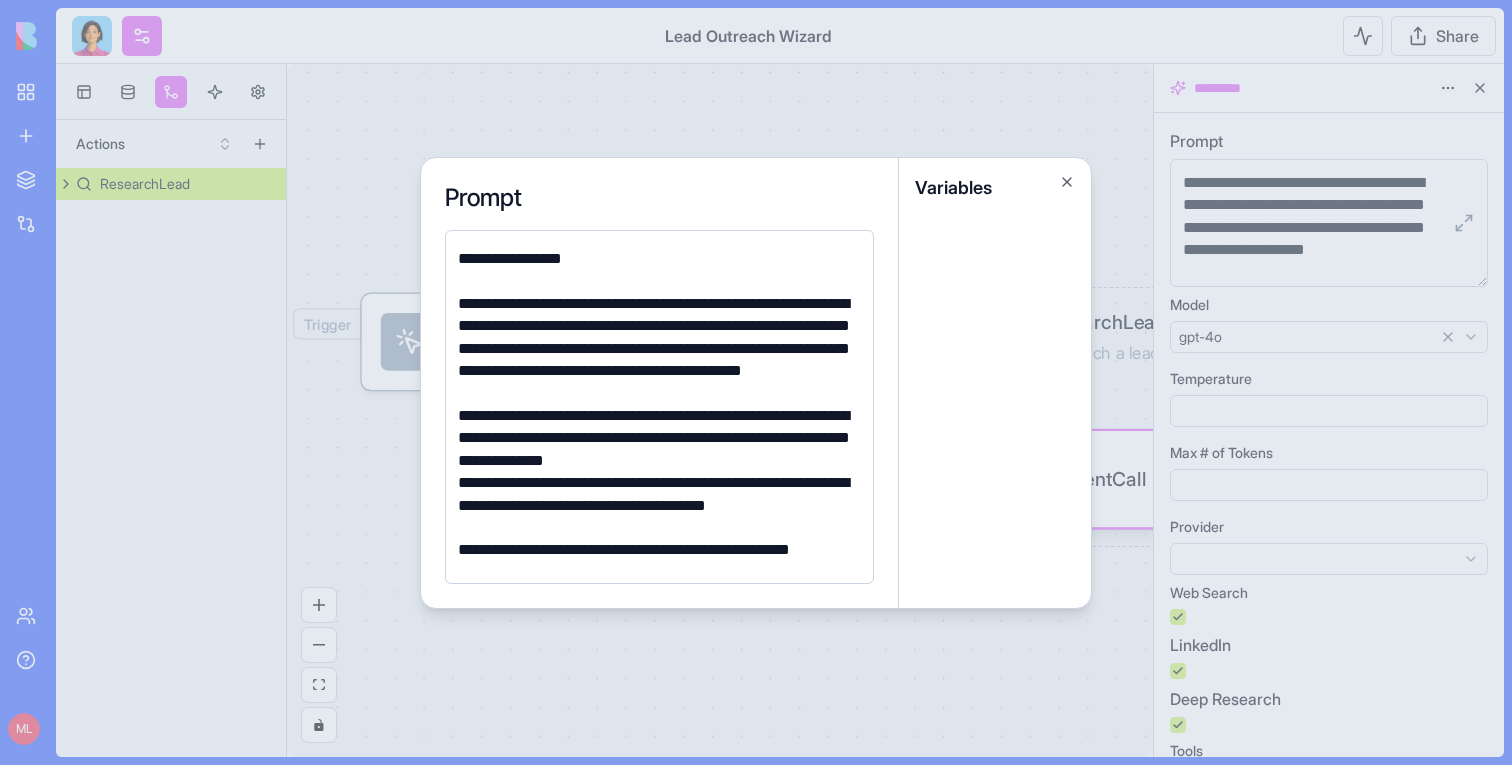 scroll, scrollTop: 944, scrollLeft: 0, axis: vertical 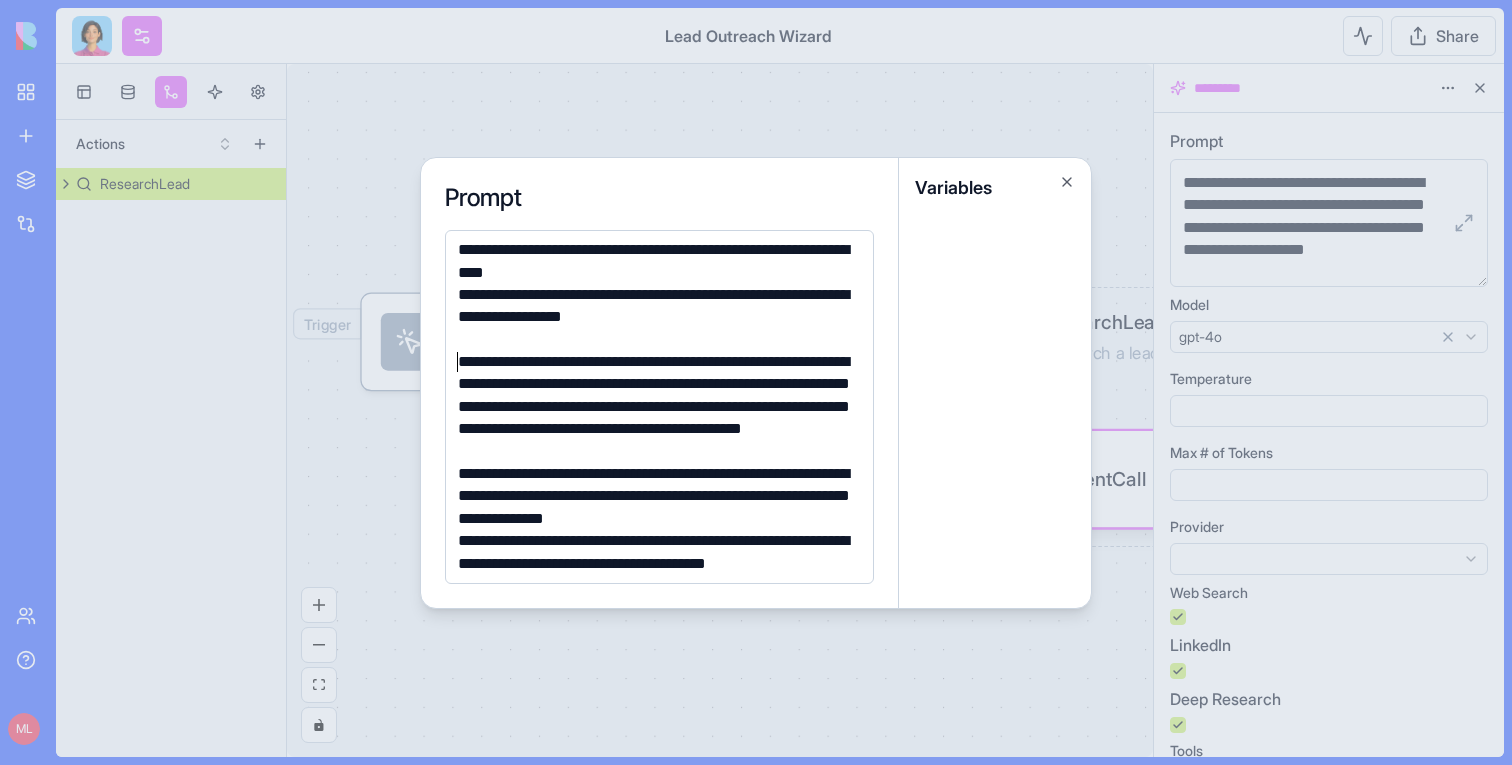 click on "**********" at bounding box center (656, 407) 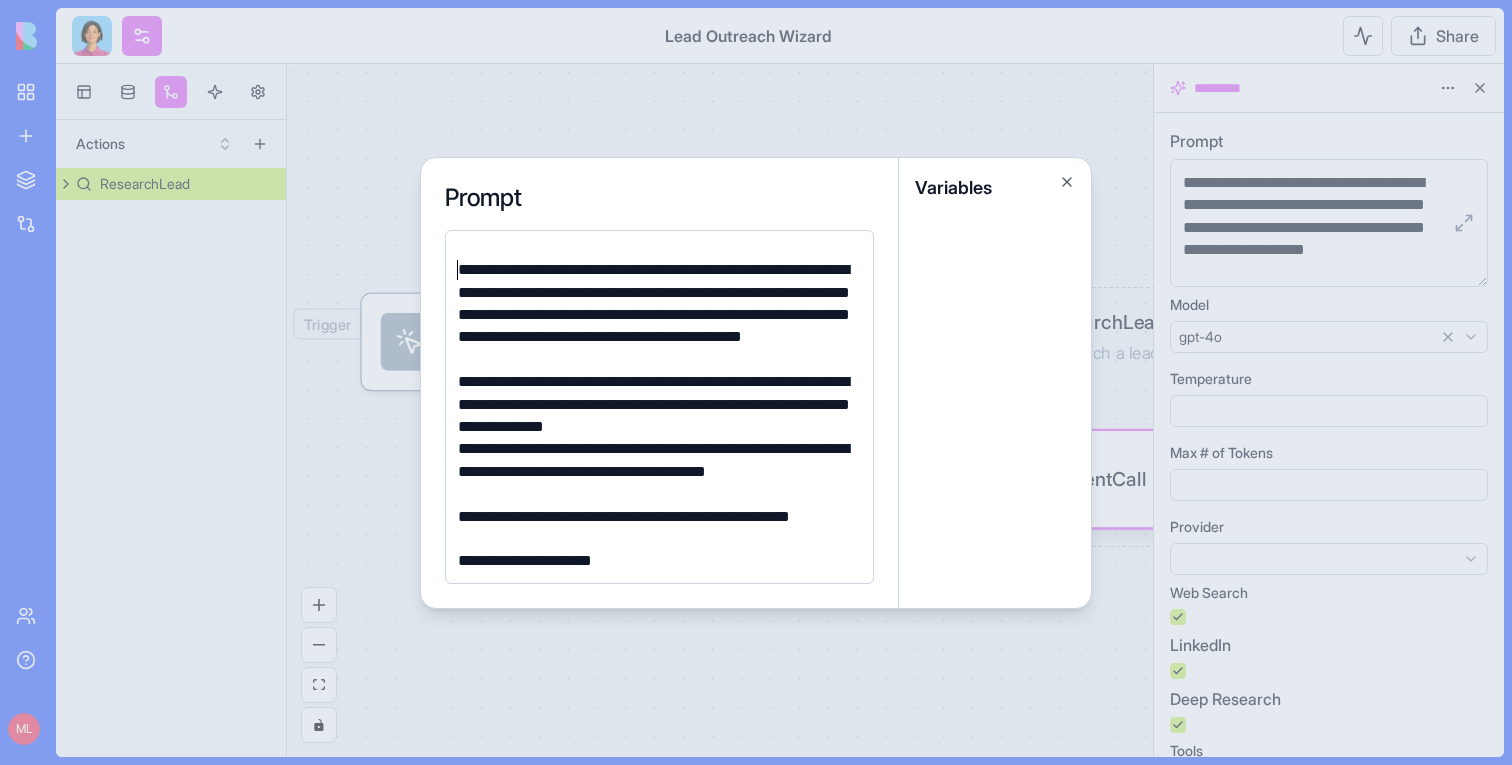 scroll, scrollTop: 1016, scrollLeft: 0, axis: vertical 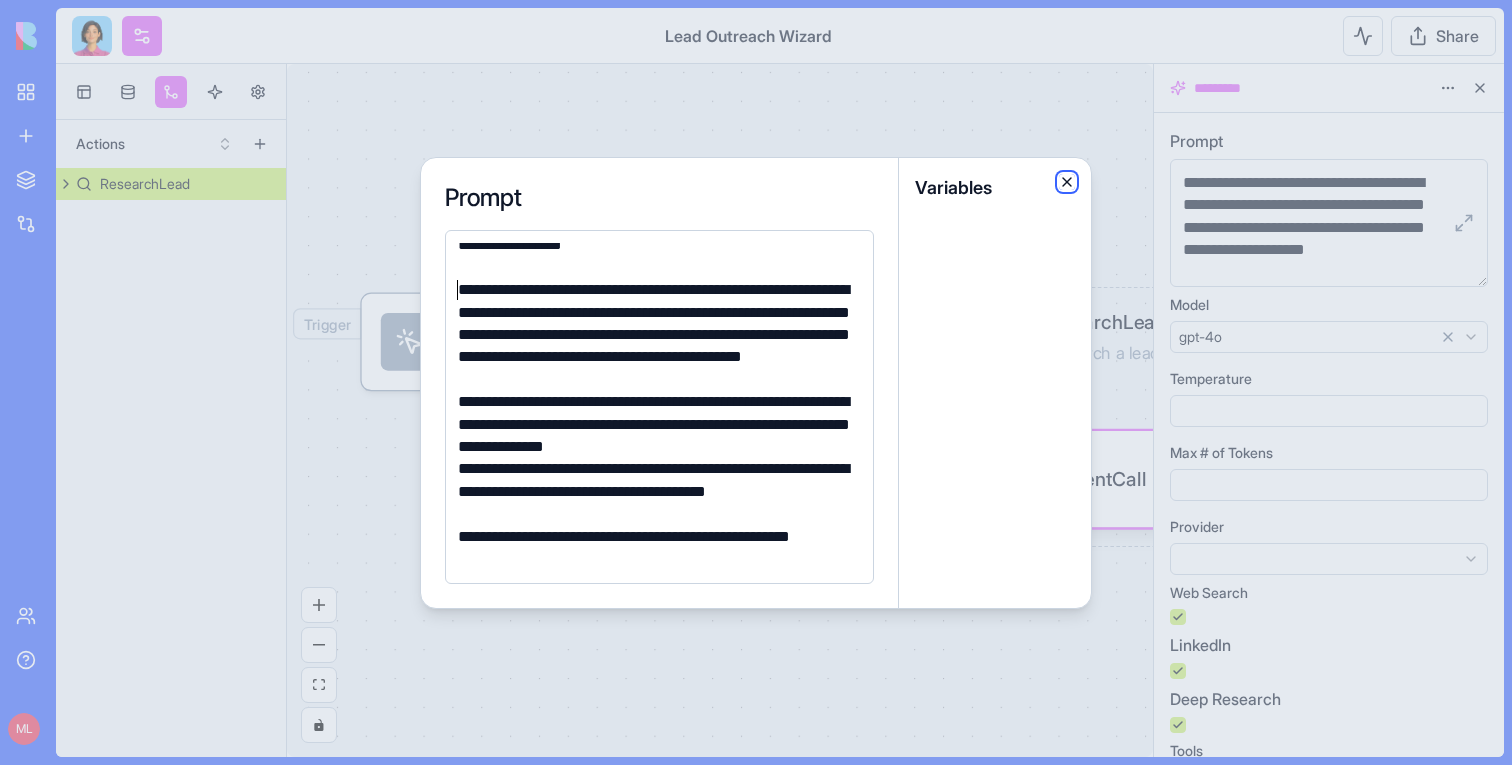 click 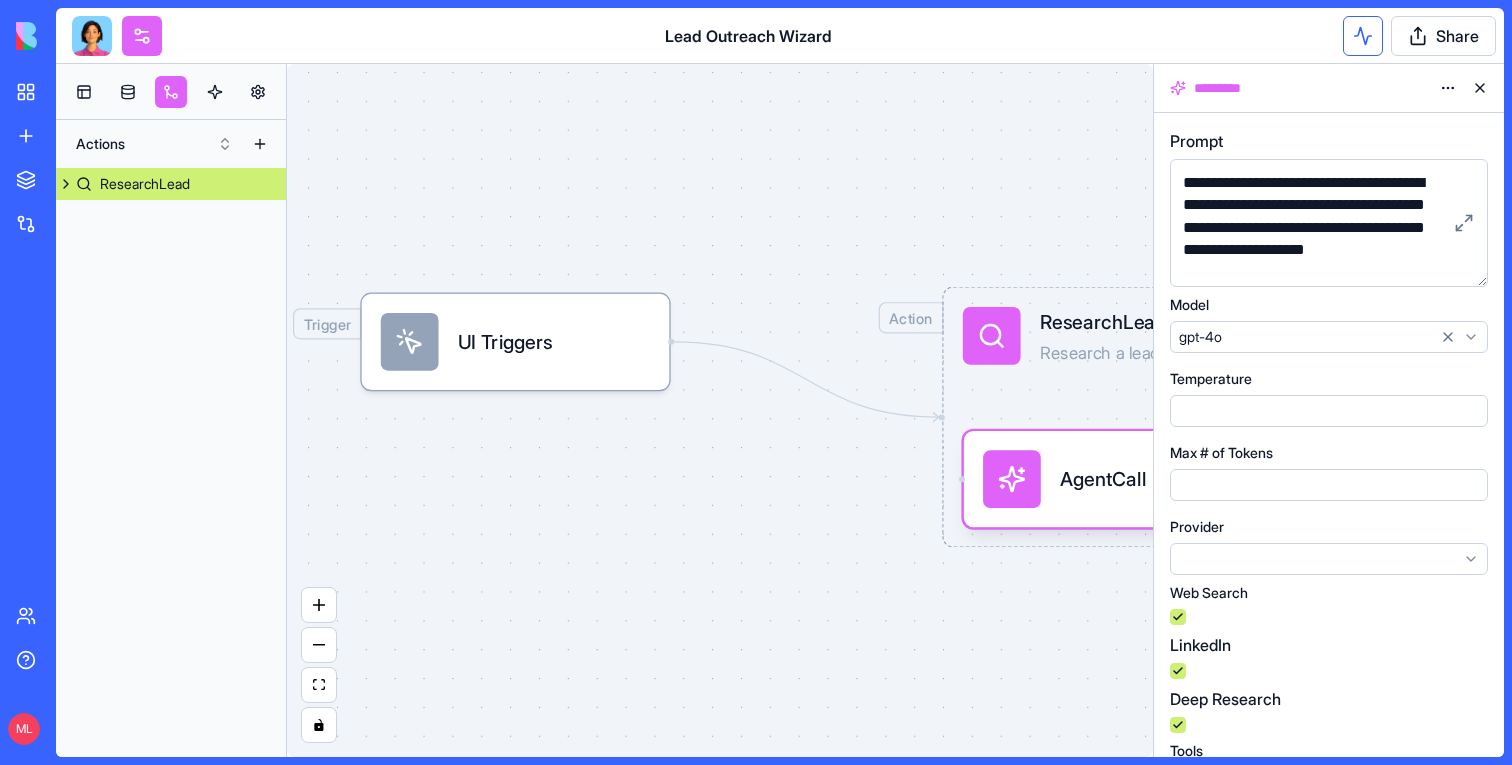 click at bounding box center (1363, 36) 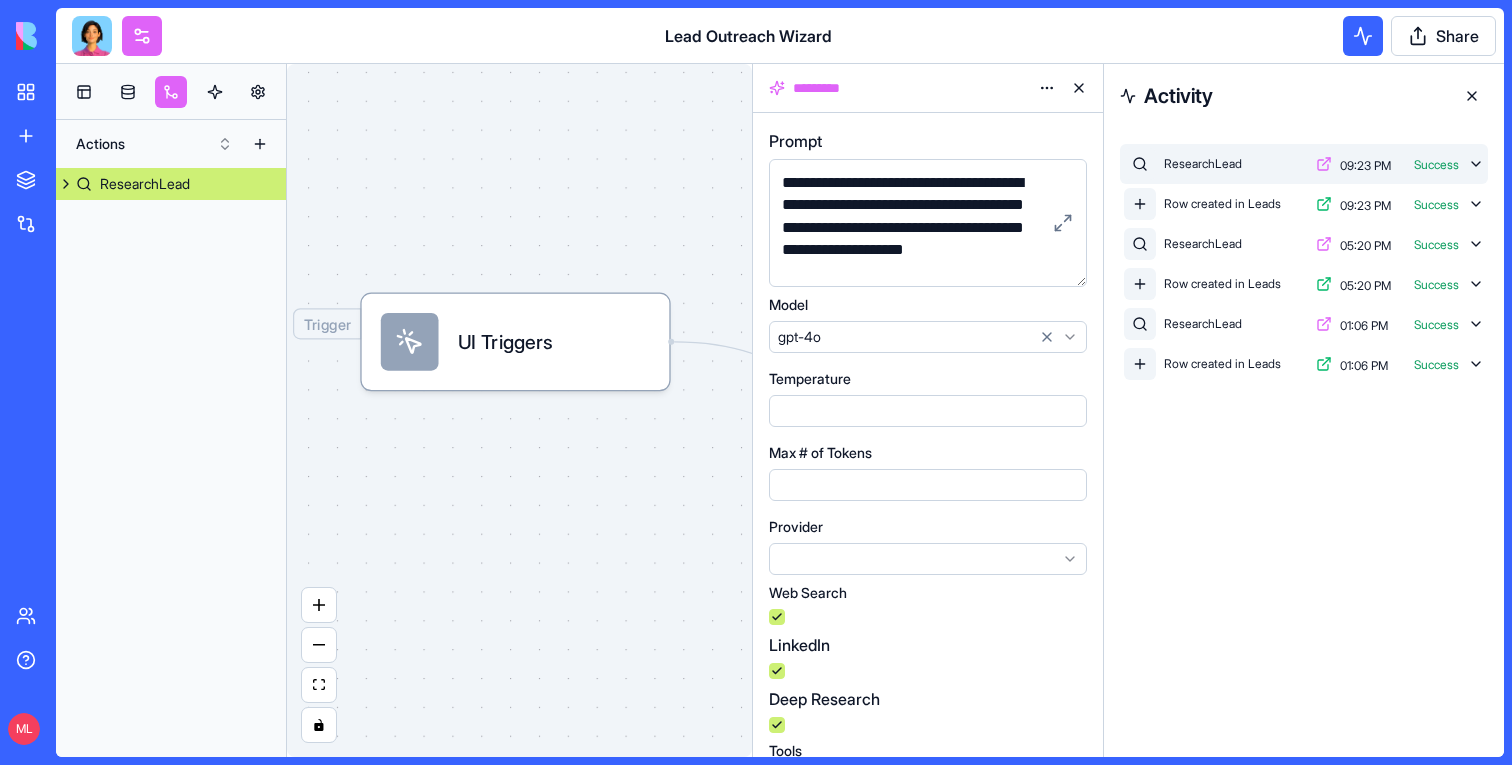 click 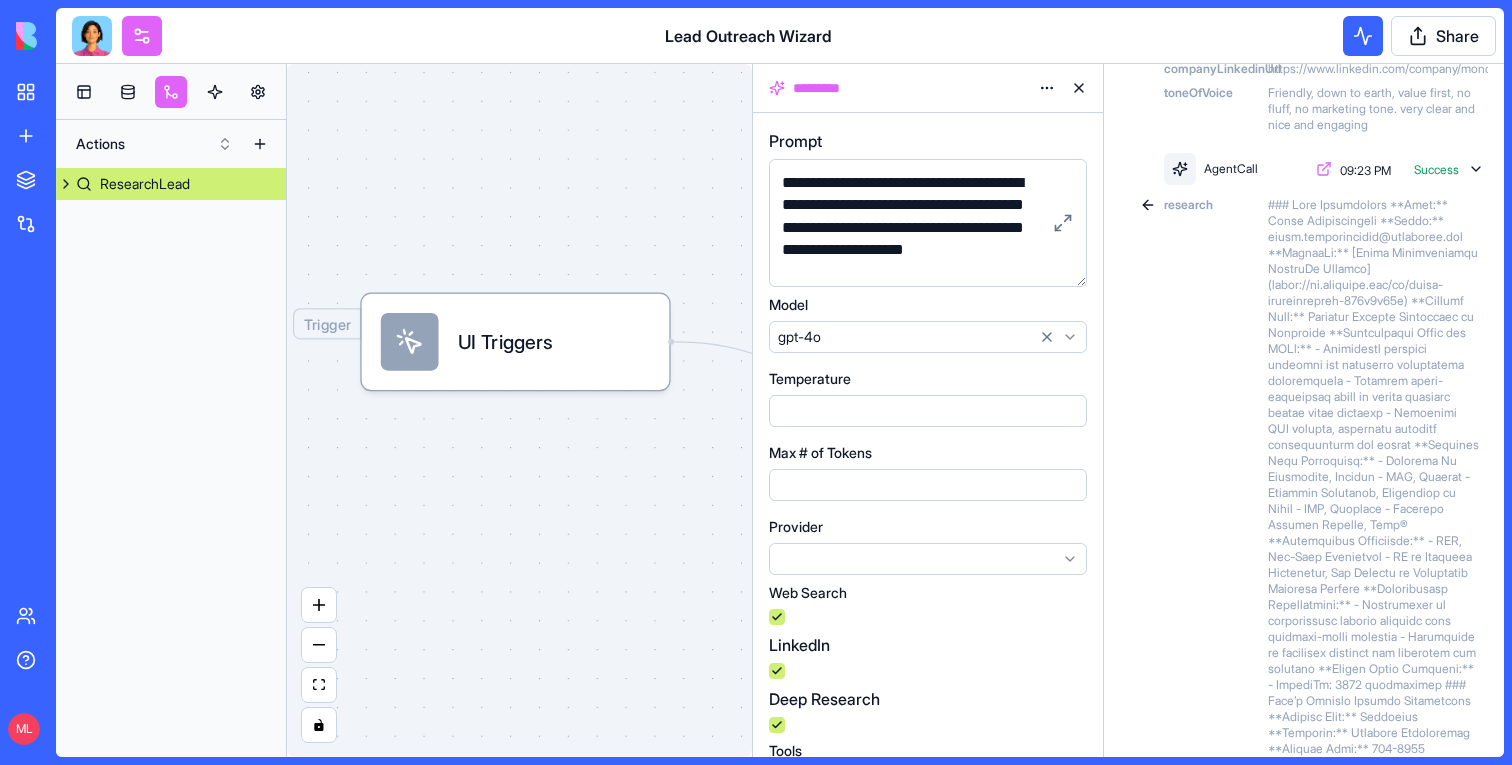 scroll, scrollTop: 0, scrollLeft: 0, axis: both 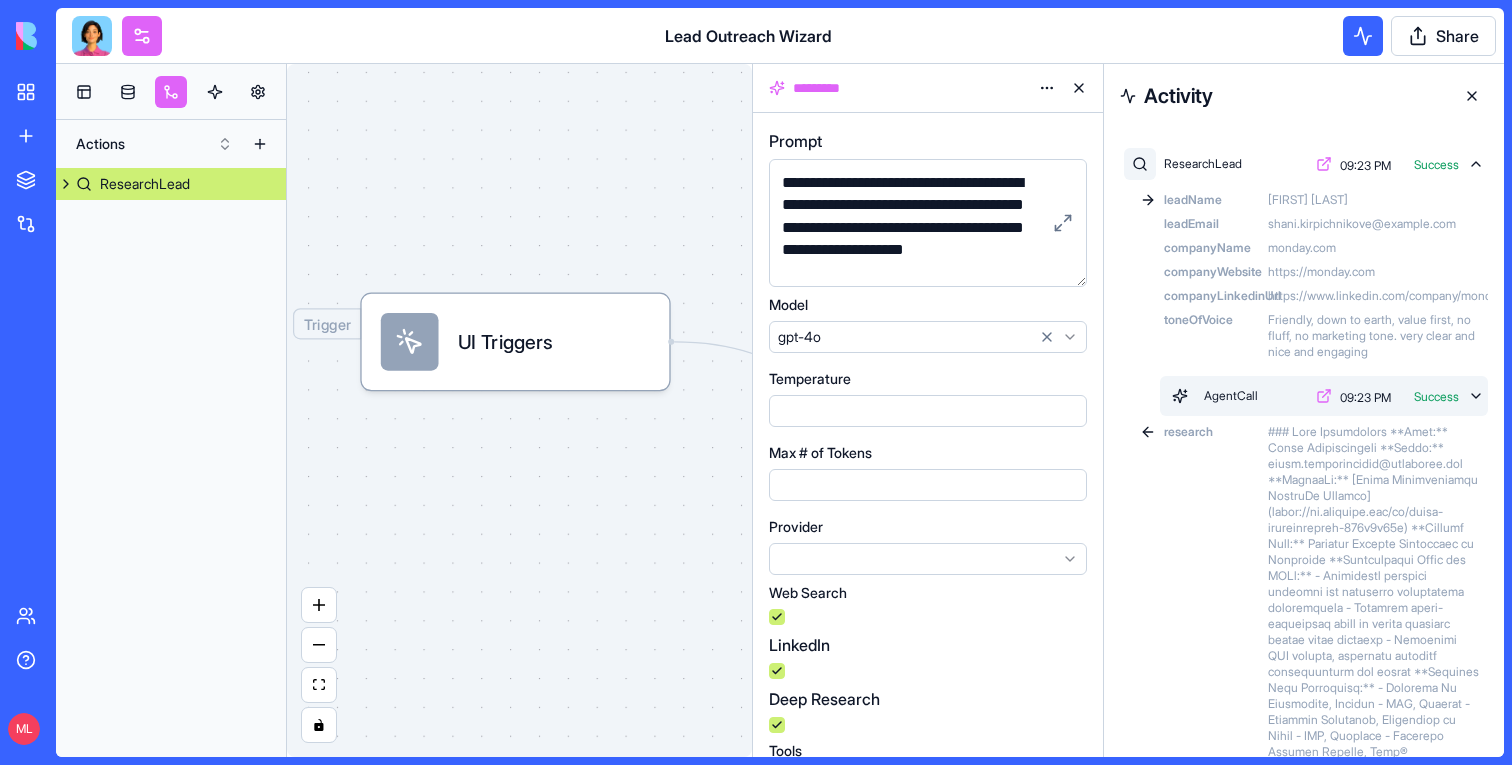 click 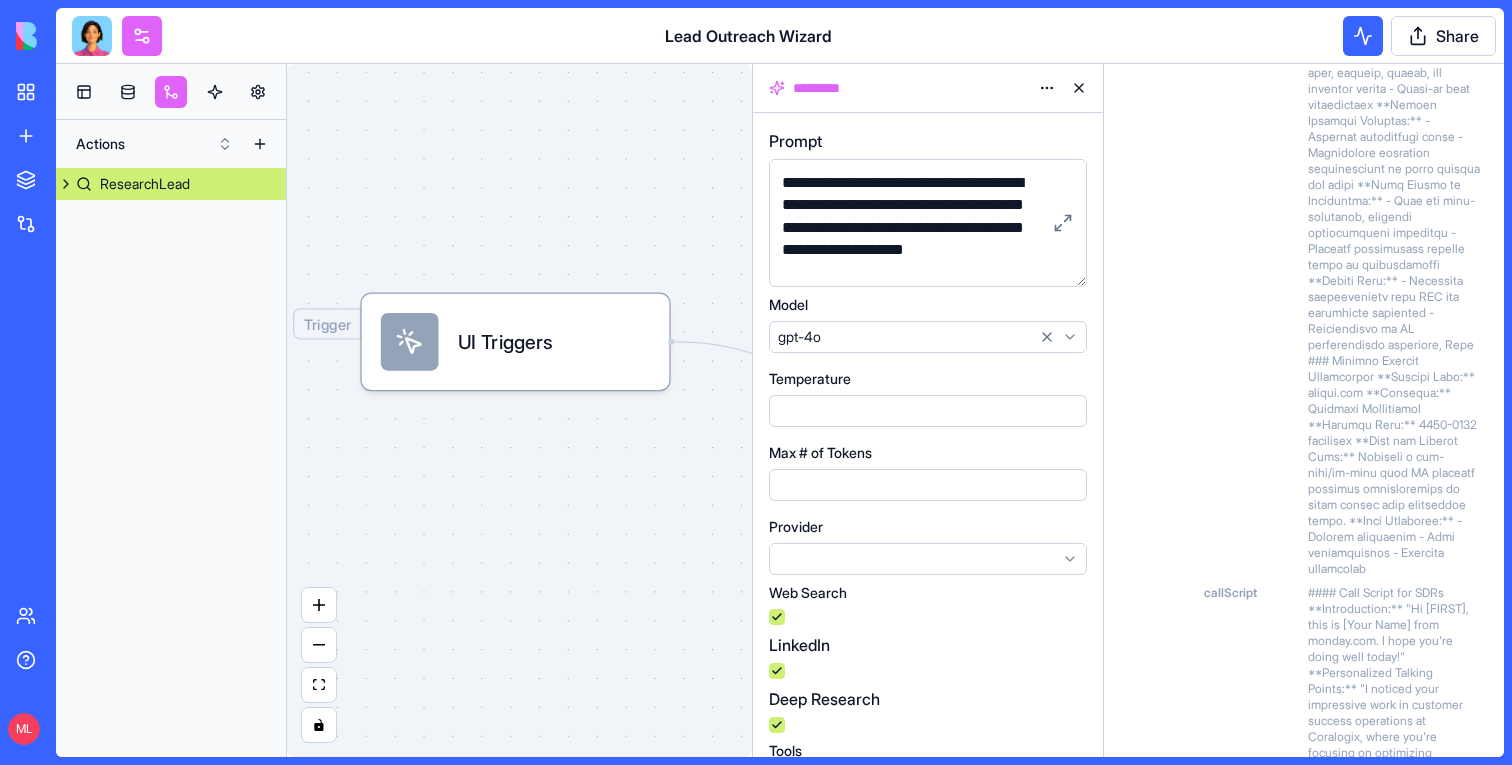 scroll, scrollTop: 3516, scrollLeft: 0, axis: vertical 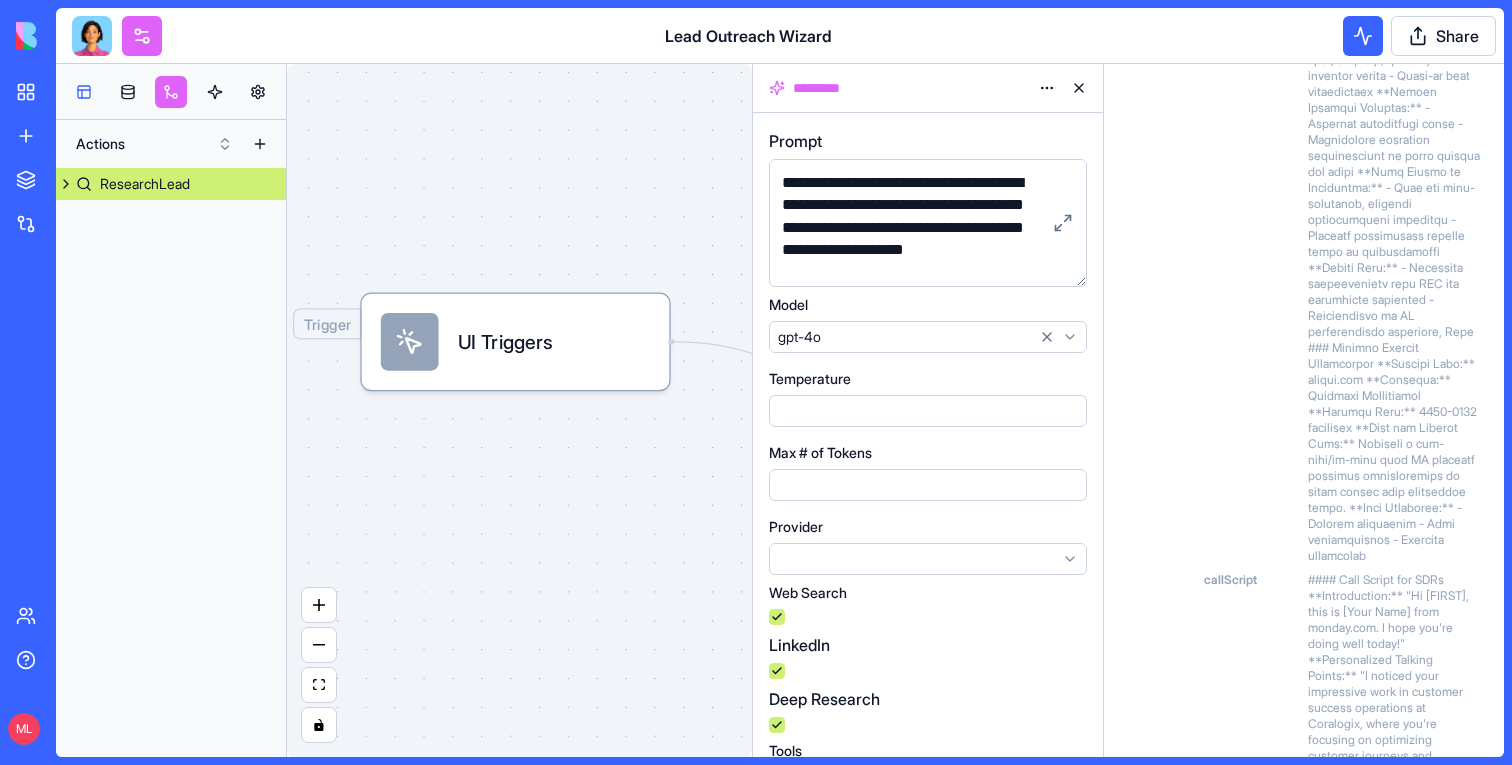 click at bounding box center [84, 92] 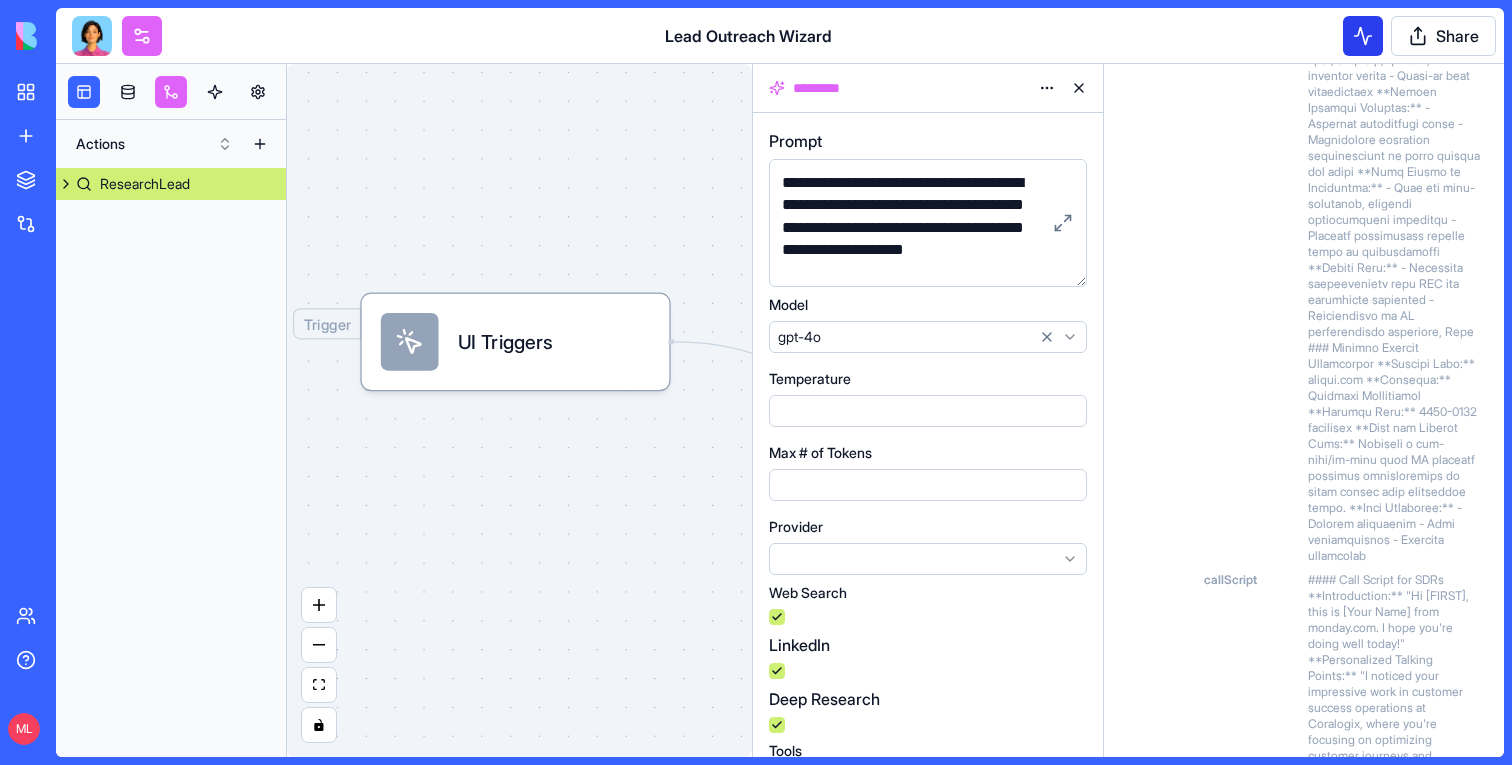 click at bounding box center (1363, 36) 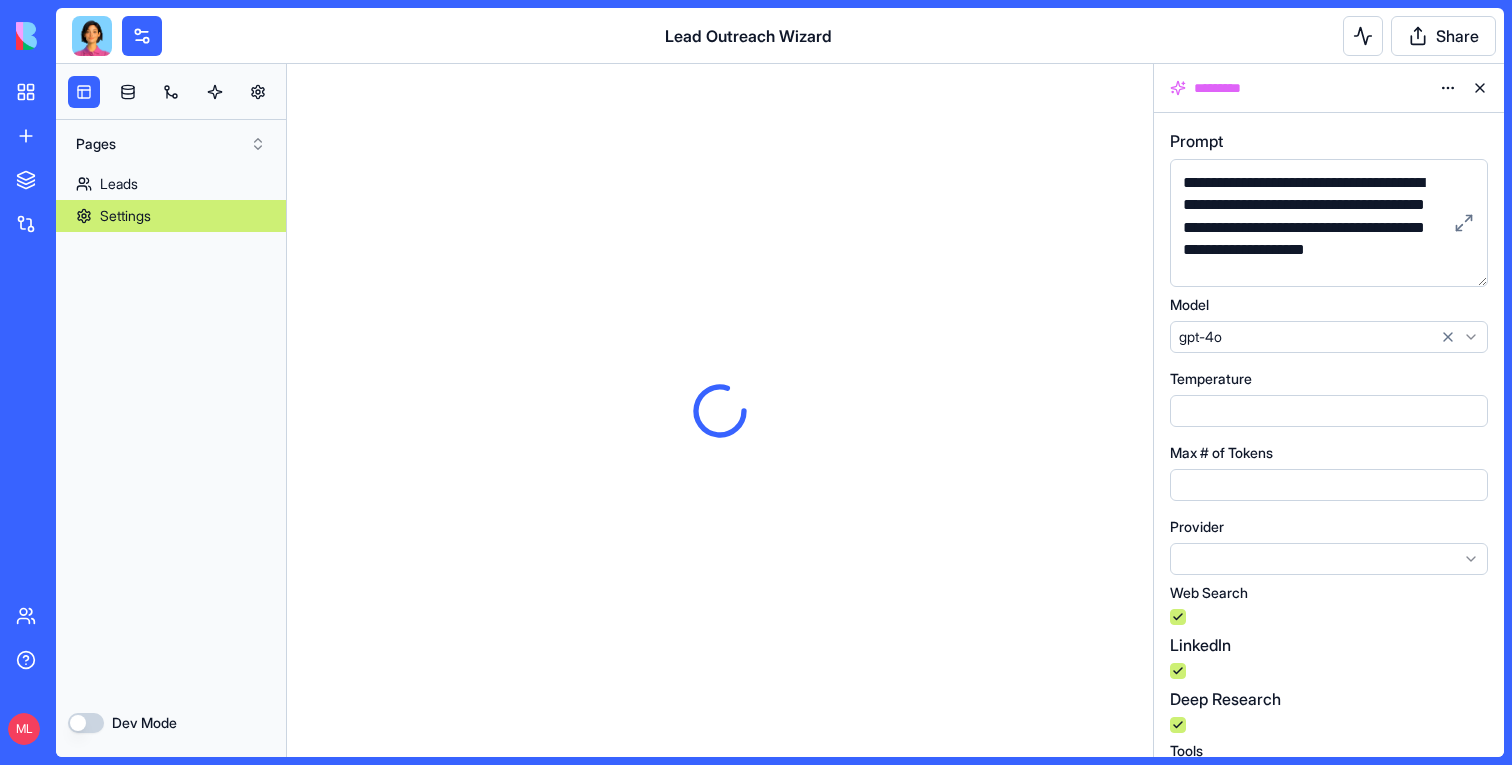 scroll, scrollTop: 0, scrollLeft: 0, axis: both 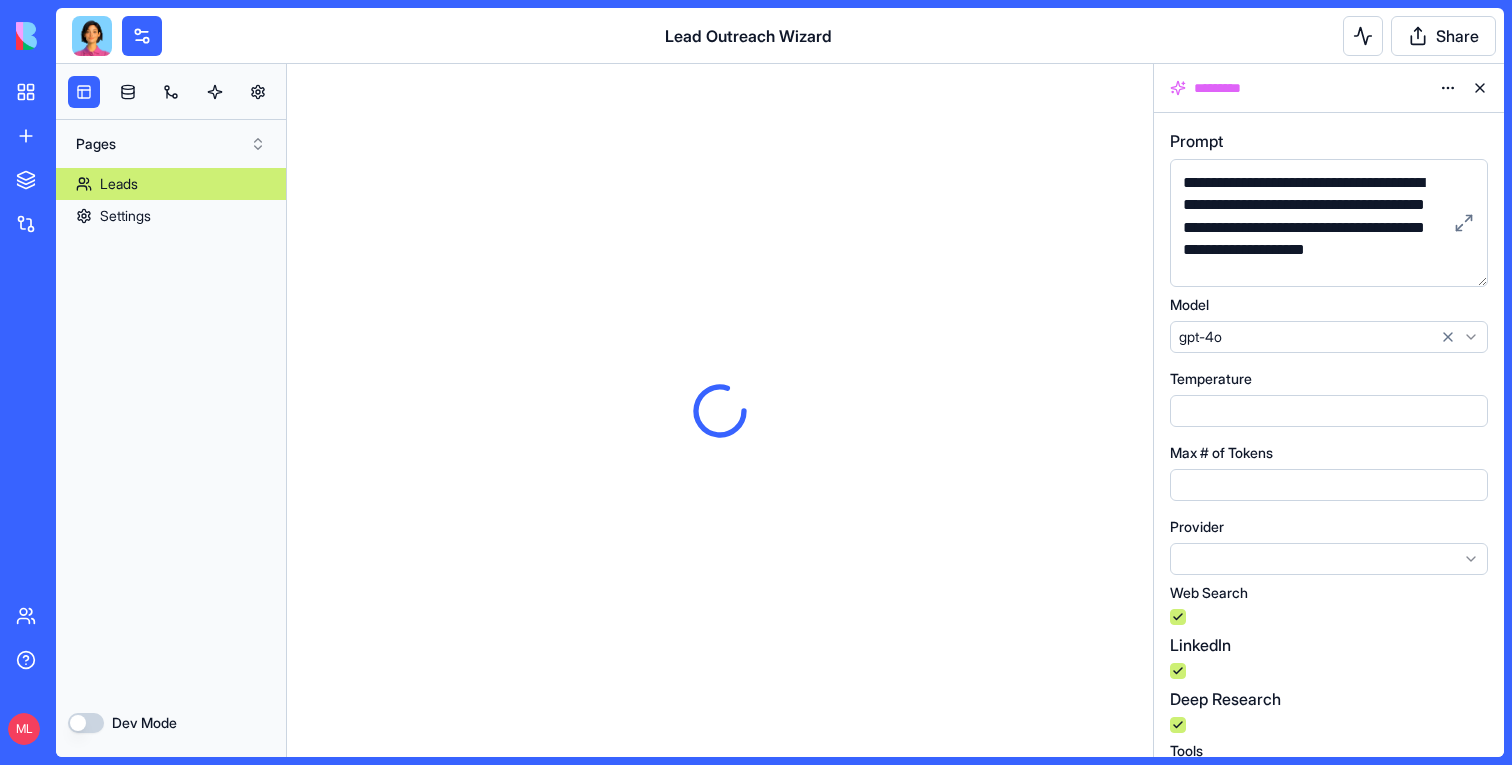 click on "Leads" at bounding box center [171, 184] 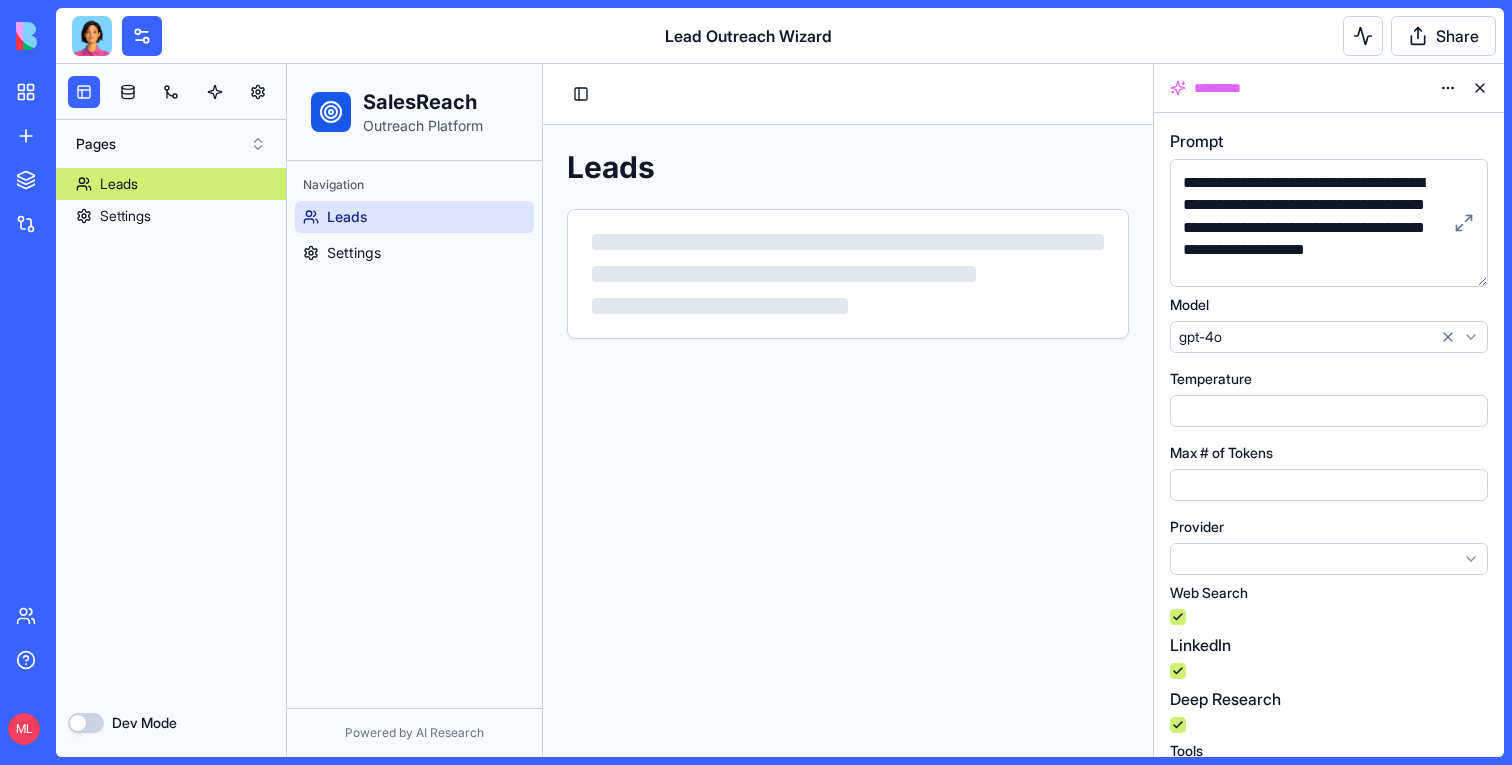 click at bounding box center (1480, 88) 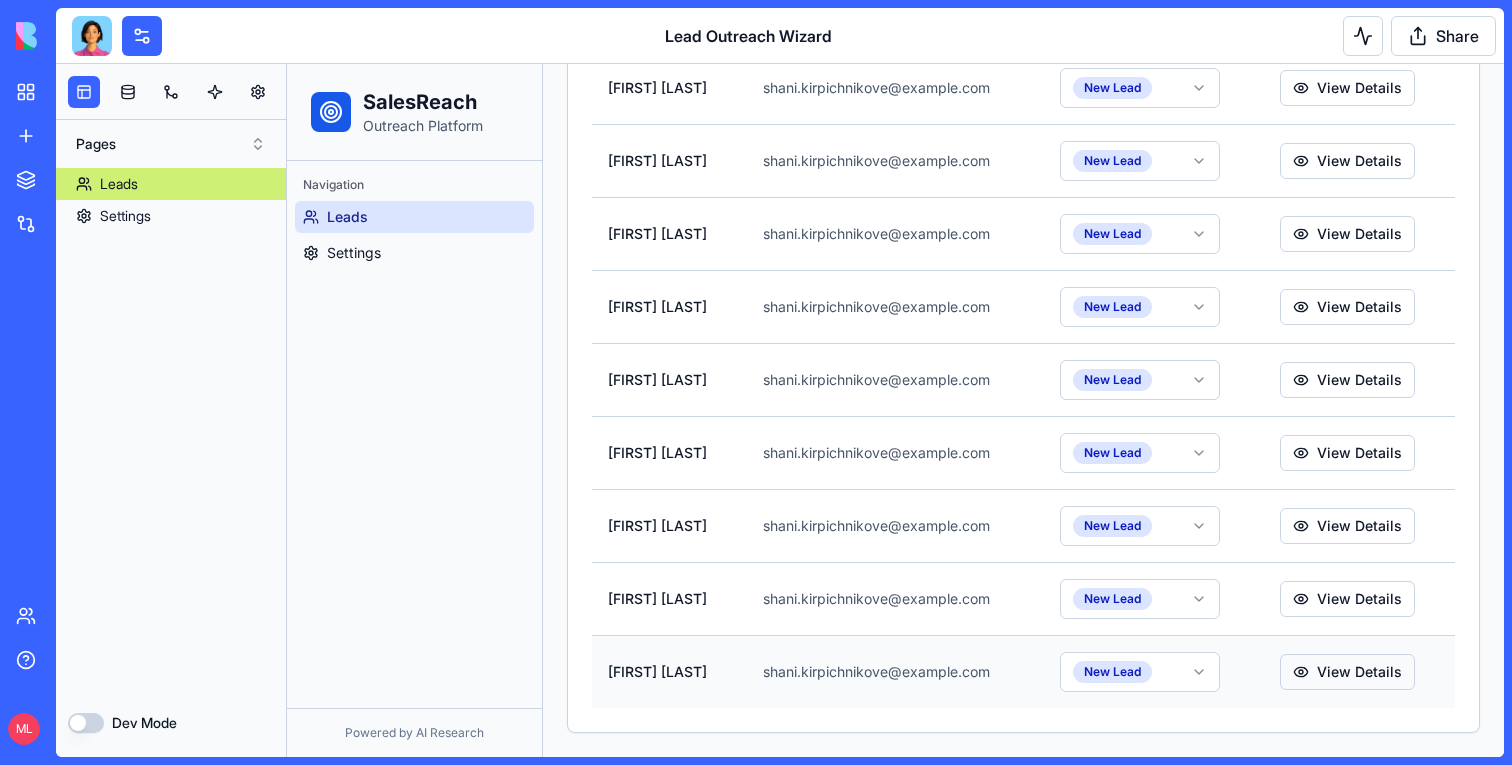 click on "View Details" at bounding box center [1347, 672] 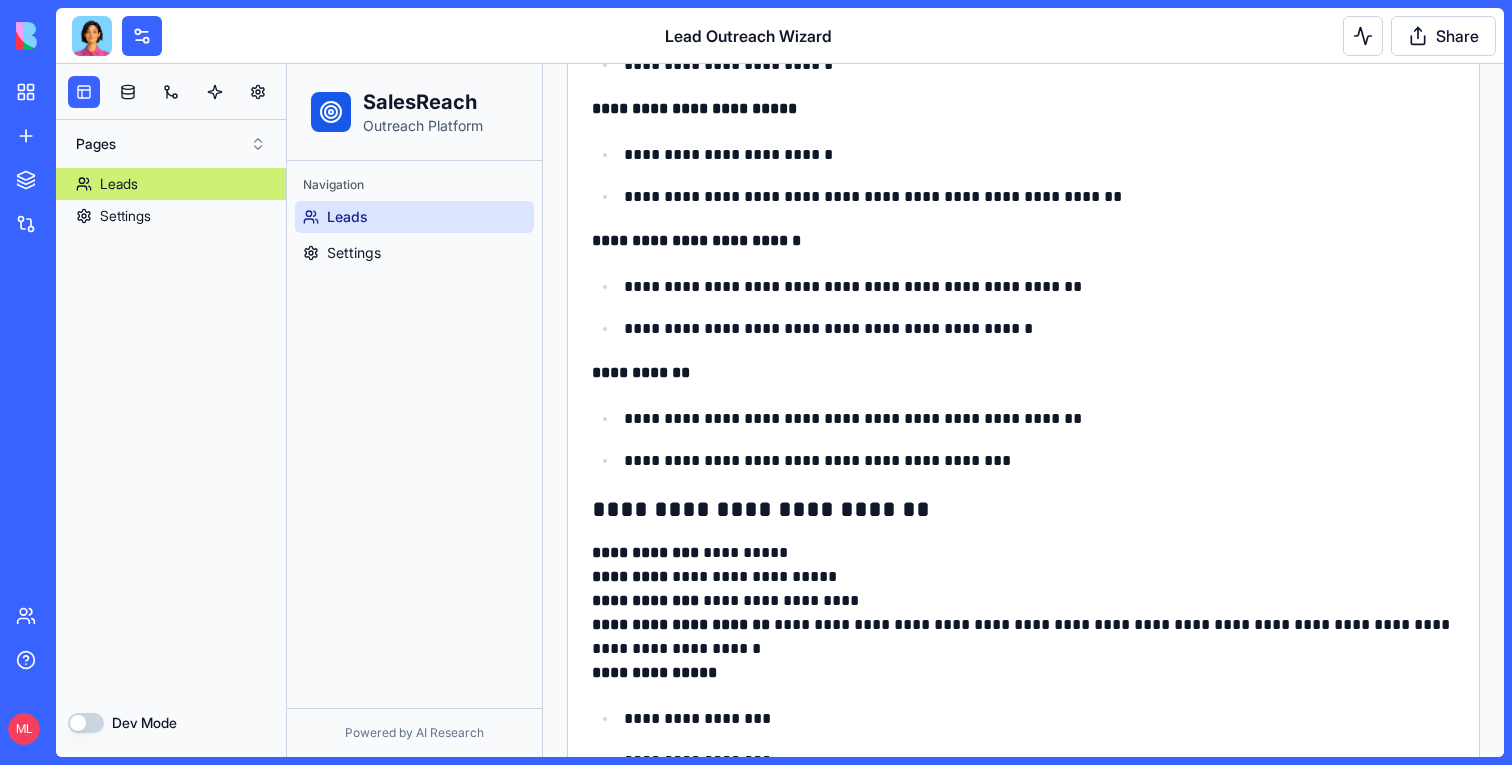 scroll, scrollTop: 1626, scrollLeft: 0, axis: vertical 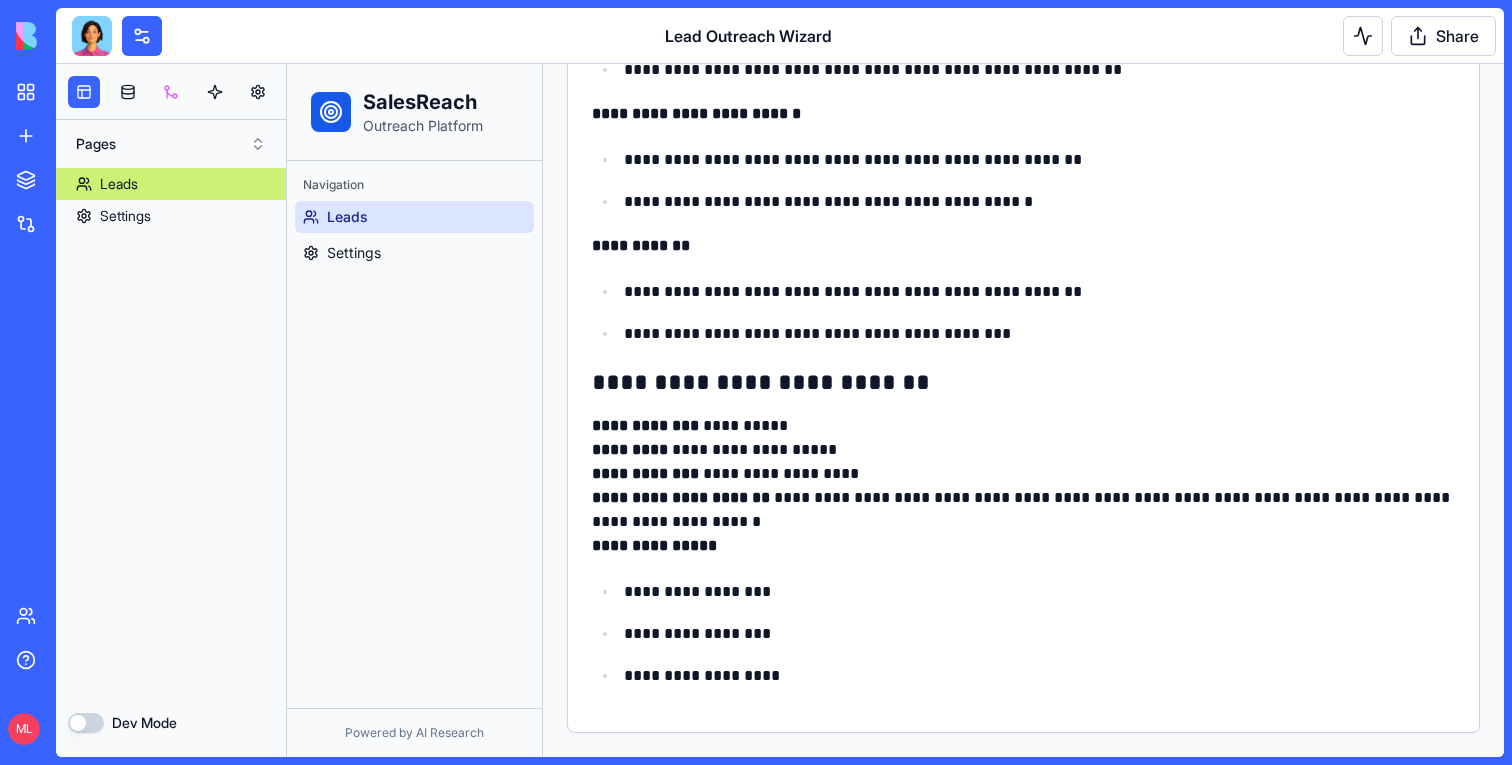 click at bounding box center (171, 92) 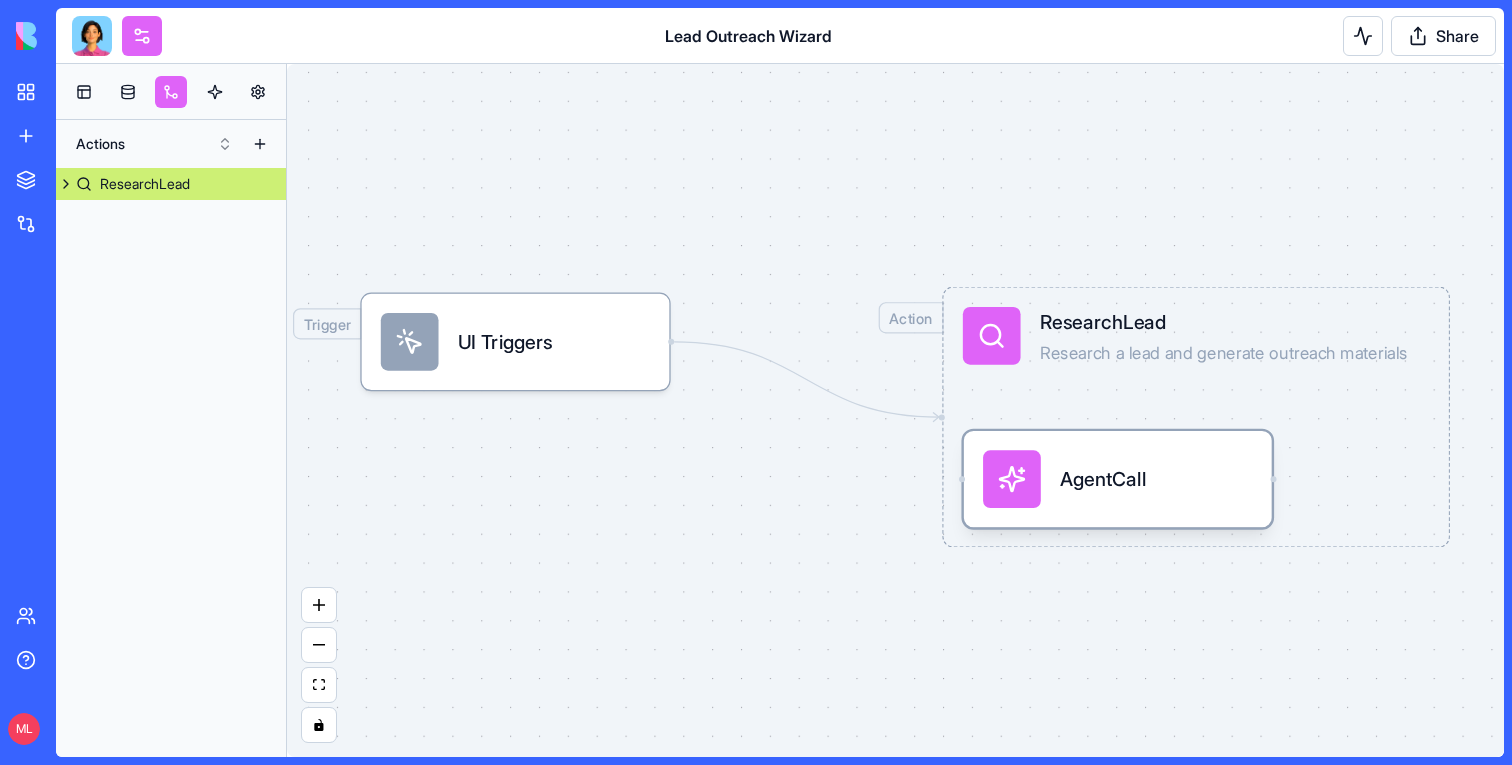 click on "AgentCall" at bounding box center (1117, 479) 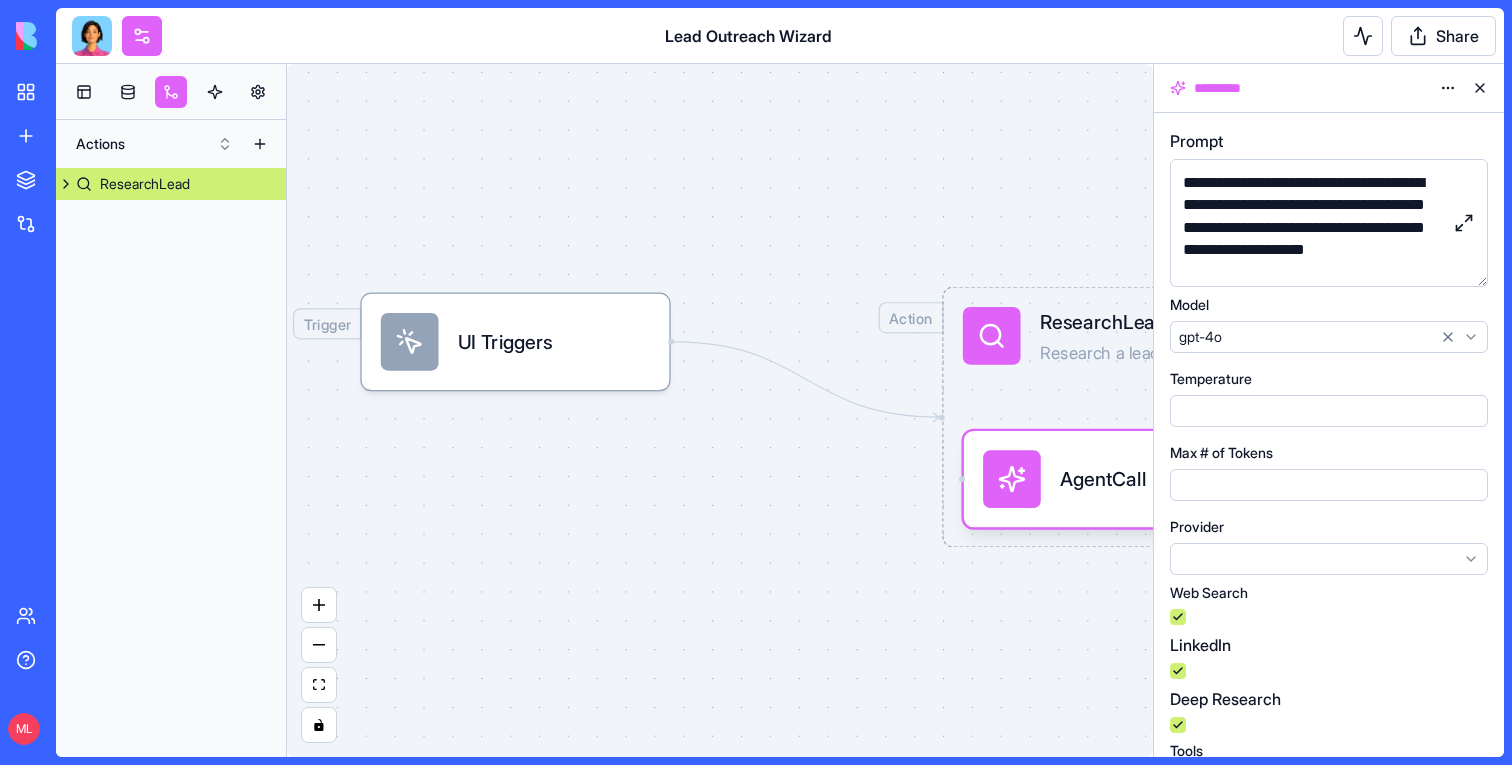 click at bounding box center (1464, 223) 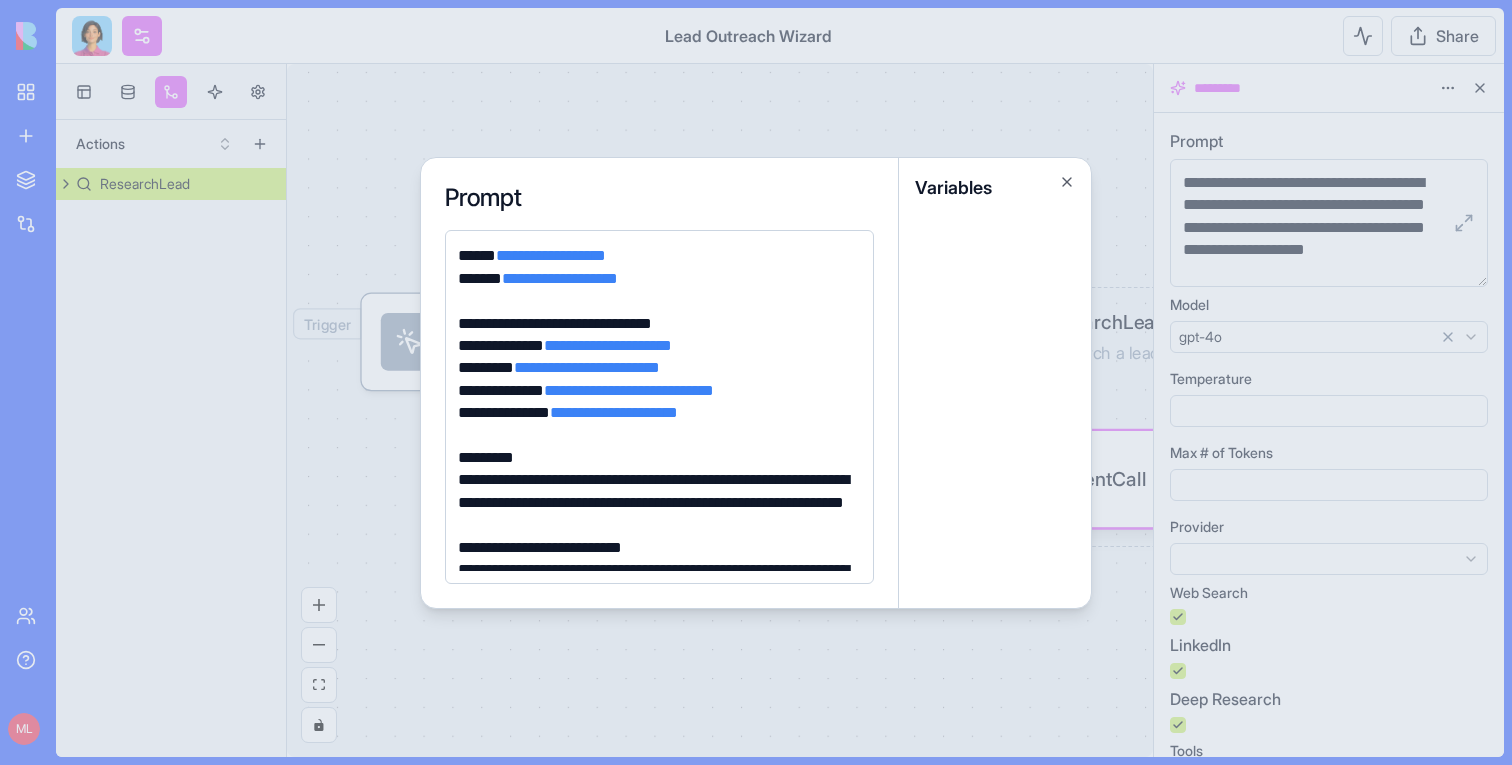 scroll, scrollTop: 132, scrollLeft: 0, axis: vertical 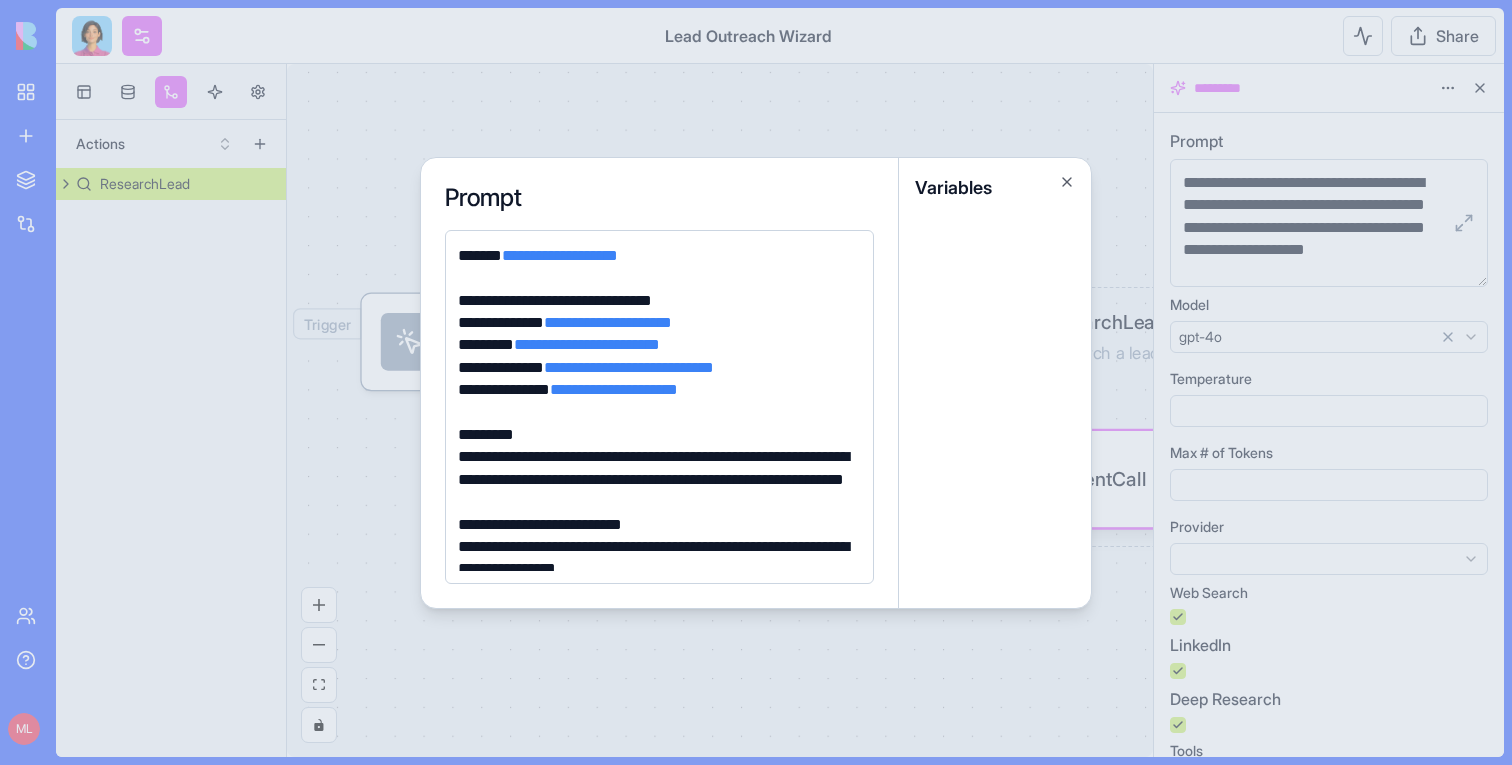 click on "**********" at bounding box center [656, 479] 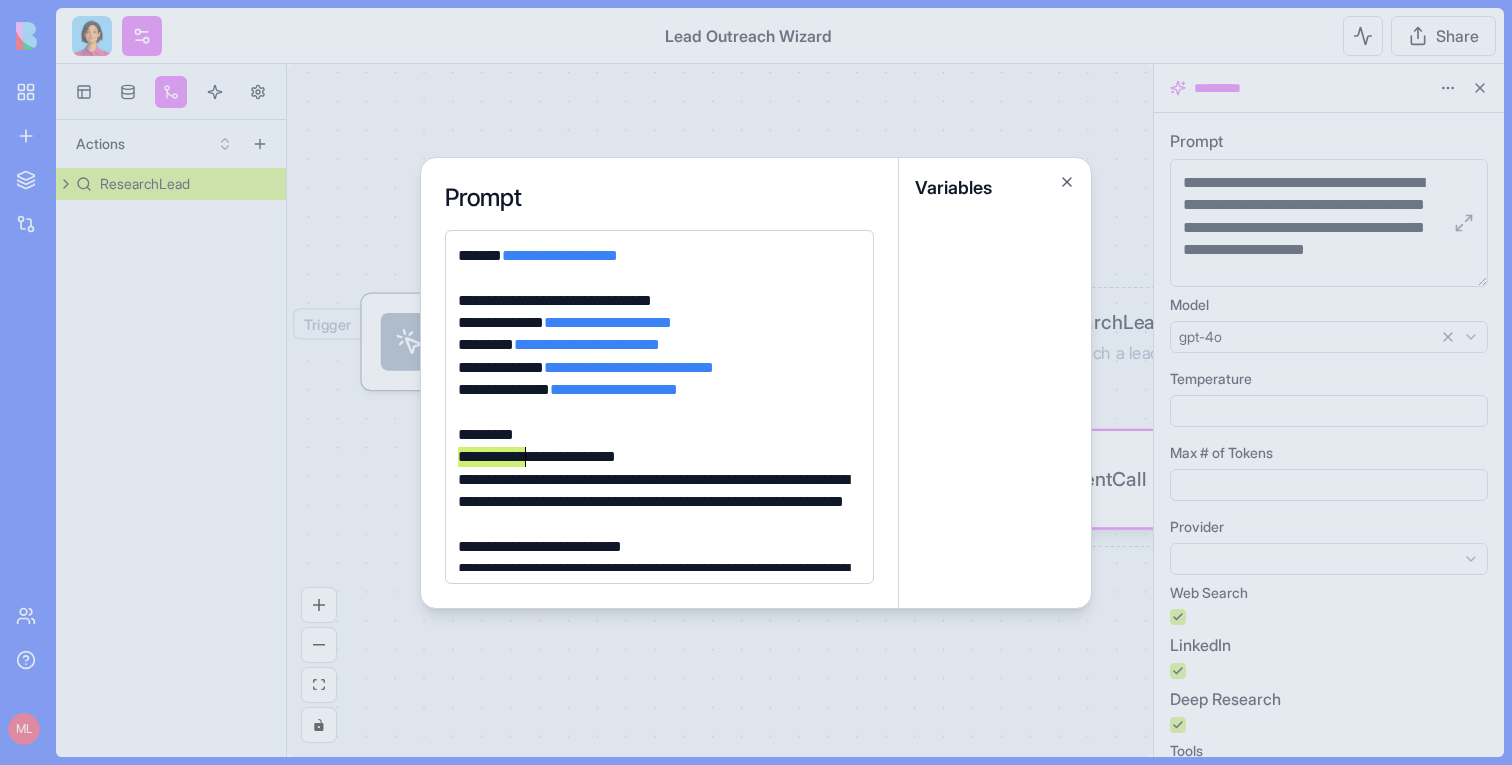 drag, startPoint x: 459, startPoint y: 456, endPoint x: 526, endPoint y: 455, distance: 67.00746 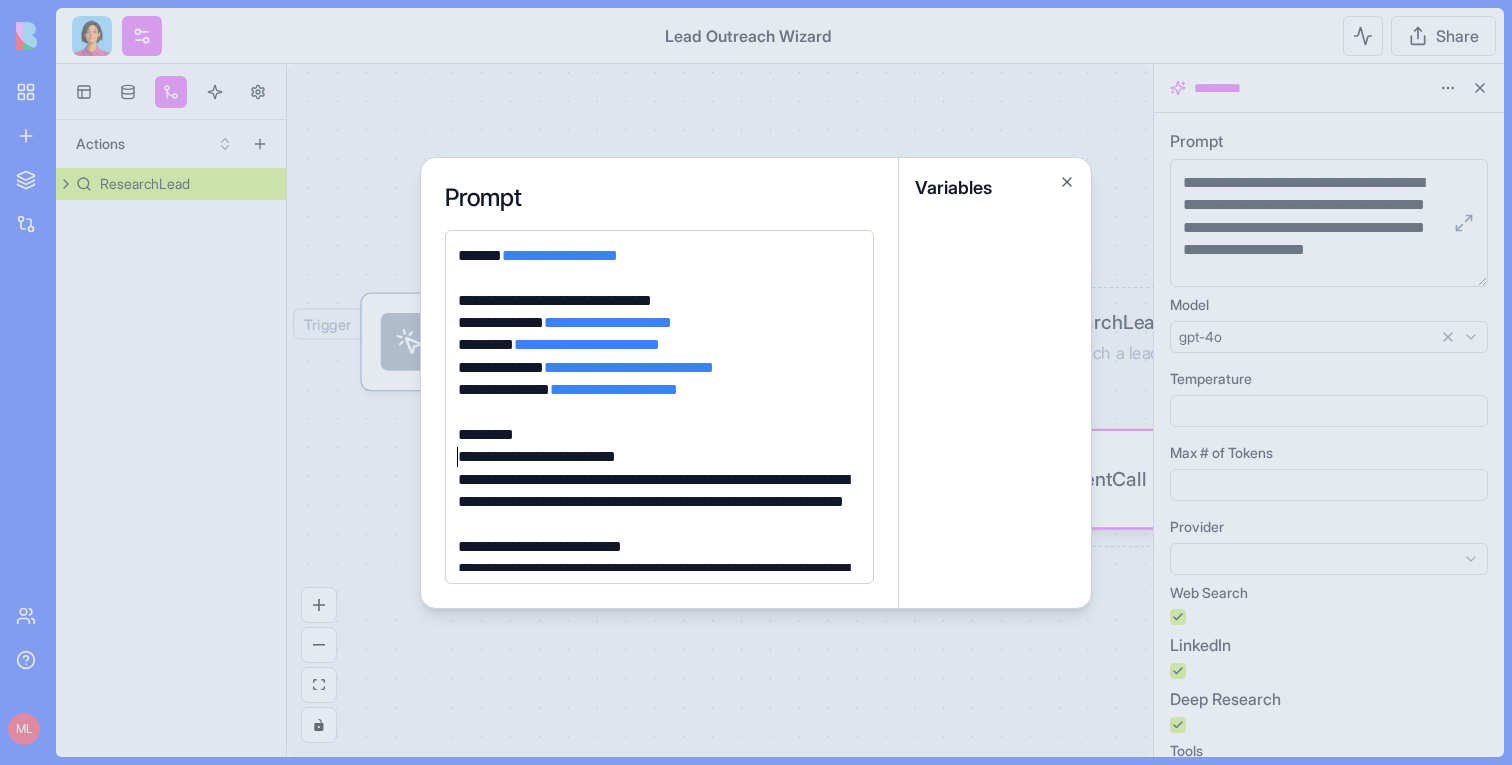 click on "**********" at bounding box center [656, 457] 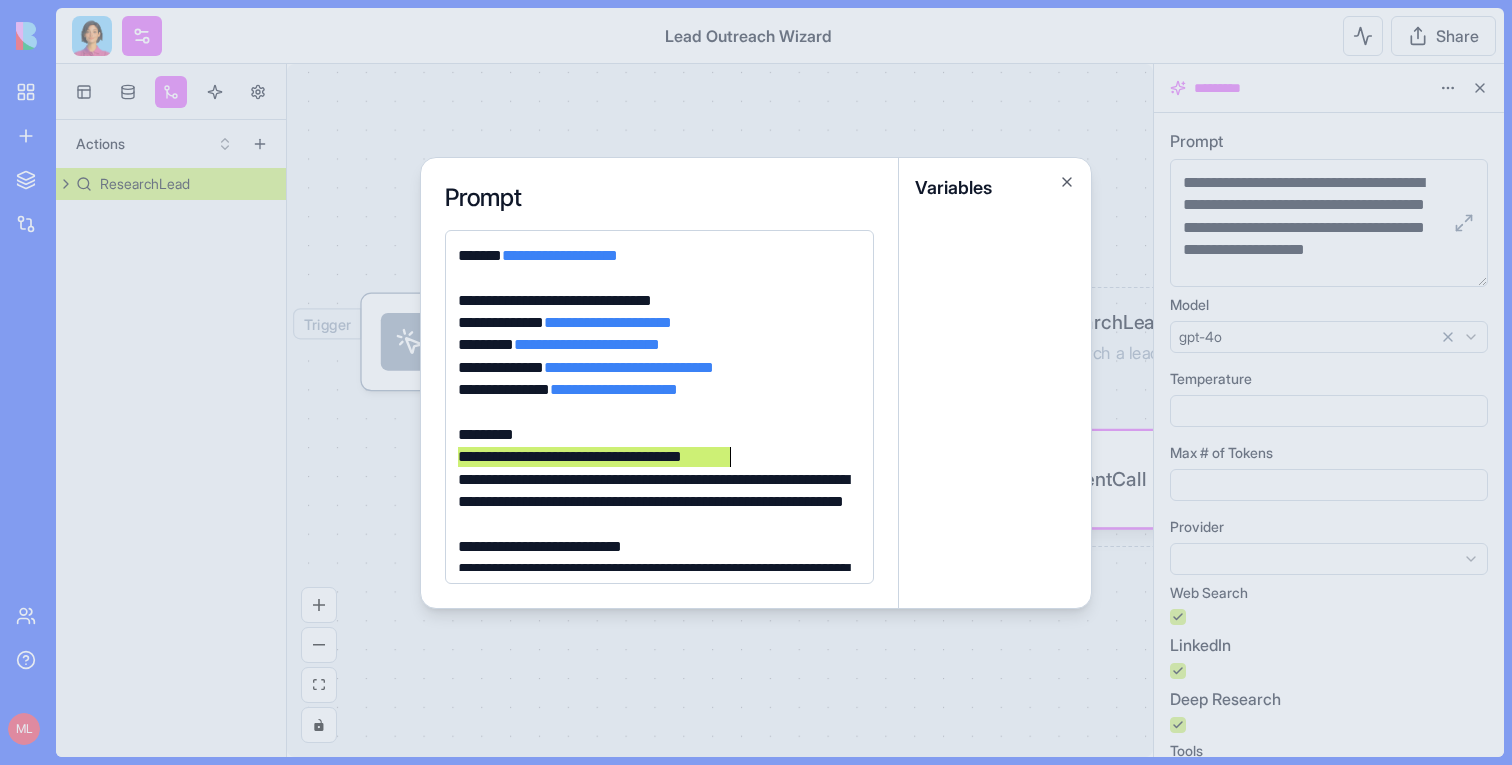 drag, startPoint x: 455, startPoint y: 454, endPoint x: 741, endPoint y: 459, distance: 286.0437 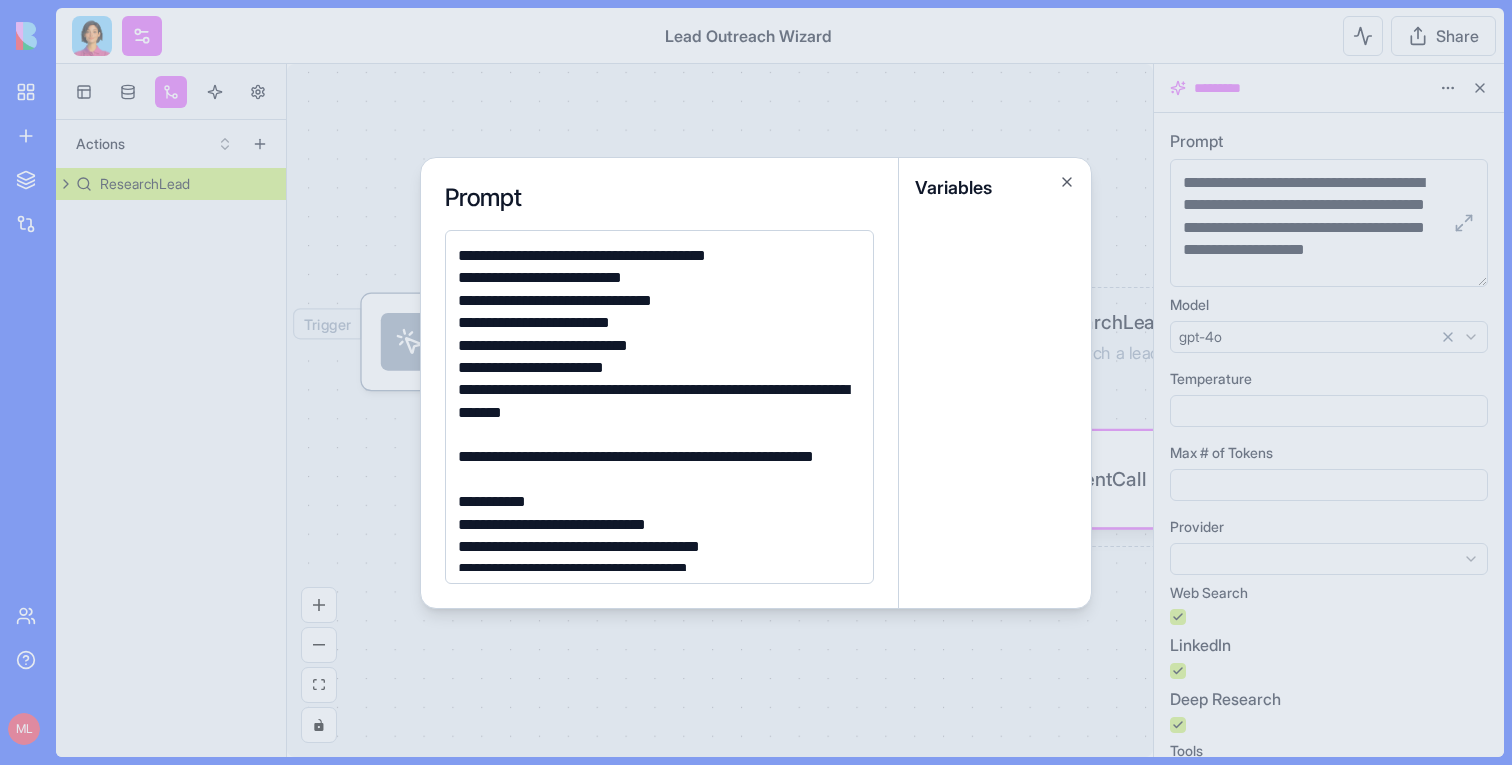 scroll, scrollTop: 556, scrollLeft: 0, axis: vertical 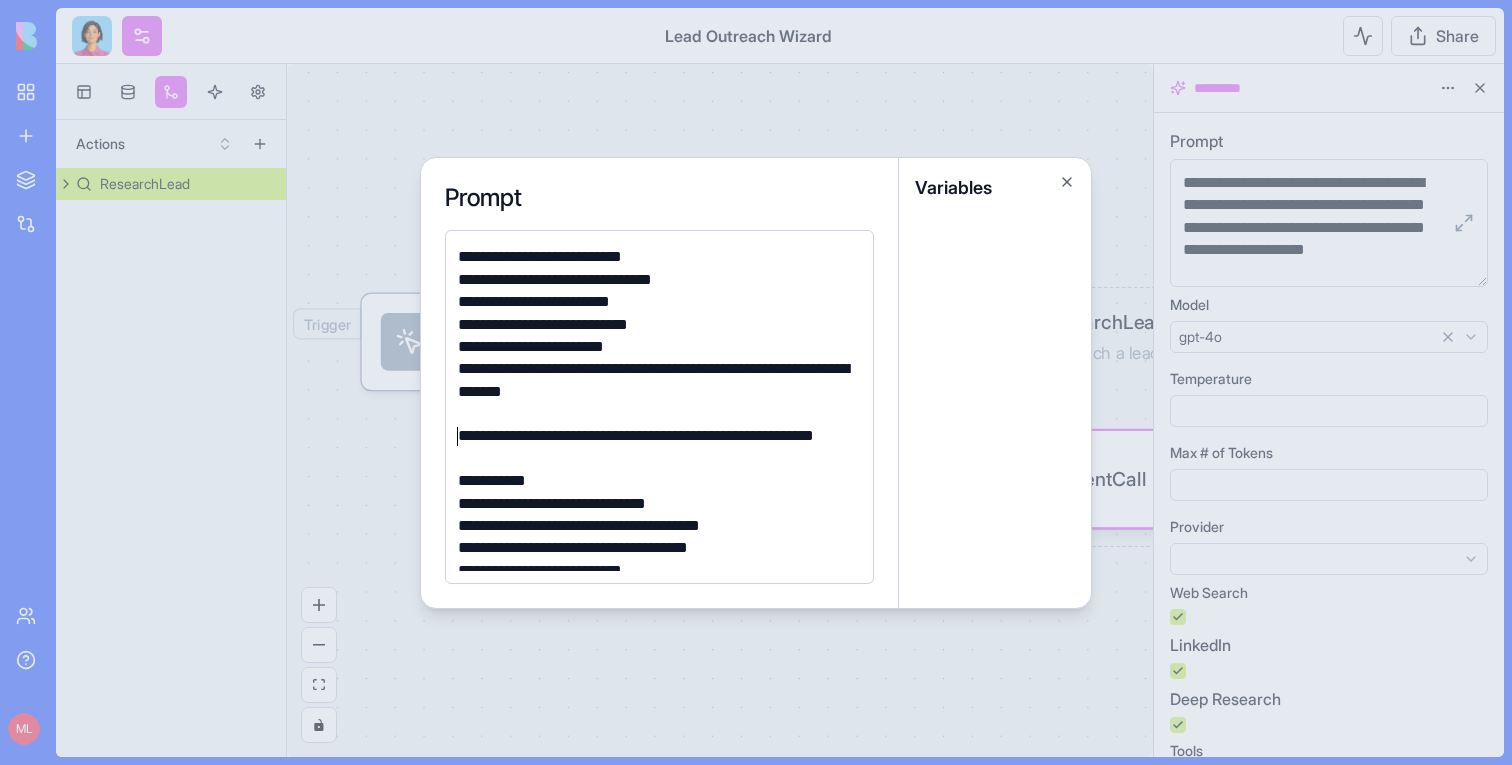 click on "**********" at bounding box center (656, 447) 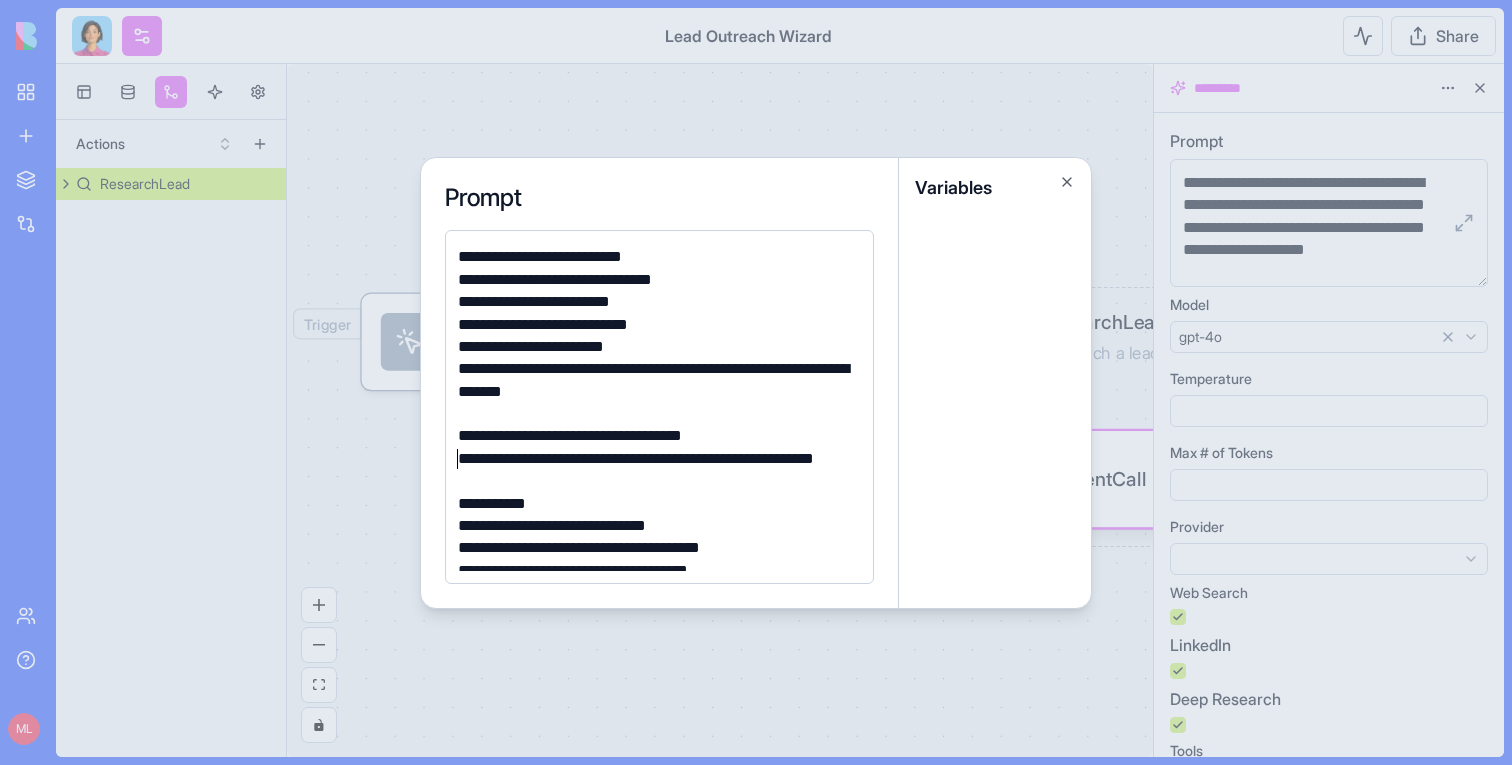 click on "**********" at bounding box center [656, 436] 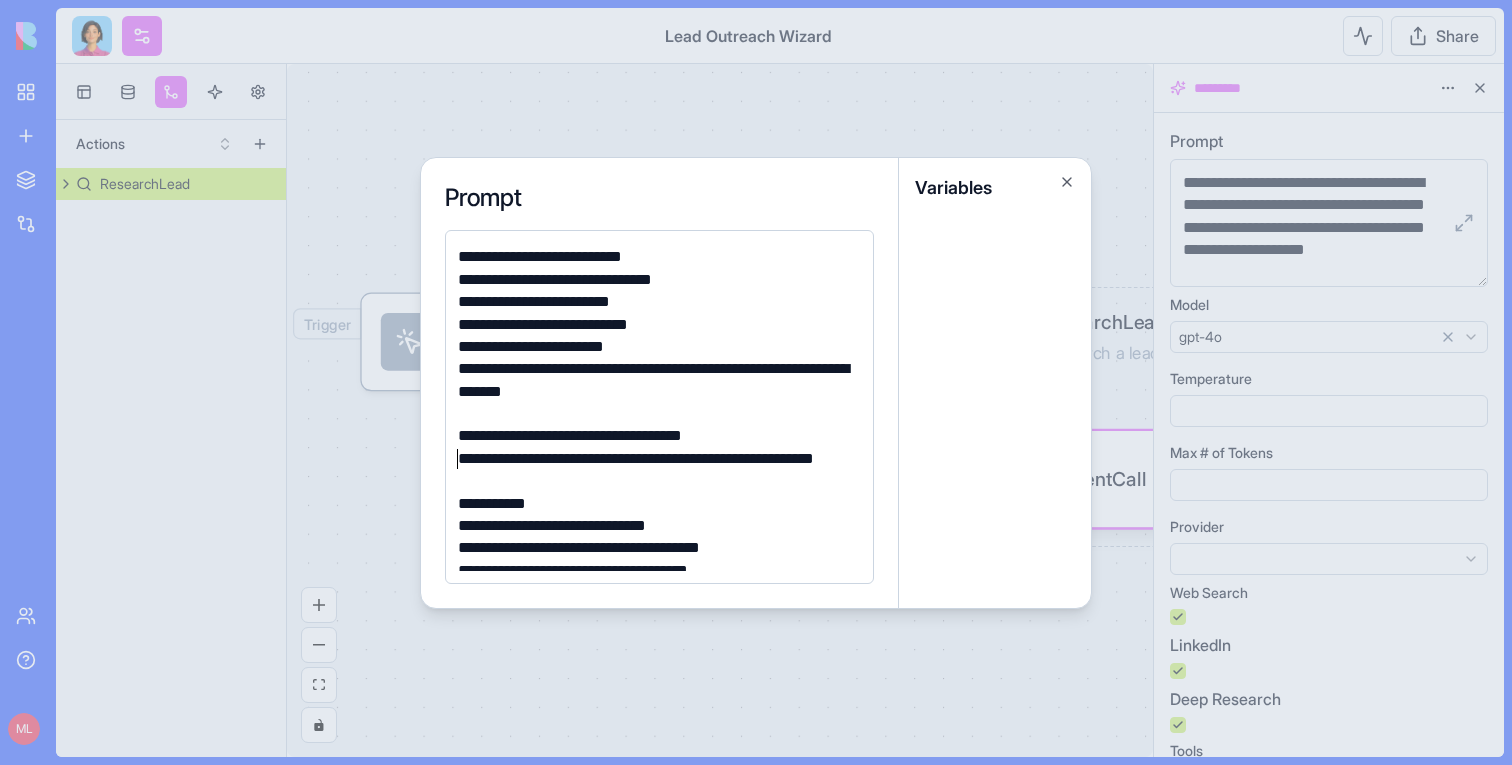 click on "**********" at bounding box center (656, 436) 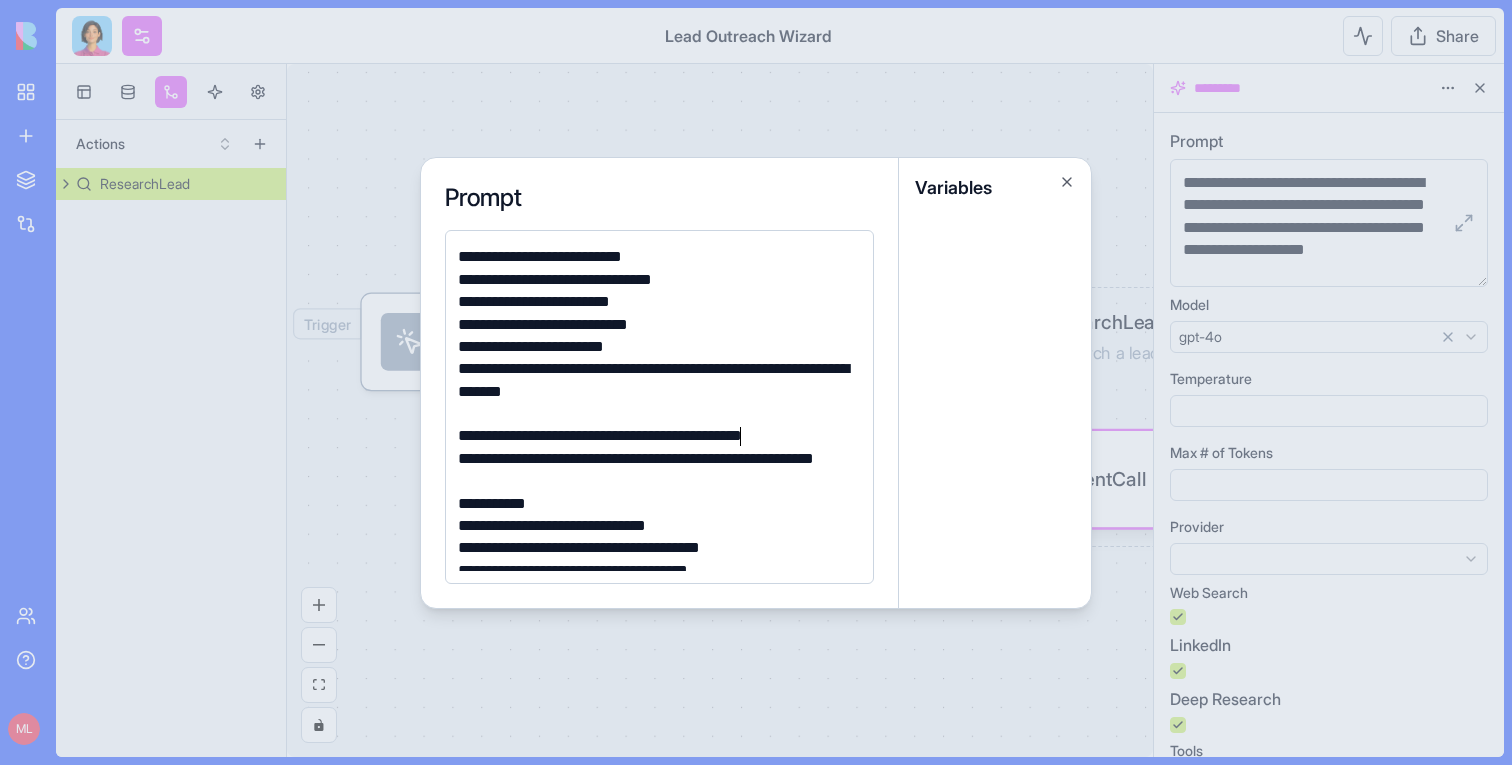 click on "**********" at bounding box center (656, 436) 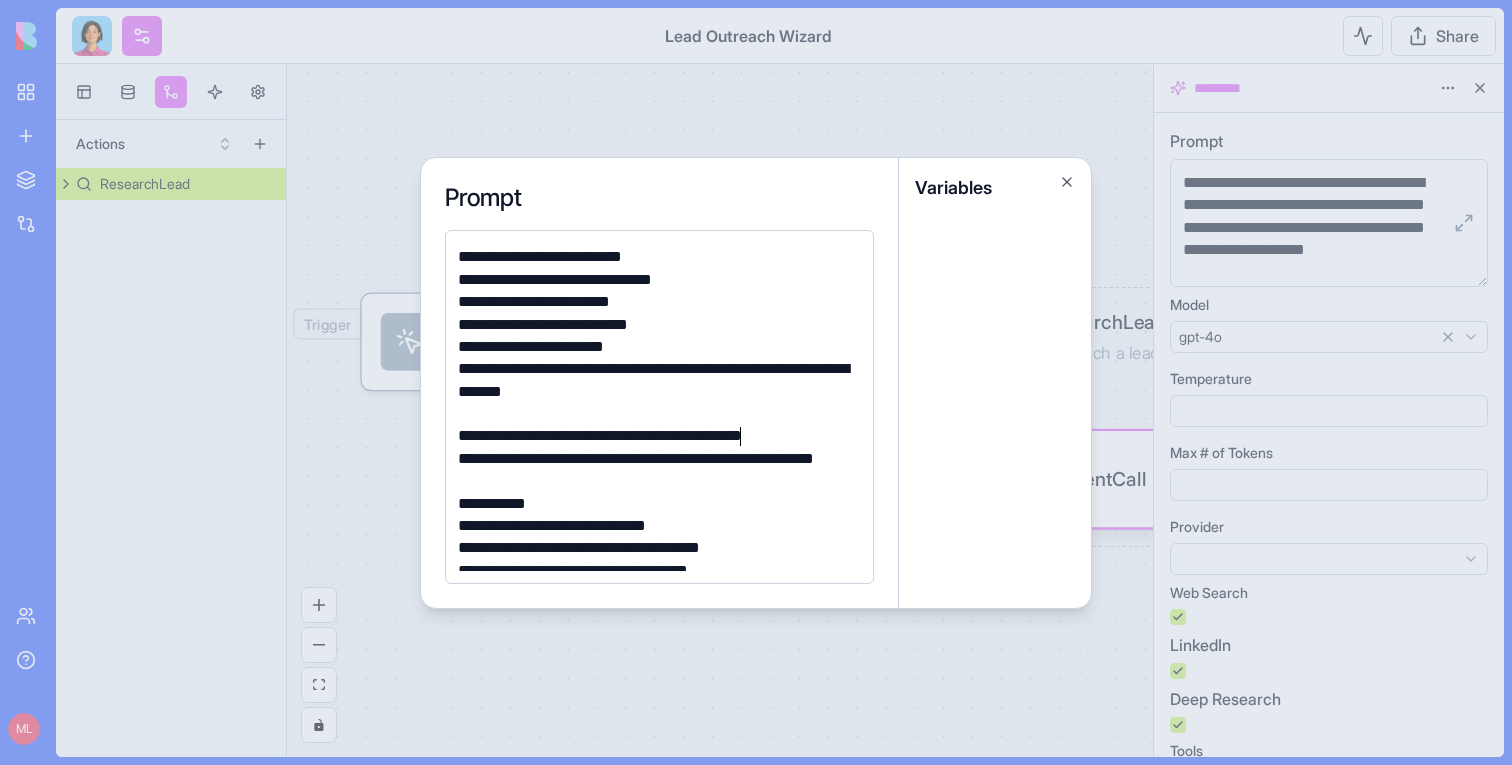 click on "**********" at bounding box center (656, 436) 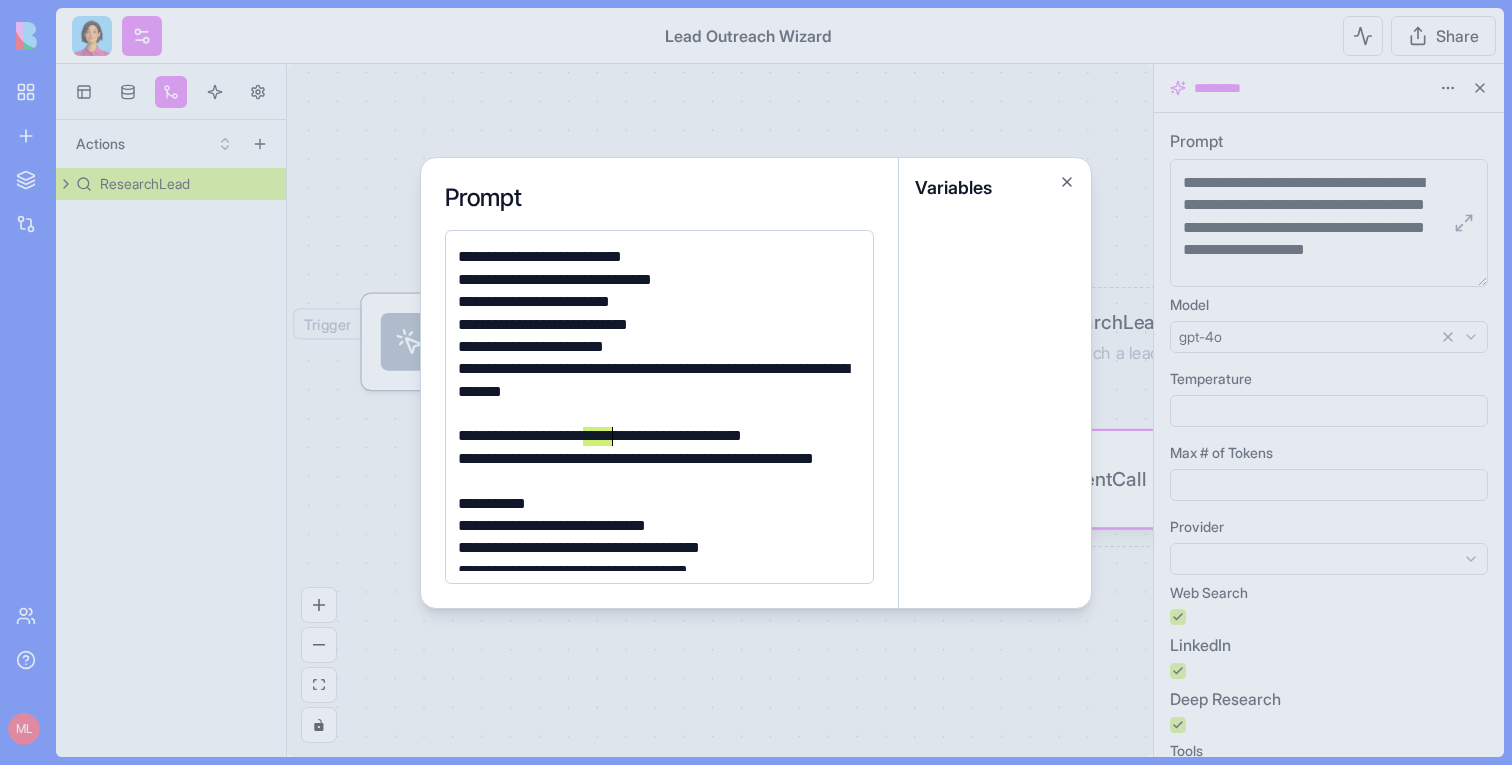 click on "**********" at bounding box center [656, 436] 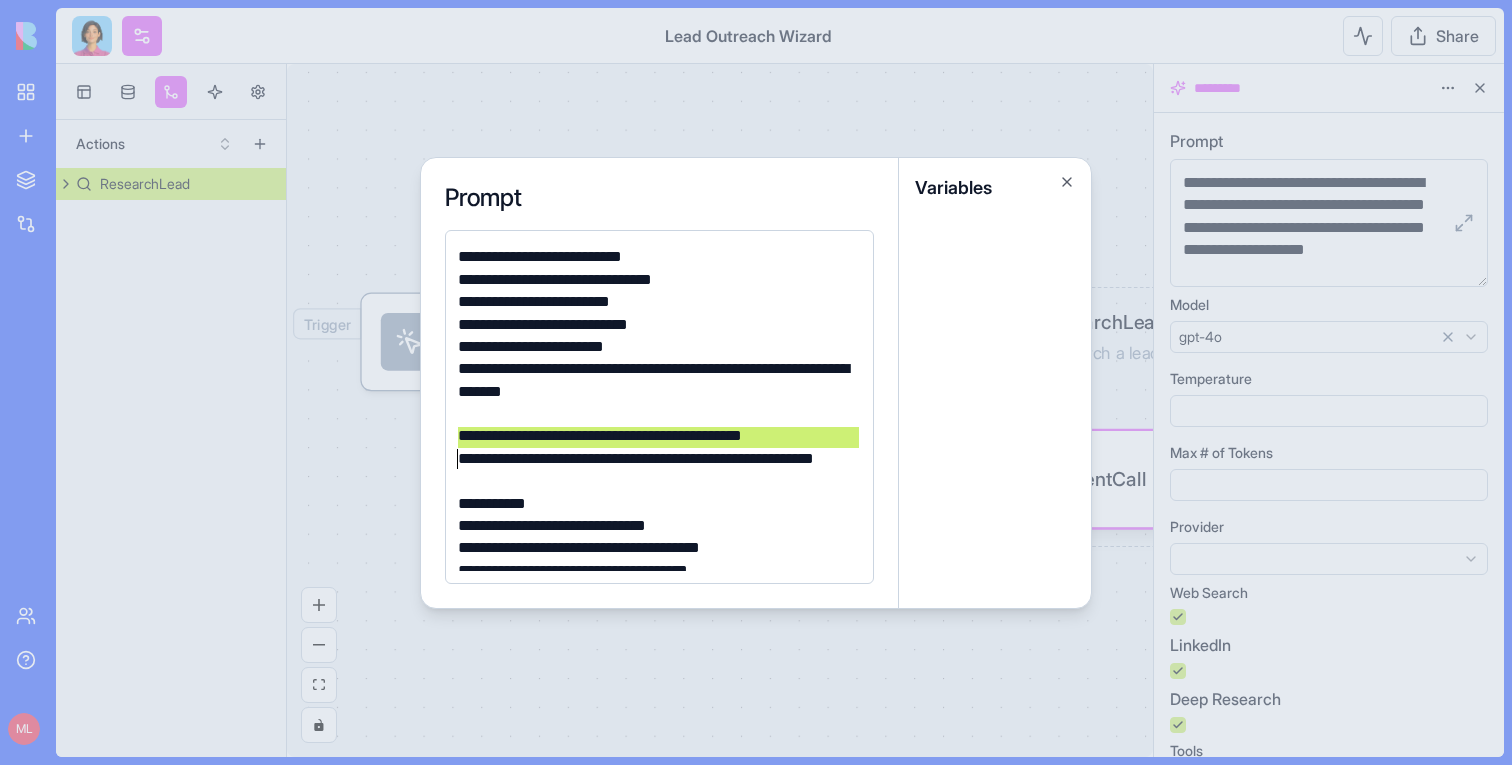copy on "**********" 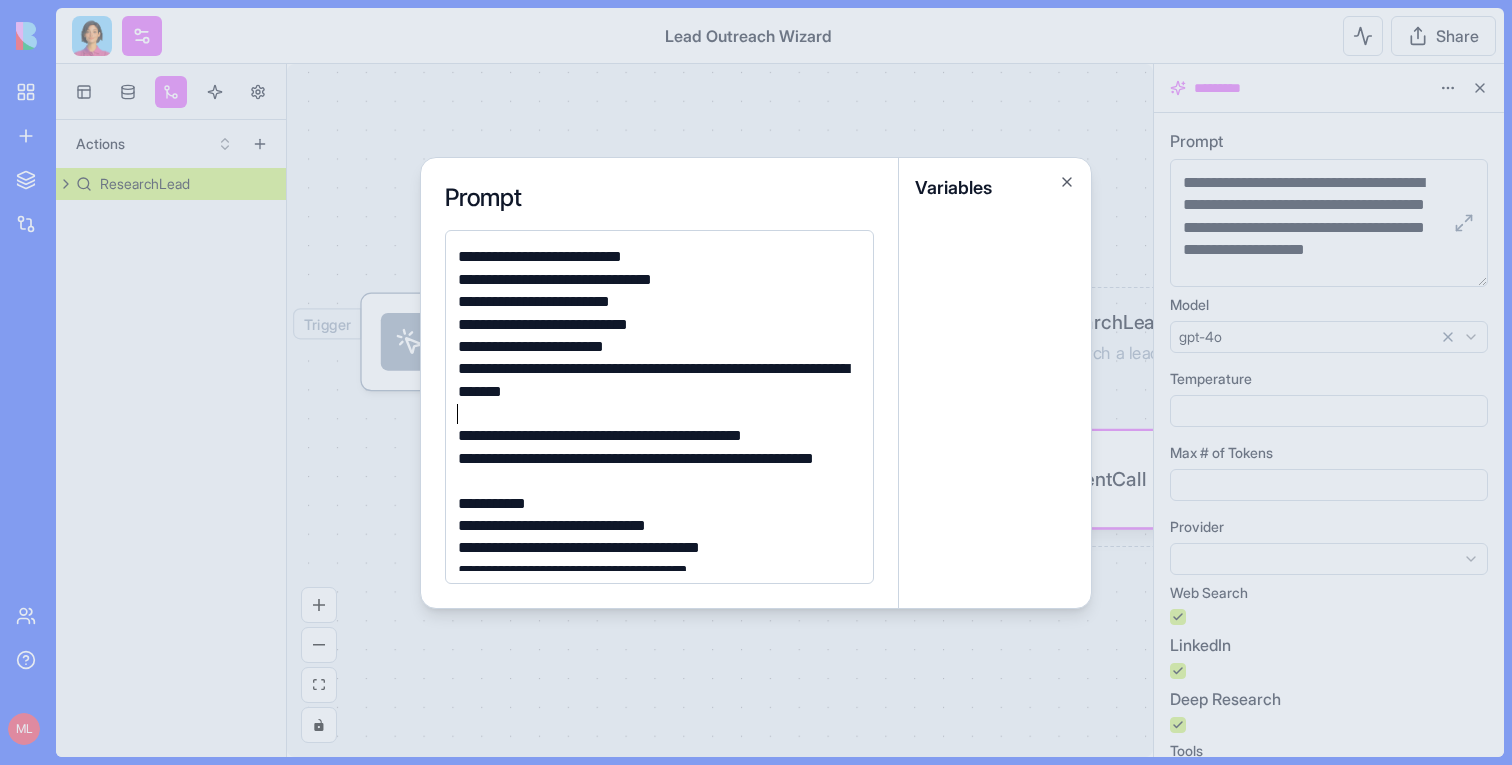 click on "**********" at bounding box center [656, 436] 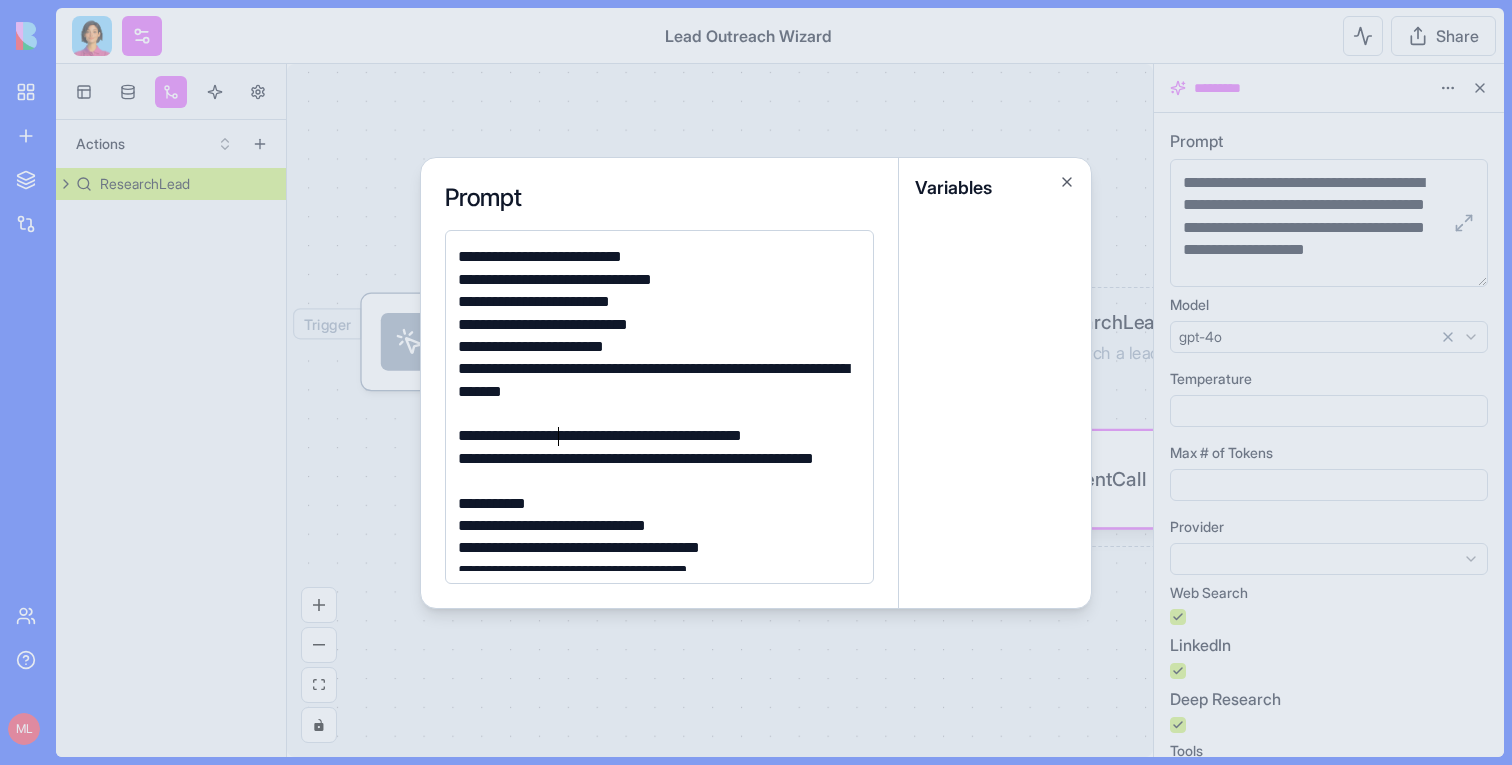 click on "**********" at bounding box center (656, 436) 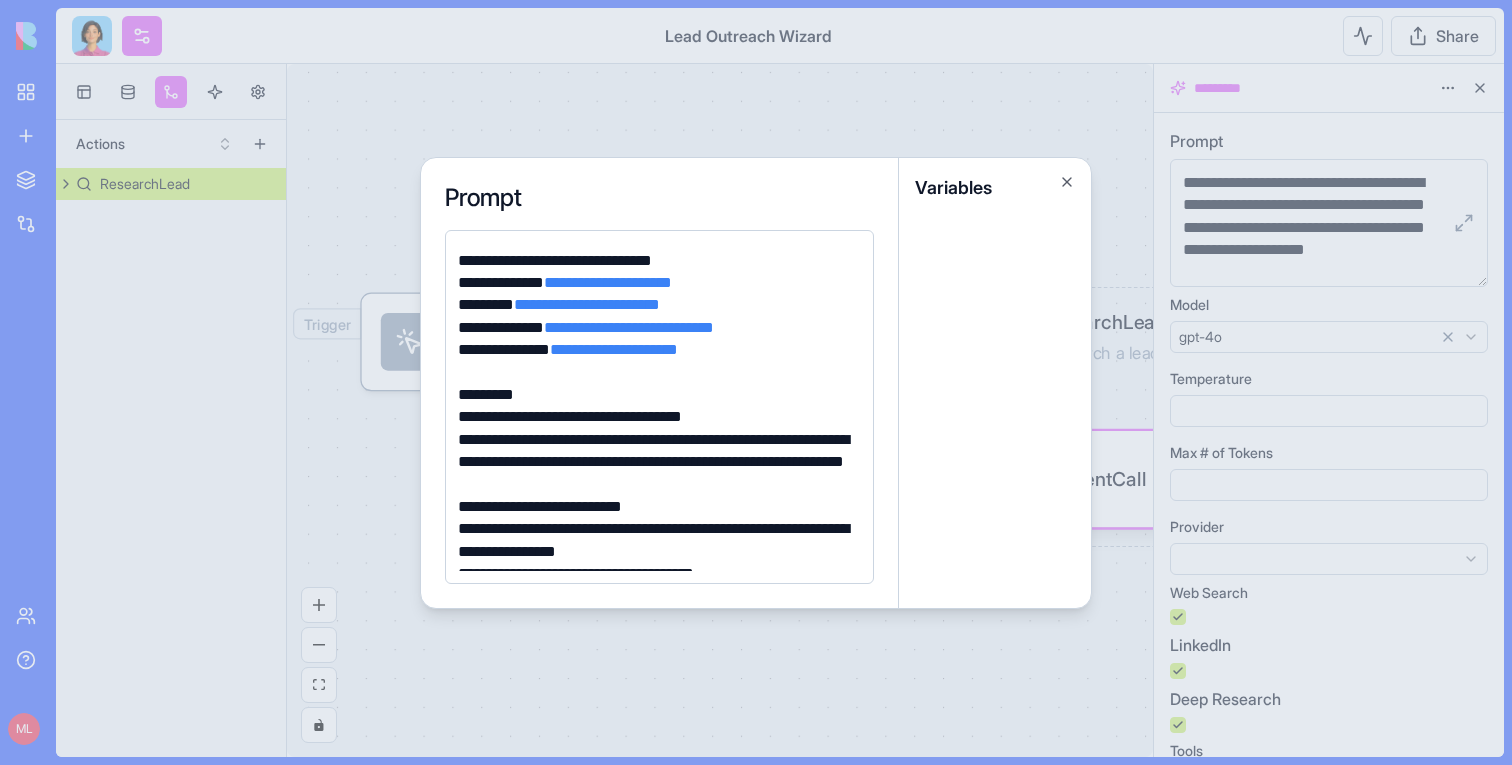 scroll, scrollTop: 167, scrollLeft: 0, axis: vertical 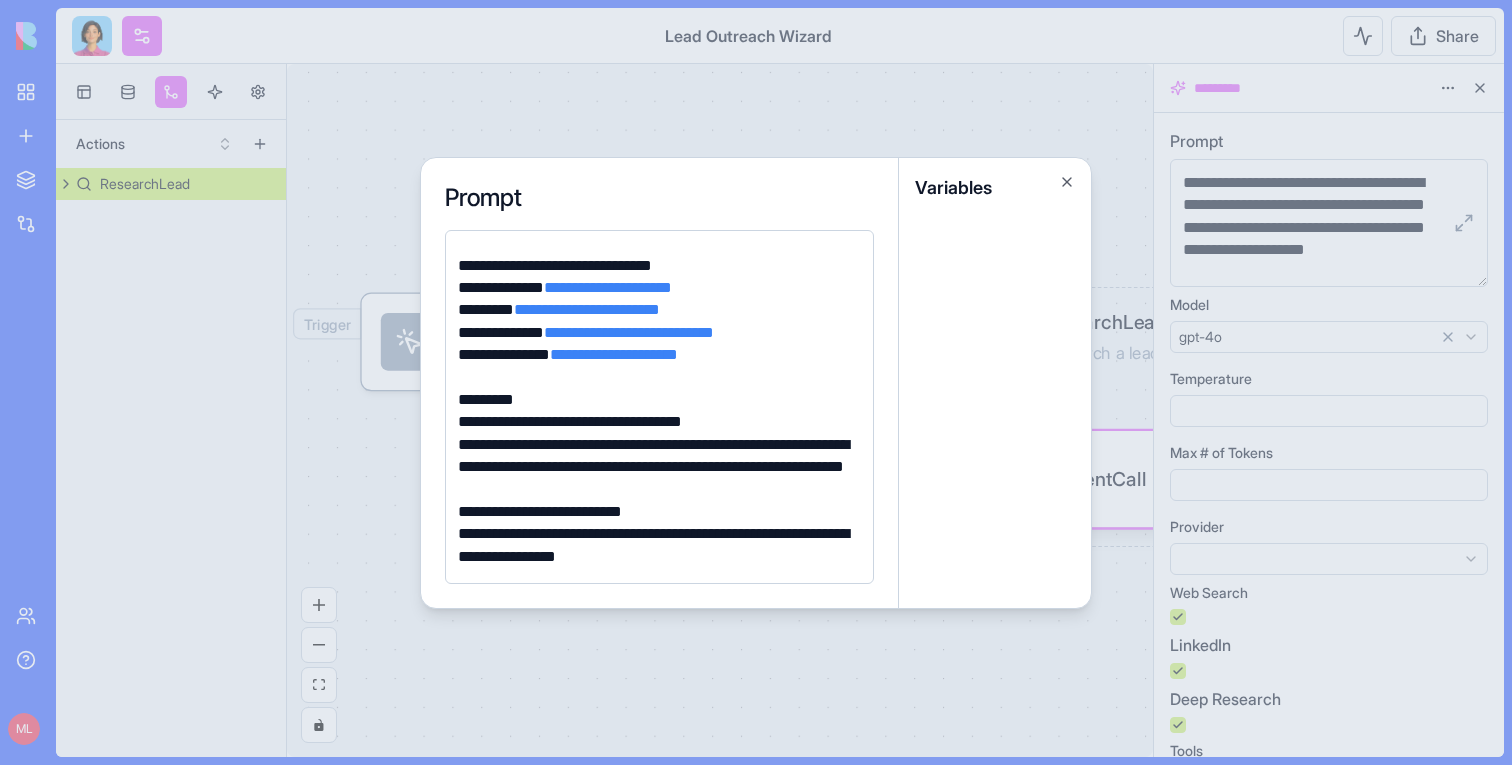 click on "**********" at bounding box center [656, 422] 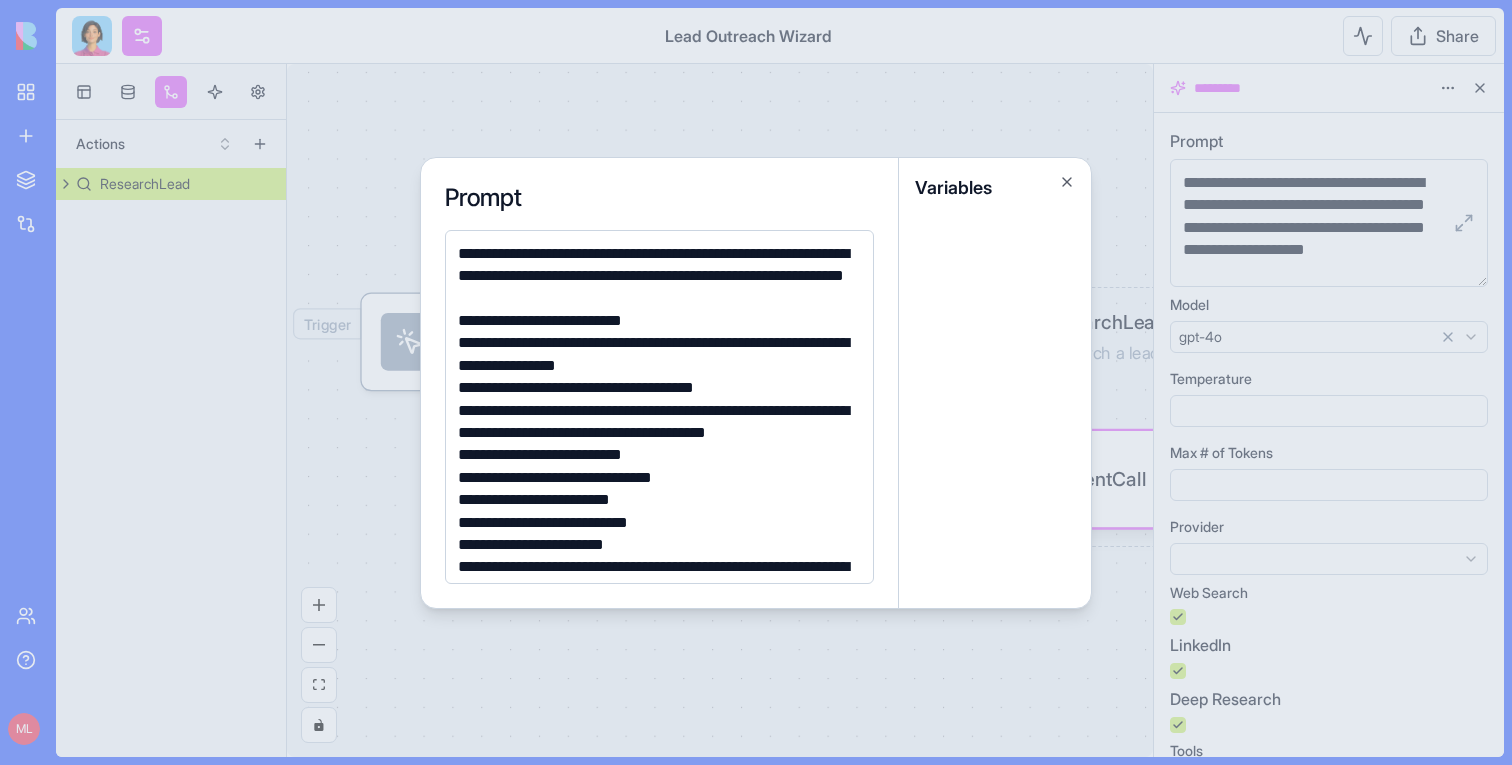 scroll, scrollTop: 500, scrollLeft: 0, axis: vertical 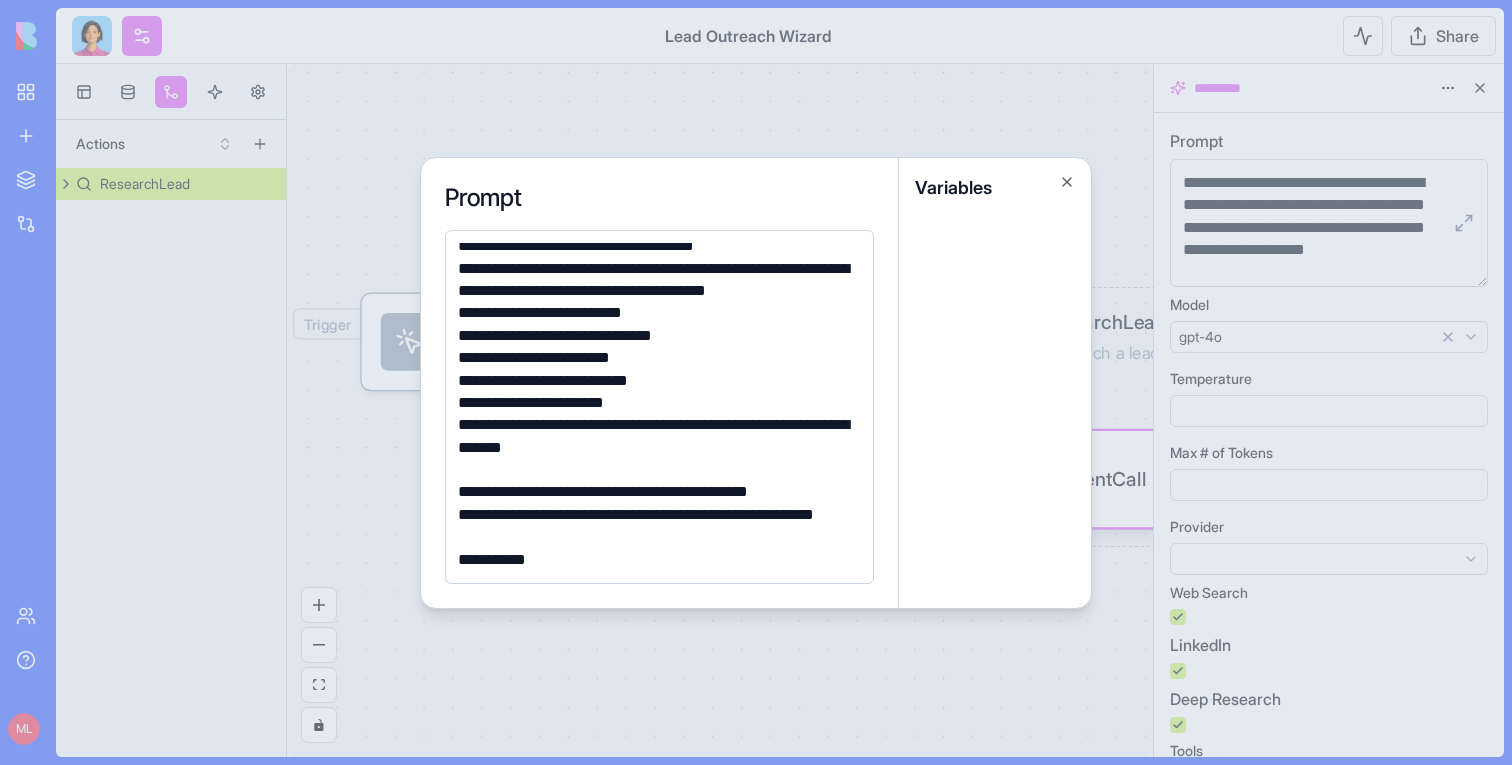 click on "**********" at bounding box center [656, 492] 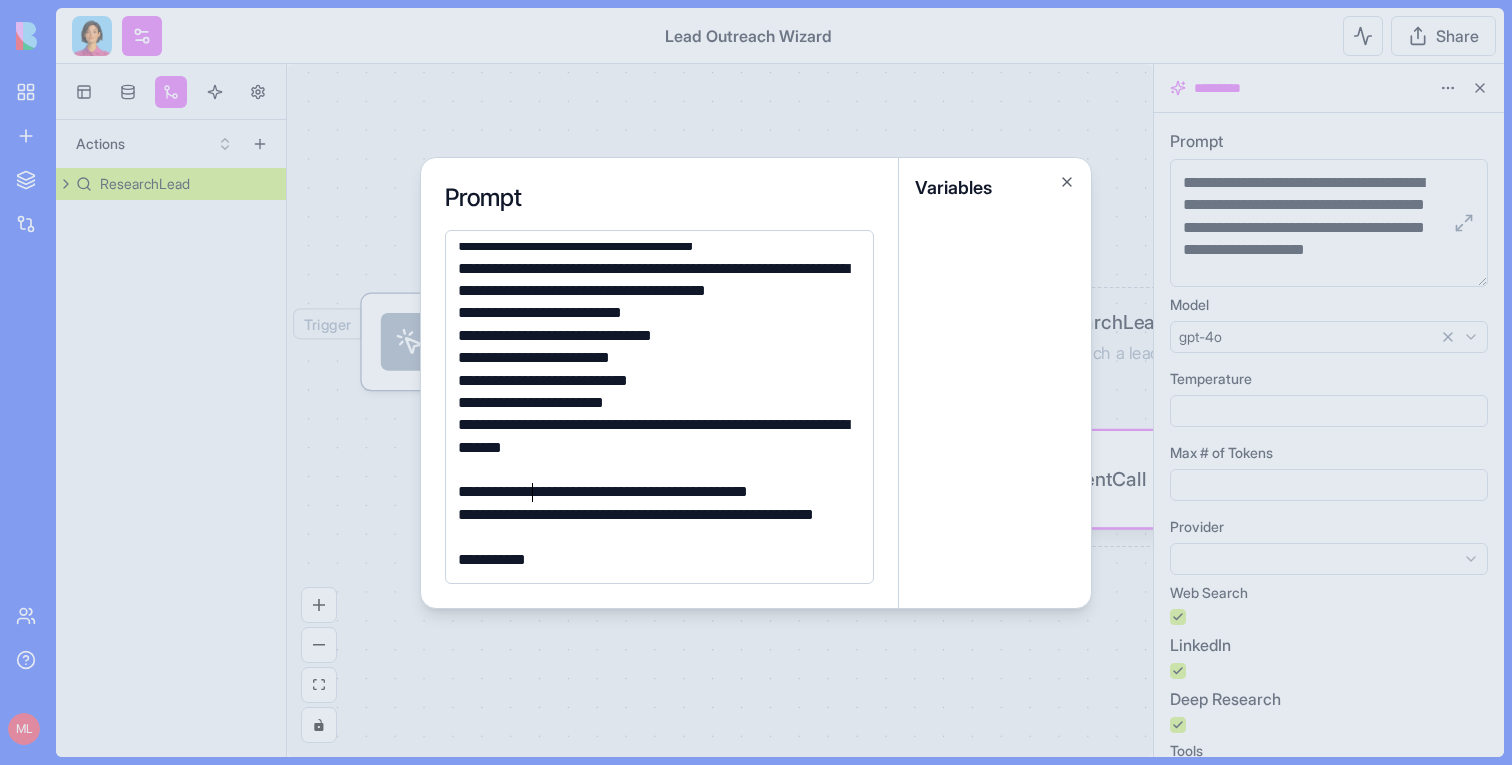 click on "**********" at bounding box center [656, 492] 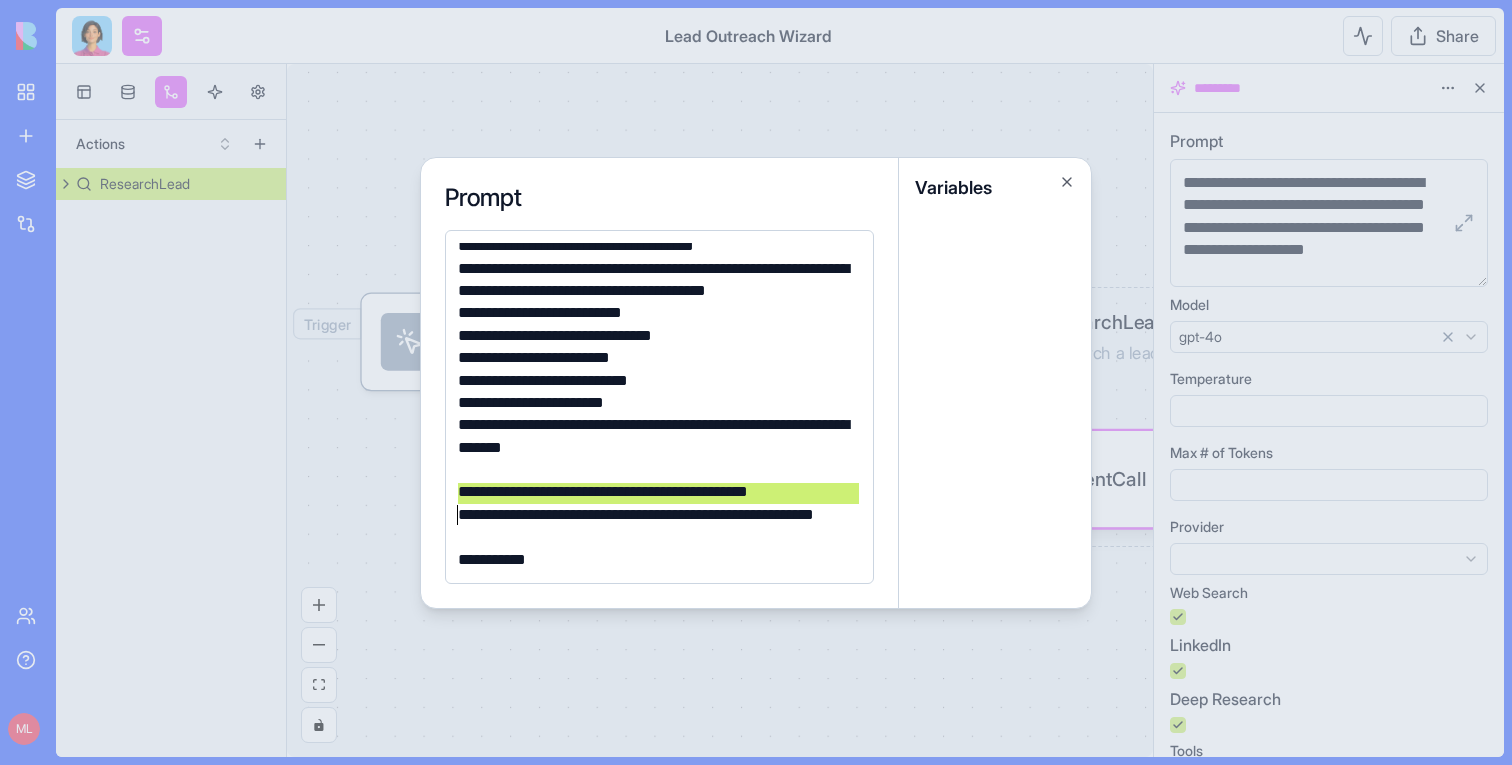 click on "**********" at bounding box center [656, 492] 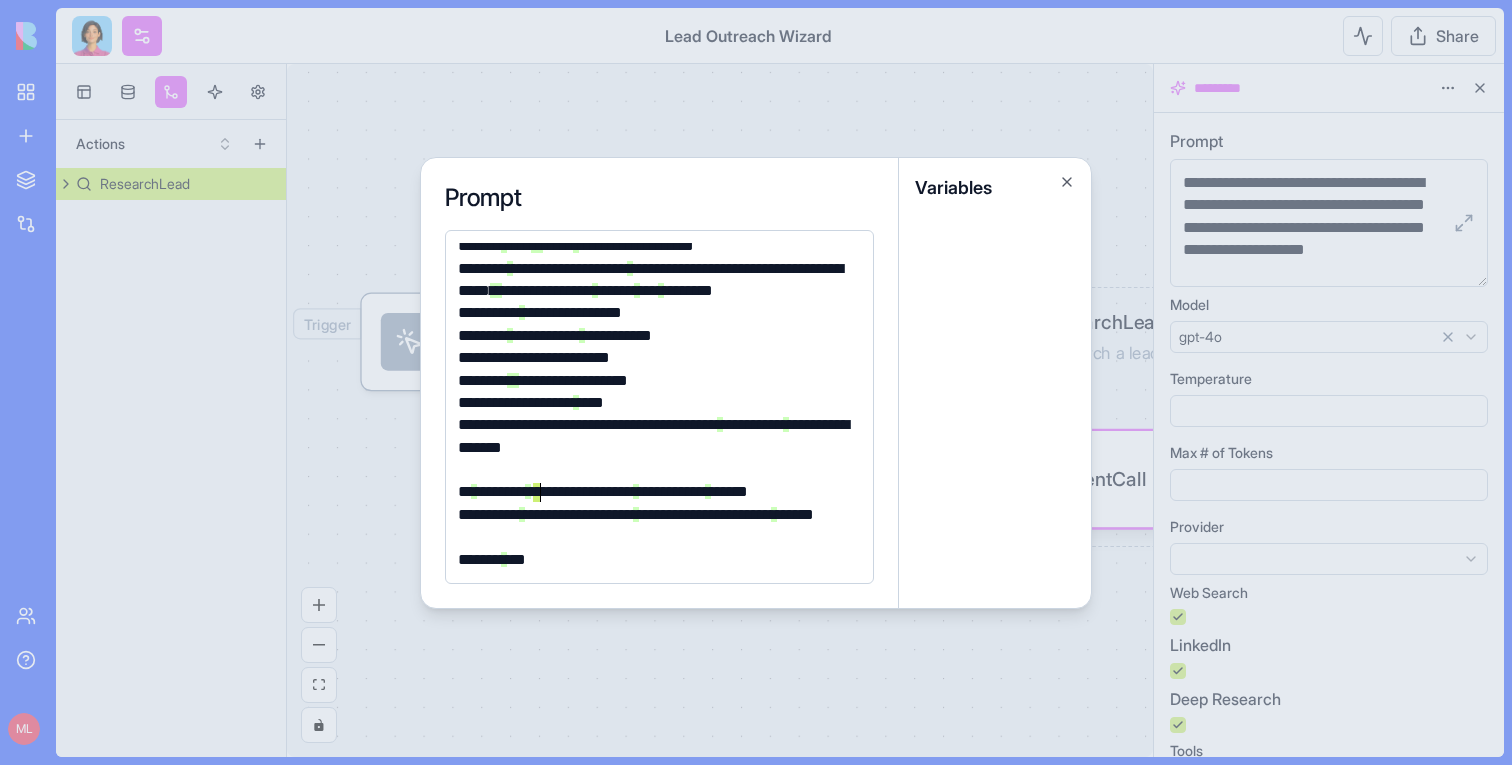 click on "**********" at bounding box center [656, 492] 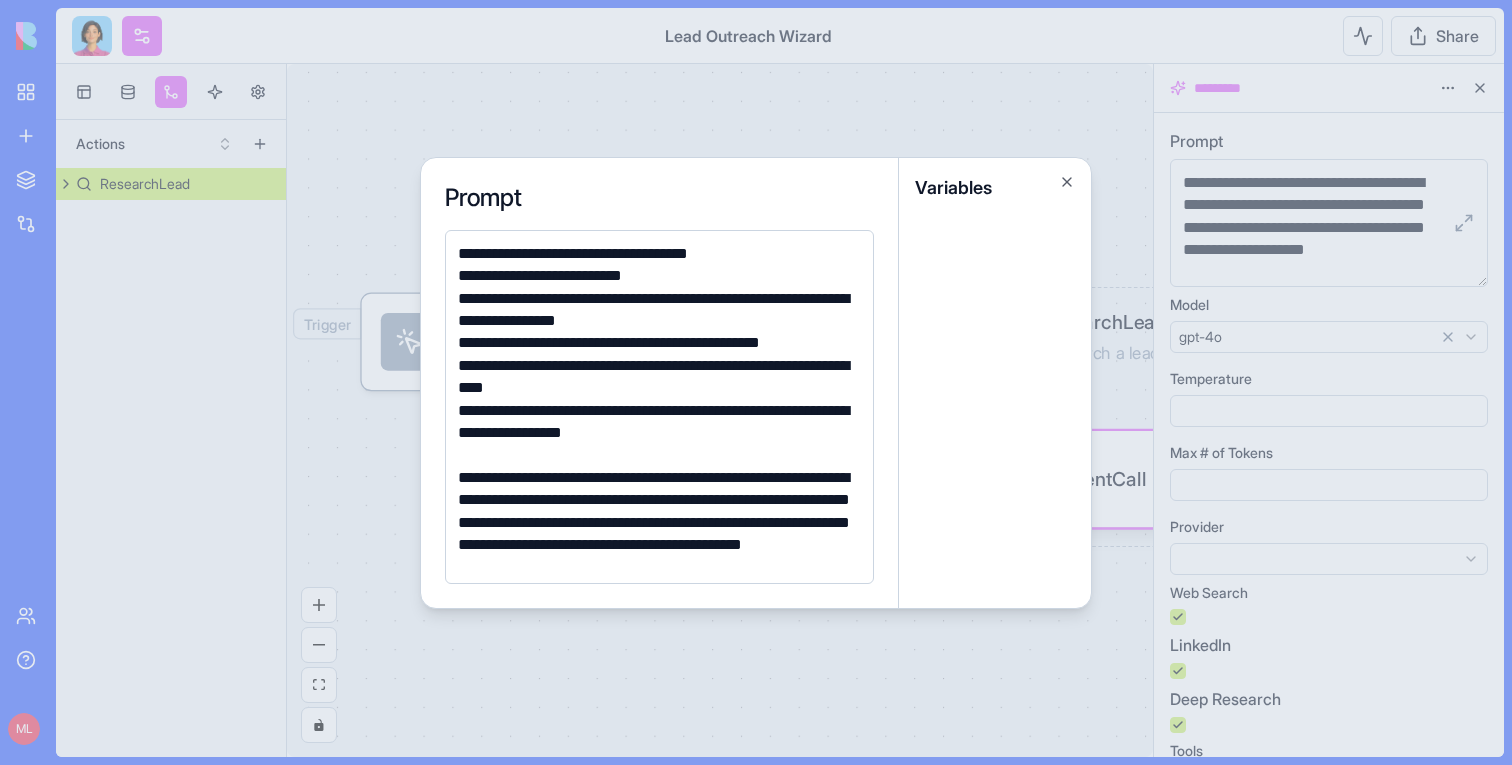 scroll, scrollTop: 878, scrollLeft: 0, axis: vertical 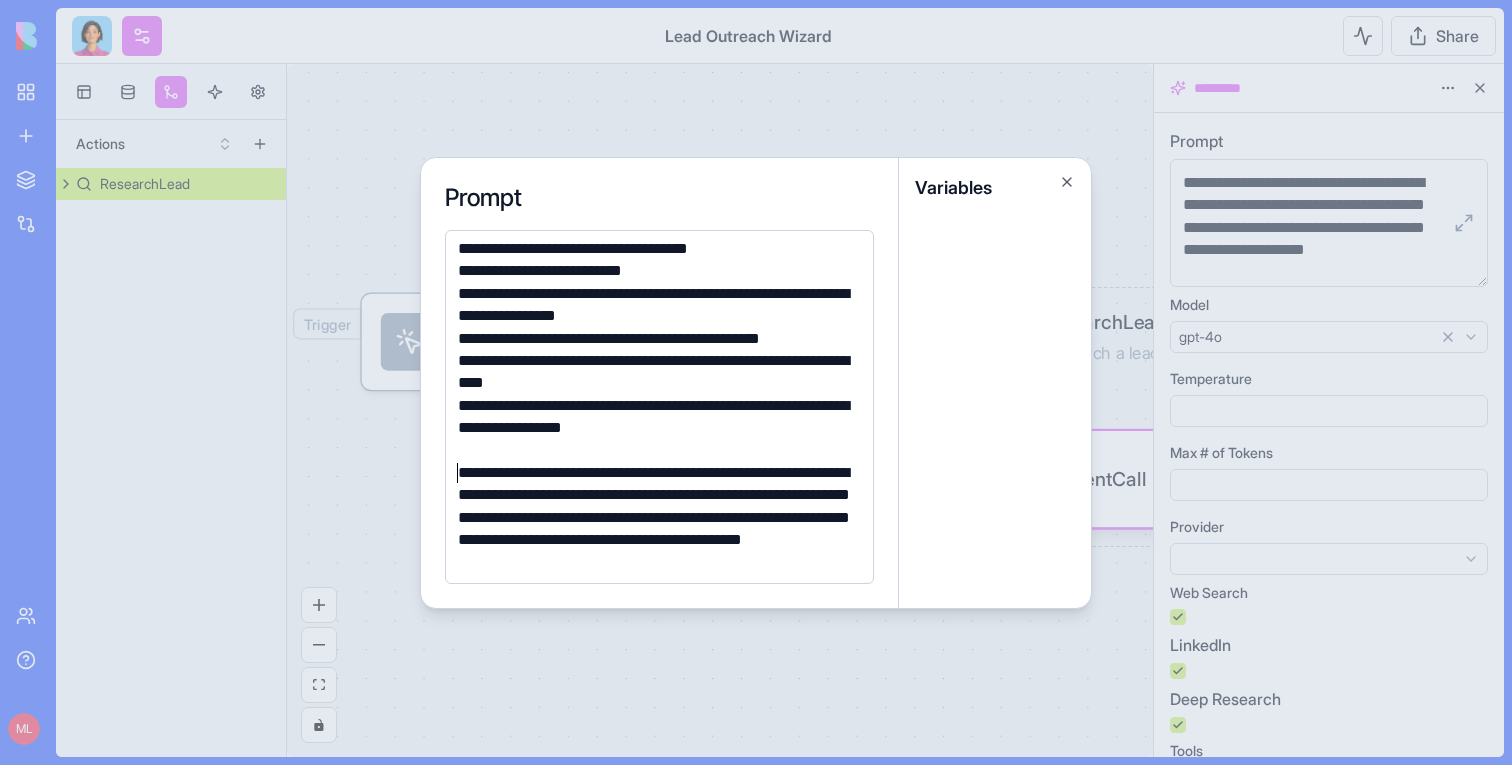click on "**********" at bounding box center [656, 518] 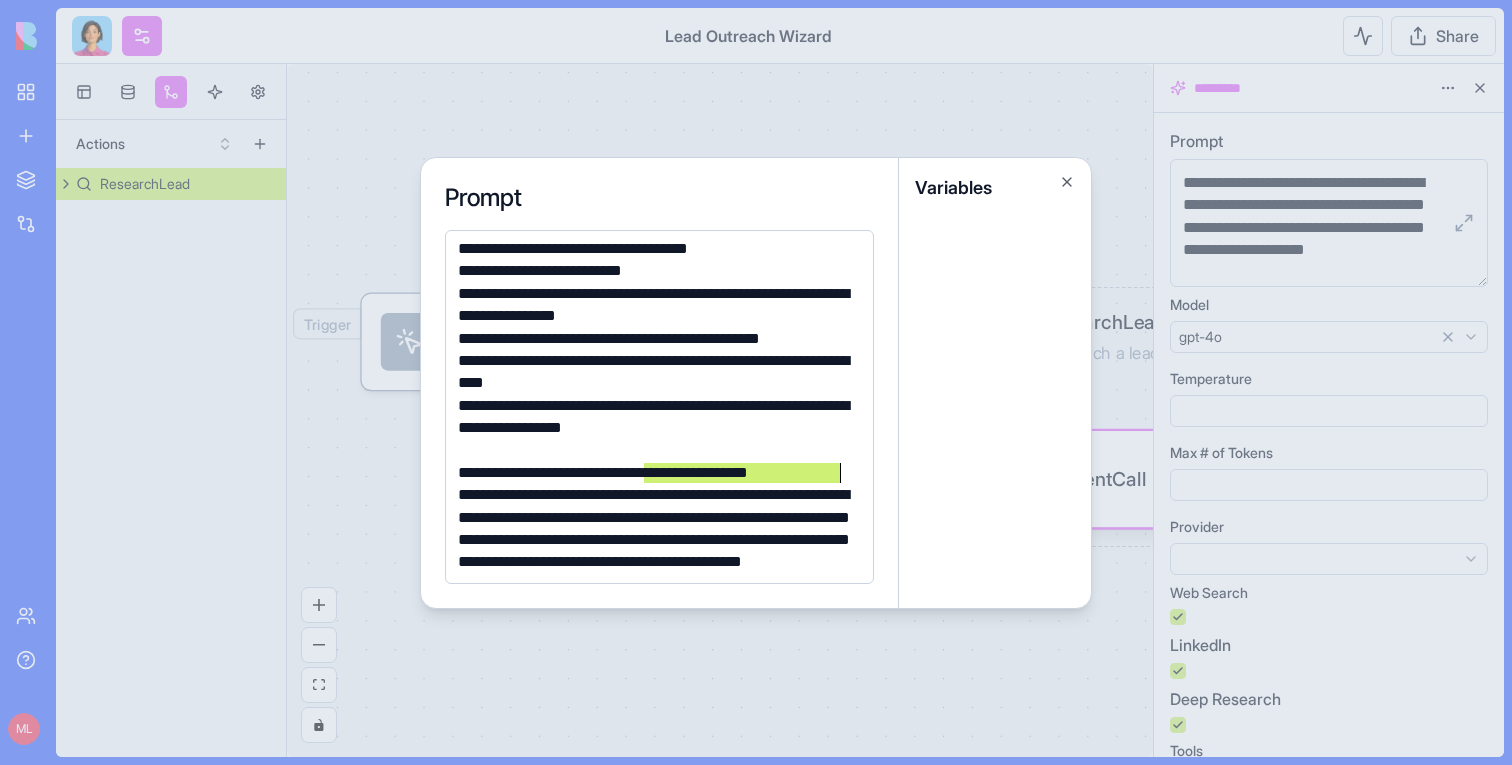 drag, startPoint x: 644, startPoint y: 472, endPoint x: 840, endPoint y: 472, distance: 196 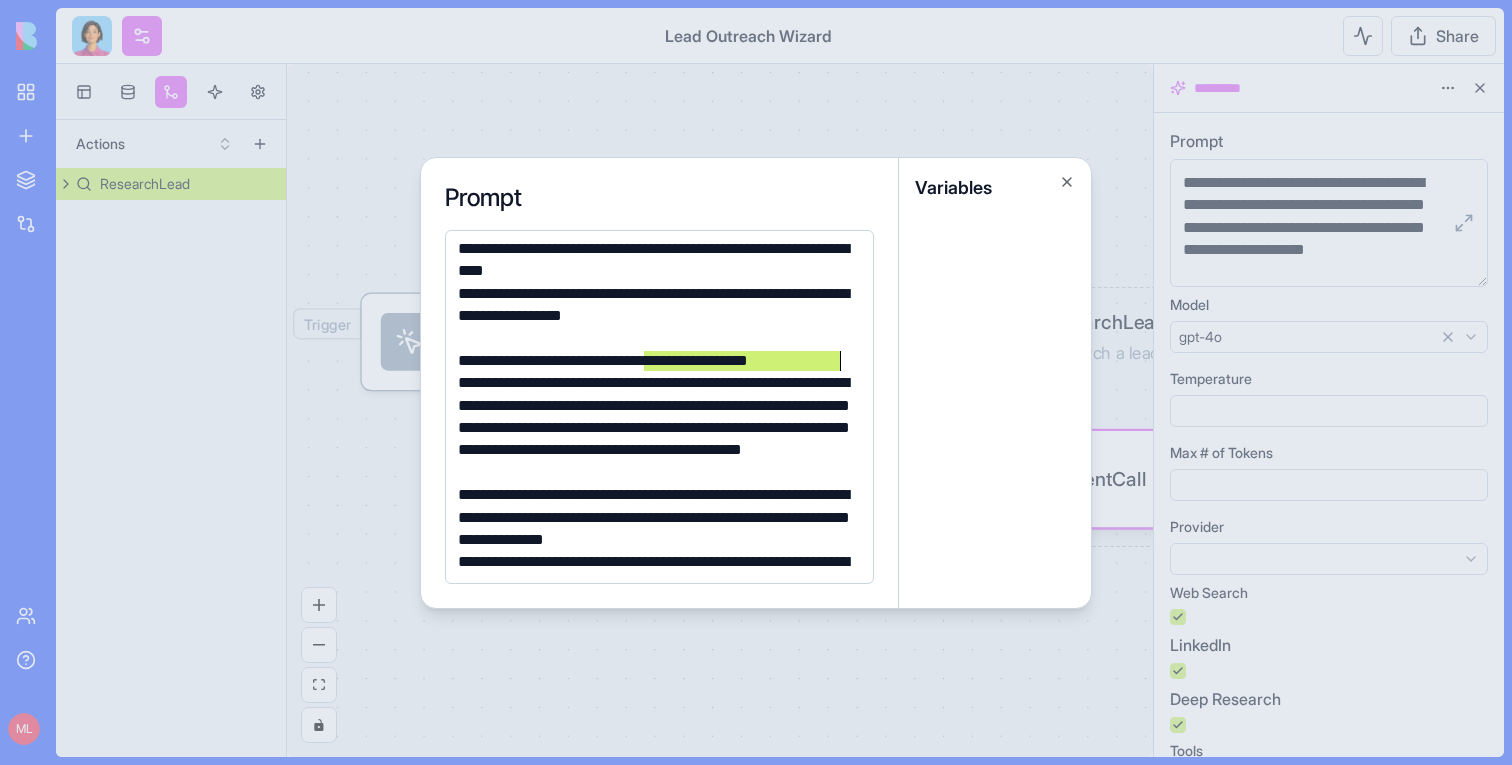 scroll, scrollTop: 995, scrollLeft: 0, axis: vertical 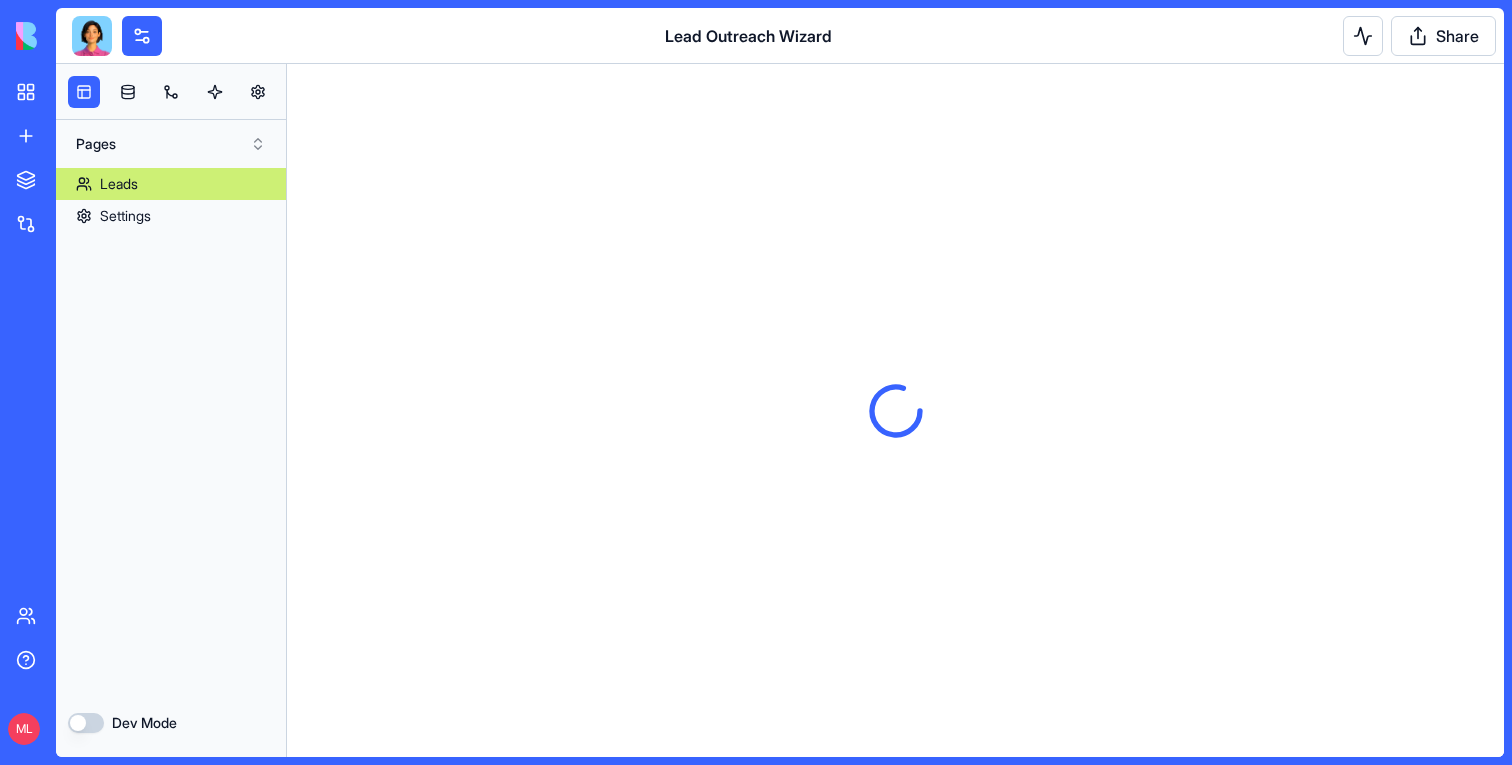 click on "Leads" at bounding box center (119, 184) 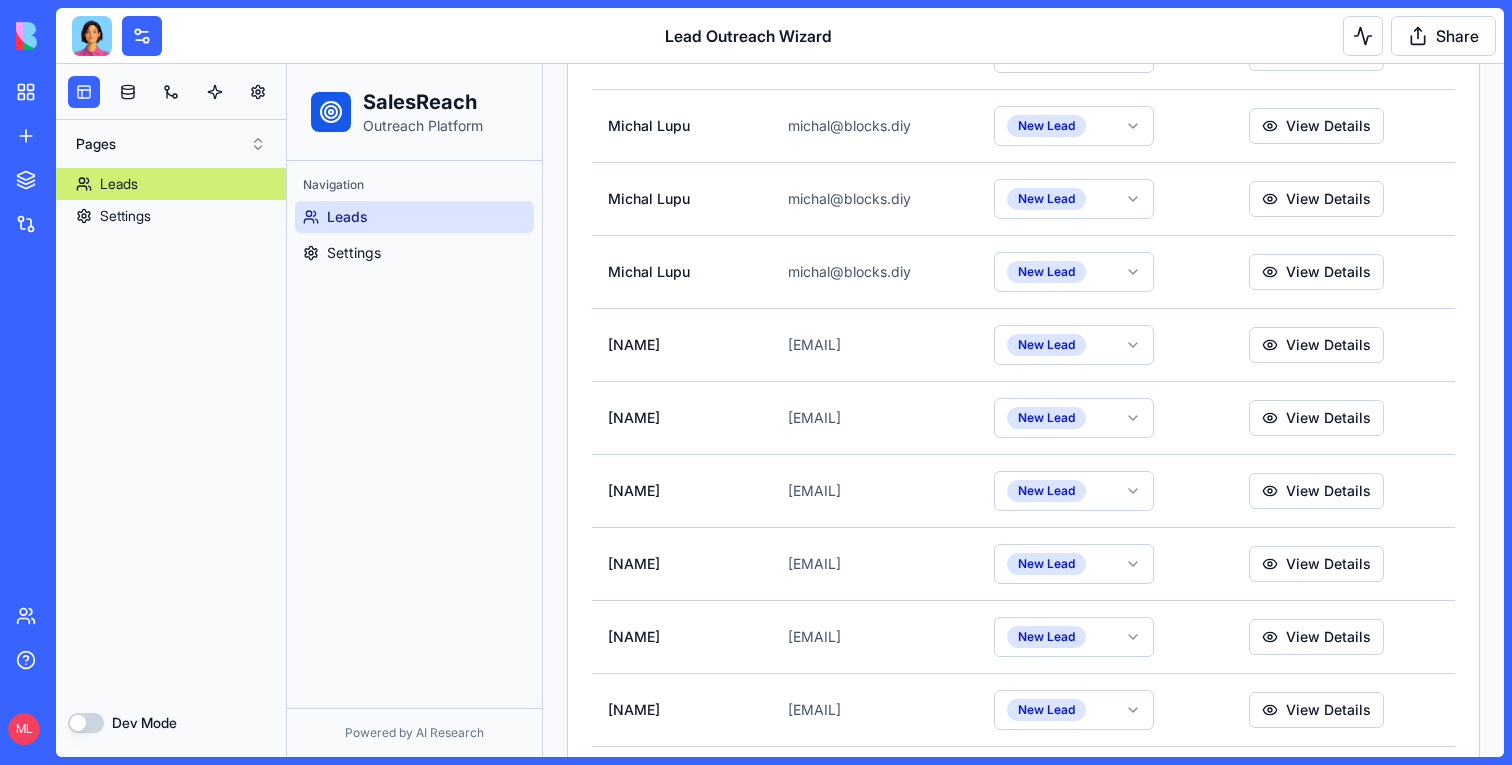 scroll, scrollTop: 1913, scrollLeft: 0, axis: vertical 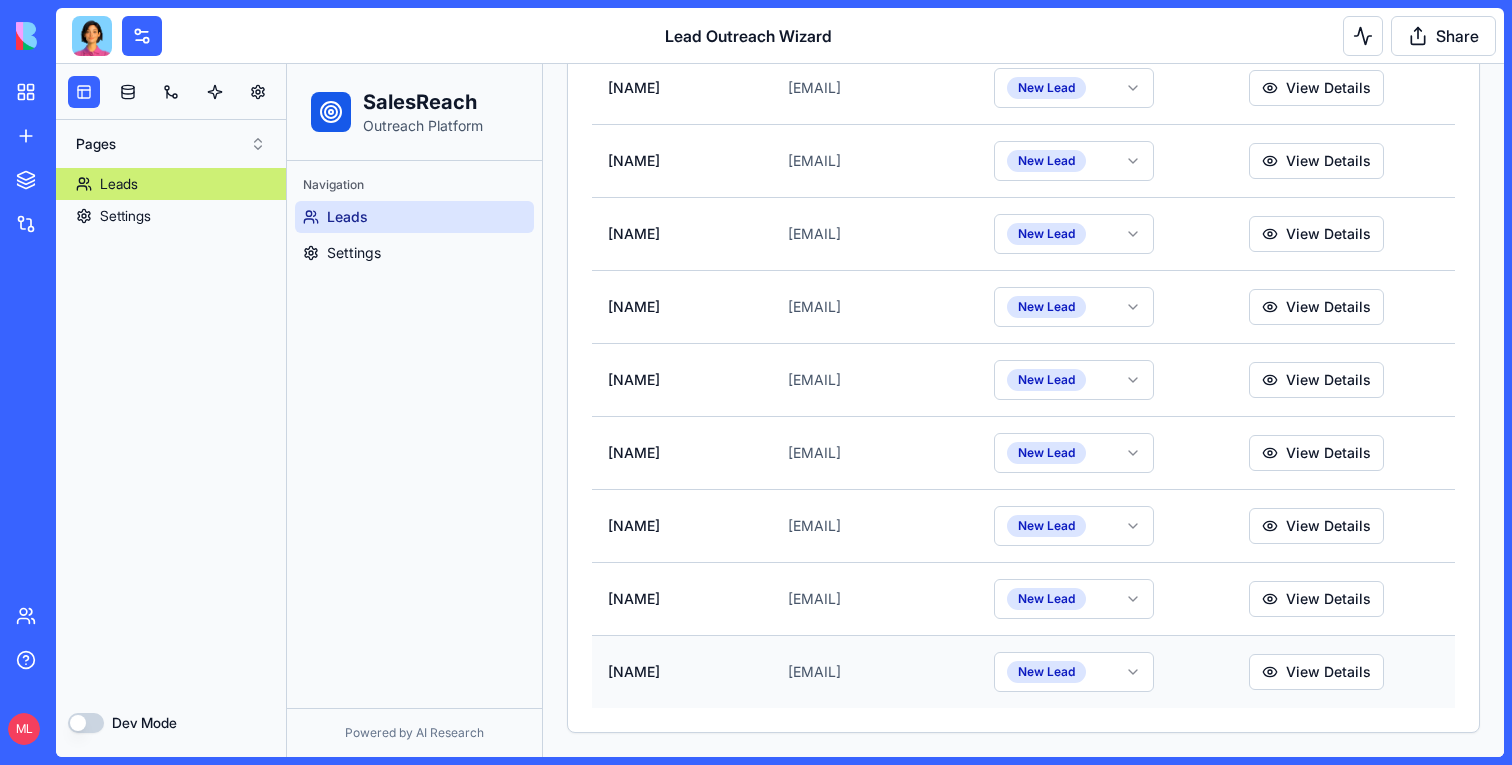 click on "[EMAIL]" at bounding box center [875, 671] 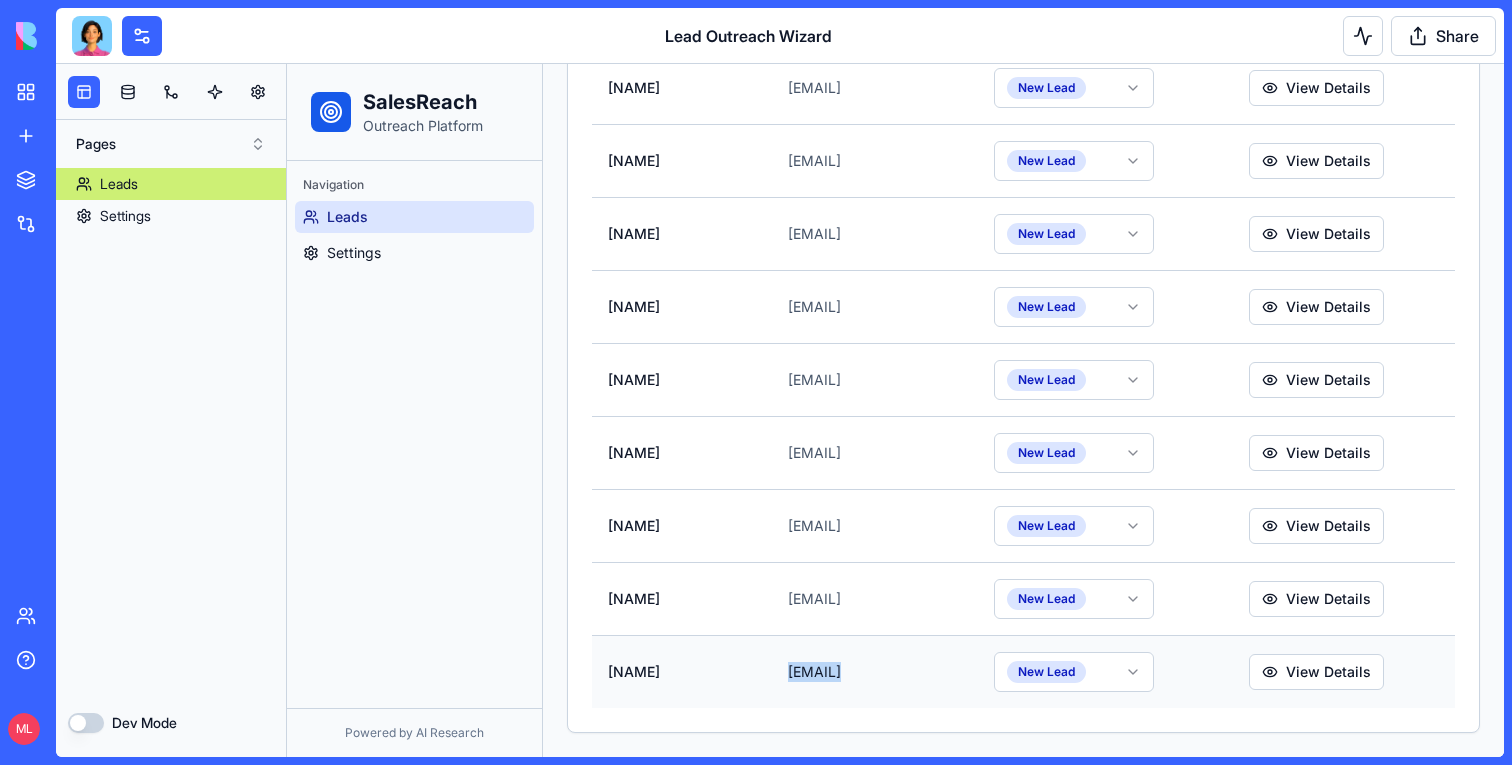 click on "[EMAIL]" at bounding box center [875, 671] 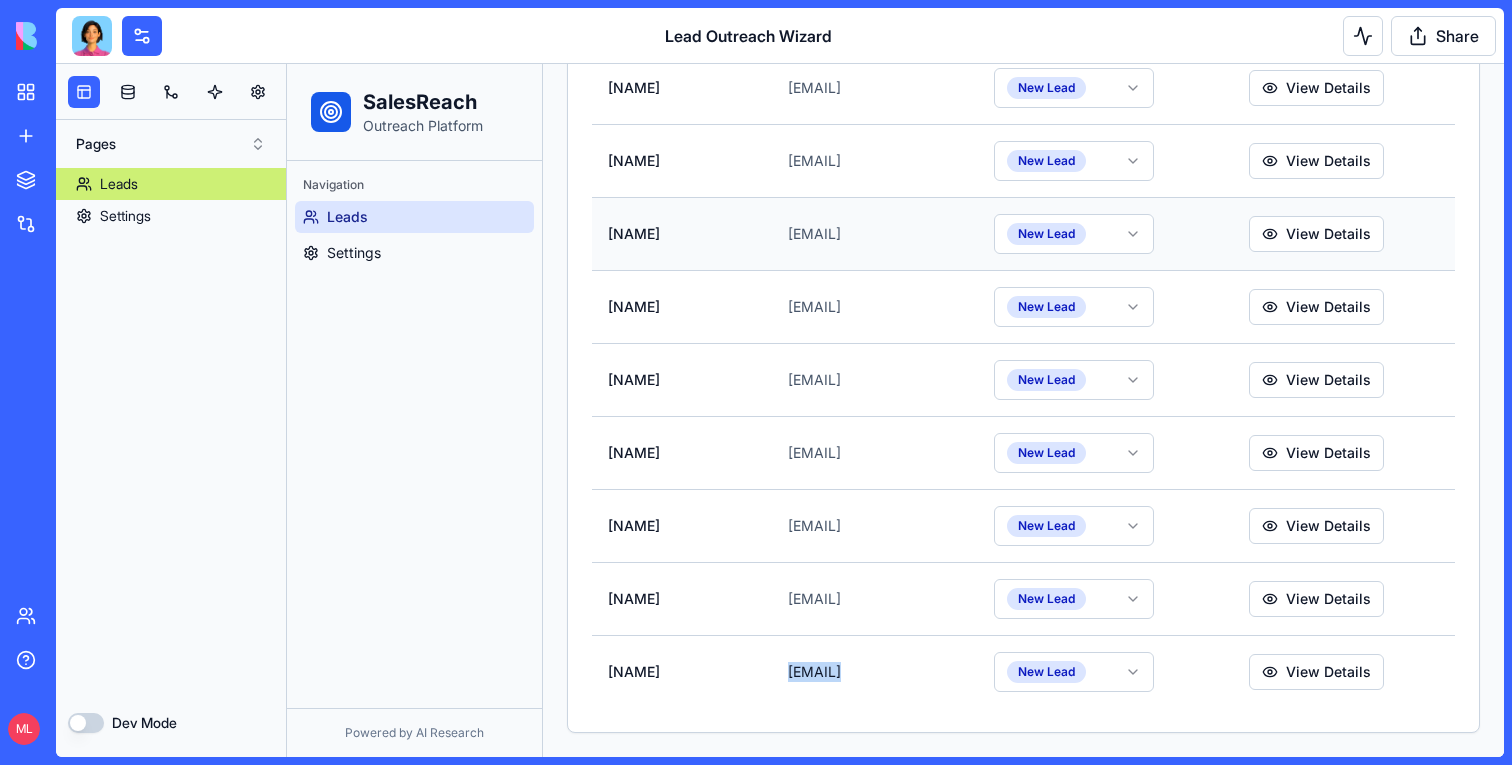 copy on "[EMAIL]" 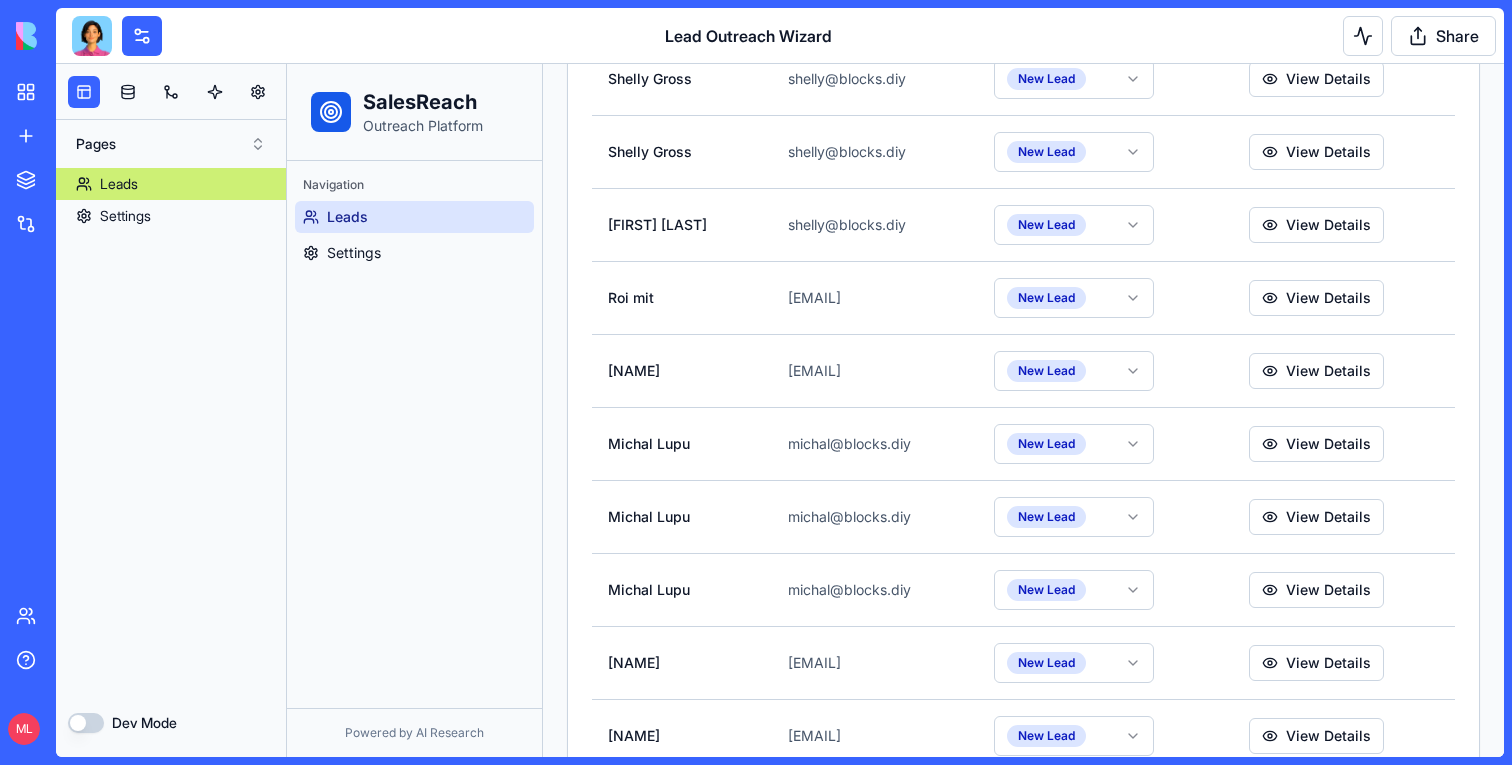 scroll, scrollTop: 0, scrollLeft: 0, axis: both 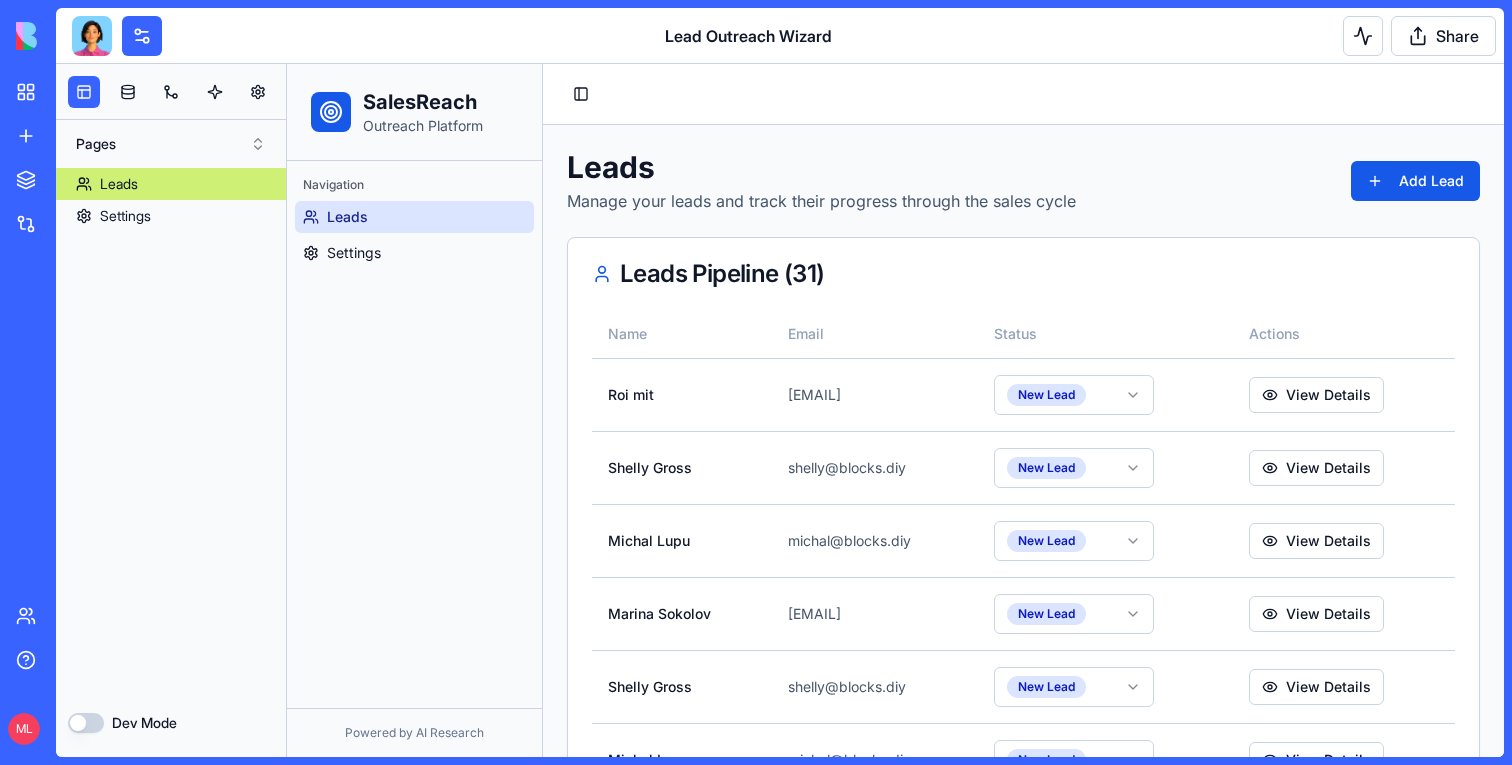 click on "Toggle Sidebar" at bounding box center [1023, 94] 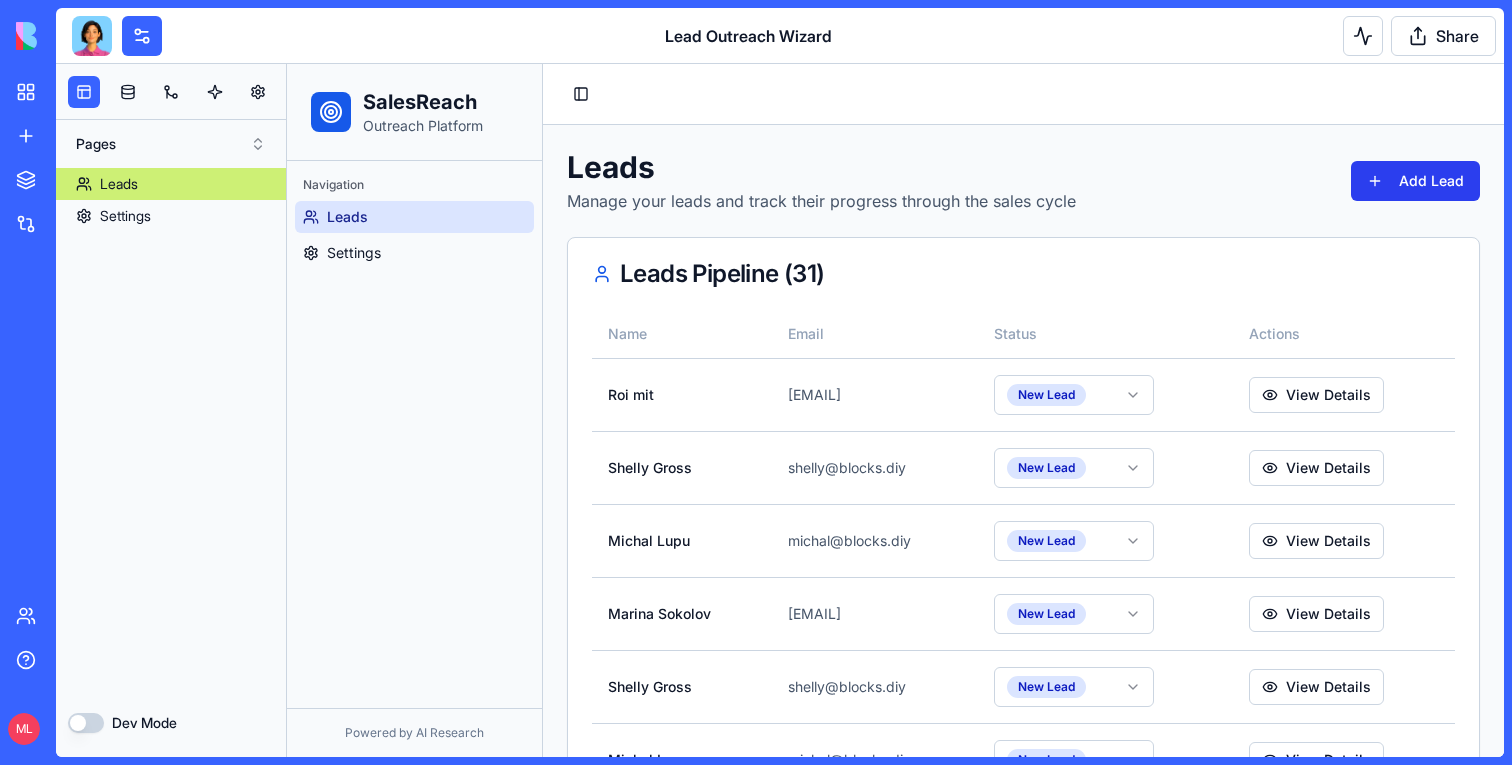 click on "Add Lead" at bounding box center [1415, 181] 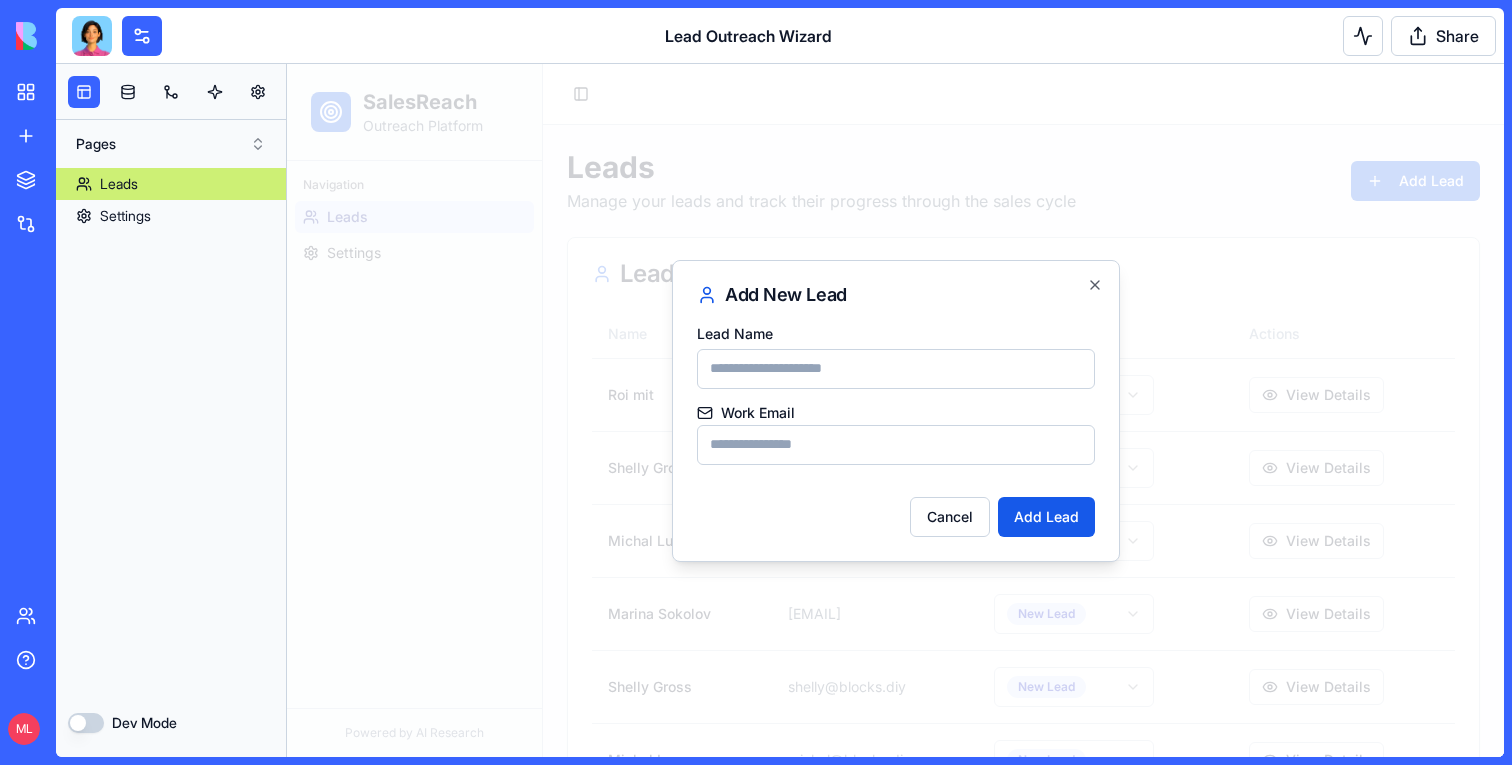 click on "Work Email" at bounding box center (896, 445) 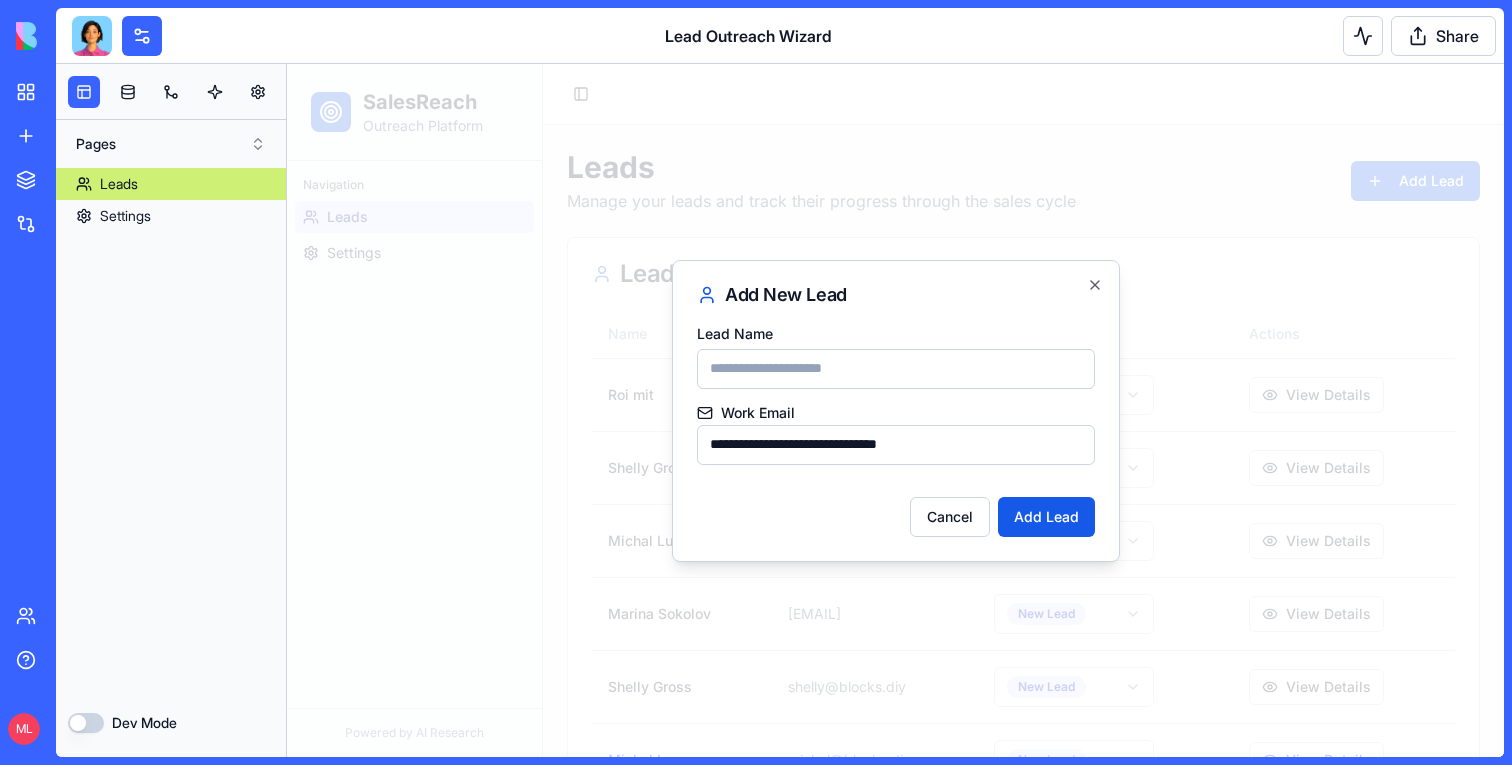 type on "**********" 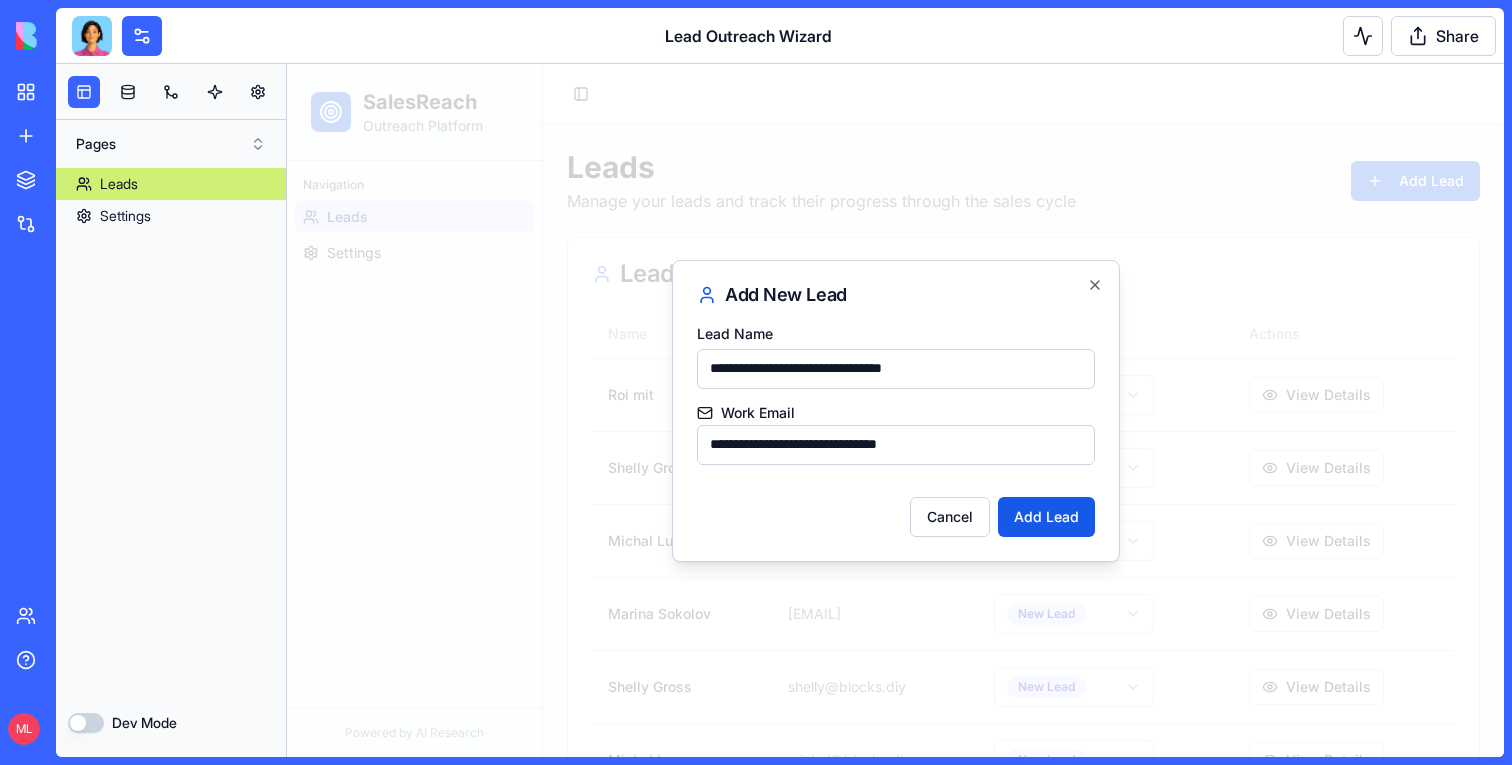 click on "**********" at bounding box center (896, 369) 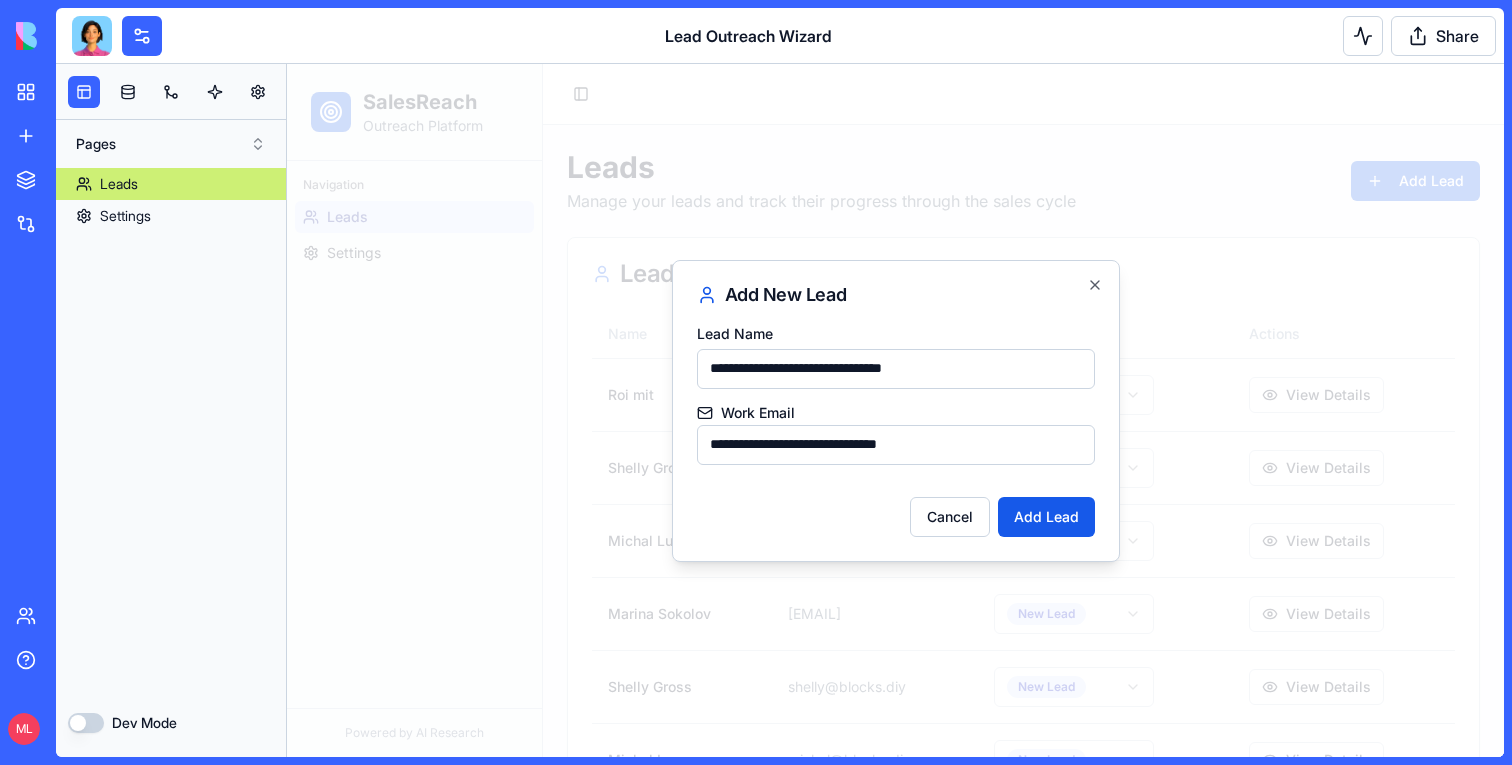 drag, startPoint x: 953, startPoint y: 372, endPoint x: 841, endPoint y: 372, distance: 112 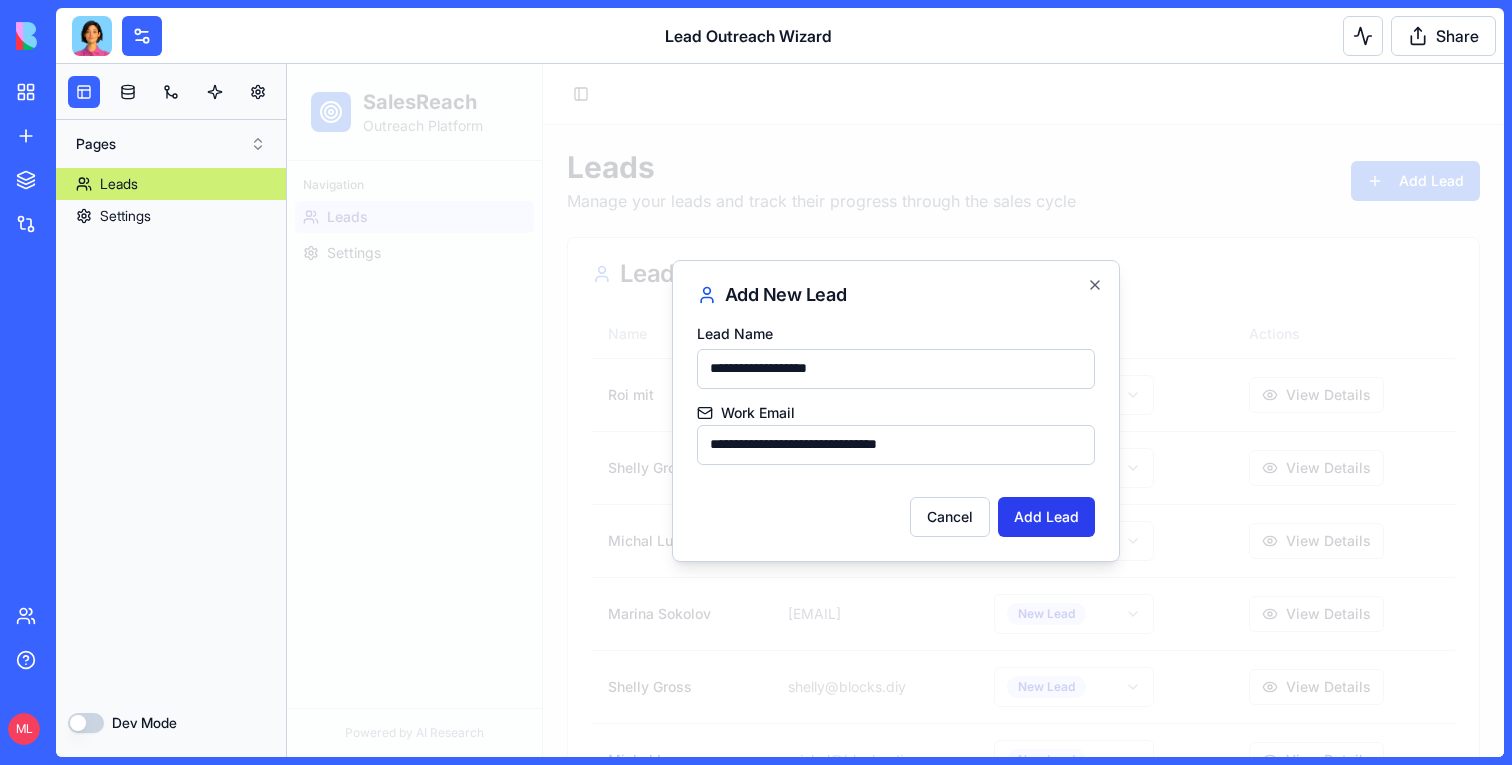 type on "**********" 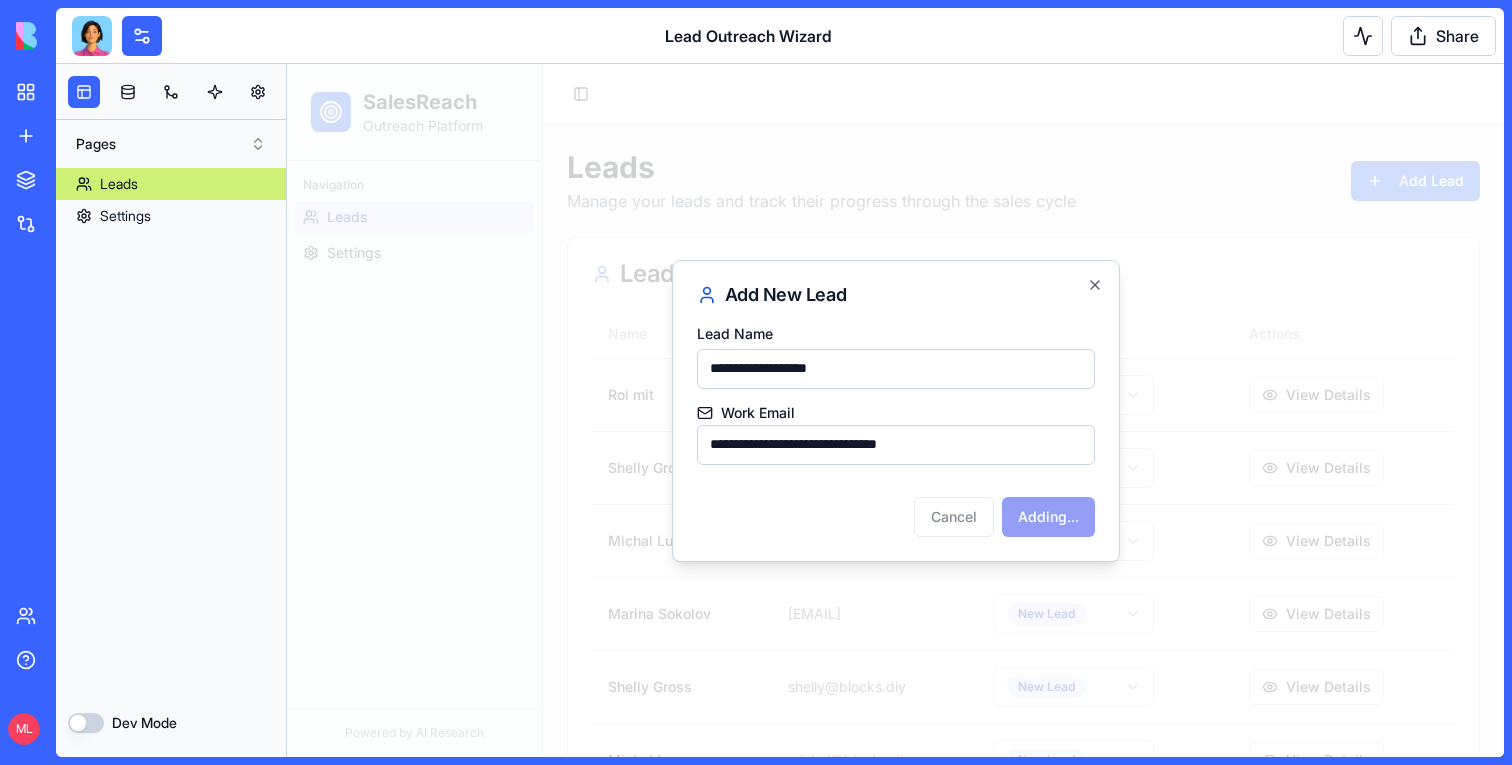 type 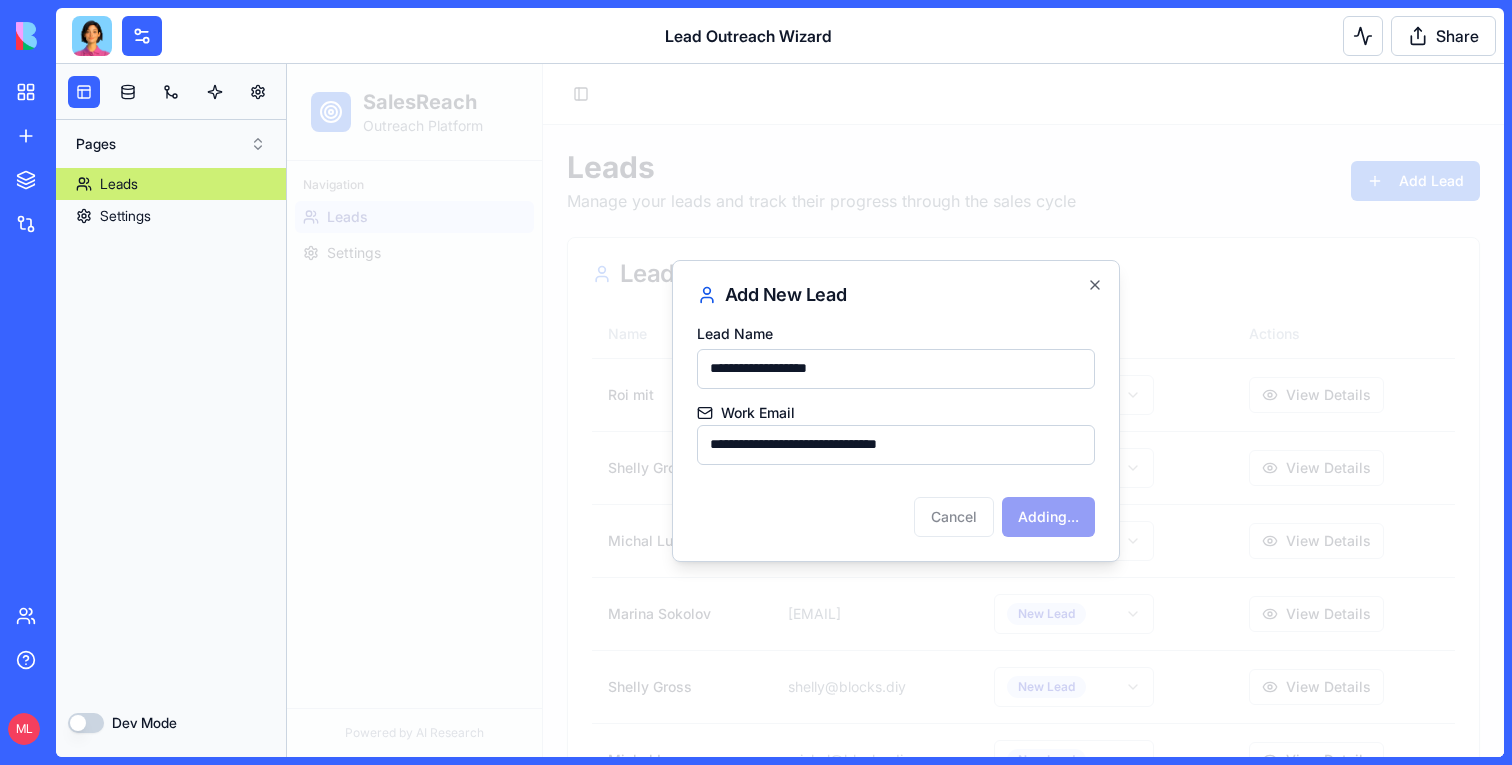 type 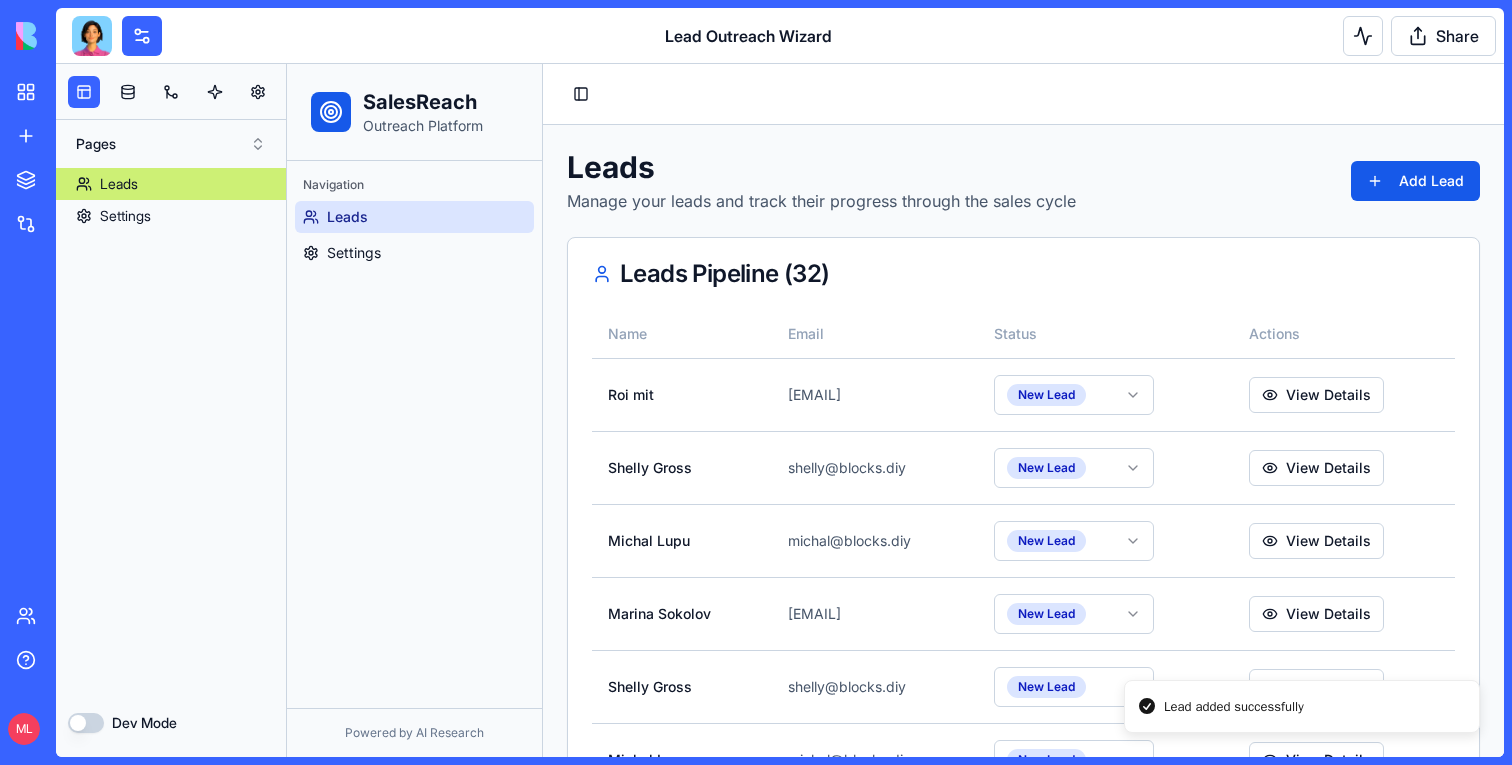 scroll, scrollTop: 1986, scrollLeft: 0, axis: vertical 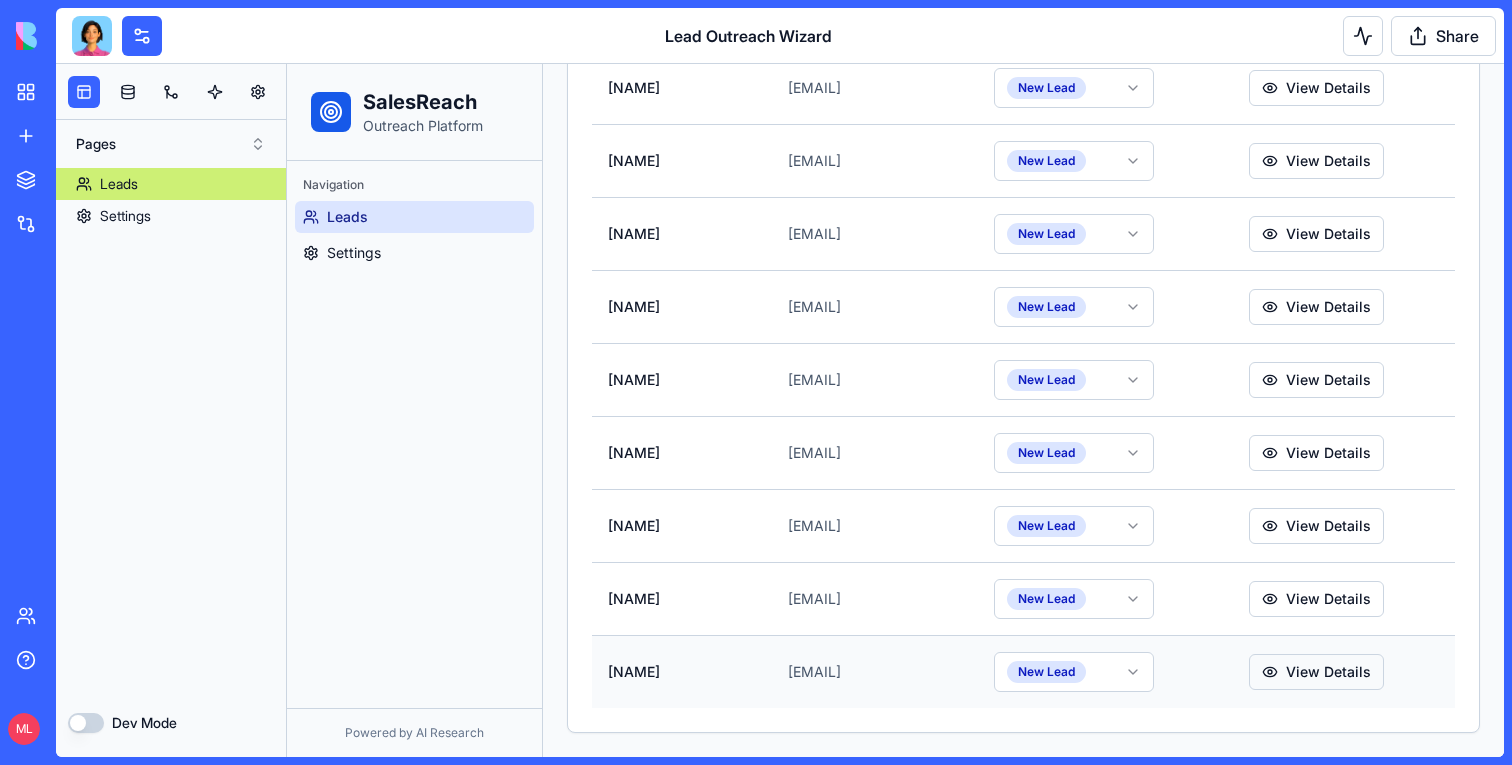 click on "View Details" at bounding box center (1316, 672) 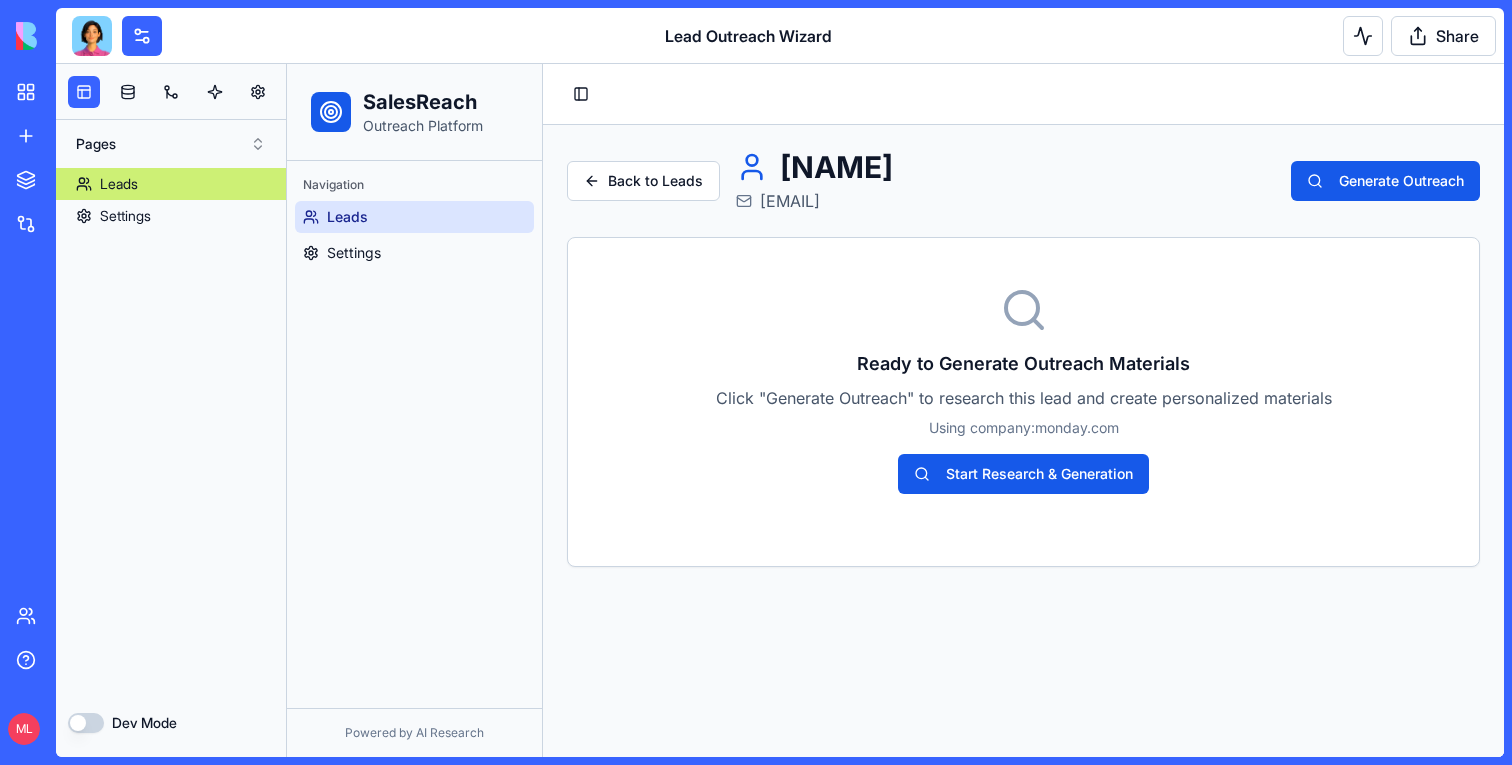 scroll, scrollTop: 0, scrollLeft: 0, axis: both 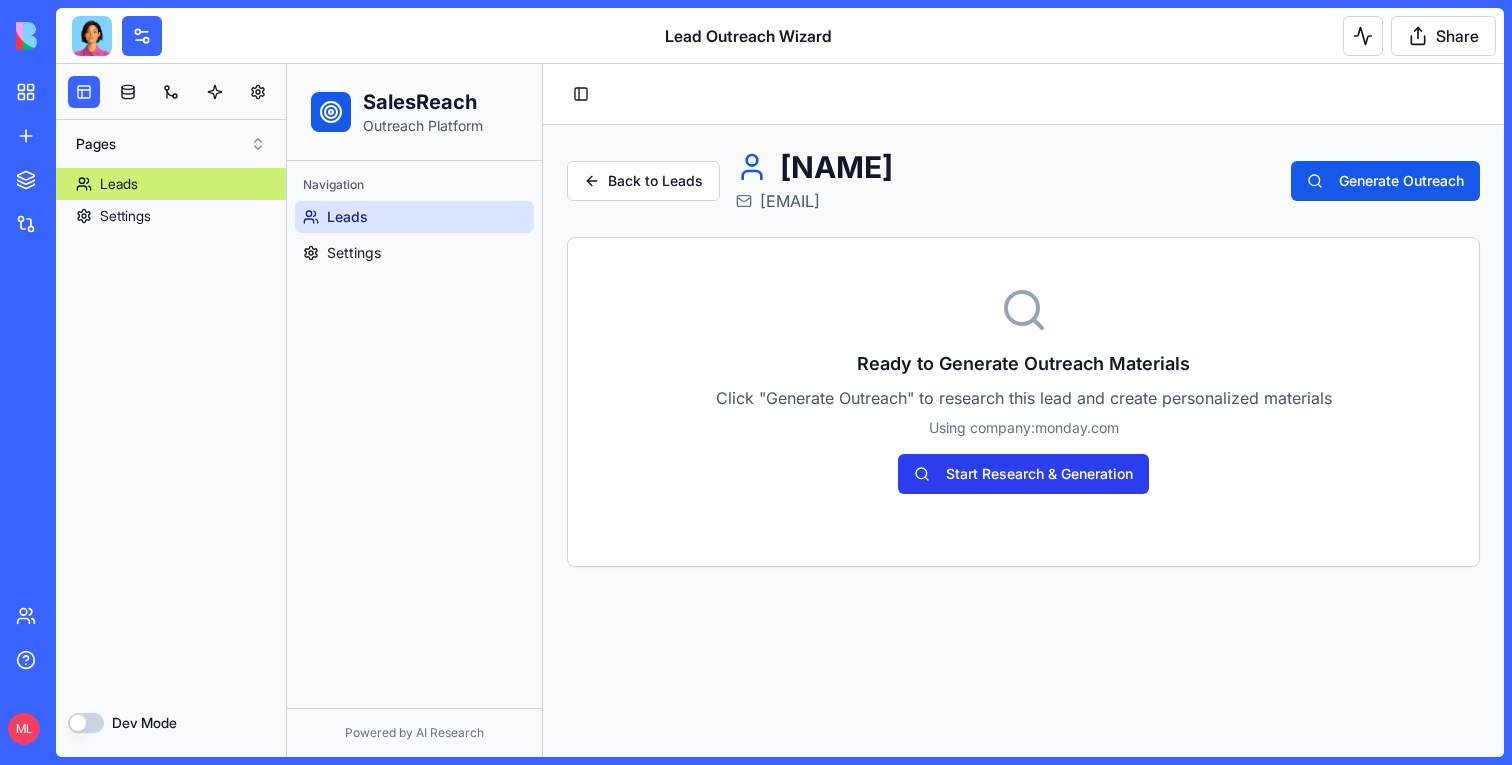 click on "Start Research & Generation" at bounding box center (1023, 474) 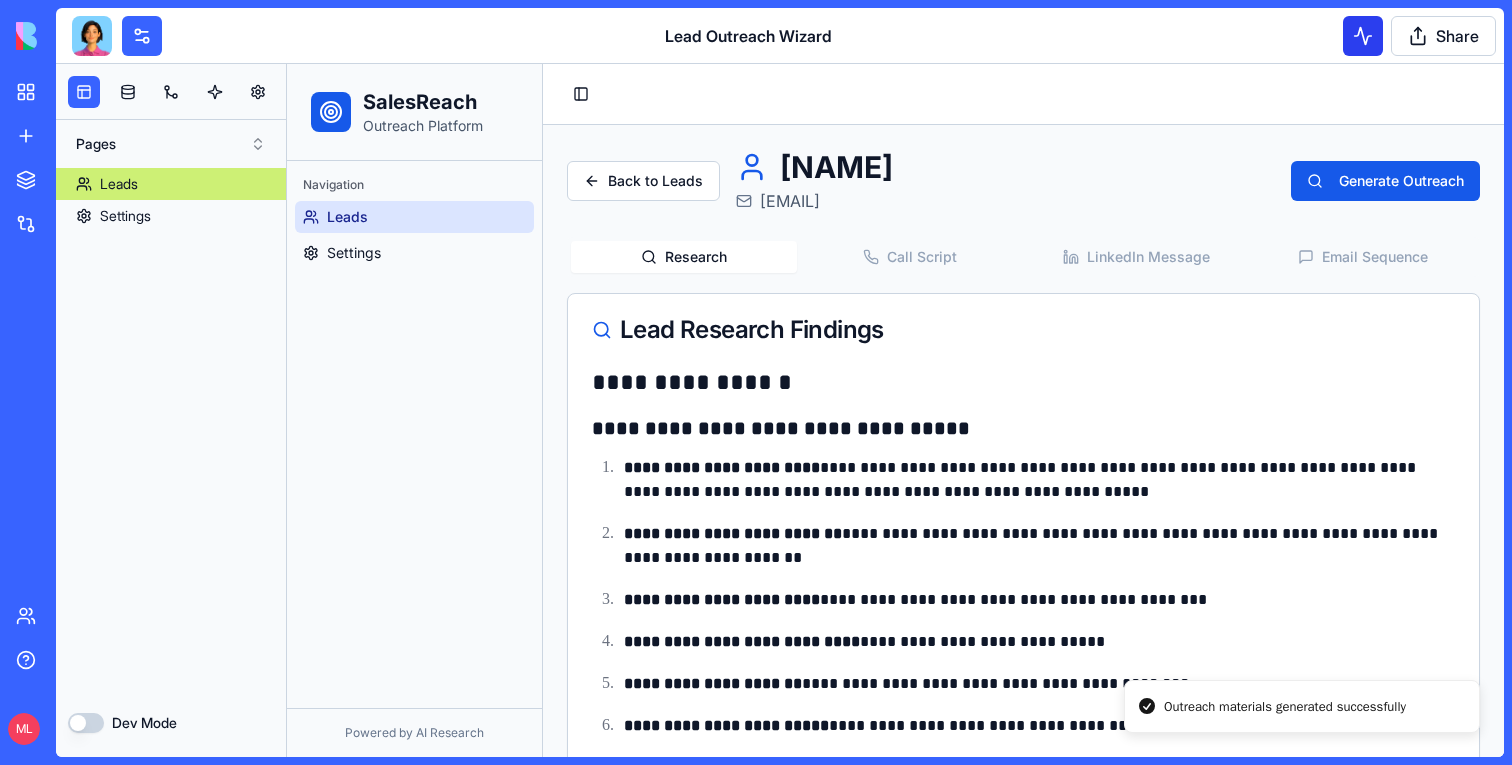 click at bounding box center (1363, 36) 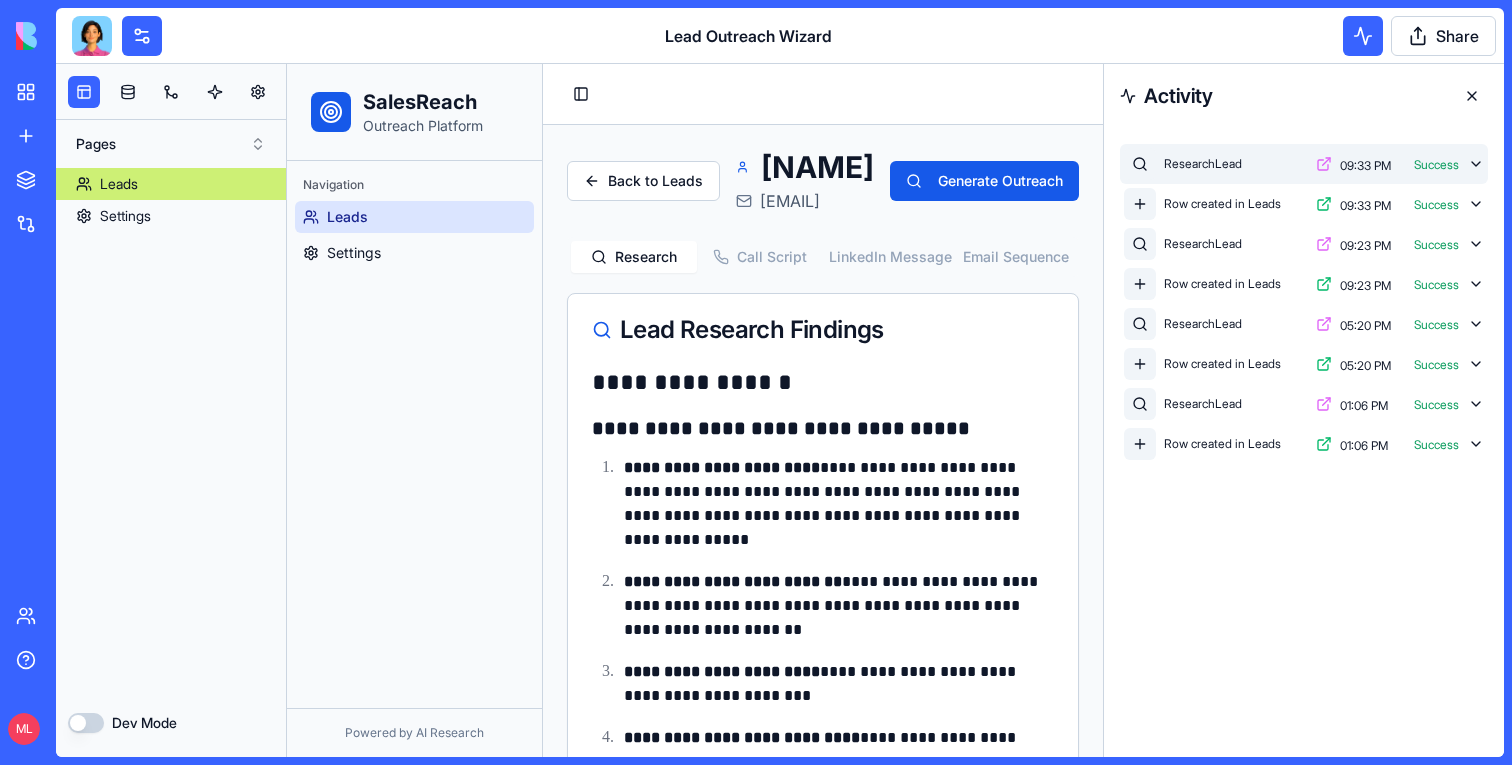 click 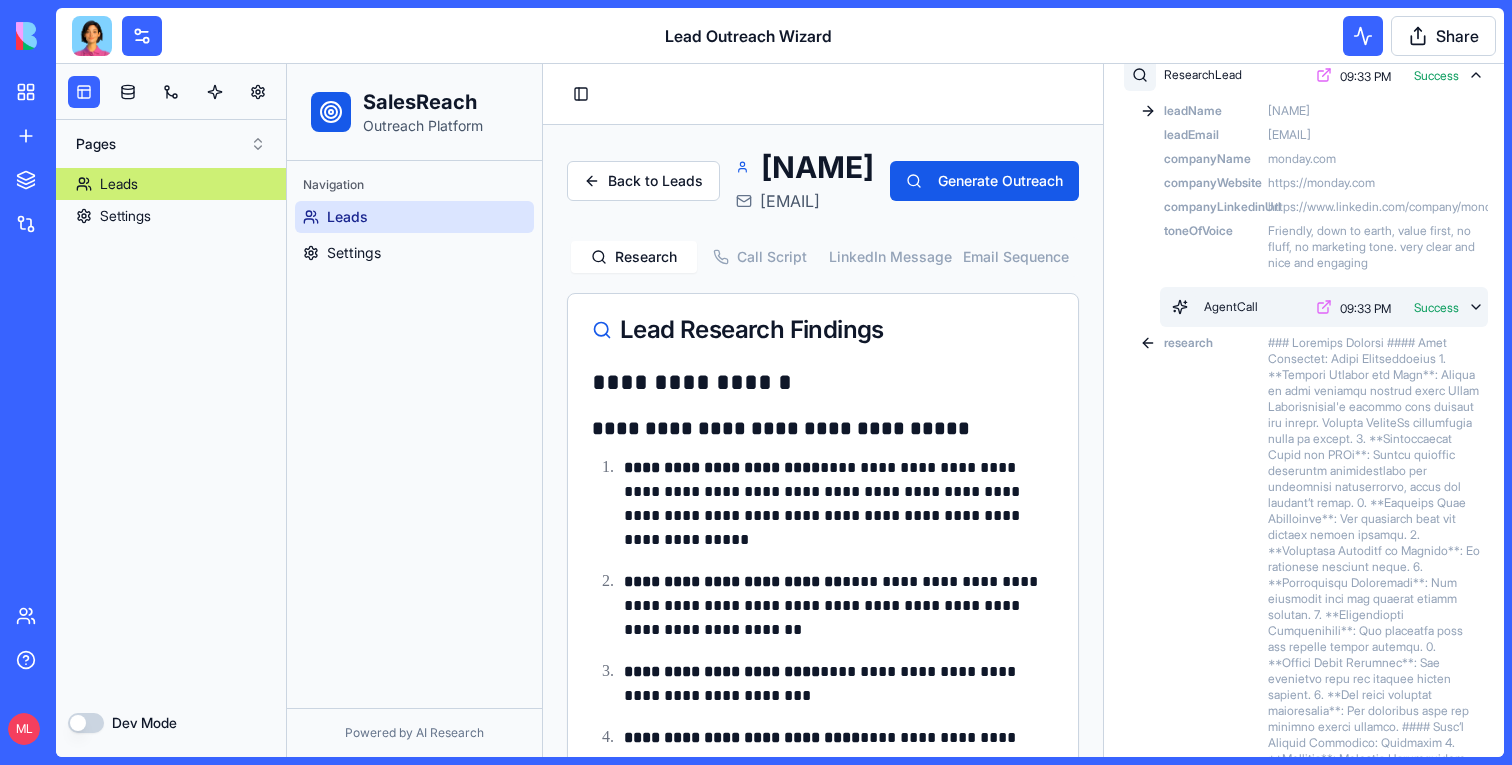 scroll, scrollTop: 0, scrollLeft: 0, axis: both 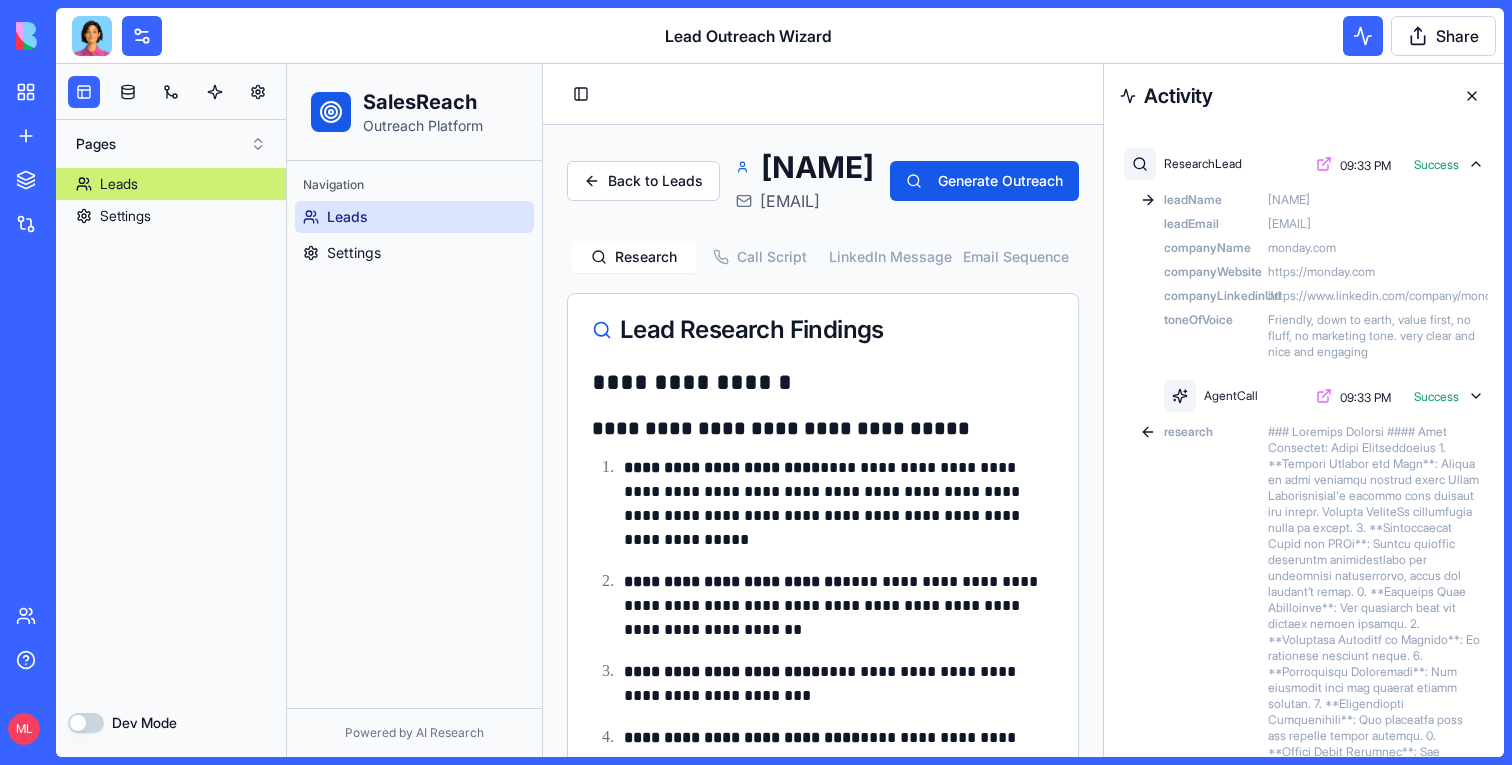 click at bounding box center (1472, 96) 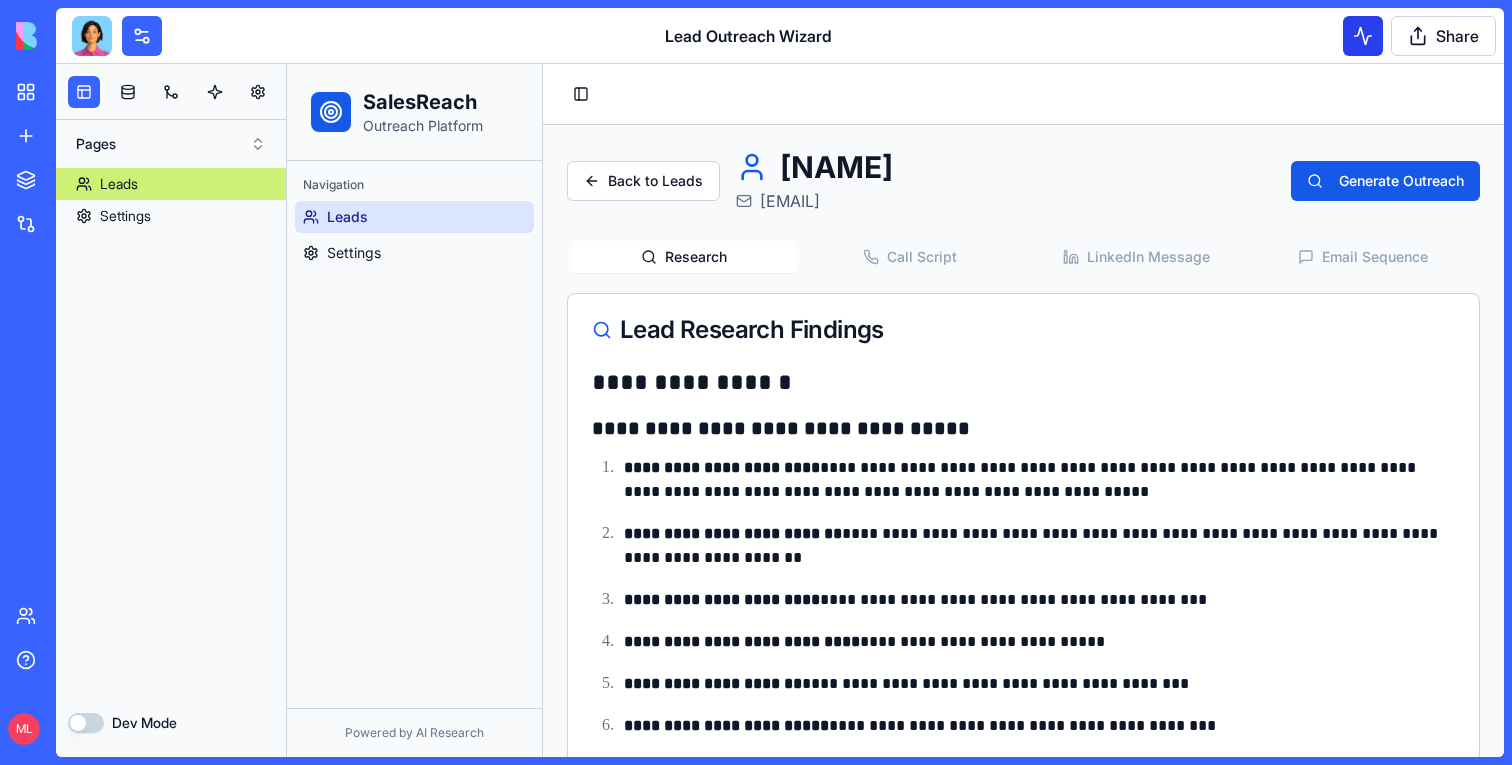 click at bounding box center (1363, 36) 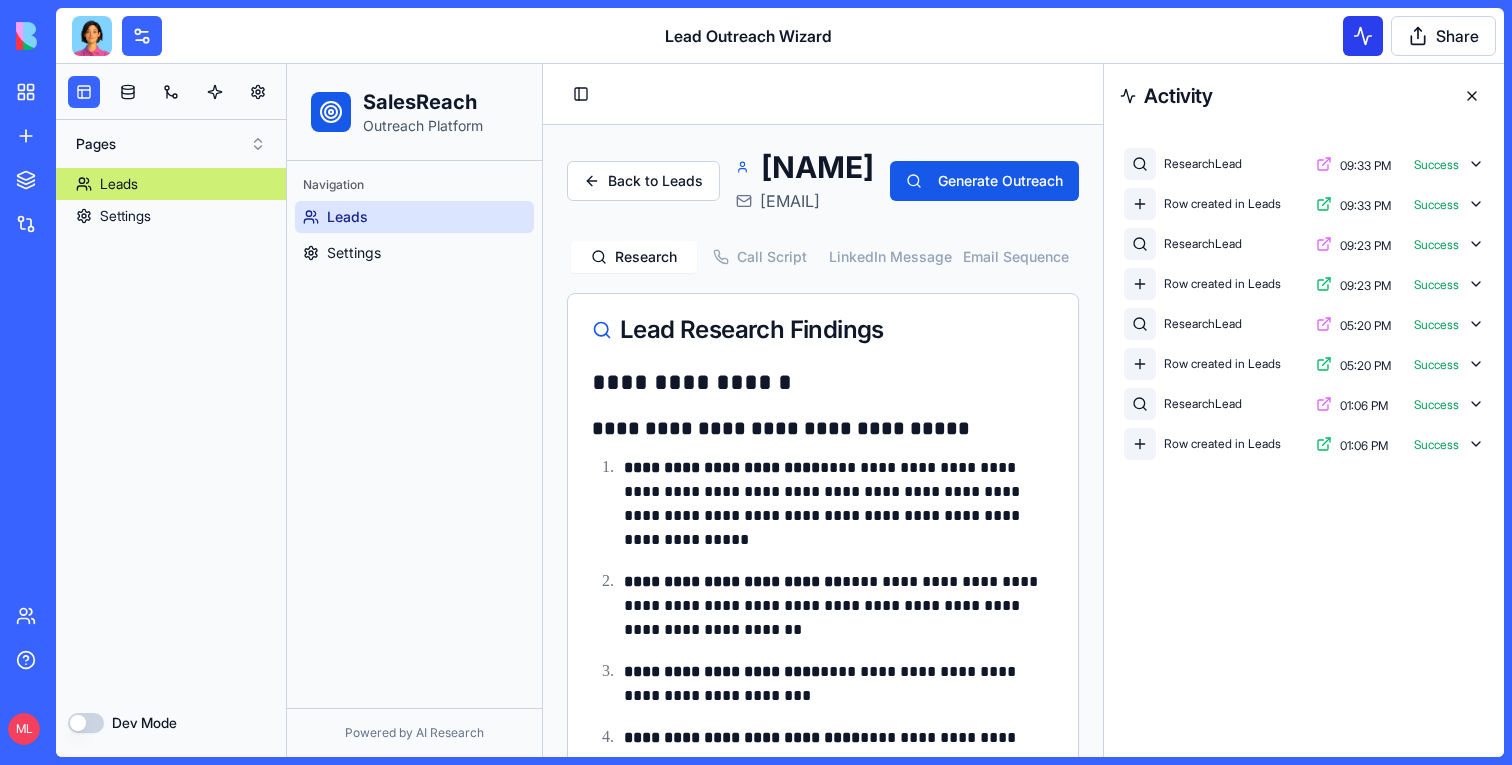 click at bounding box center (1363, 36) 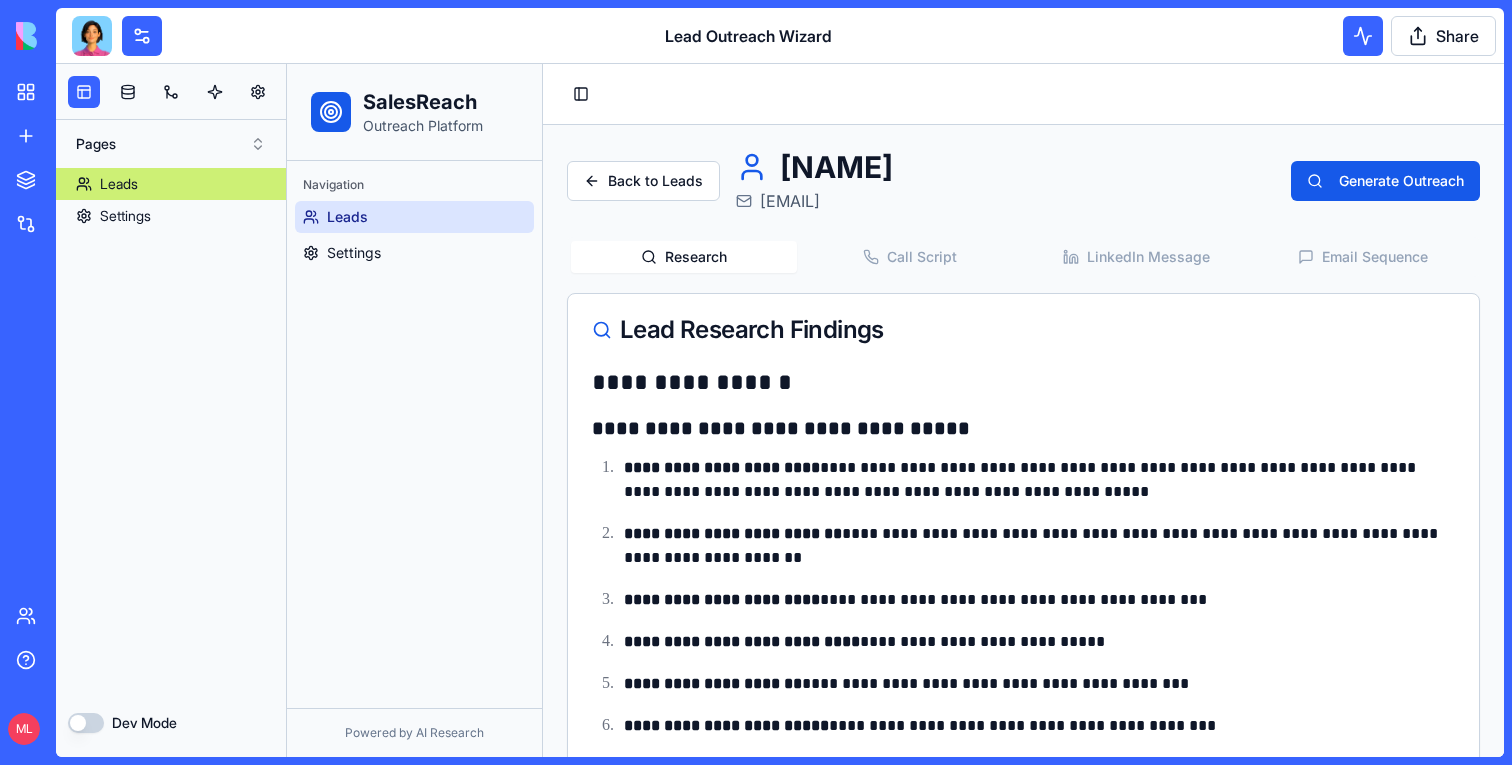 click on "Lead Research Findings" at bounding box center [1023, 330] 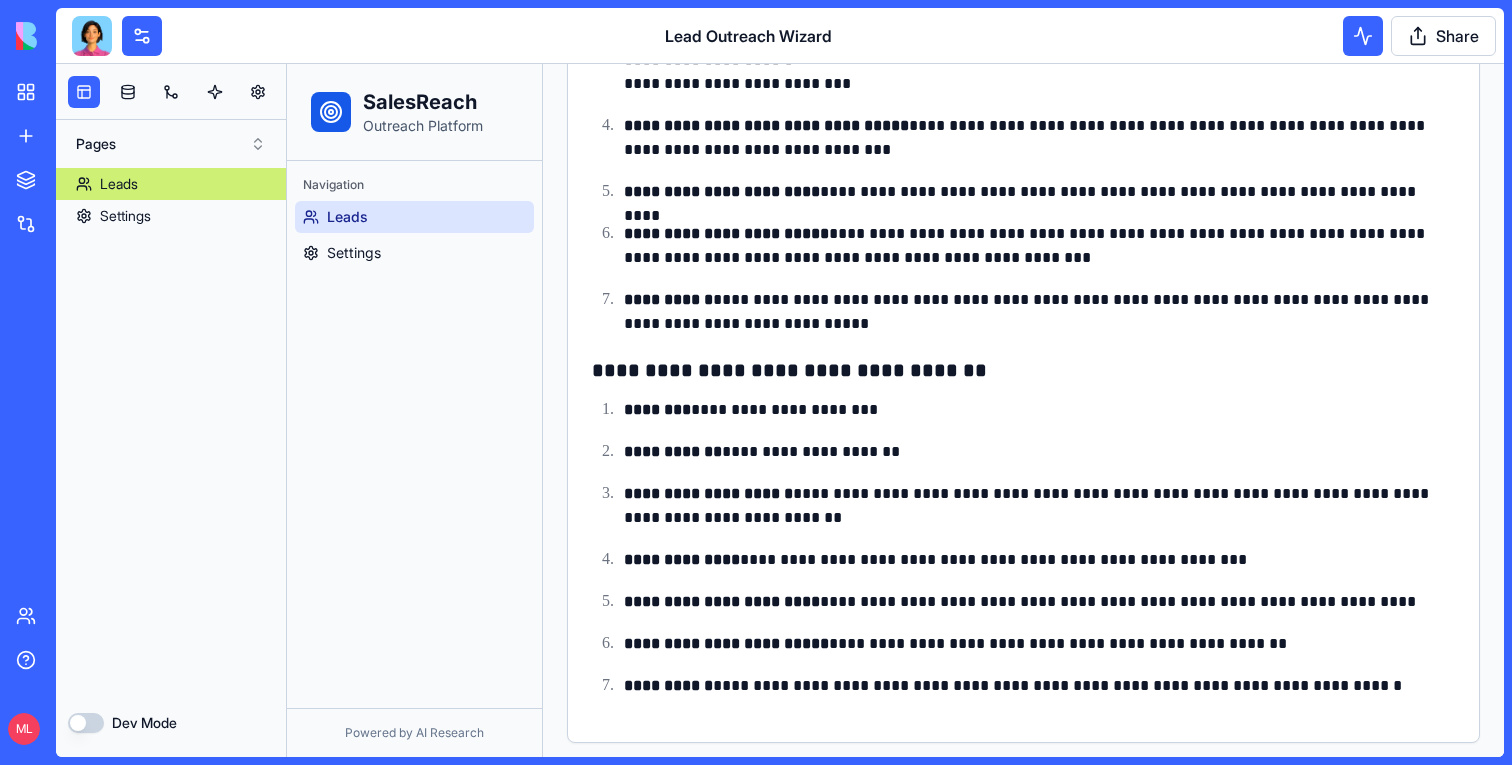 scroll, scrollTop: 930, scrollLeft: 0, axis: vertical 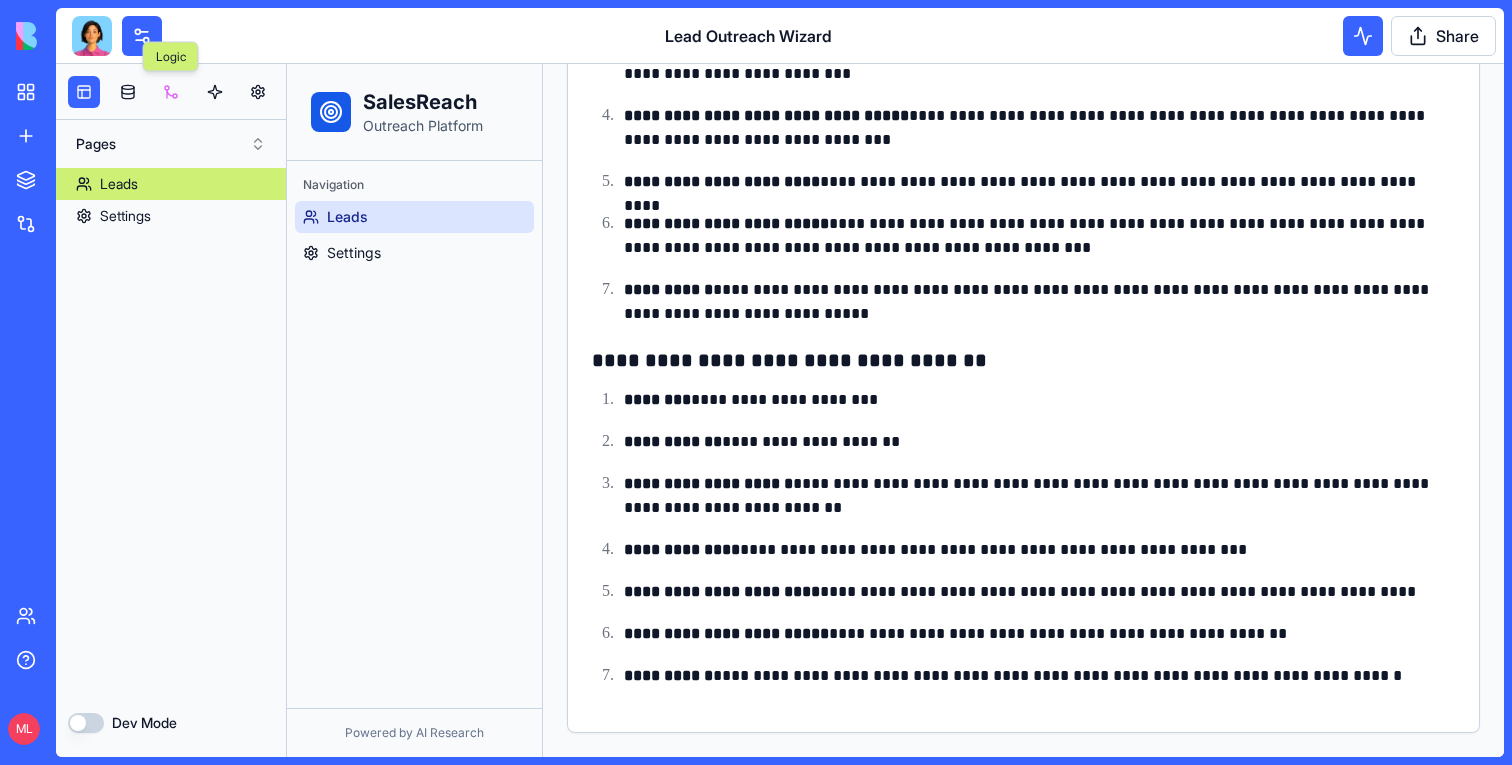 click at bounding box center (171, 92) 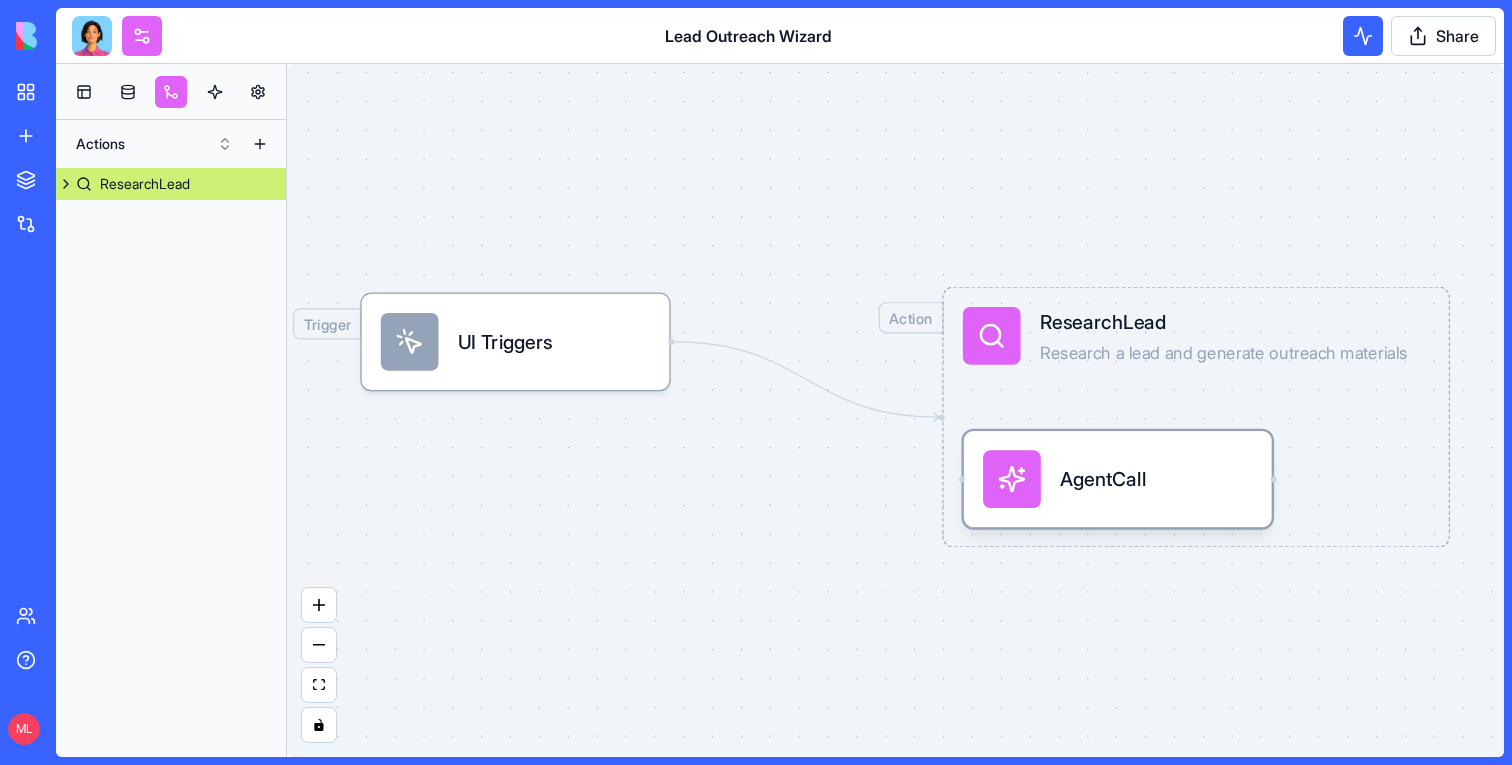 click on "AgentCall" at bounding box center (1118, 479) 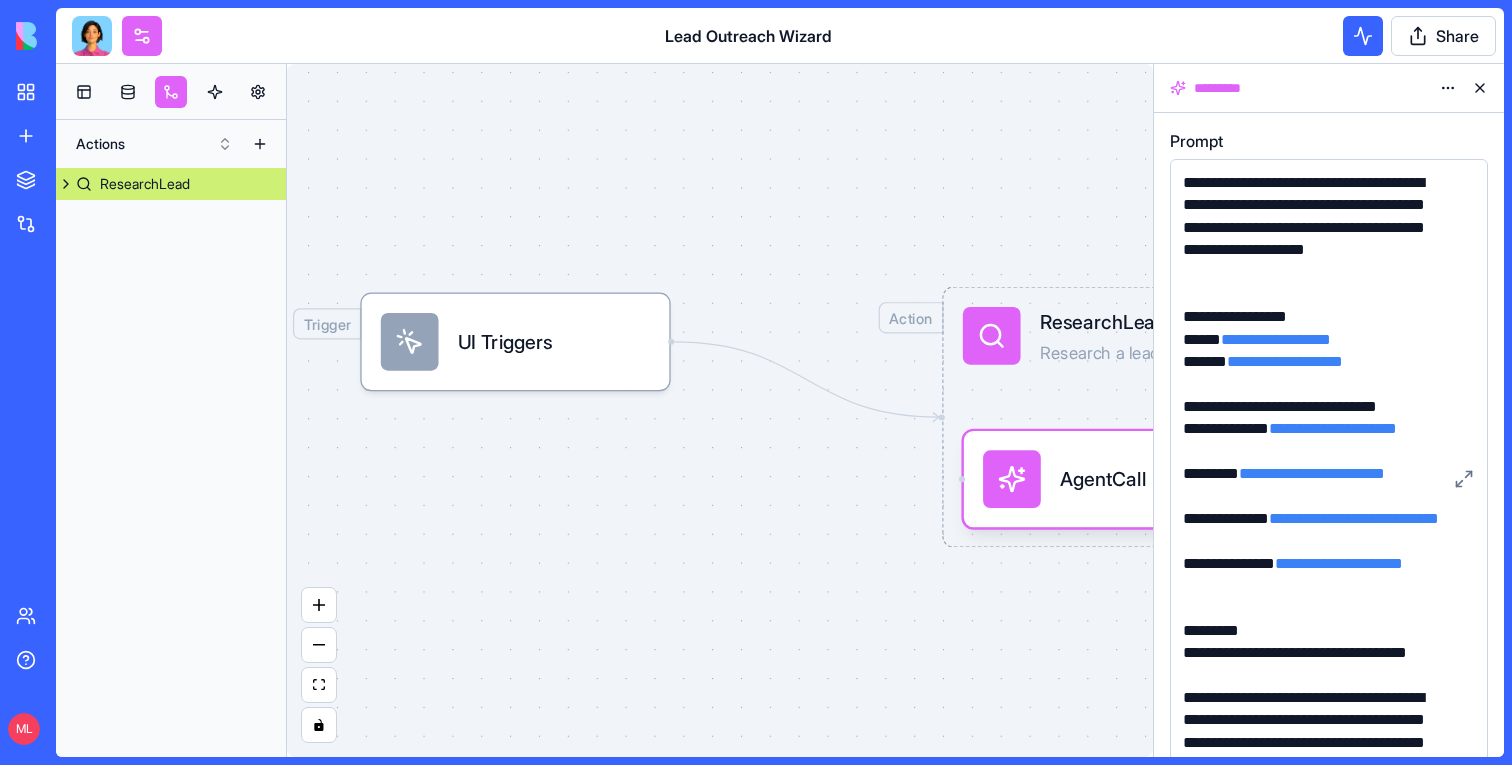 drag, startPoint x: 1485, startPoint y: 277, endPoint x: 1496, endPoint y: 790, distance: 513.1179 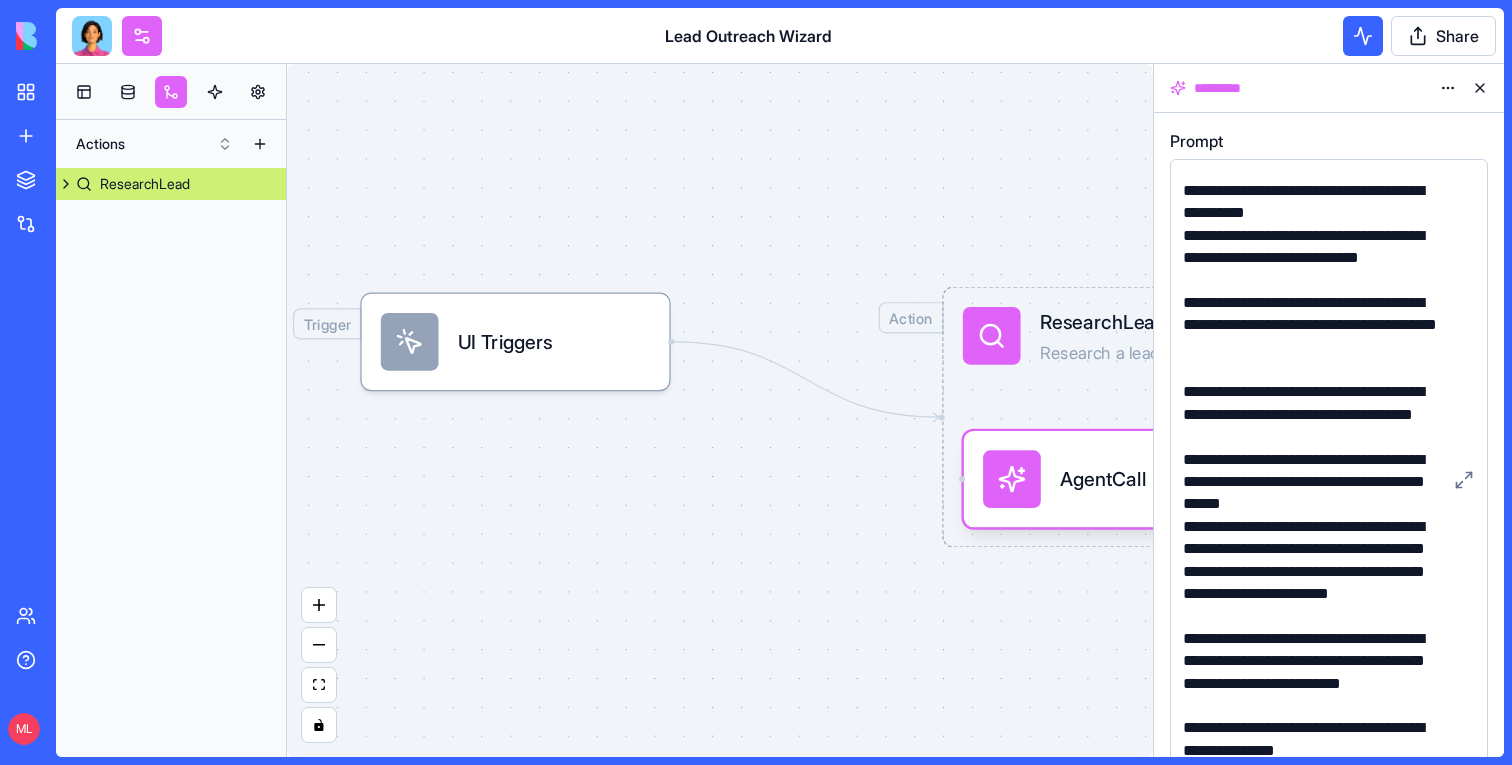 scroll, scrollTop: 1313, scrollLeft: 0, axis: vertical 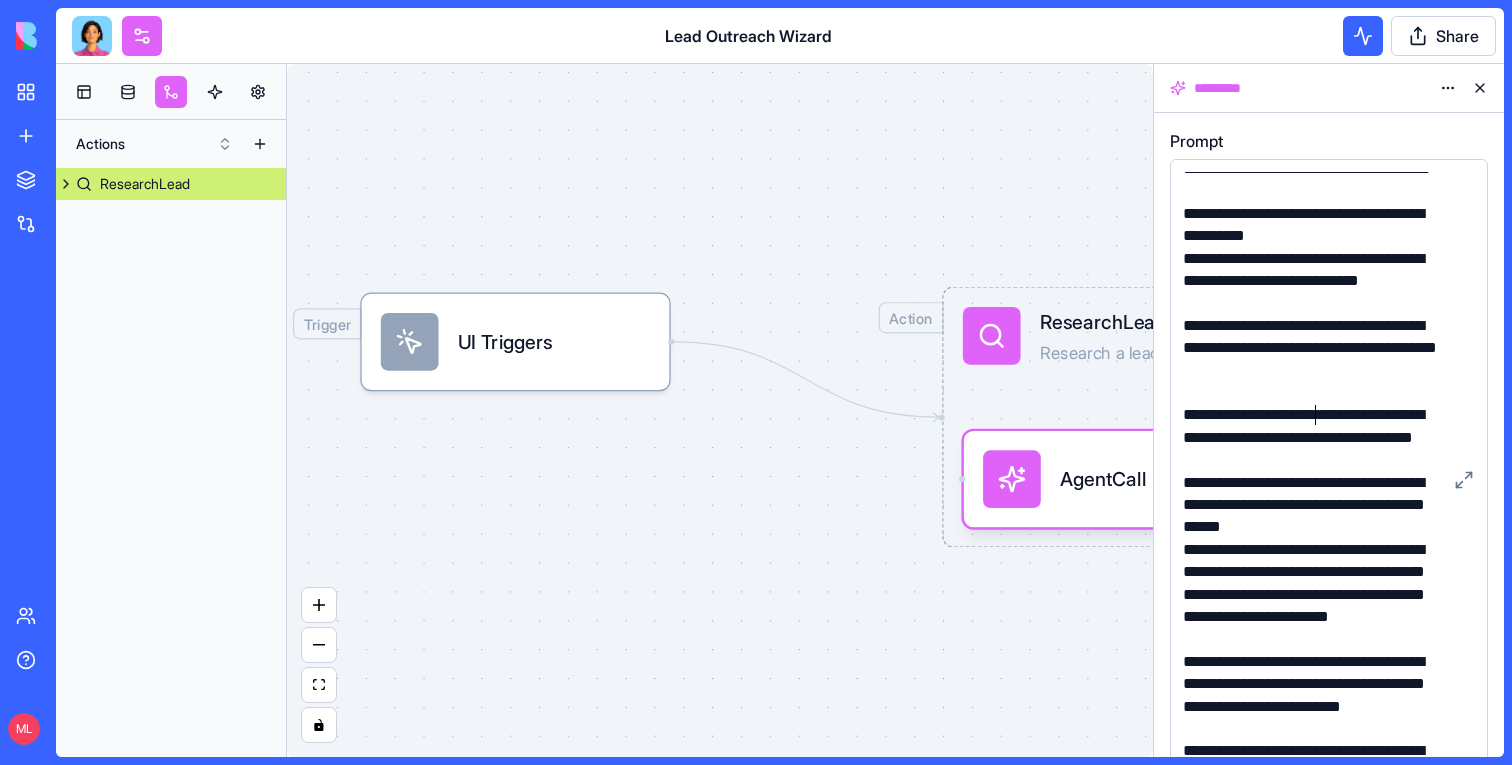 click on "**********" at bounding box center [1312, 437] 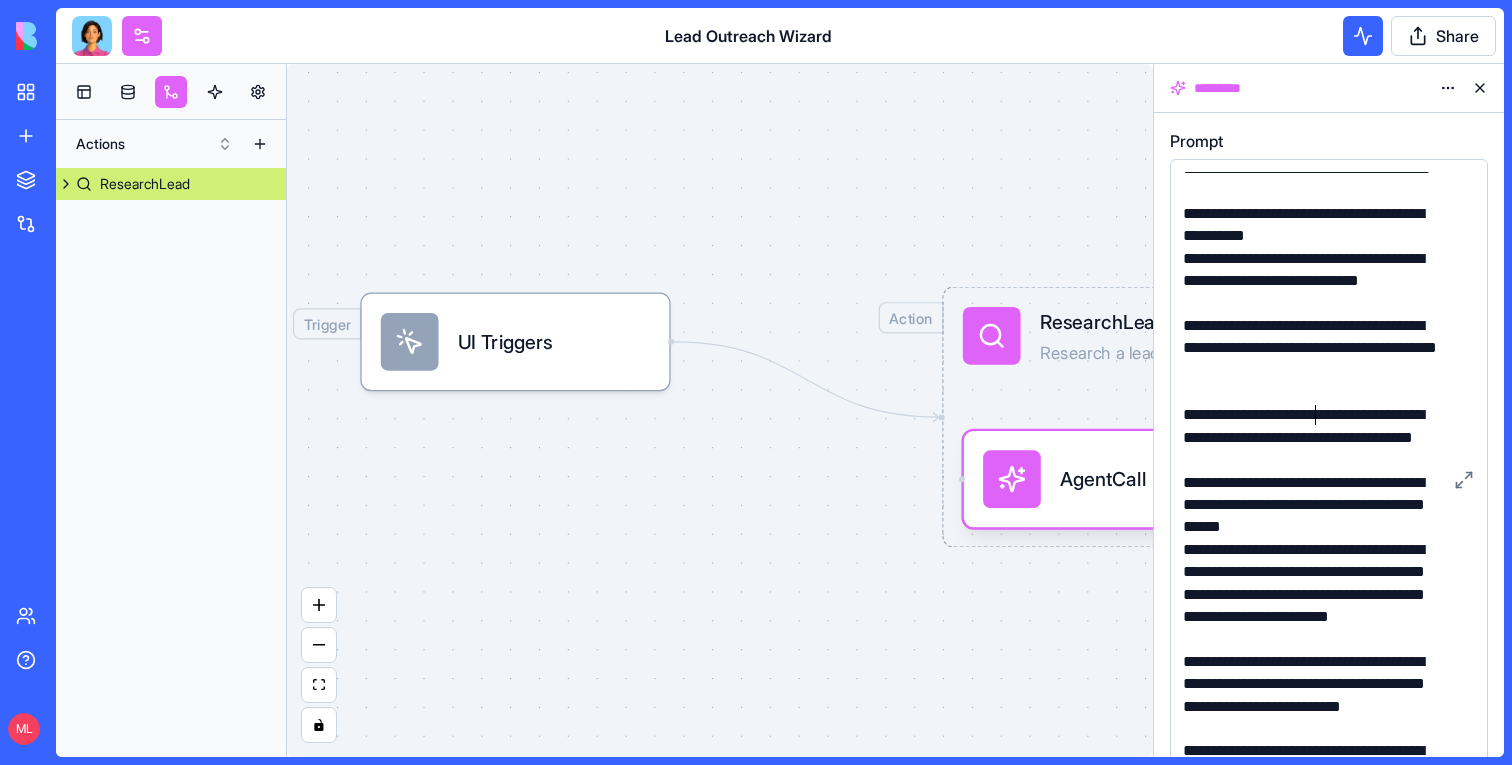 click on "**********" at bounding box center (1312, 437) 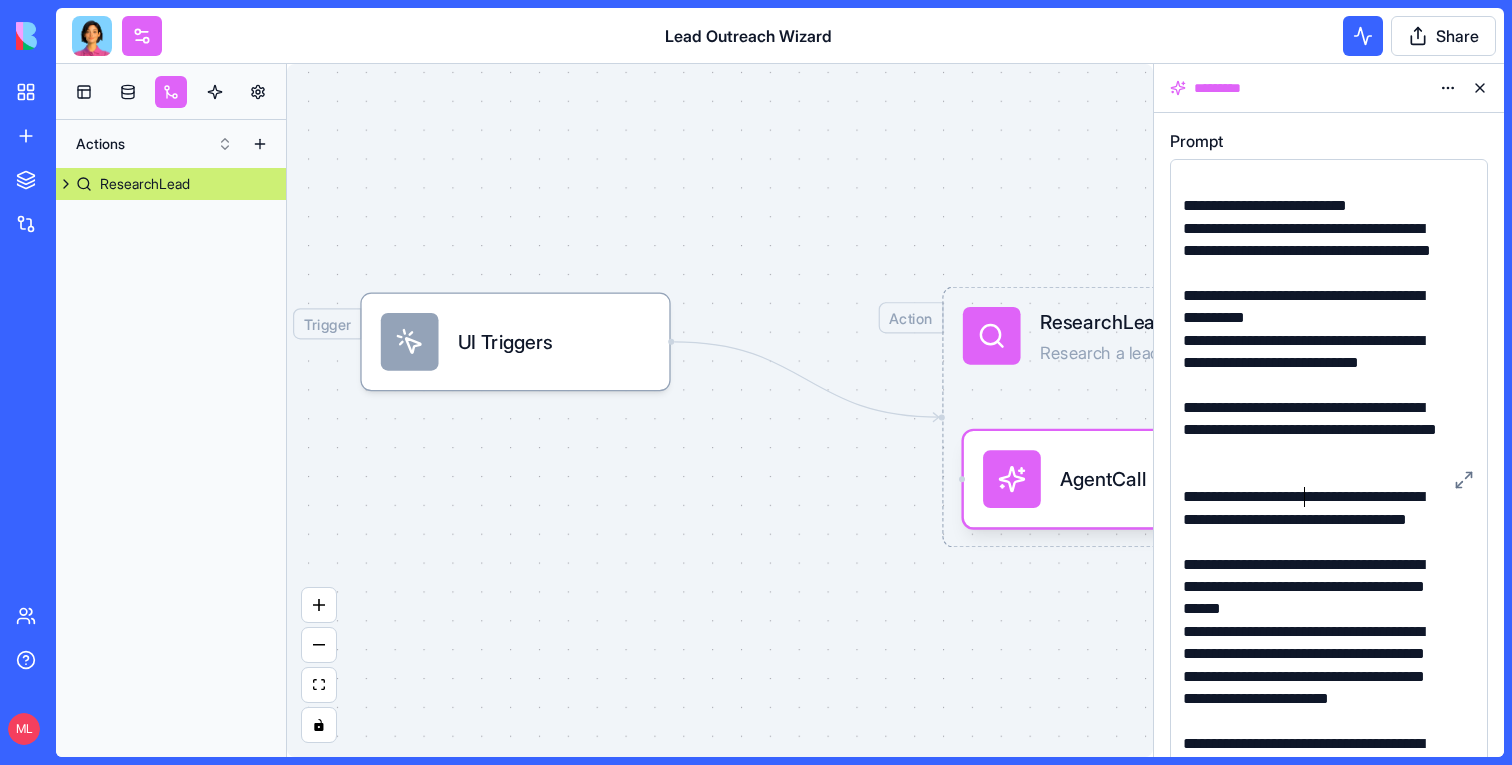 scroll, scrollTop: 1233, scrollLeft: 0, axis: vertical 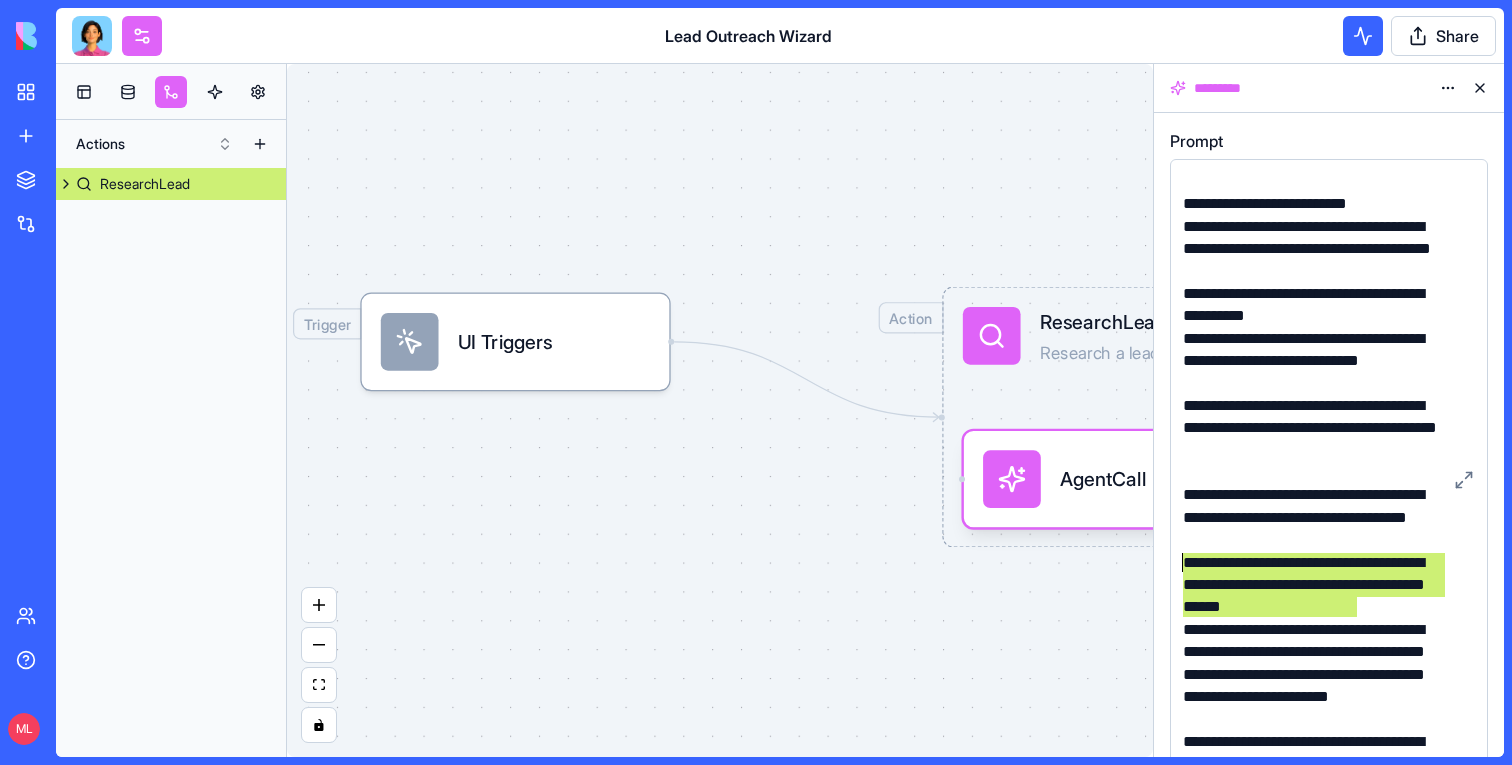 drag, startPoint x: 1371, startPoint y: 606, endPoint x: 1149, endPoint y: 555, distance: 227.78279 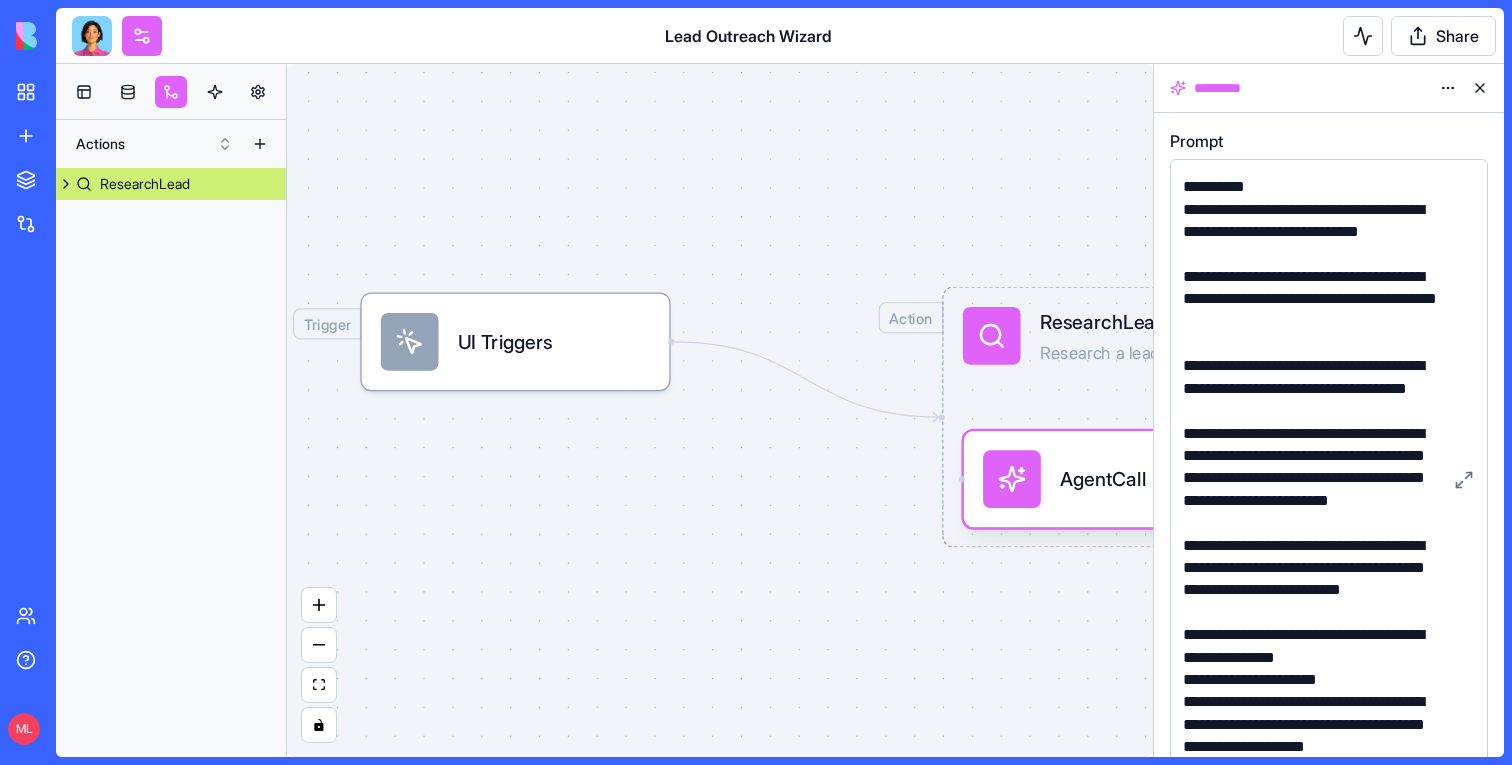 scroll, scrollTop: 1375, scrollLeft: 0, axis: vertical 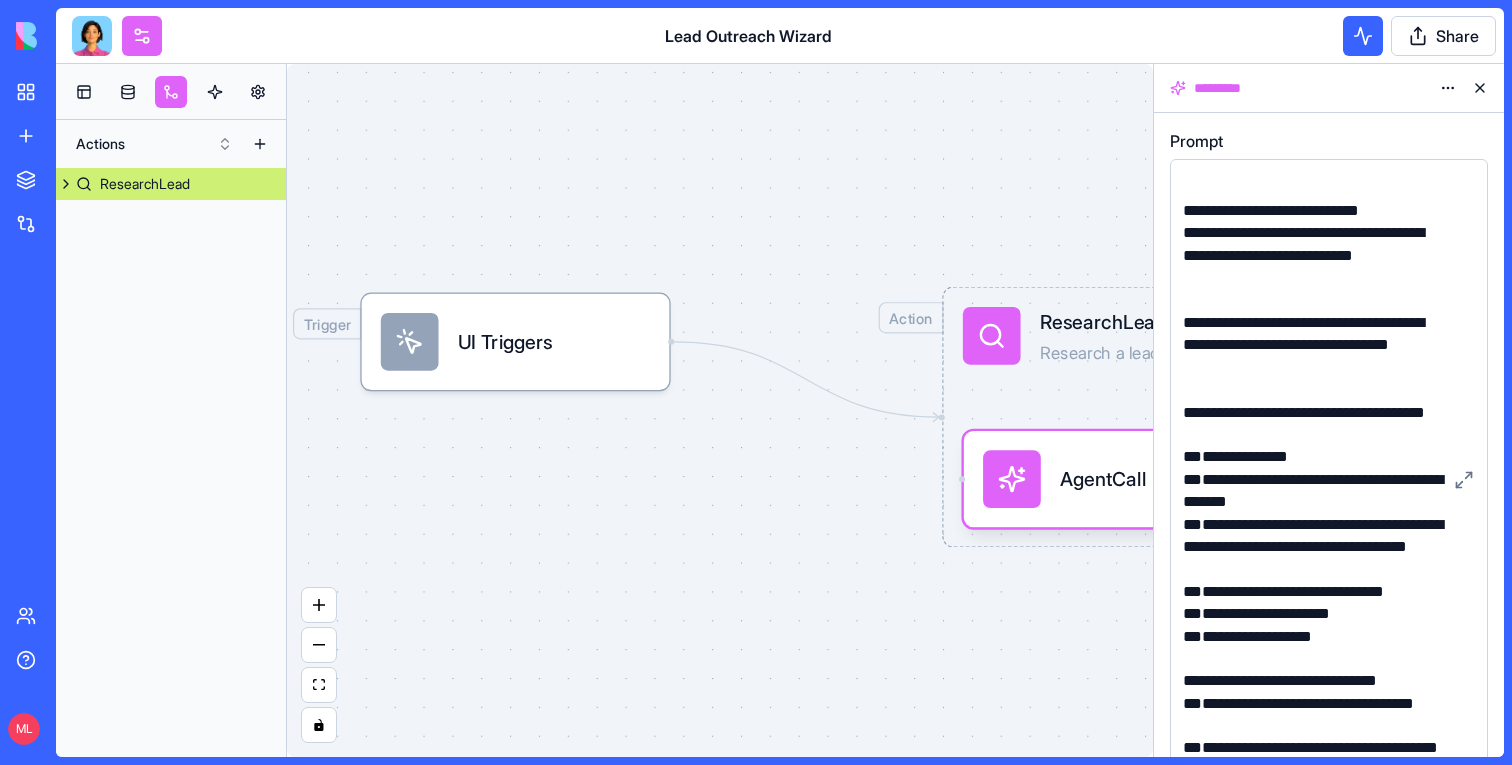 click on "**********" at bounding box center (1312, 345) 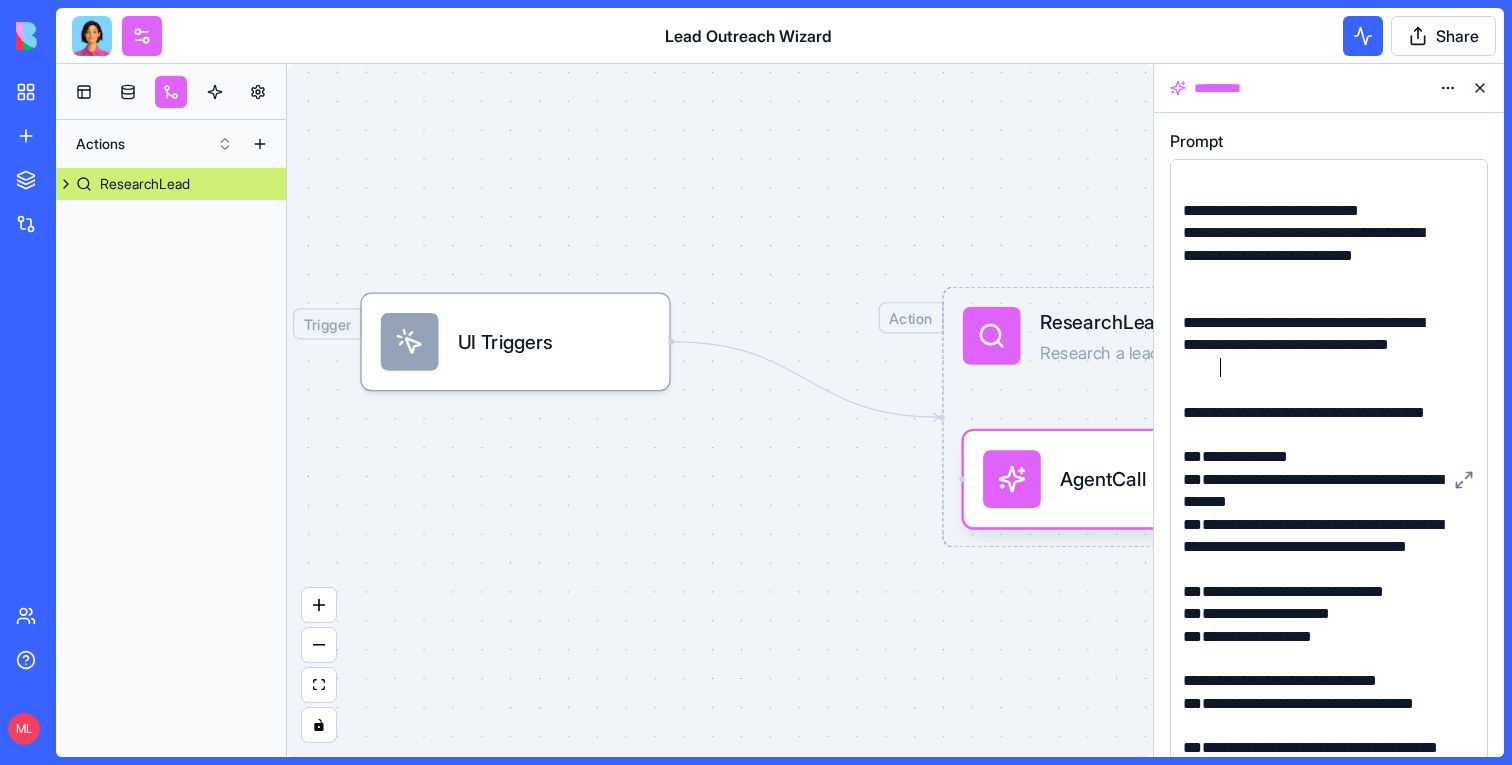 click on "**********" at bounding box center [1312, 345] 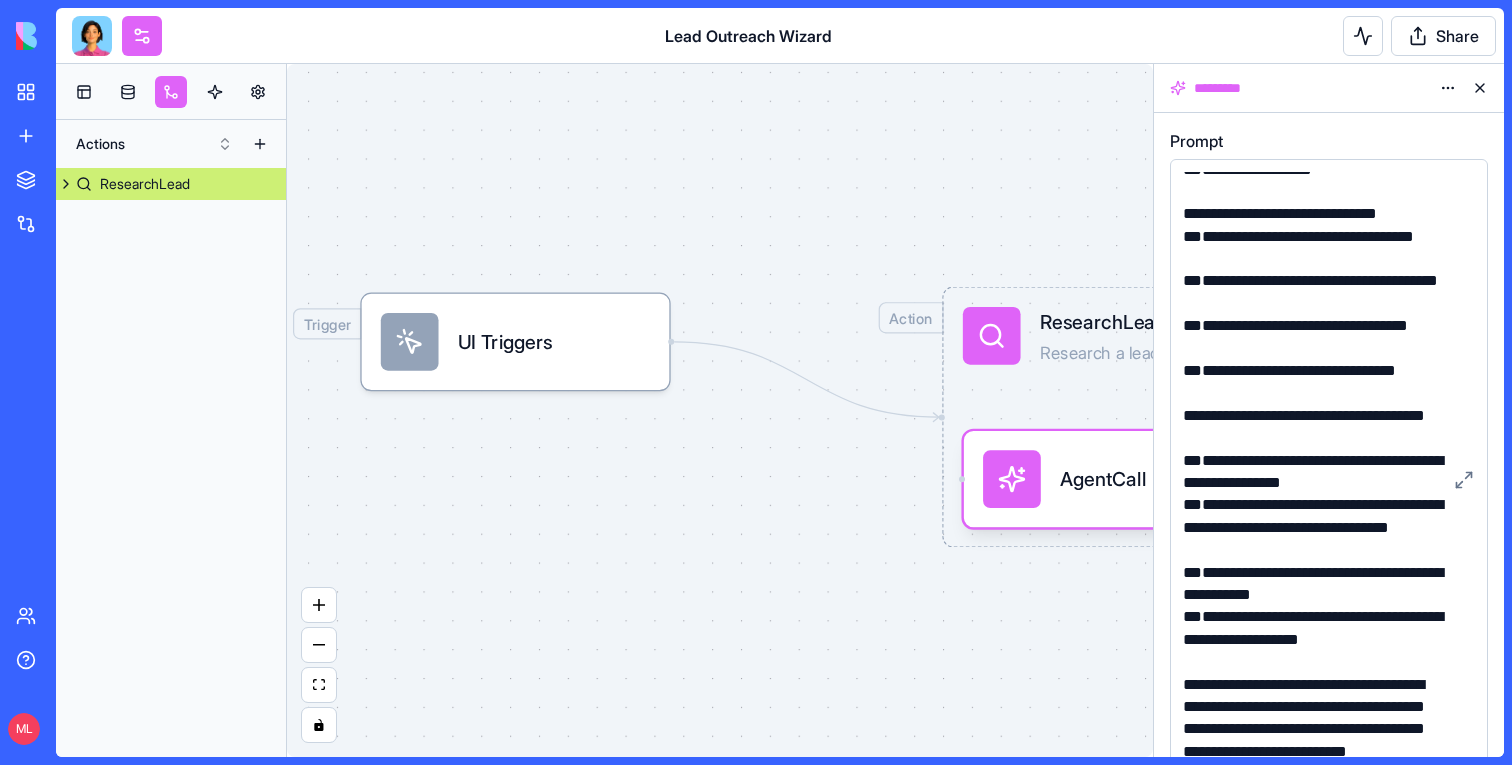 scroll, scrollTop: 2476, scrollLeft: 0, axis: vertical 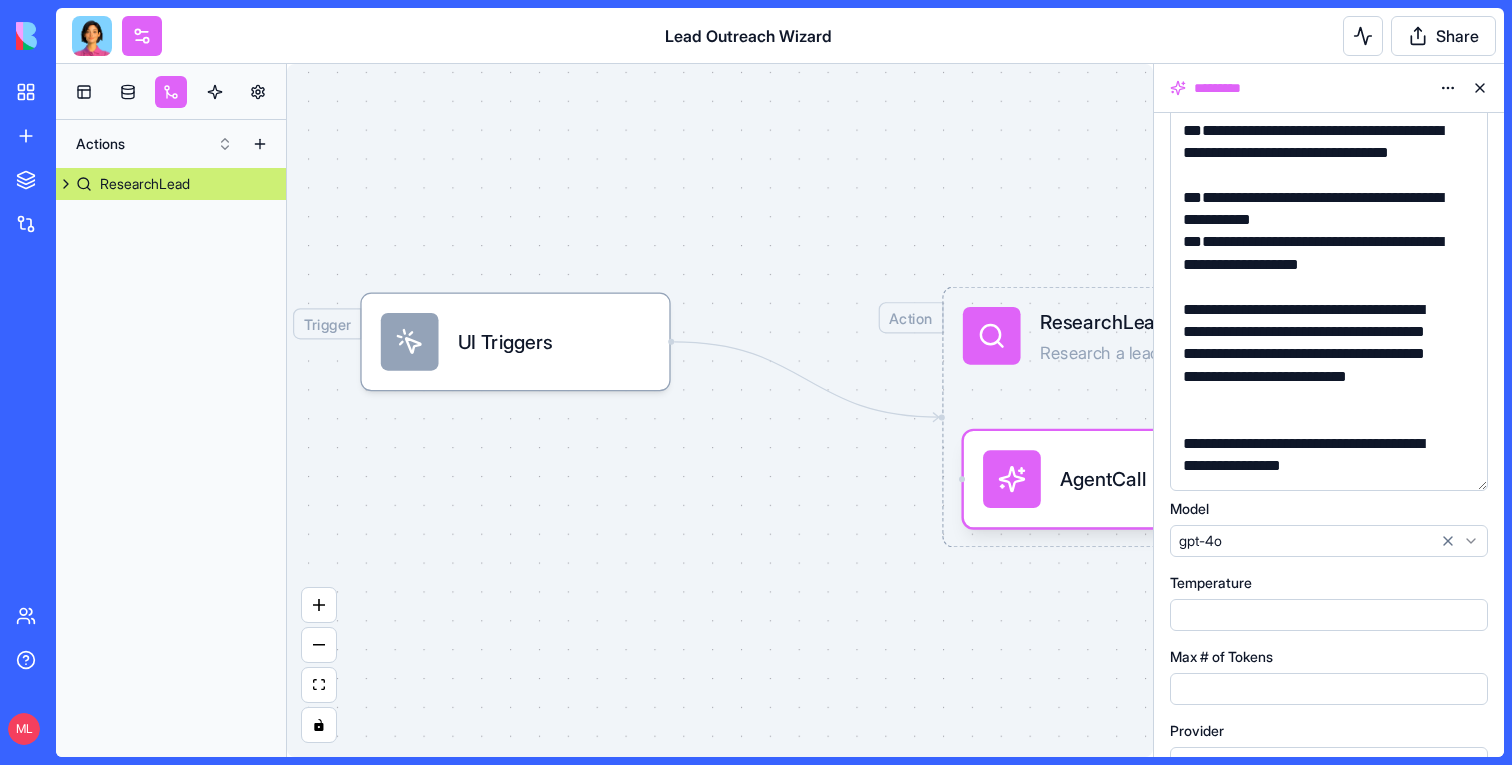 drag, startPoint x: 1478, startPoint y: 191, endPoint x: 1485, endPoint y: 479, distance: 288.08505 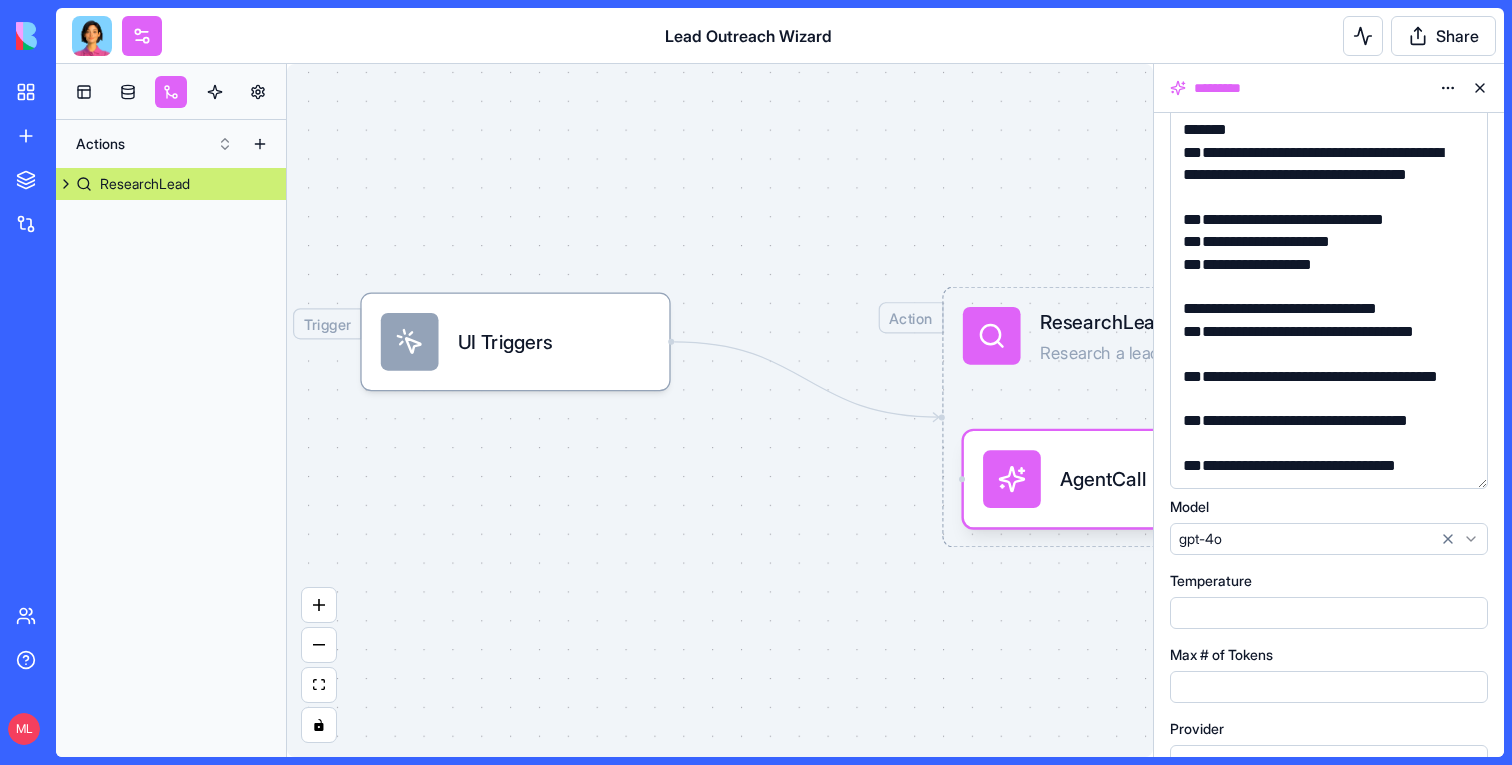 scroll, scrollTop: 2188, scrollLeft: 0, axis: vertical 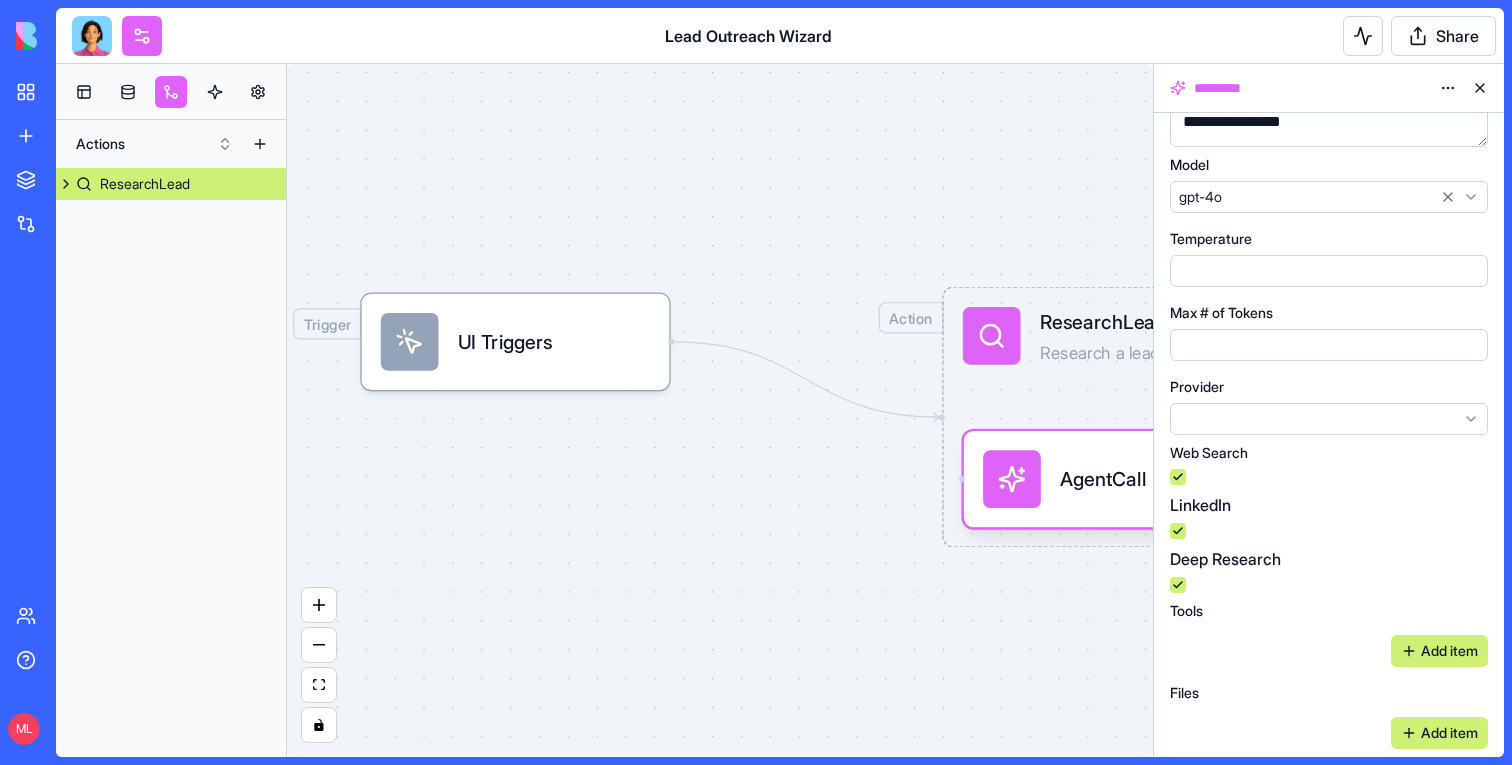 click on "**********" at bounding box center [756, 382] 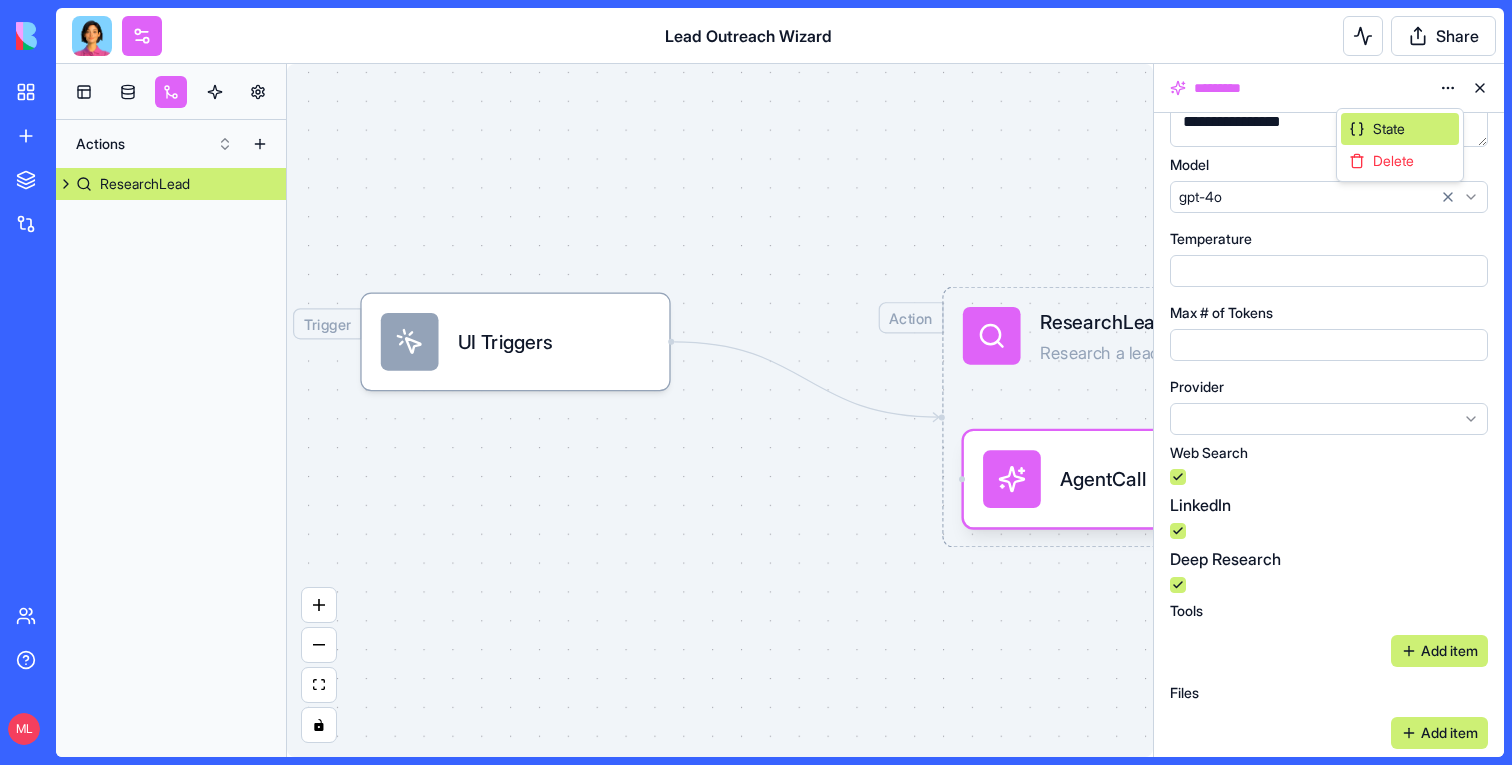 click on "State" at bounding box center (1400, 129) 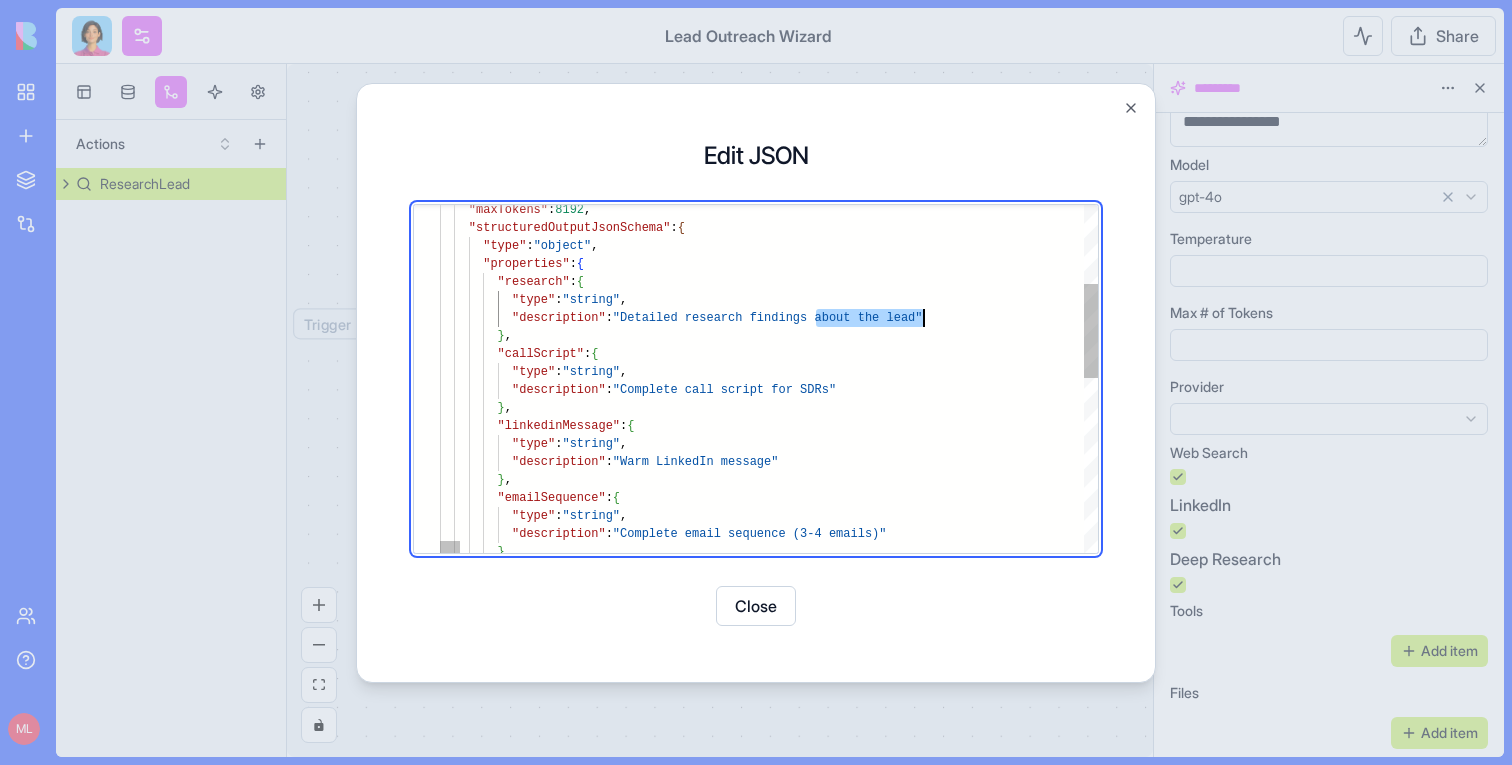 drag, startPoint x: 815, startPoint y: 319, endPoint x: 926, endPoint y: 314, distance: 111.11256 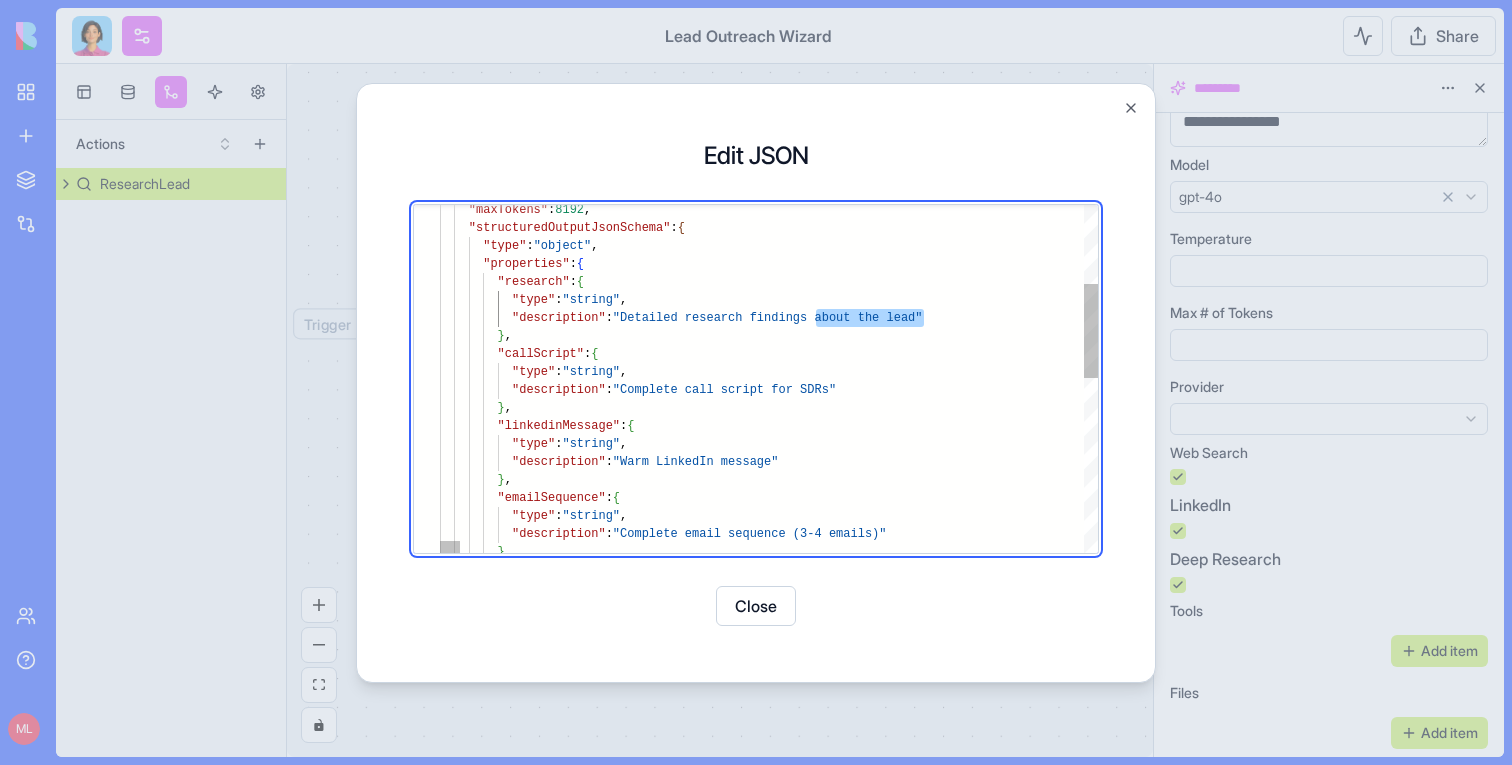 type on "**********" 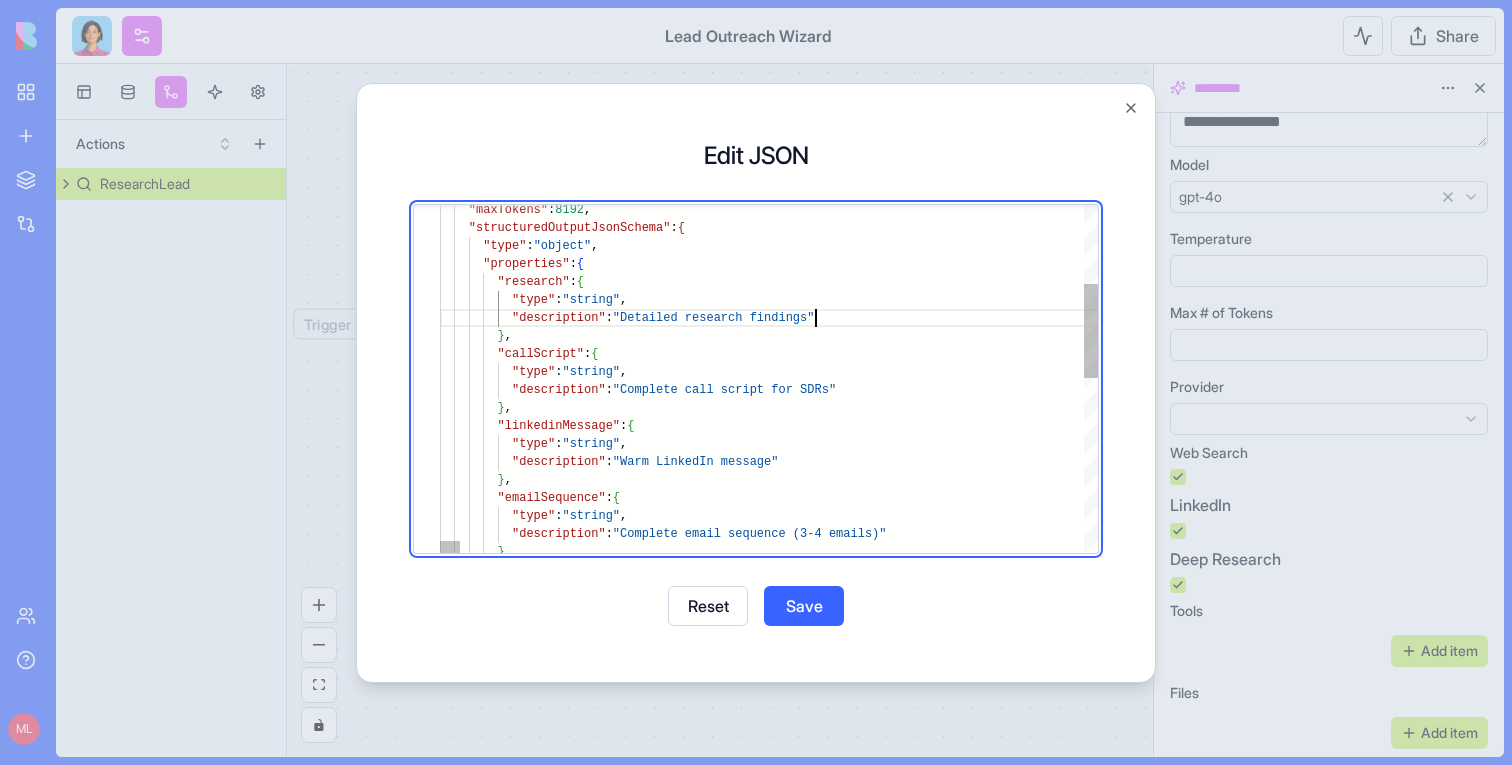 scroll, scrollTop: 36, scrollLeft: 376, axis: both 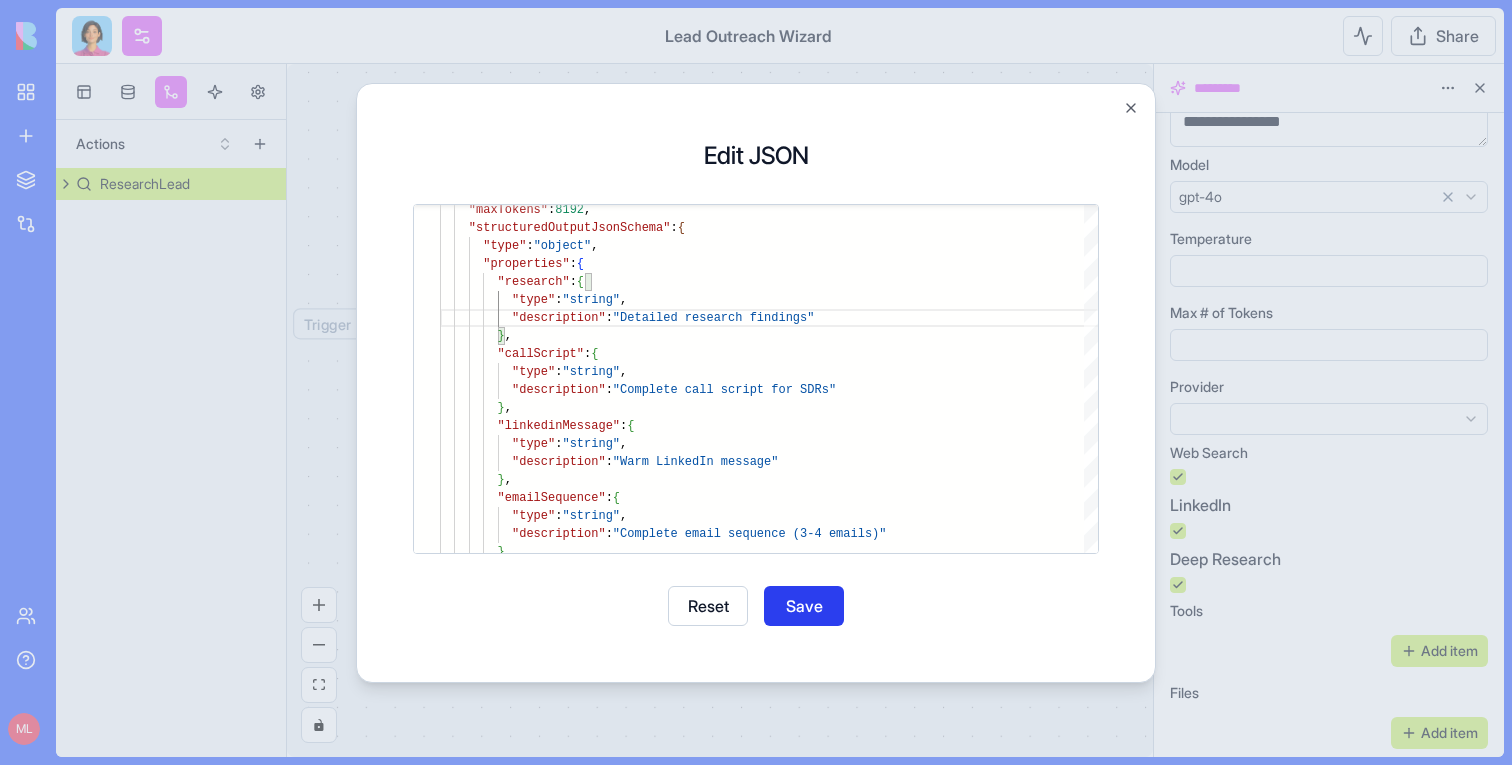 click on "Save" at bounding box center (804, 606) 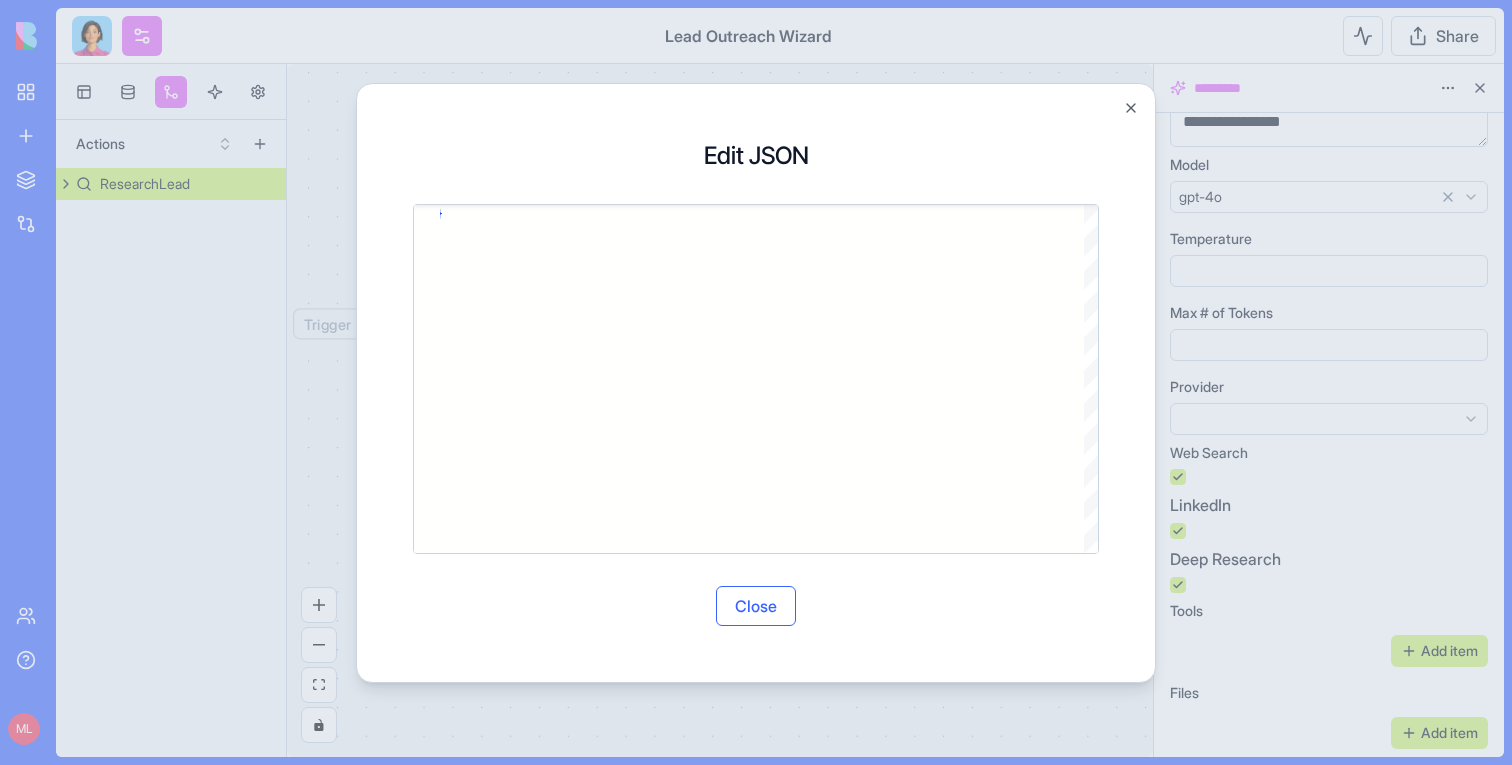 click on "Close" at bounding box center (756, 606) 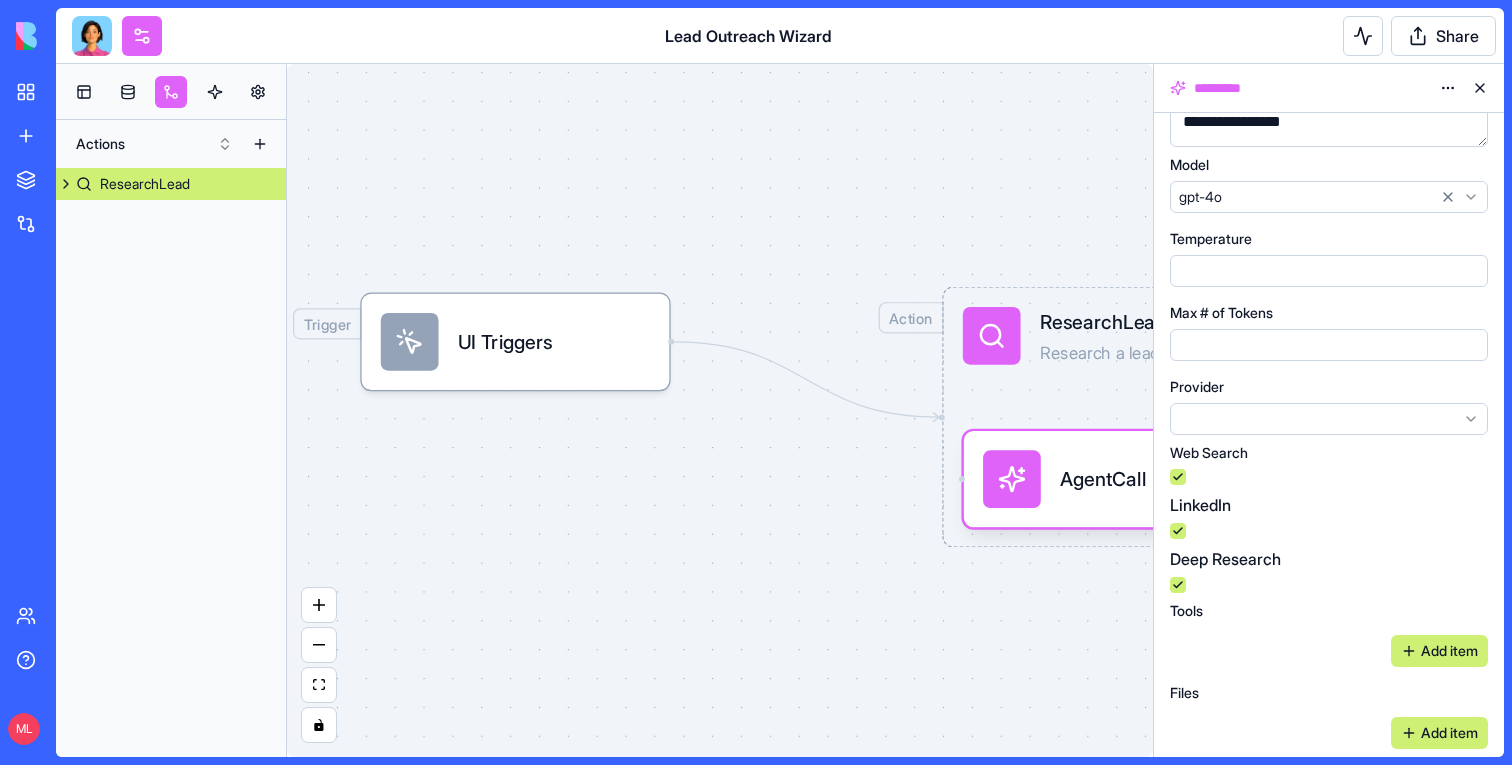 click at bounding box center [171, 92] 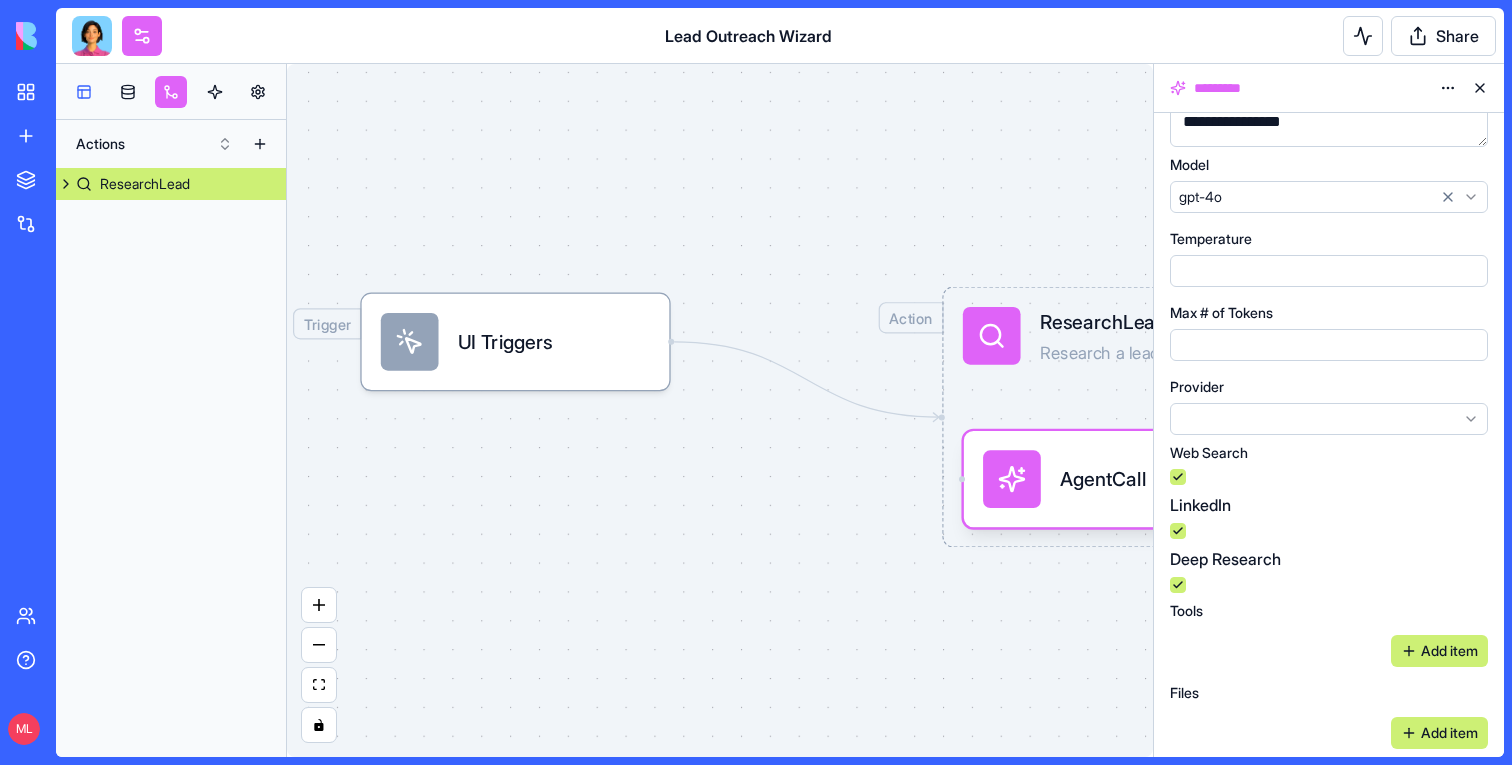 click at bounding box center [84, 92] 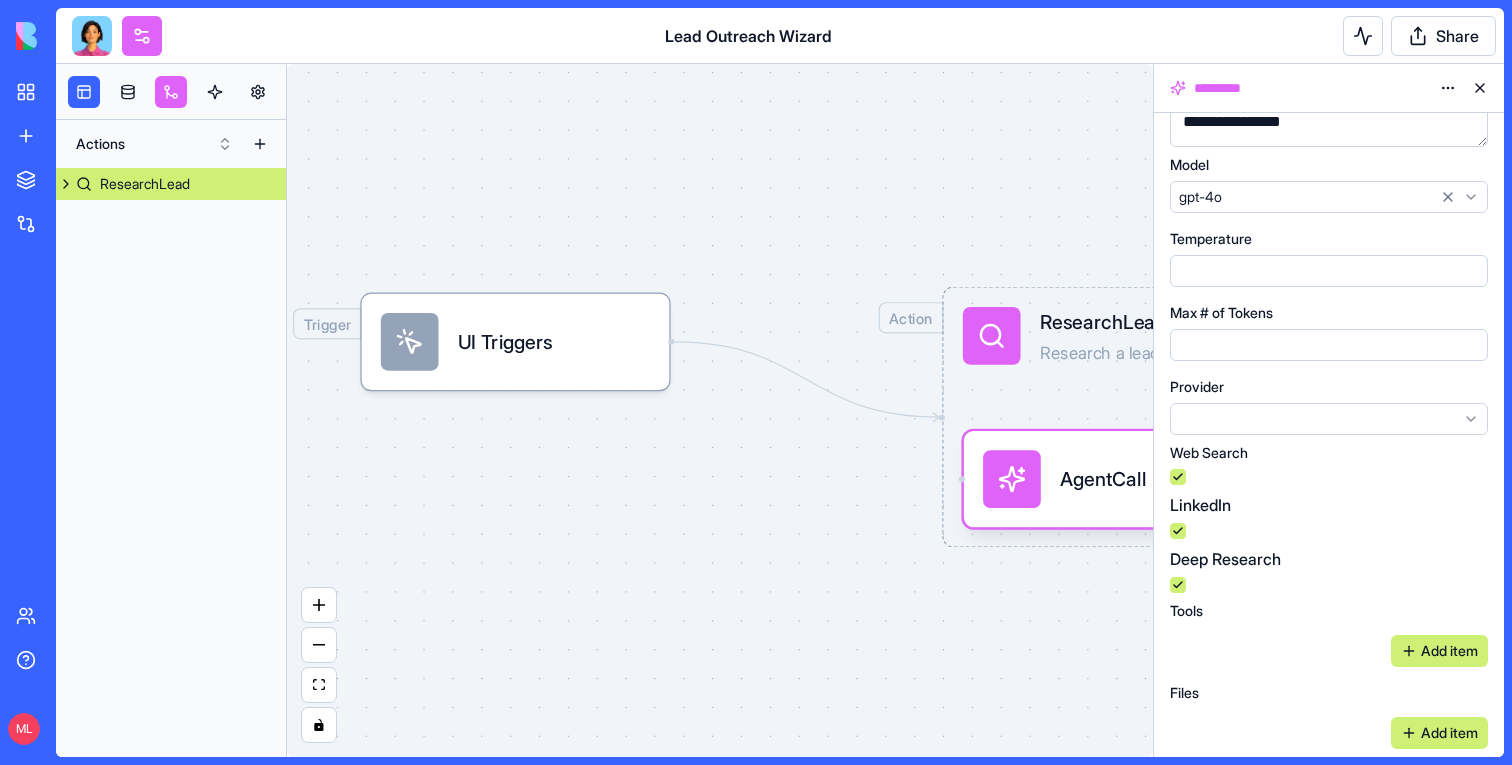 click at bounding box center [1480, 88] 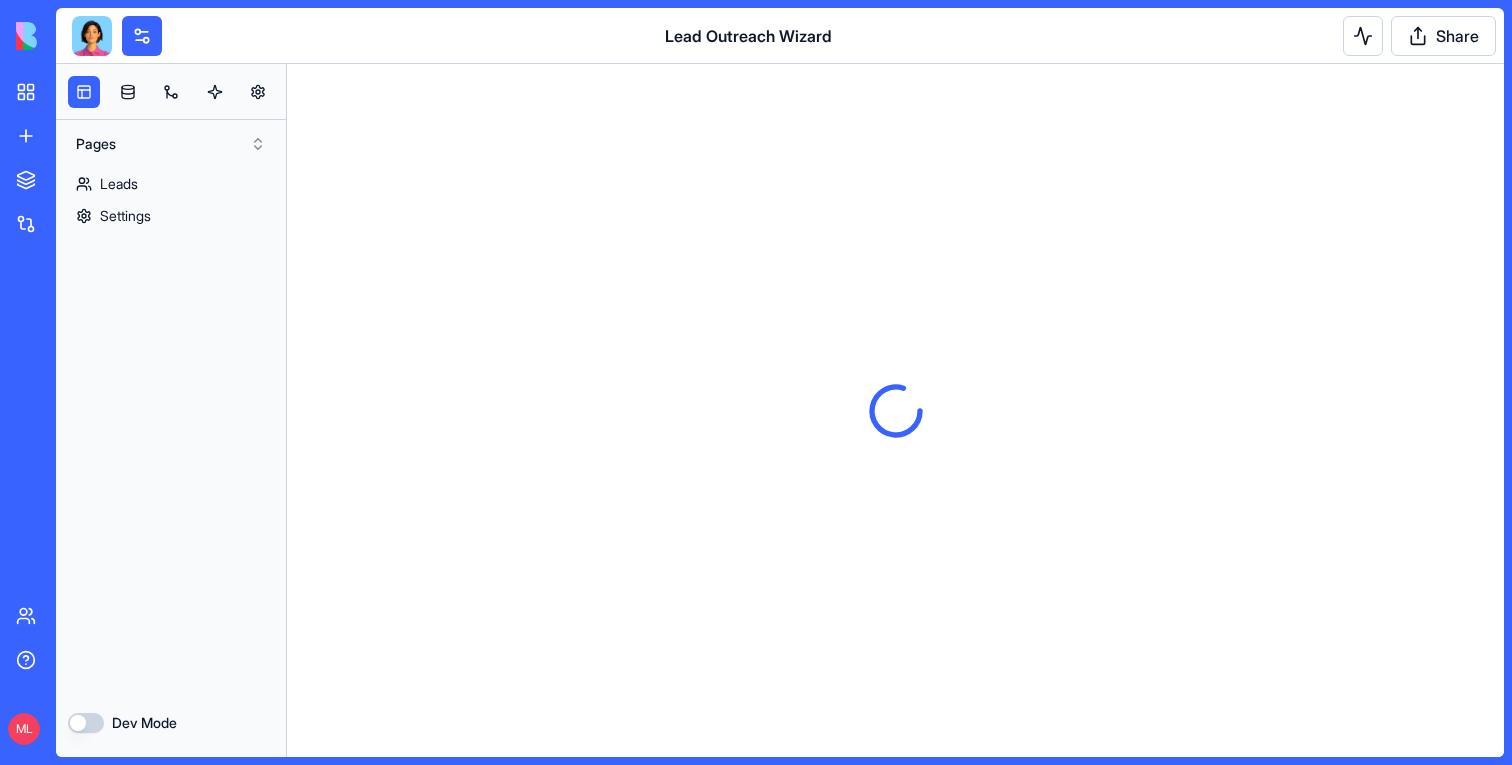 scroll, scrollTop: 0, scrollLeft: 0, axis: both 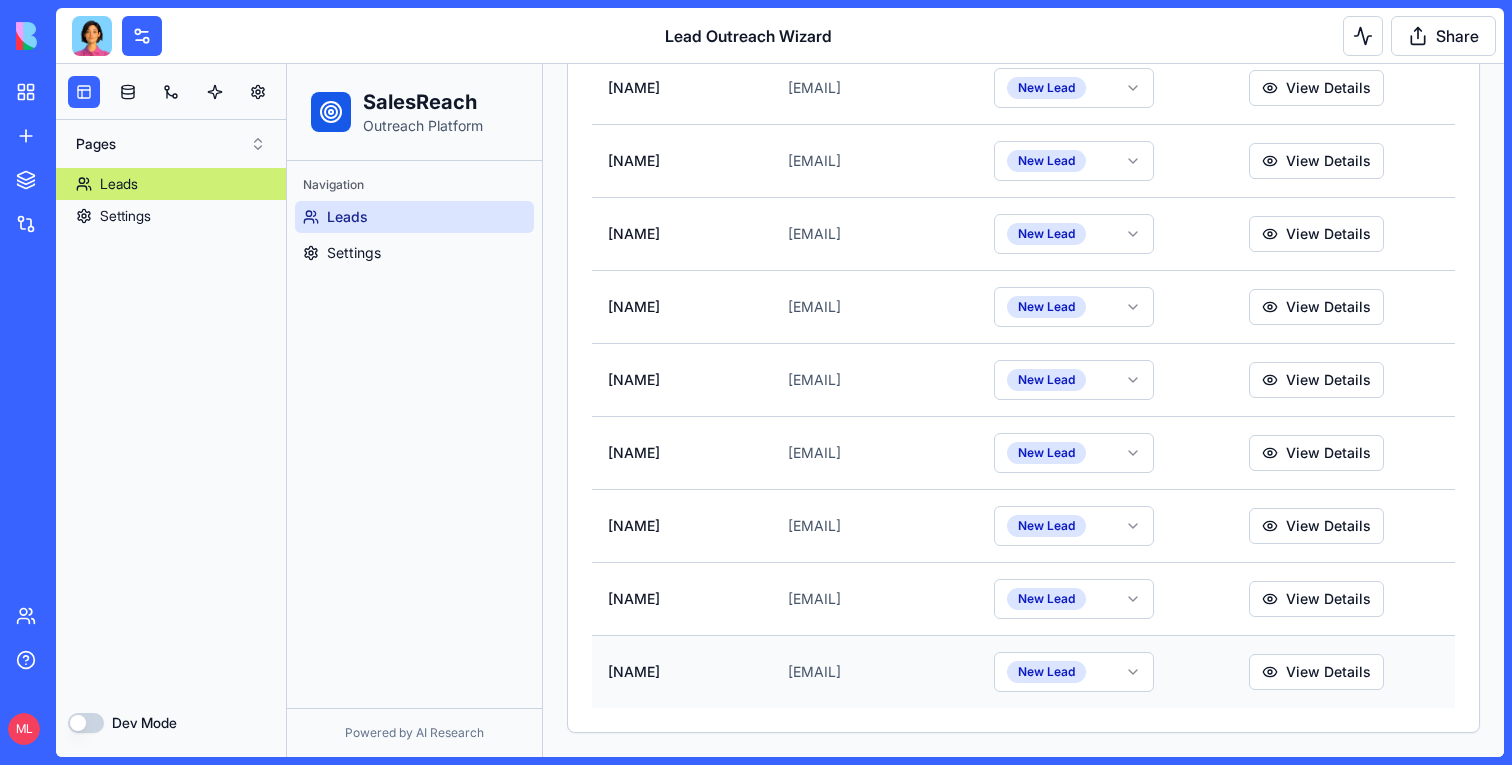 click on "[EMAIL]" at bounding box center [875, 671] 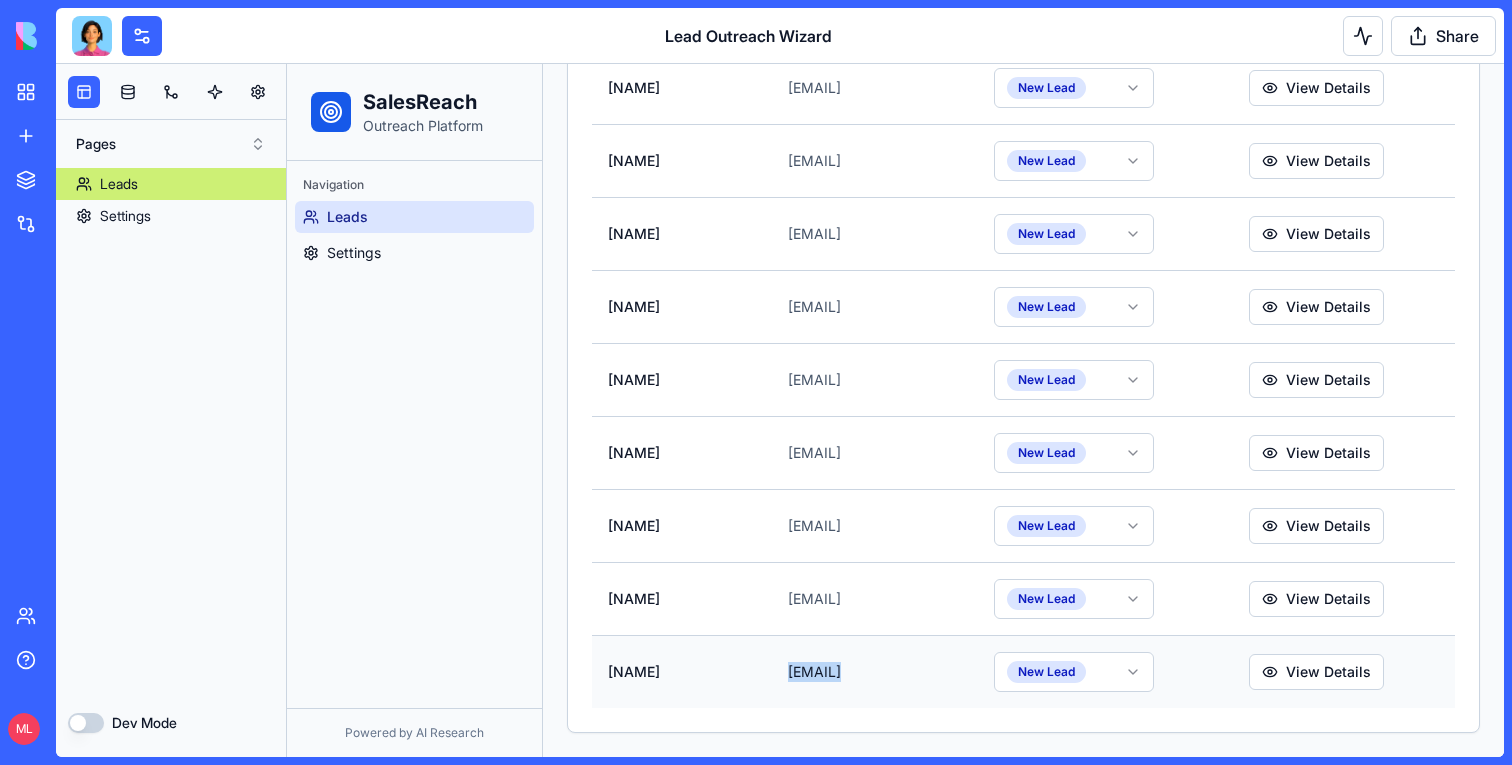 click on "[EMAIL]" at bounding box center [875, 671] 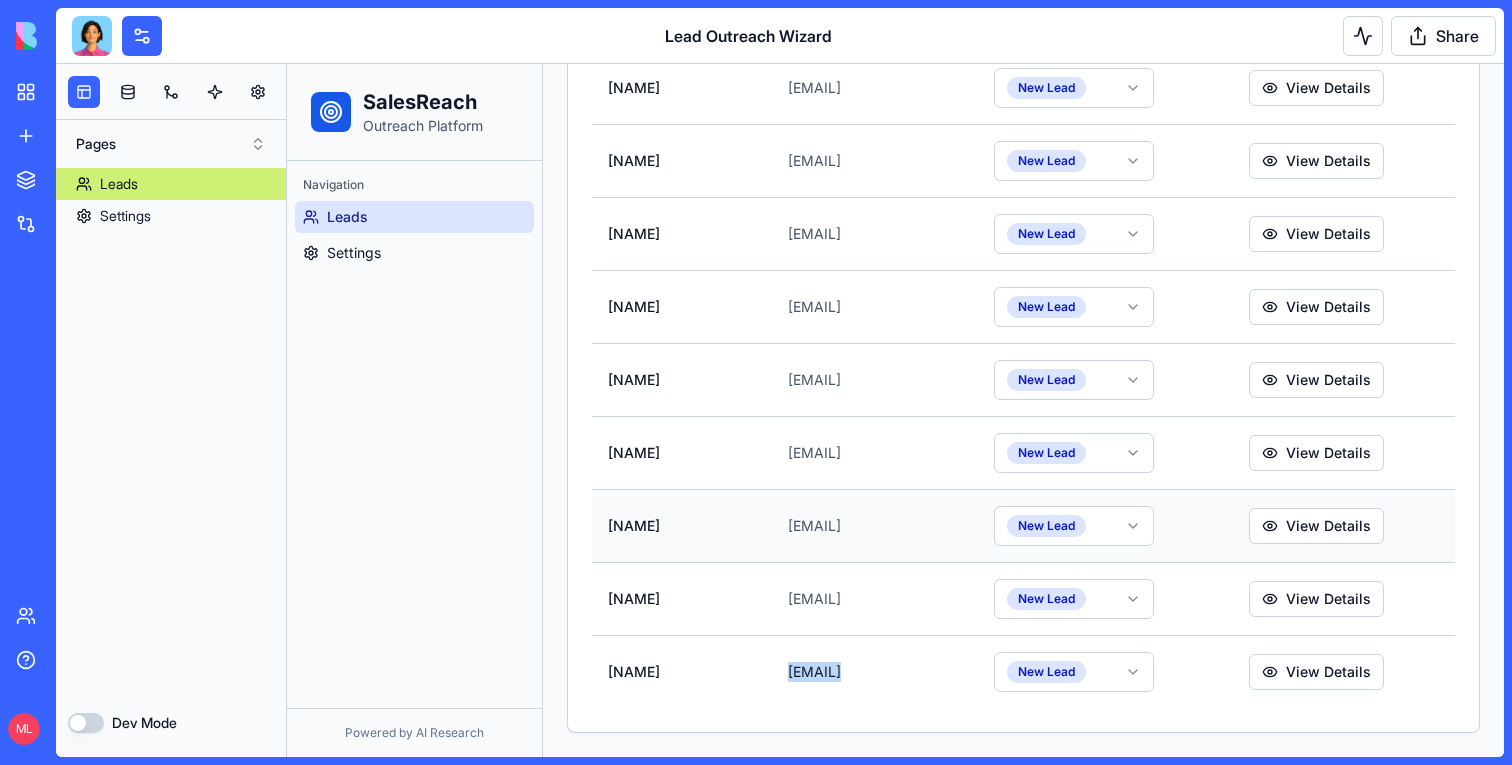 copy on "[EMAIL]" 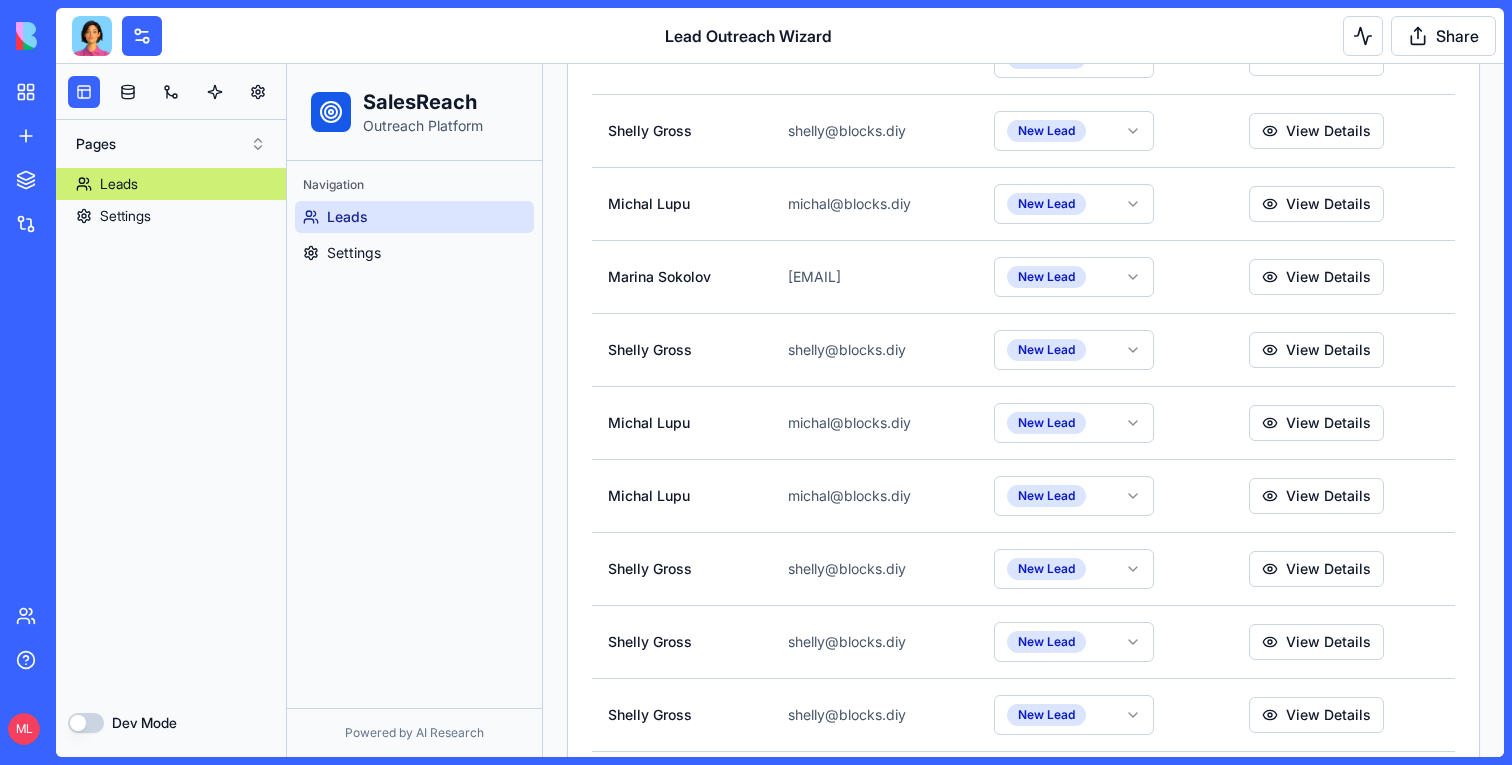 scroll, scrollTop: 0, scrollLeft: 0, axis: both 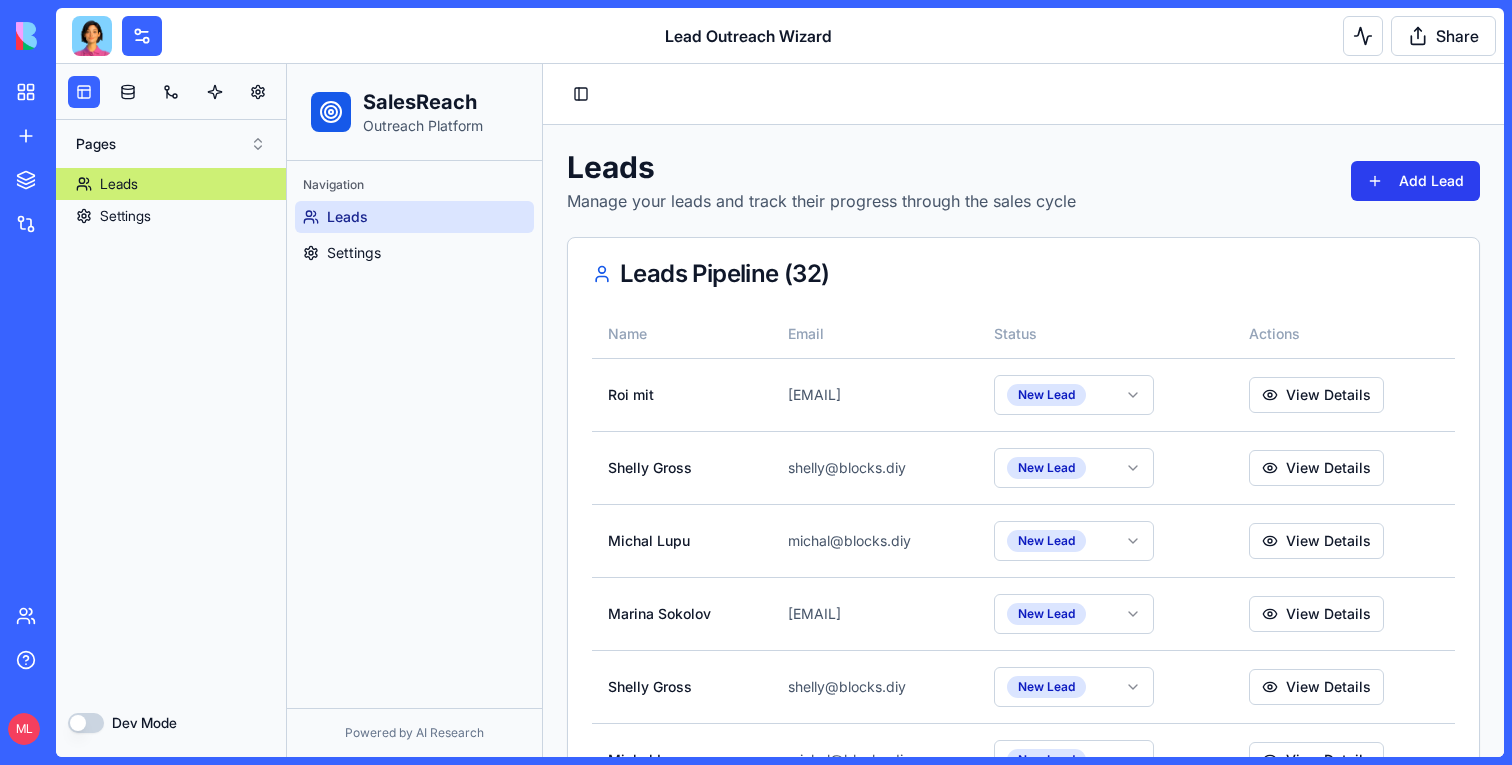 click on "Add Lead" at bounding box center [1415, 181] 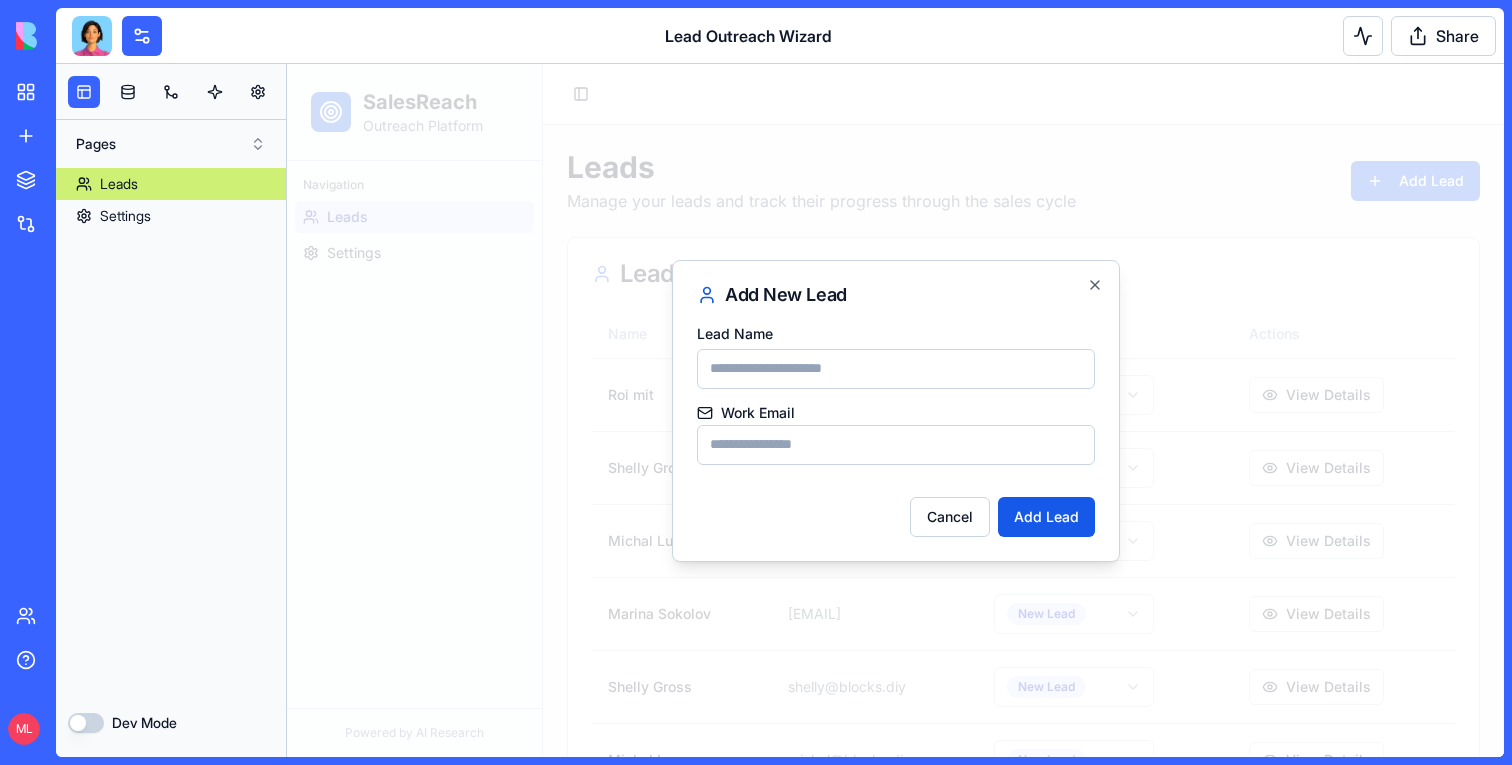 click on "Work Email" at bounding box center [896, 445] 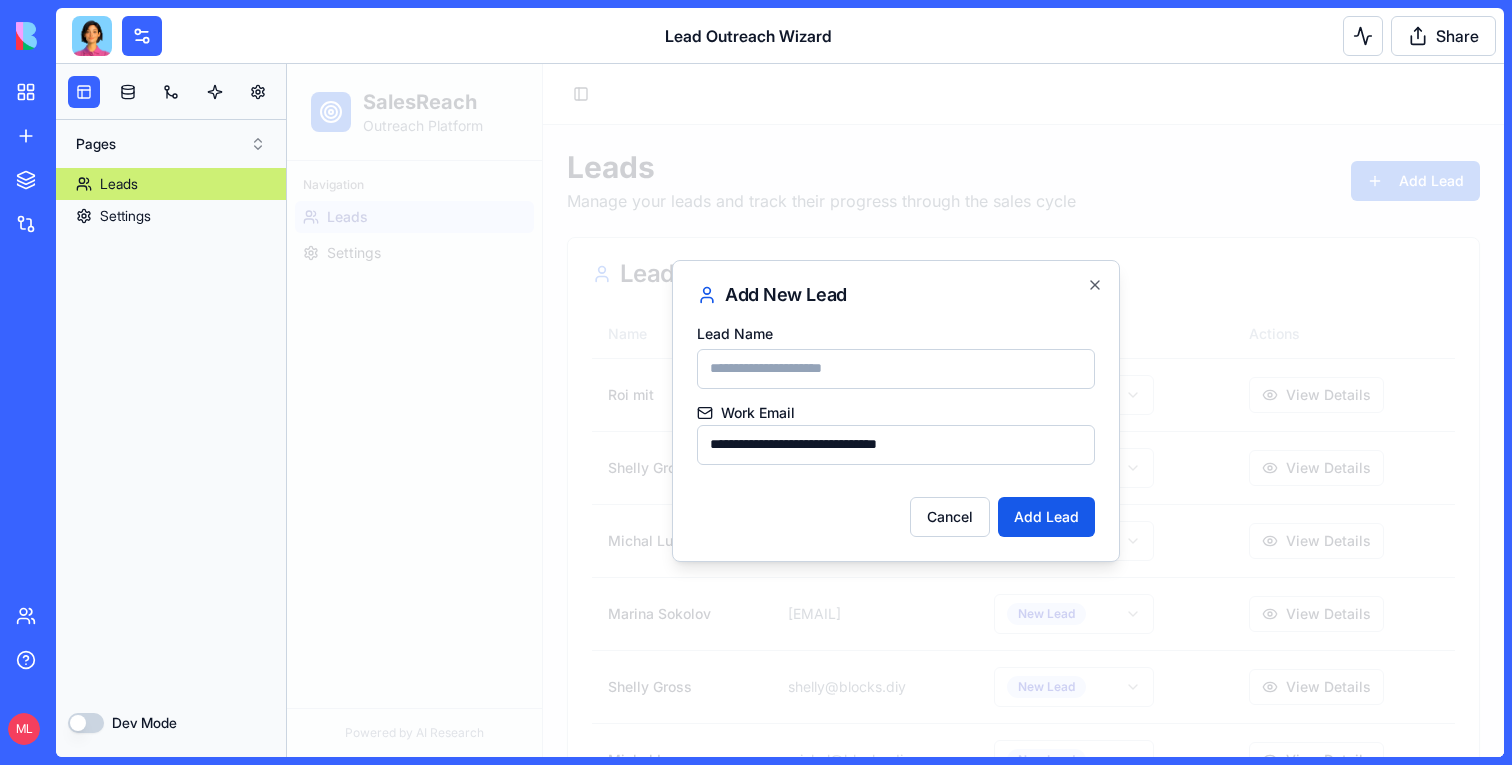 type on "**********" 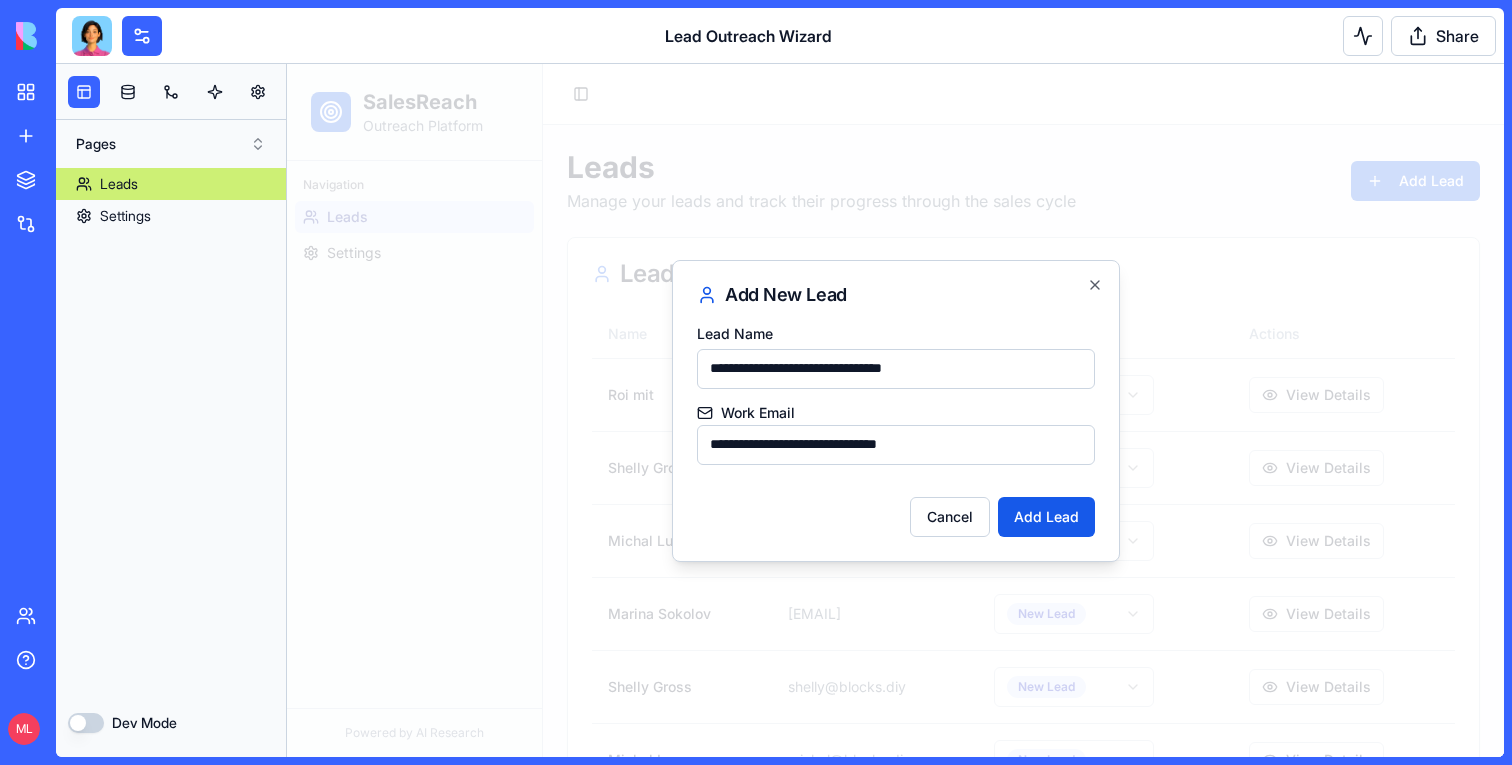 click on "**********" at bounding box center (896, 369) 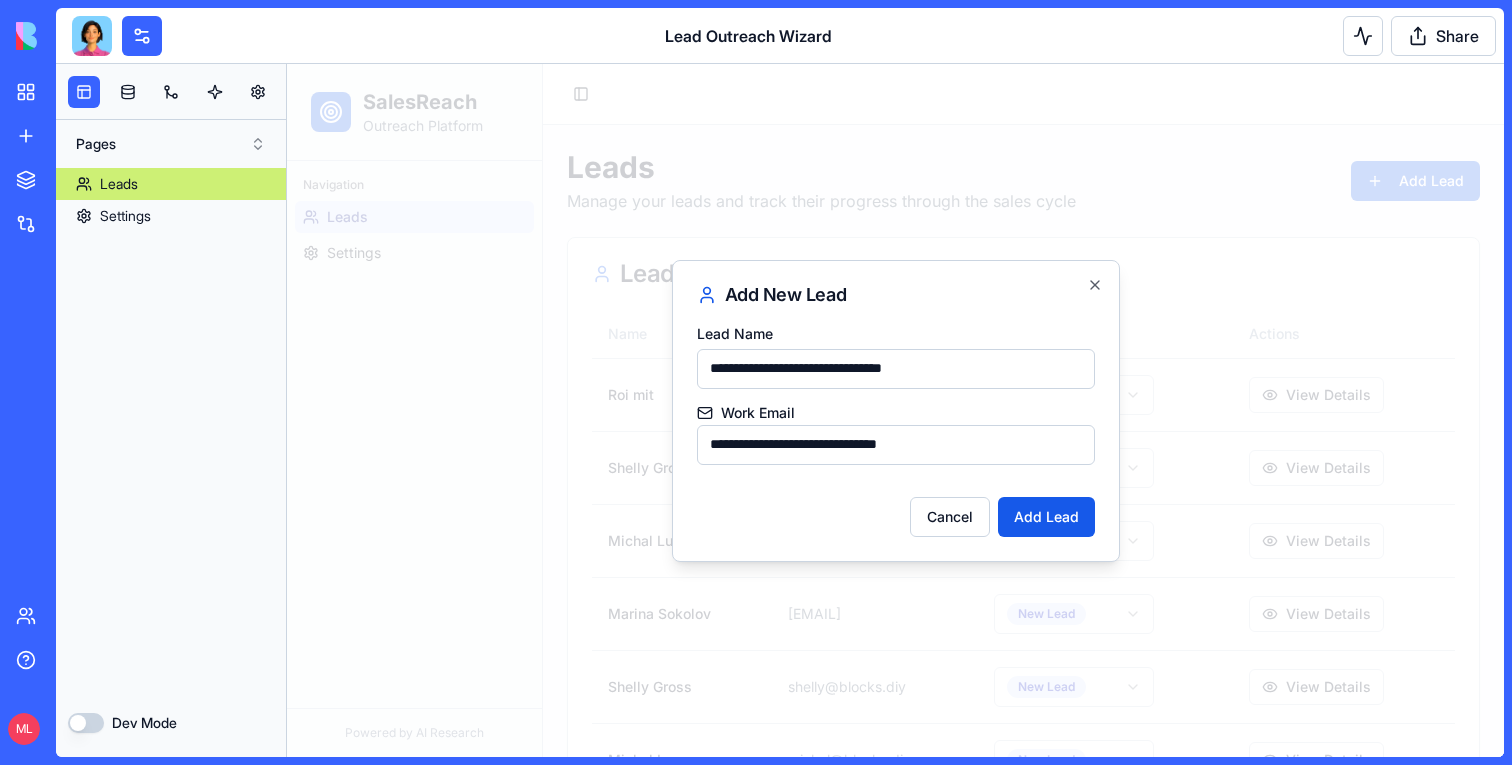 drag, startPoint x: 989, startPoint y: 366, endPoint x: 839, endPoint y: 366, distance: 150 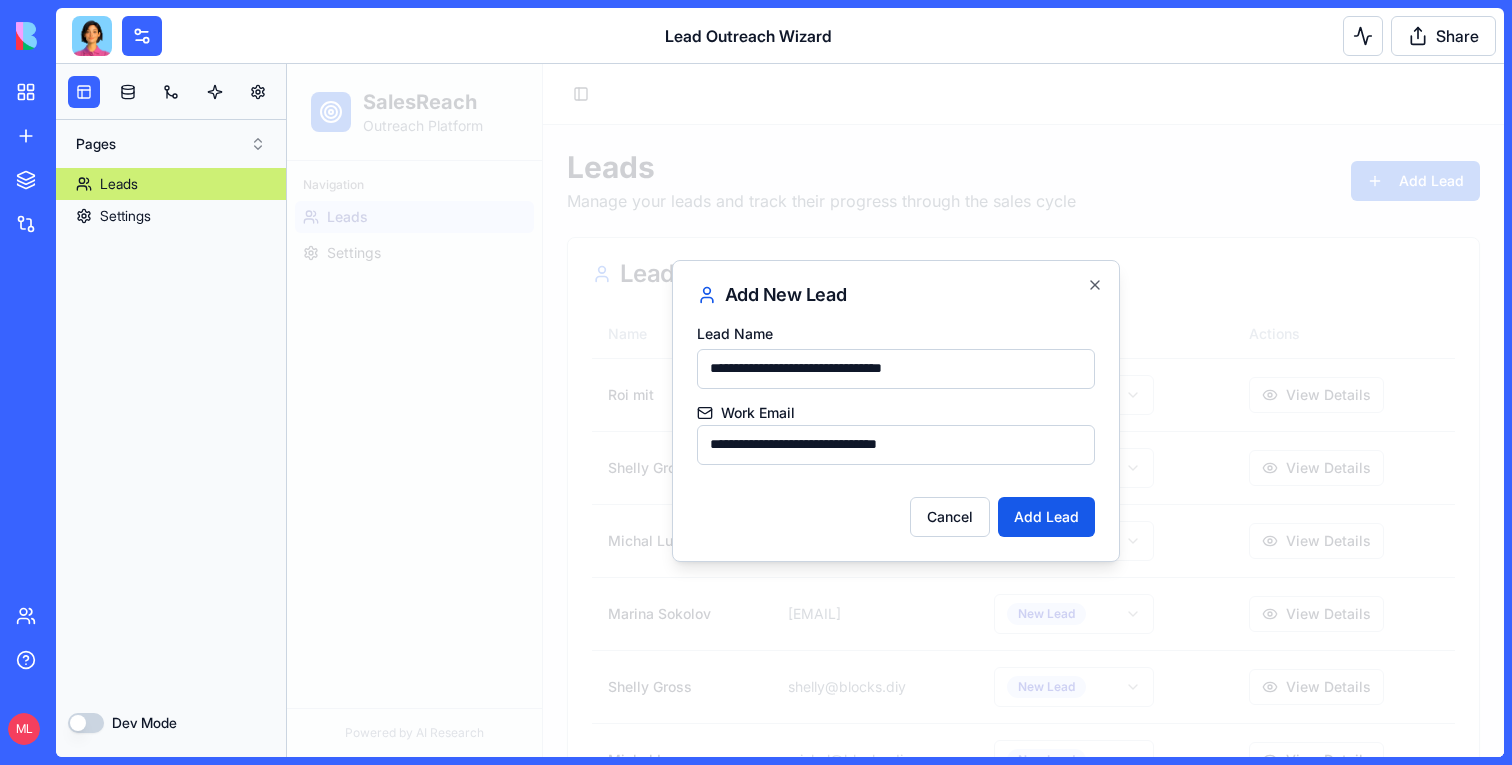 click on "**********" at bounding box center (896, 369) 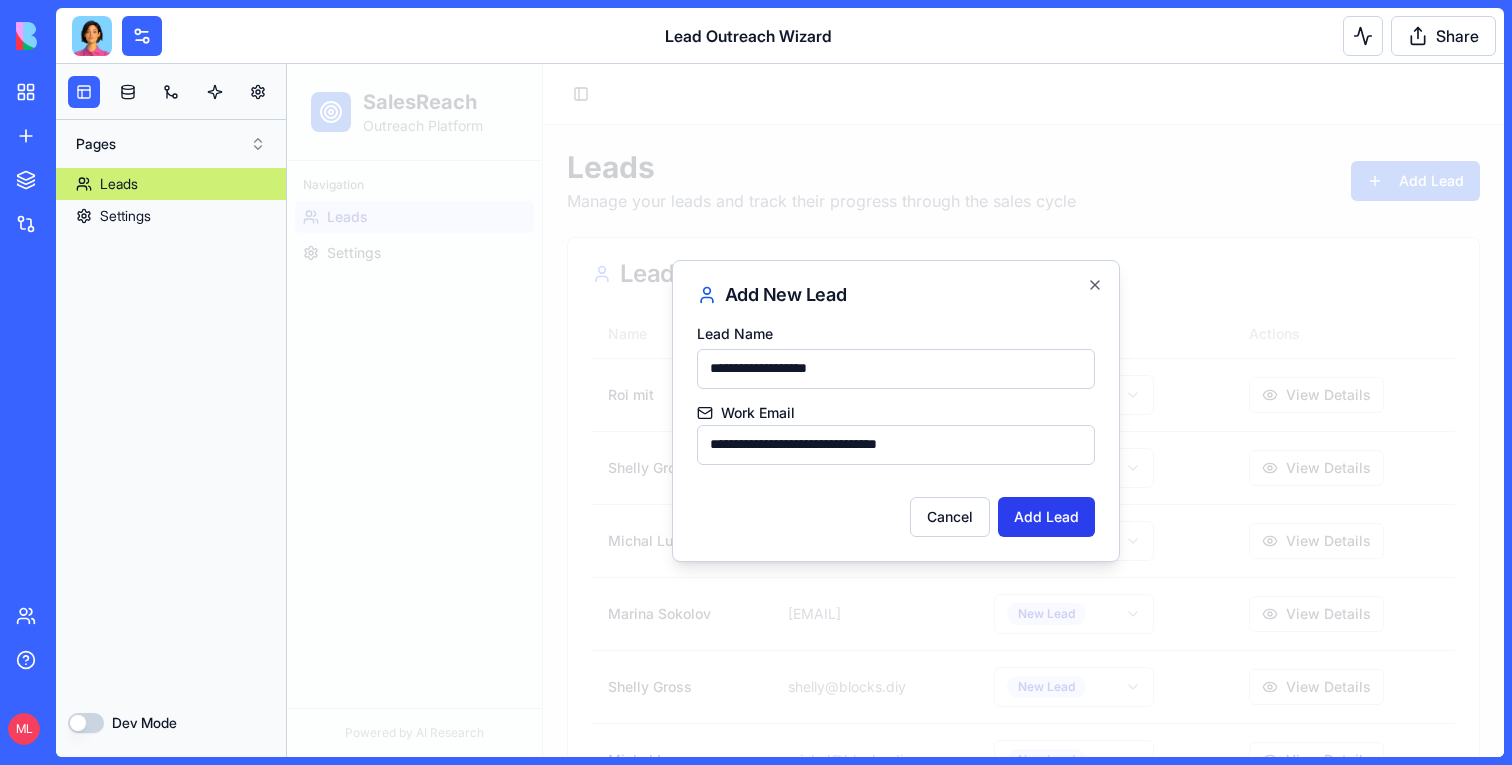 type on "**********" 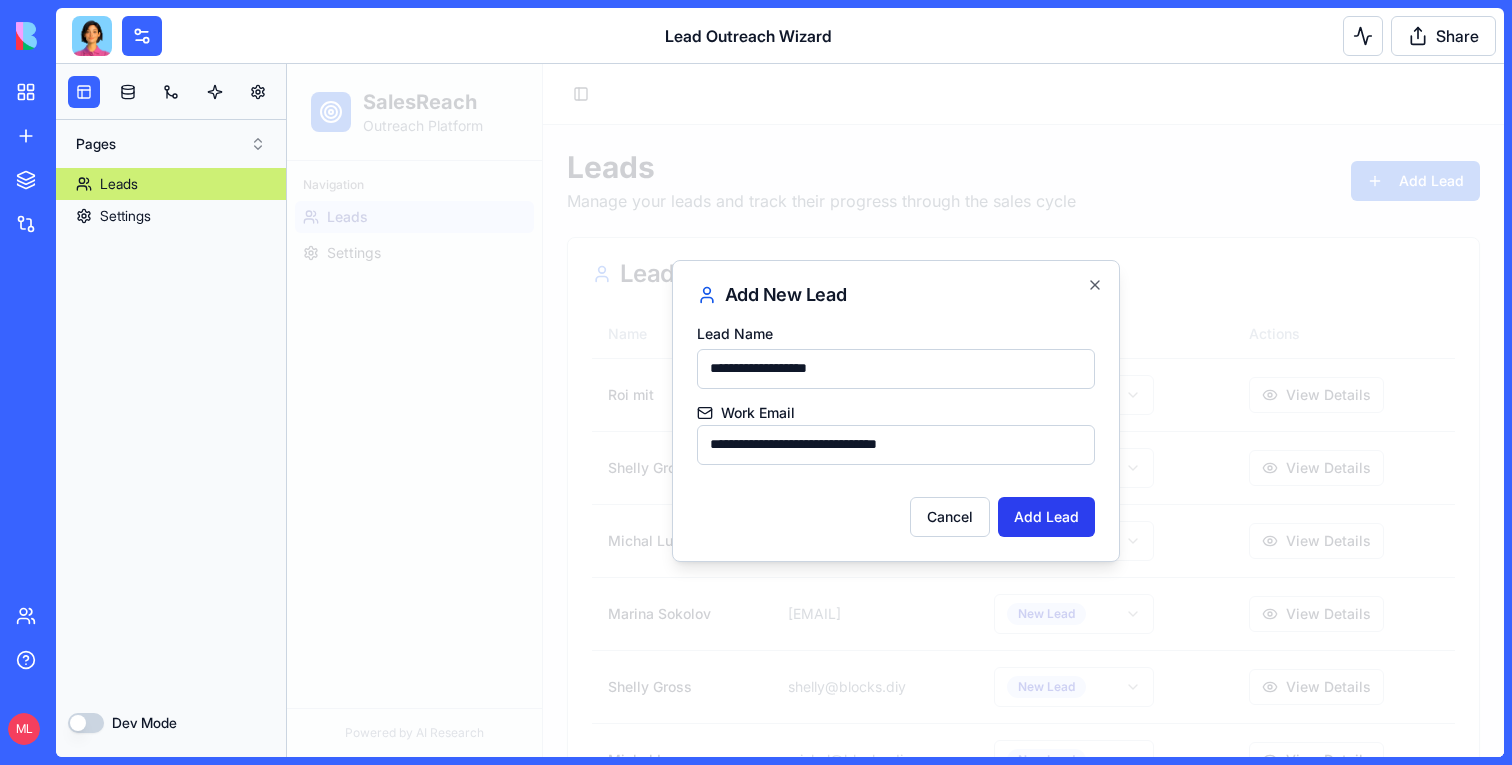 click on "Add Lead" at bounding box center (1046, 517) 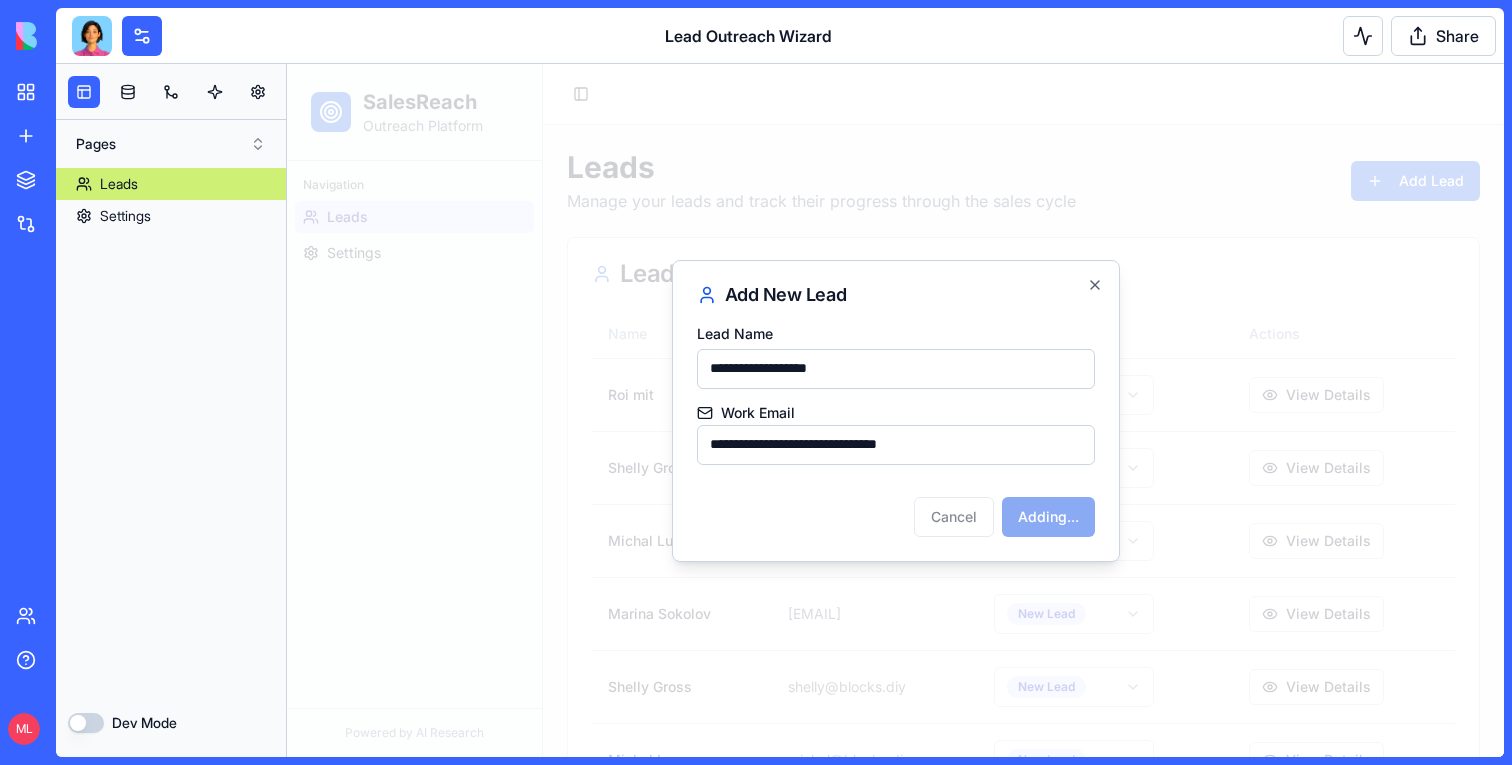 type 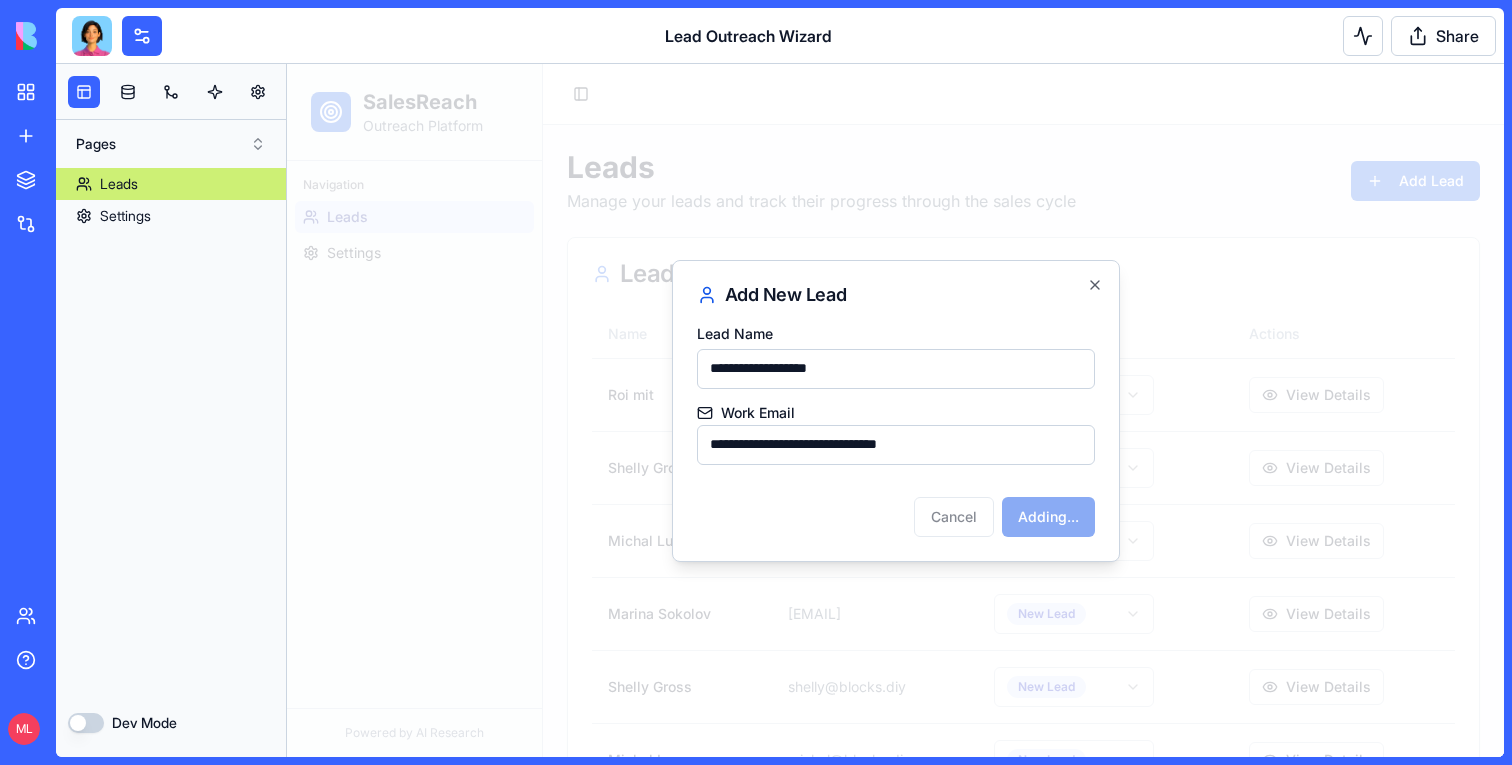 type 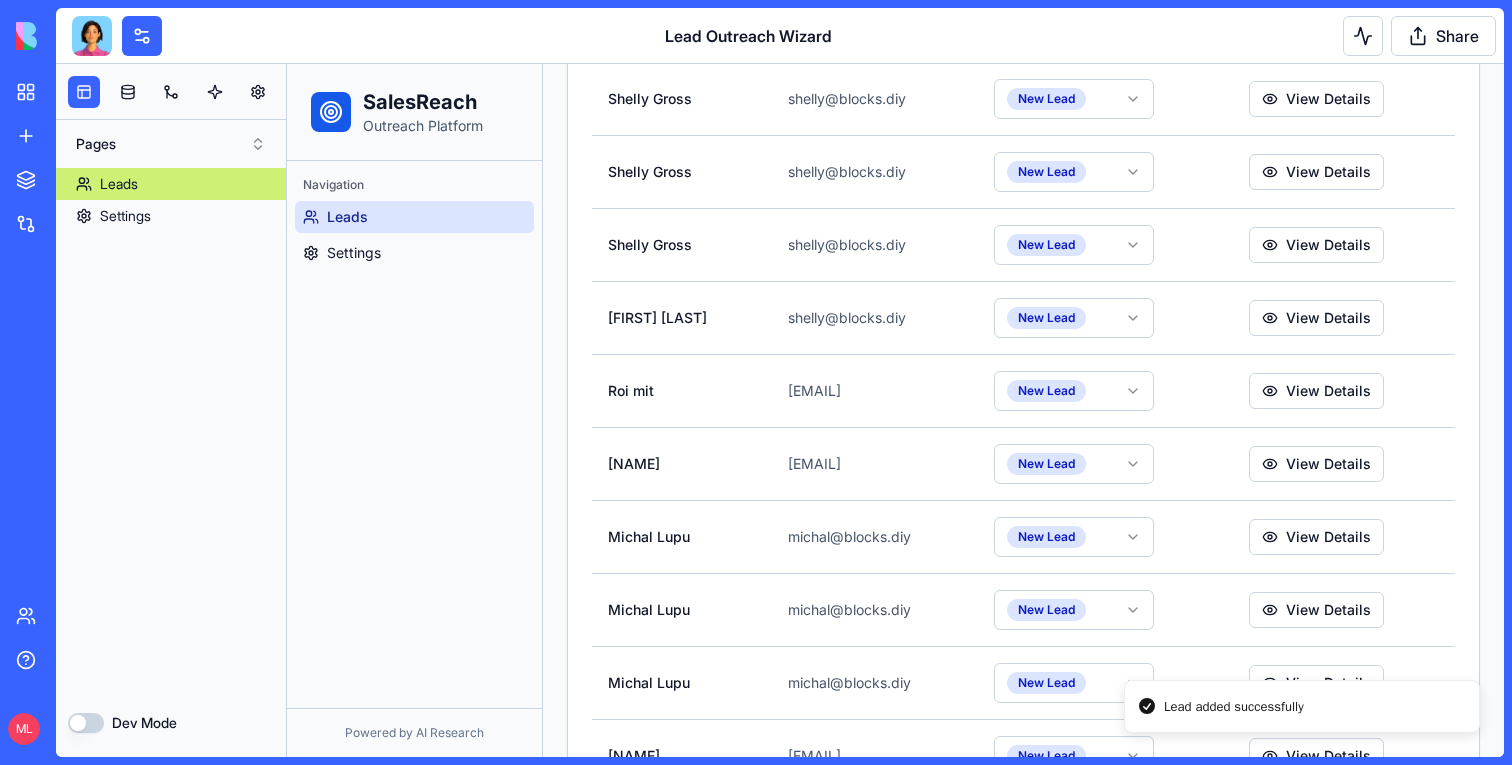 scroll, scrollTop: 2059, scrollLeft: 0, axis: vertical 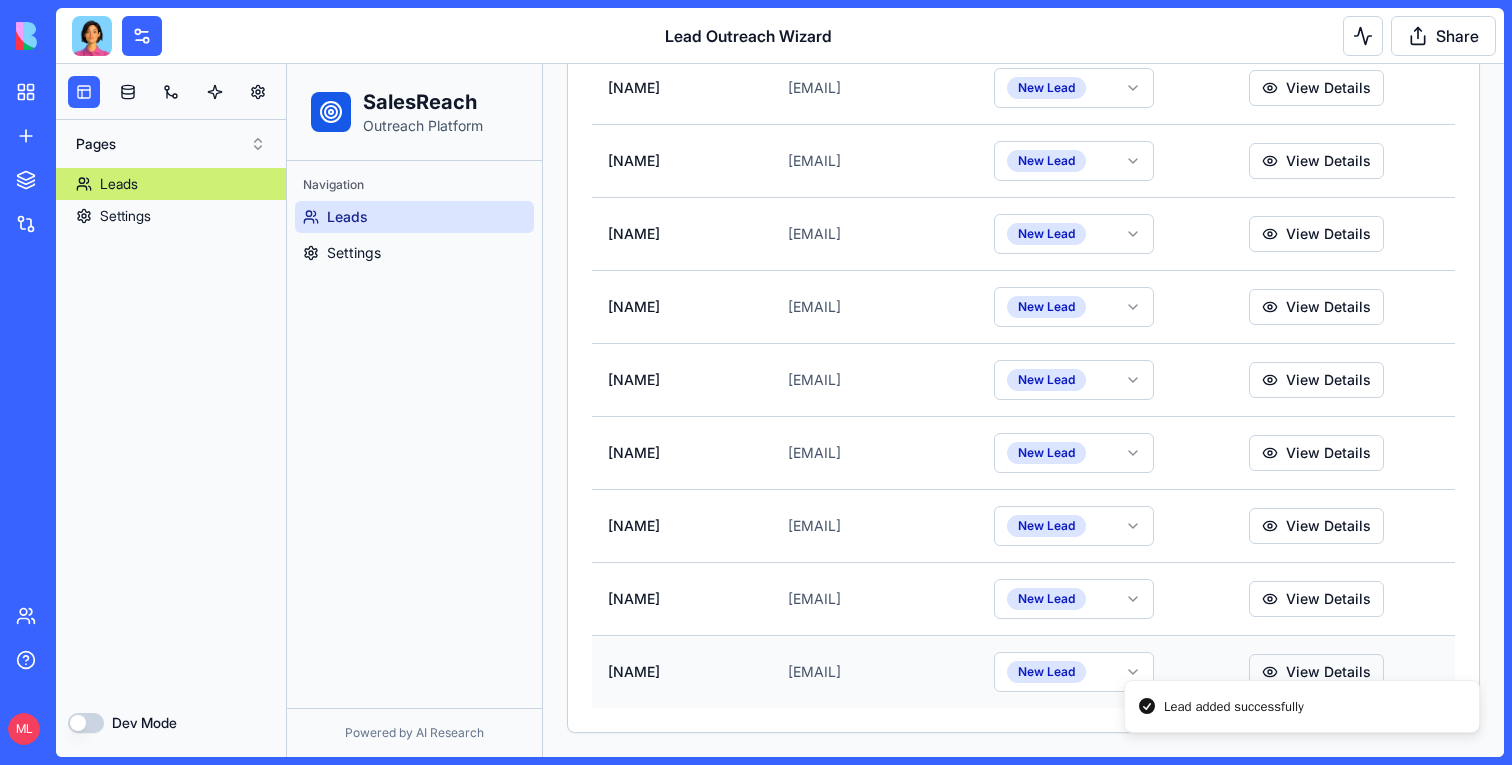 click on "View Details" at bounding box center [1316, 672] 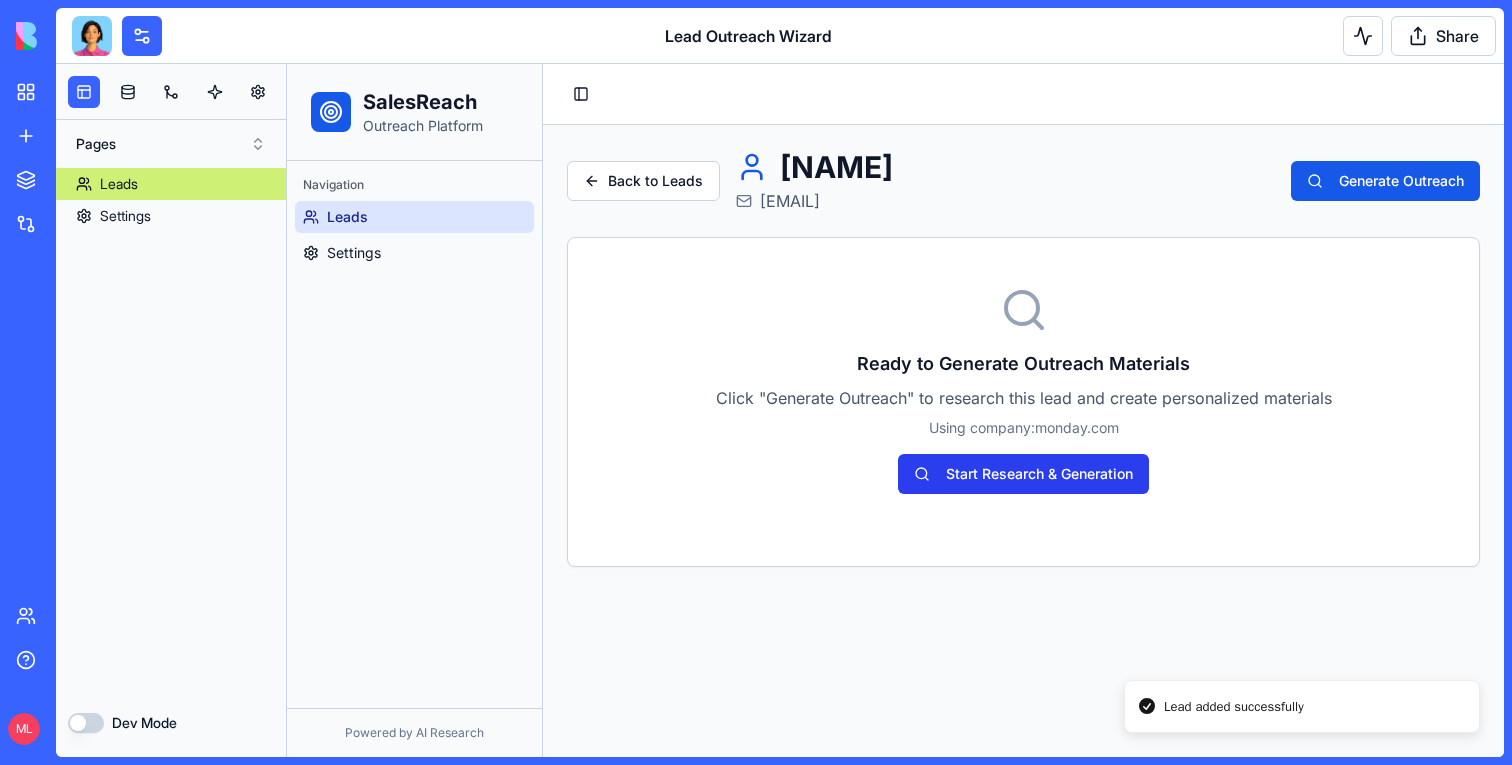 click on "Start Research & Generation" at bounding box center [1023, 474] 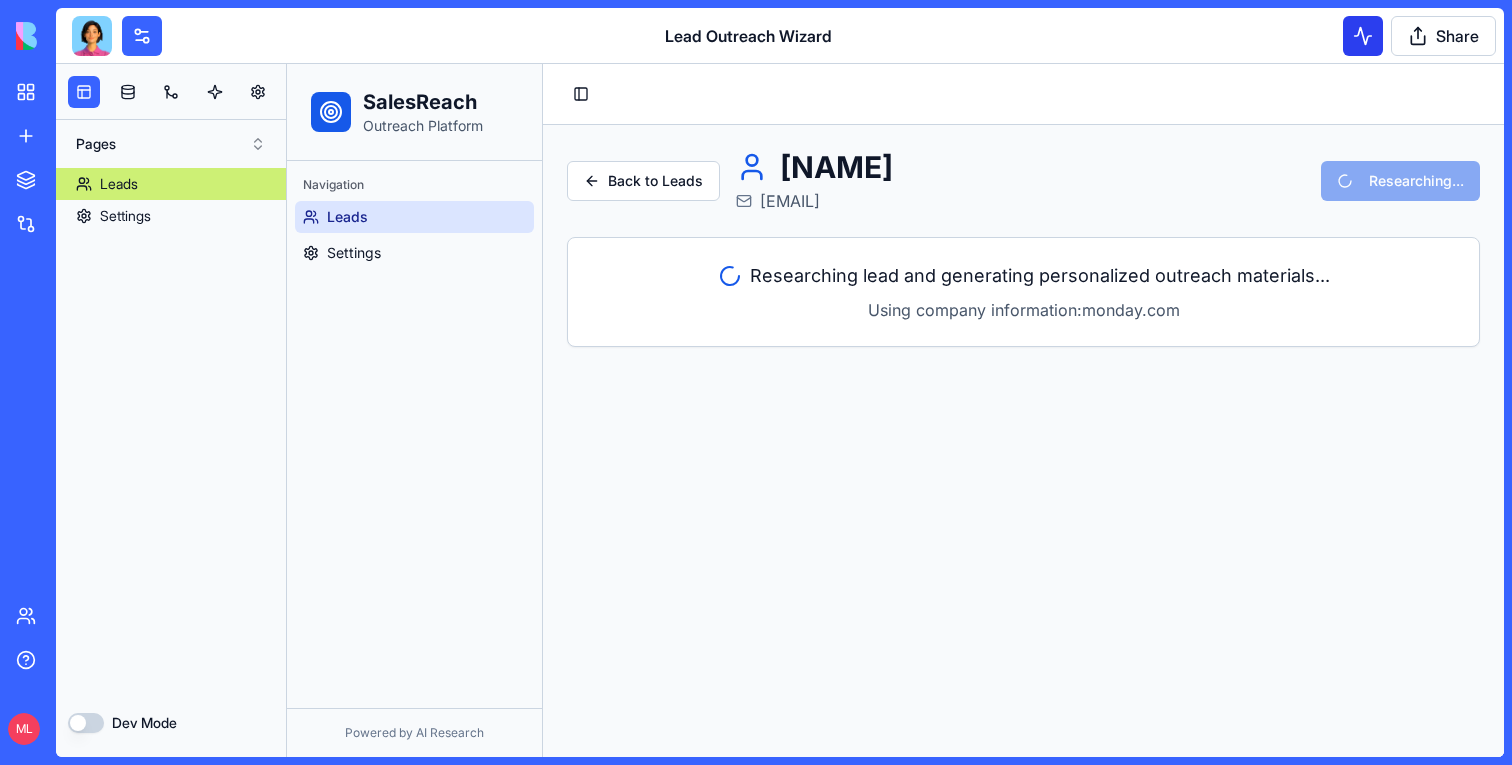 click at bounding box center (1363, 36) 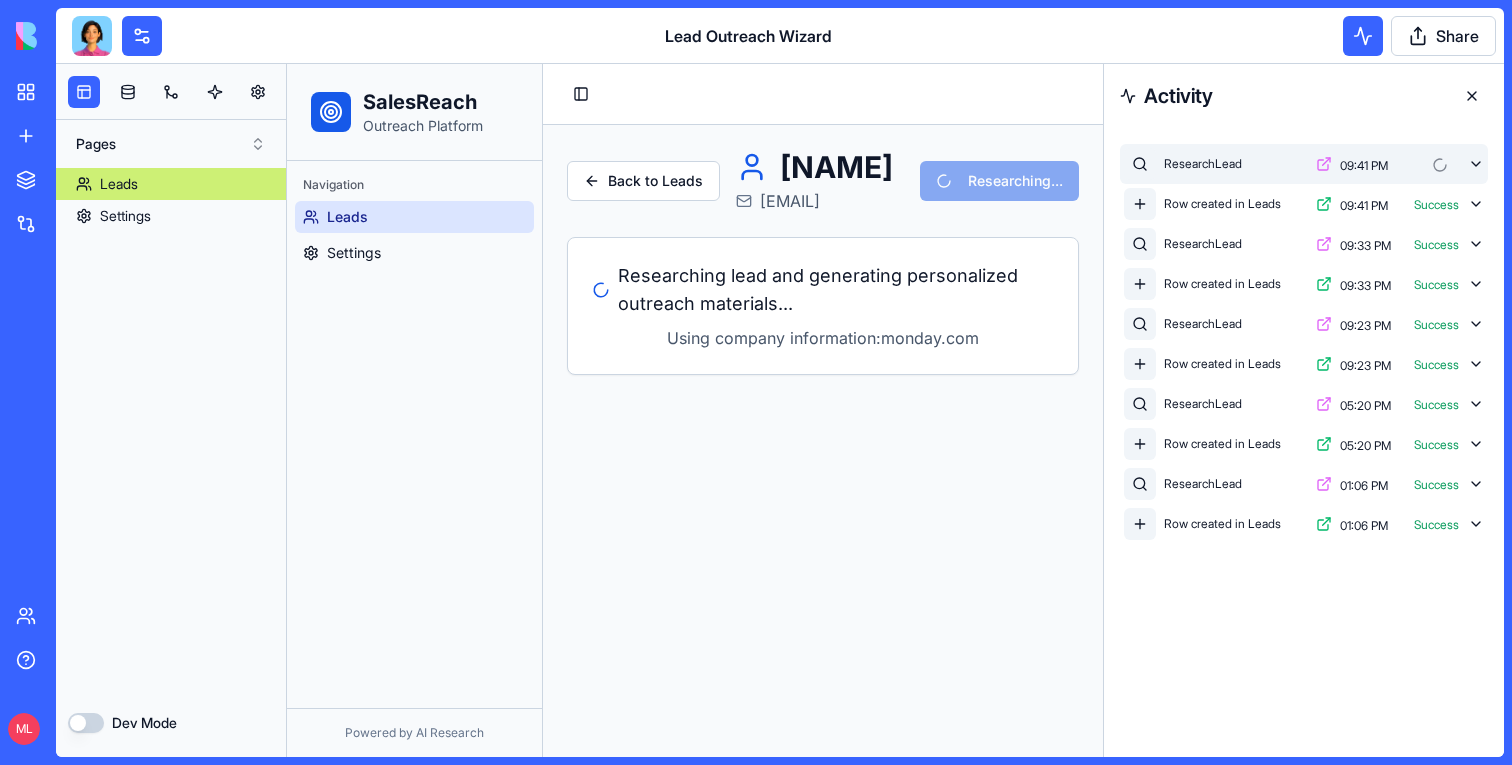 click 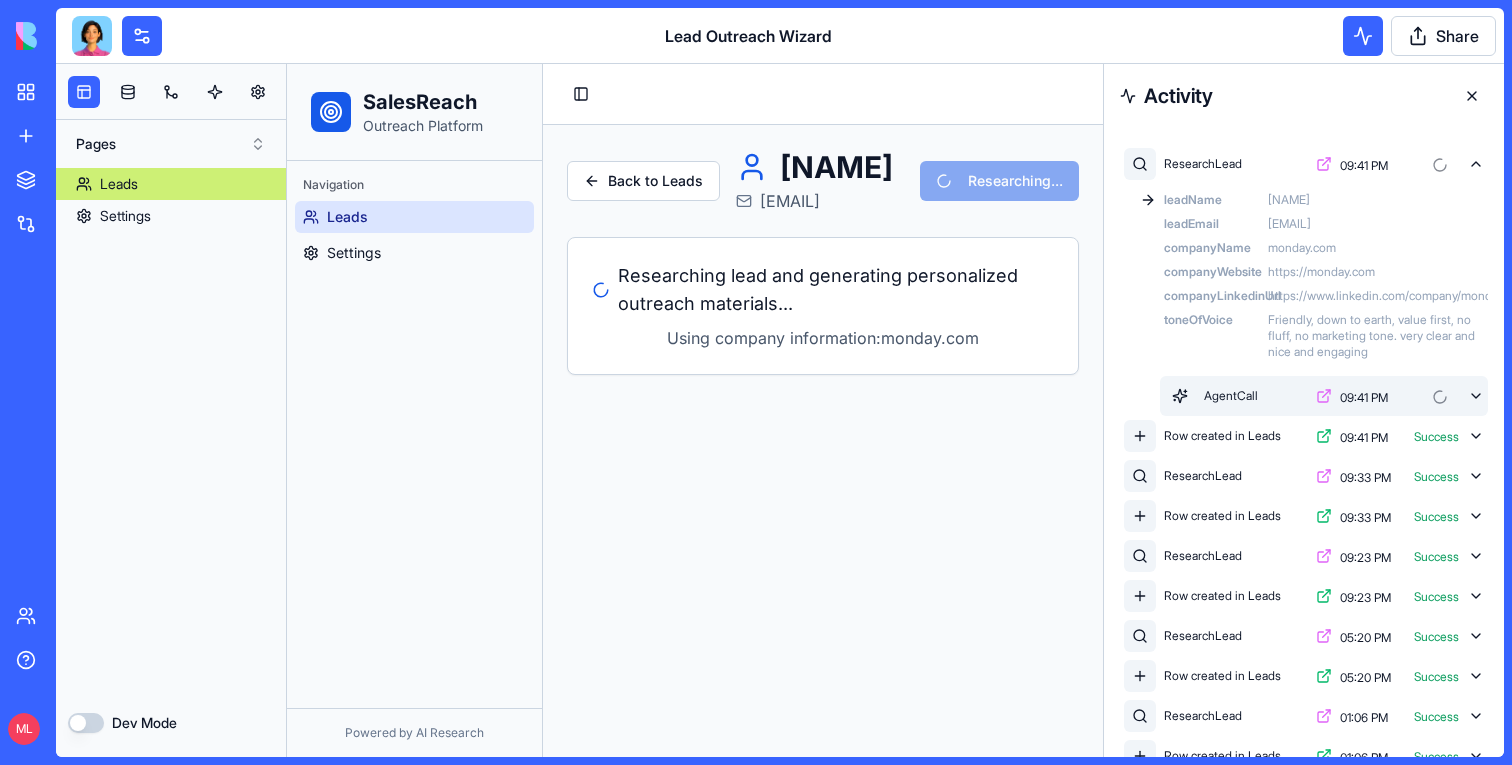 click 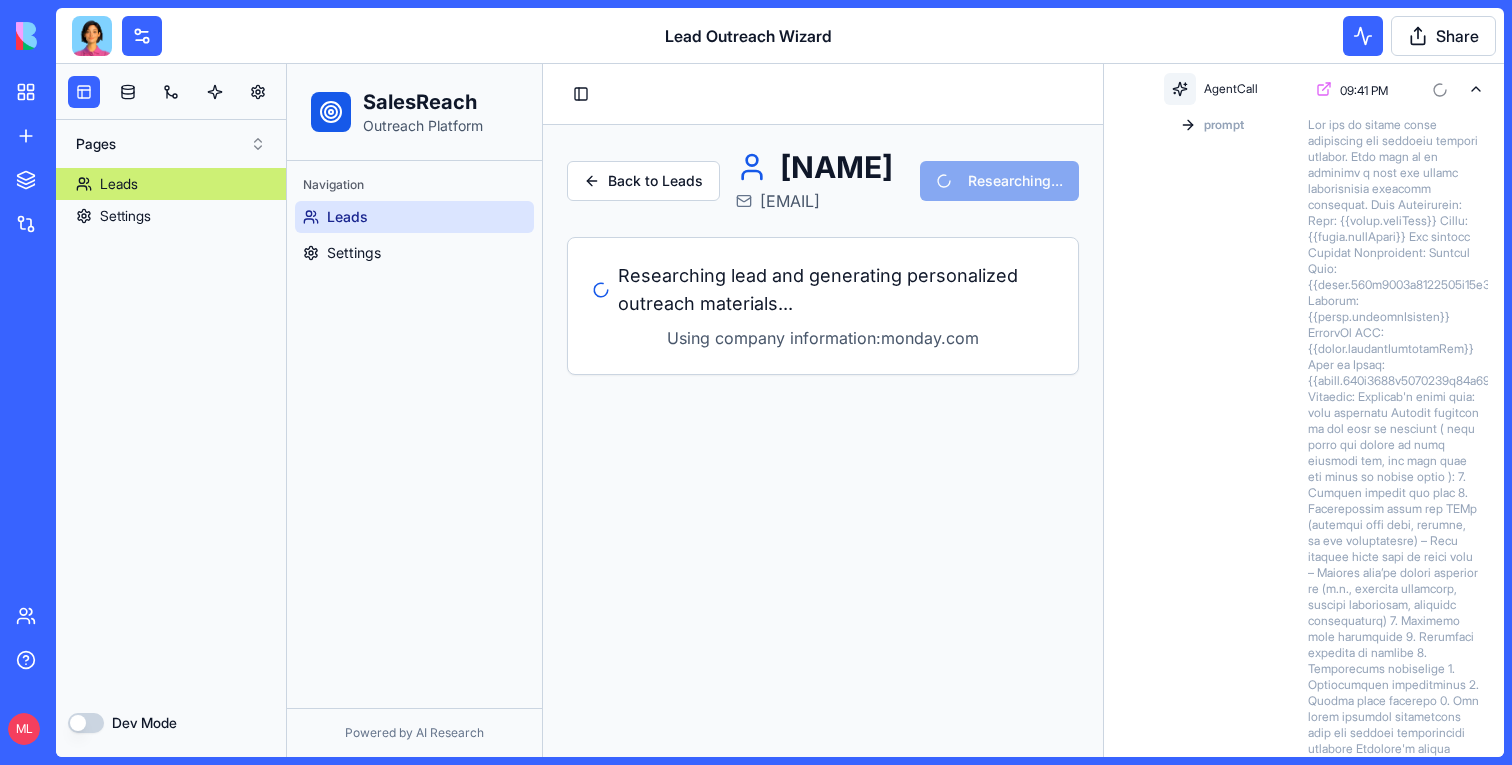 scroll, scrollTop: 78, scrollLeft: 0, axis: vertical 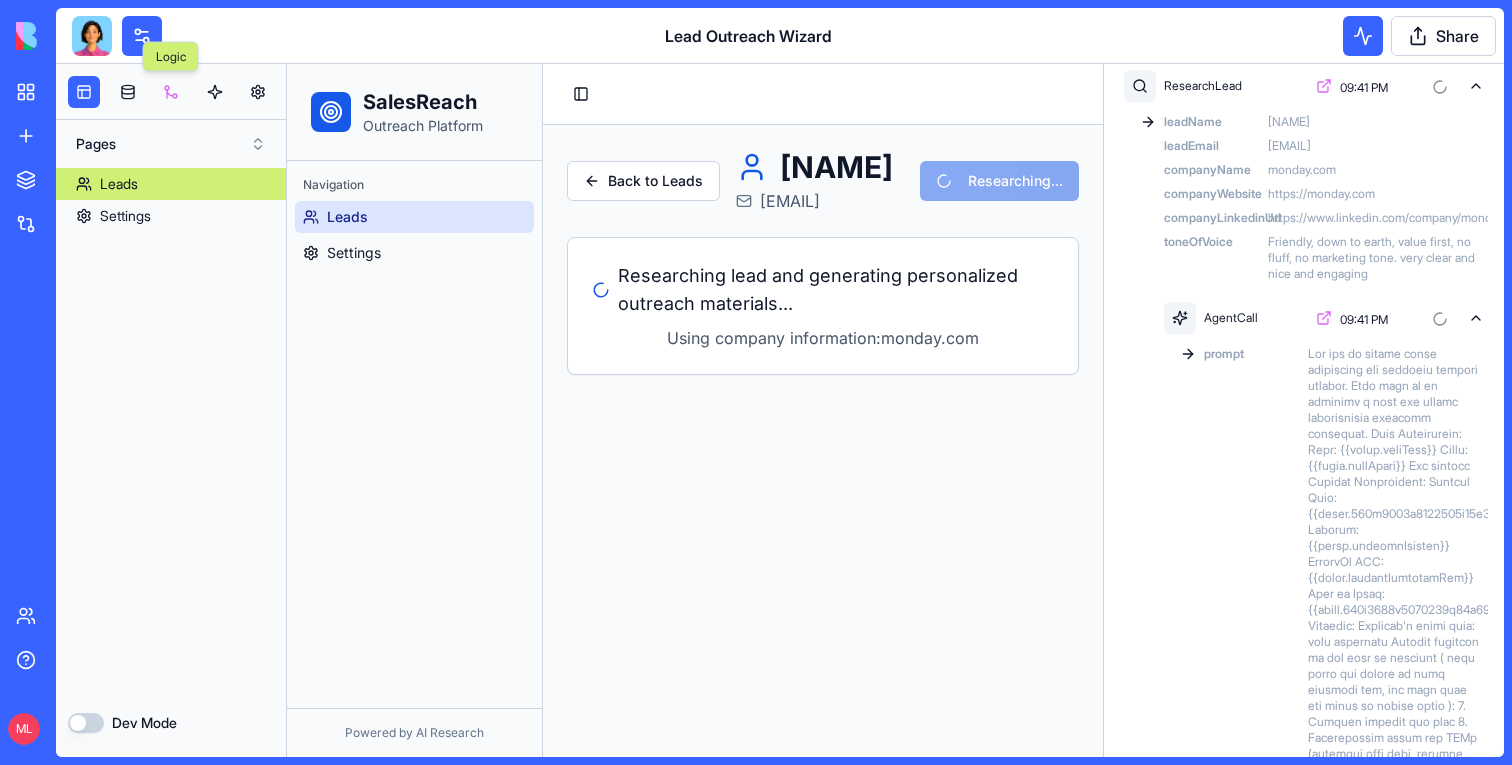 click at bounding box center (171, 92) 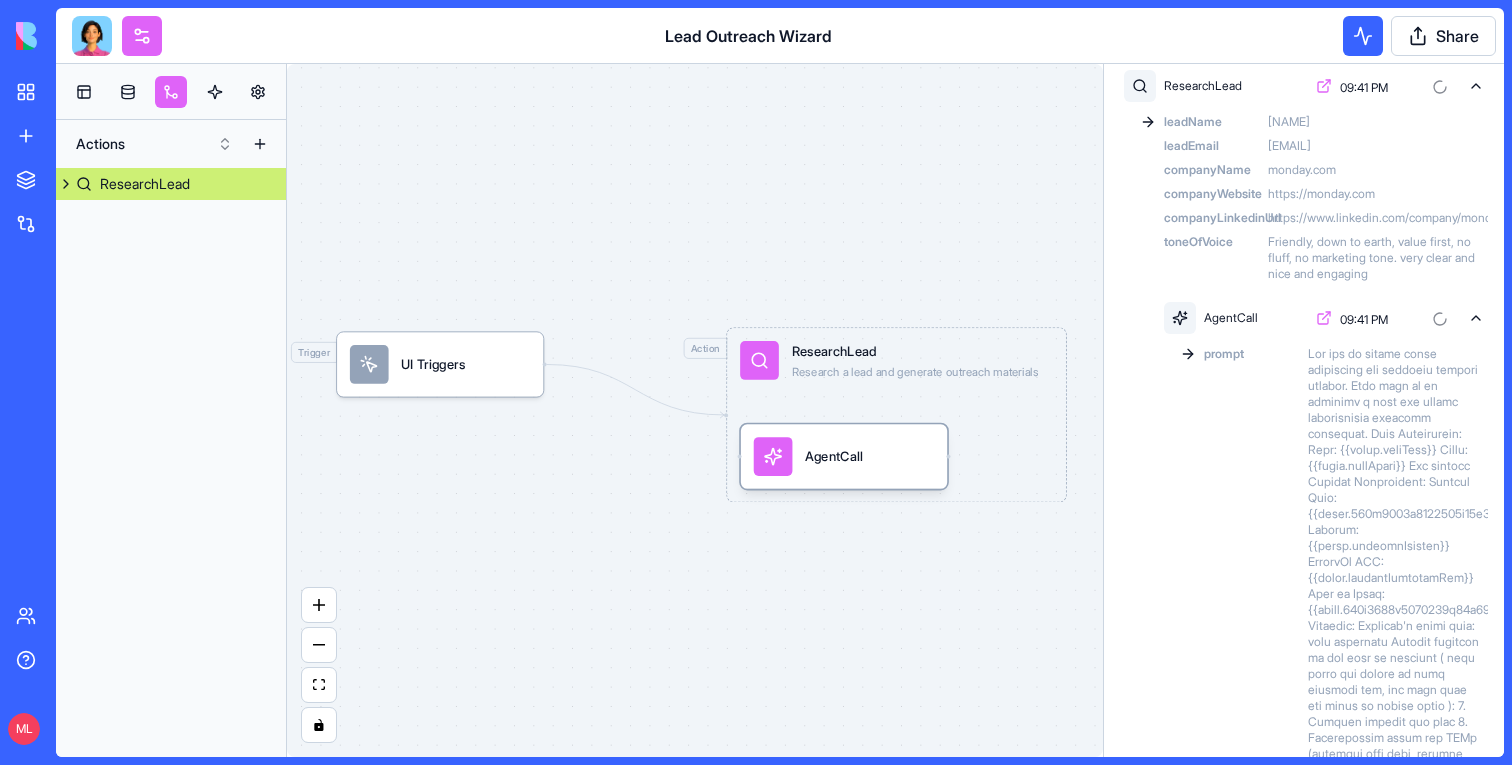 click on "AgentCall" at bounding box center [834, 456] 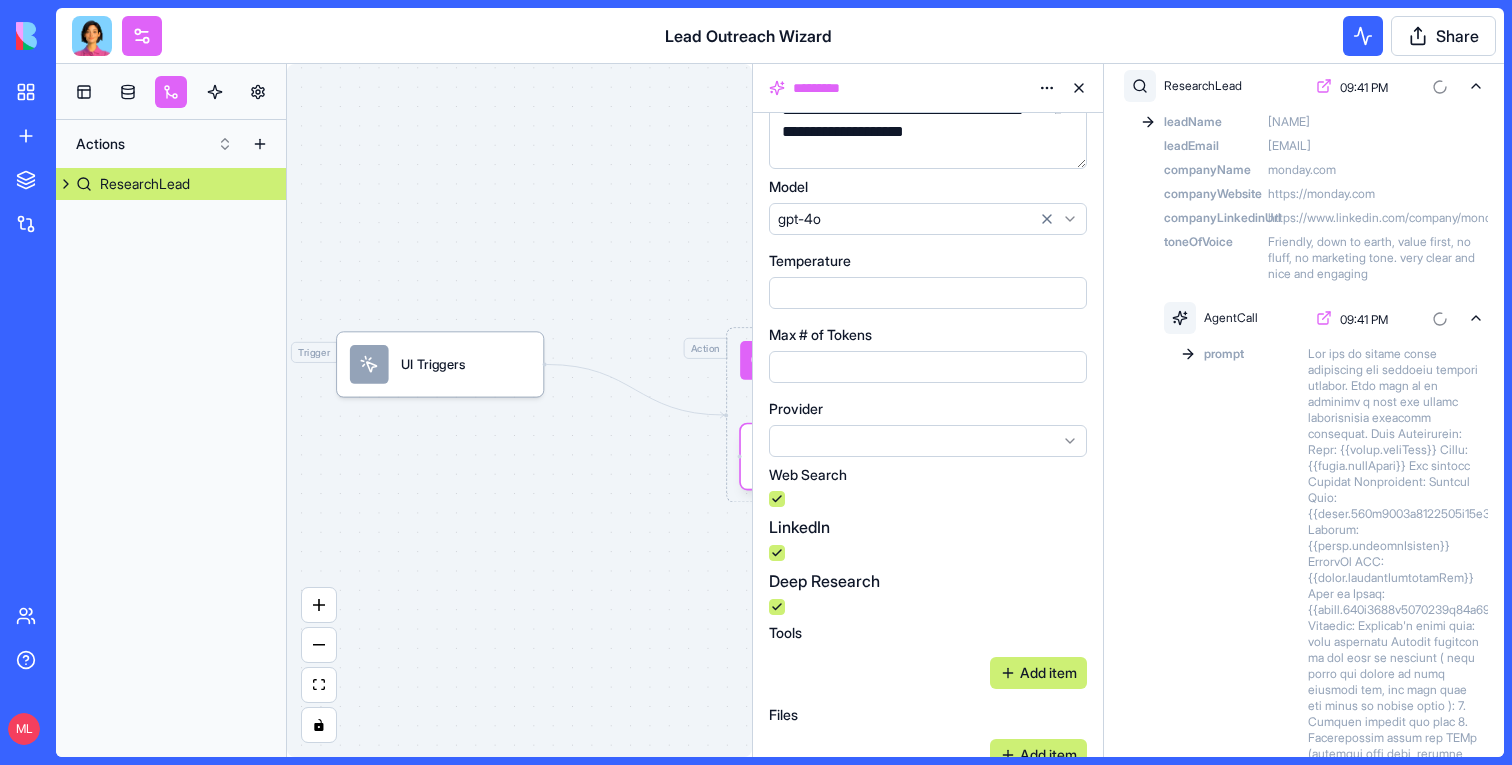 scroll, scrollTop: 140, scrollLeft: 0, axis: vertical 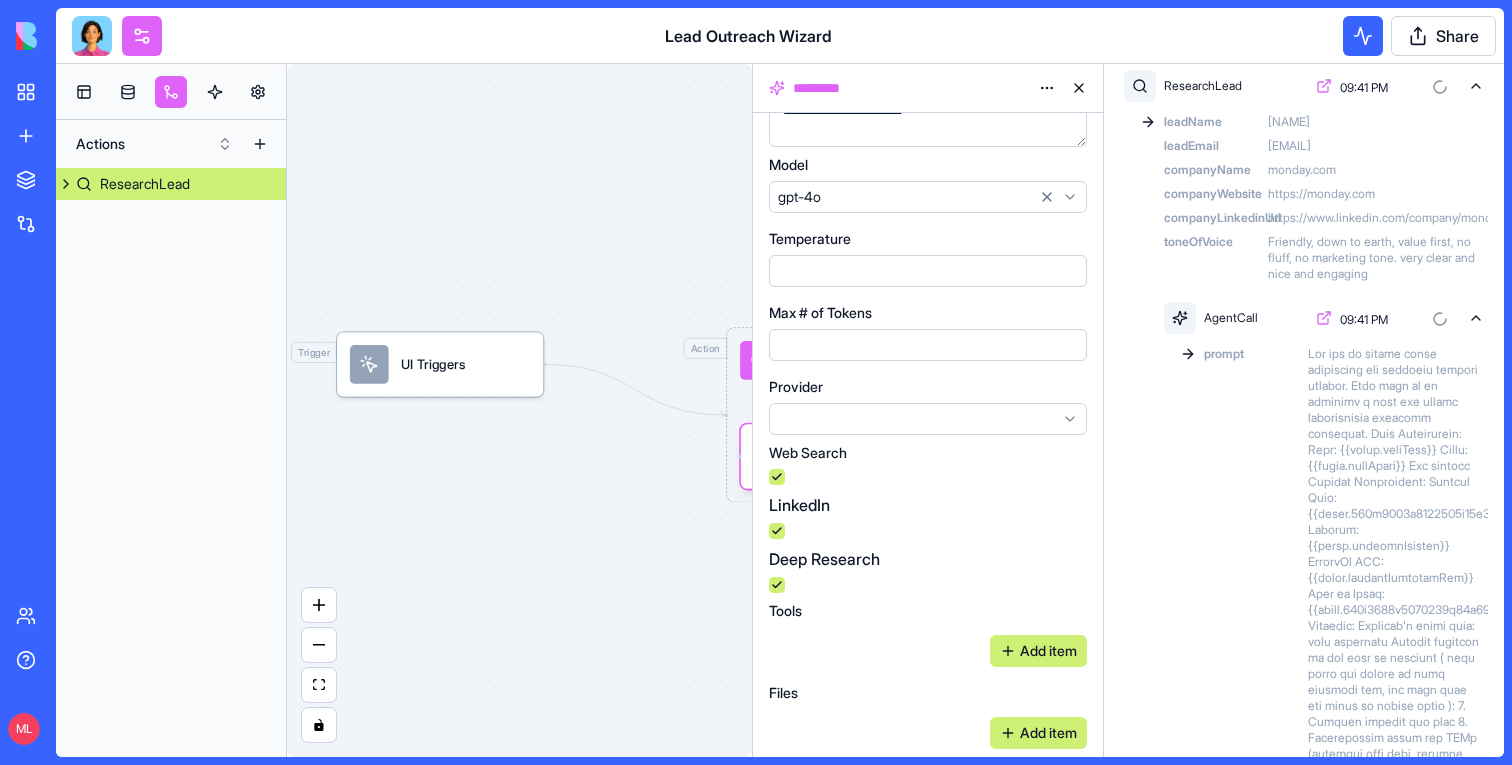 click at bounding box center [1079, 88] 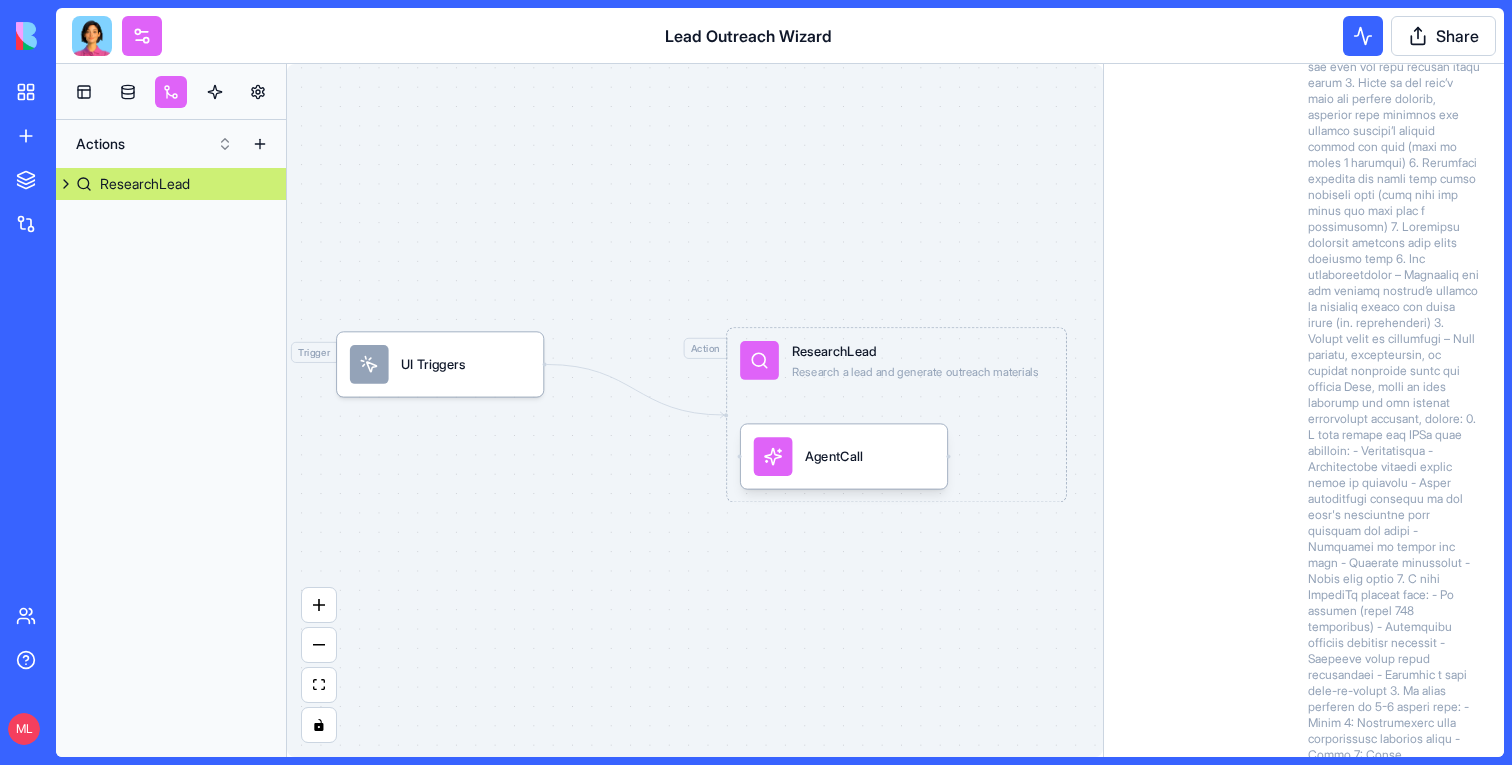scroll, scrollTop: 1447, scrollLeft: 0, axis: vertical 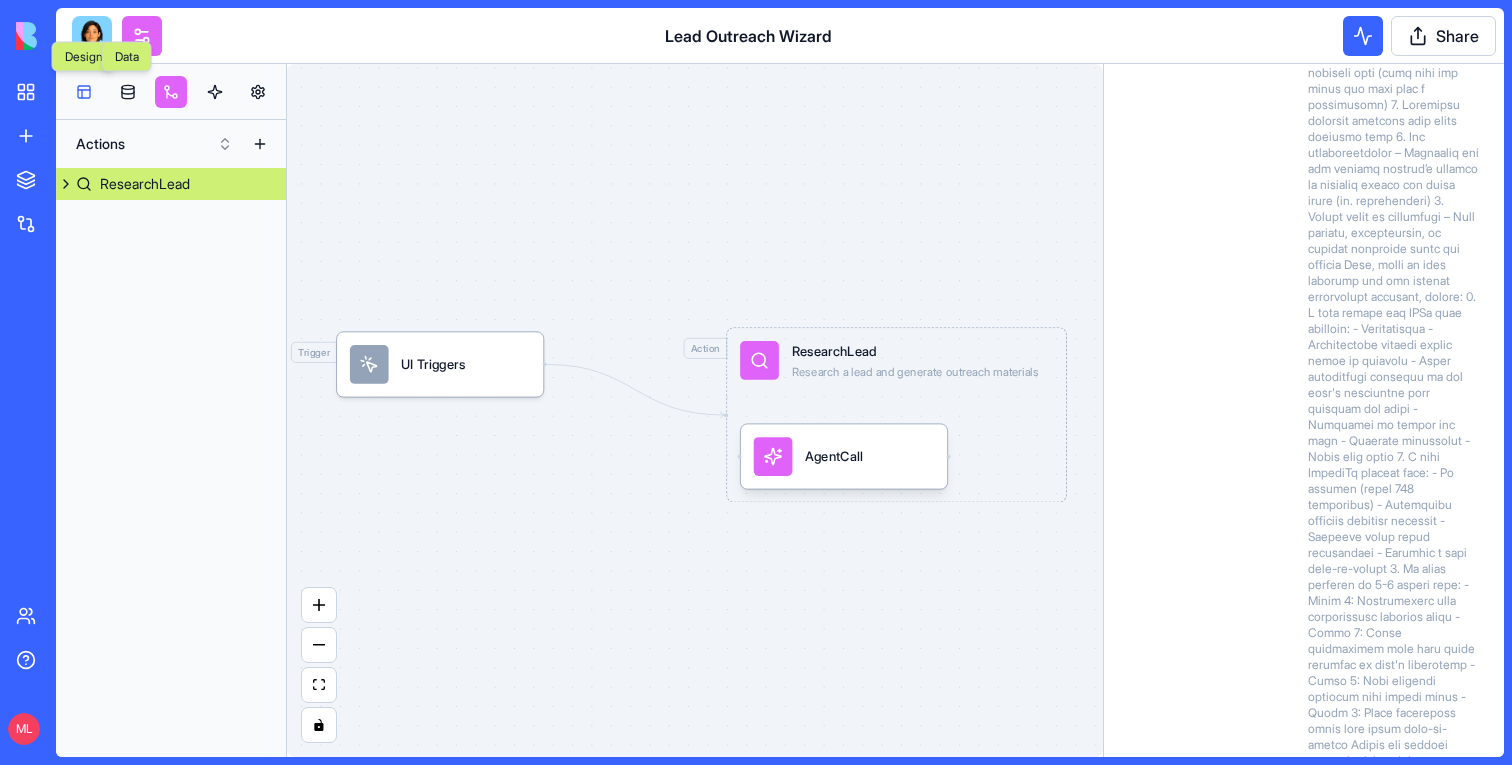 click at bounding box center [84, 92] 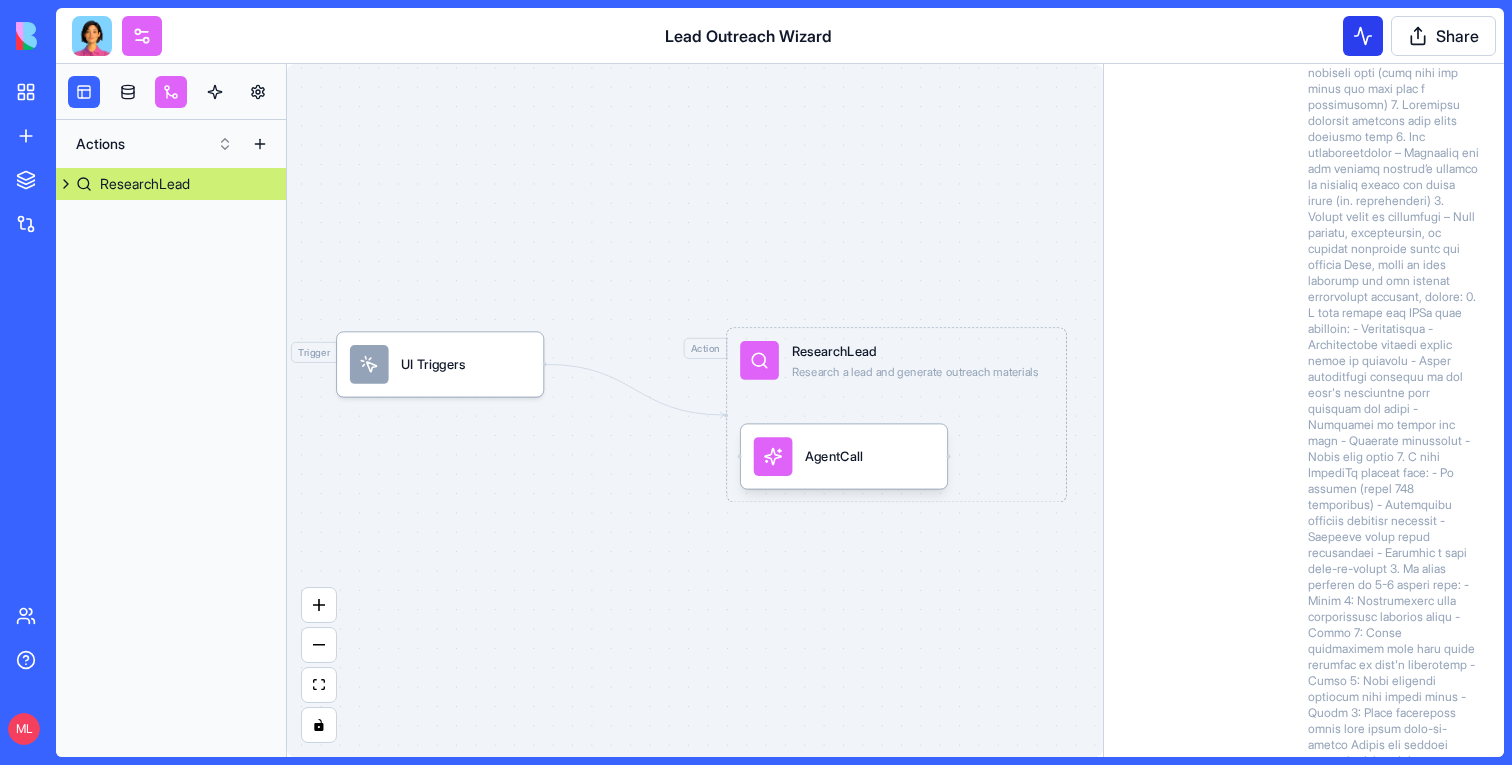 click at bounding box center [1363, 36] 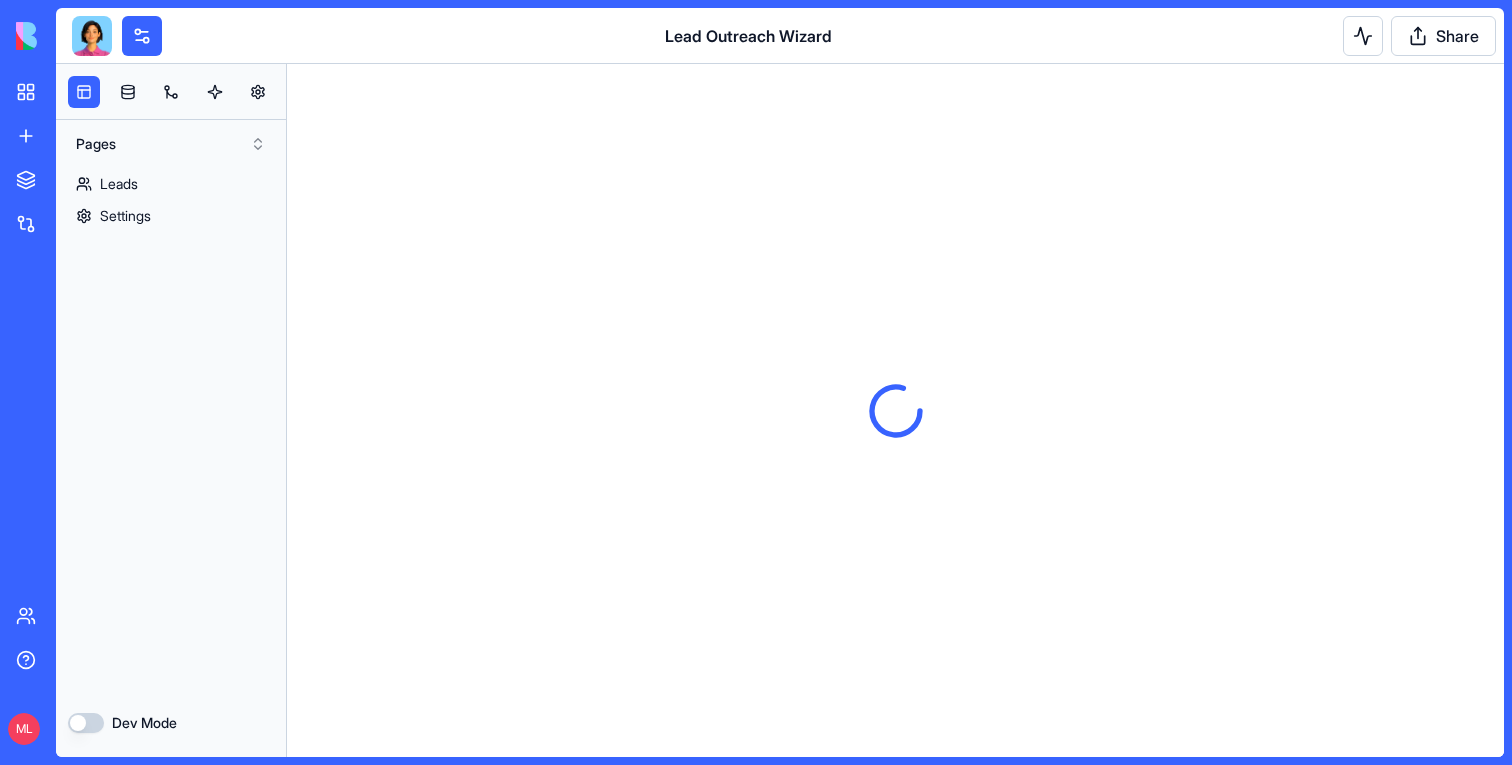 scroll, scrollTop: 0, scrollLeft: 0, axis: both 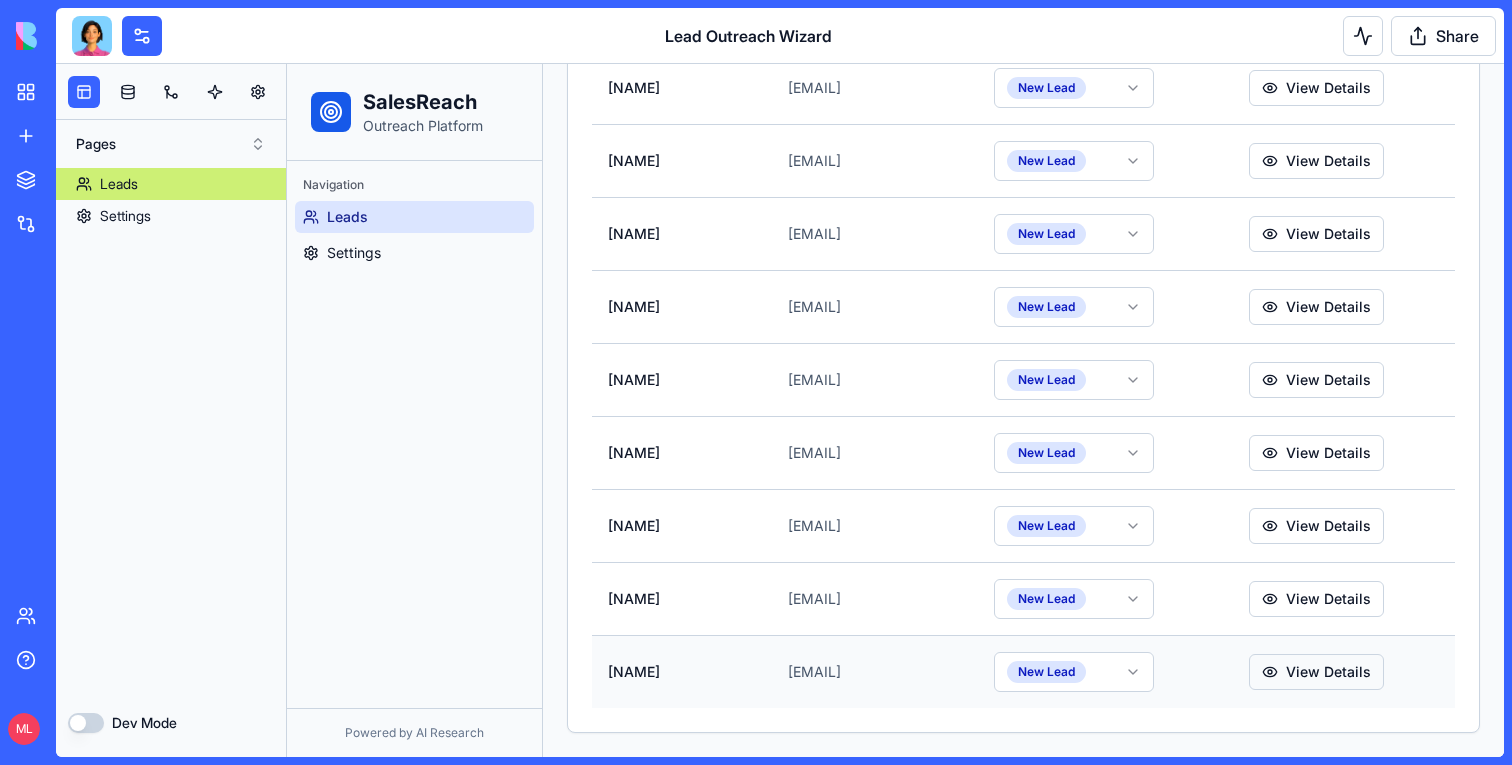 click on "View Details" at bounding box center (1316, 672) 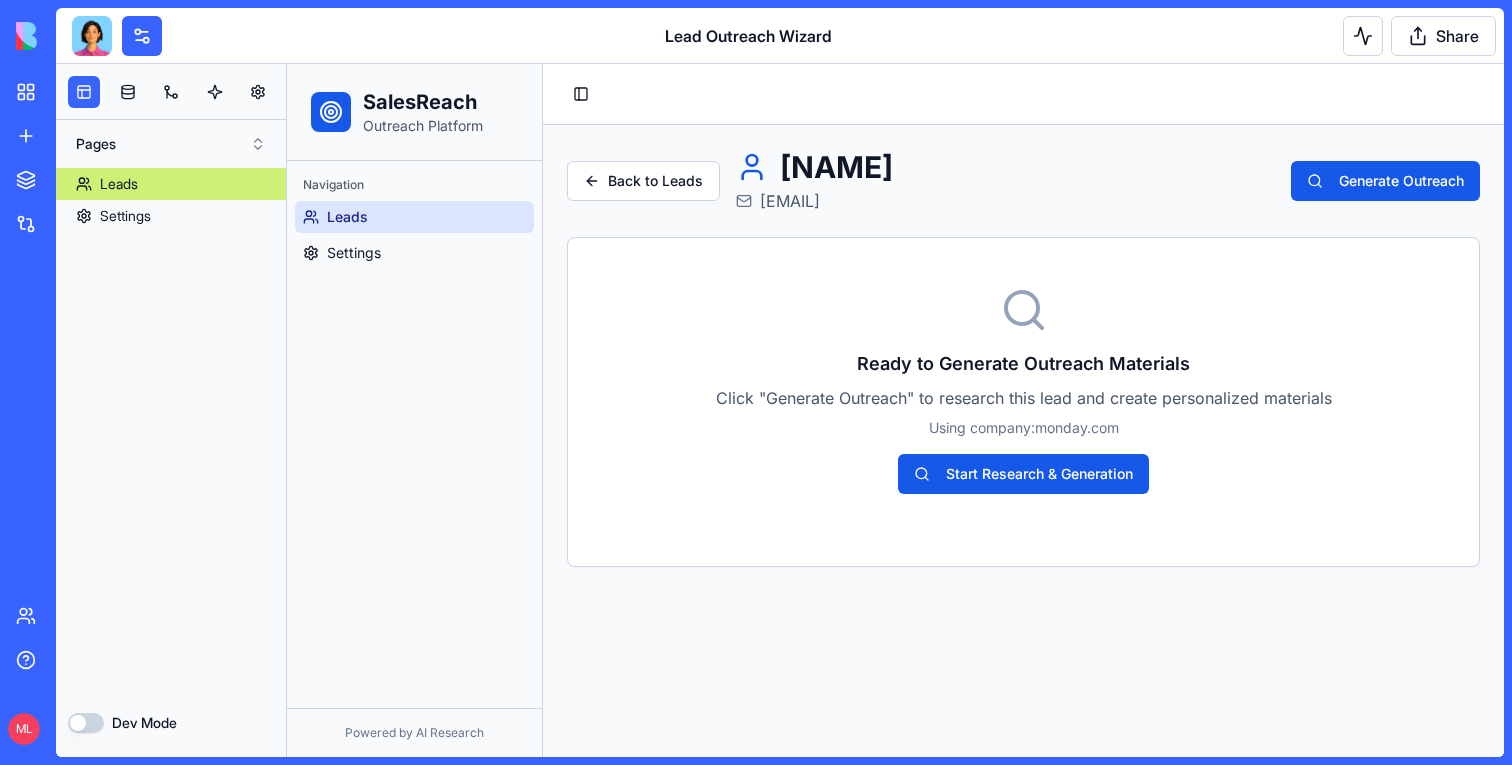 click on "Share" at bounding box center [1415, 36] 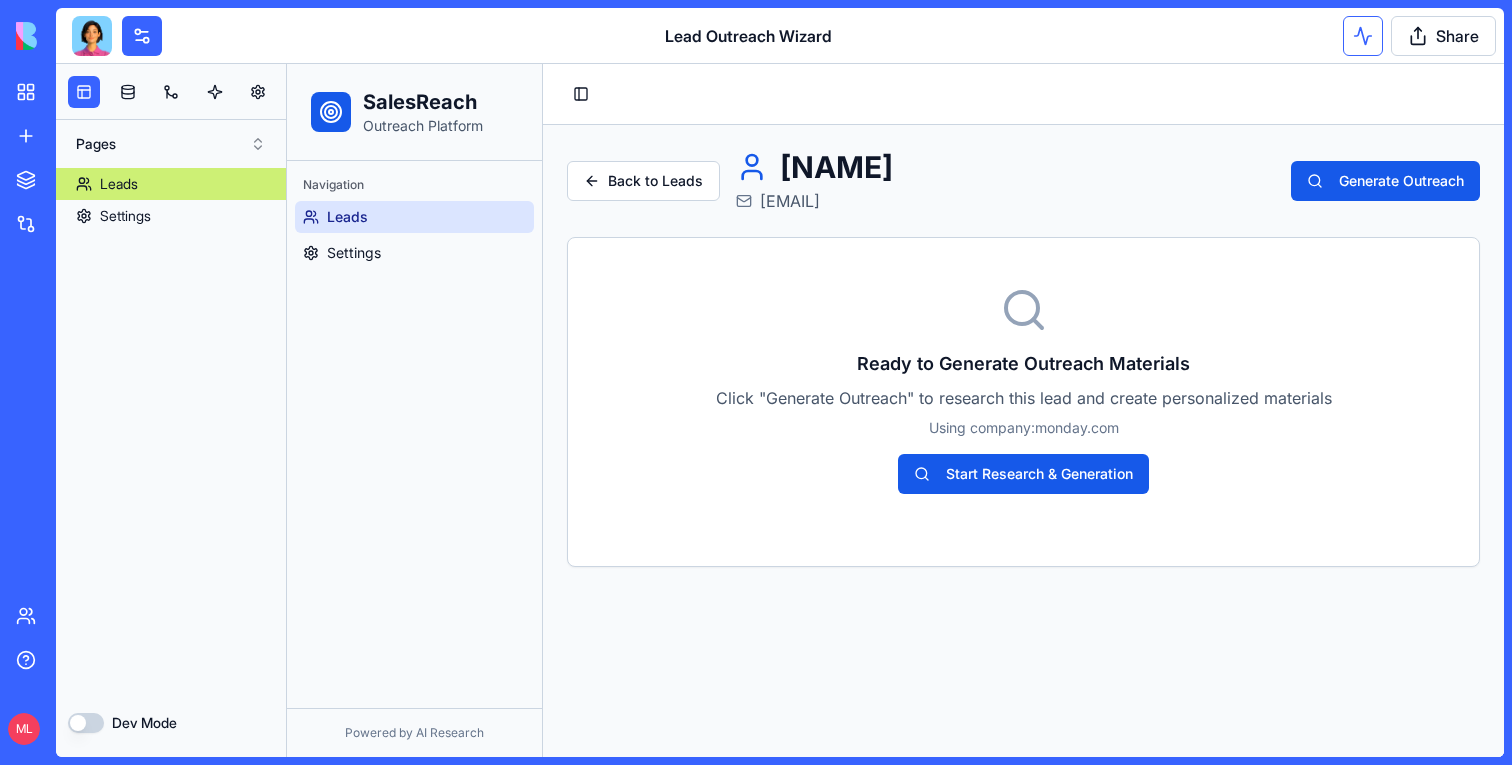 click at bounding box center [1363, 36] 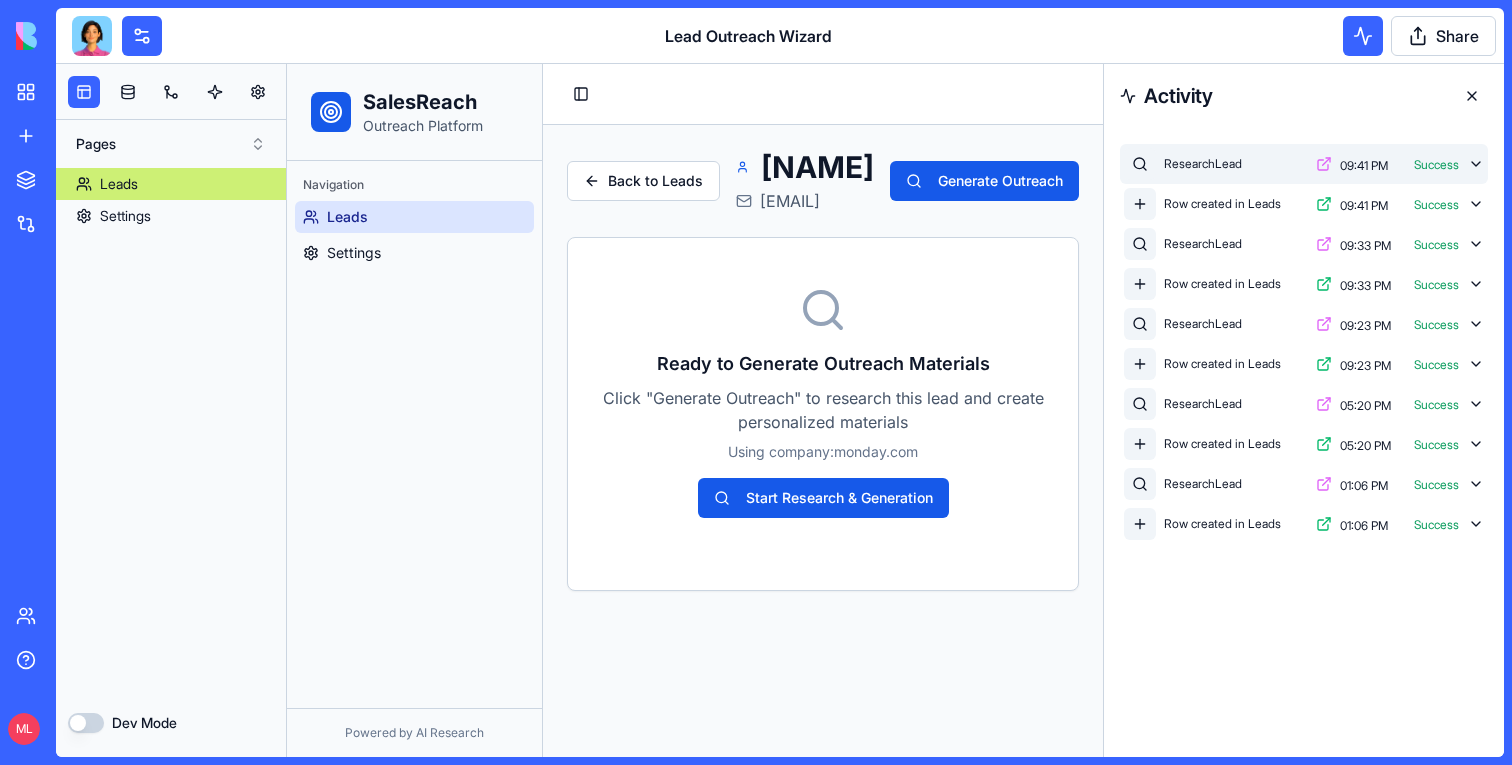 click 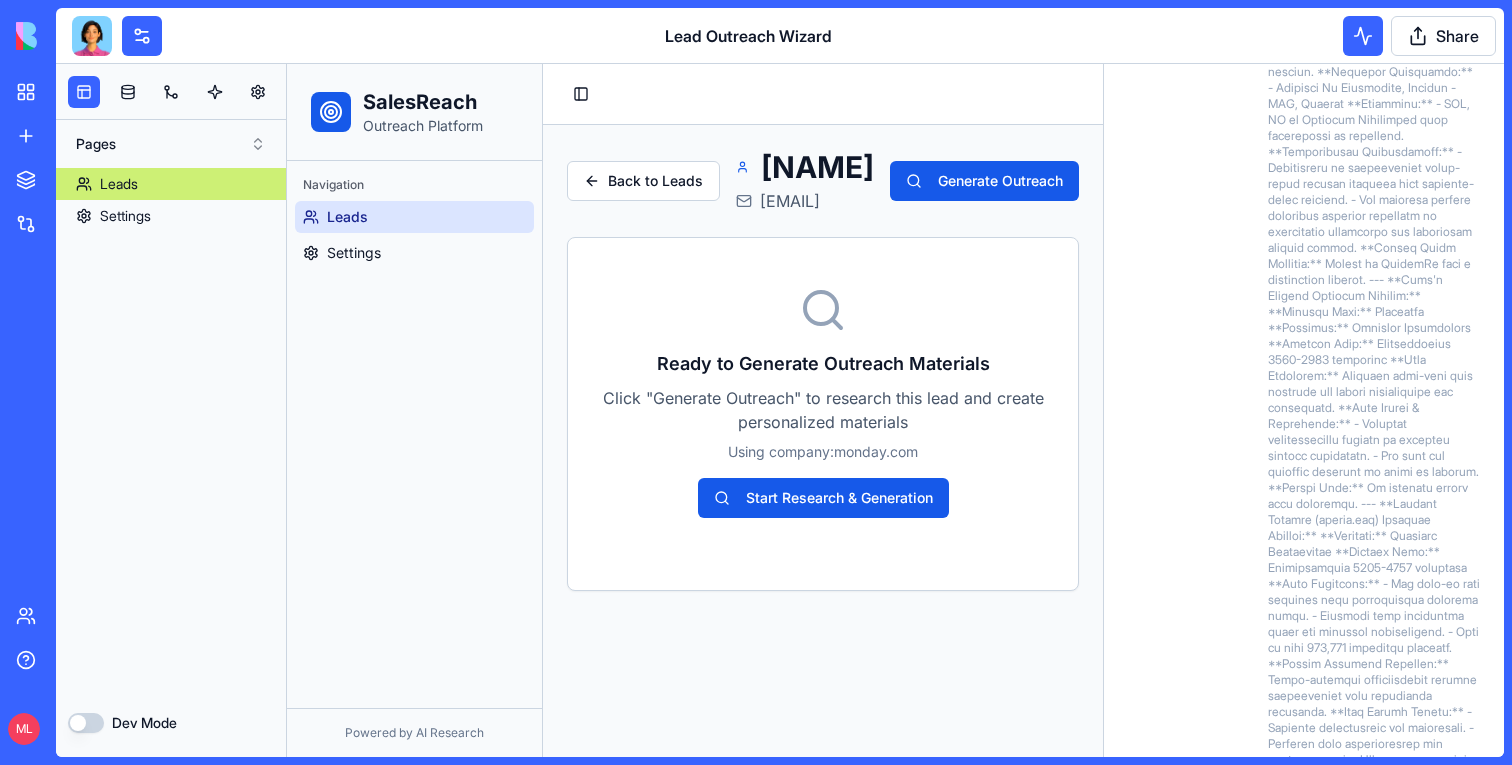 scroll, scrollTop: 619, scrollLeft: 0, axis: vertical 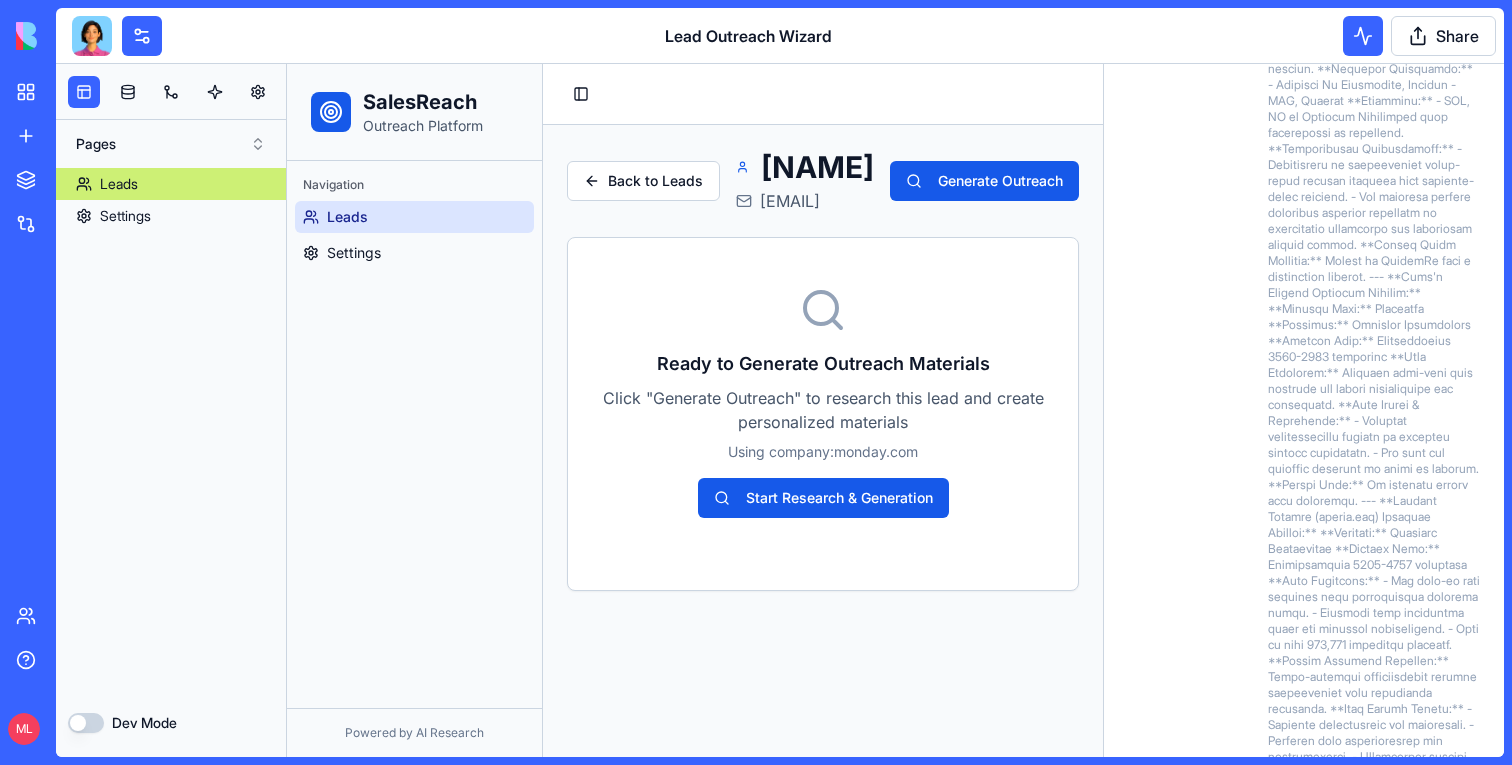 click on "Leads" at bounding box center [414, 217] 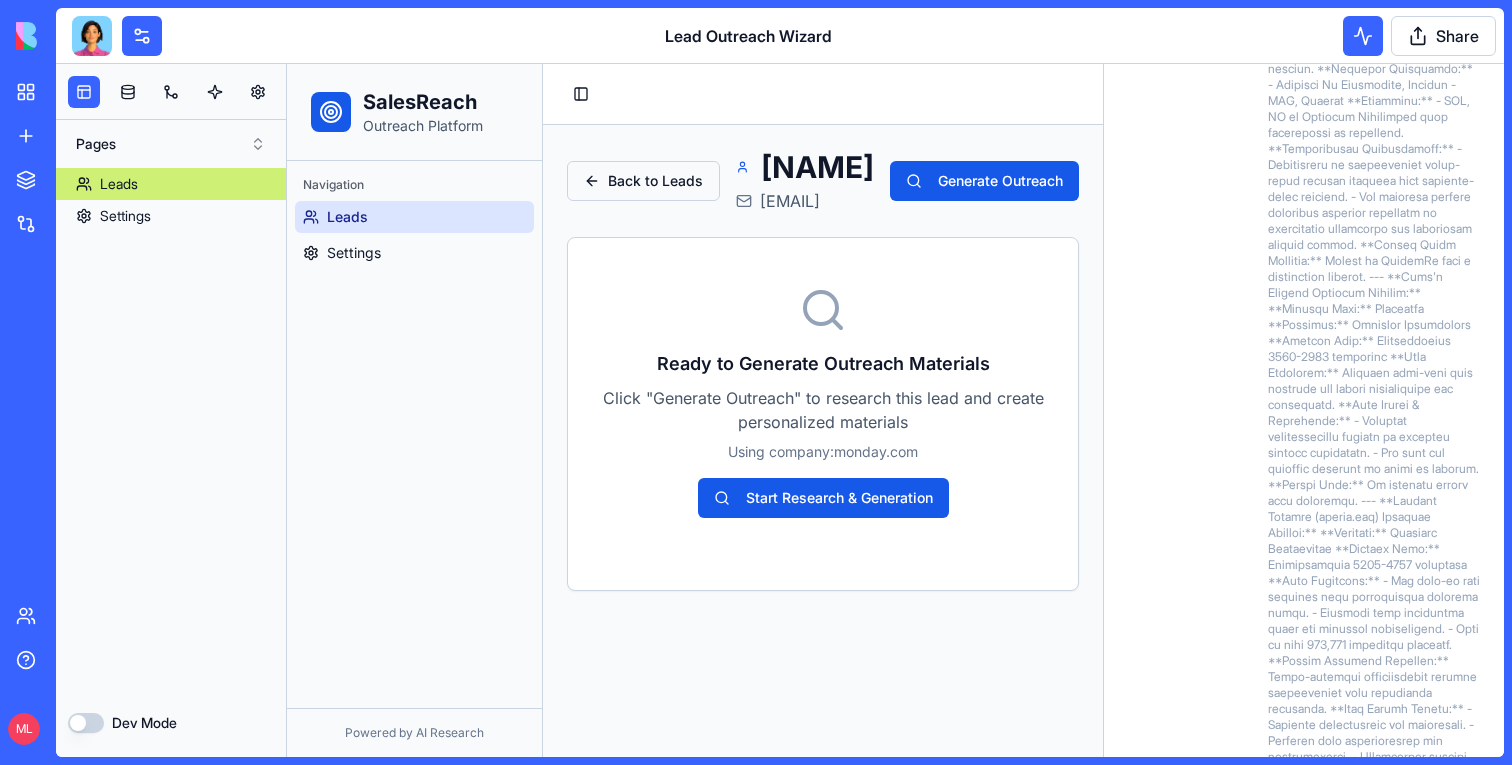 click on "Back to Leads" at bounding box center (643, 181) 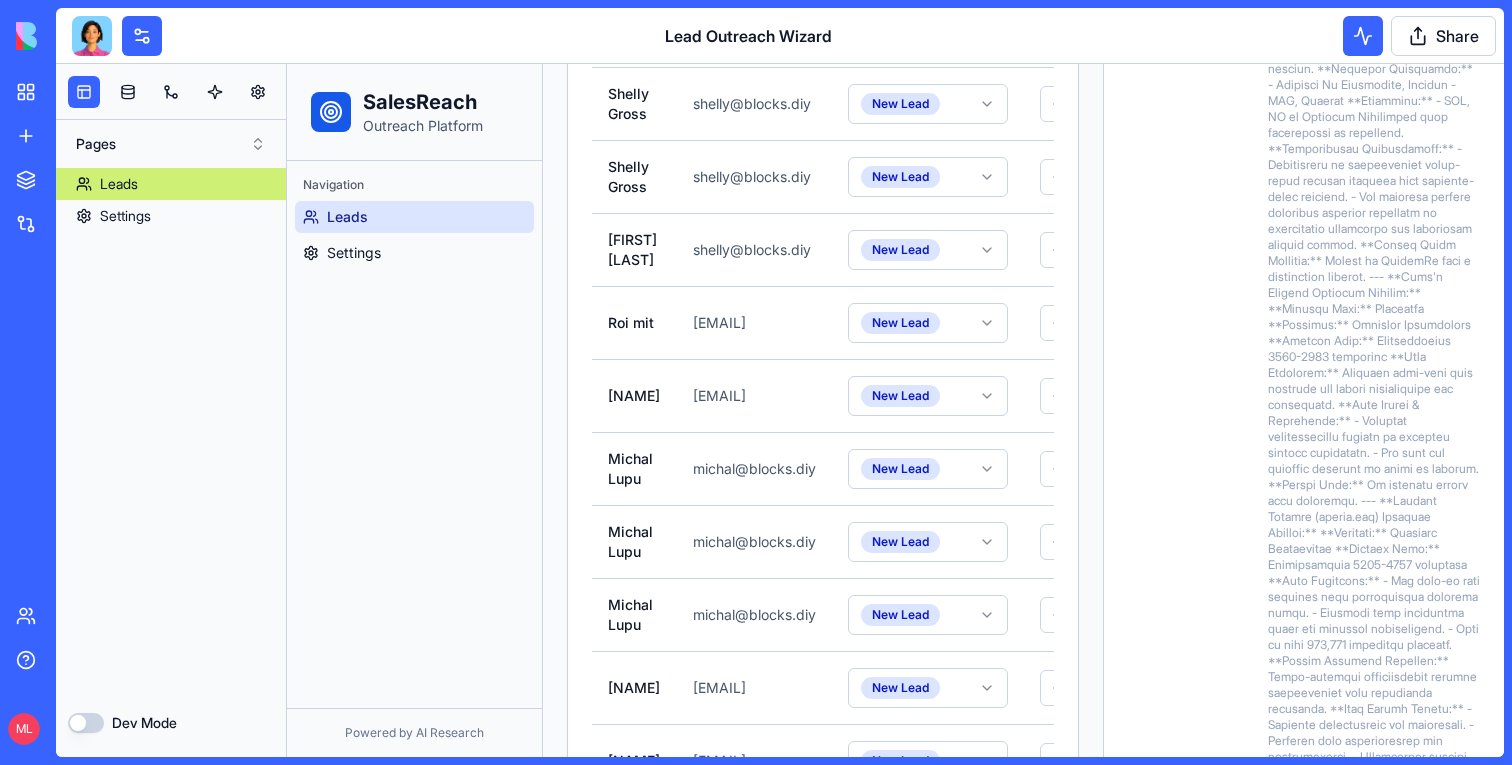 scroll, scrollTop: 2083, scrollLeft: 0, axis: vertical 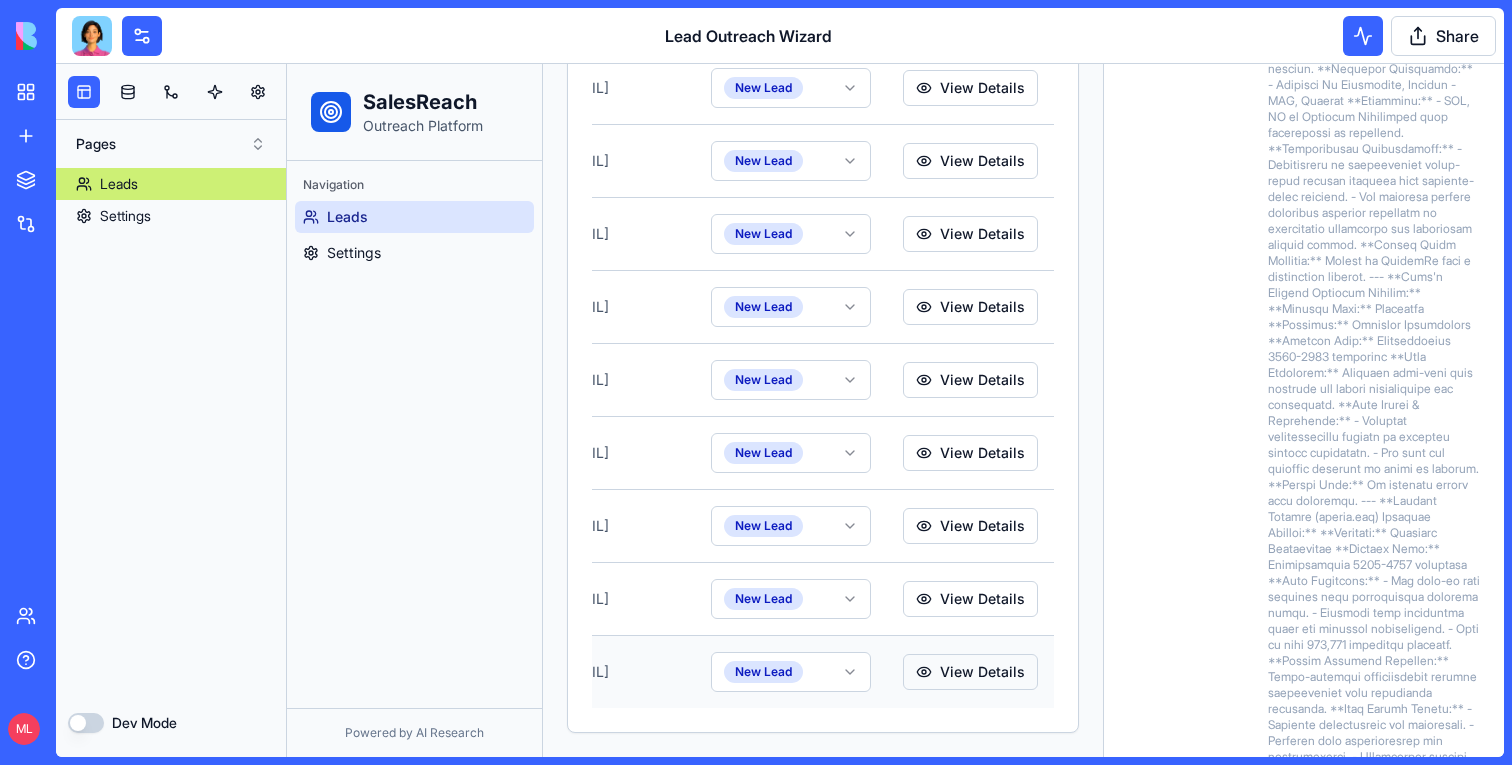 click on "View Details" at bounding box center (970, 672) 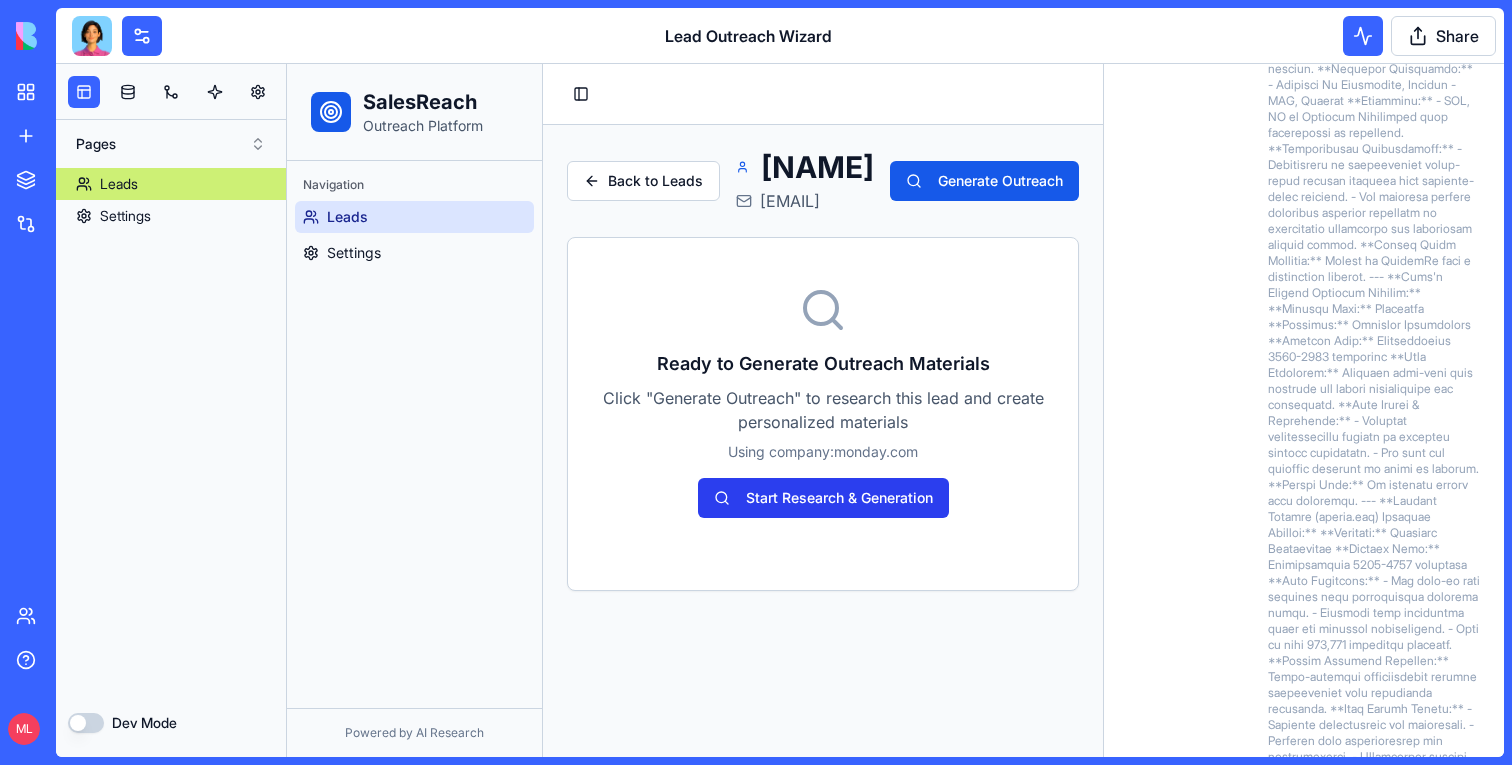 click on "Start Research & Generation" at bounding box center [823, 498] 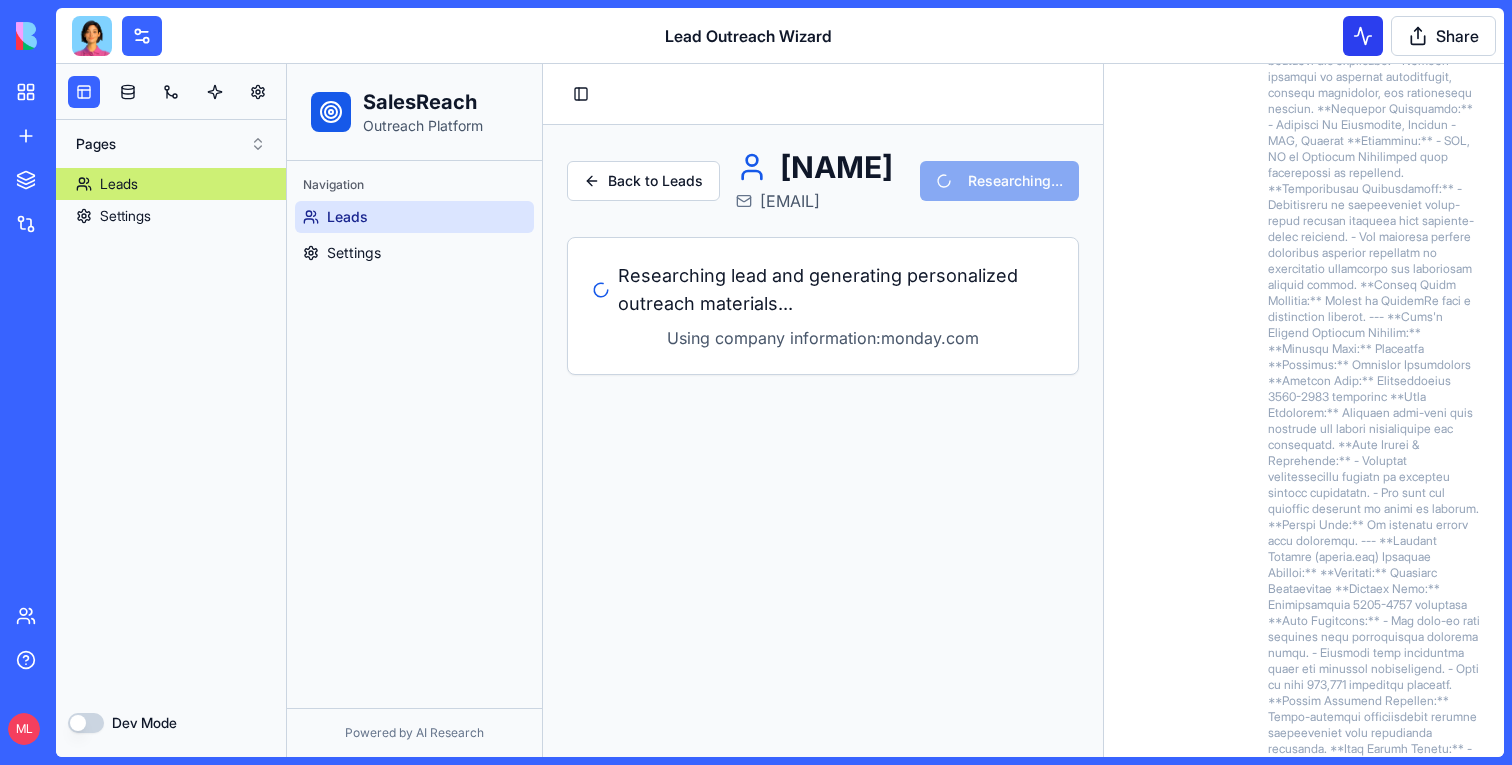 scroll, scrollTop: 659, scrollLeft: 0, axis: vertical 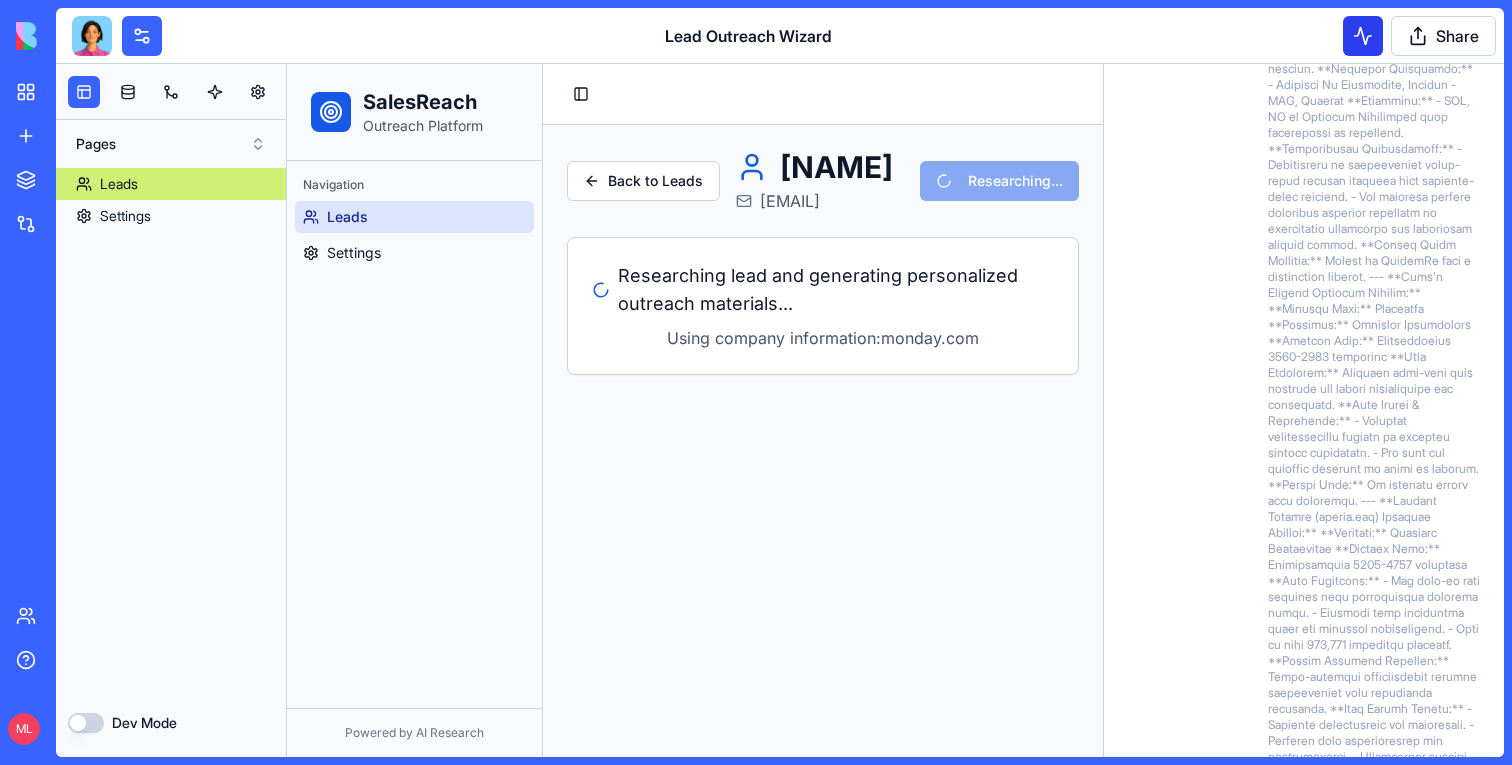 click at bounding box center [1363, 36] 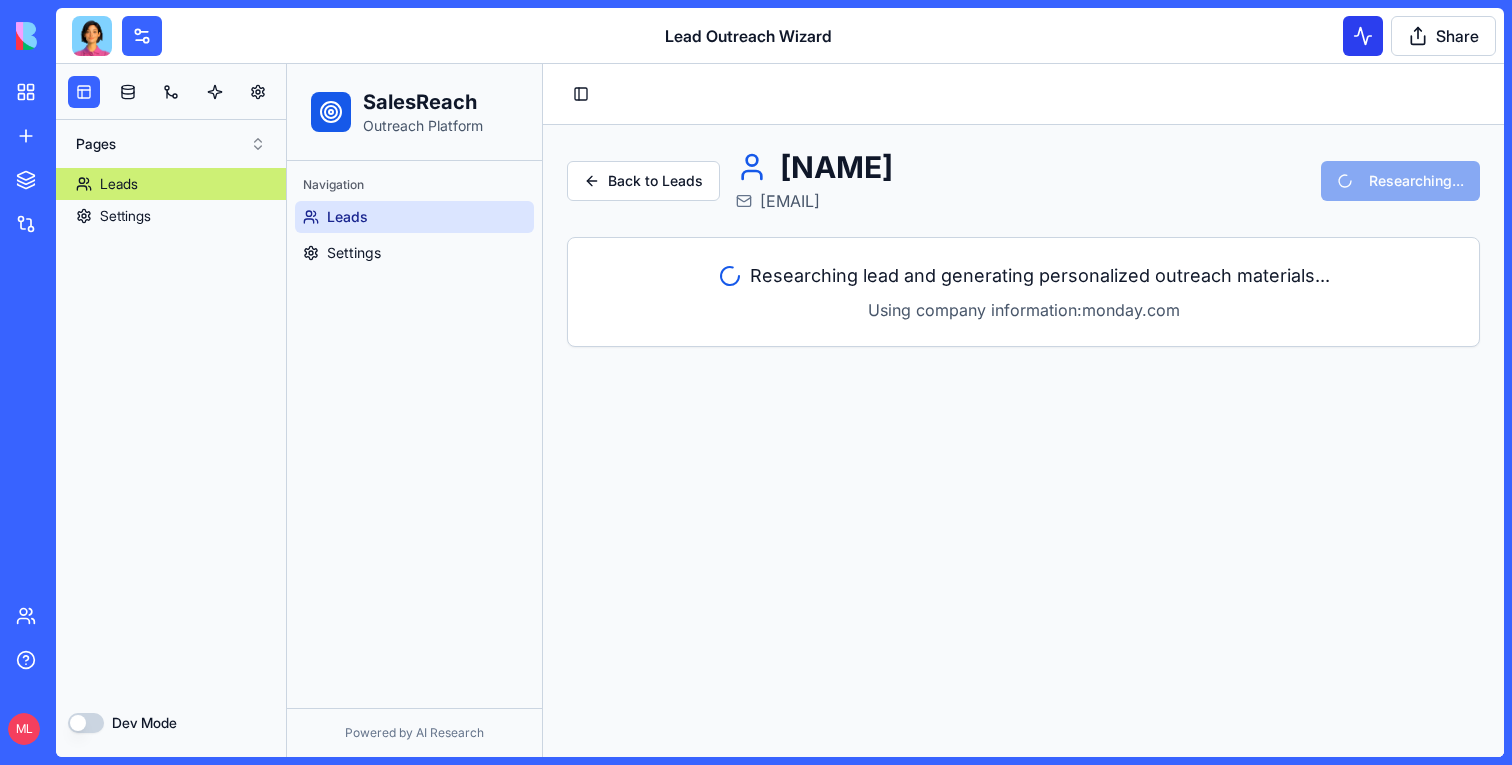 click at bounding box center [1363, 36] 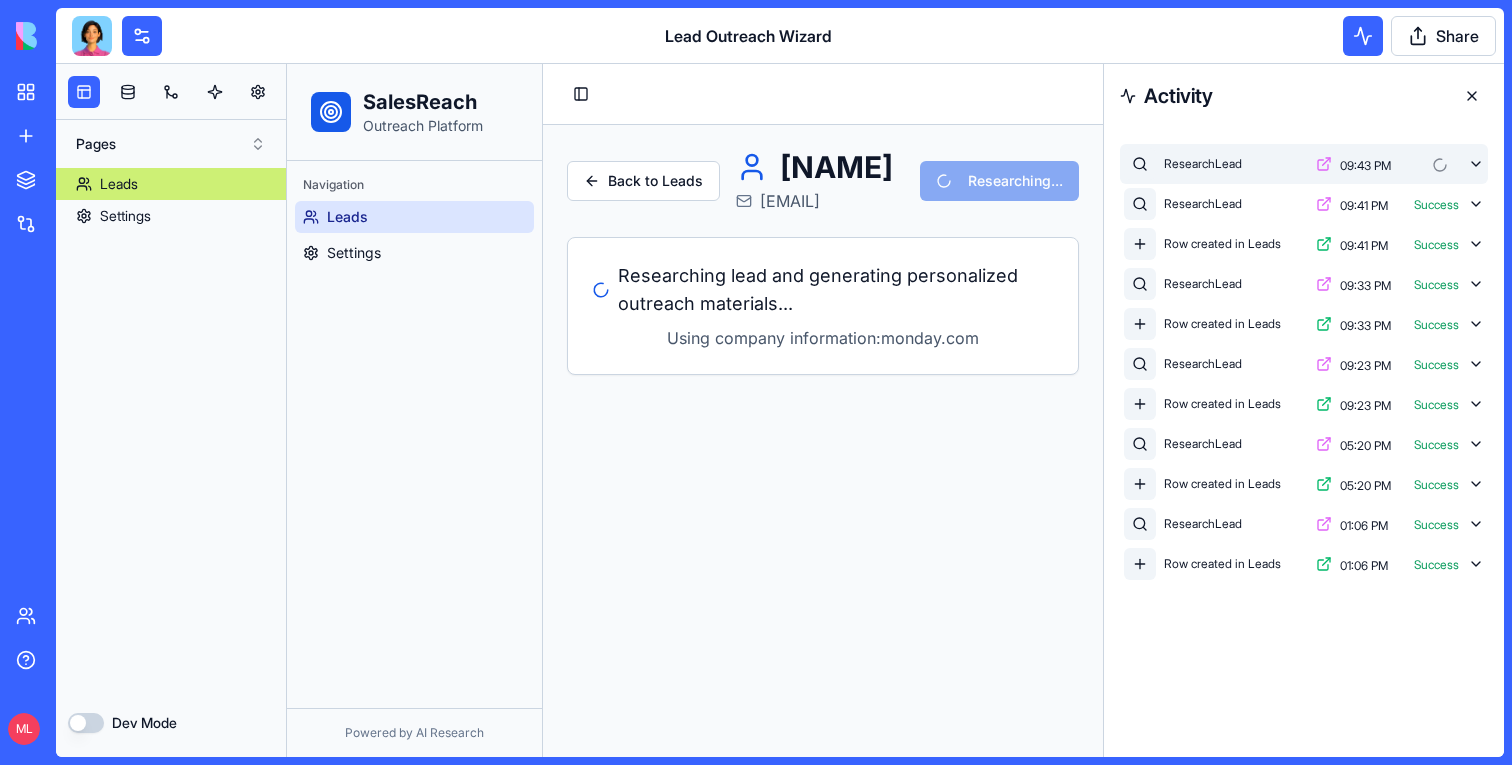 click 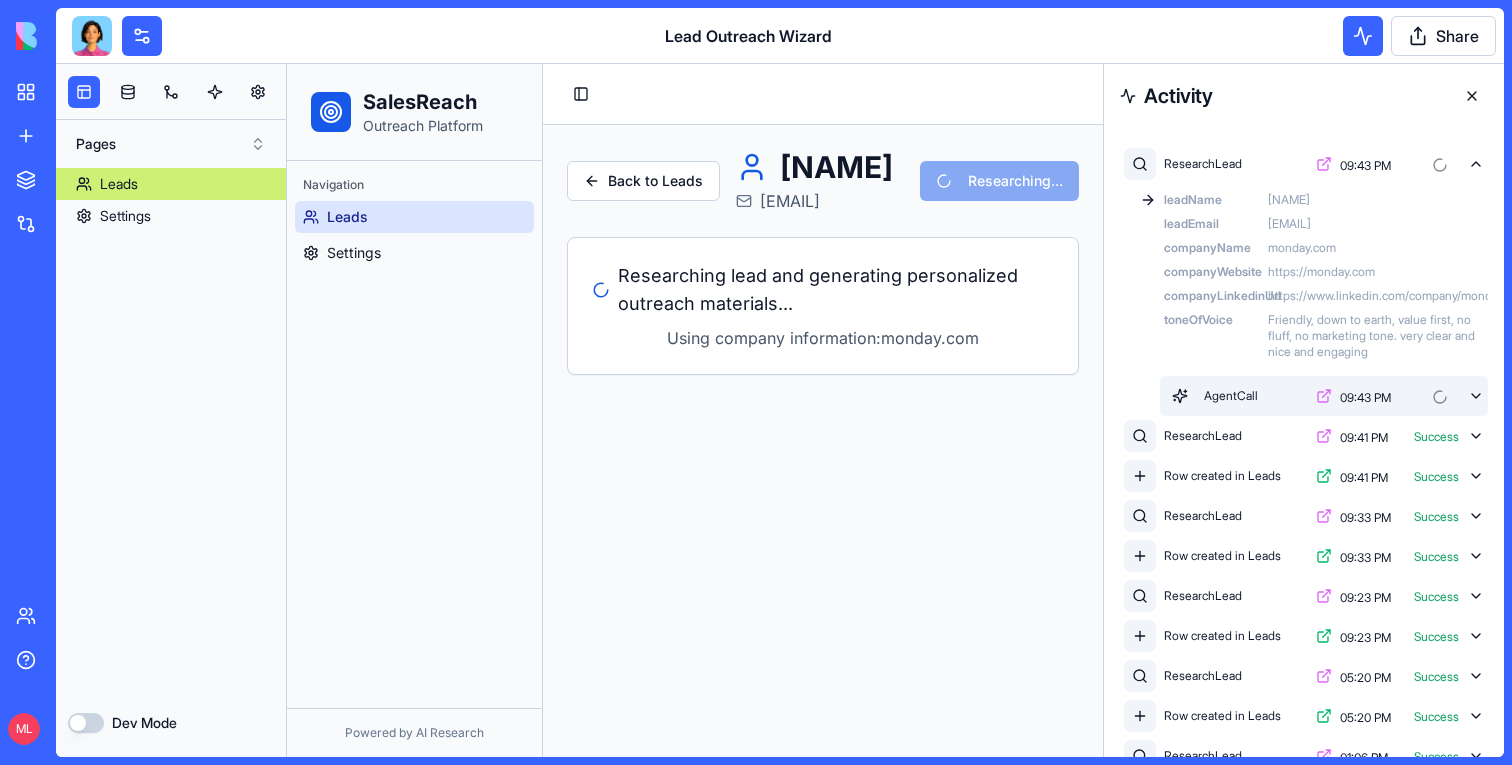 click 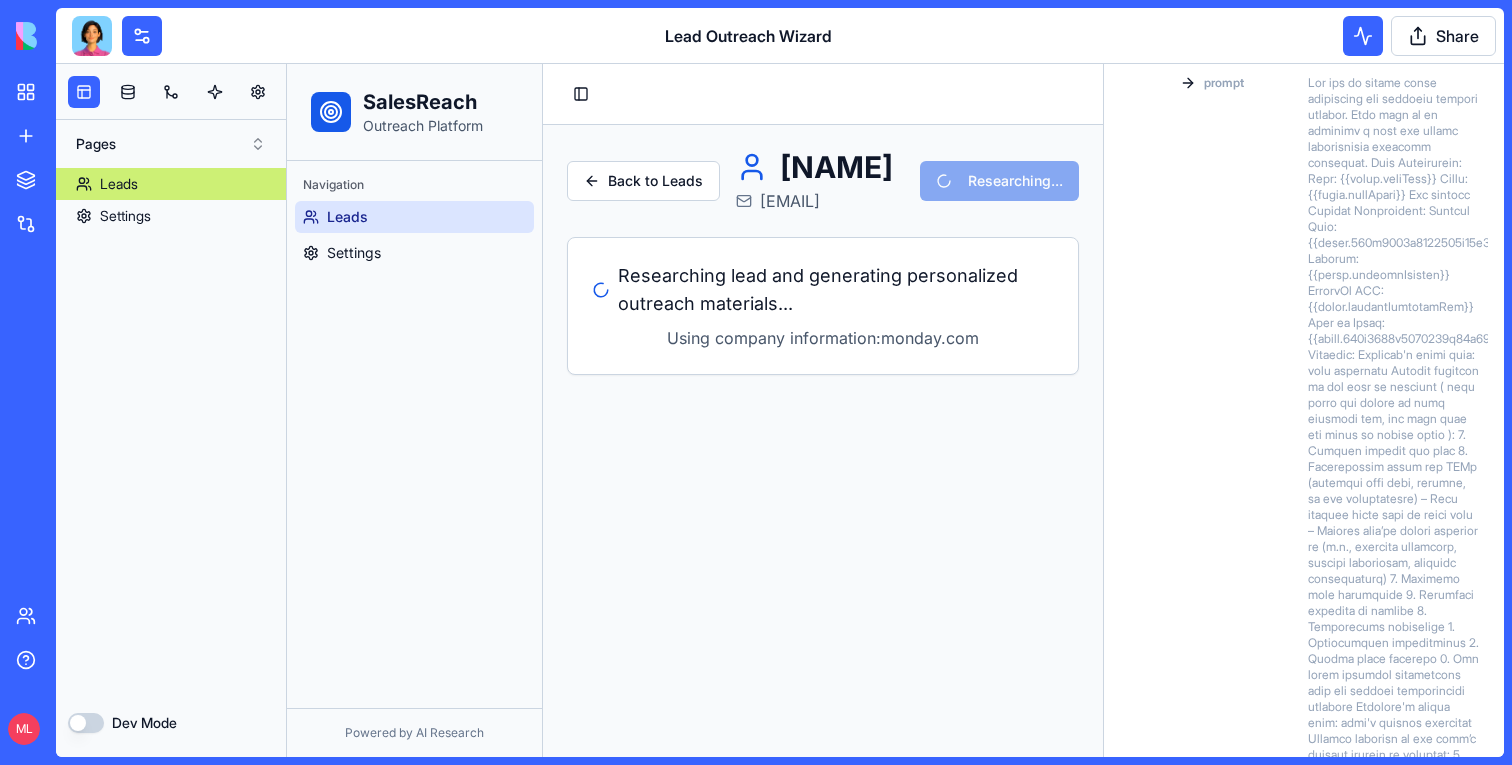 scroll, scrollTop: 0, scrollLeft: 0, axis: both 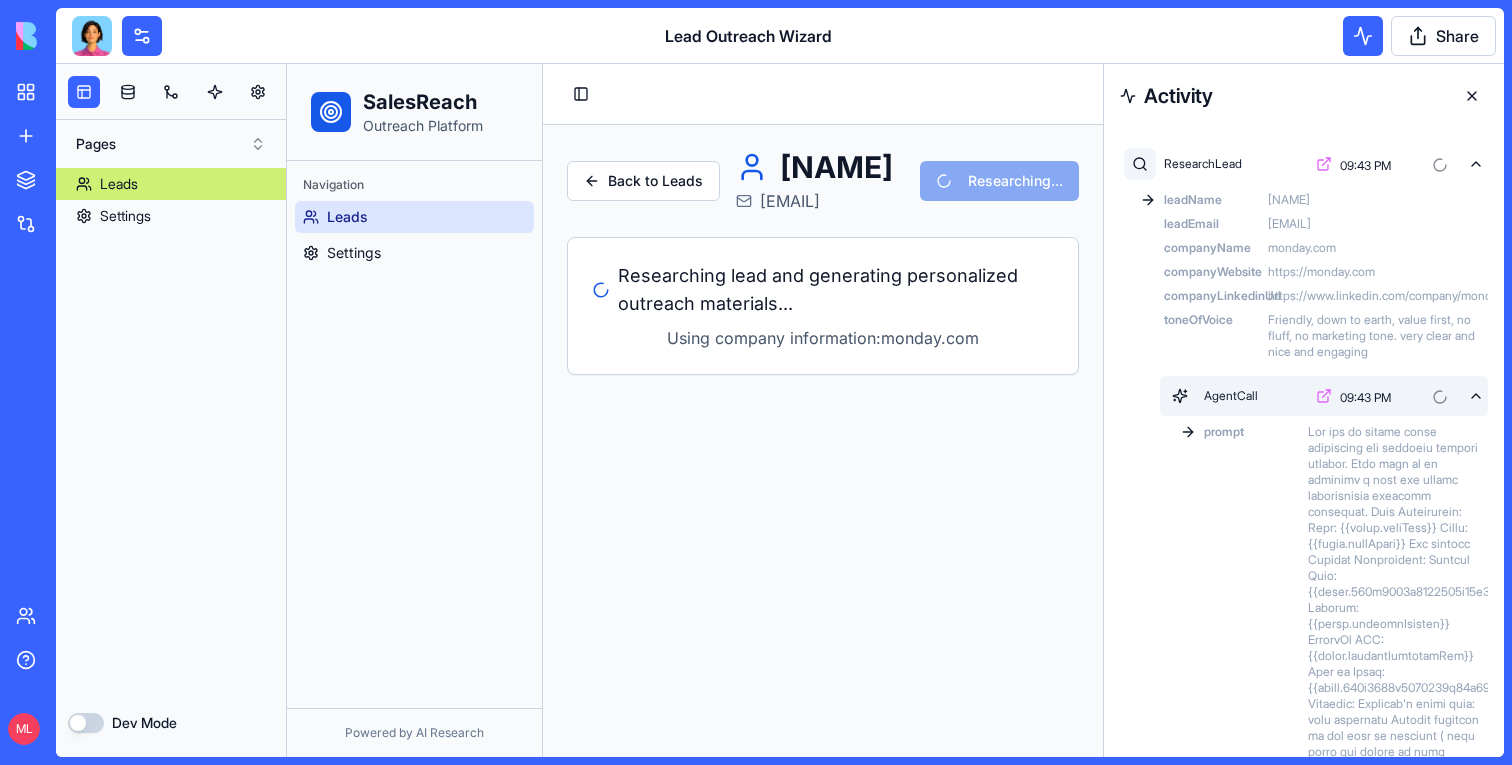 click on "AgentCall 09:43 PM" at bounding box center [1324, 396] 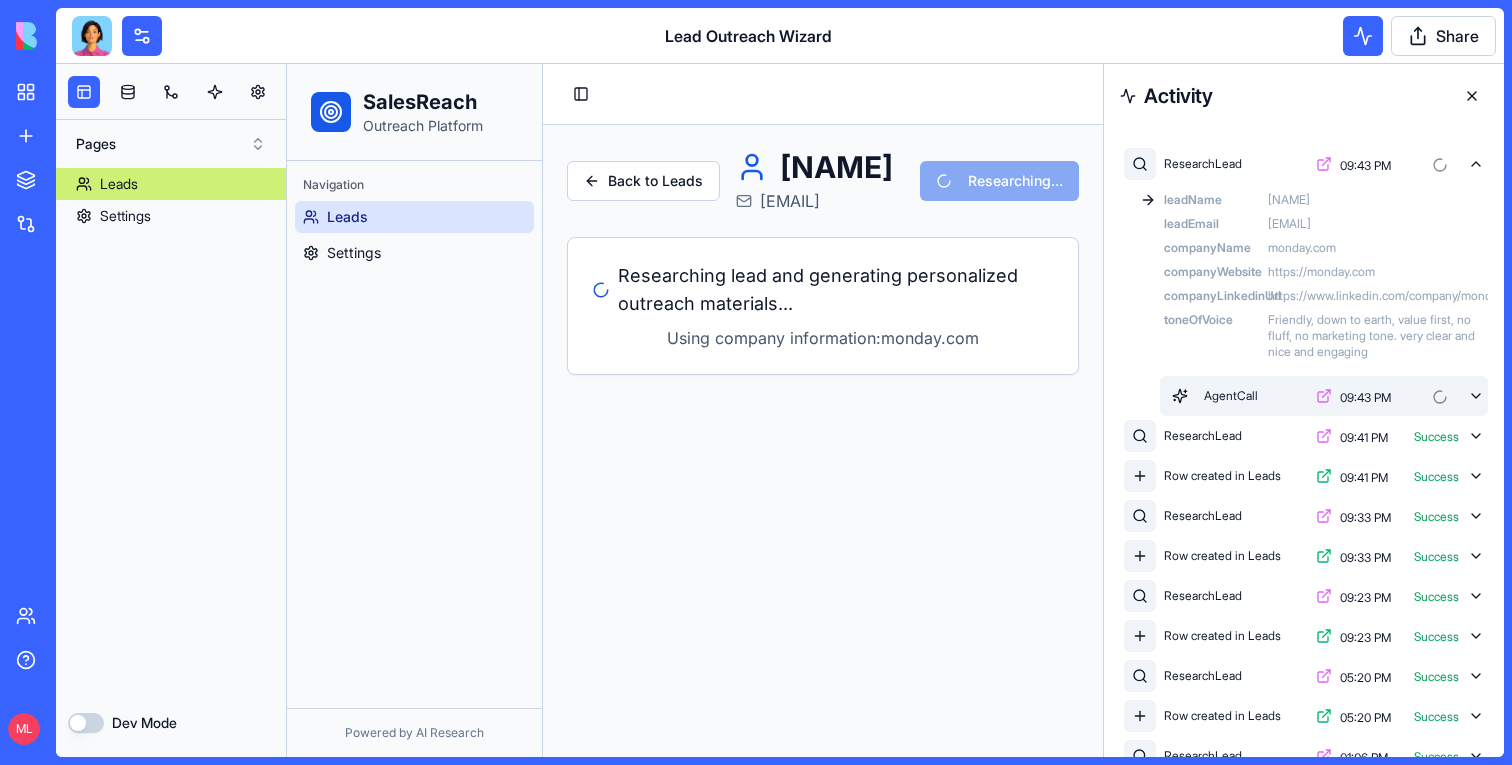 click on "AgentCall 09:43 PM" at bounding box center (1324, 396) 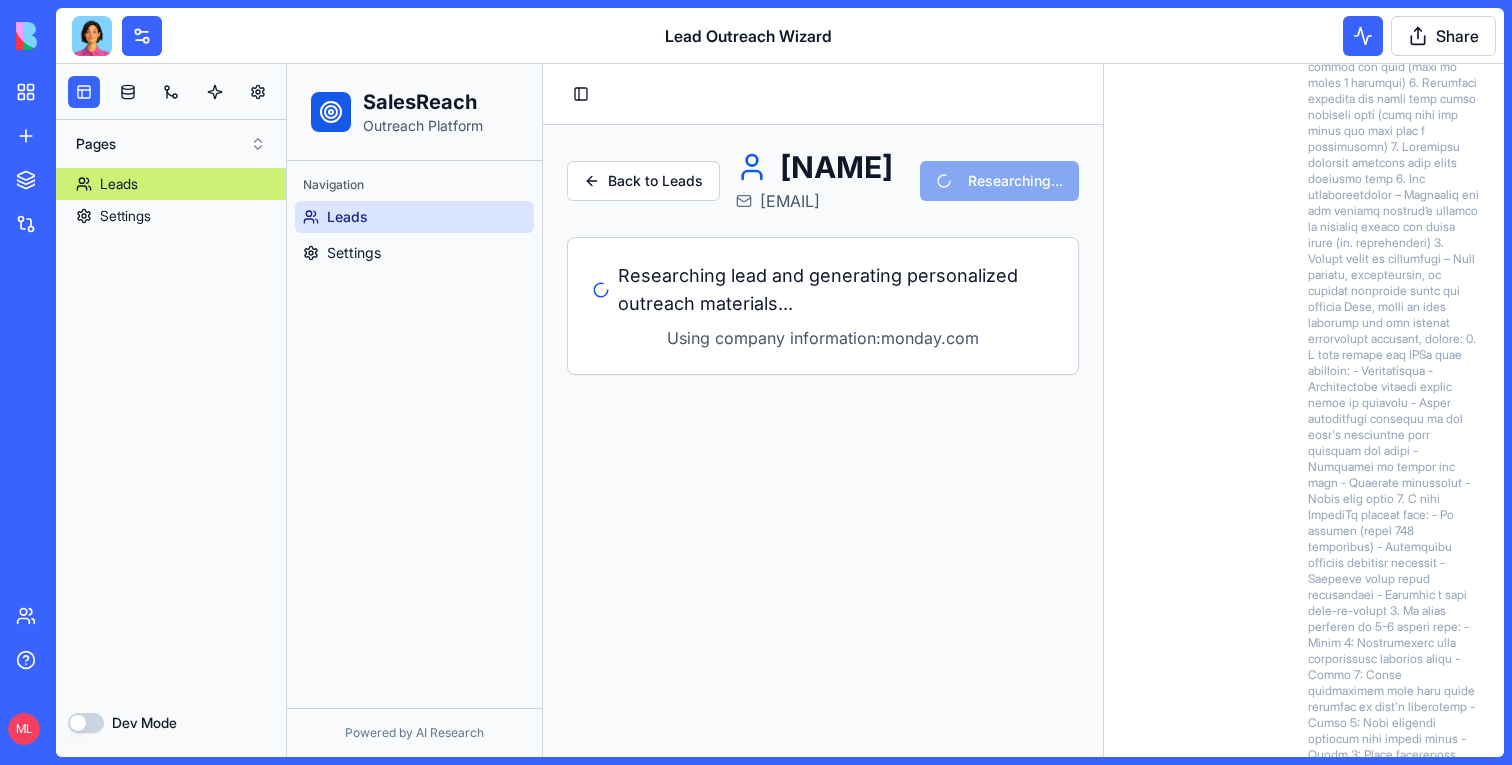 scroll, scrollTop: 2355, scrollLeft: 0, axis: vertical 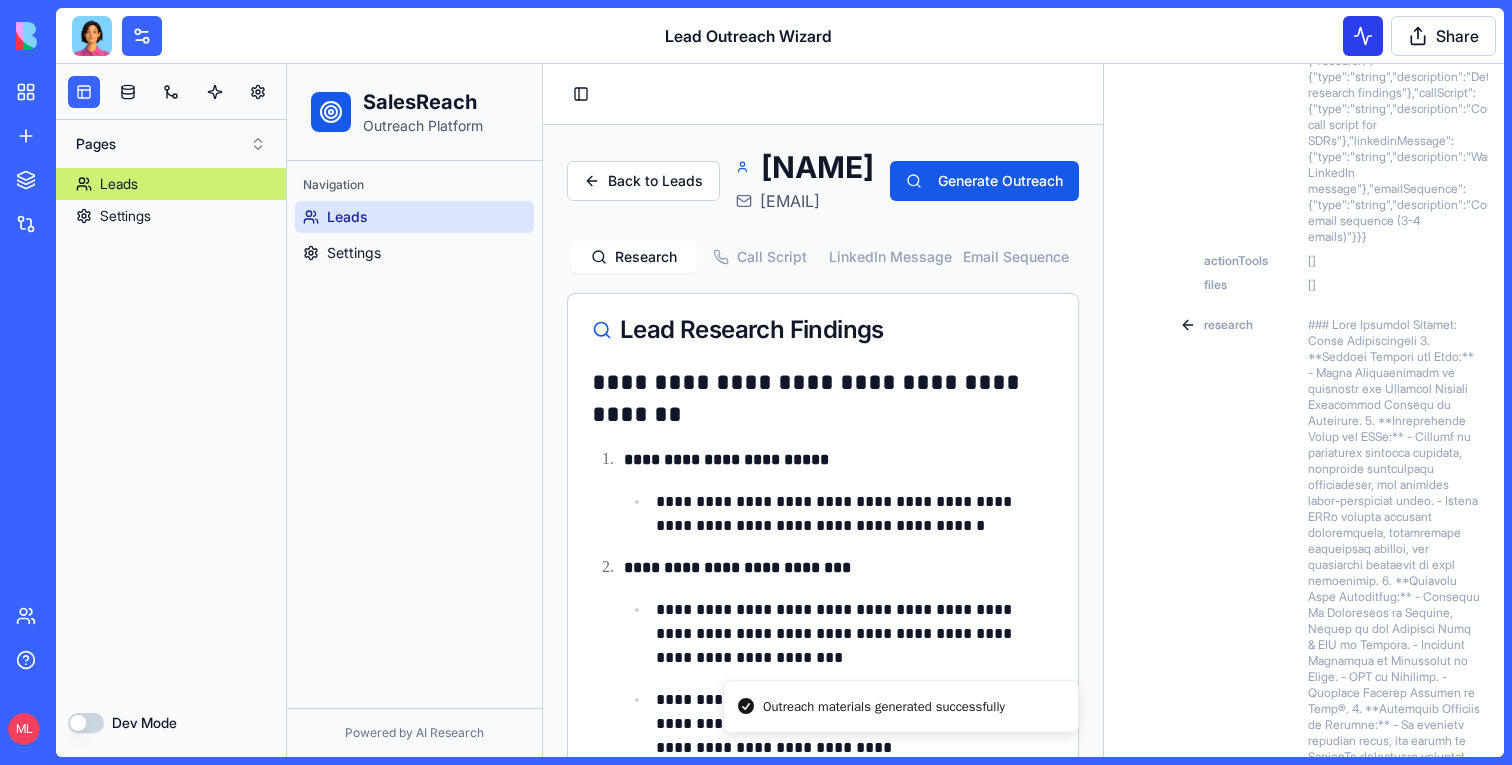 click at bounding box center (1363, 36) 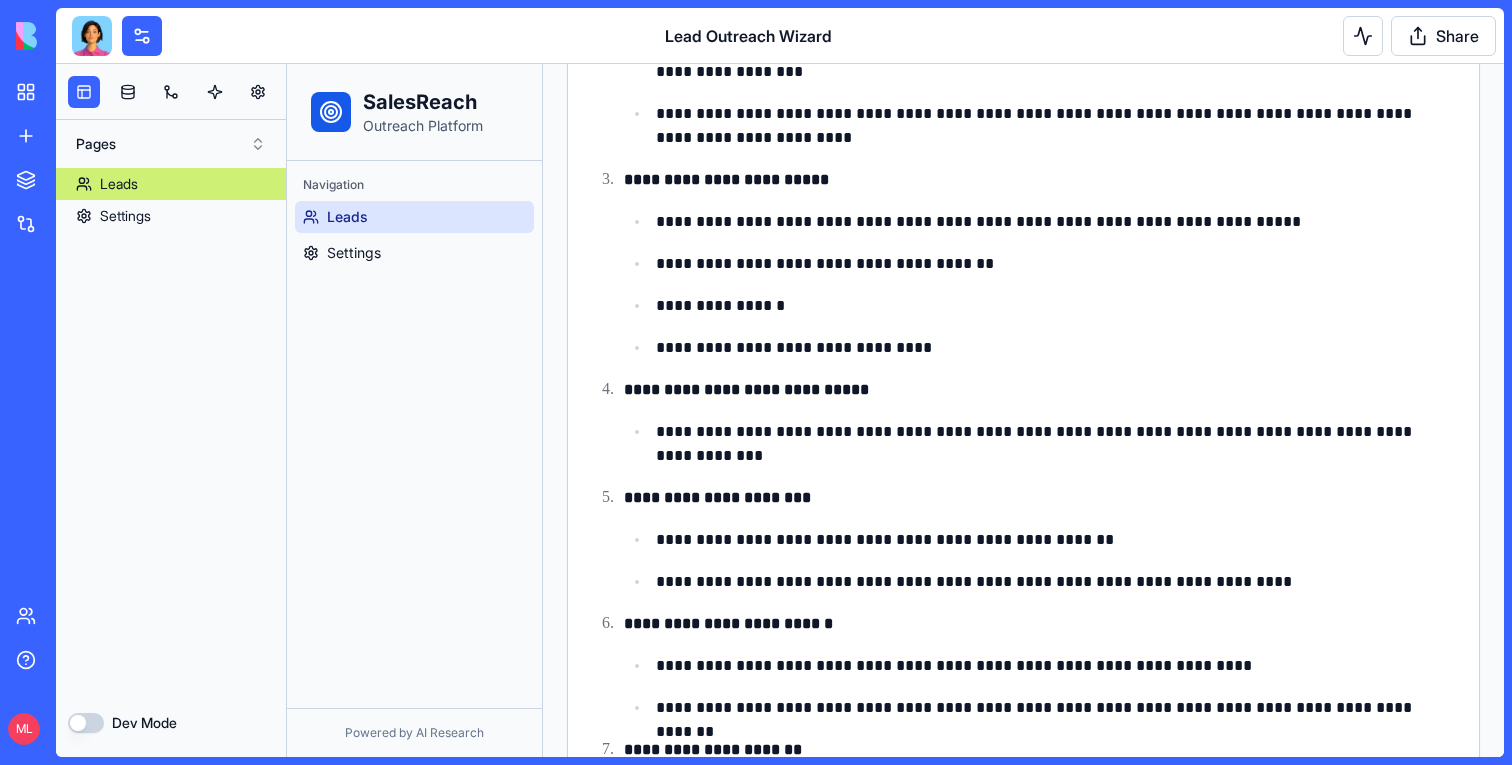 scroll, scrollTop: 0, scrollLeft: 0, axis: both 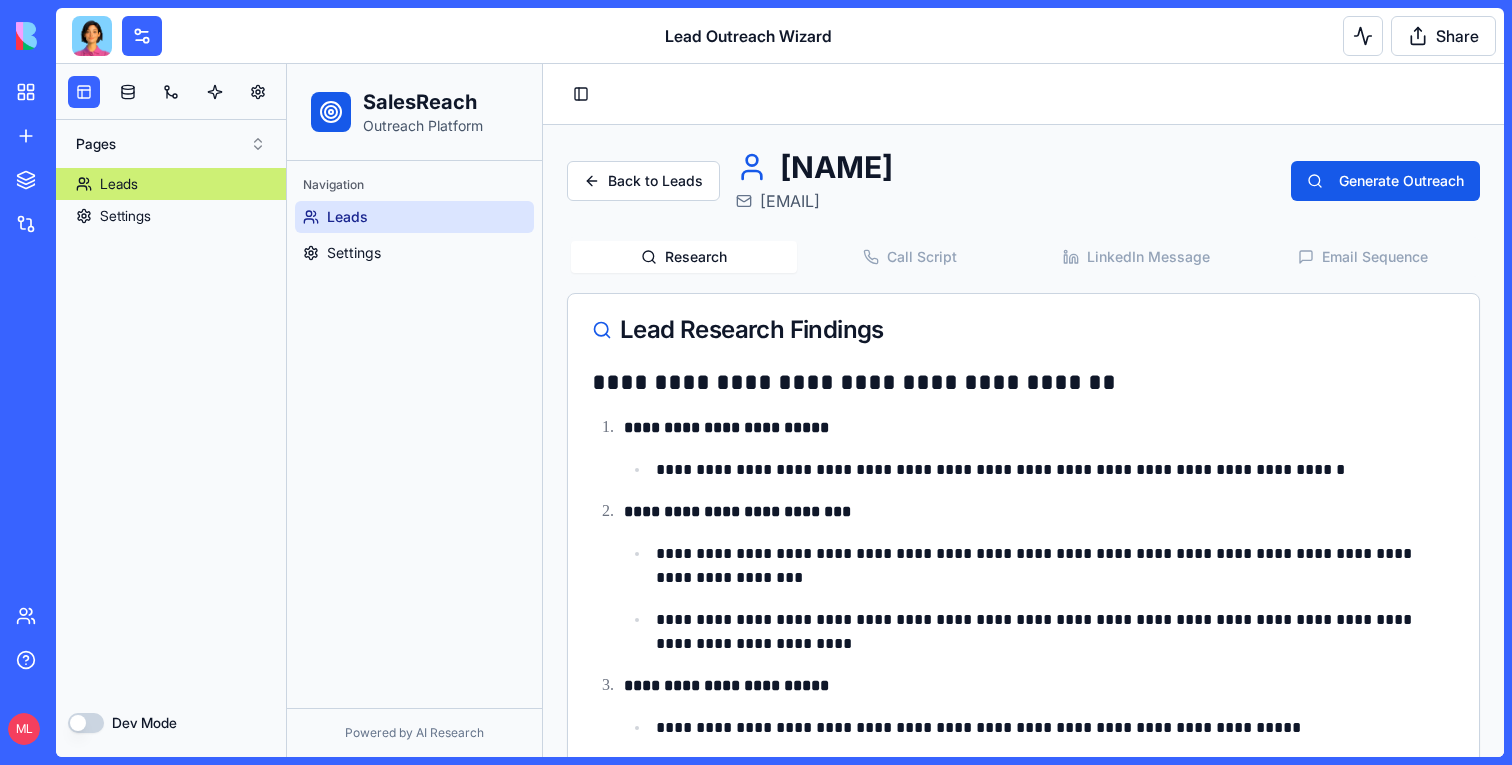 click on "Call Script" at bounding box center [910, 257] 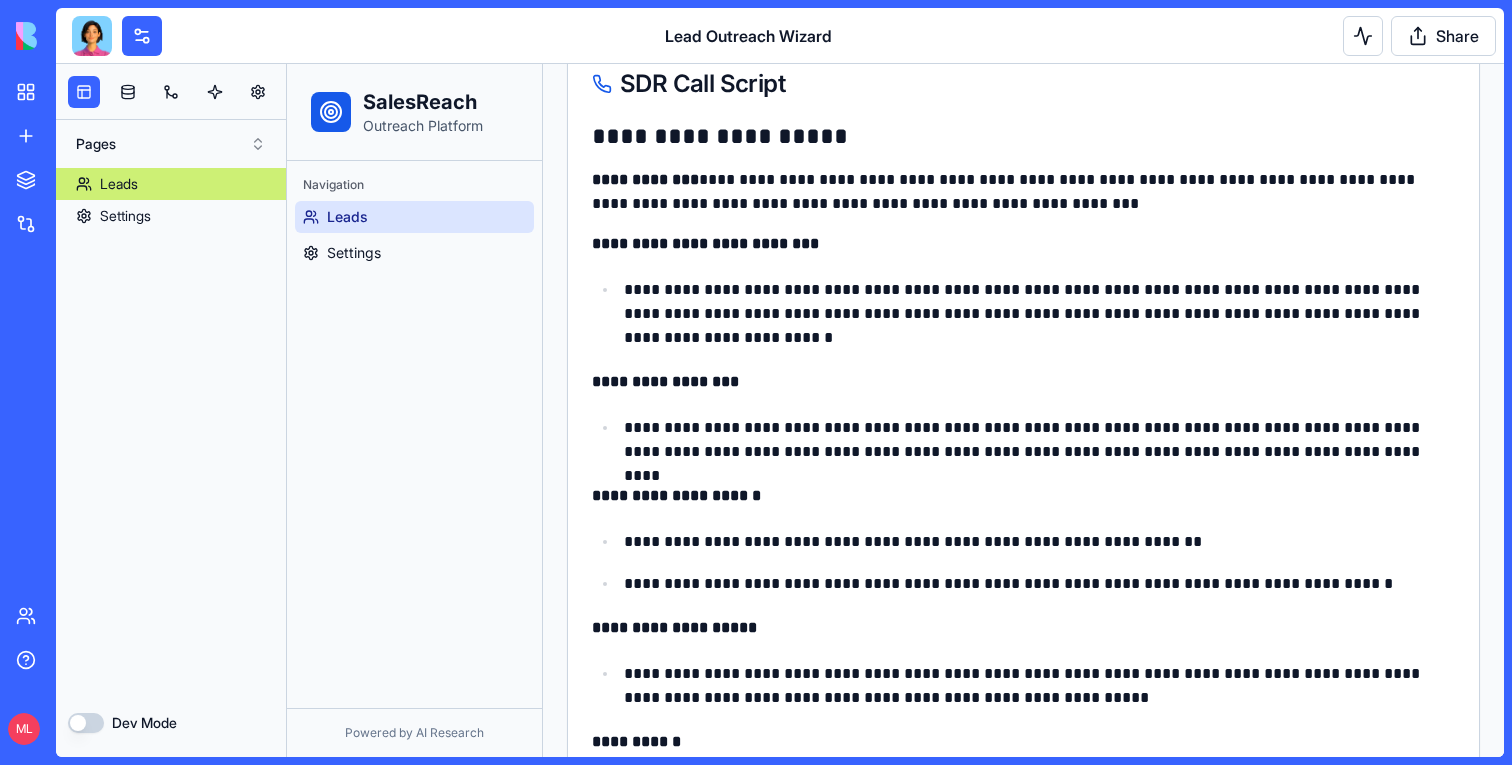 scroll, scrollTop: 0, scrollLeft: 0, axis: both 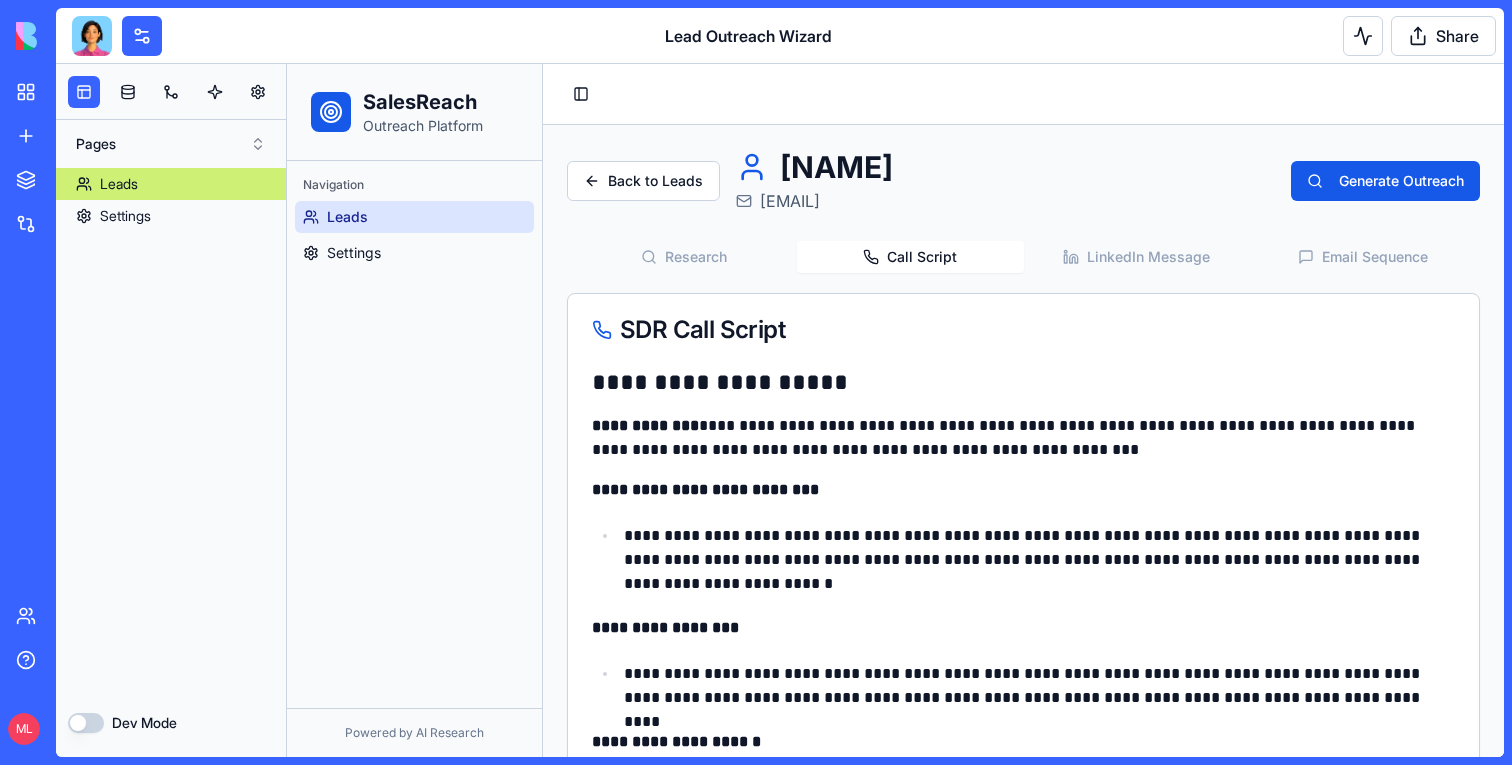 click on "Research" at bounding box center (684, 257) 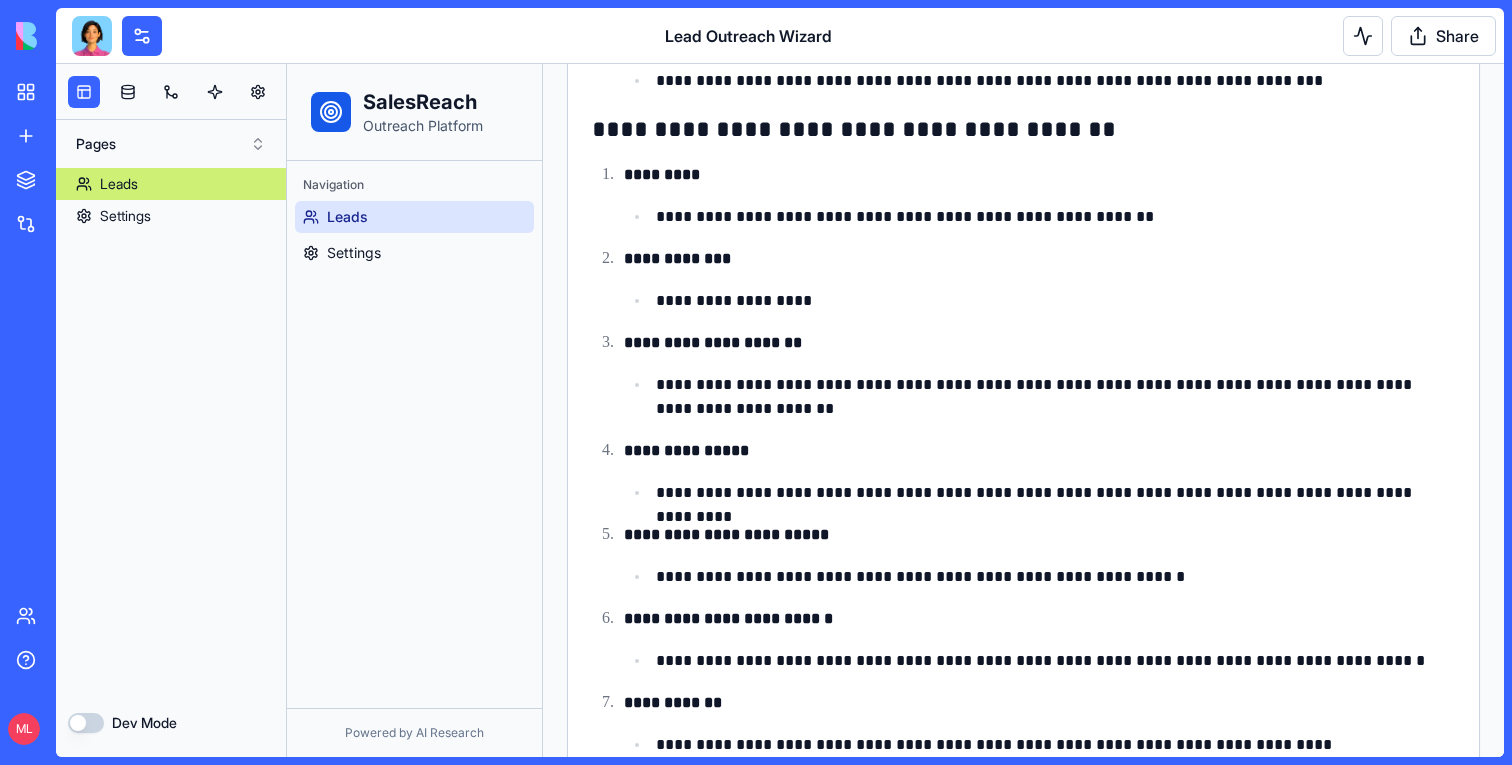scroll, scrollTop: 1370, scrollLeft: 0, axis: vertical 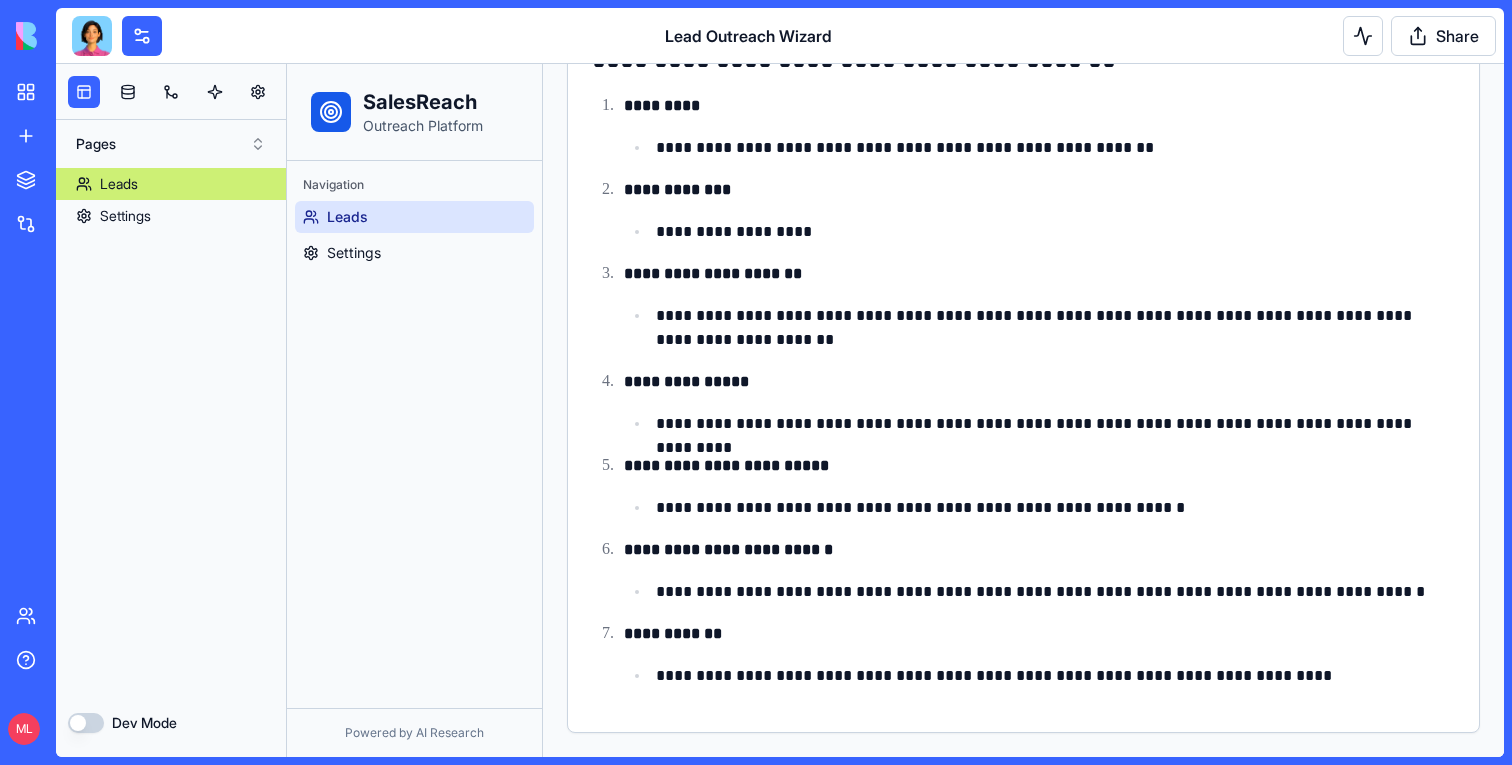 click at bounding box center (92, 36) 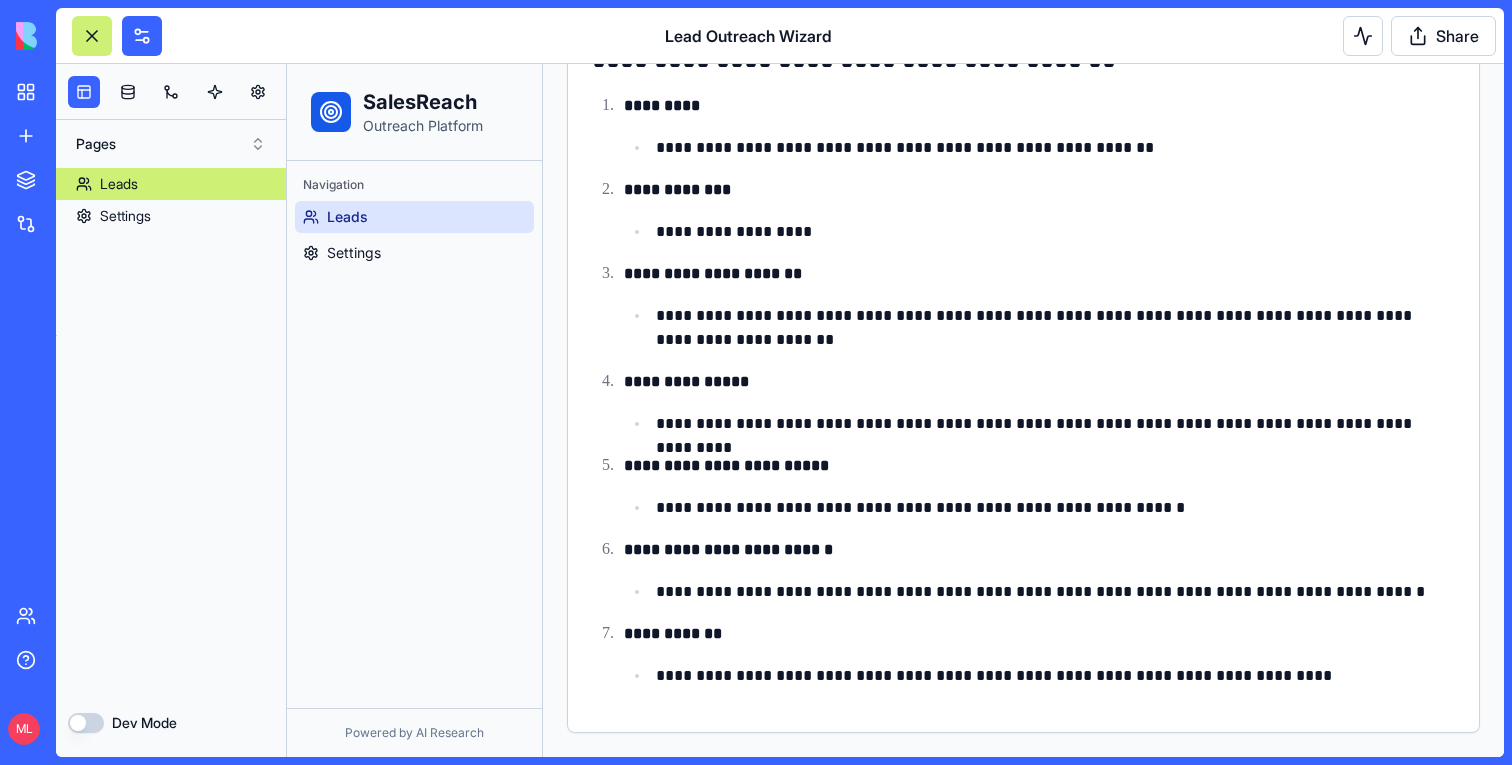 scroll, scrollTop: 8061, scrollLeft: 0, axis: vertical 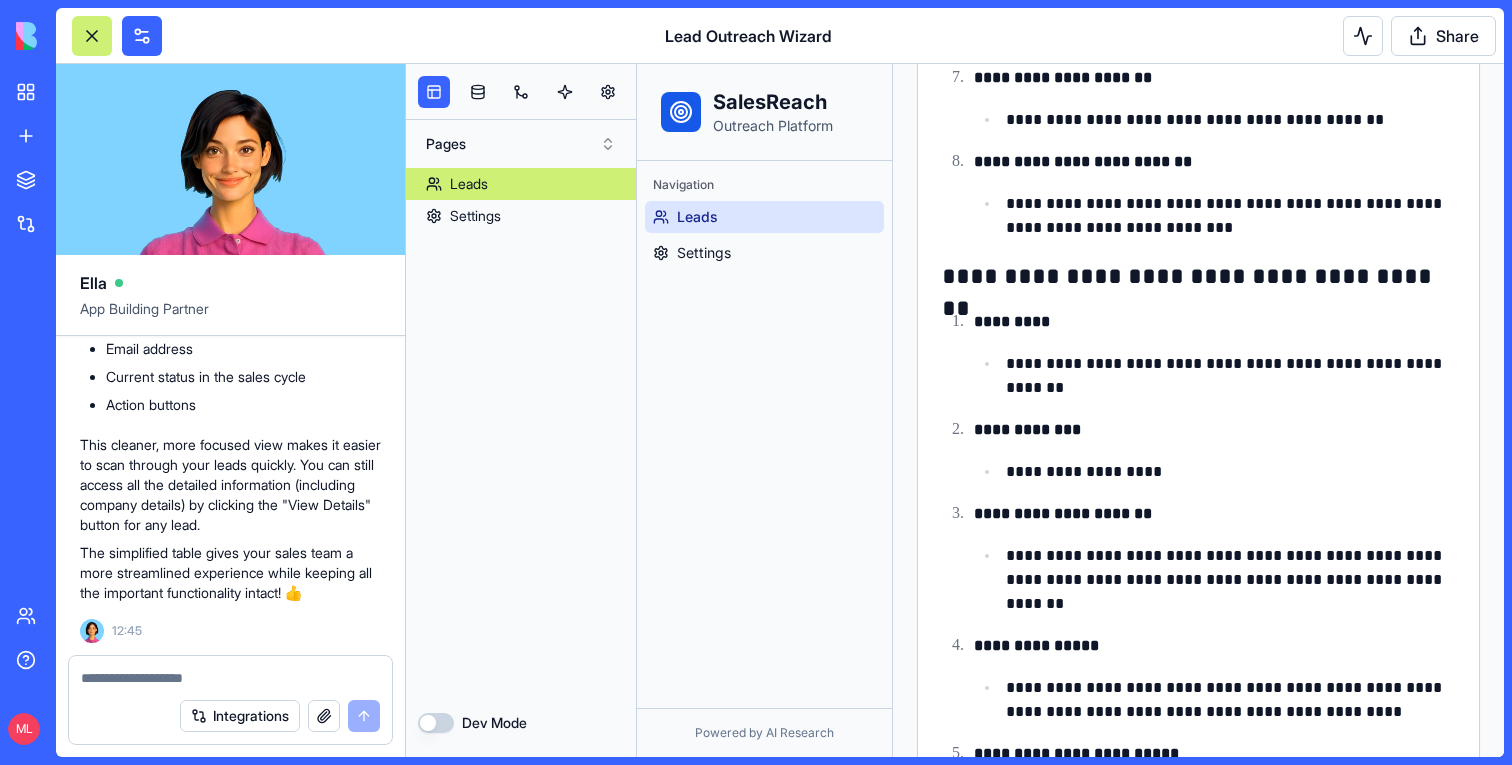 click at bounding box center [230, 678] 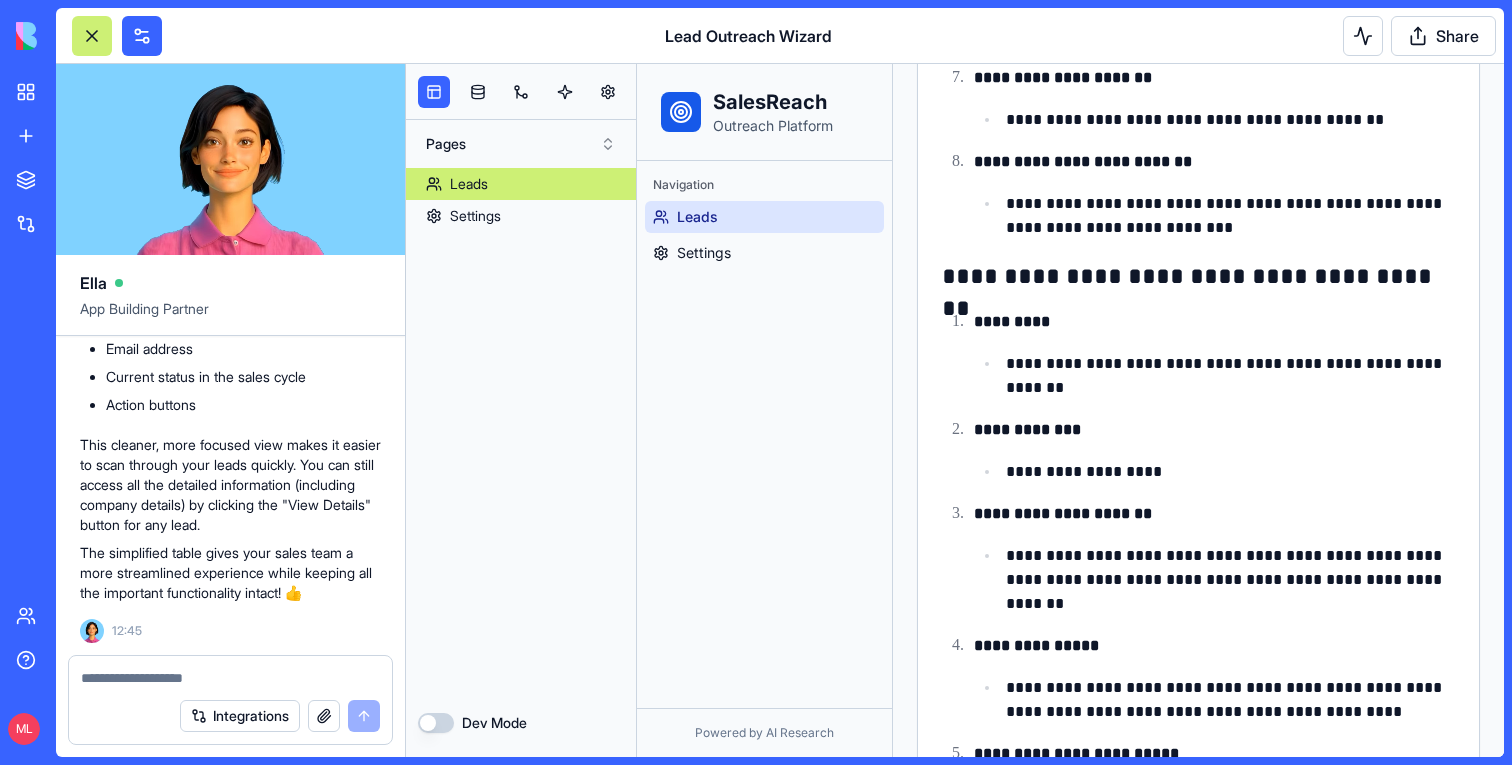 scroll, scrollTop: 1766, scrollLeft: 0, axis: vertical 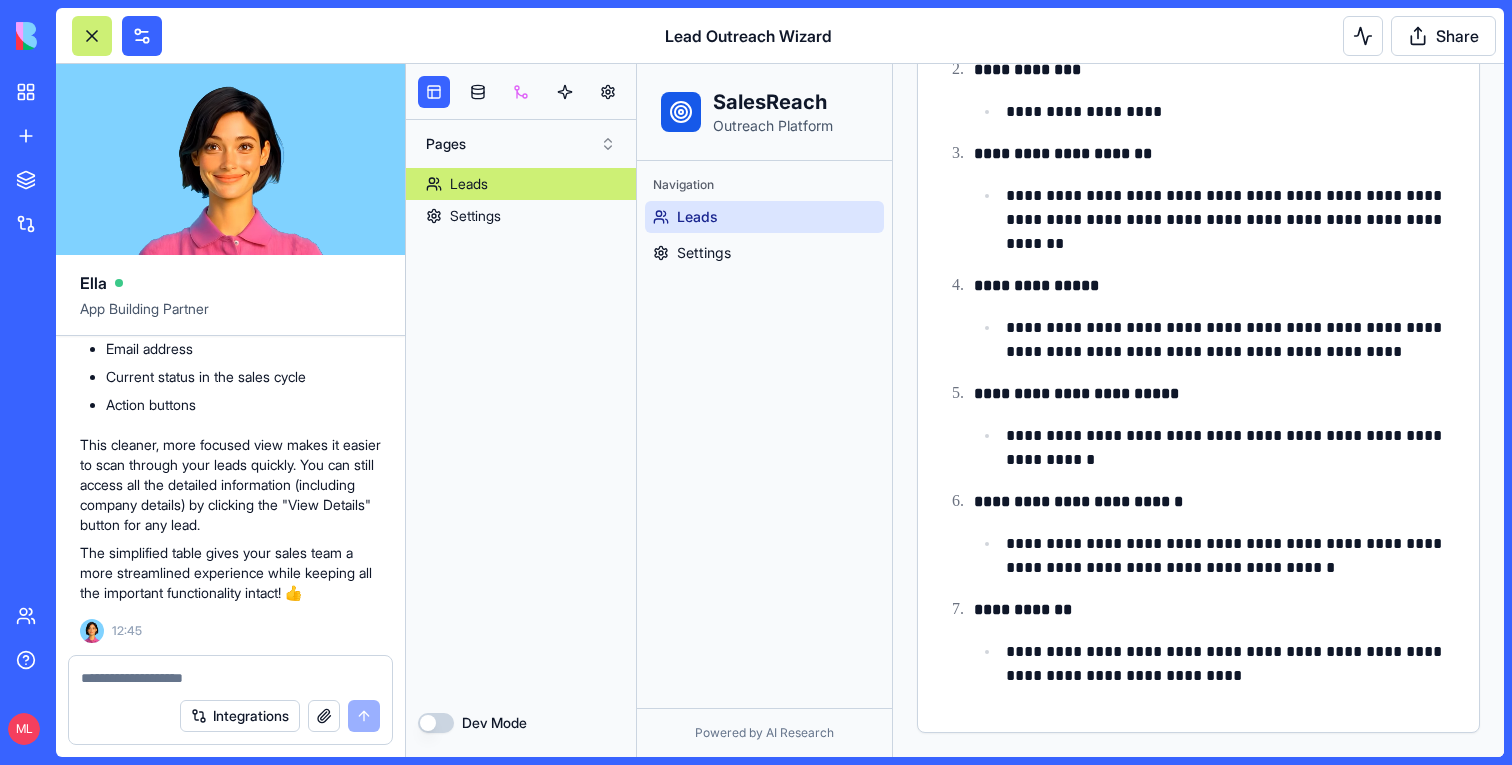 click at bounding box center [521, 92] 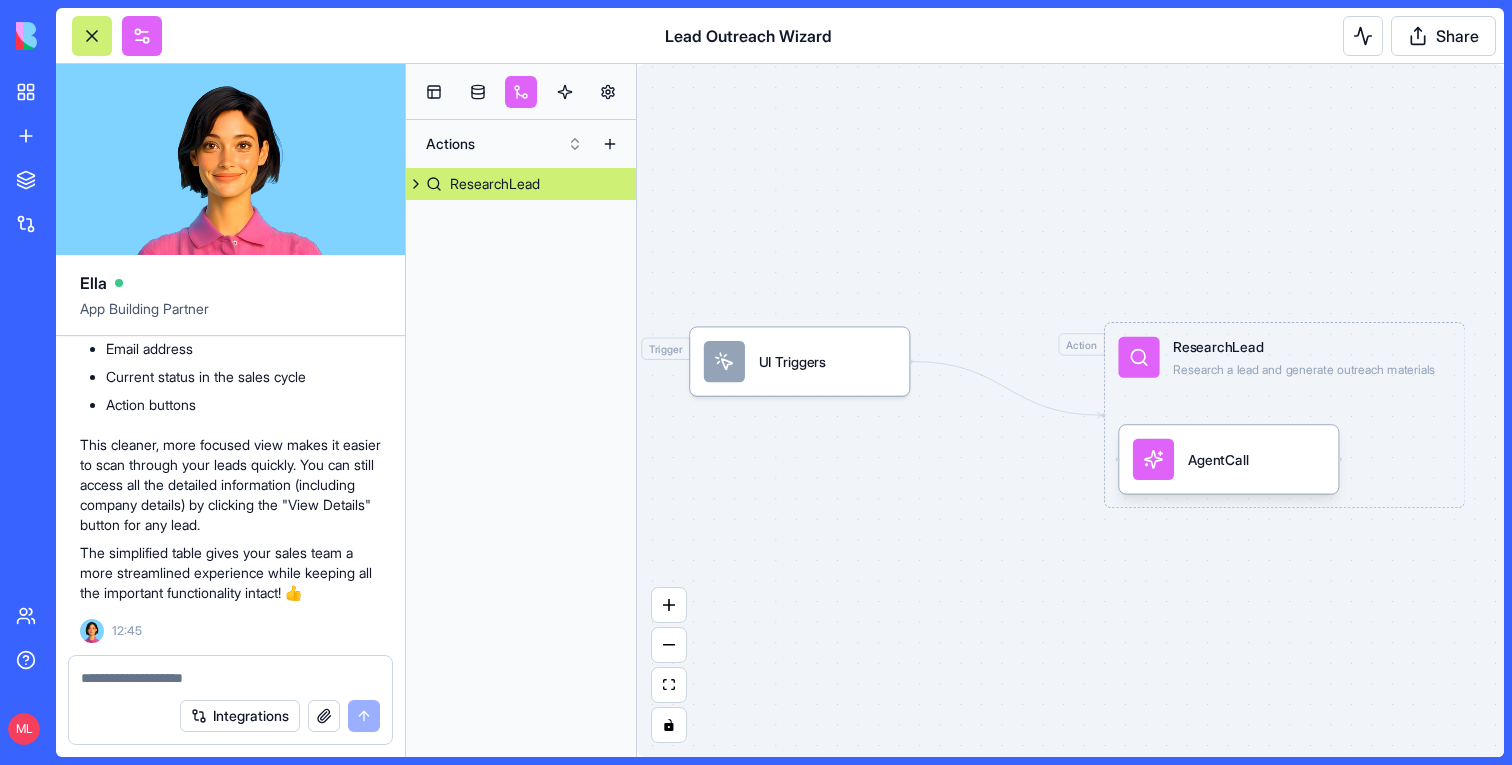 click at bounding box center [92, 36] 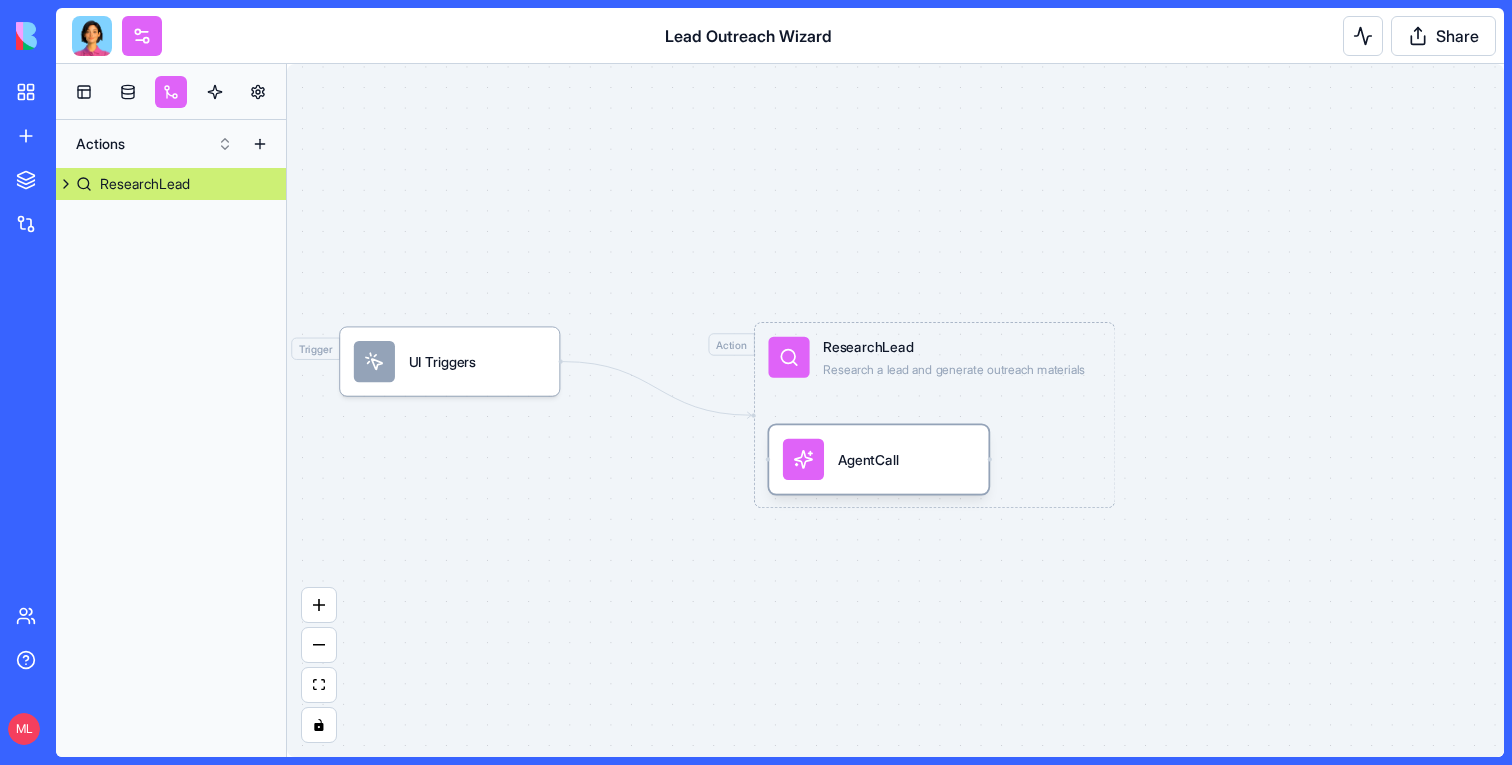 click on "AgentCall" at bounding box center (869, 459) 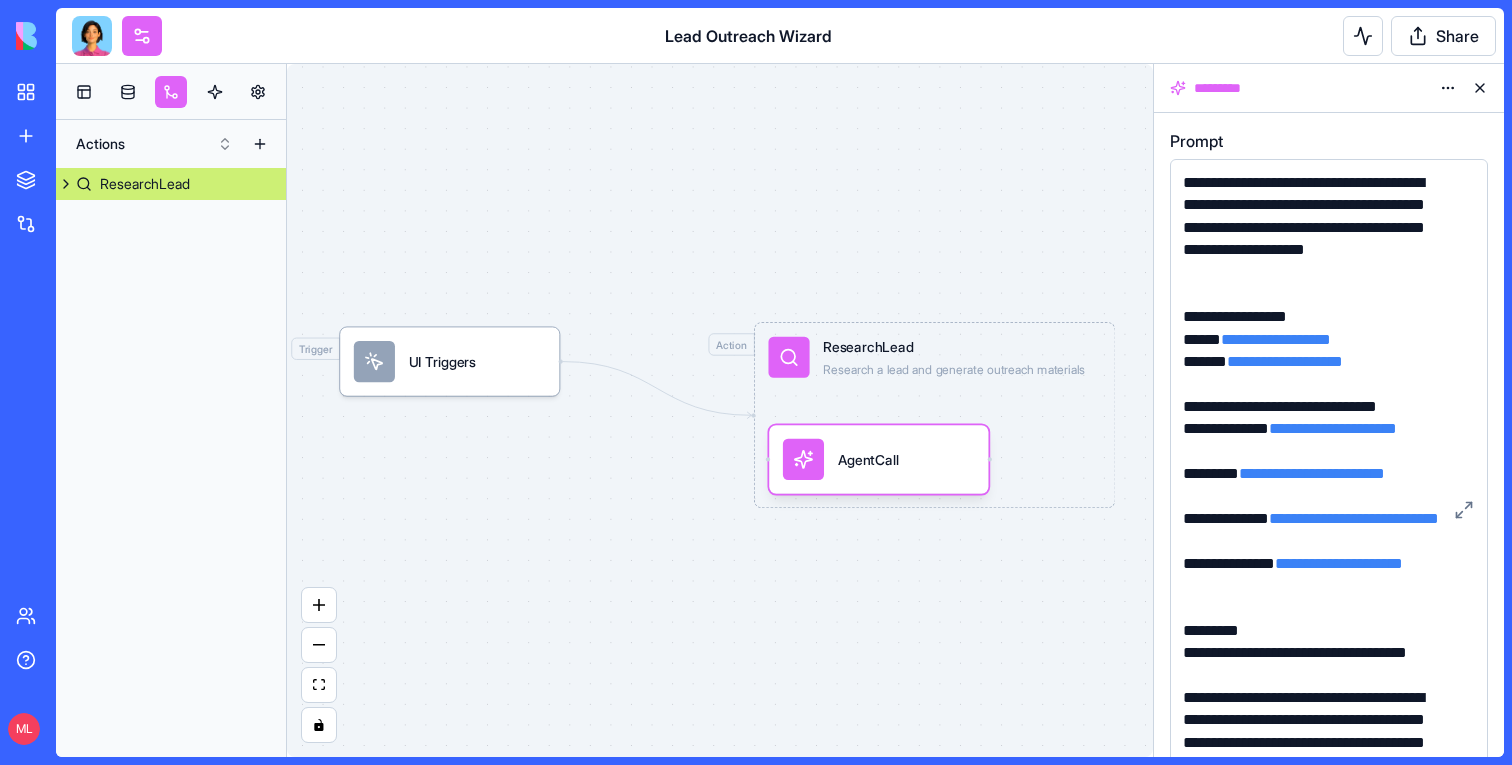 drag, startPoint x: 1477, startPoint y: 283, endPoint x: 1511, endPoint y: 856, distance: 574.0078 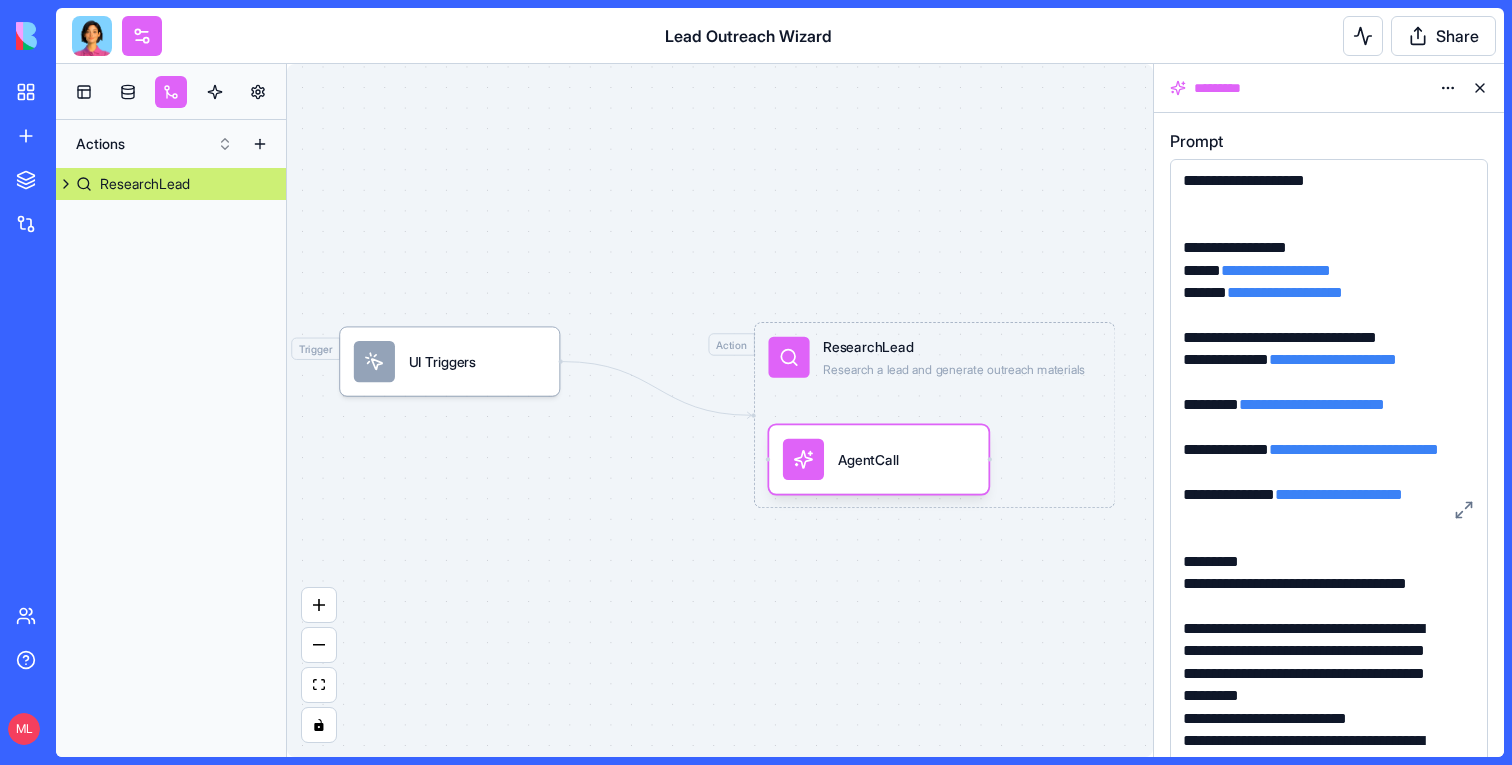 scroll, scrollTop: 110, scrollLeft: 0, axis: vertical 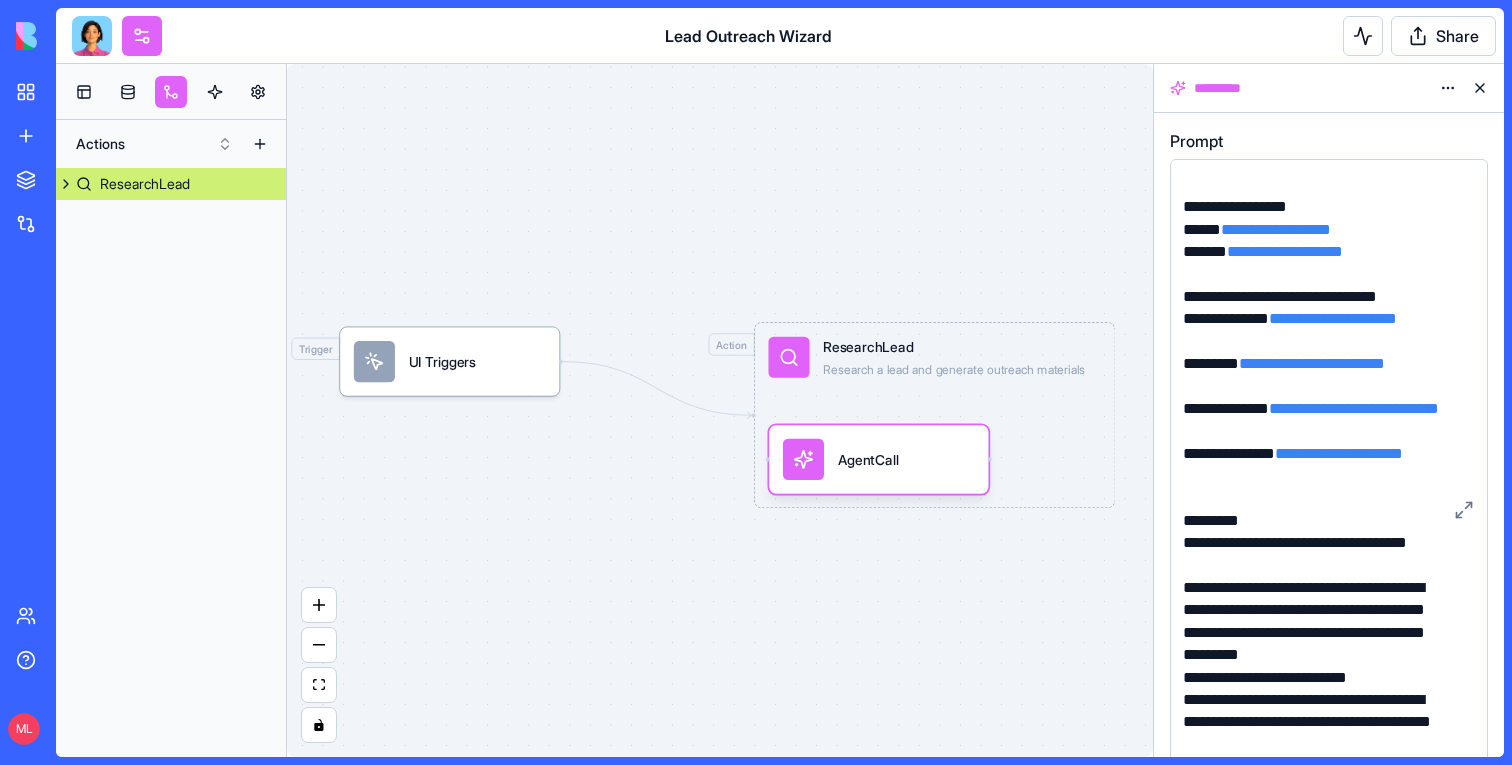 click on "*********" at bounding box center (1312, 521) 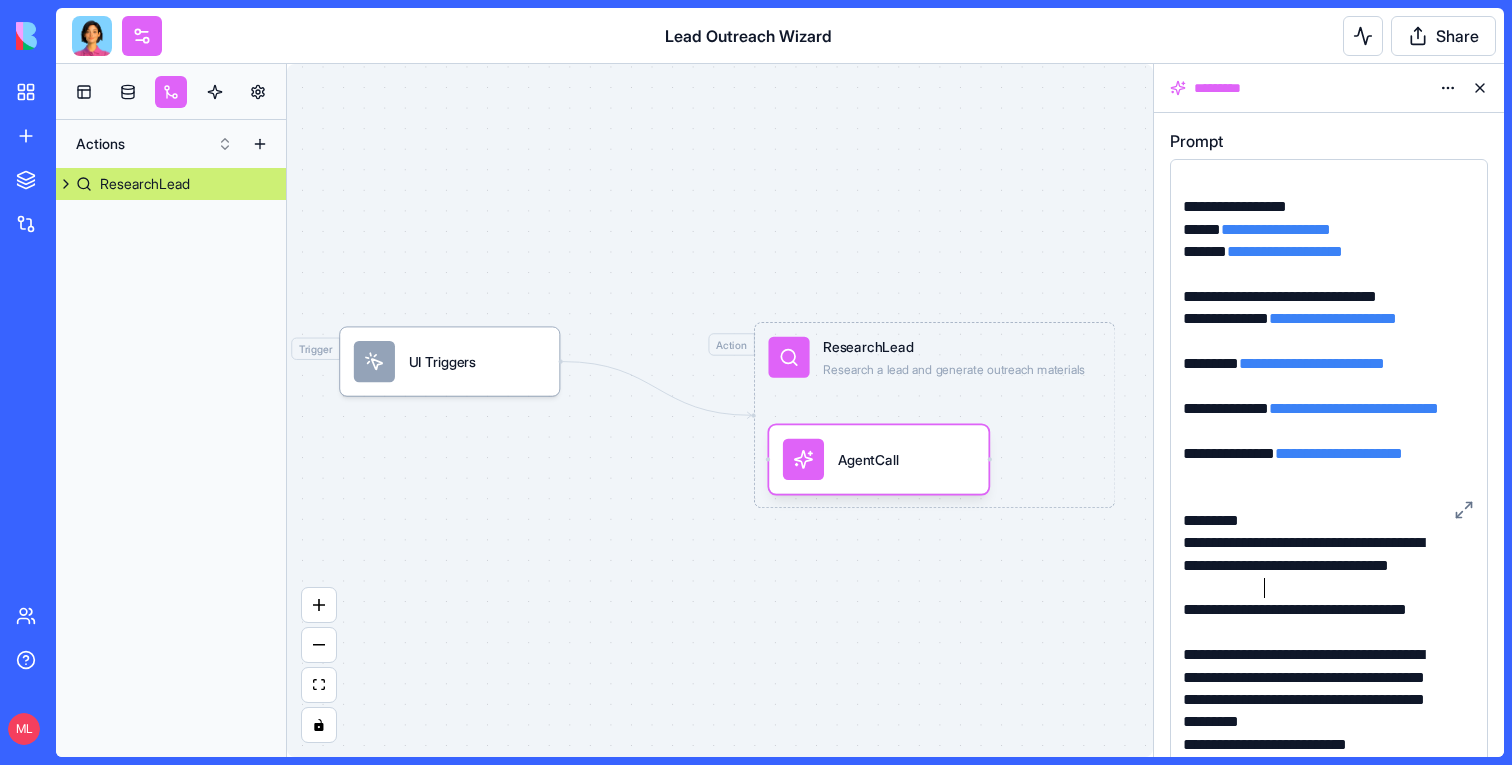click on "**********" at bounding box center [1312, 565] 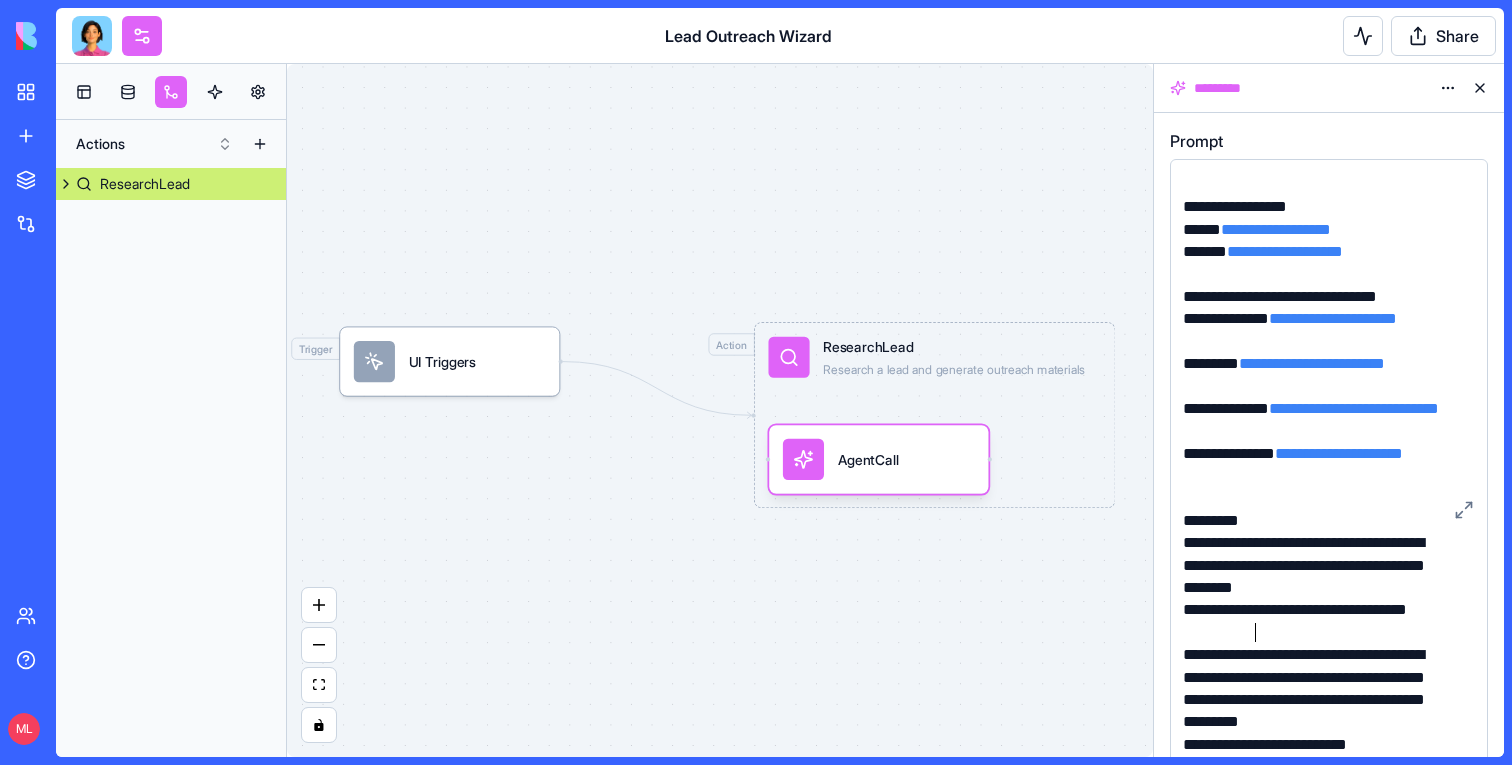 click on "**********" at bounding box center (1312, 621) 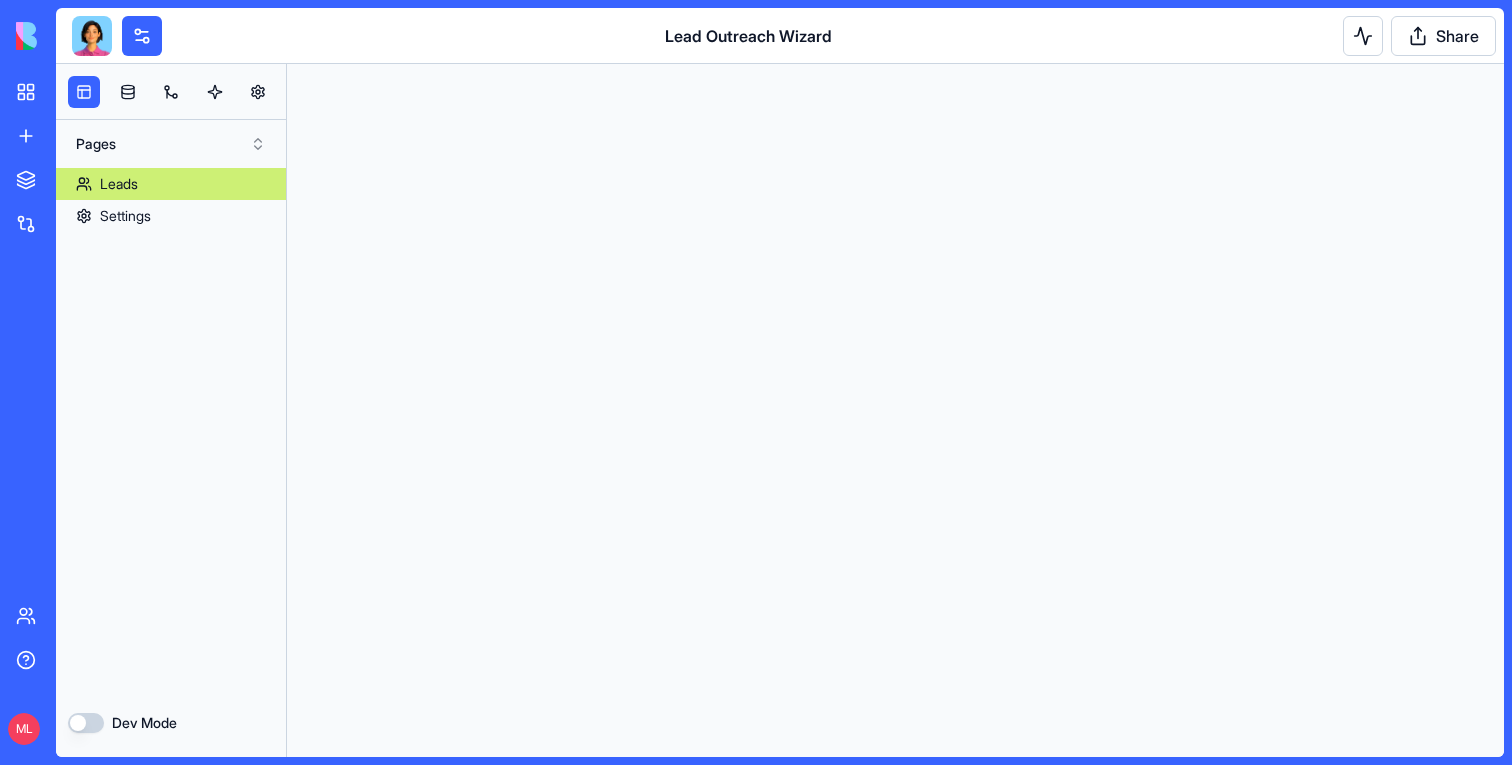 scroll, scrollTop: 0, scrollLeft: 0, axis: both 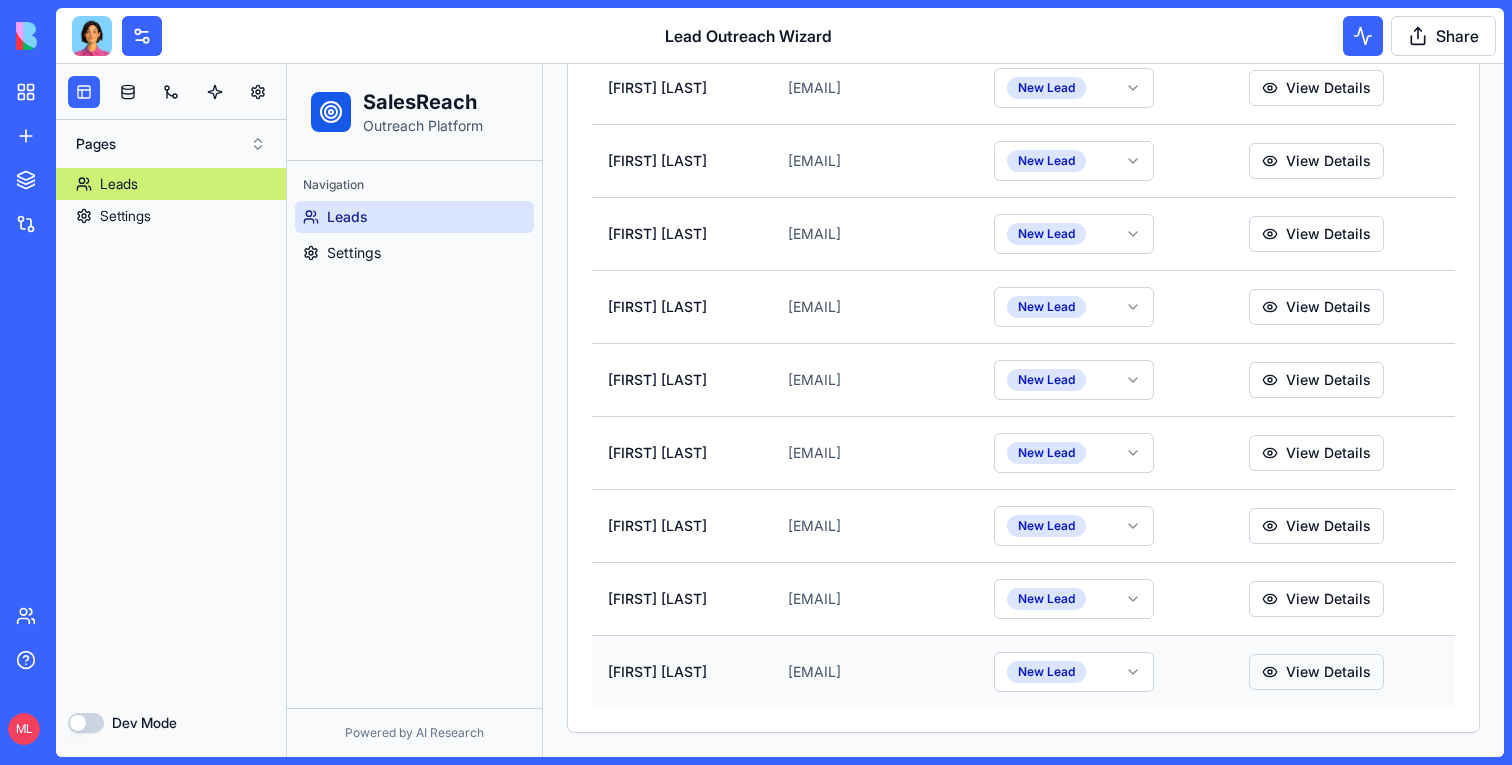 click on "View Details" at bounding box center (1316, 672) 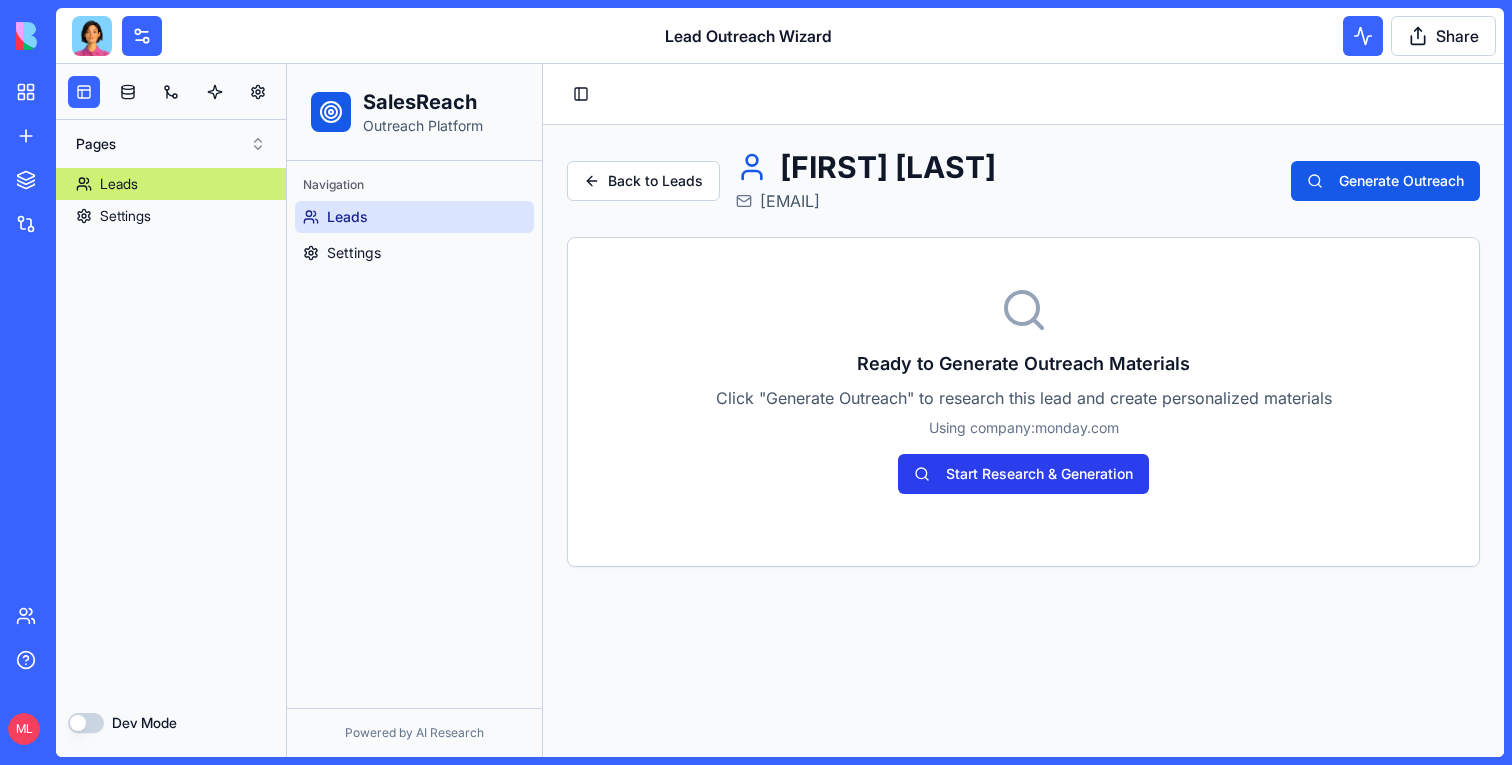 click on "Start Research & Generation" at bounding box center (1023, 474) 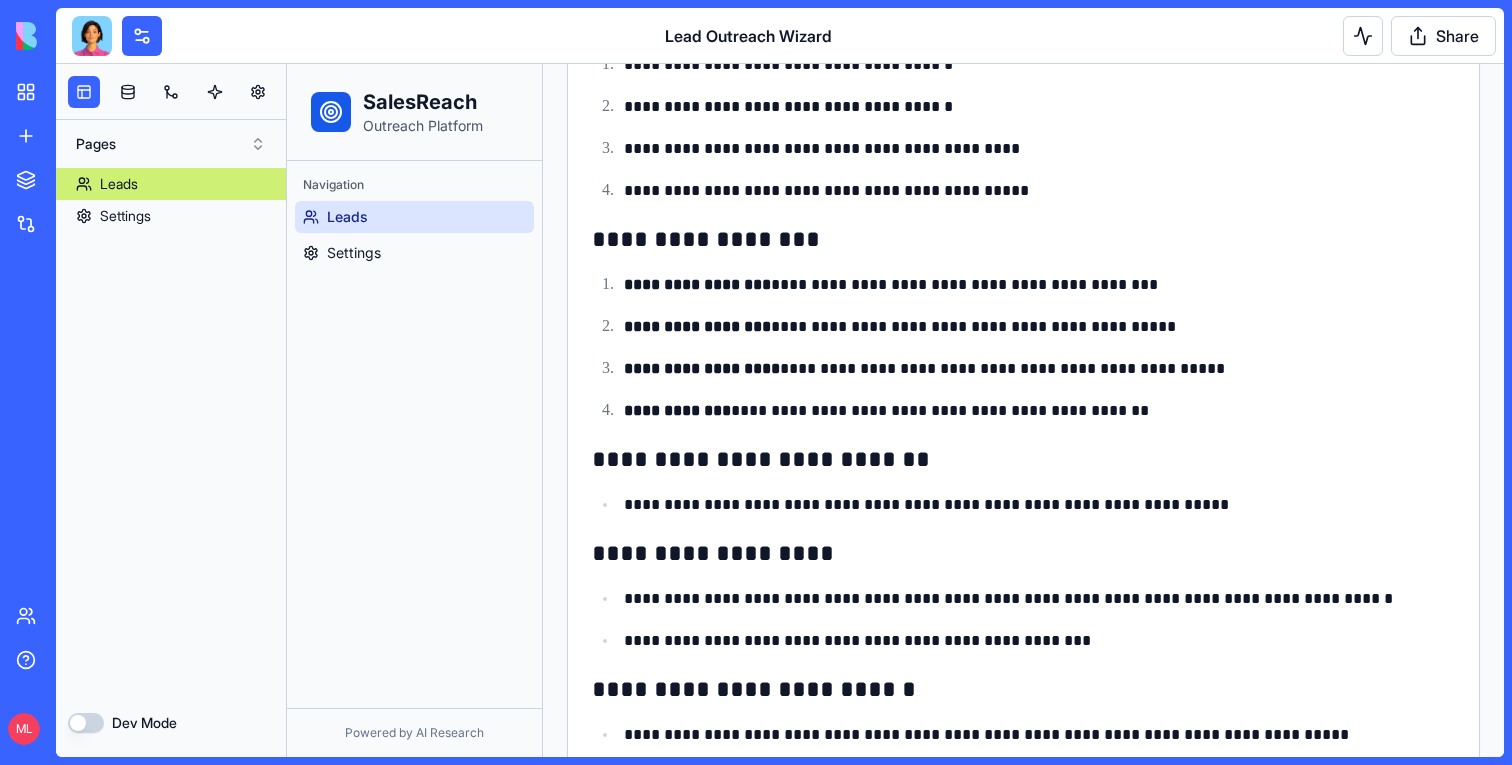 scroll, scrollTop: 2370, scrollLeft: 0, axis: vertical 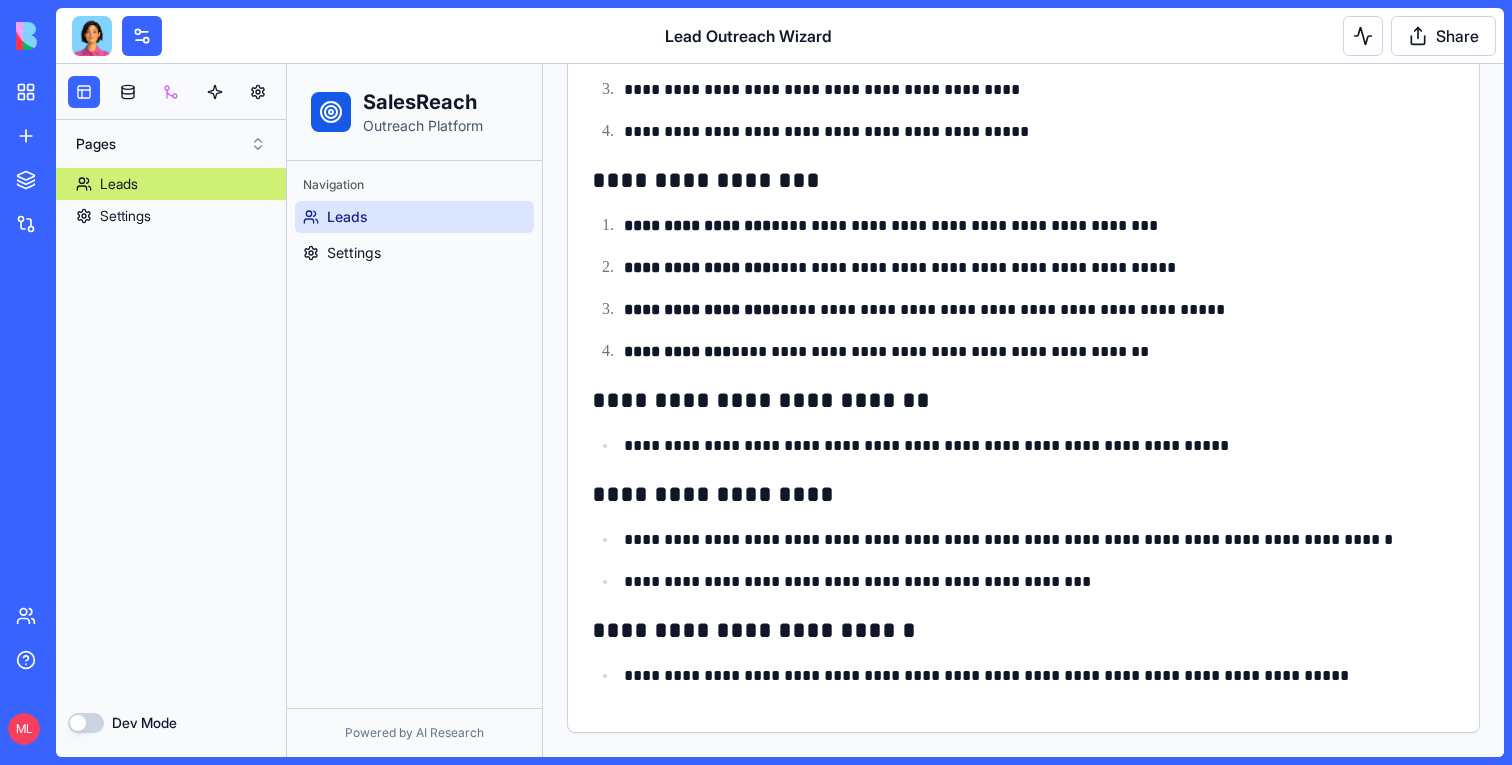 click at bounding box center [171, 92] 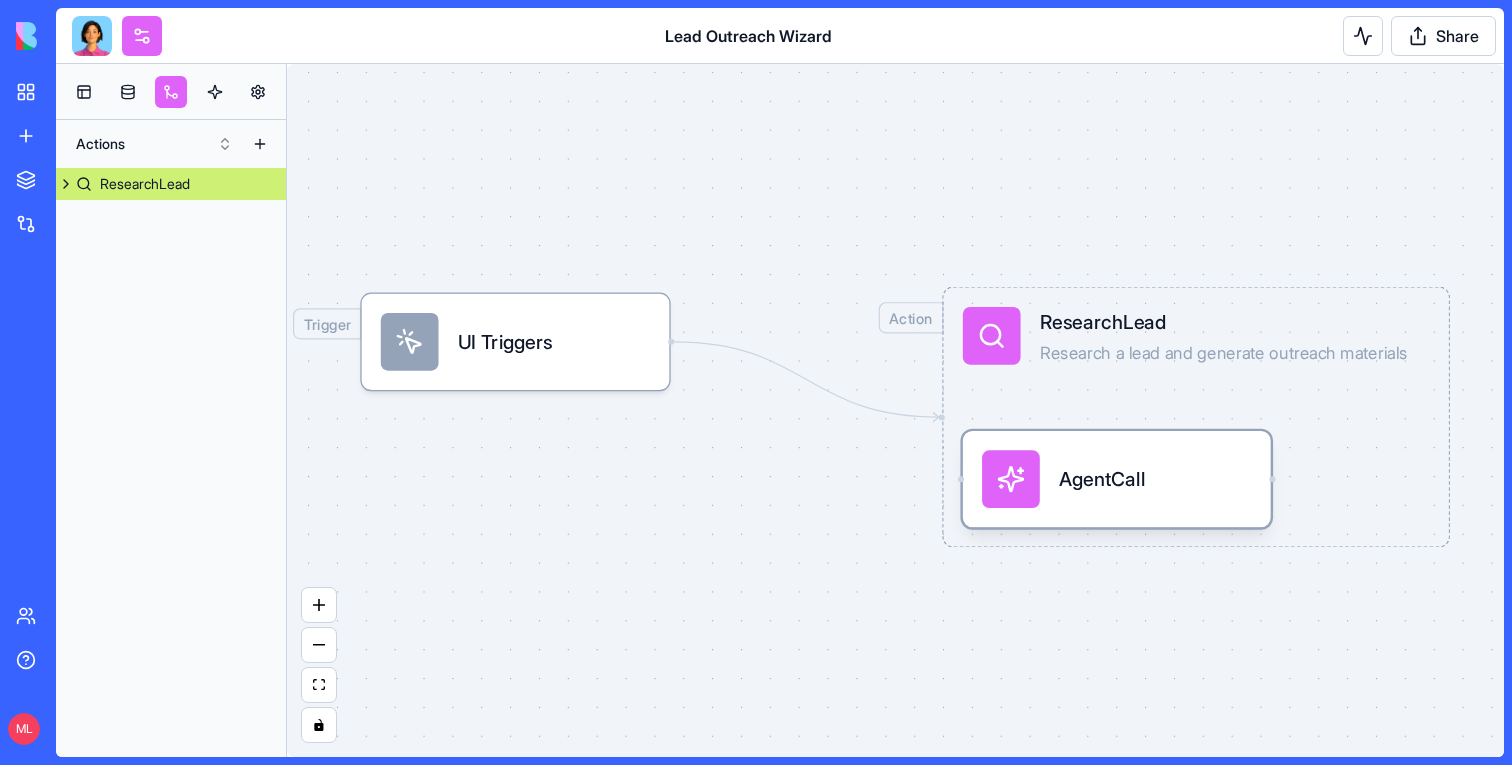 click on "AgentCall" at bounding box center (1116, 479) 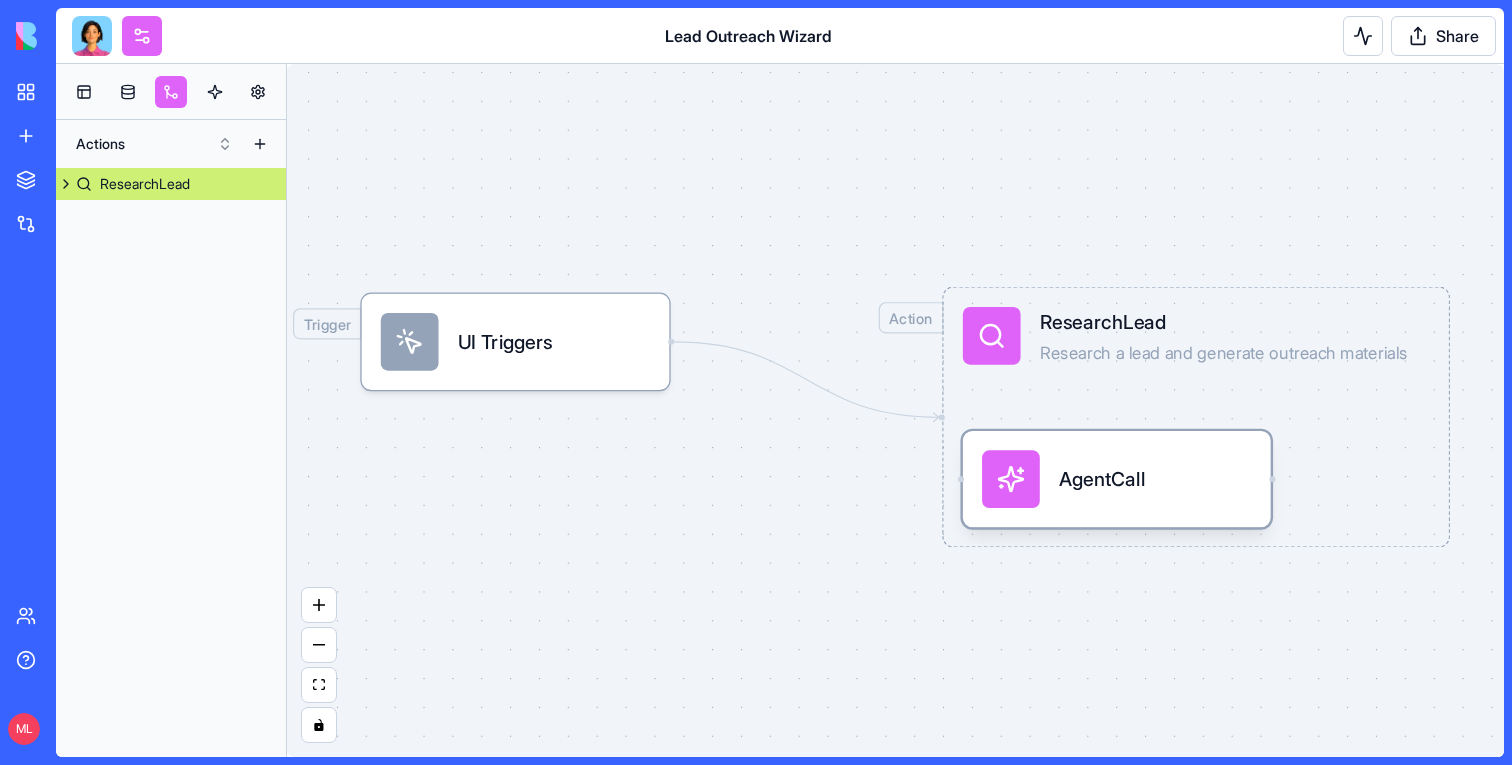click on "AgentCall" at bounding box center (1116, 479) 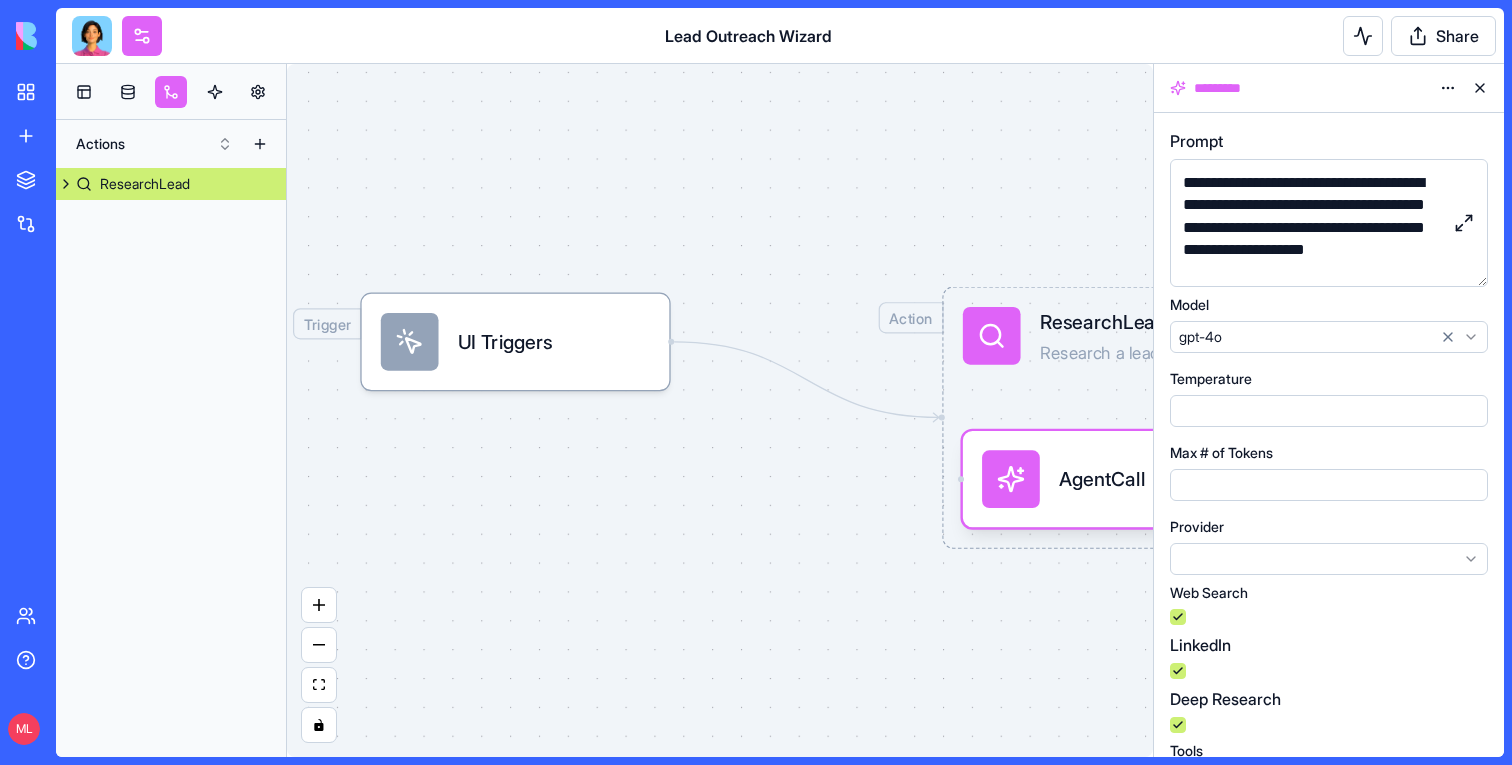 click at bounding box center (1464, 223) 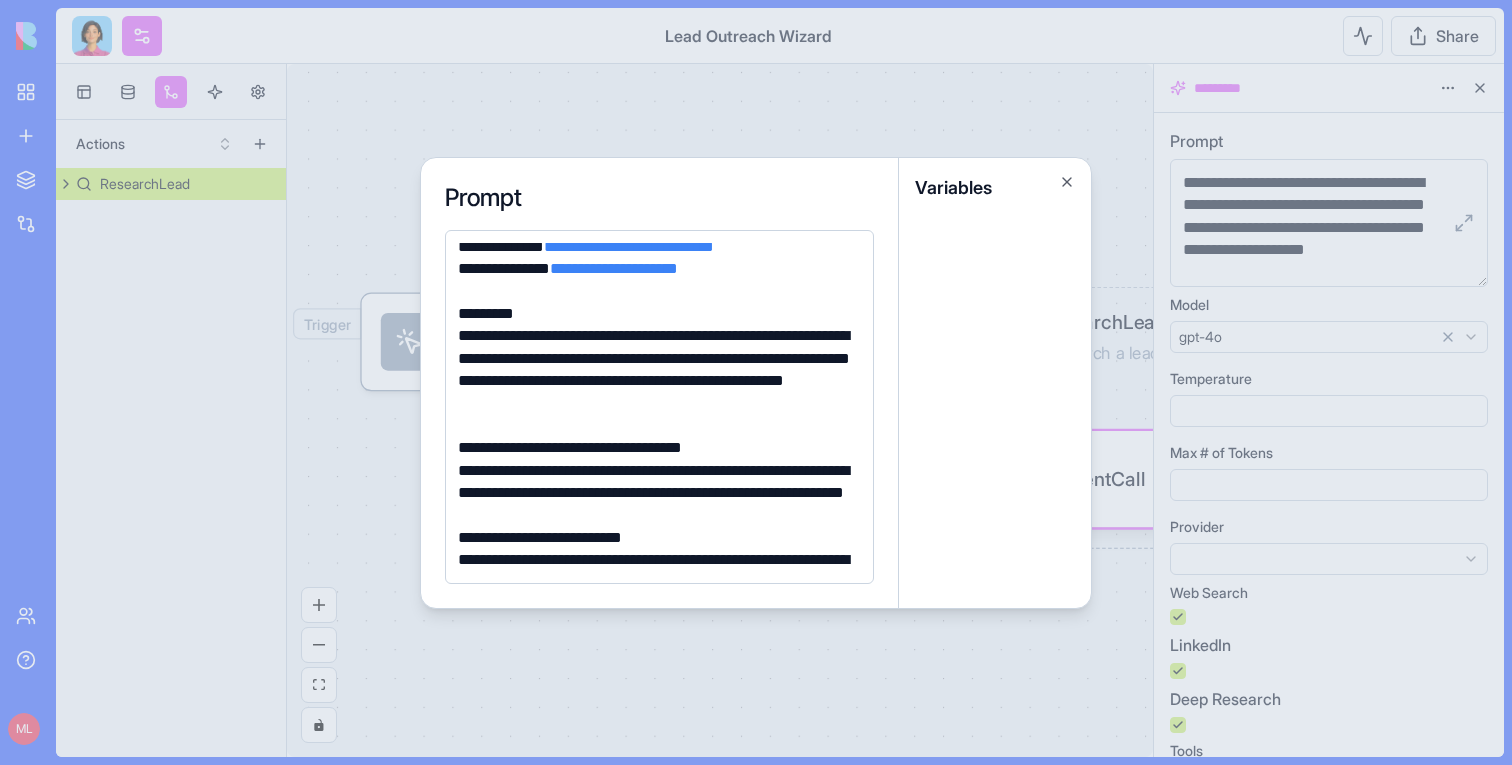 scroll, scrollTop: 261, scrollLeft: 0, axis: vertical 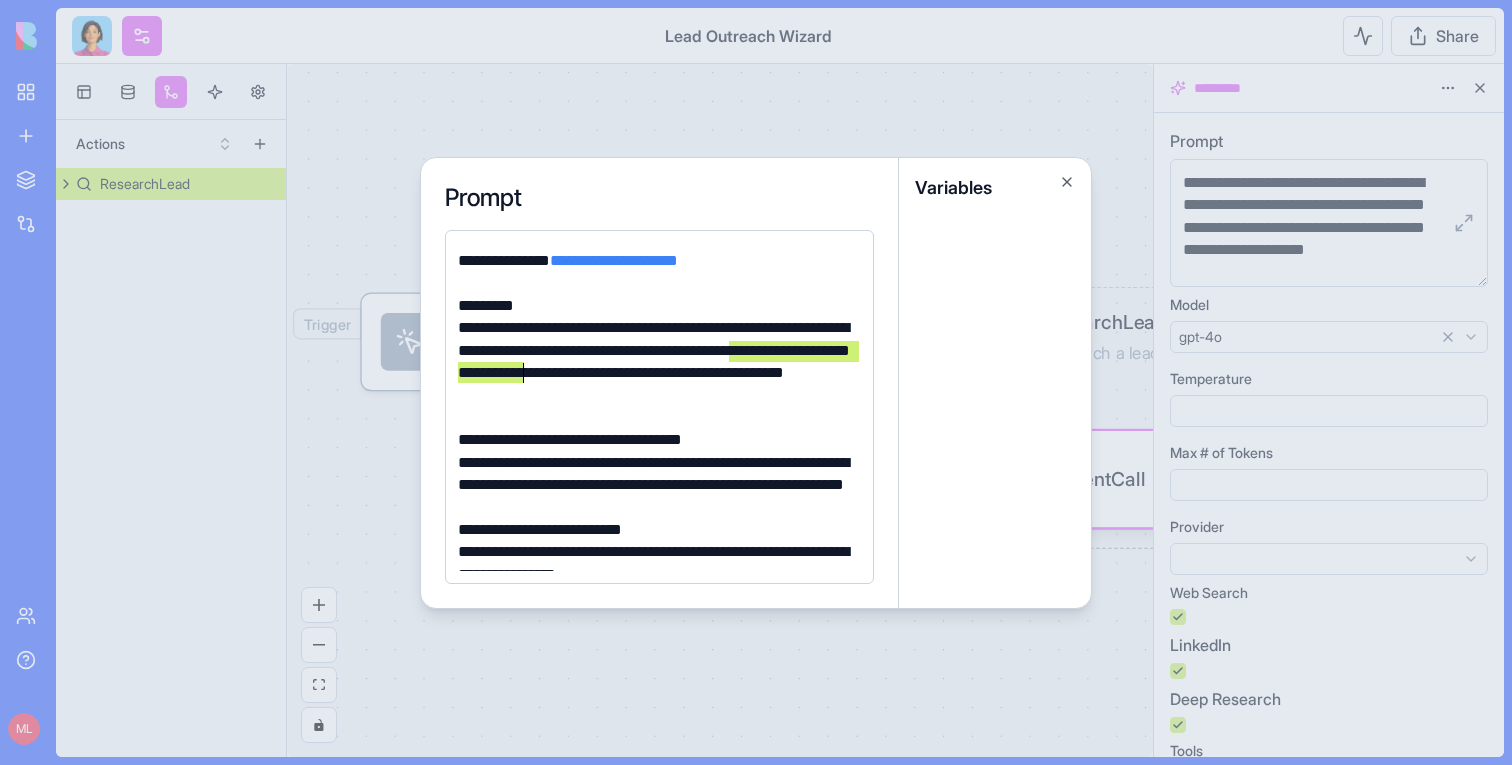drag, startPoint x: 728, startPoint y: 348, endPoint x: 523, endPoint y: 370, distance: 206.17711 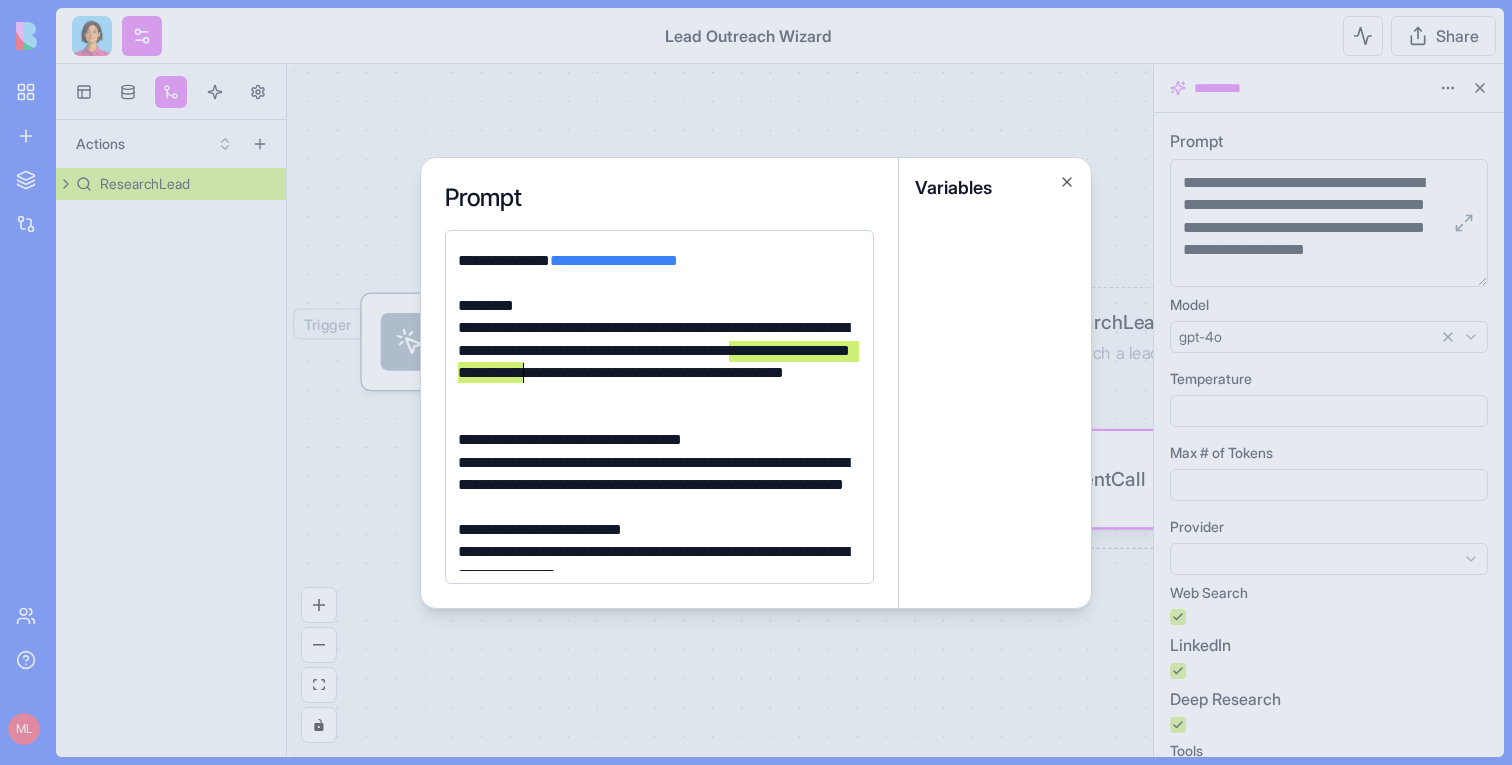 click on "**********" at bounding box center [656, 362] 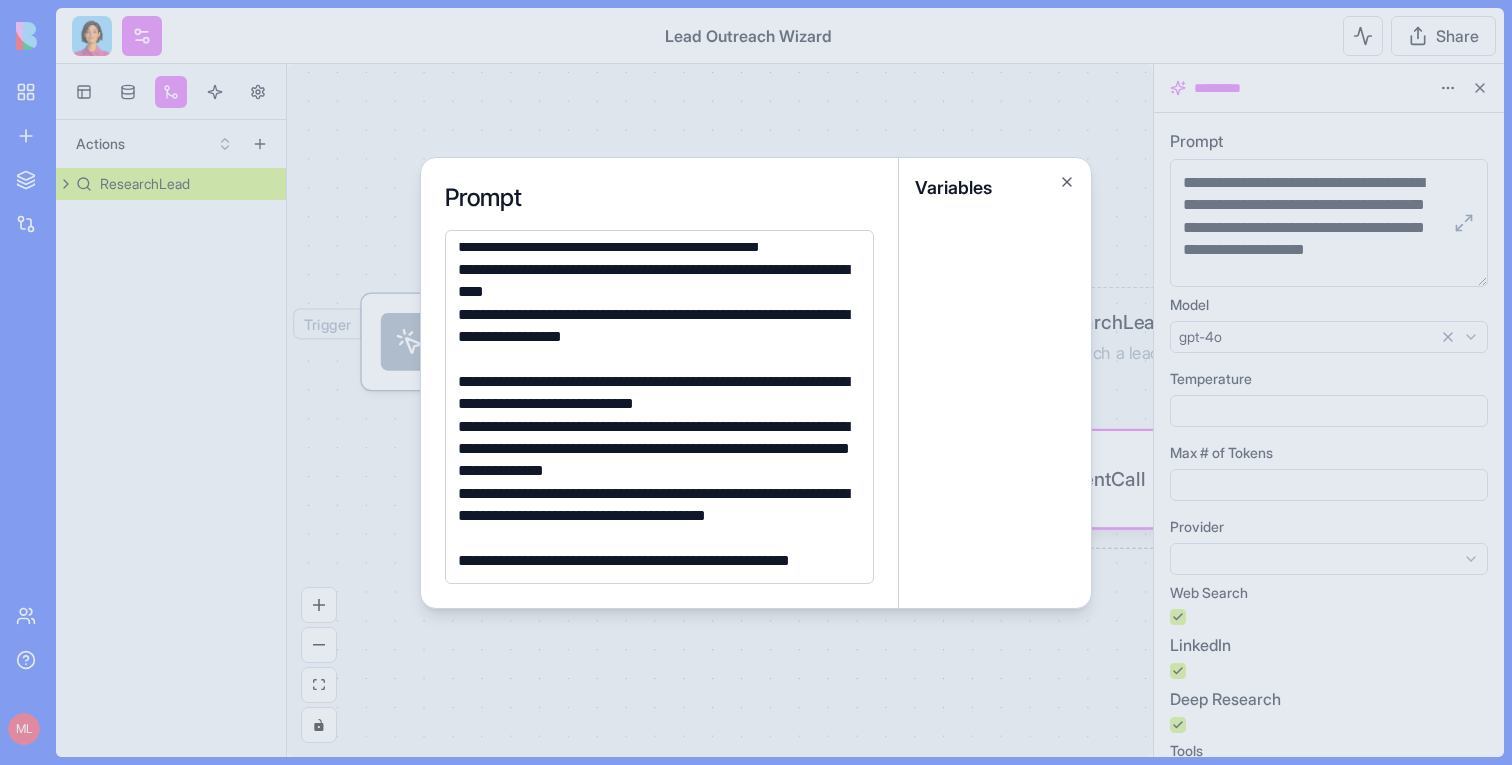 scroll, scrollTop: 1089, scrollLeft: 0, axis: vertical 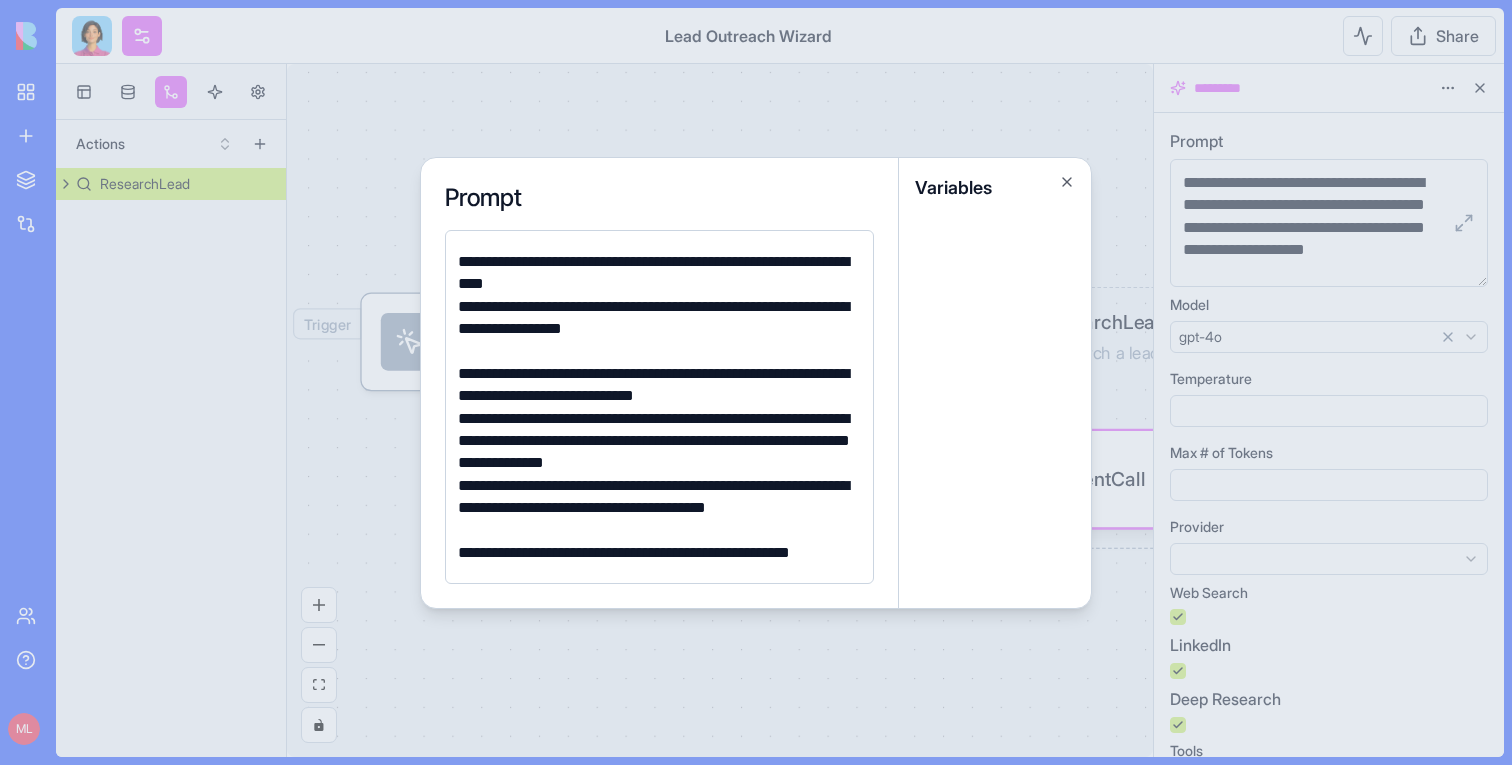 click on "**********" at bounding box center (656, 385) 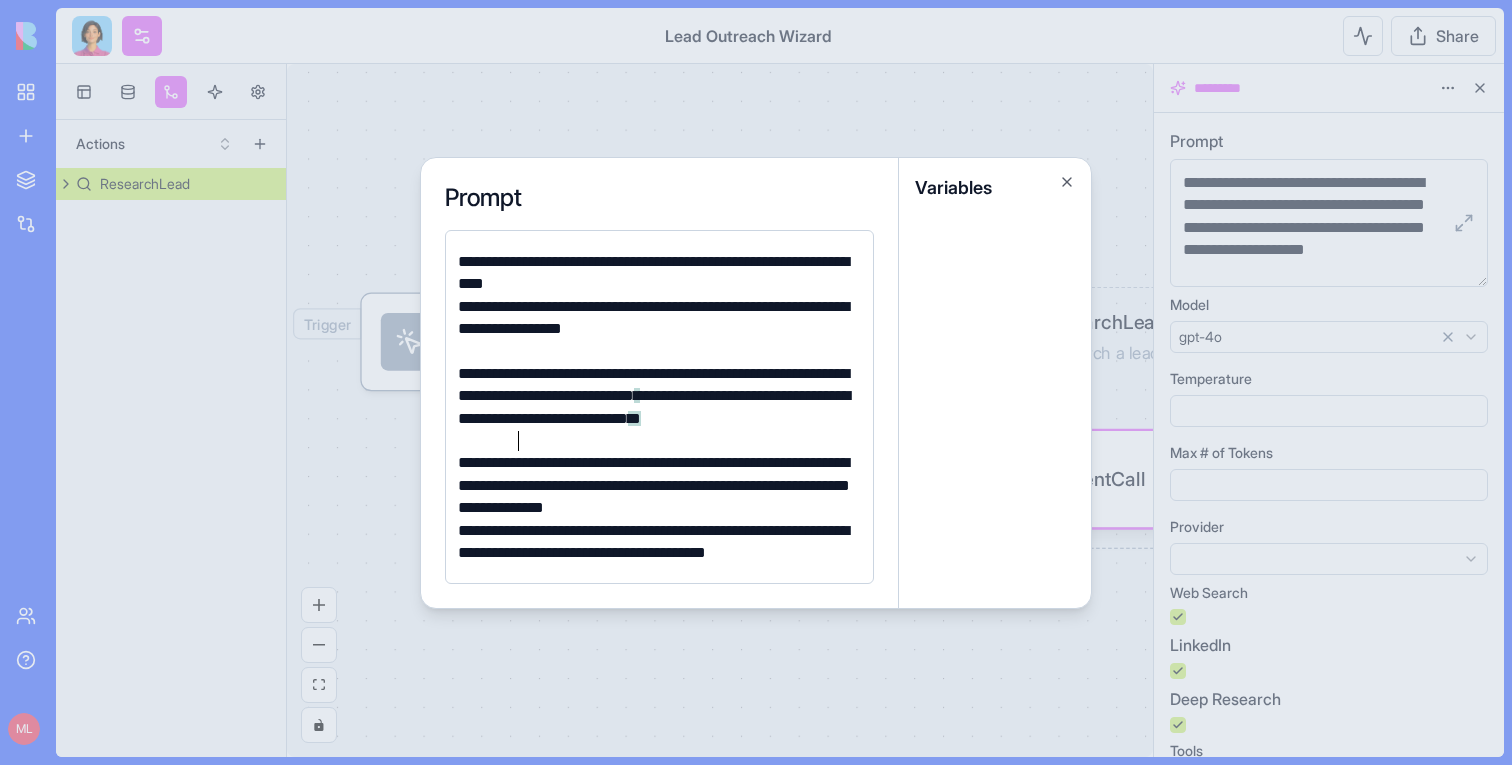 click on "**********" at bounding box center (656, 408) 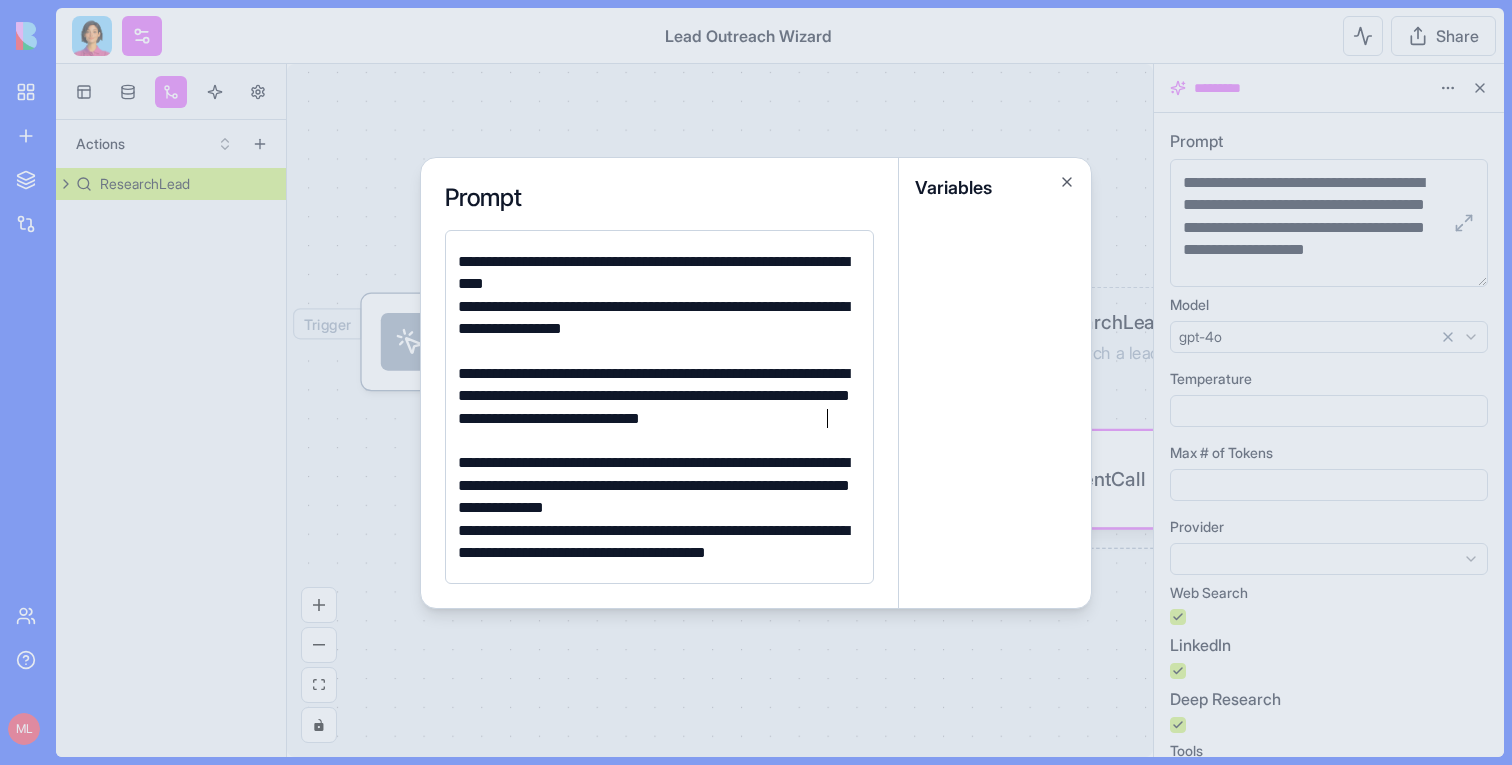 click on "**********" at bounding box center (656, 408) 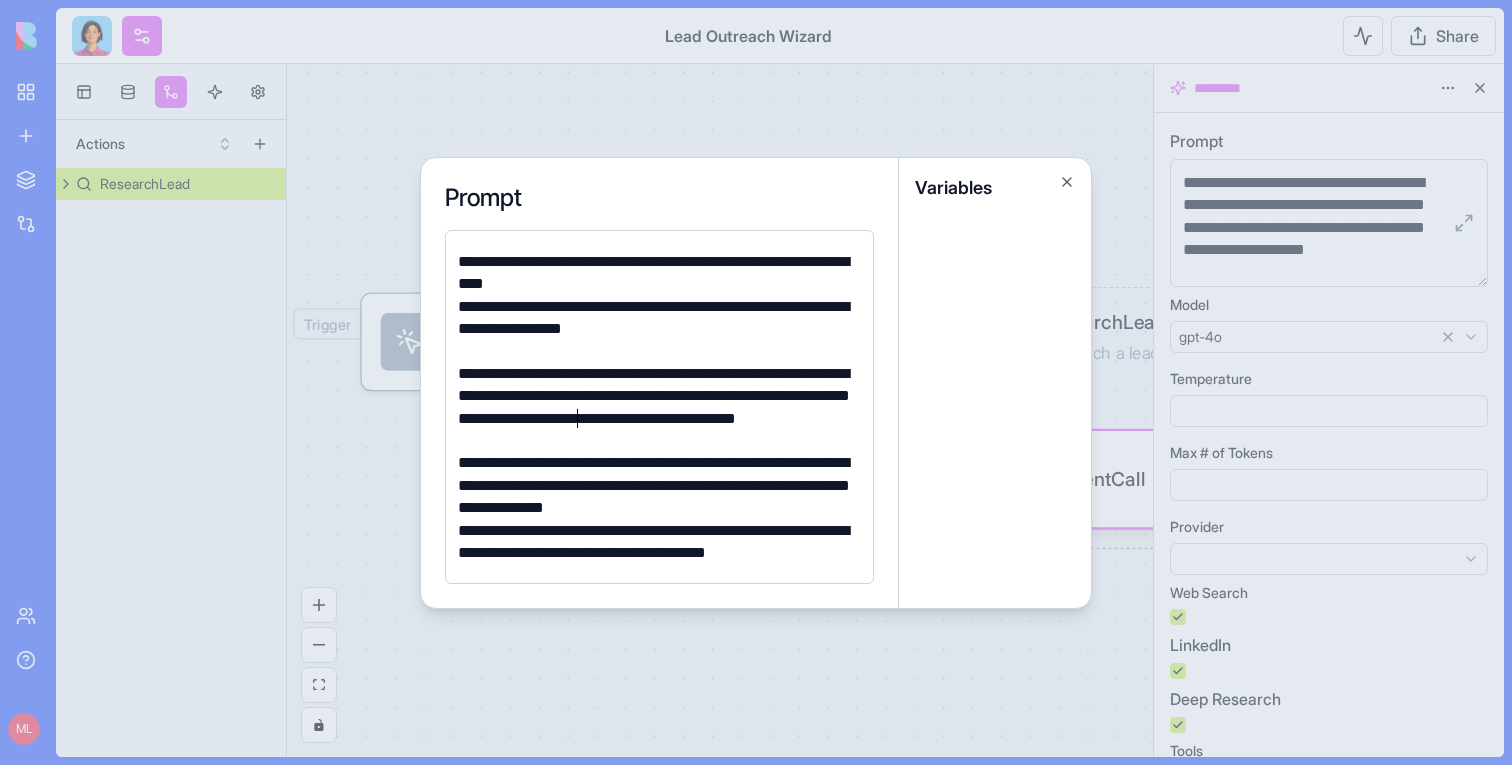 click on "**********" at bounding box center (656, 408) 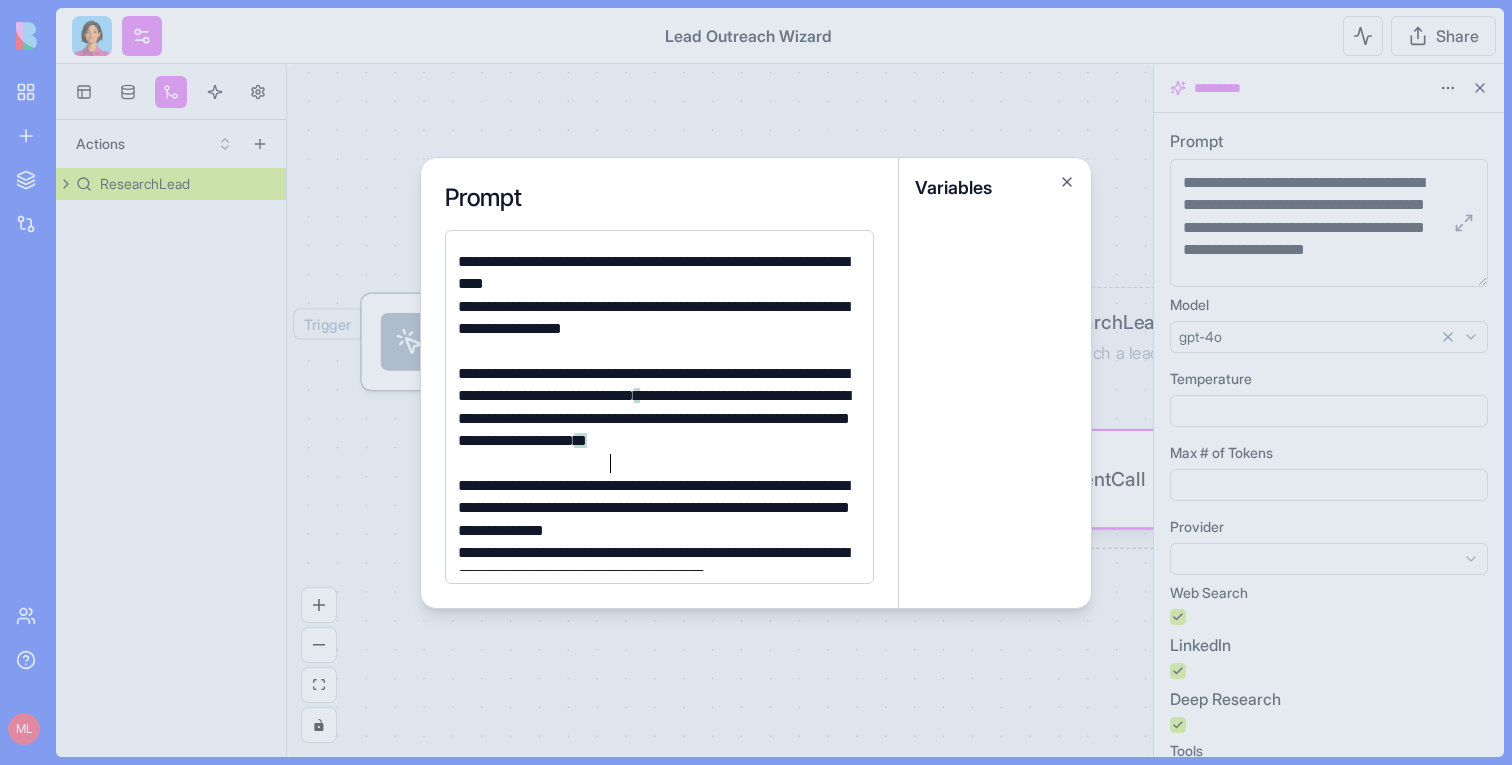 click at bounding box center [756, 382] 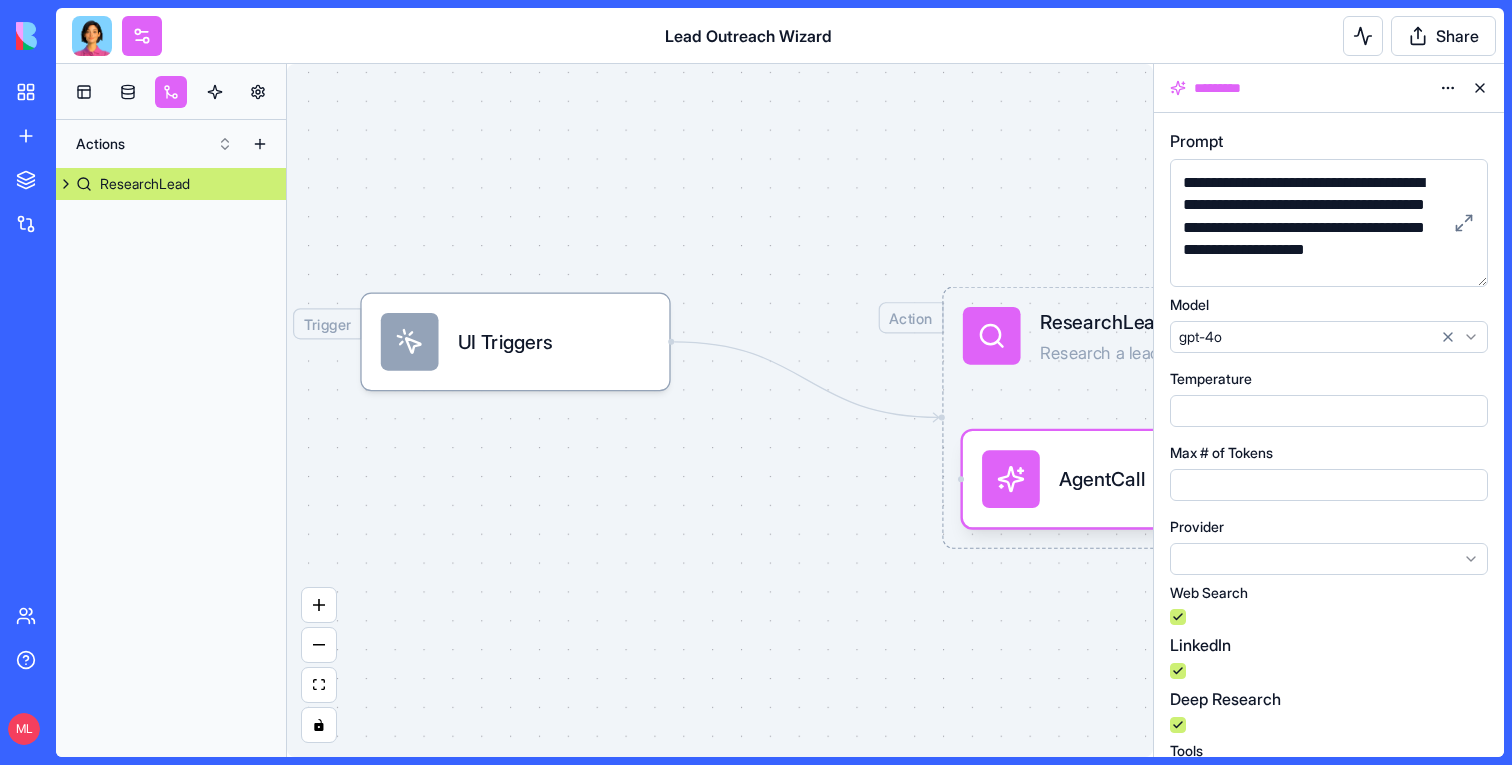 click at bounding box center (92, 36) 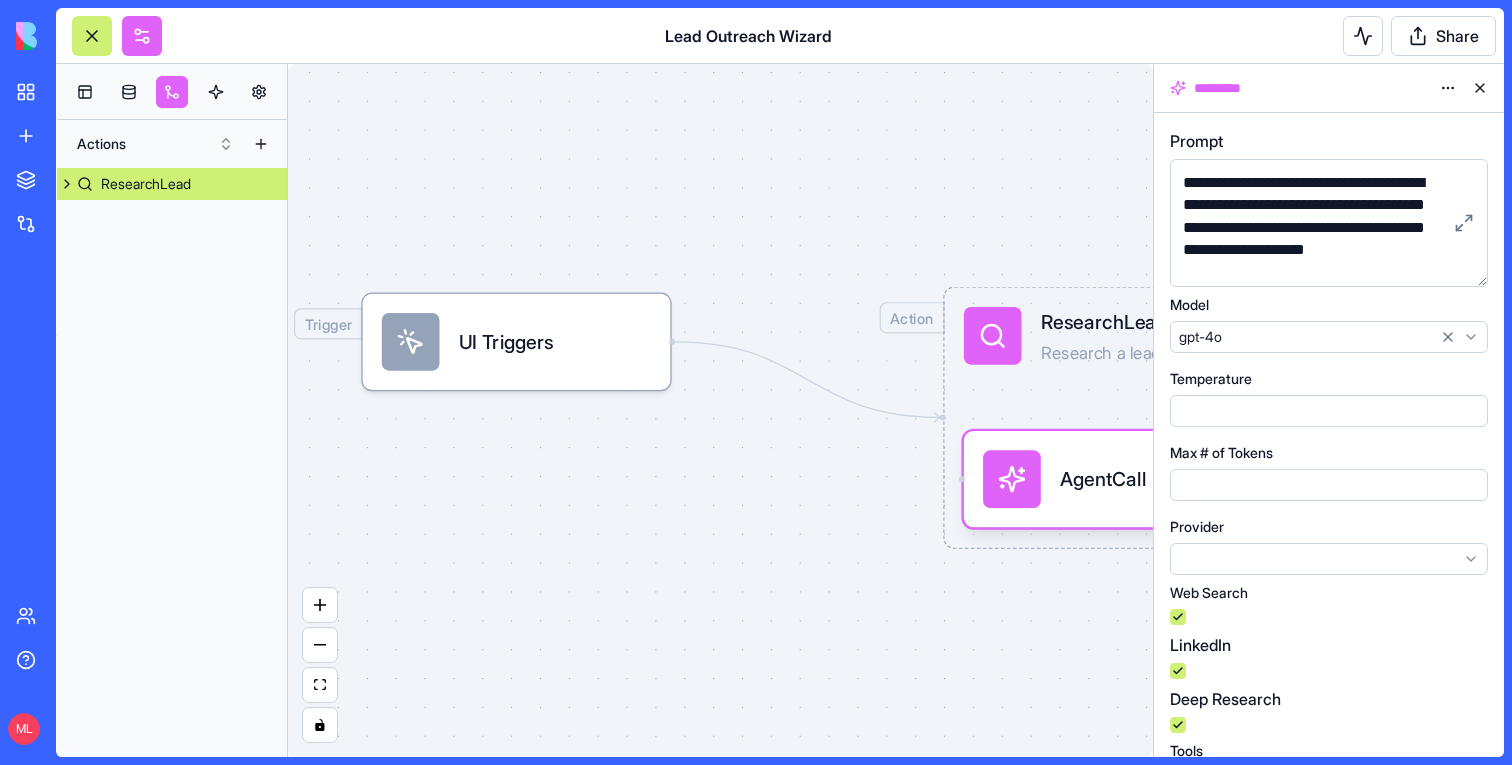 scroll, scrollTop: 8061, scrollLeft: 0, axis: vertical 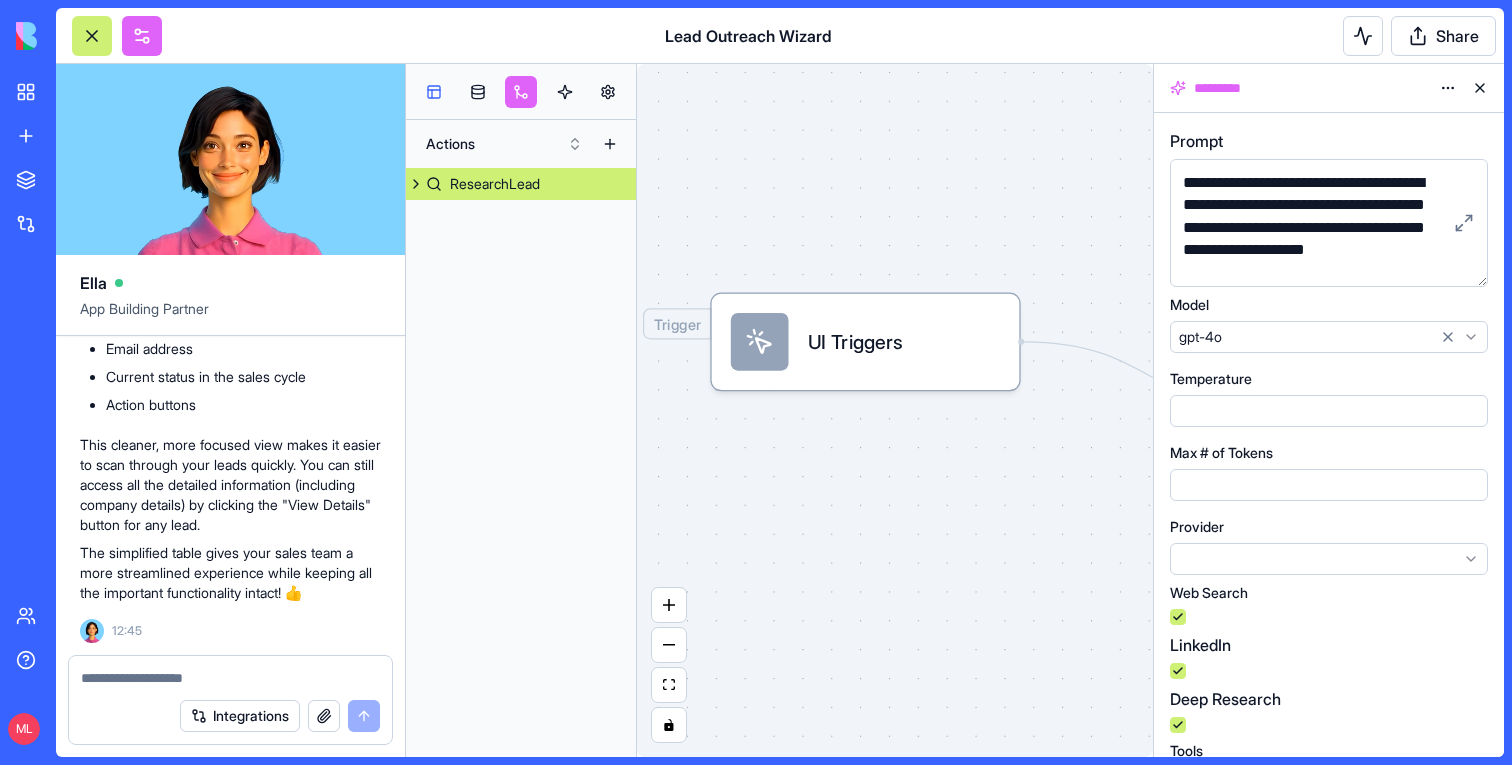 click at bounding box center [434, 92] 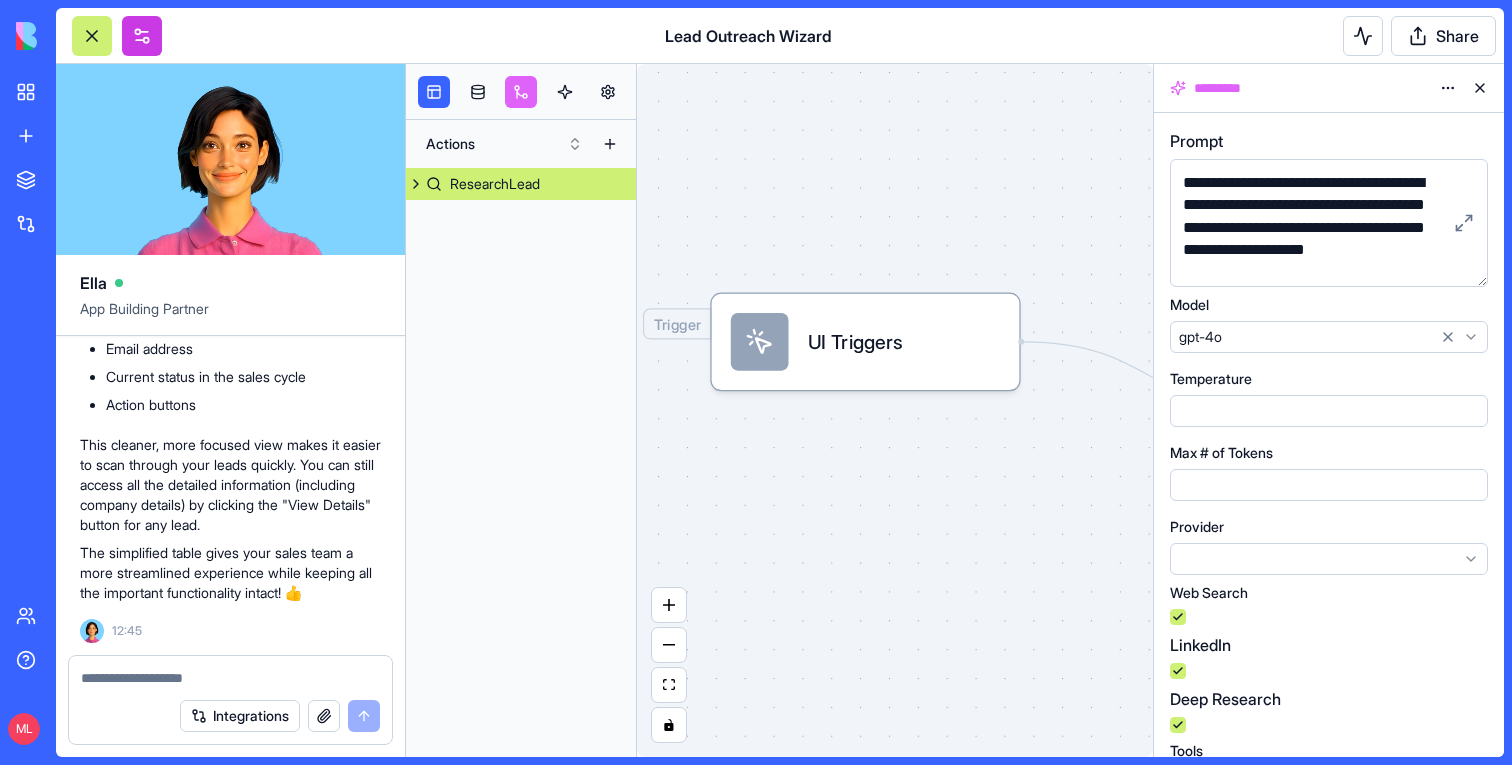 click at bounding box center (142, 36) 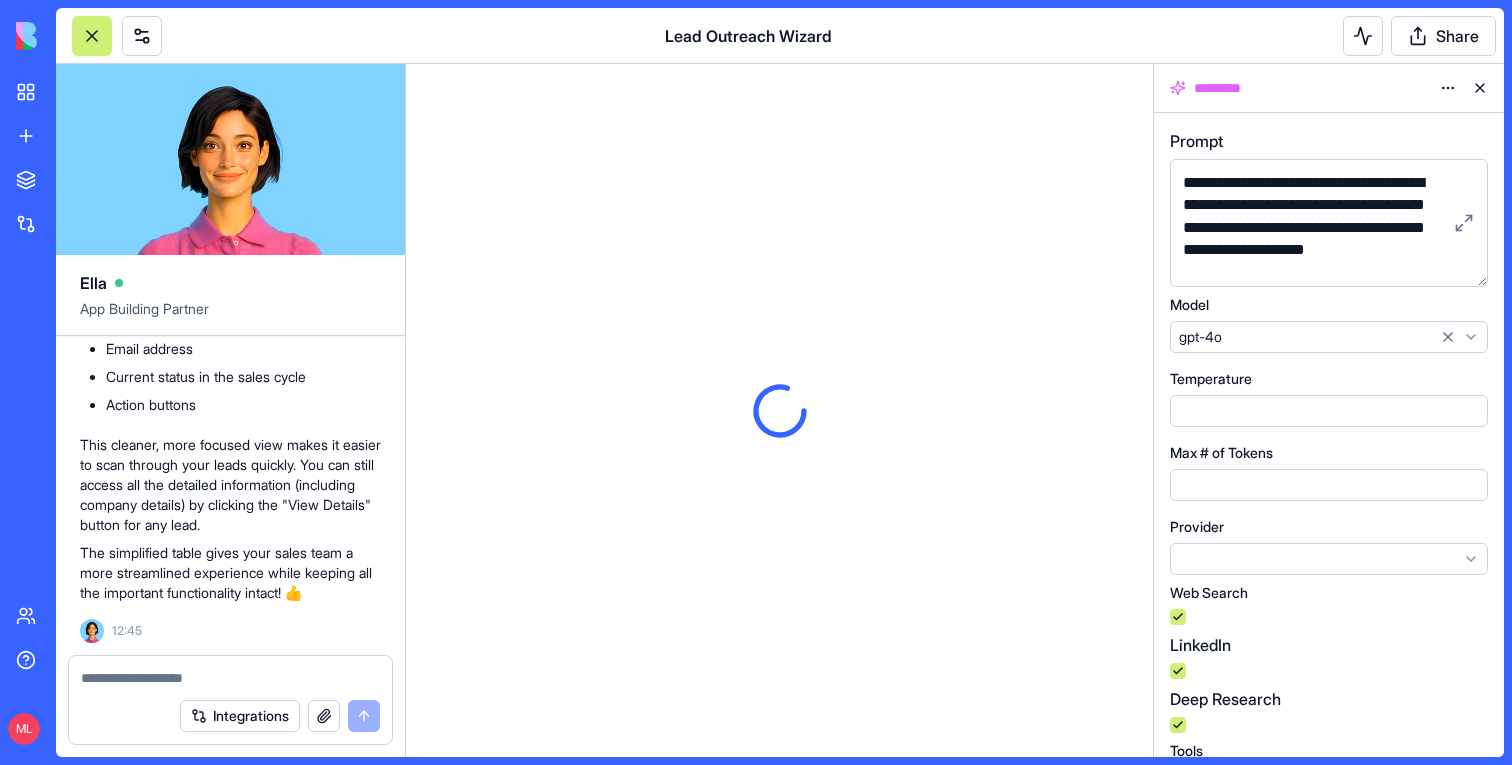 scroll, scrollTop: 0, scrollLeft: 0, axis: both 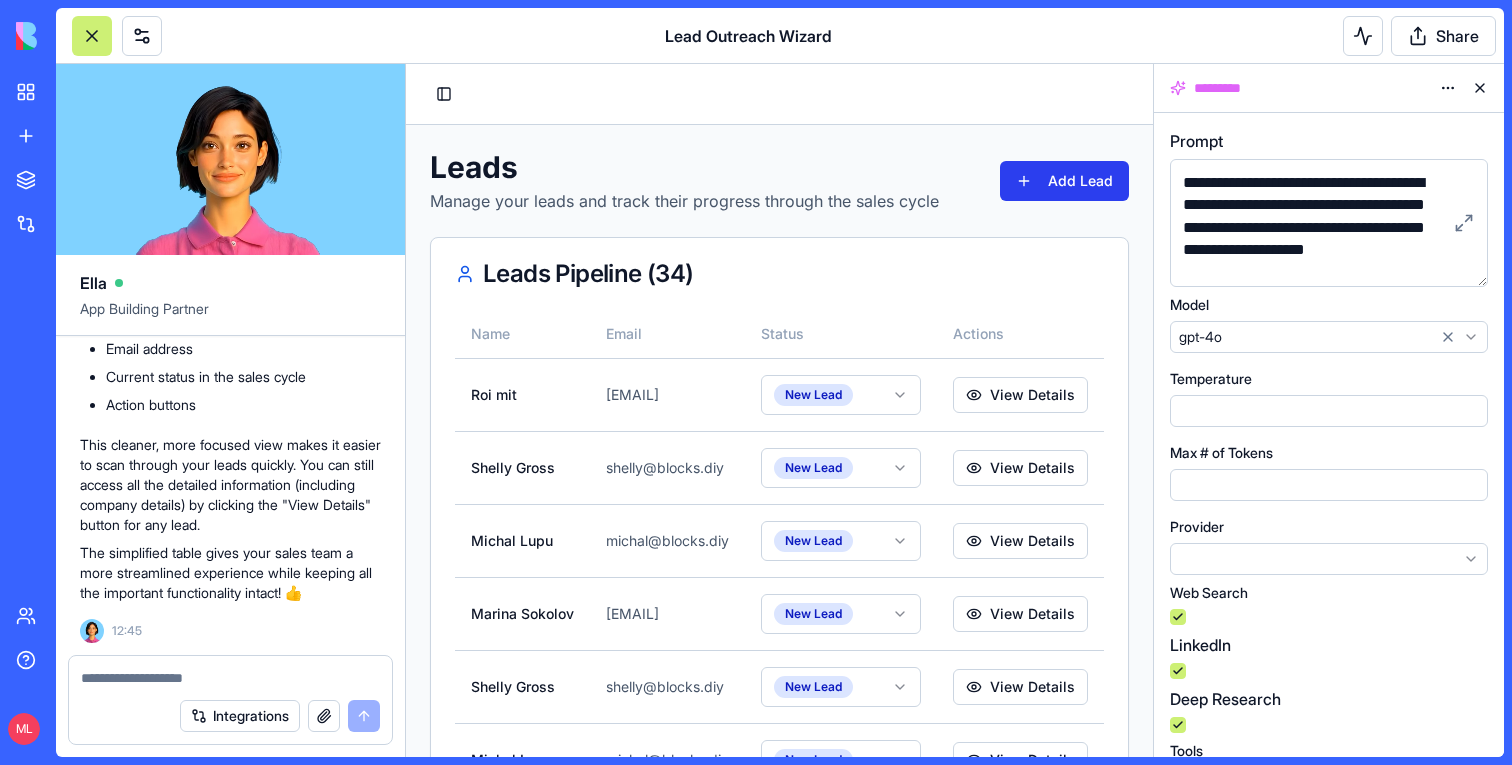 click on "Add Lead" at bounding box center [1064, 181] 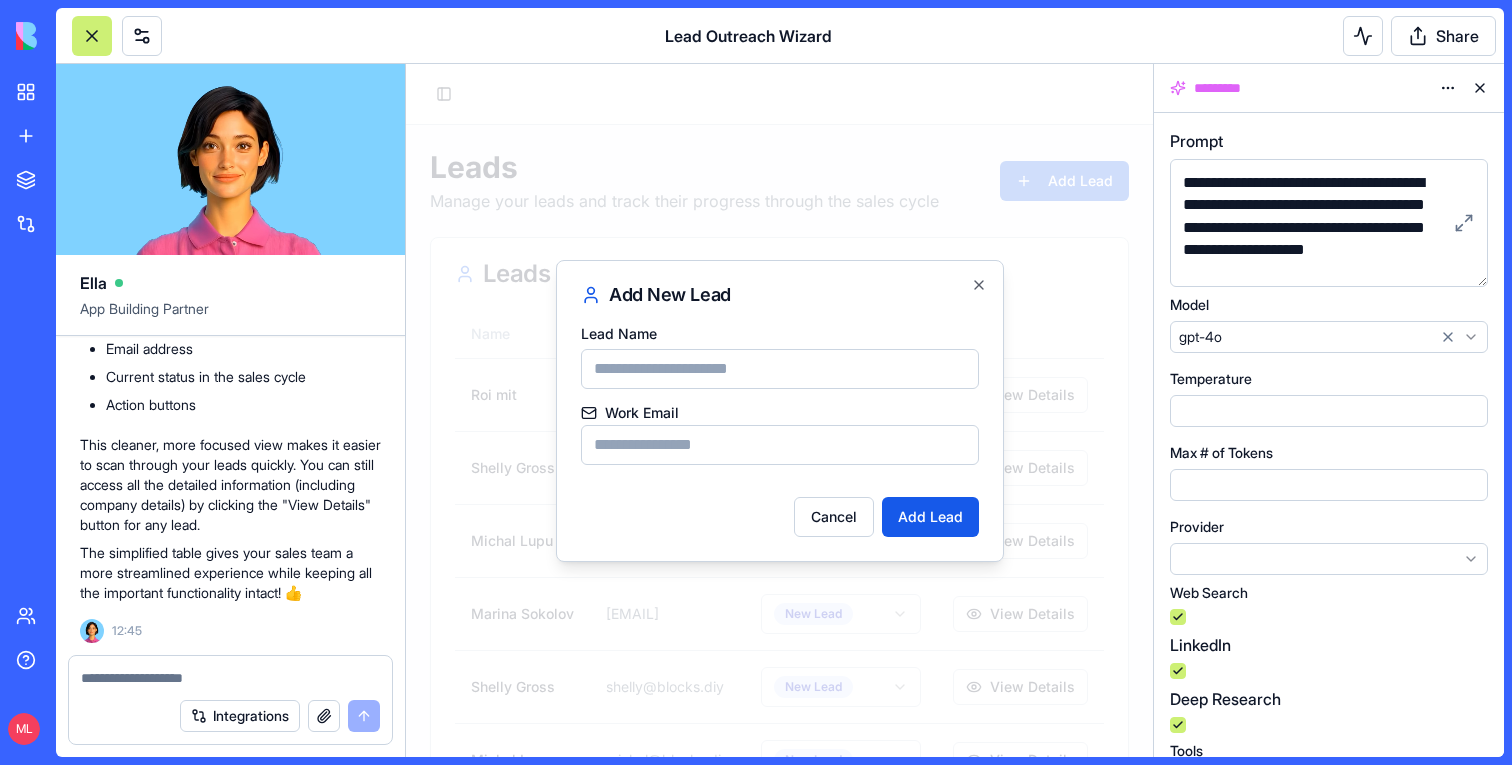 click at bounding box center (779, 410) 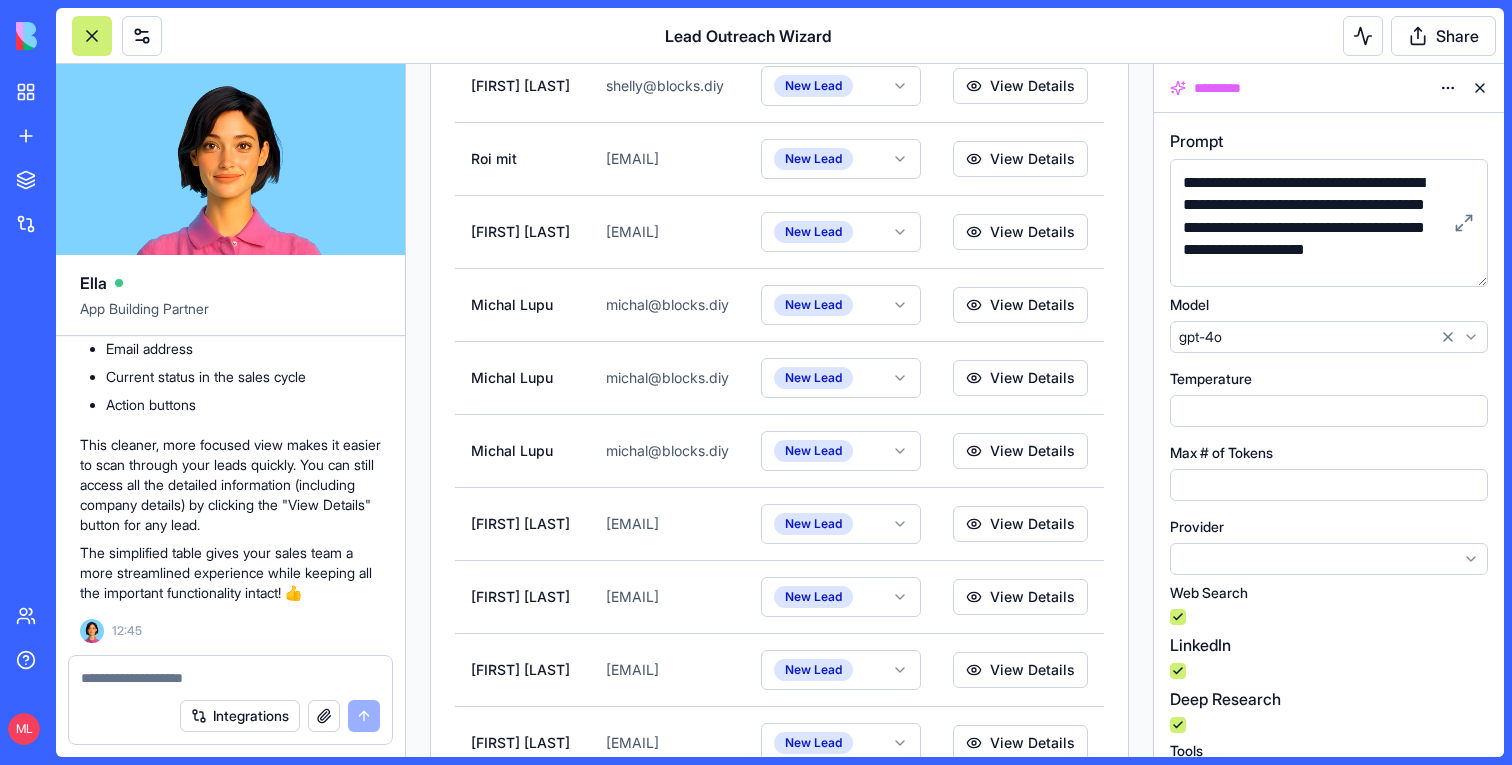 scroll, scrollTop: 2132, scrollLeft: 0, axis: vertical 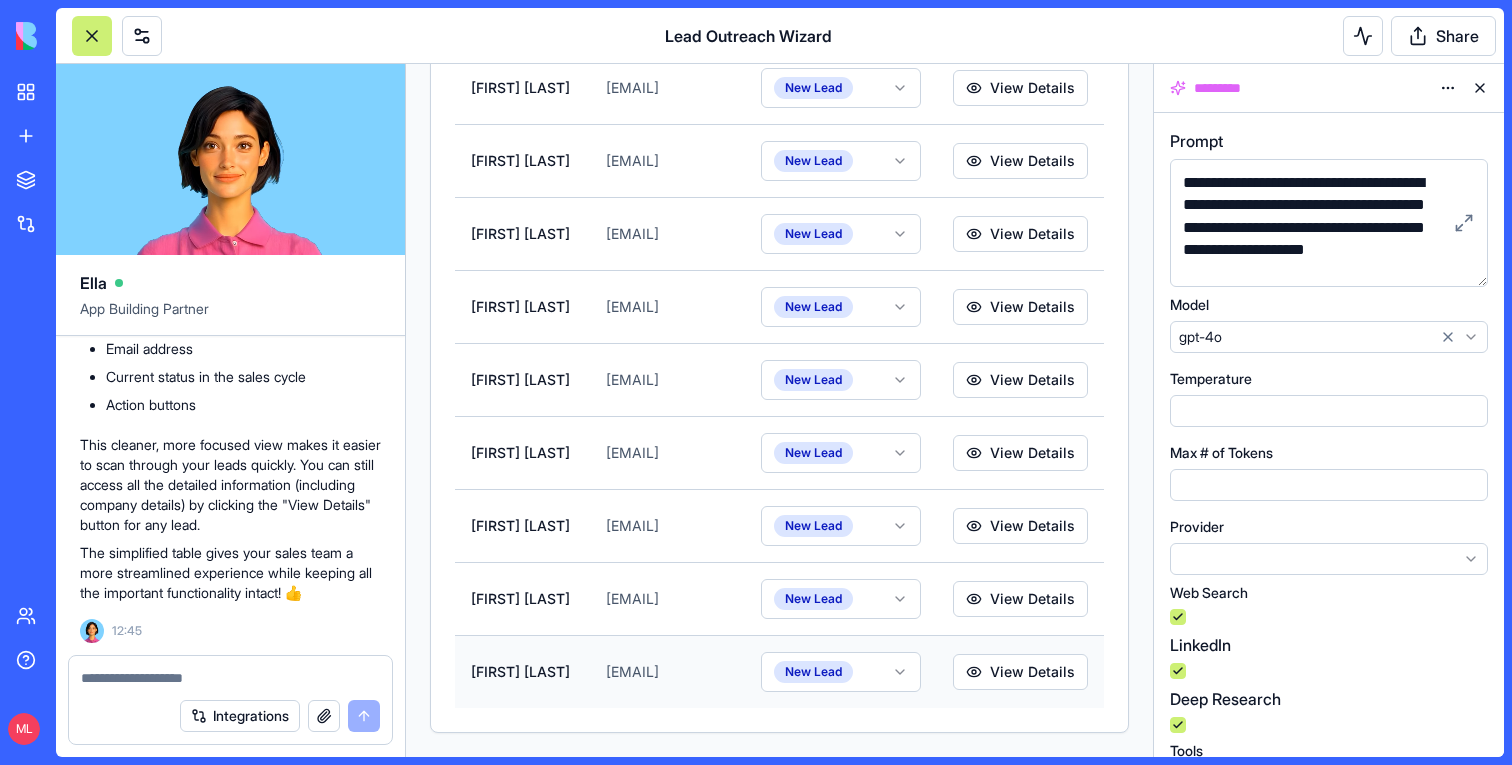 click on "[EMAIL]" at bounding box center [667, 671] 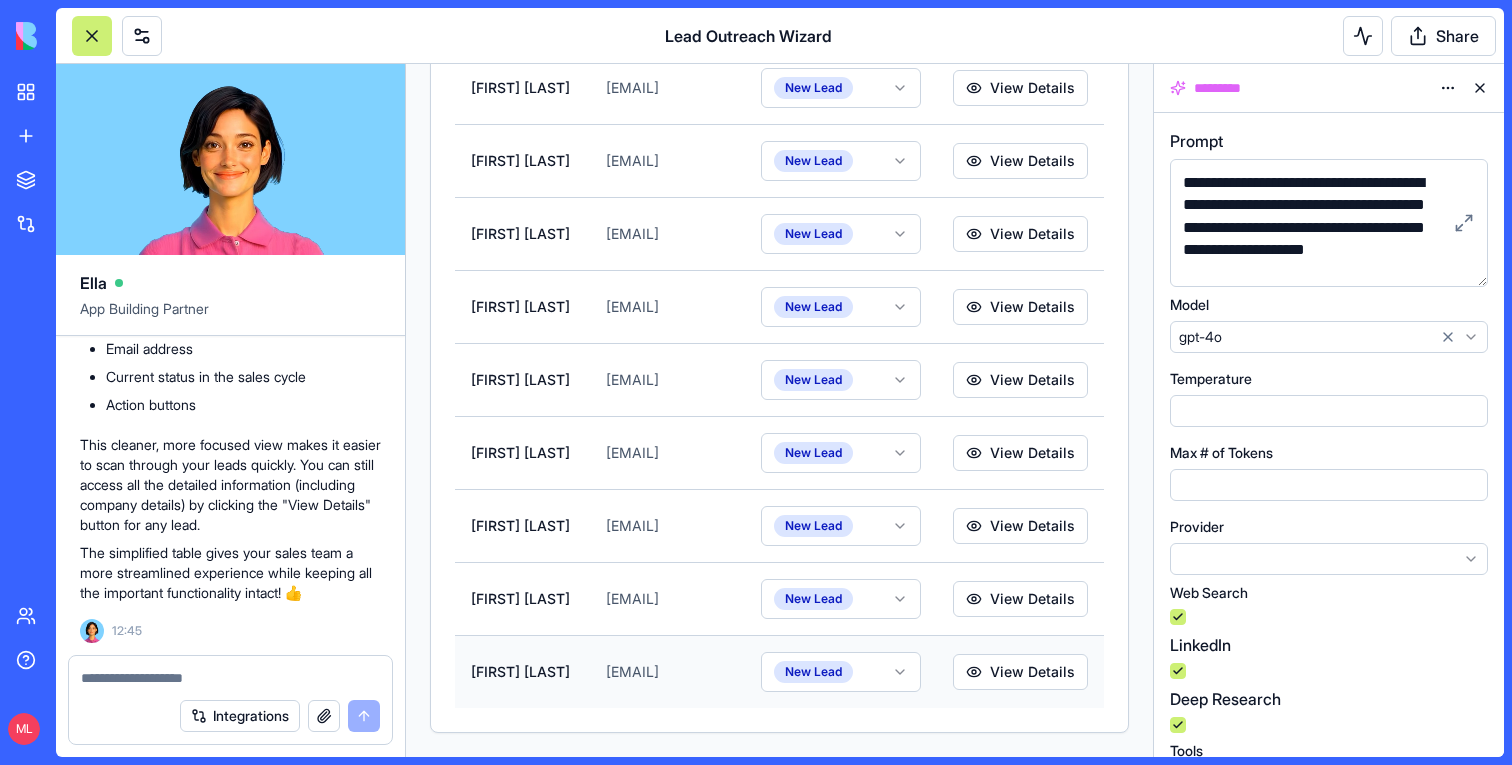 click on "[EMAIL]" at bounding box center [667, 671] 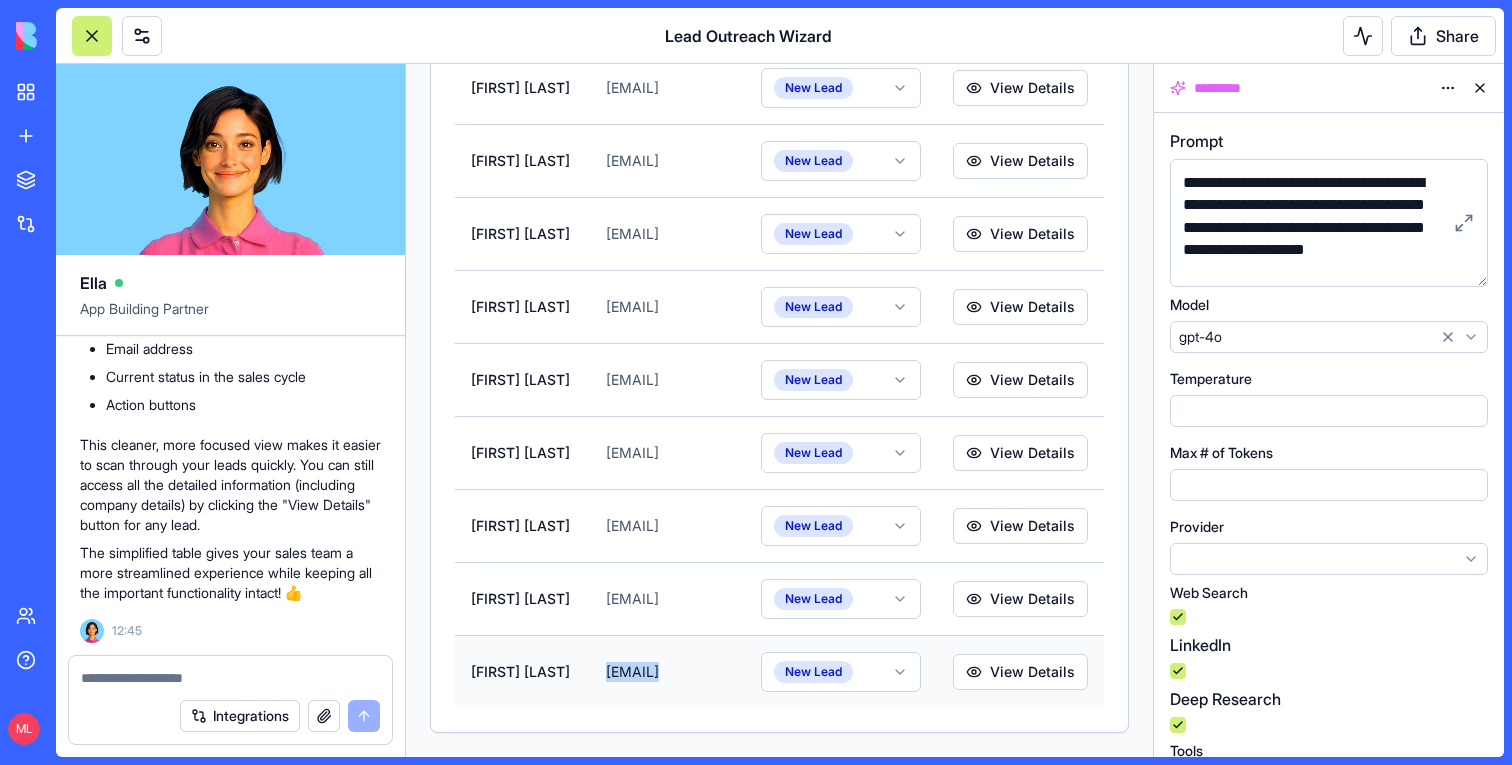 click on "[EMAIL]" at bounding box center (667, 671) 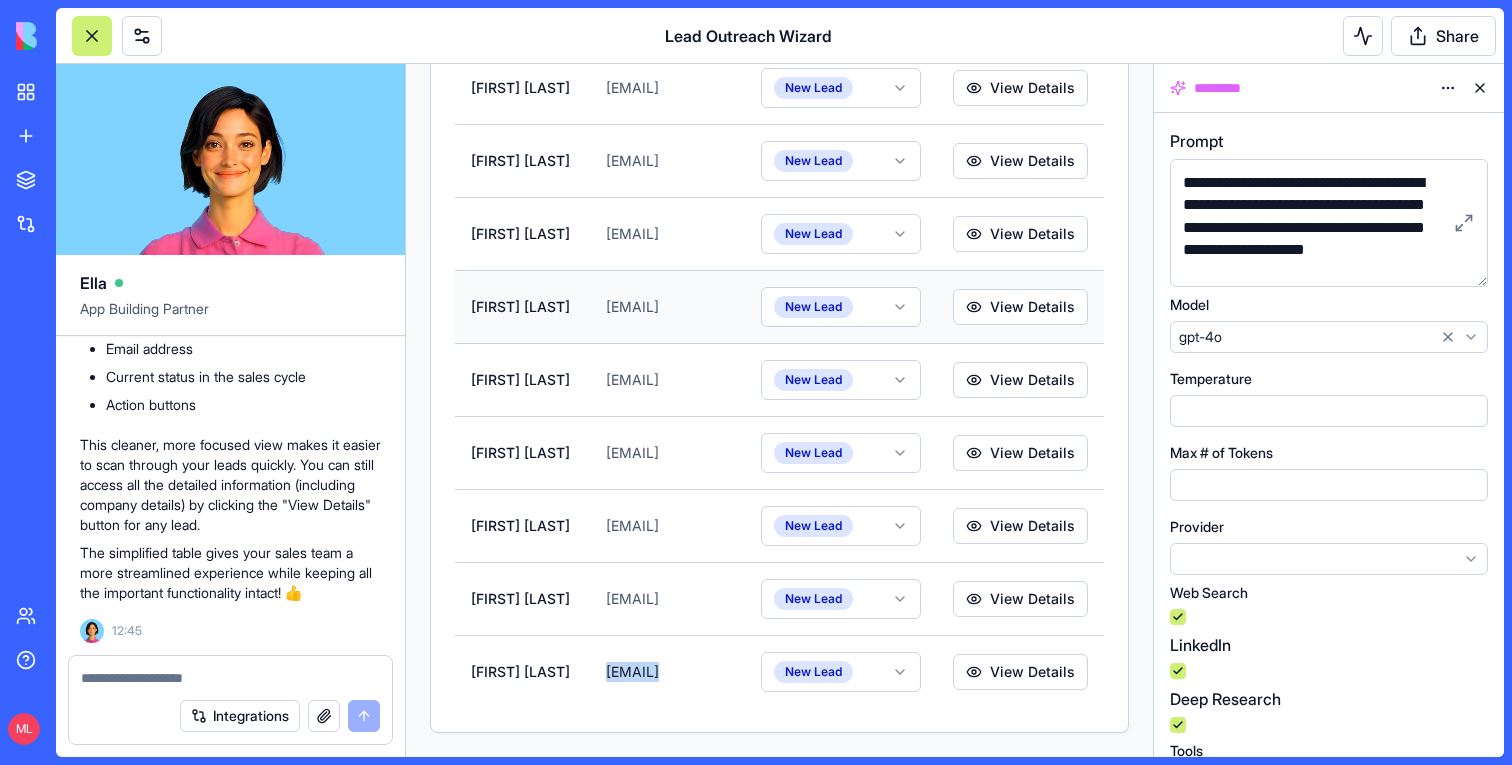 copy on "[EMAIL]" 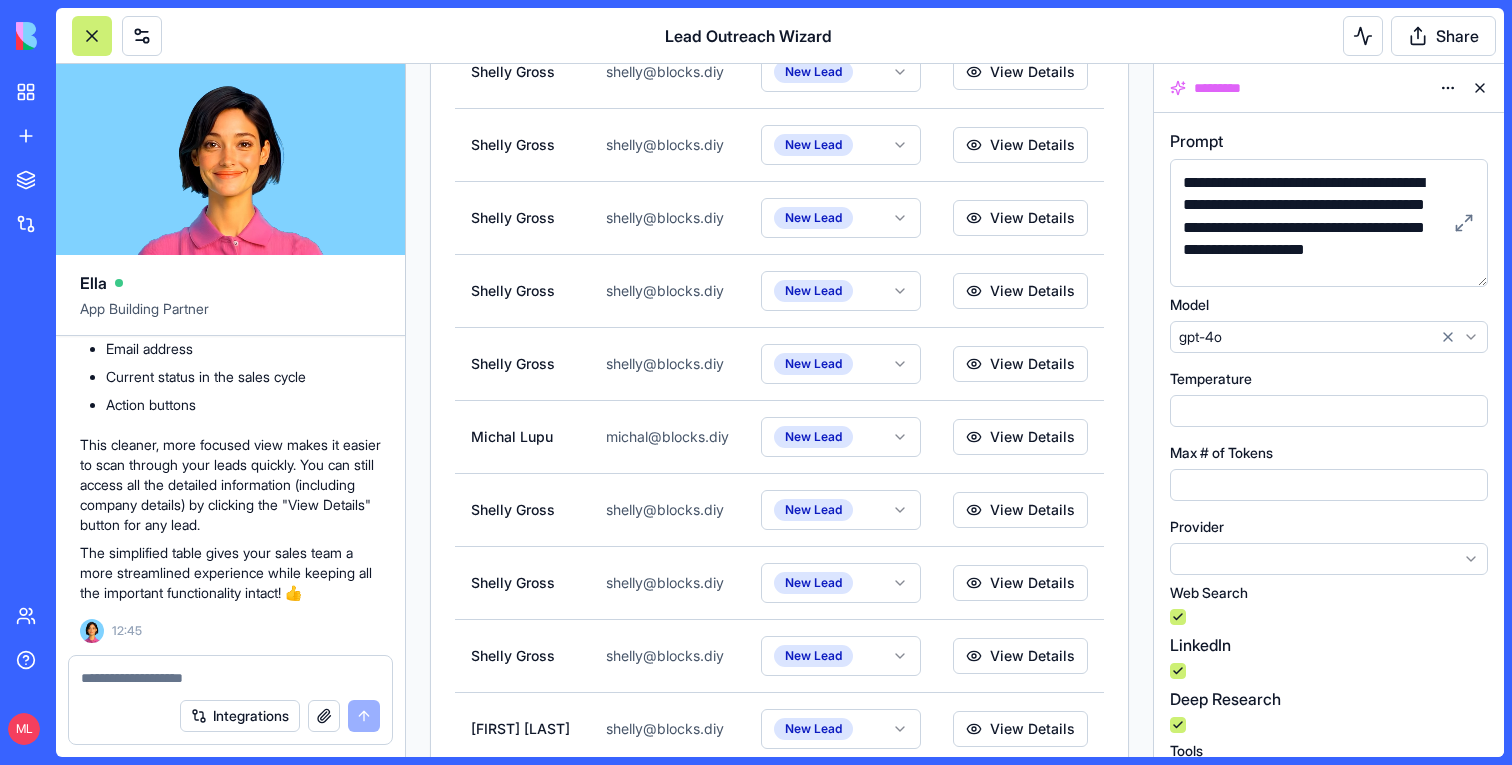 scroll, scrollTop: 0, scrollLeft: 0, axis: both 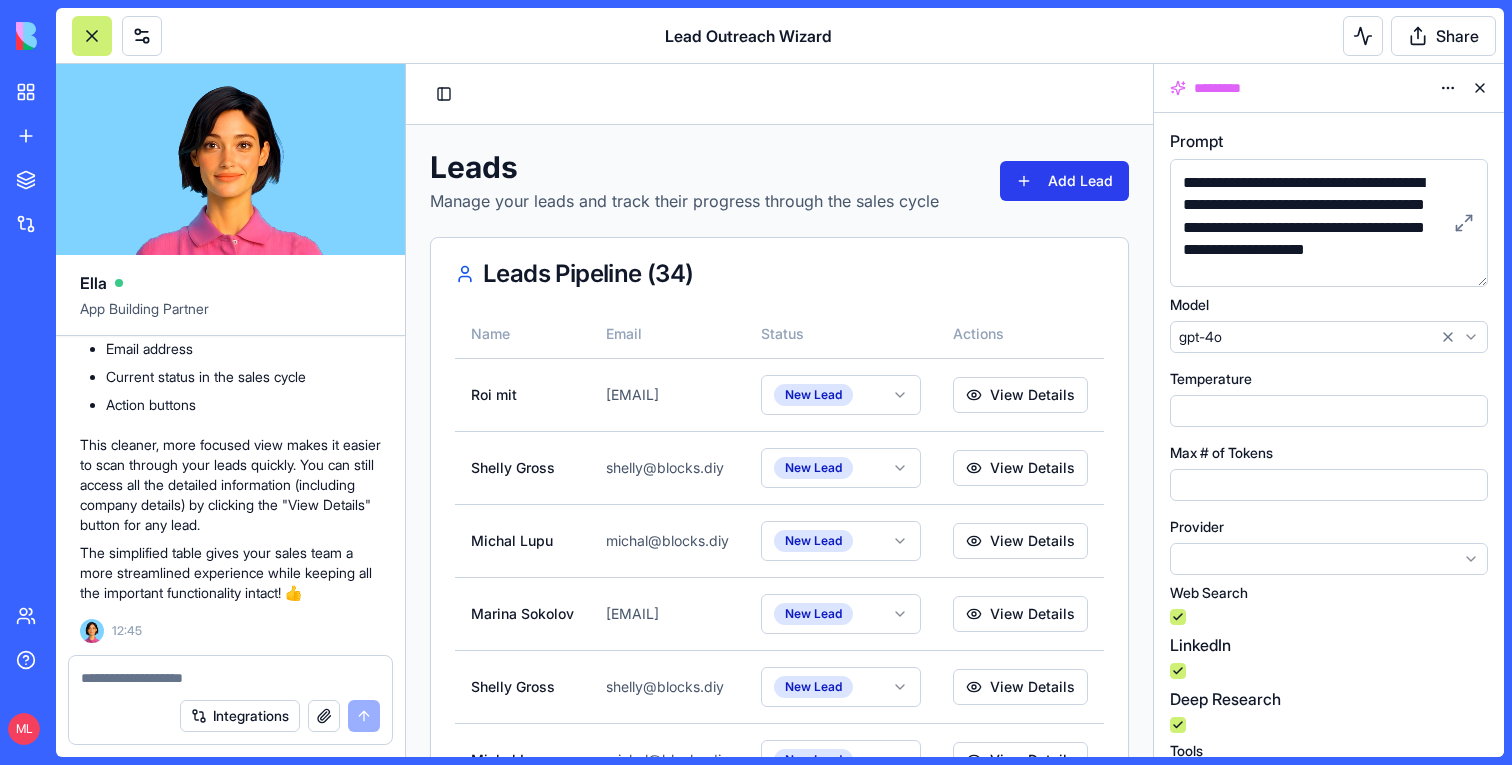 click on "Add Lead" at bounding box center [1064, 181] 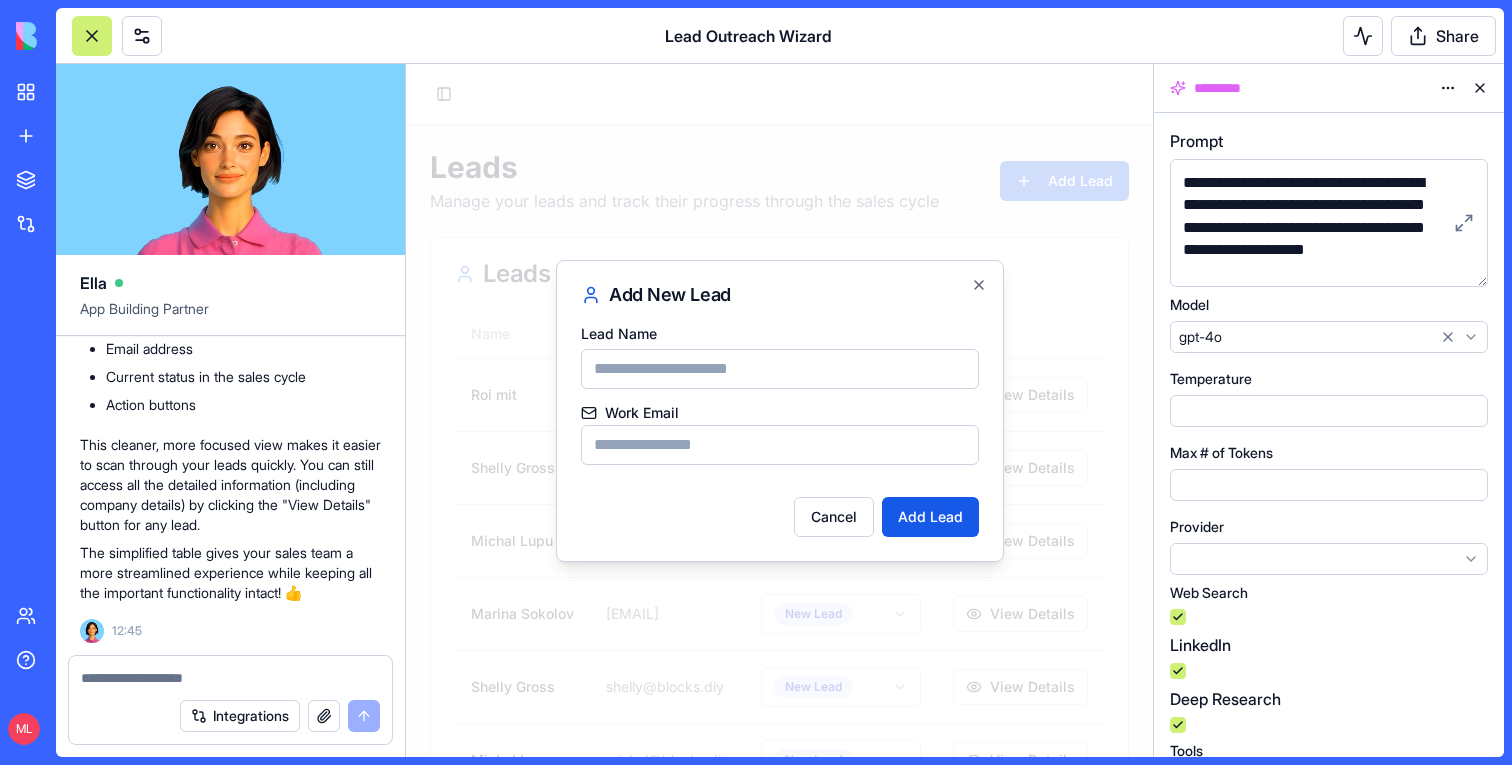 click on "Work Email" at bounding box center (780, 445) 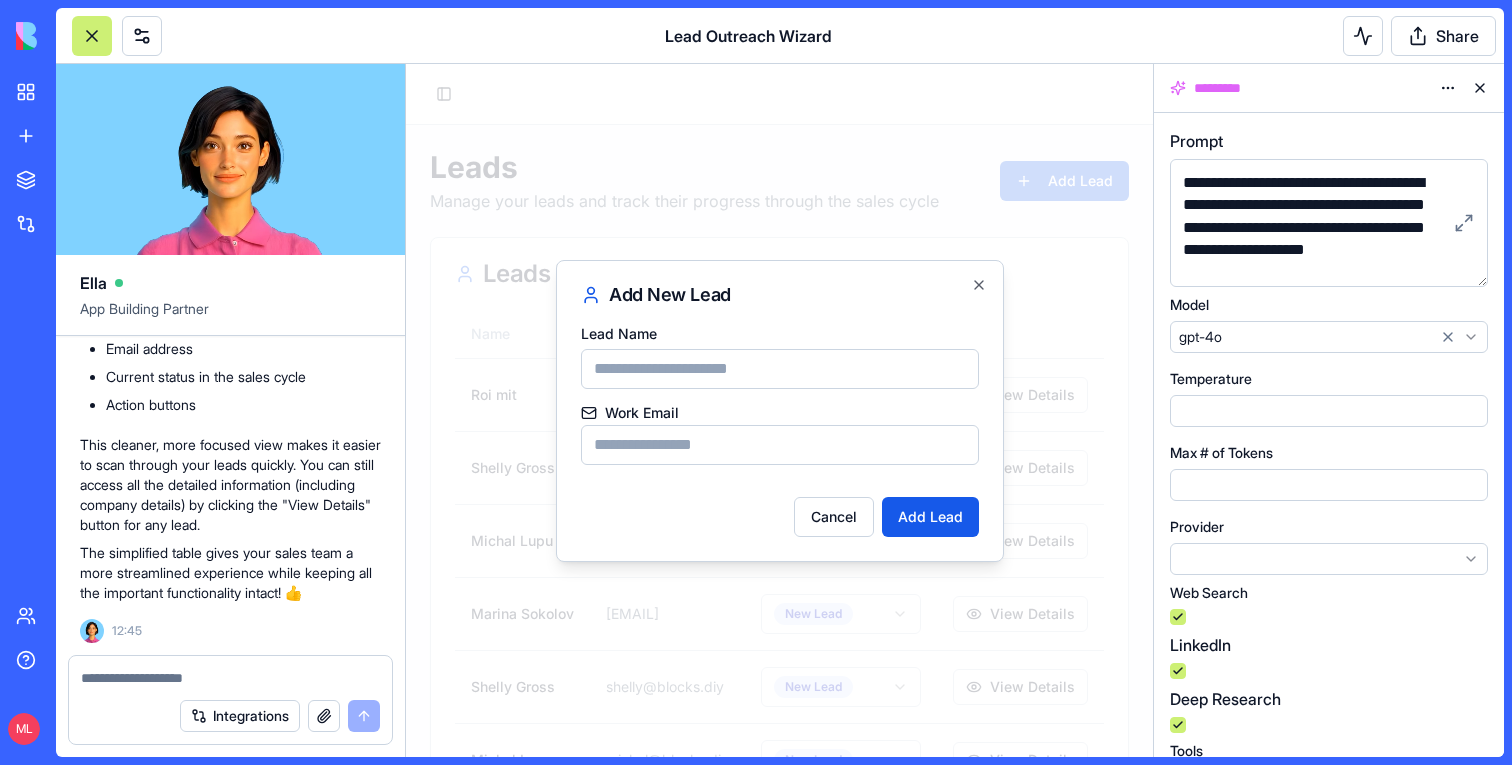 paste on "**********" 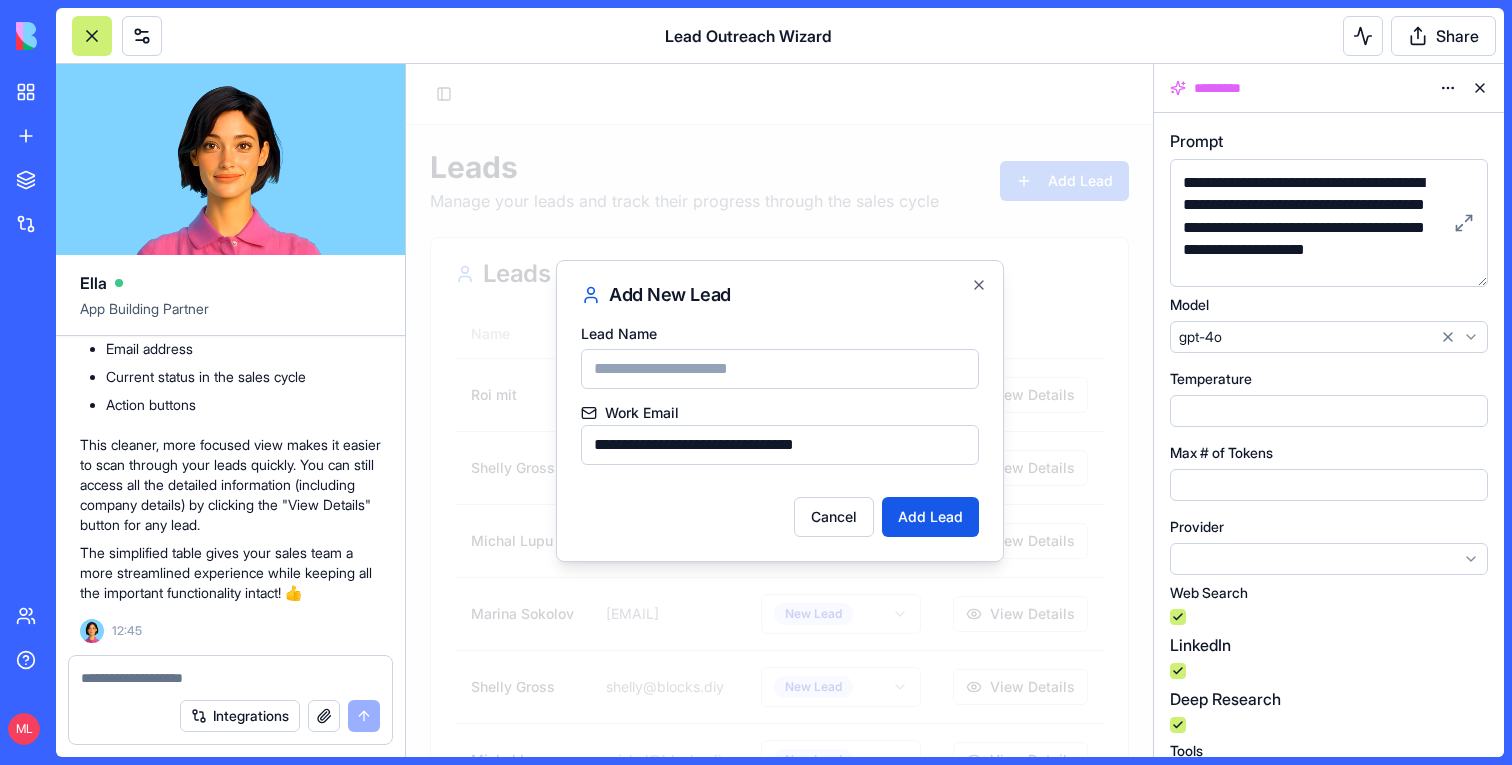 type on "**********" 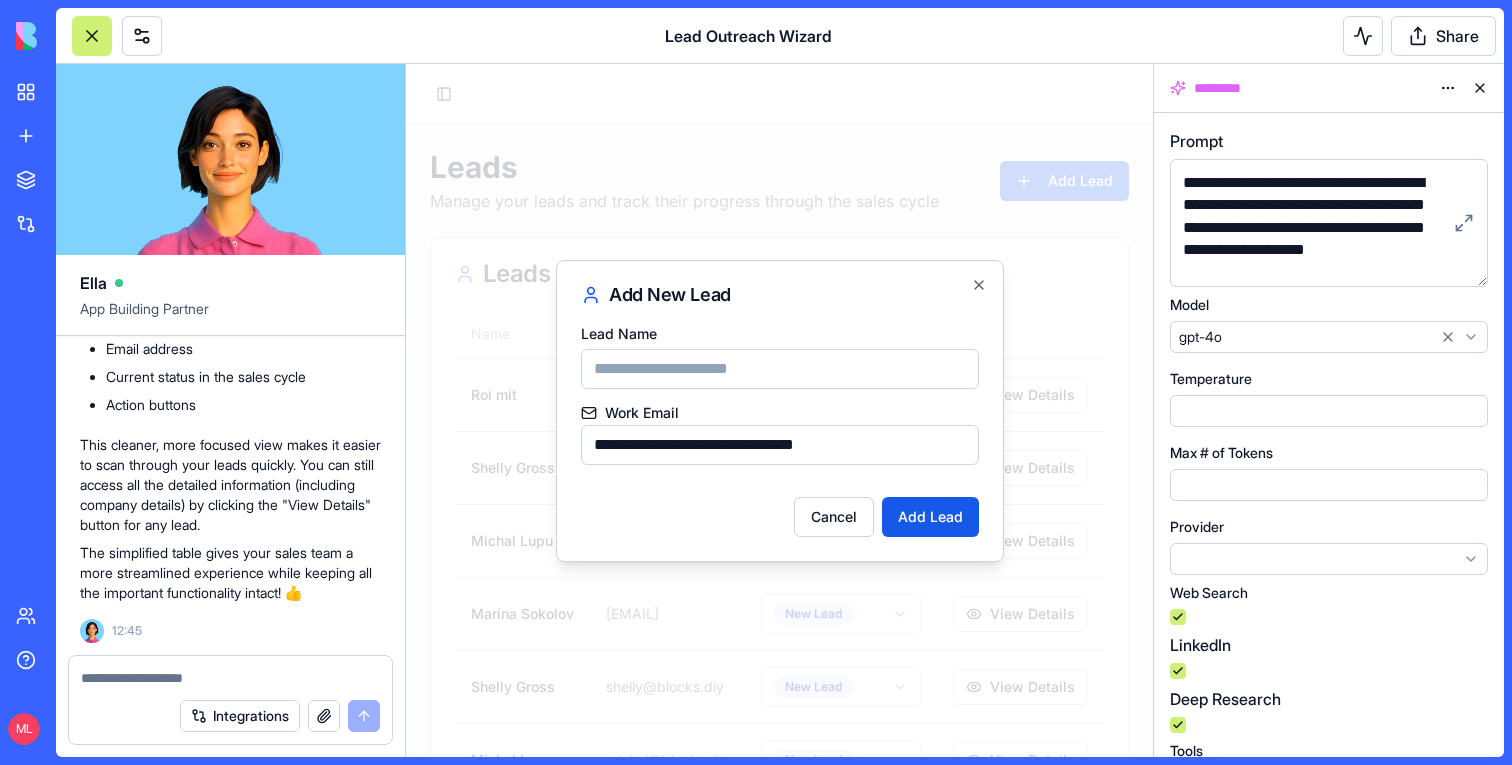 click on "Lead Name" at bounding box center (780, 369) 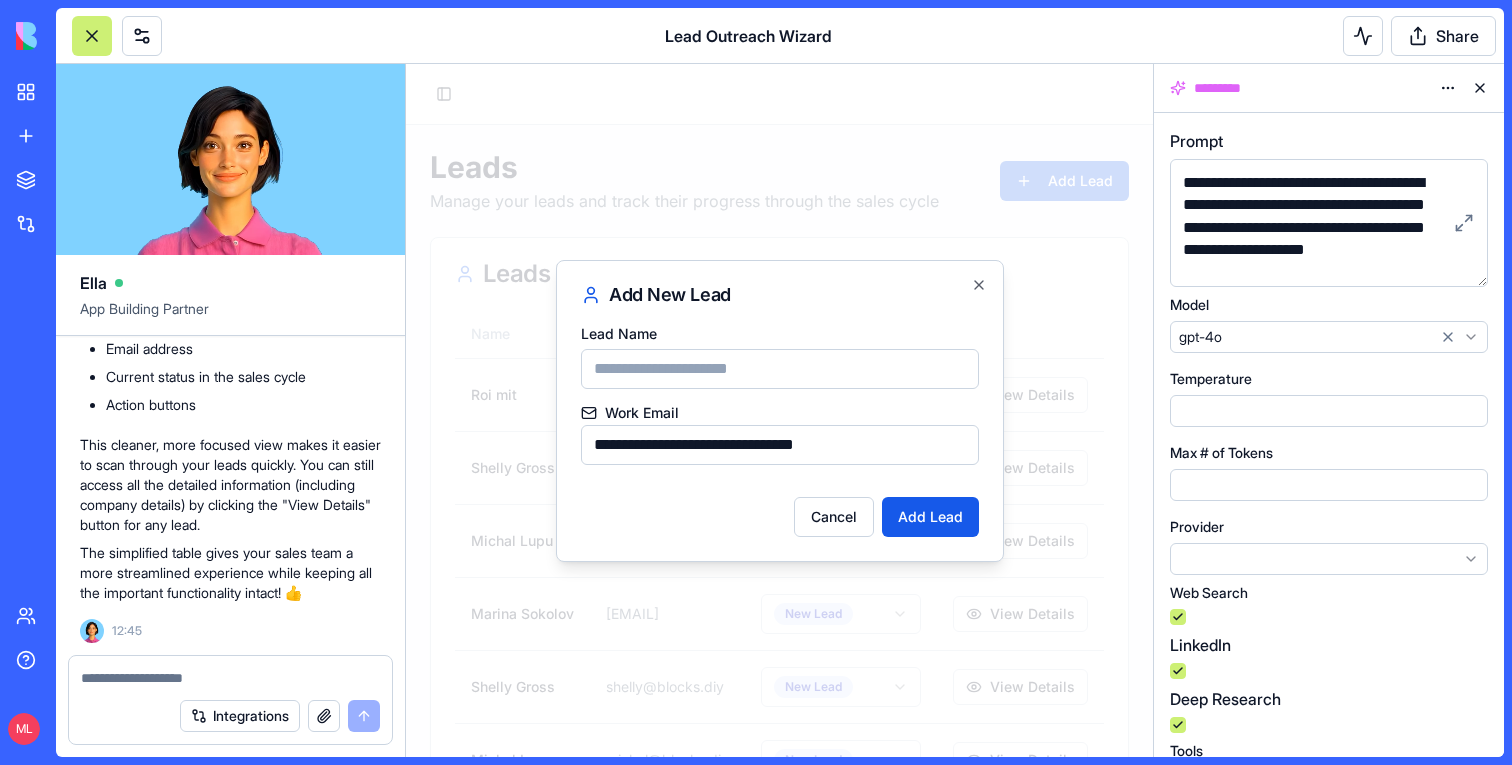 paste on "**********" 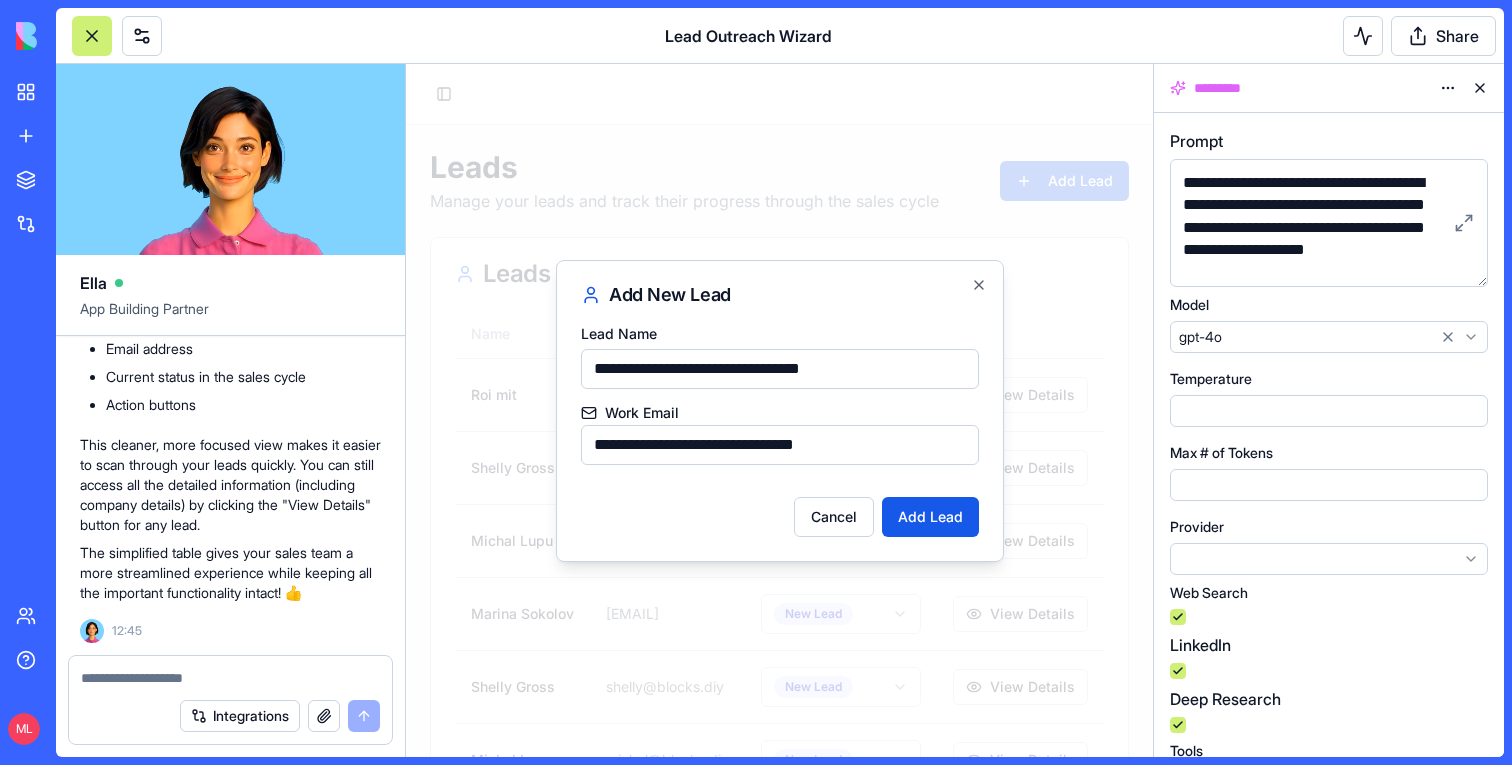 click on "**********" at bounding box center [780, 369] 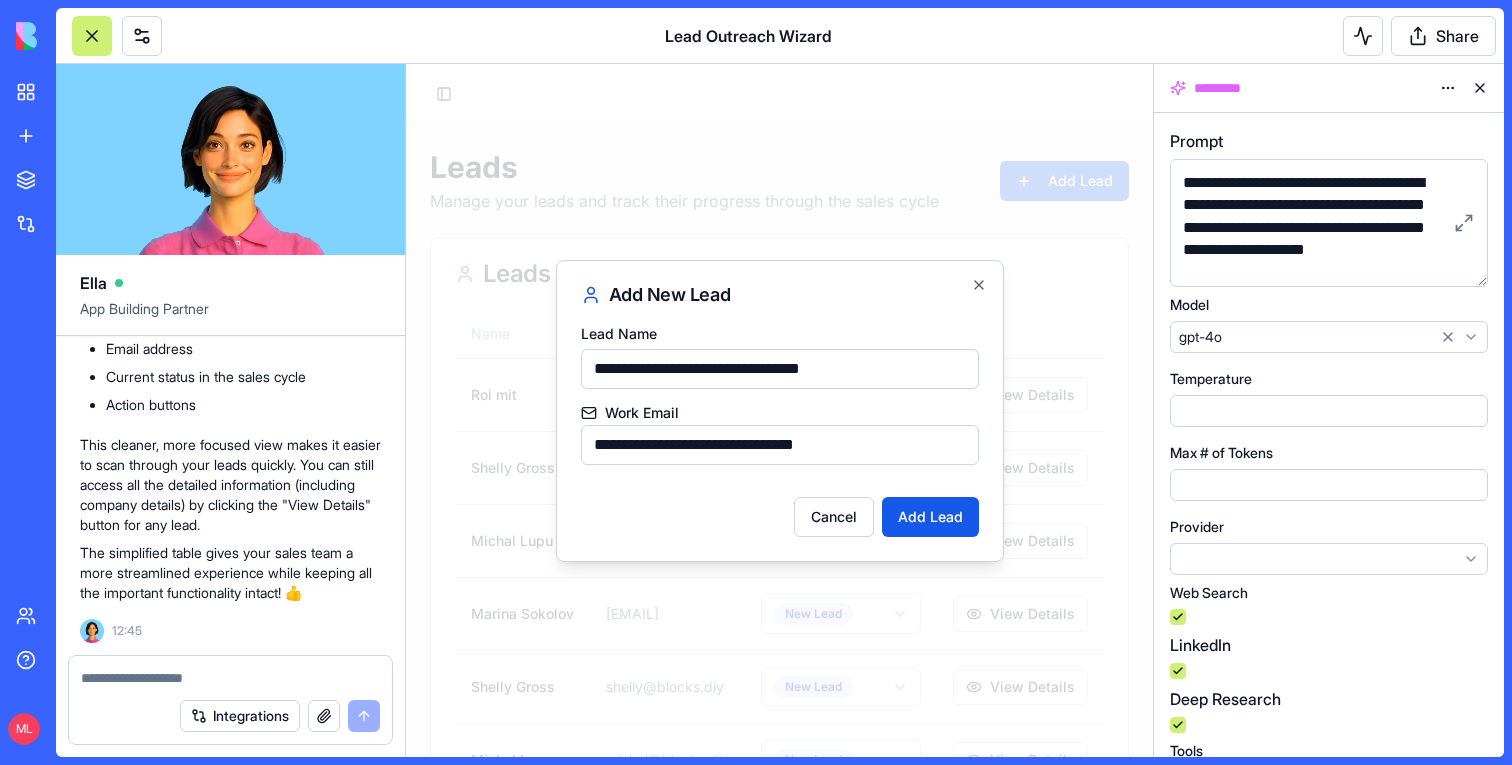 drag, startPoint x: 741, startPoint y: 371, endPoint x: 927, endPoint y: 368, distance: 186.02419 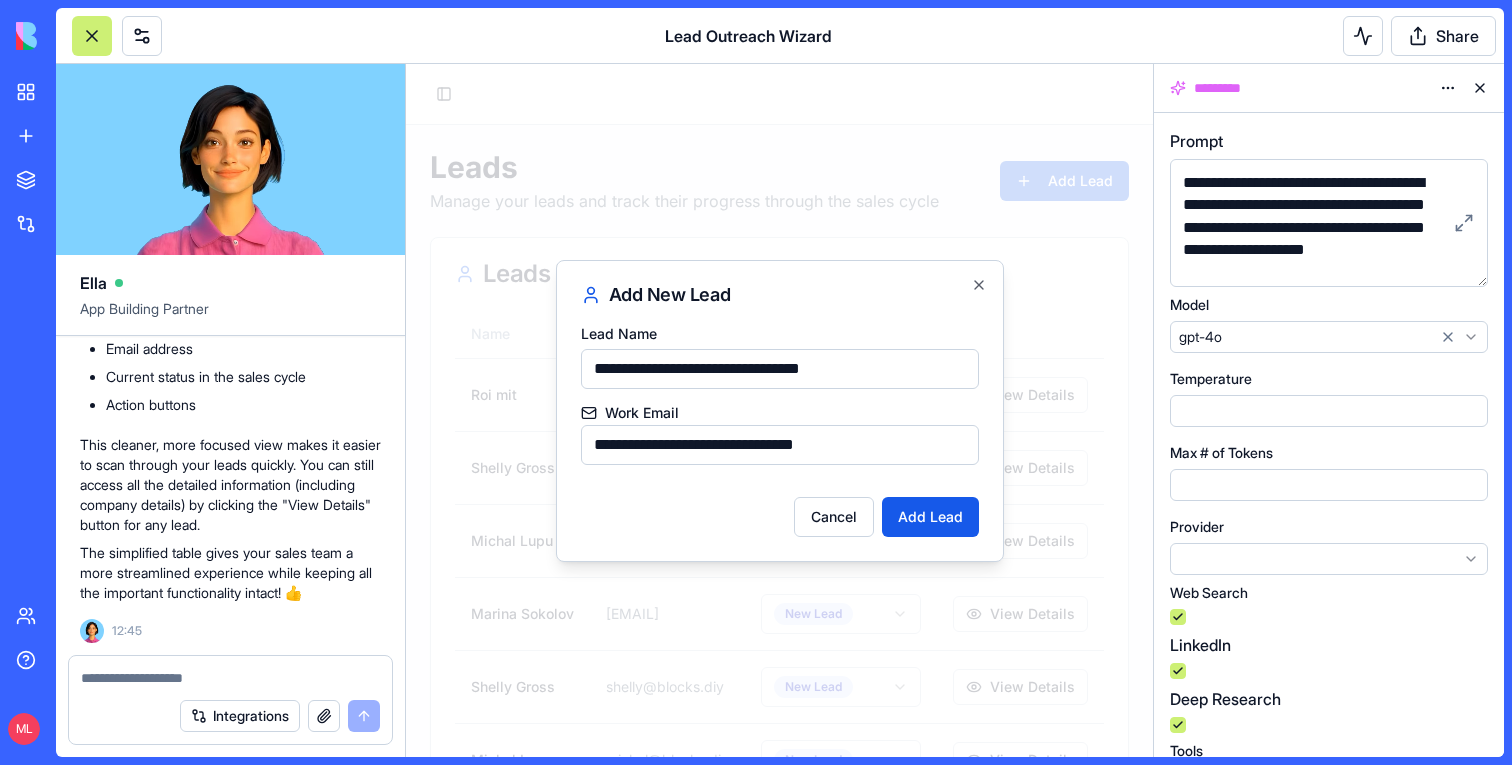 click on "**********" at bounding box center (780, 369) 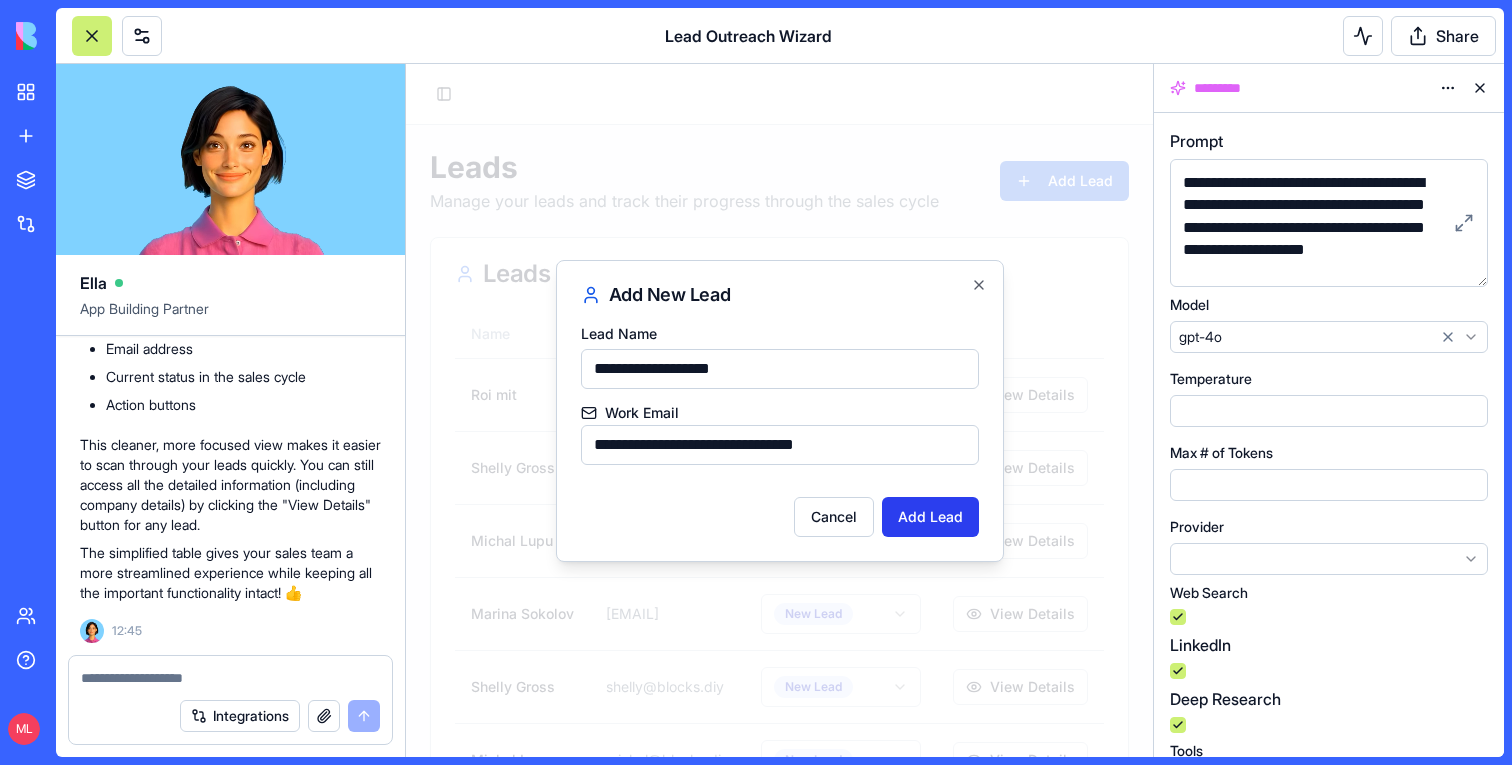 type on "**********" 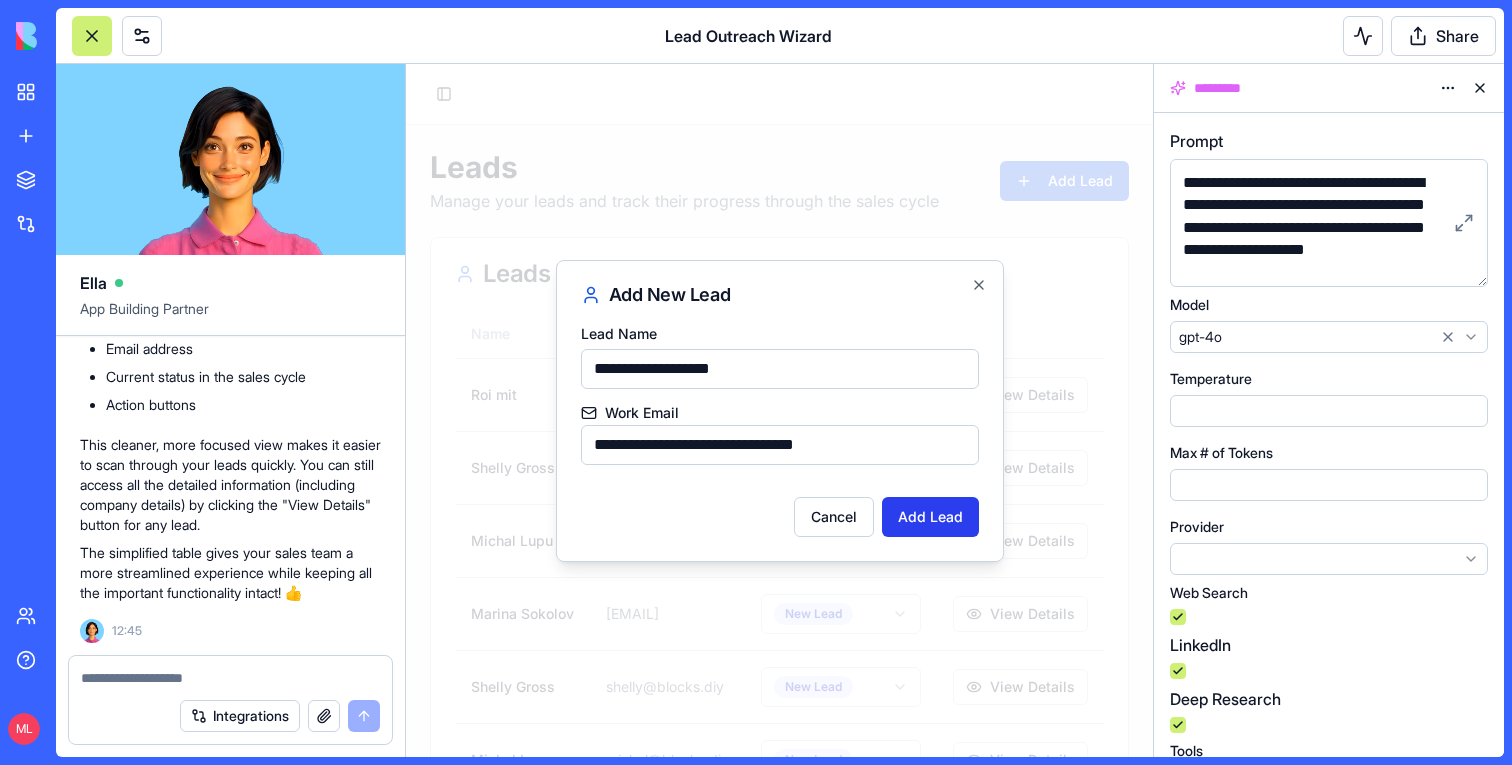 click on "Add Lead" at bounding box center [930, 517] 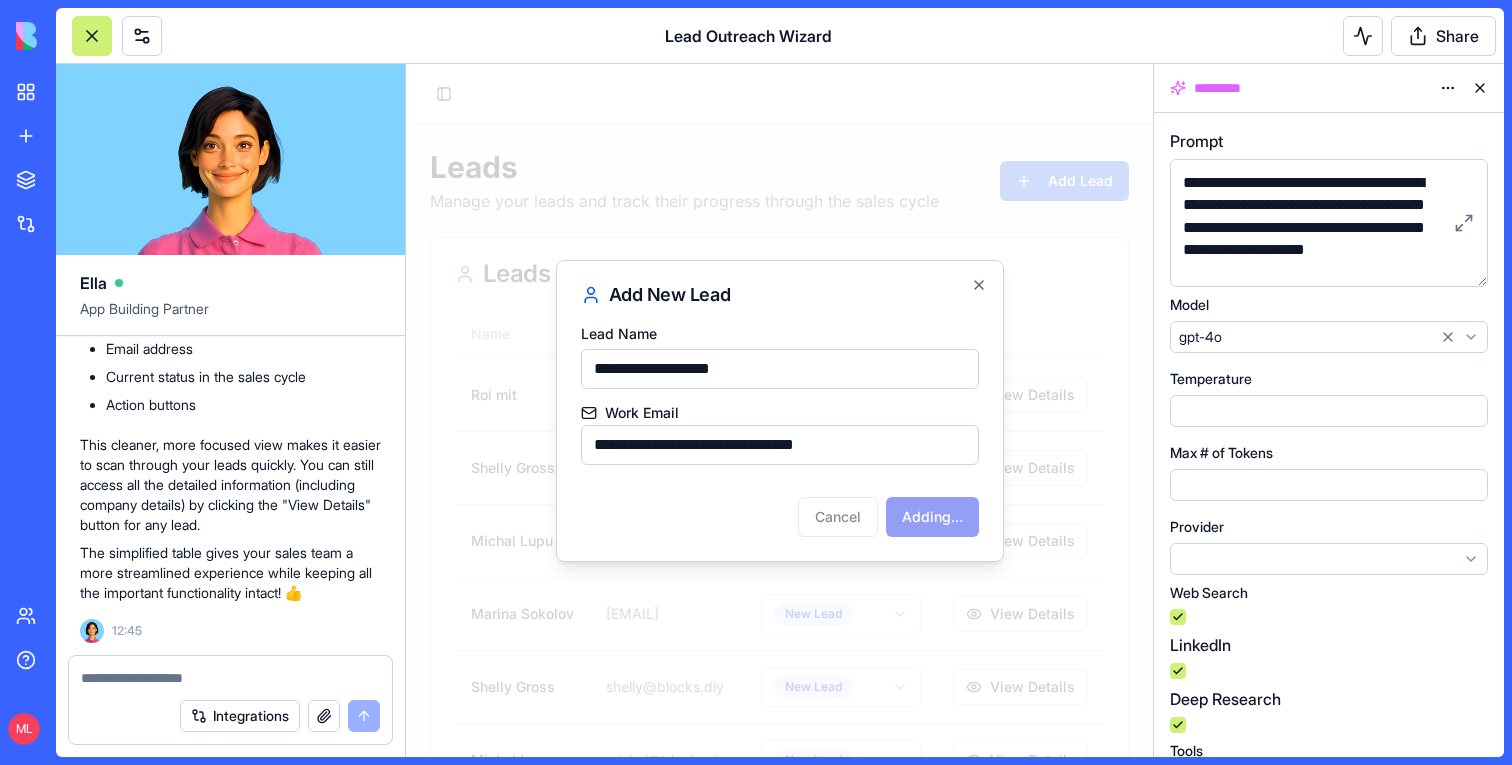 type 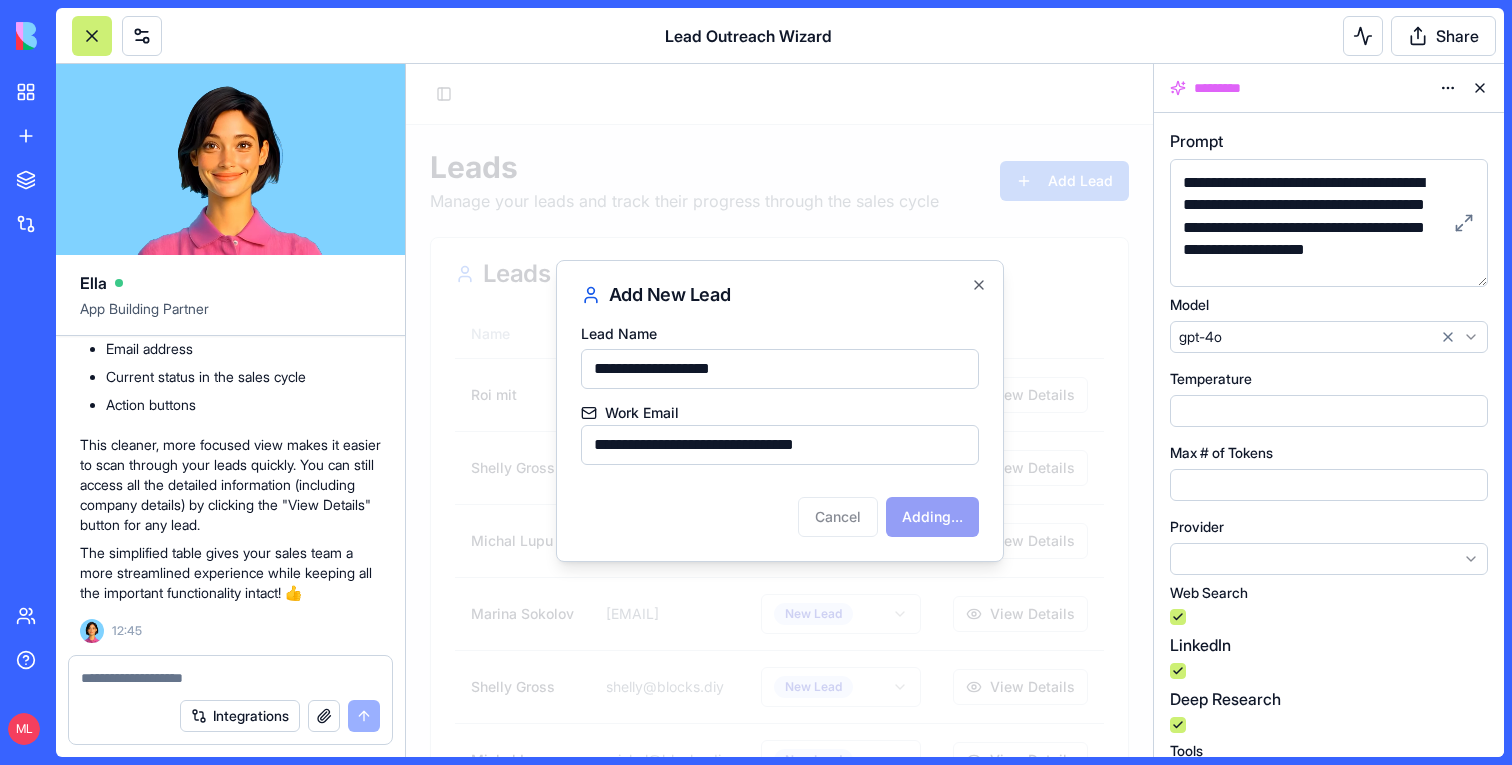 type 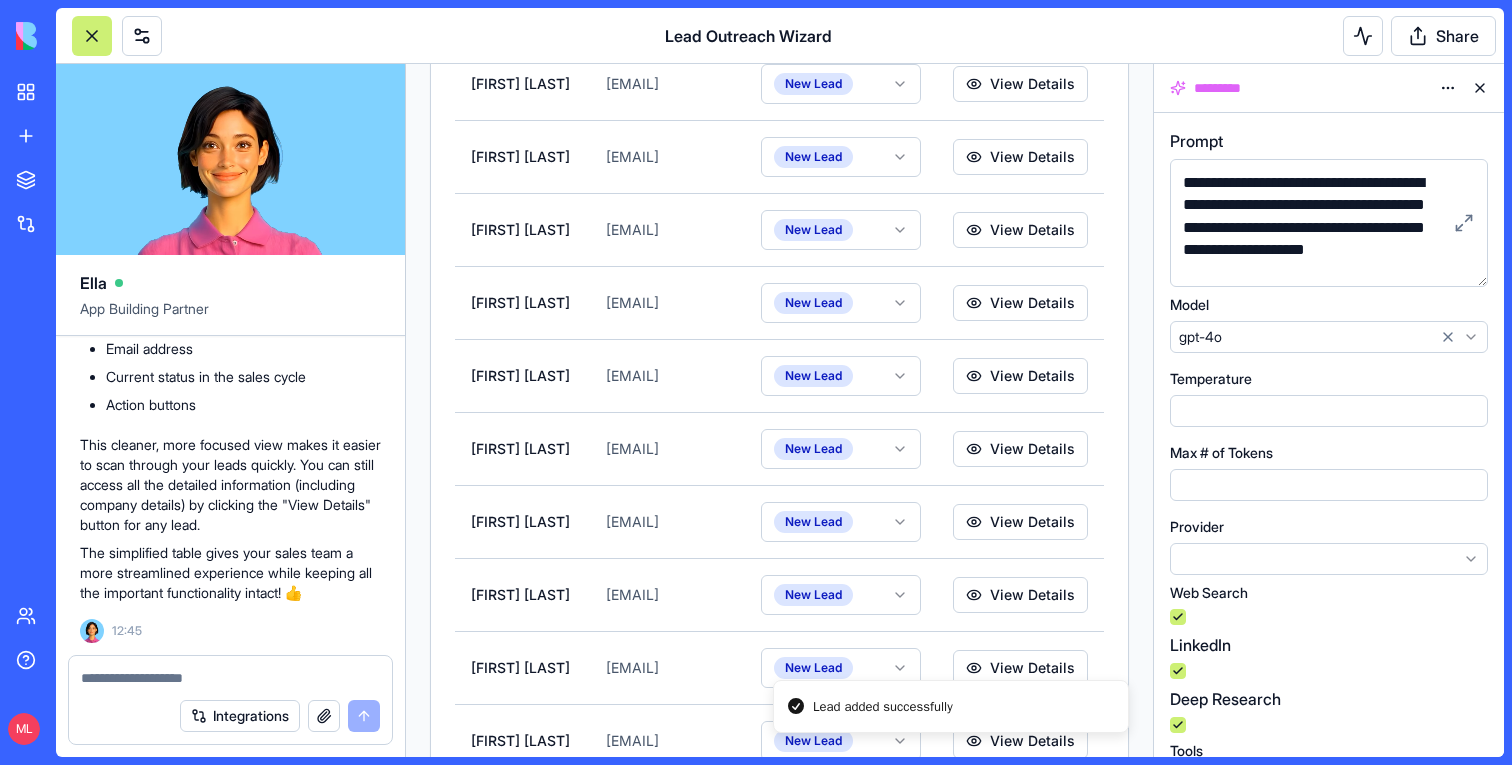 scroll, scrollTop: 2205, scrollLeft: 0, axis: vertical 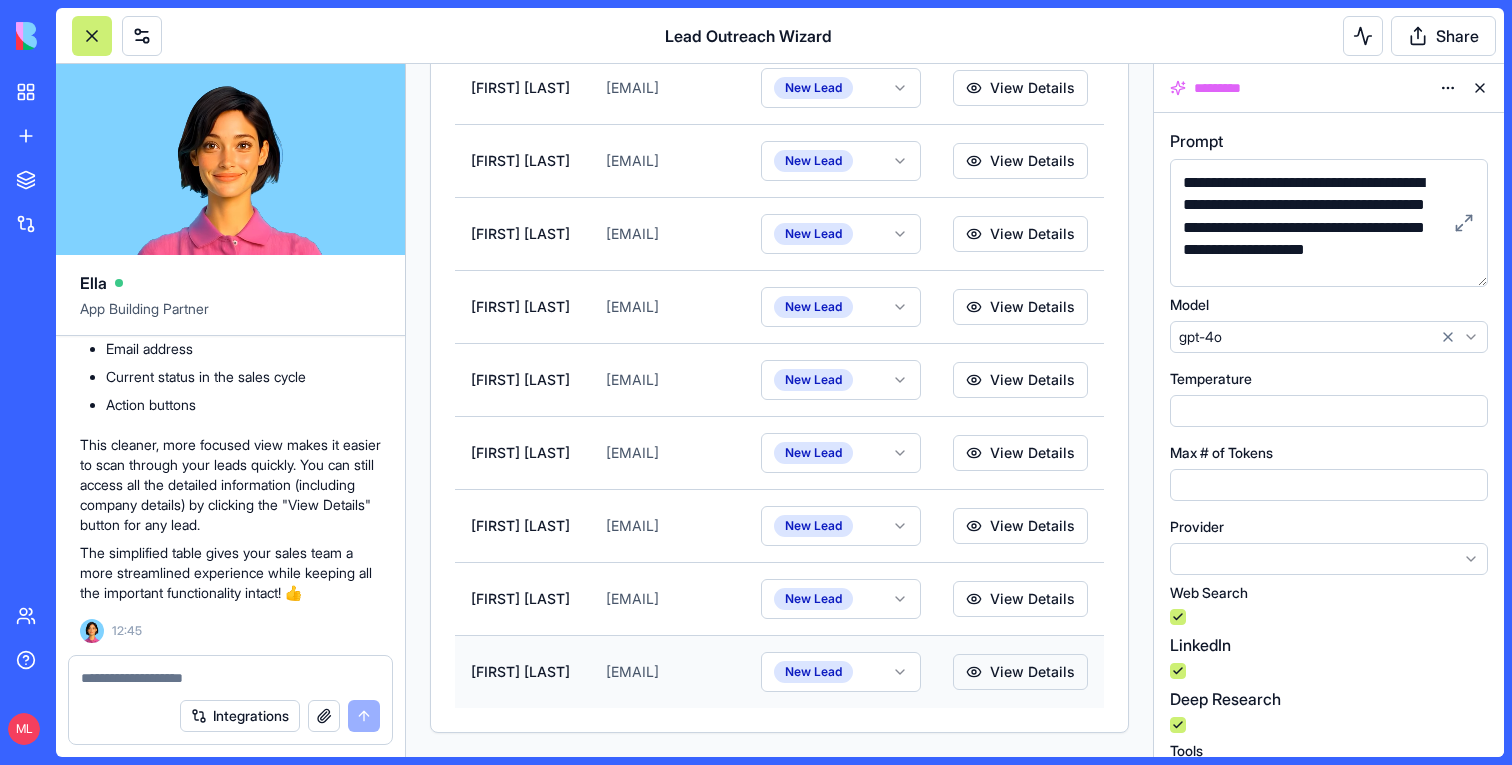 click on "View Details" at bounding box center (1020, 672) 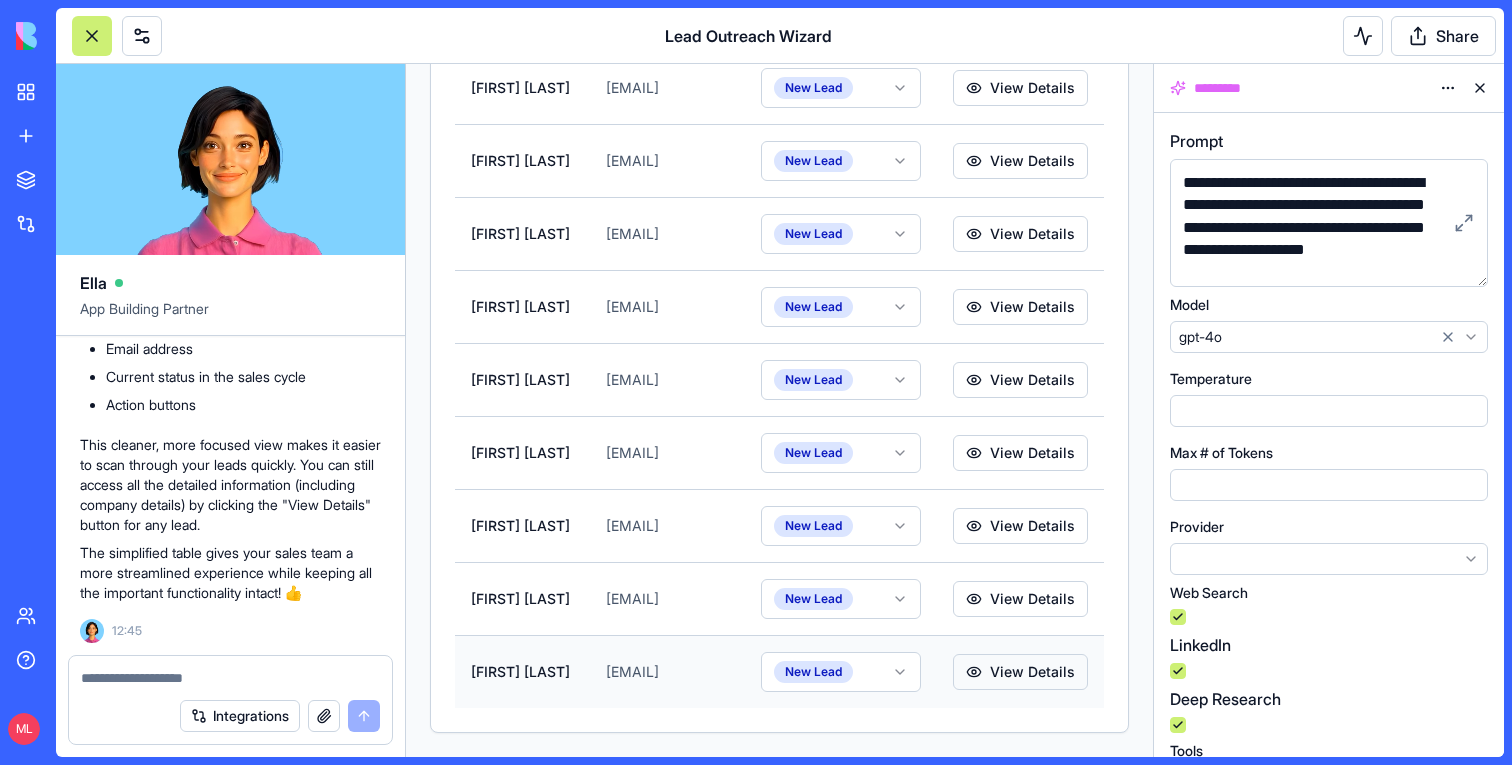 scroll, scrollTop: 0, scrollLeft: 0, axis: both 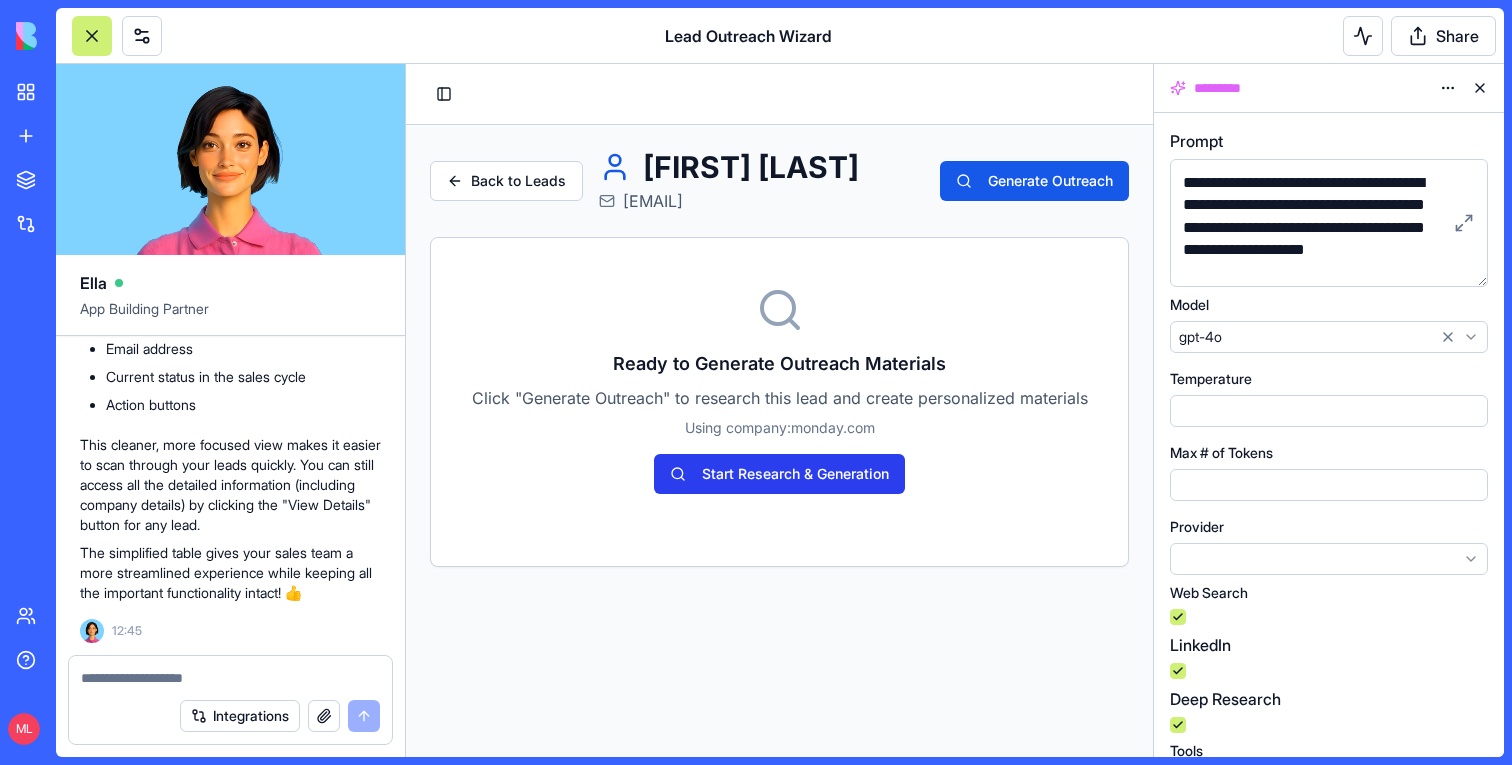 click on "Start Research & Generation" at bounding box center [779, 474] 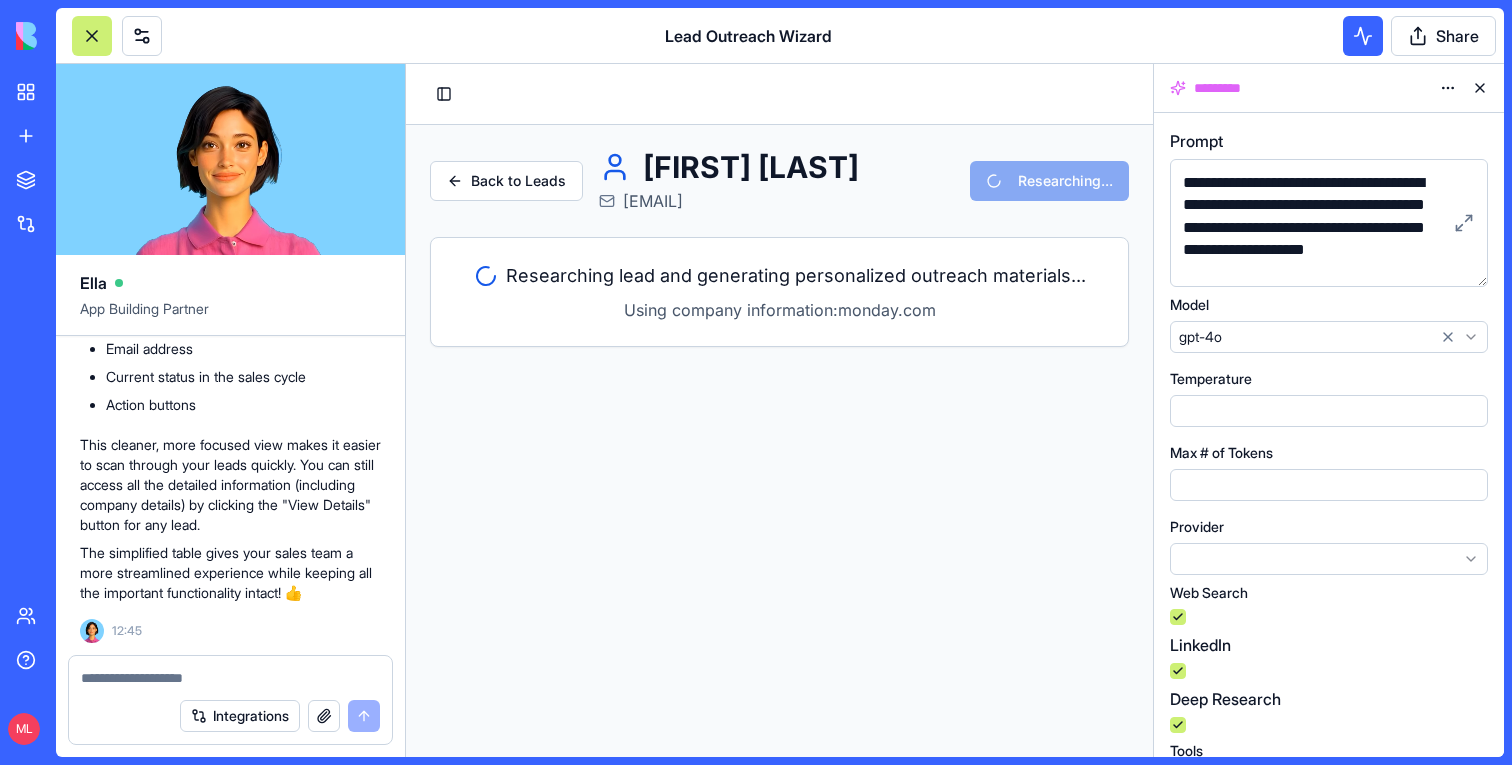 drag, startPoint x: 1477, startPoint y: 86, endPoint x: 1012, endPoint y: 61, distance: 465.67157 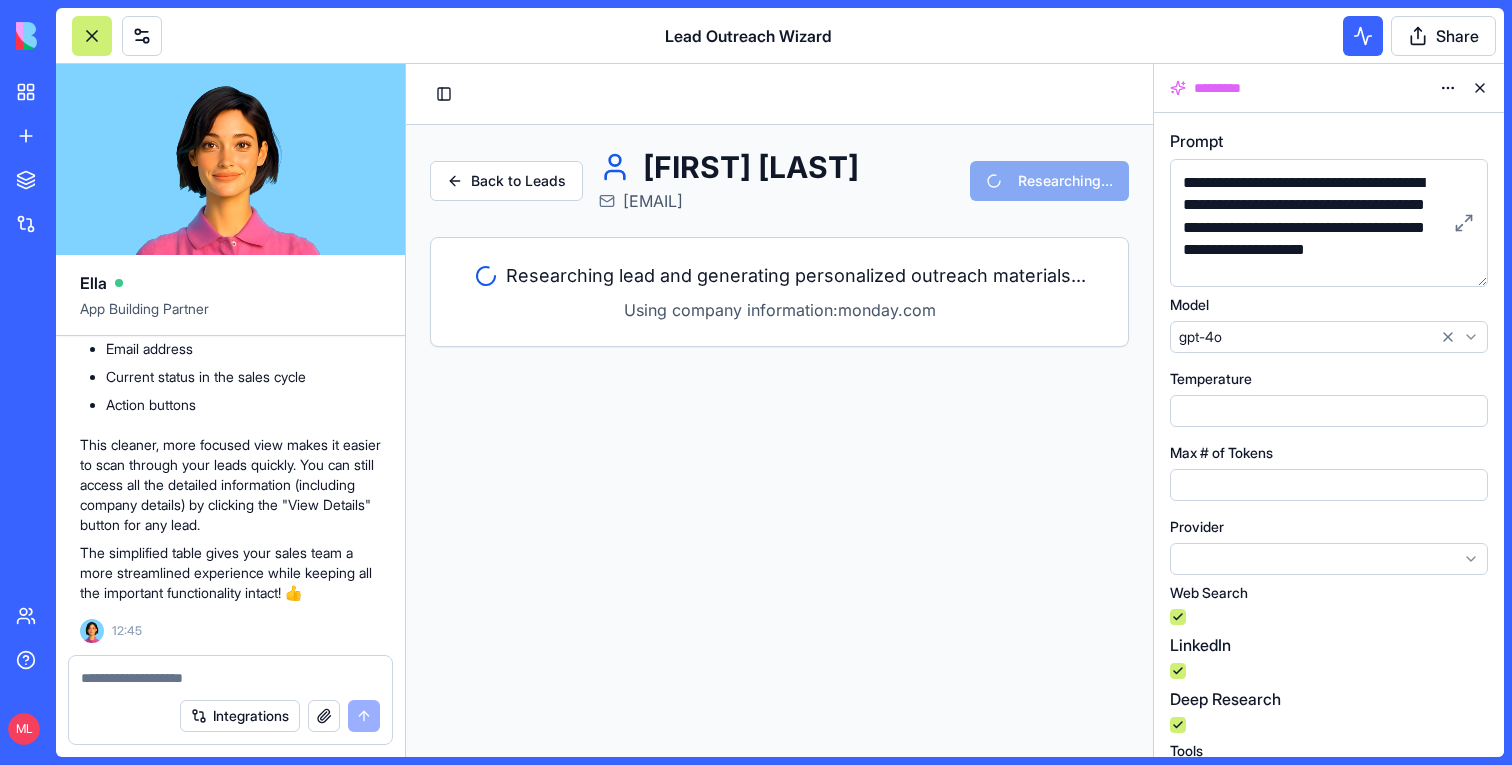 click at bounding box center [1480, 88] 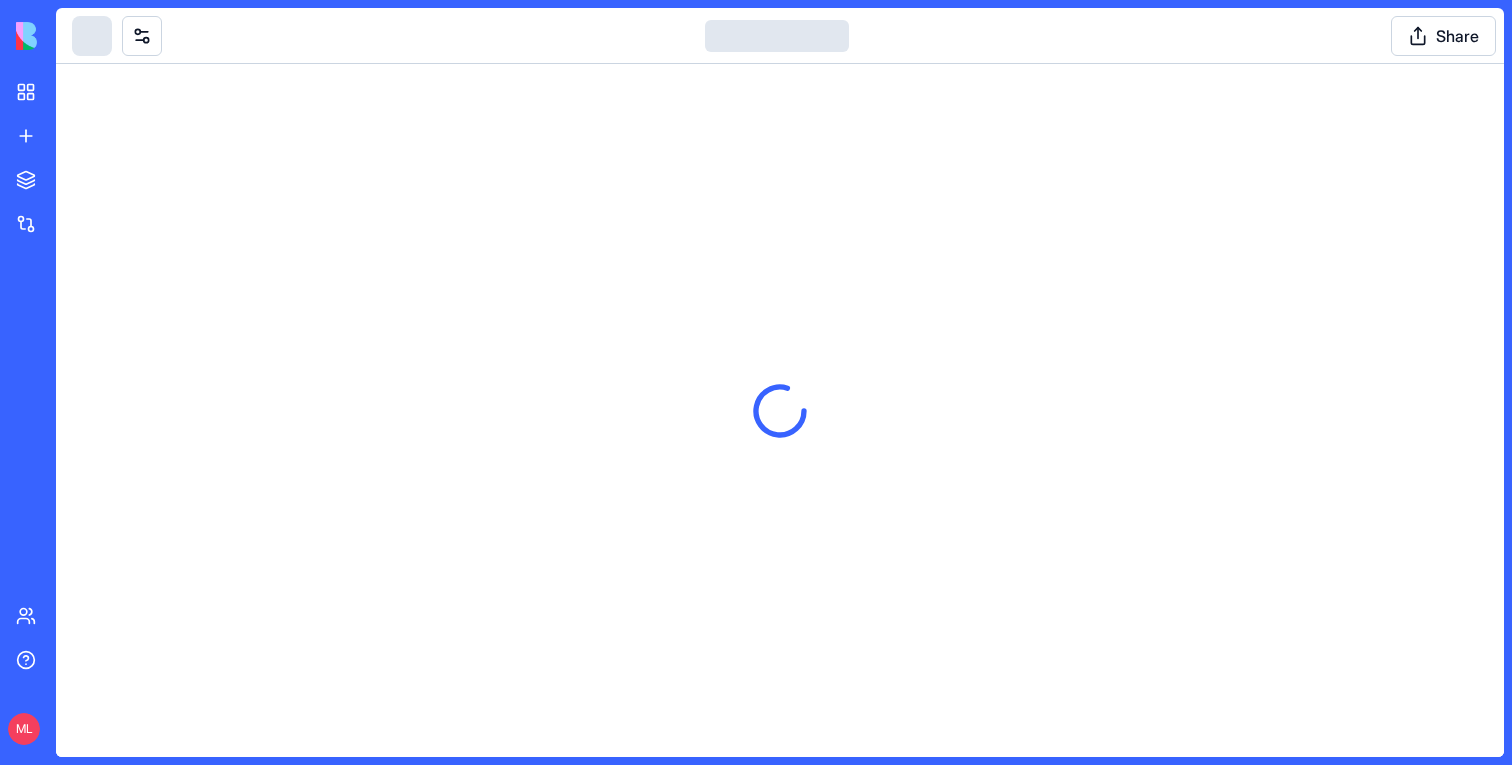 scroll, scrollTop: 0, scrollLeft: 0, axis: both 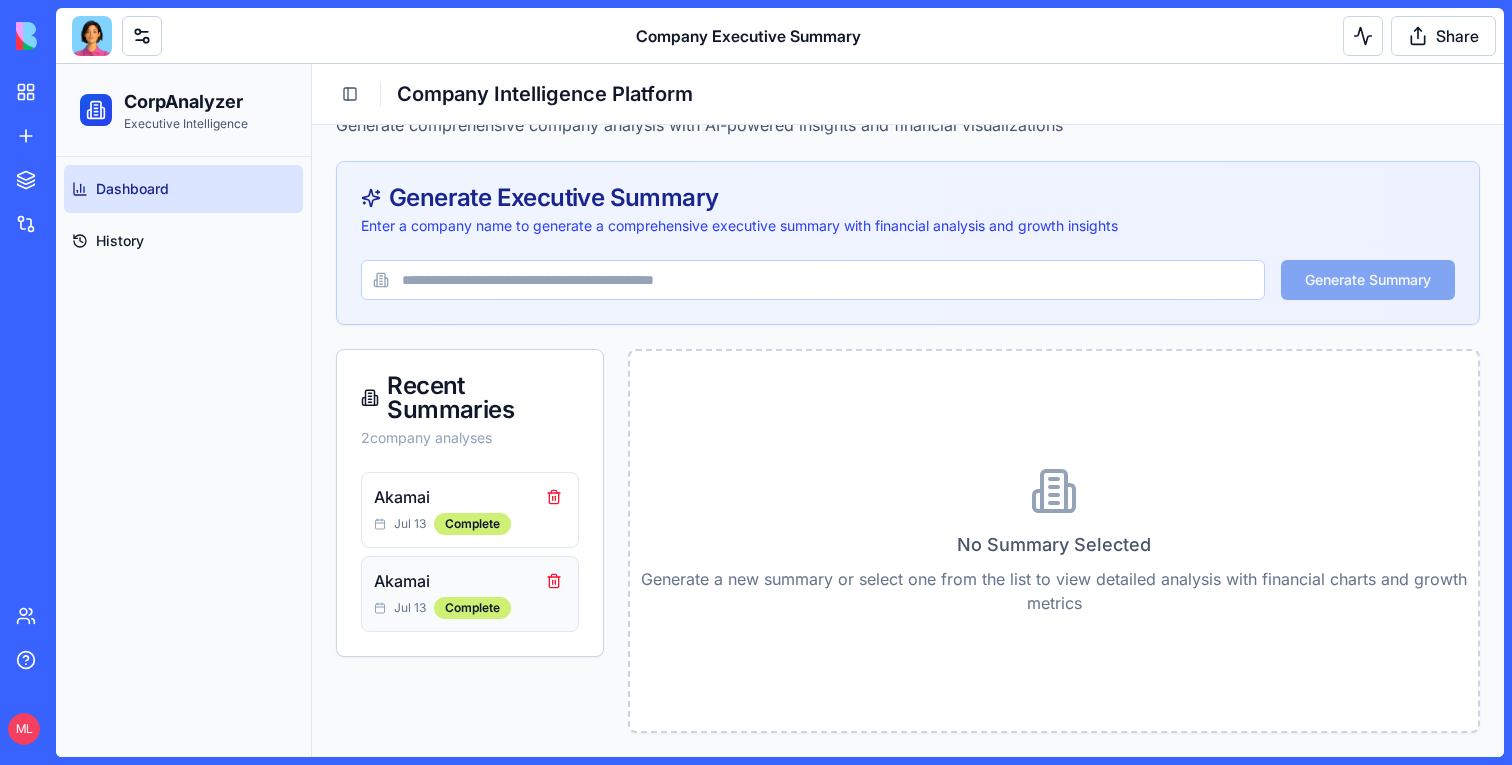 click on "Akamai" at bounding box center [458, 581] 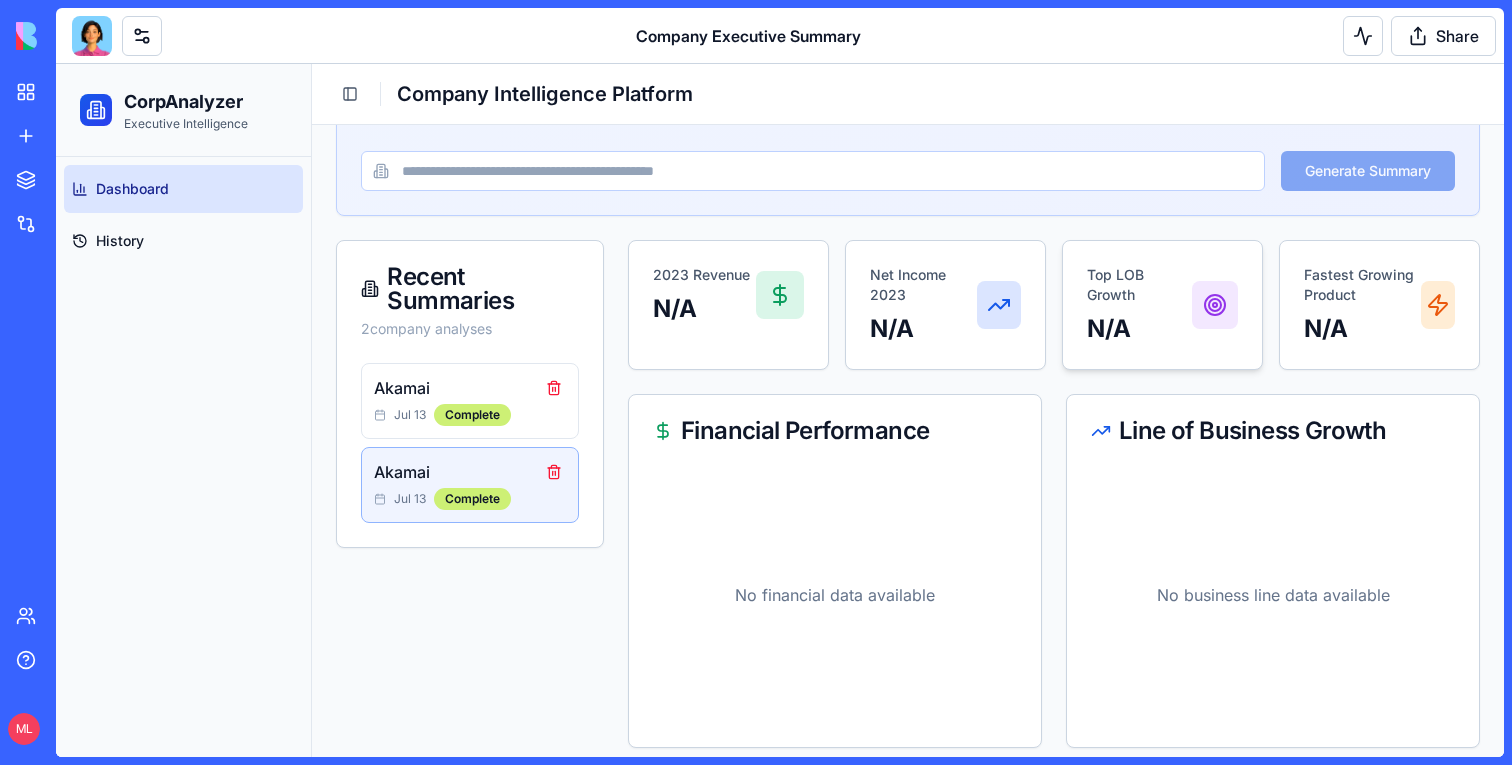 scroll, scrollTop: 60, scrollLeft: 0, axis: vertical 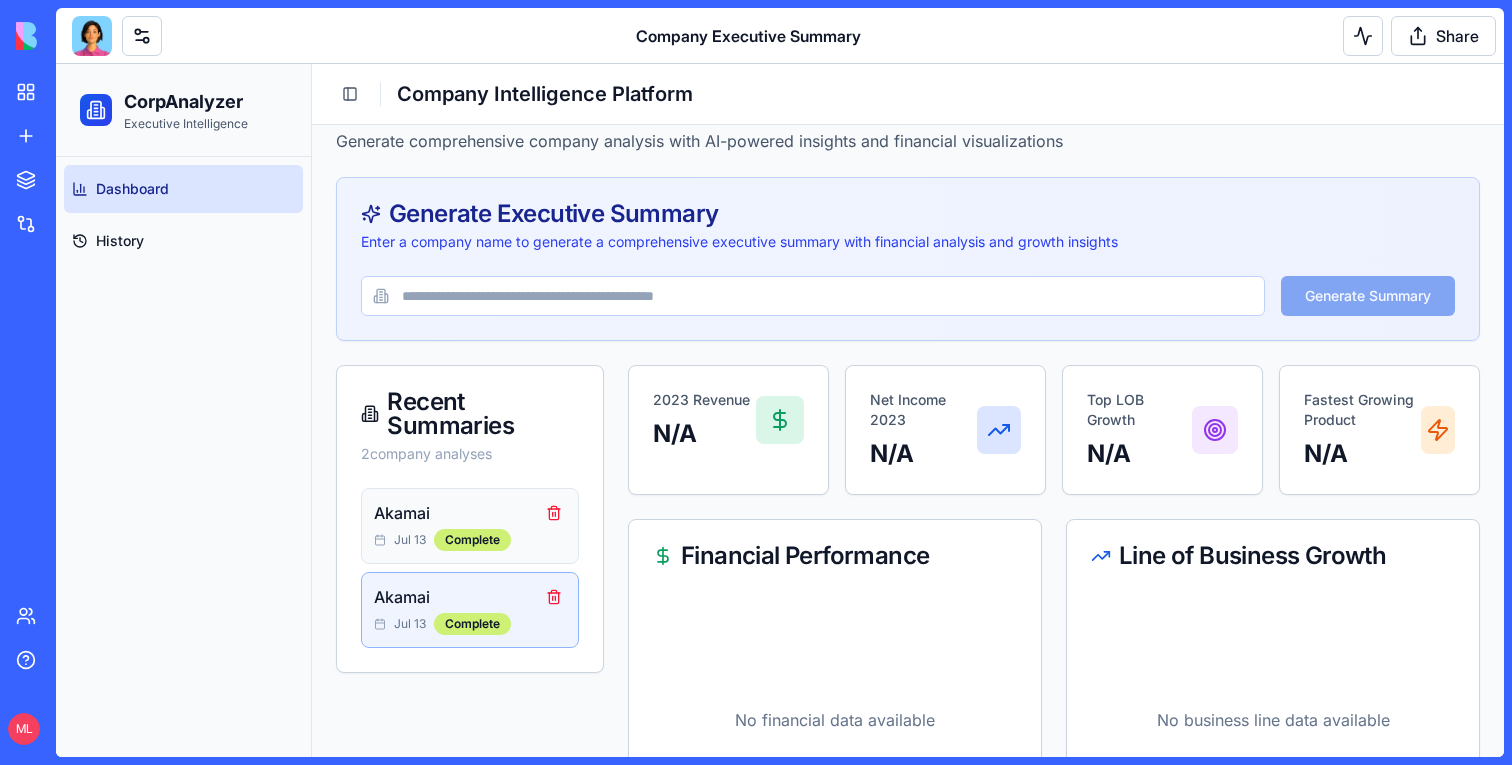 click on "Akamai" at bounding box center (458, 513) 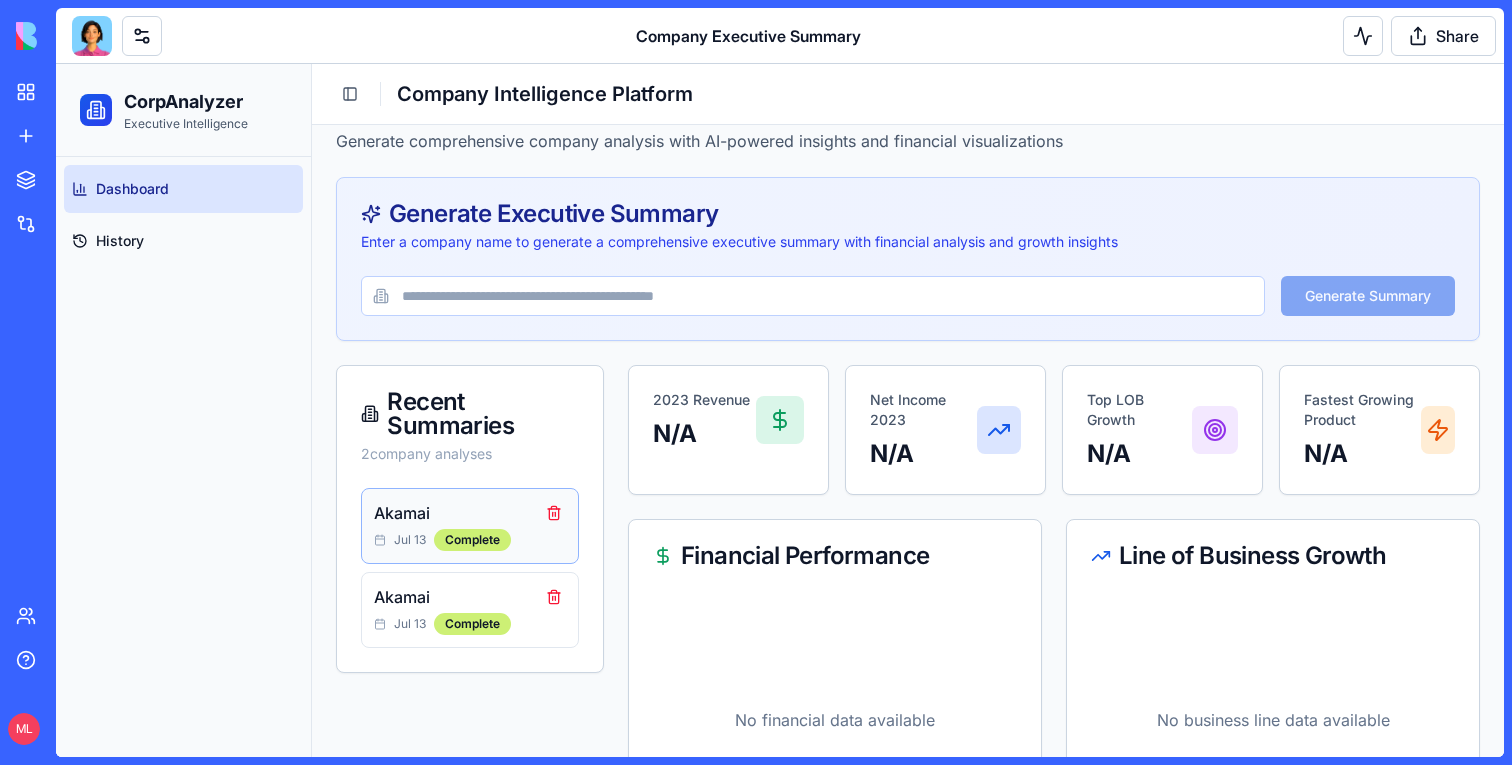 click on "Akamai" at bounding box center [458, 513] 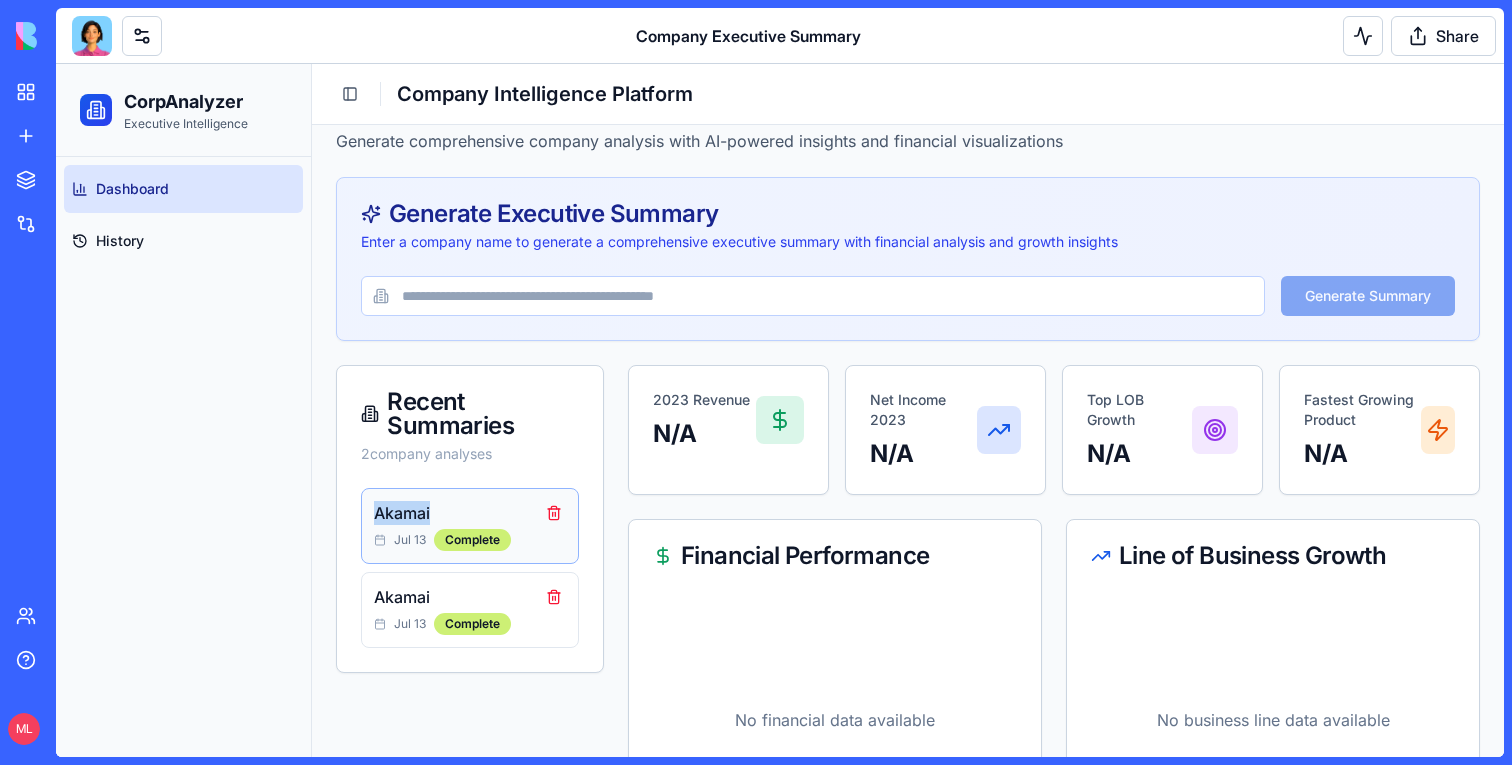 click on "Akamai" at bounding box center [458, 513] 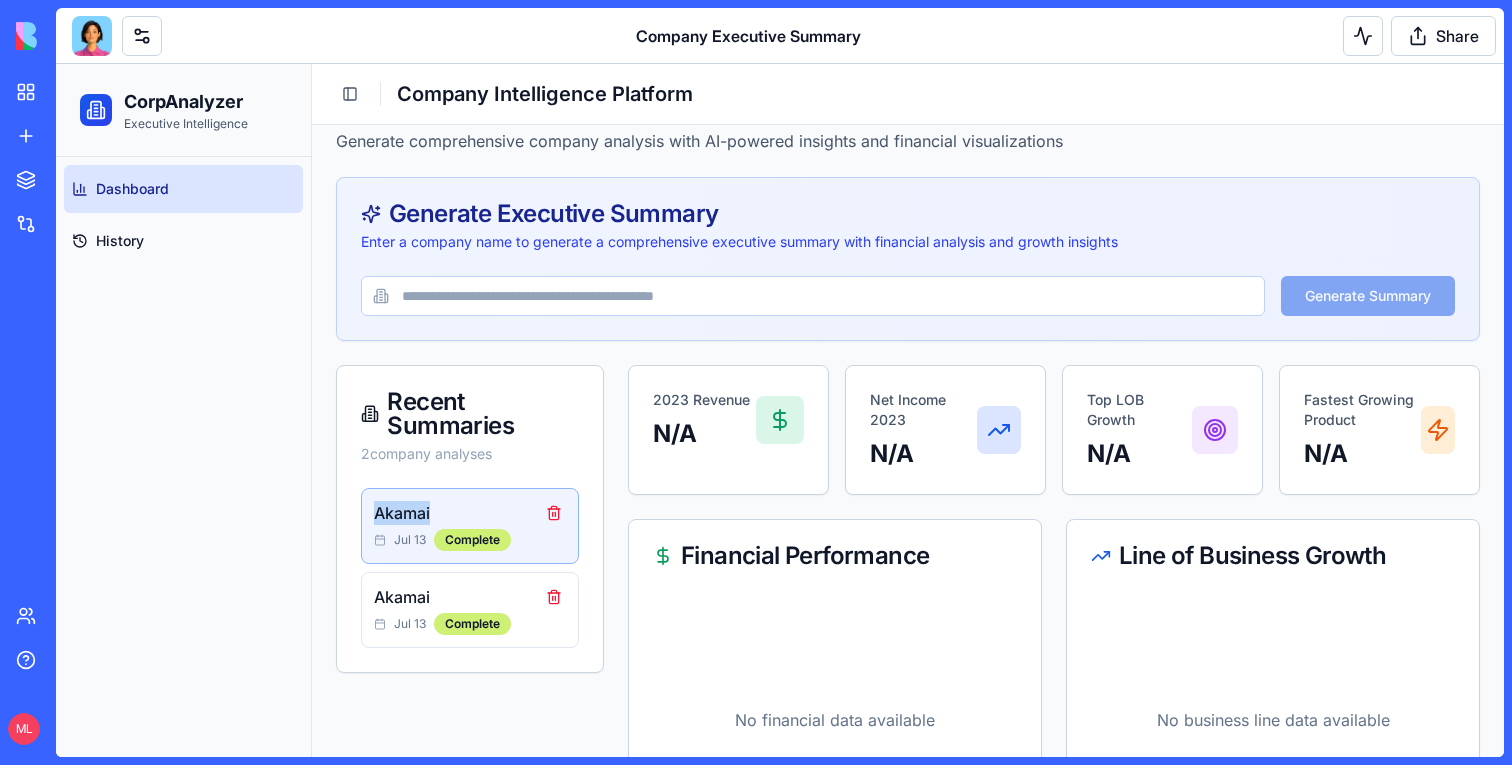 copy on "Akamai" 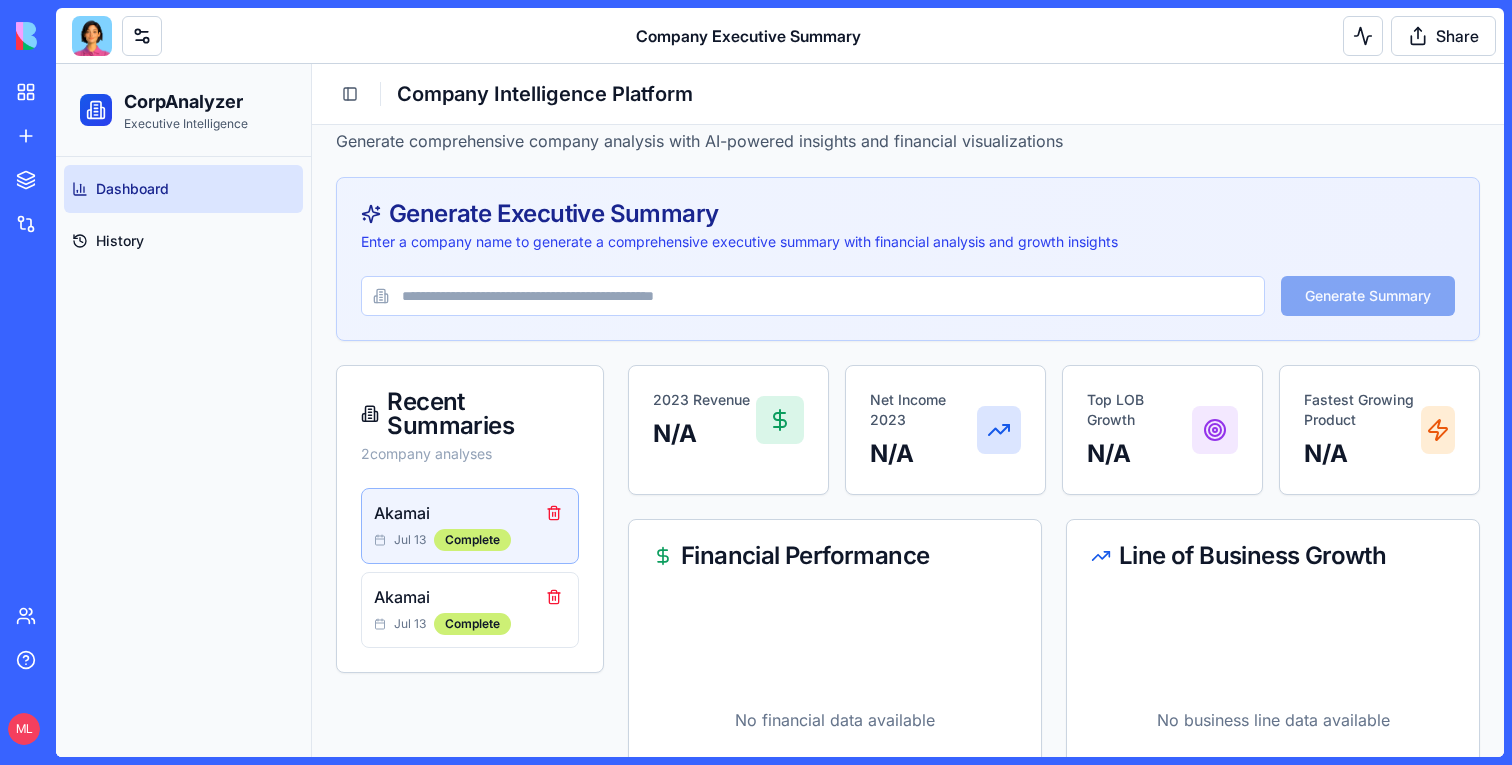 click on "Generate Executive Summary Enter a company name to generate a comprehensive executive summary with financial analysis and growth insights" at bounding box center [908, 227] 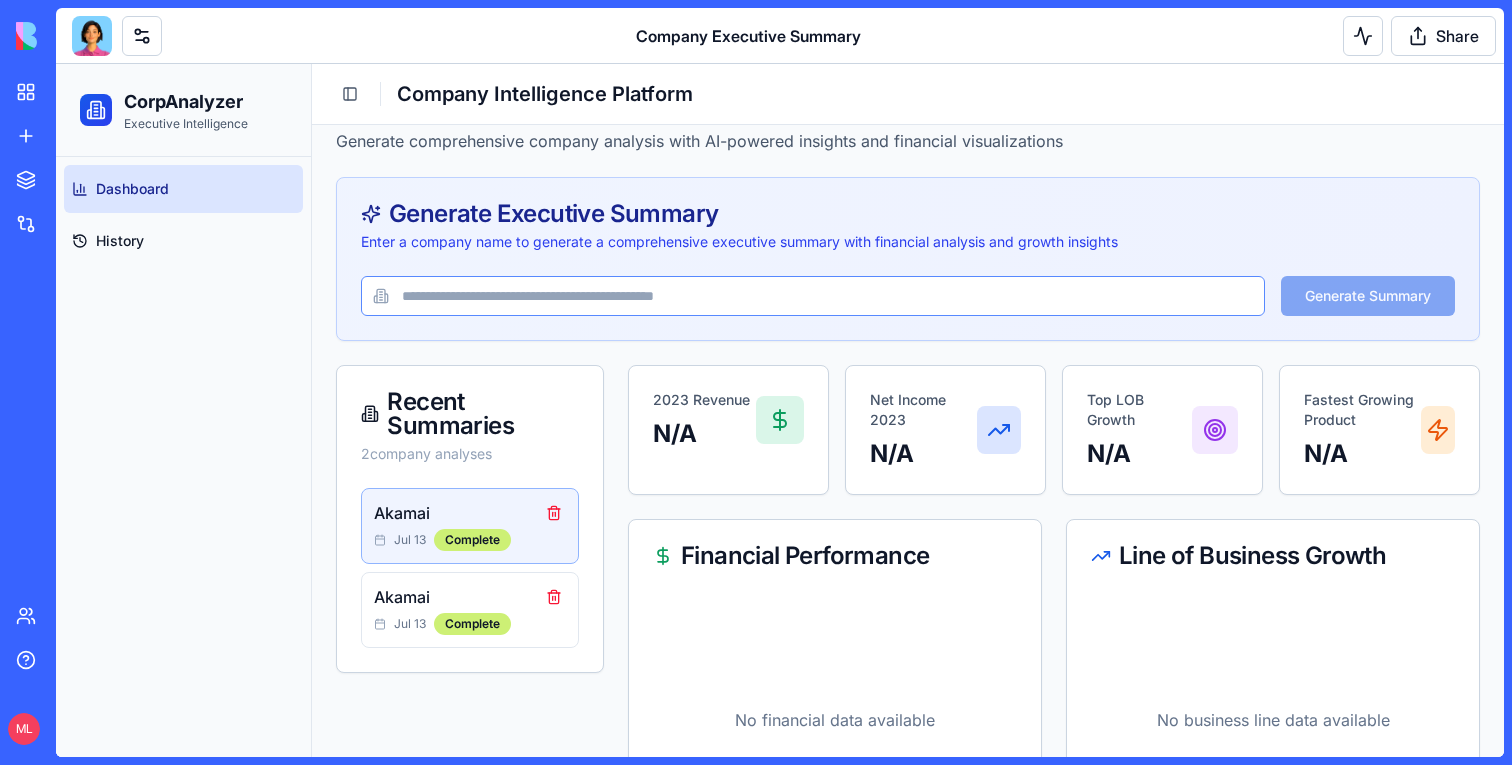 click at bounding box center [813, 296] 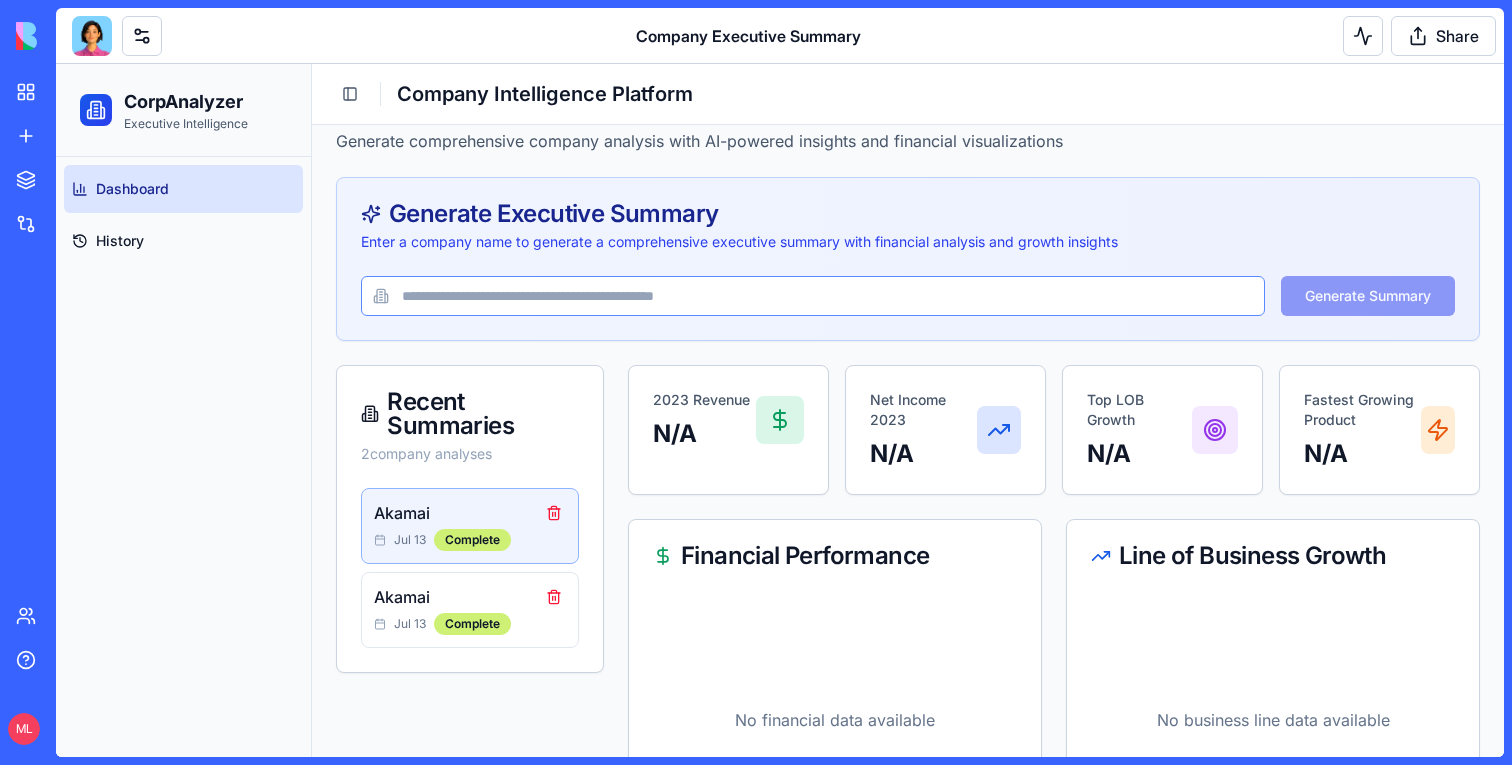 paste on "******" 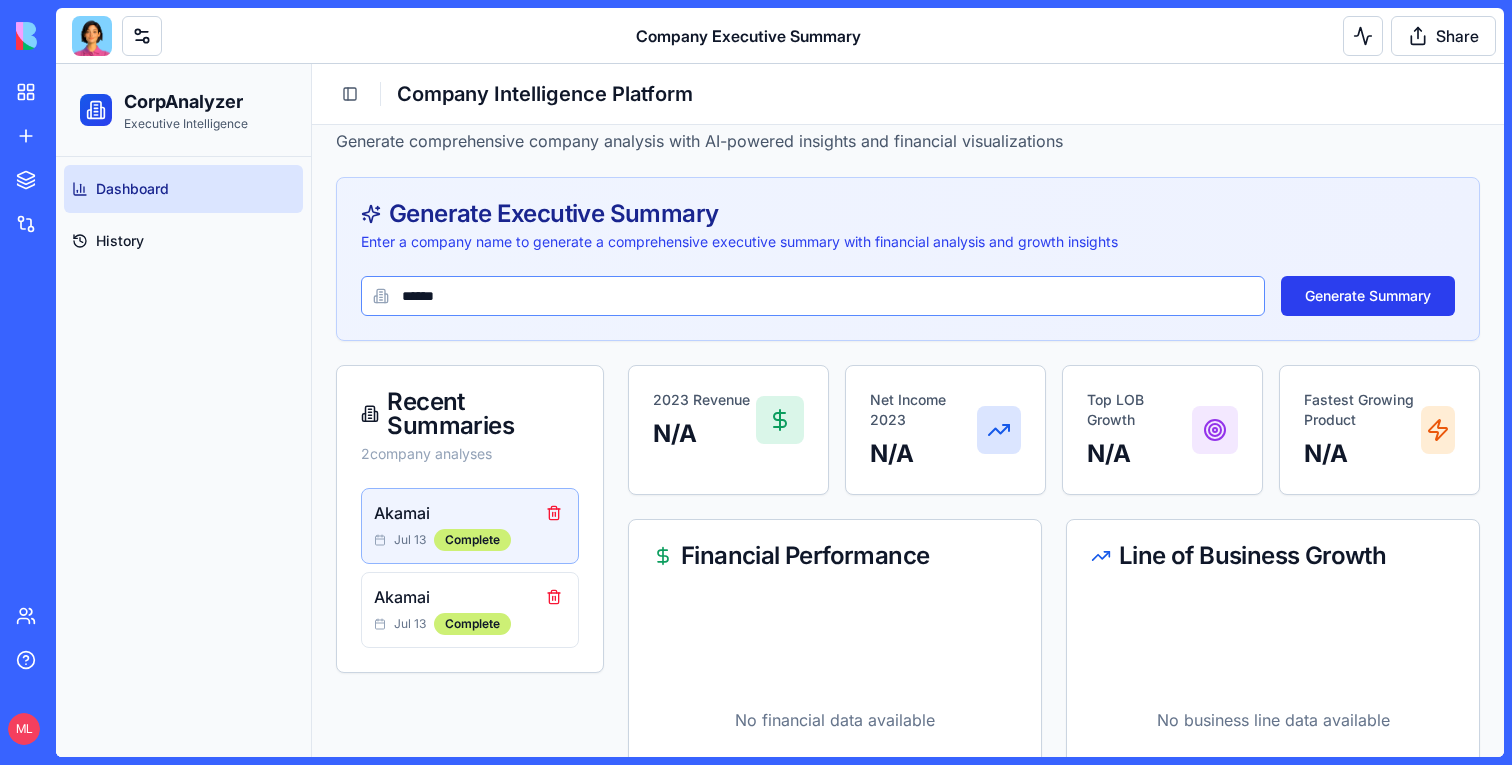 type on "******" 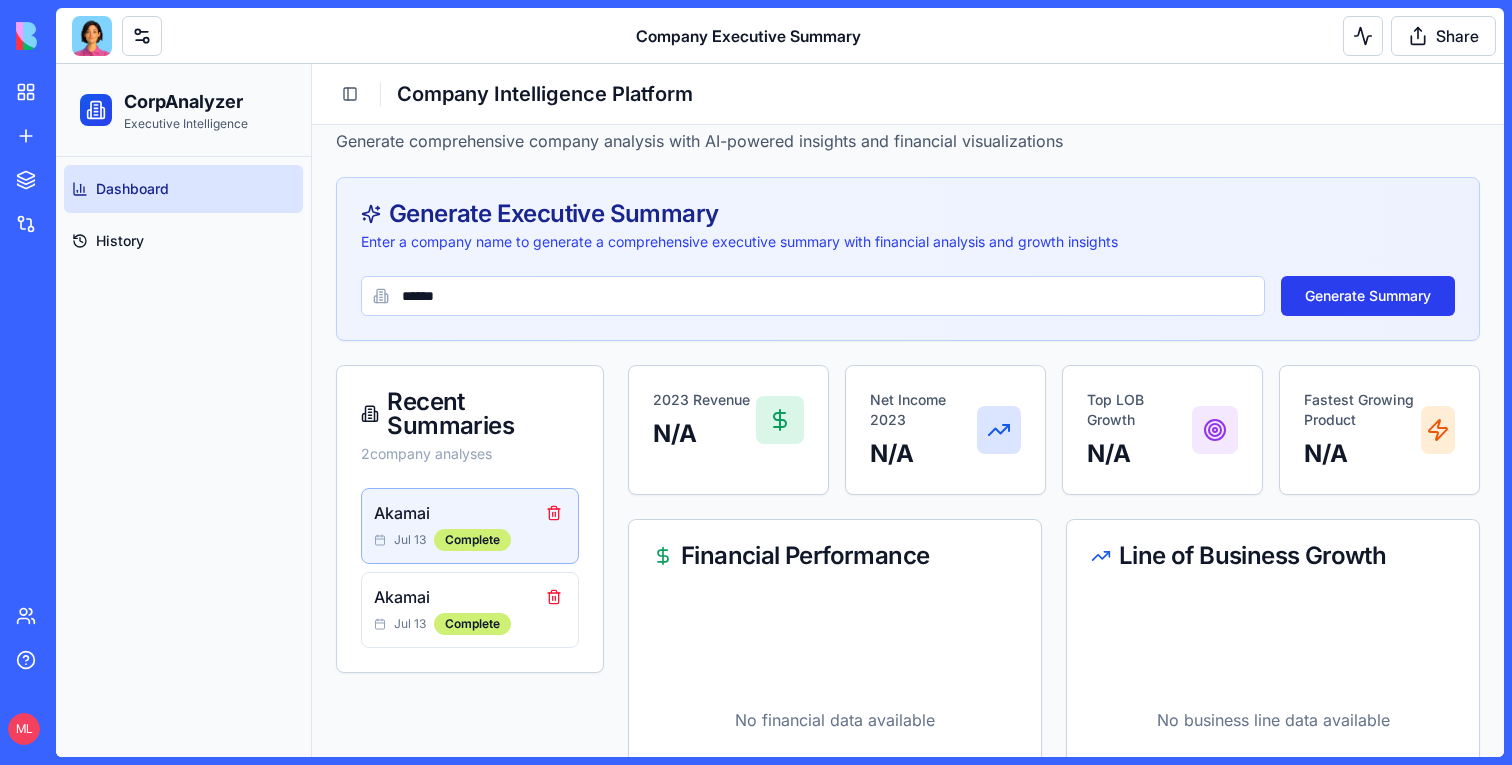 click on "Generate Summary" at bounding box center (1368, 296) 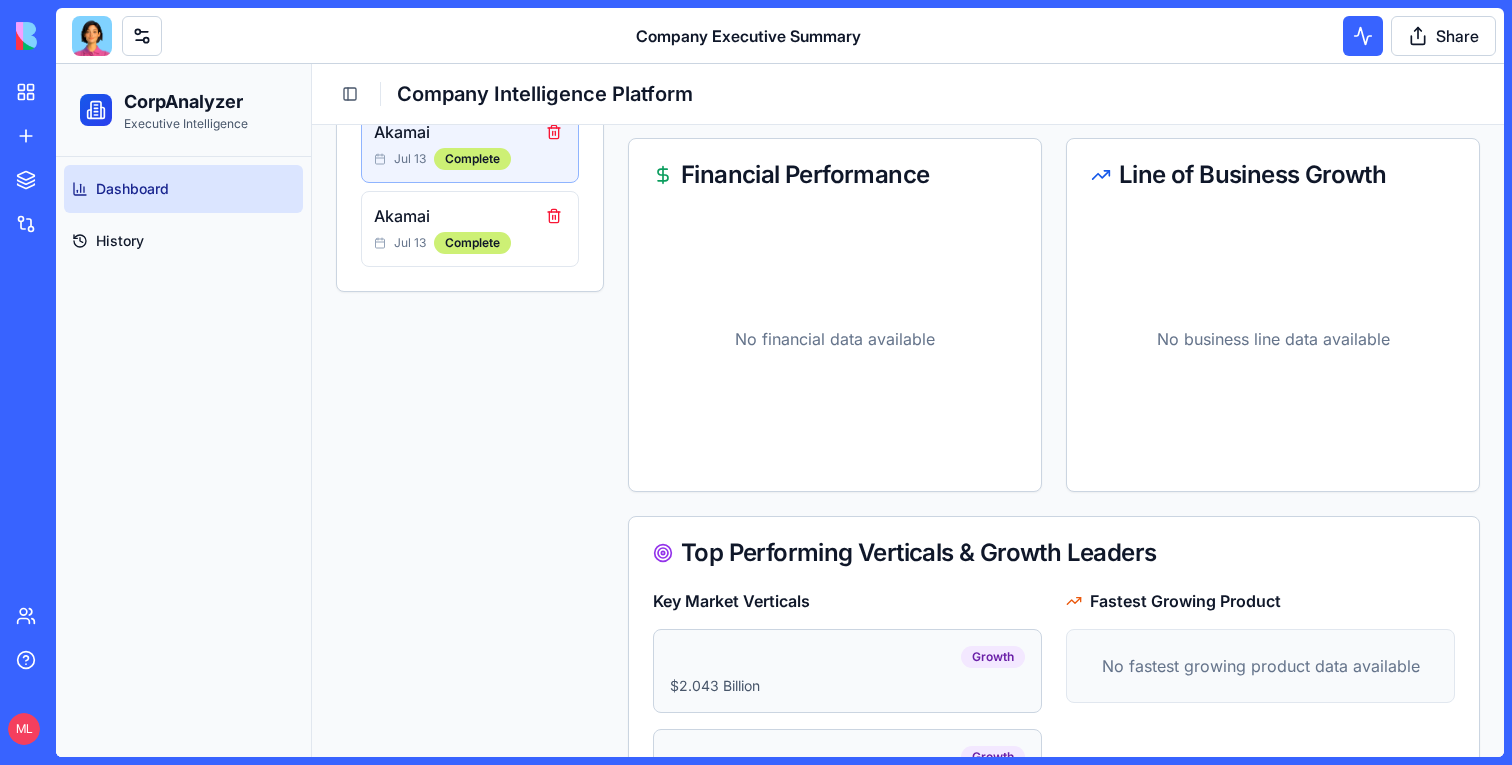scroll, scrollTop: 661, scrollLeft: 0, axis: vertical 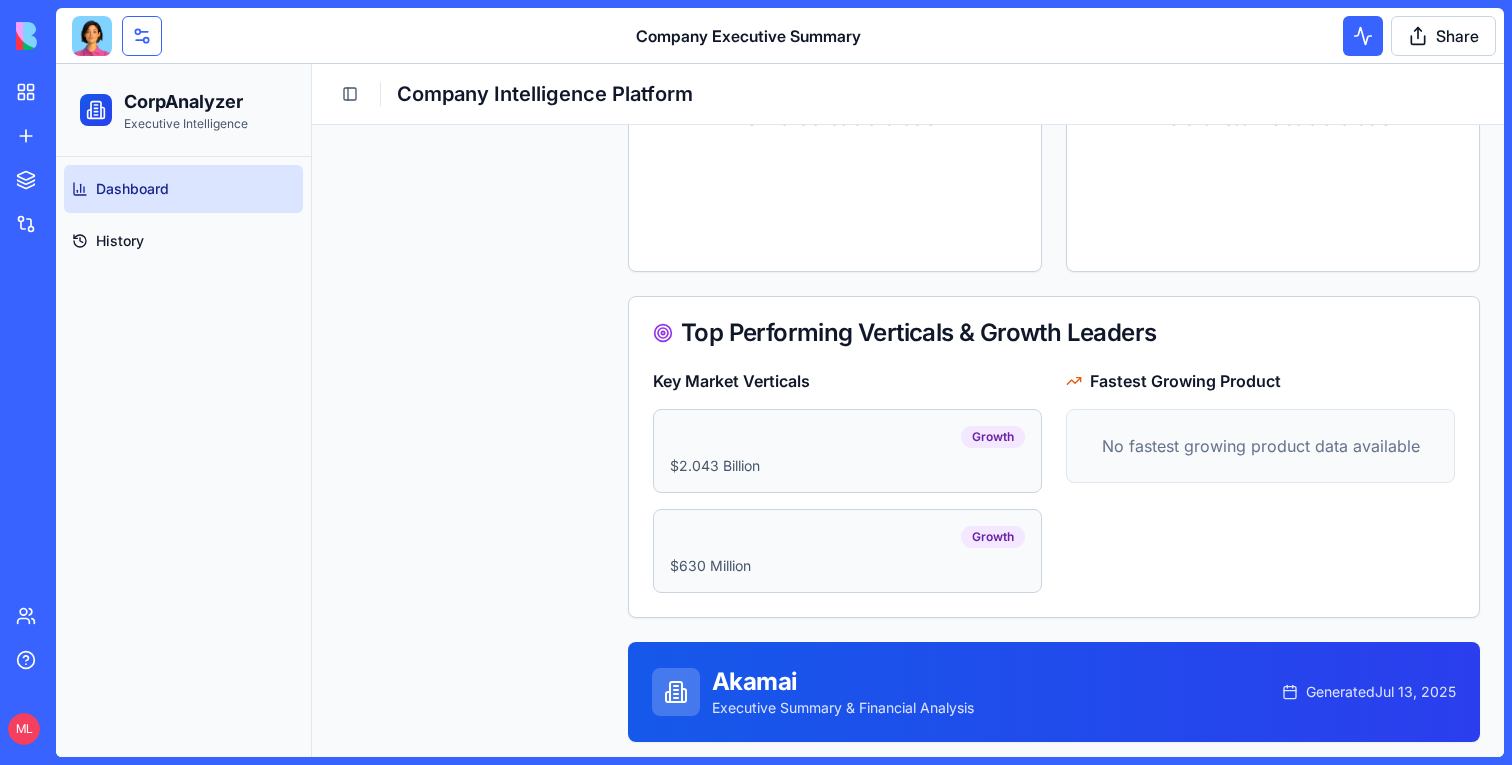 click at bounding box center (142, 36) 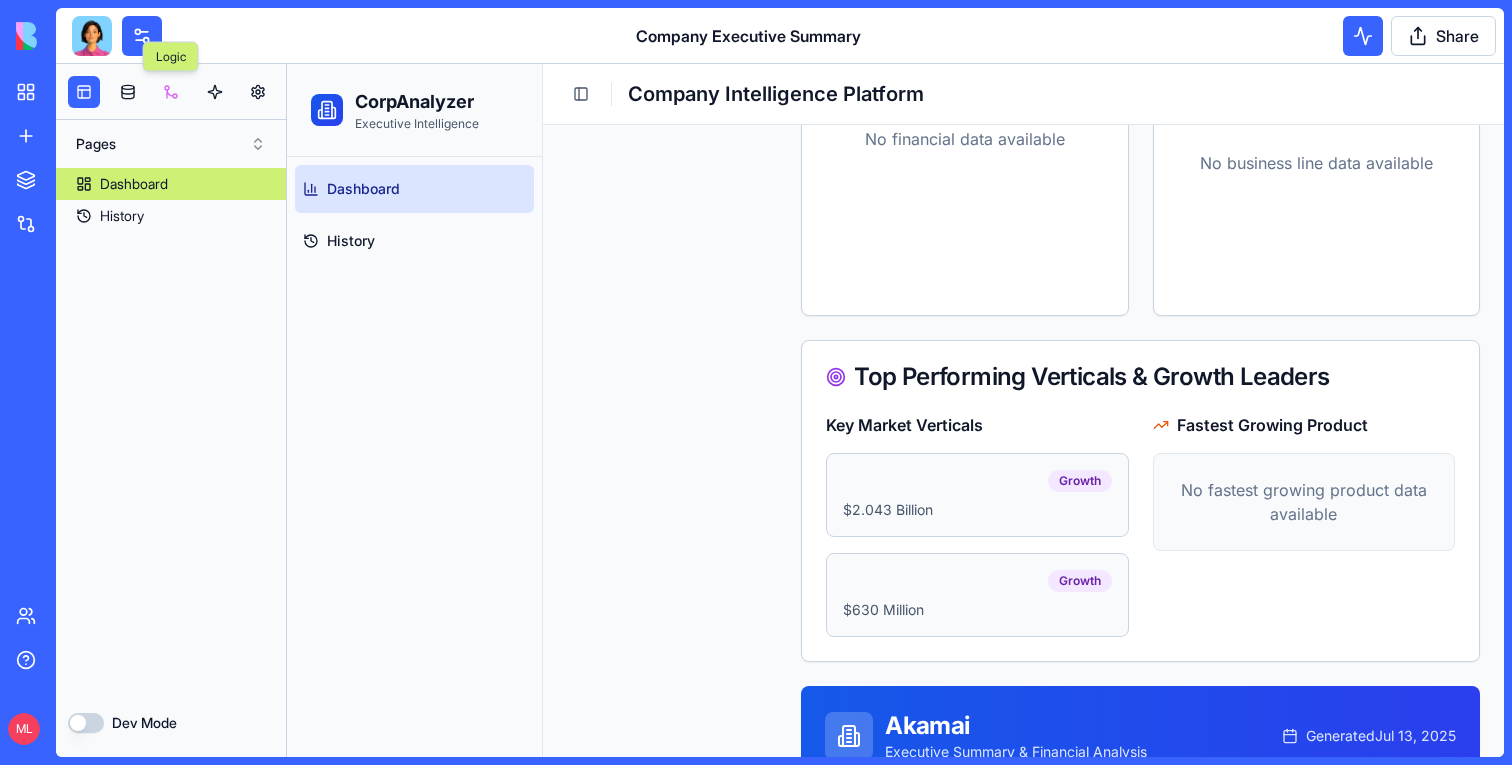 click at bounding box center (171, 92) 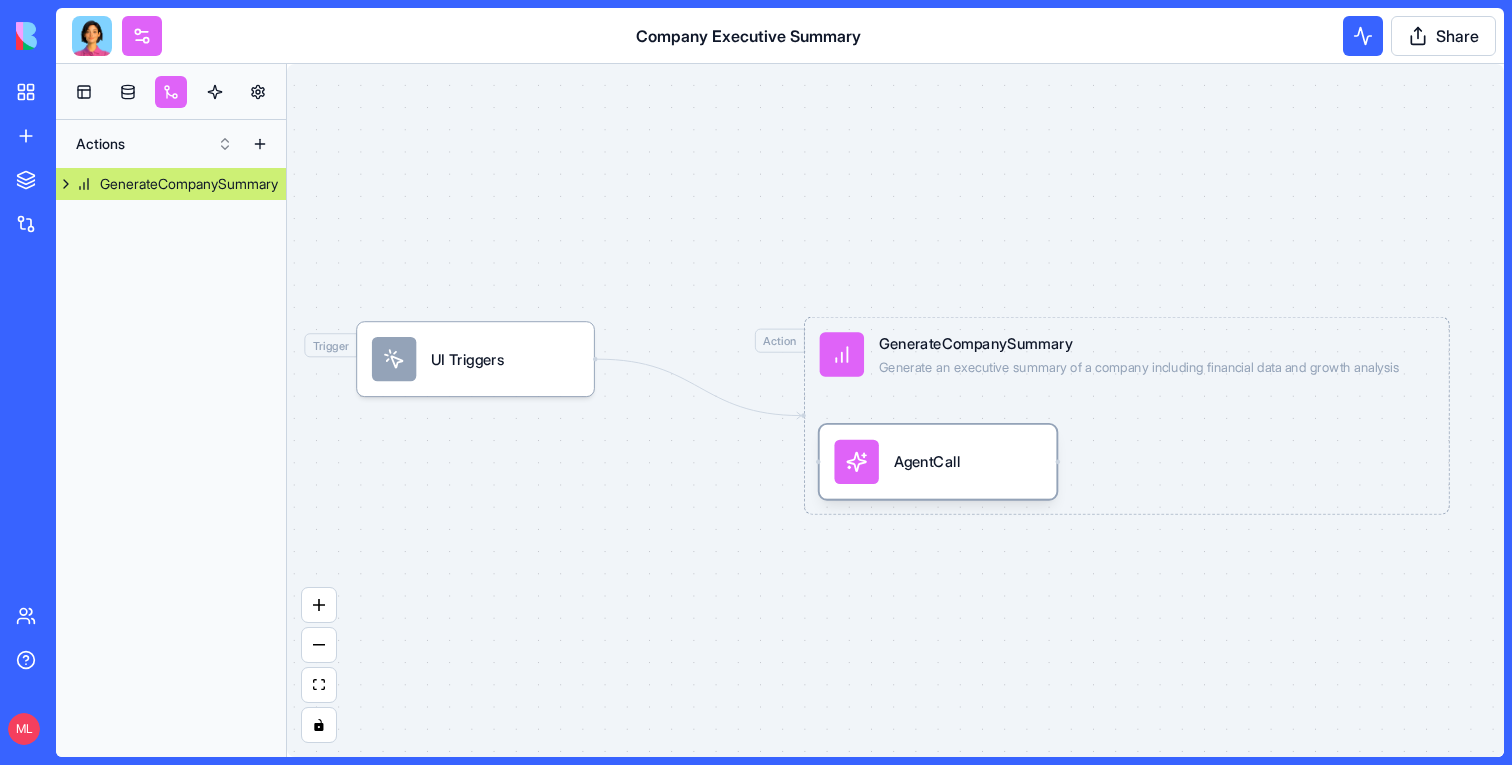 click on "AgentCall" at bounding box center [927, 462] 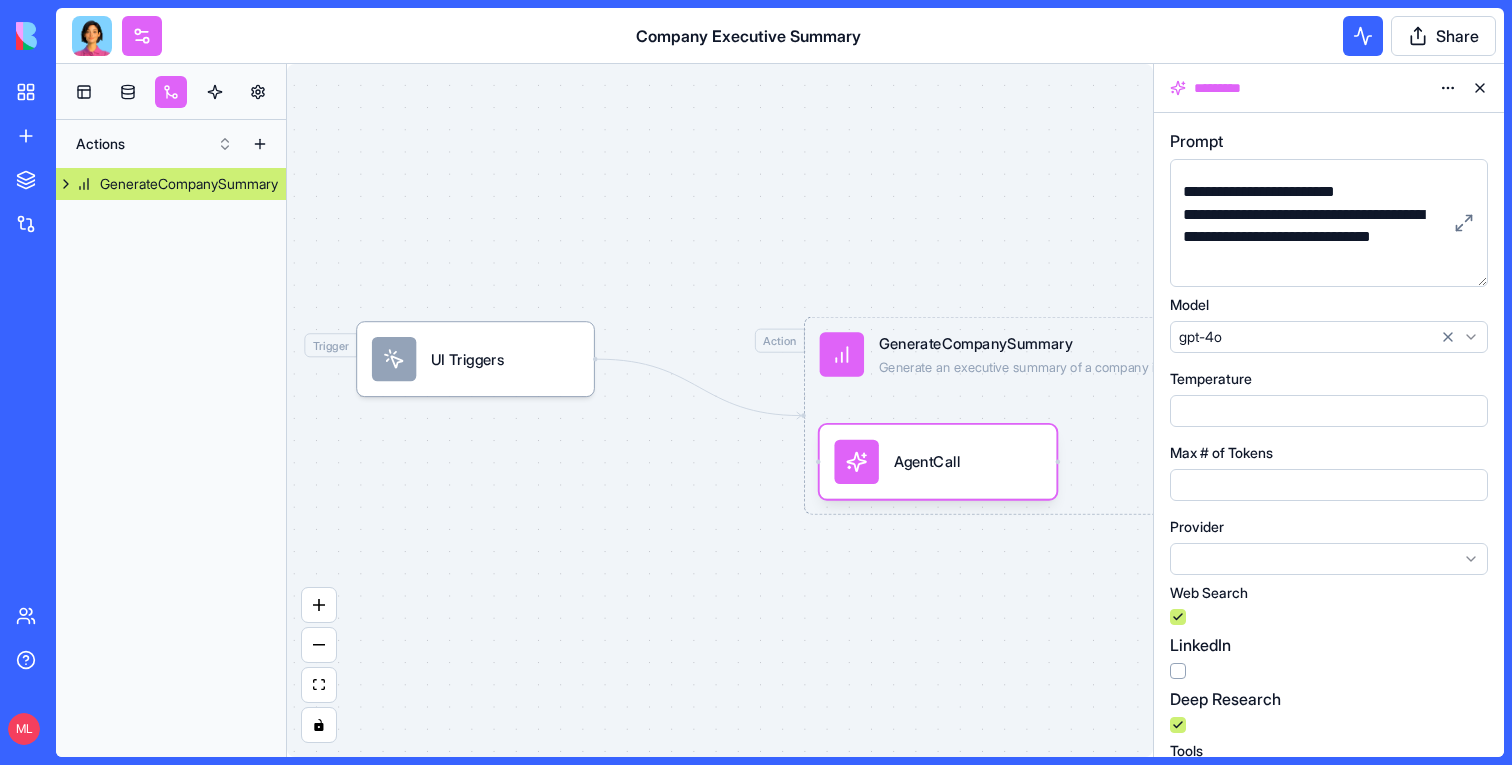 scroll, scrollTop: 234, scrollLeft: 0, axis: vertical 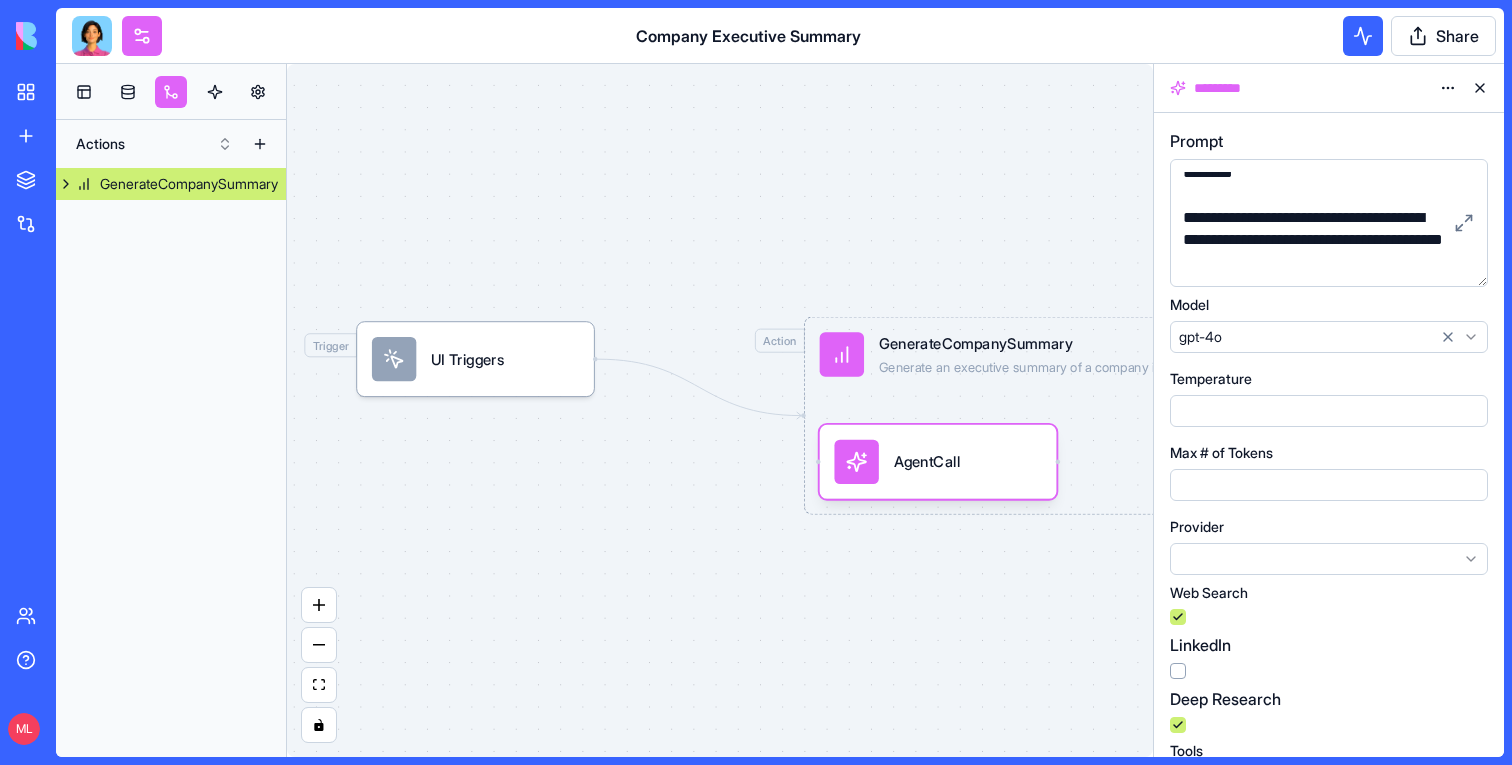 click at bounding box center [171, 92] 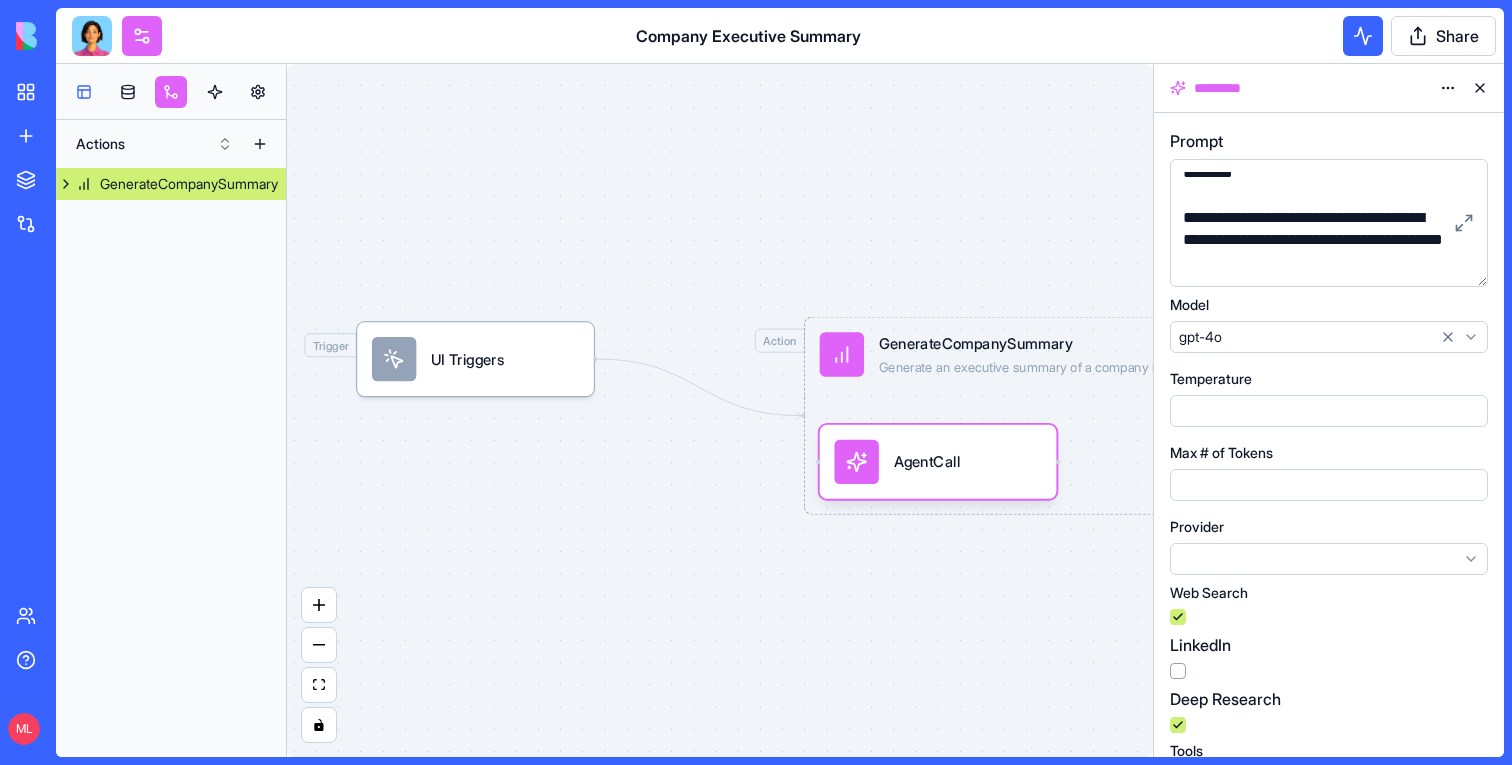 click at bounding box center (84, 92) 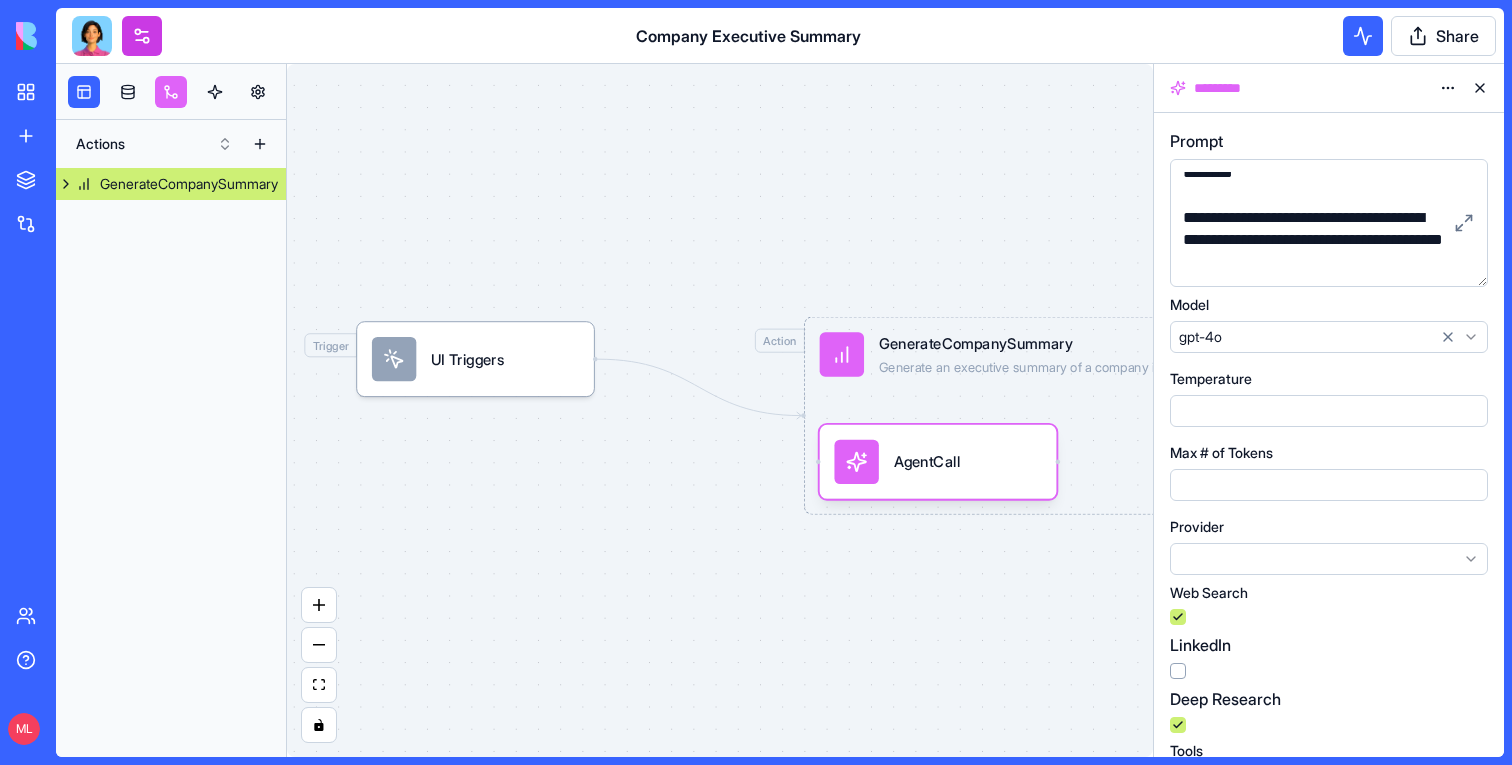 click at bounding box center (142, 36) 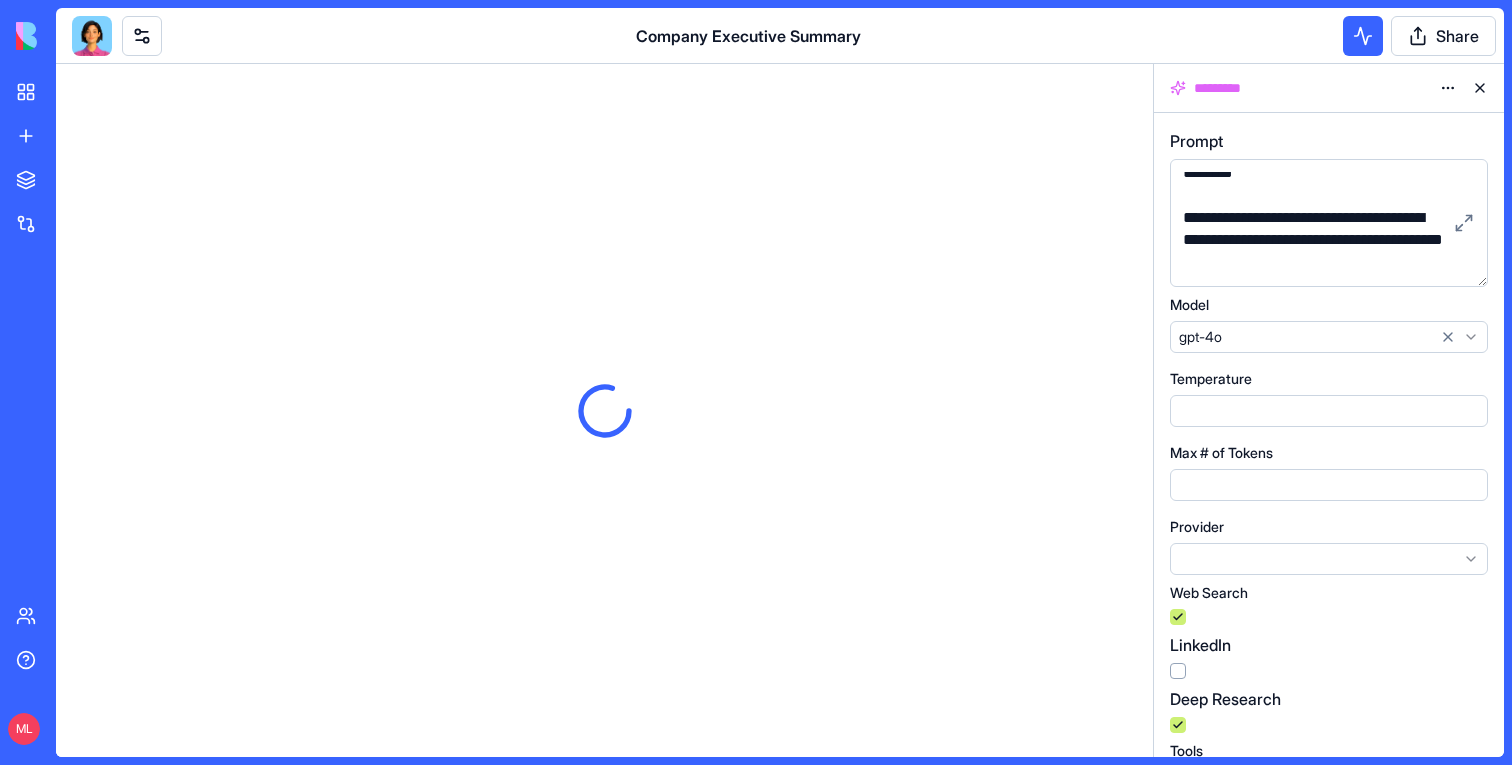 scroll, scrollTop: 0, scrollLeft: 0, axis: both 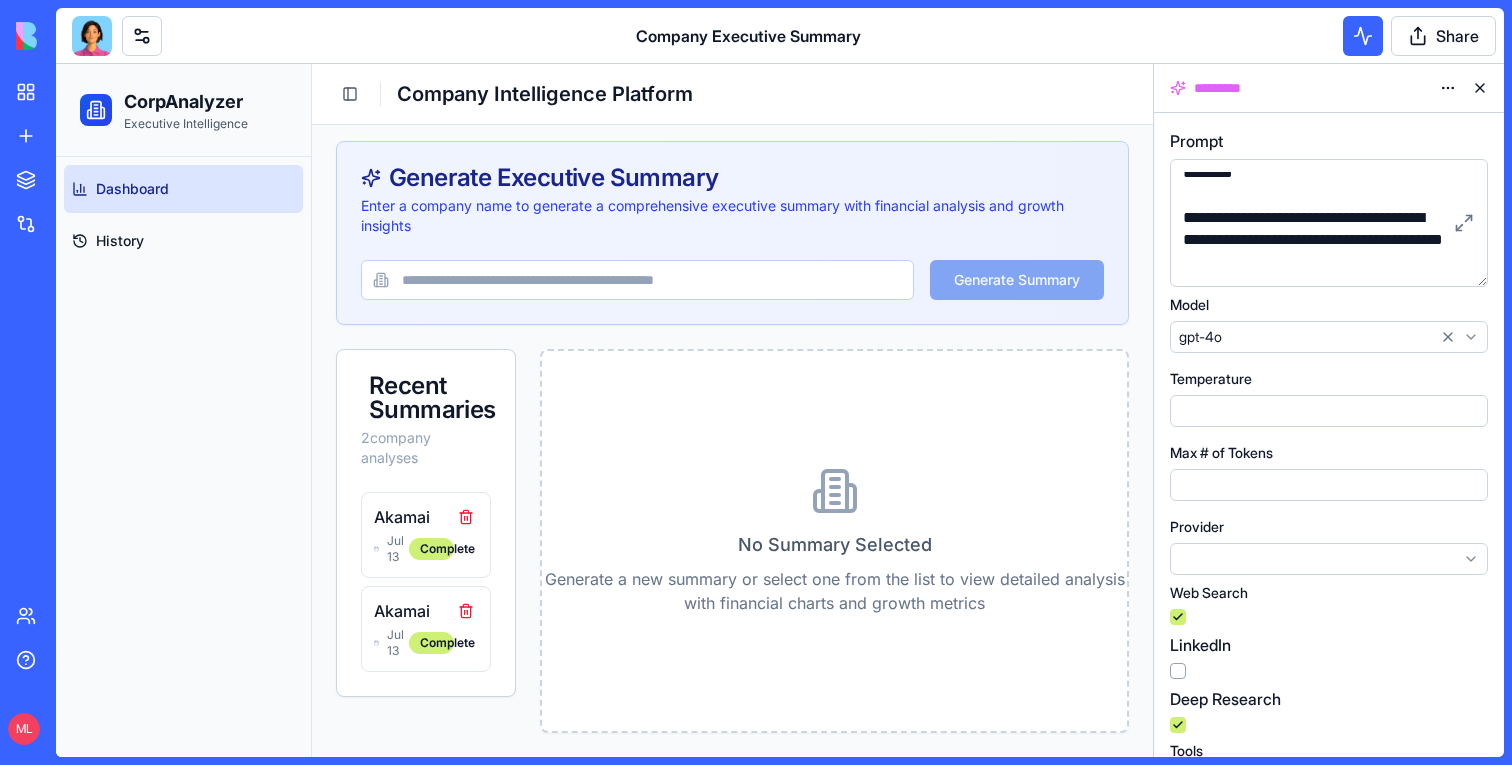 click at bounding box center (637, 280) 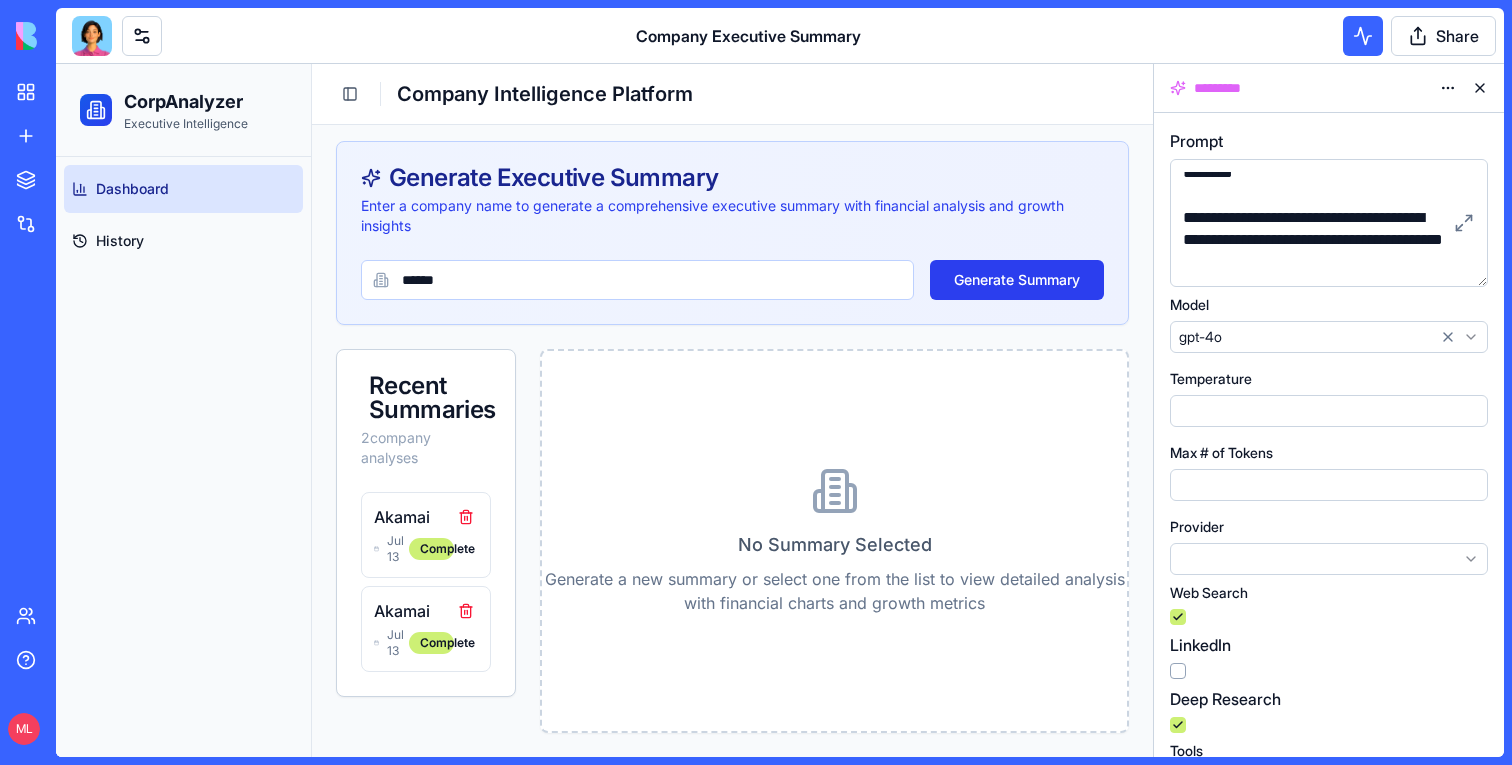 type on "******" 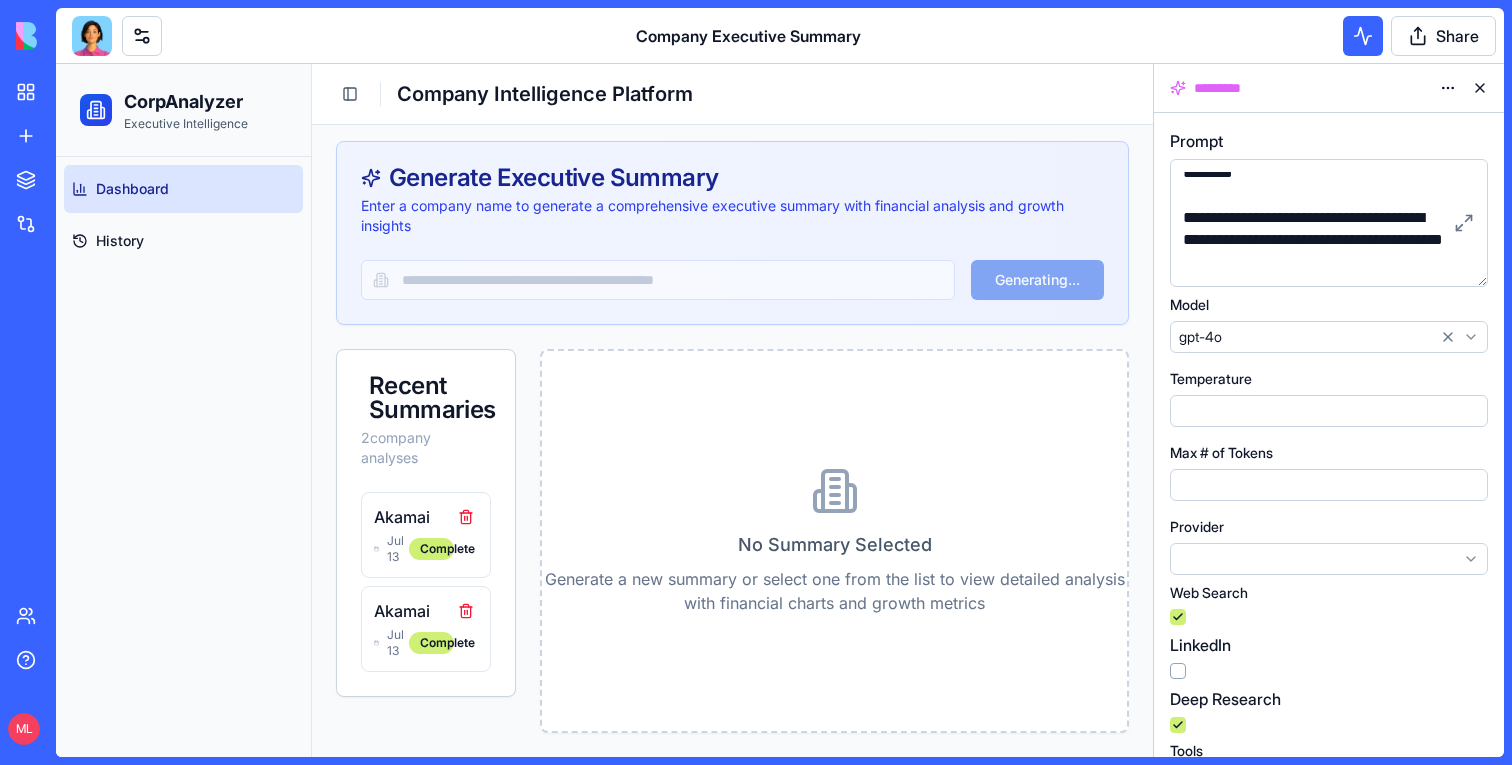 click at bounding box center (1480, 88) 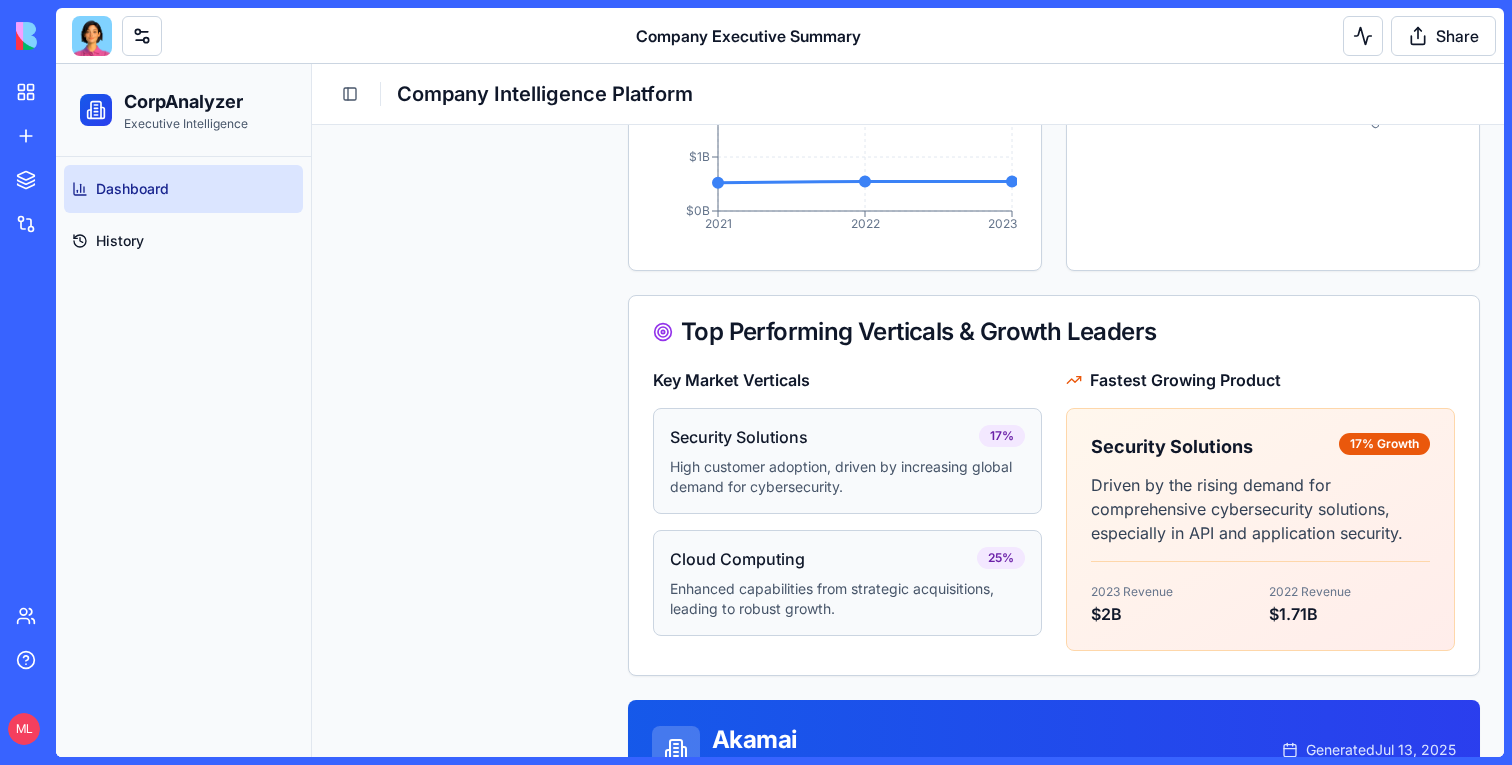 scroll, scrollTop: 661, scrollLeft: 0, axis: vertical 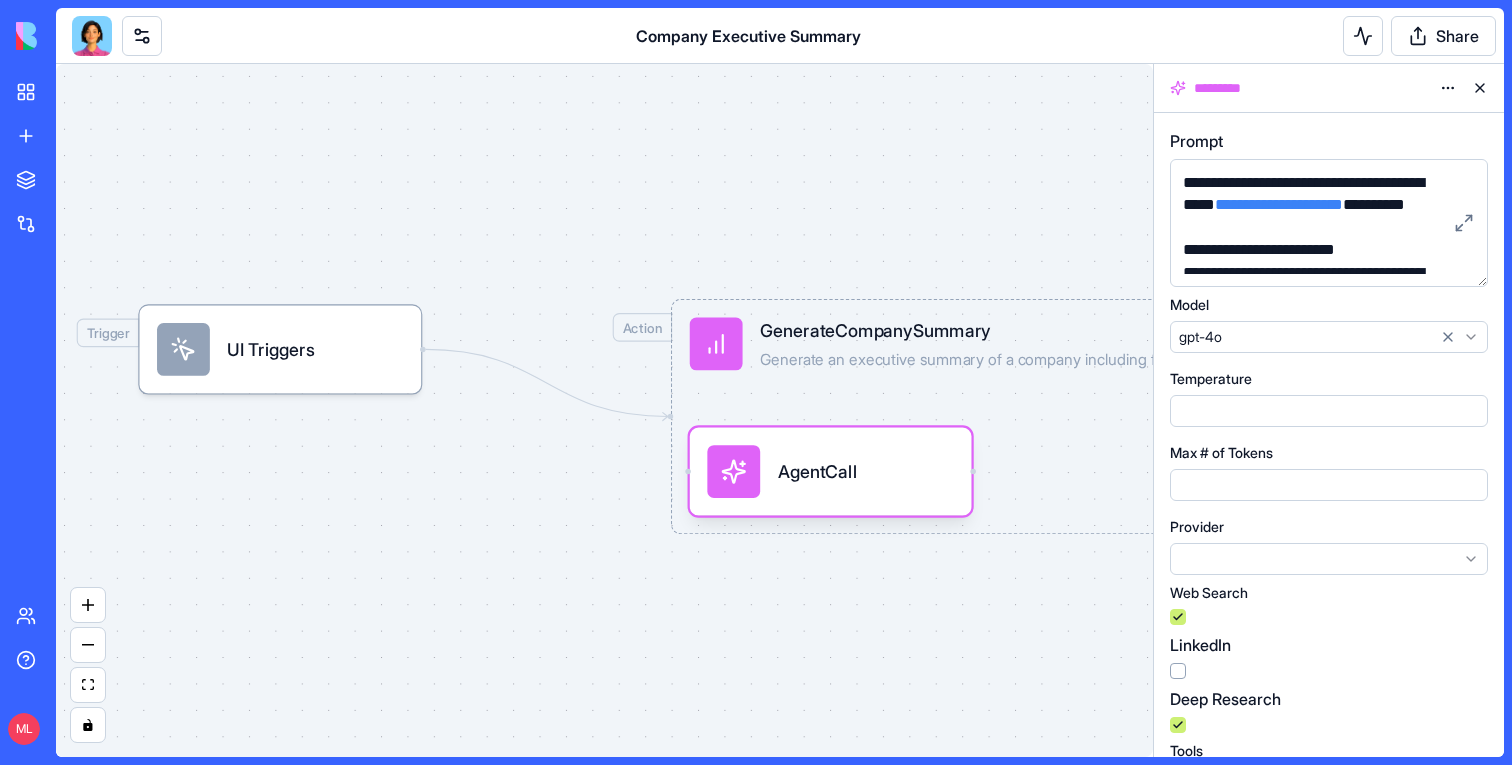 click at bounding box center (92, 36) 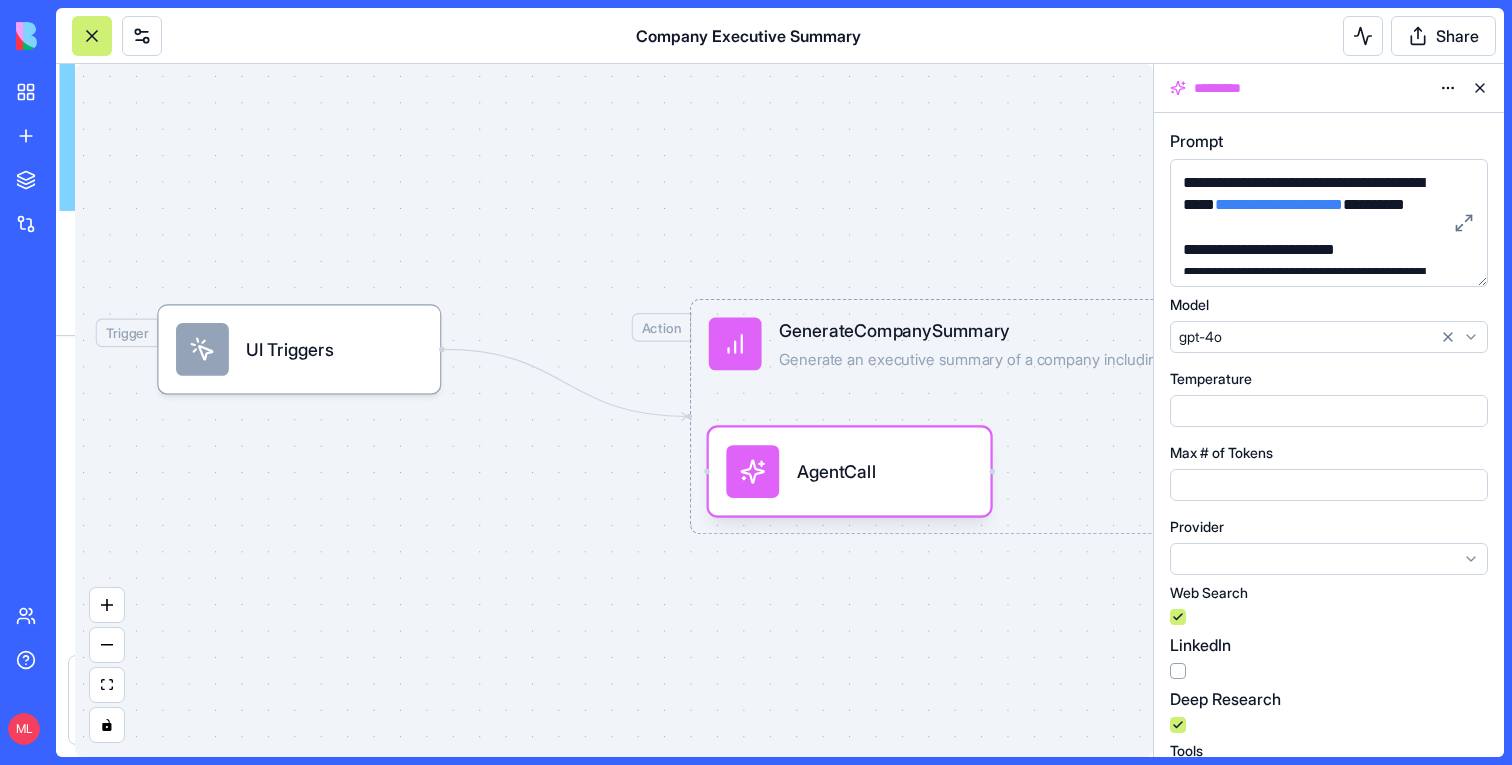 scroll, scrollTop: 3565, scrollLeft: 0, axis: vertical 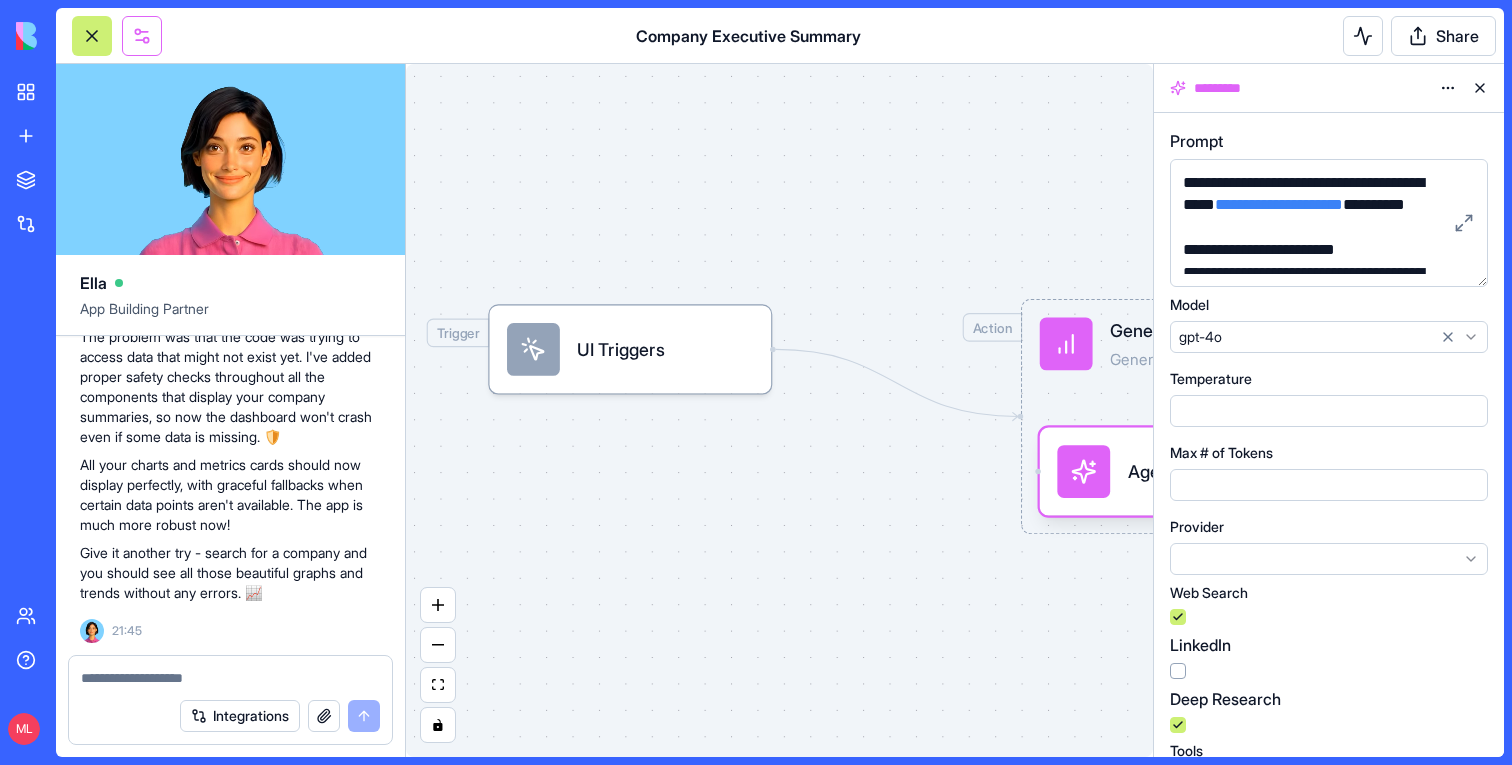 click at bounding box center (142, 36) 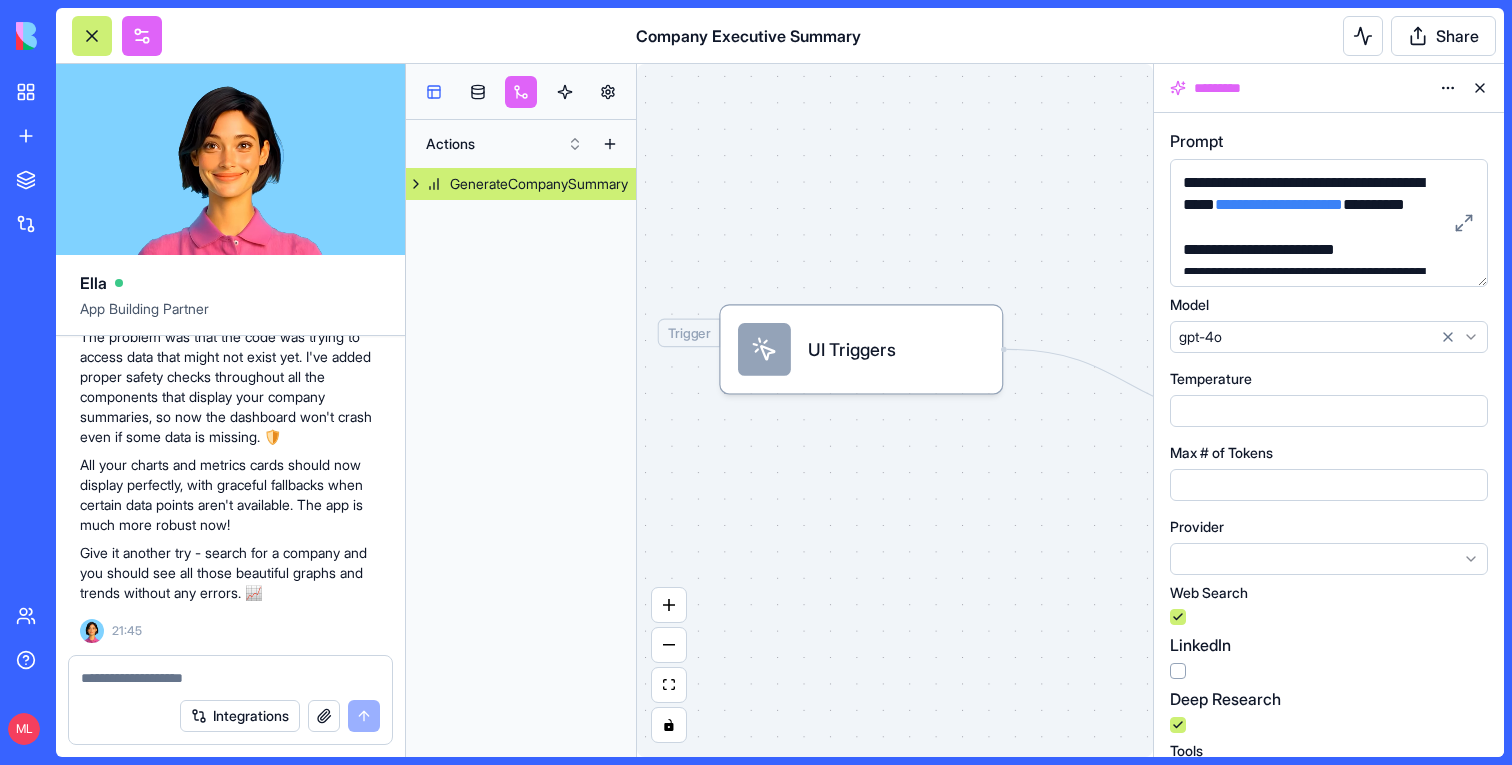click at bounding box center (434, 92) 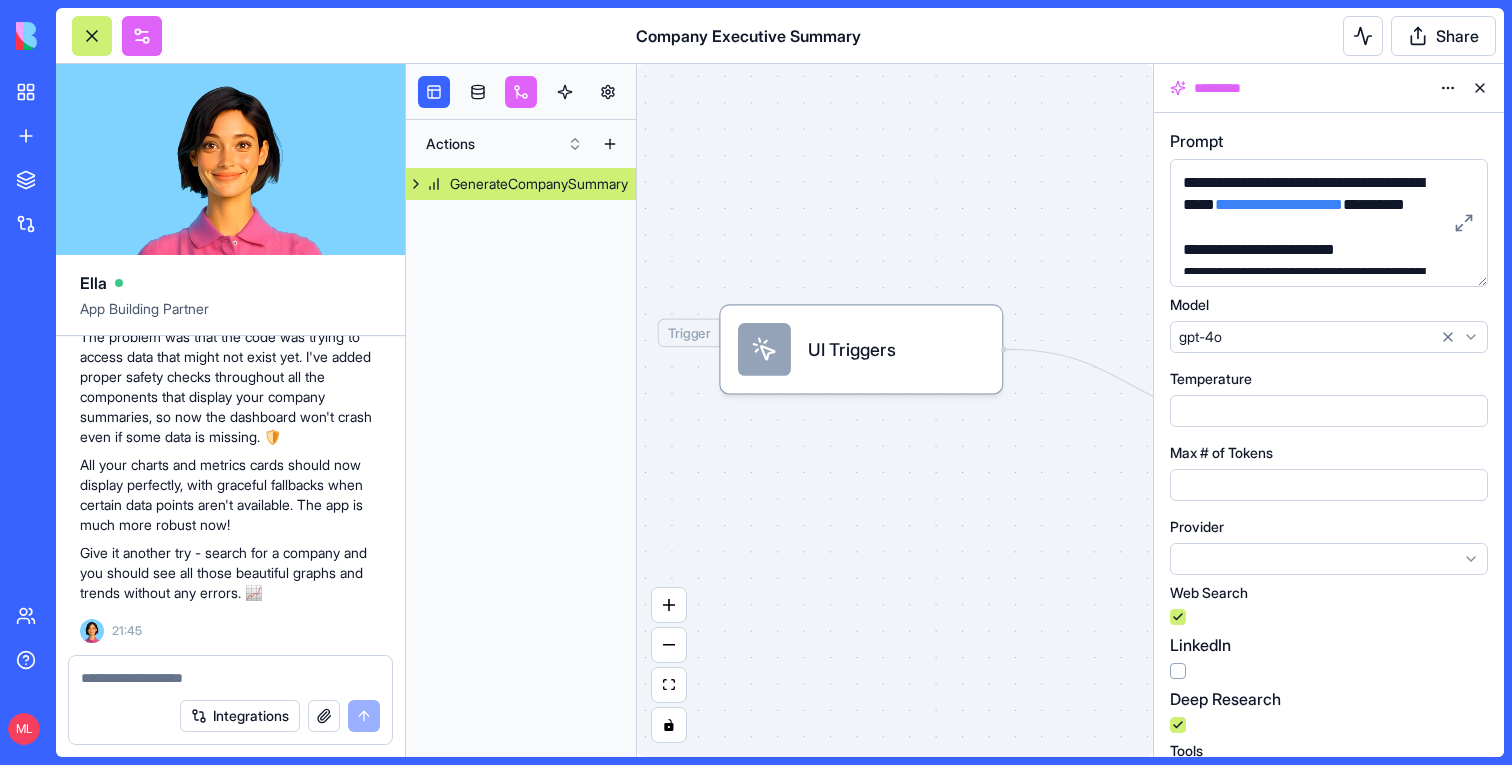 click at bounding box center [92, 36] 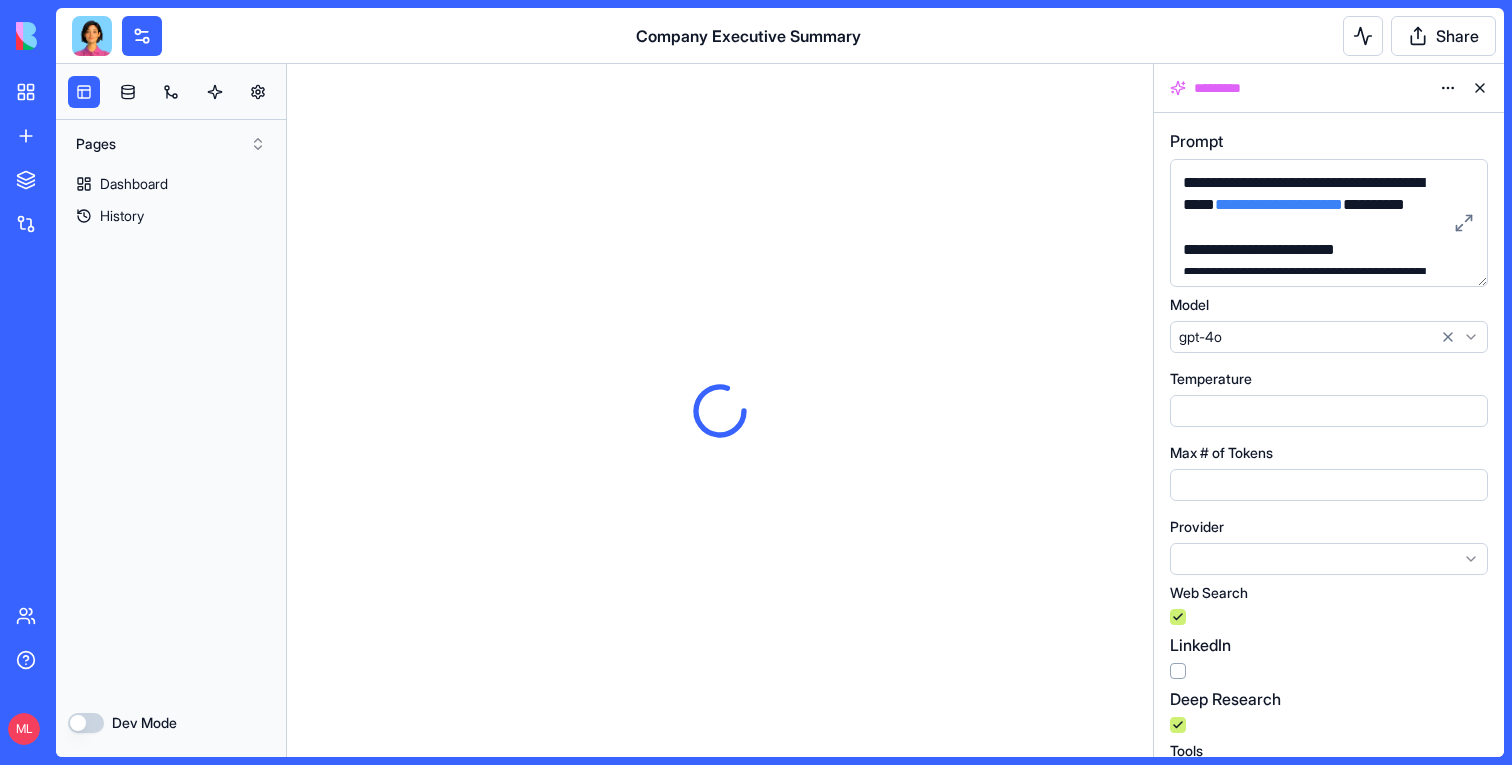 scroll, scrollTop: 0, scrollLeft: 0, axis: both 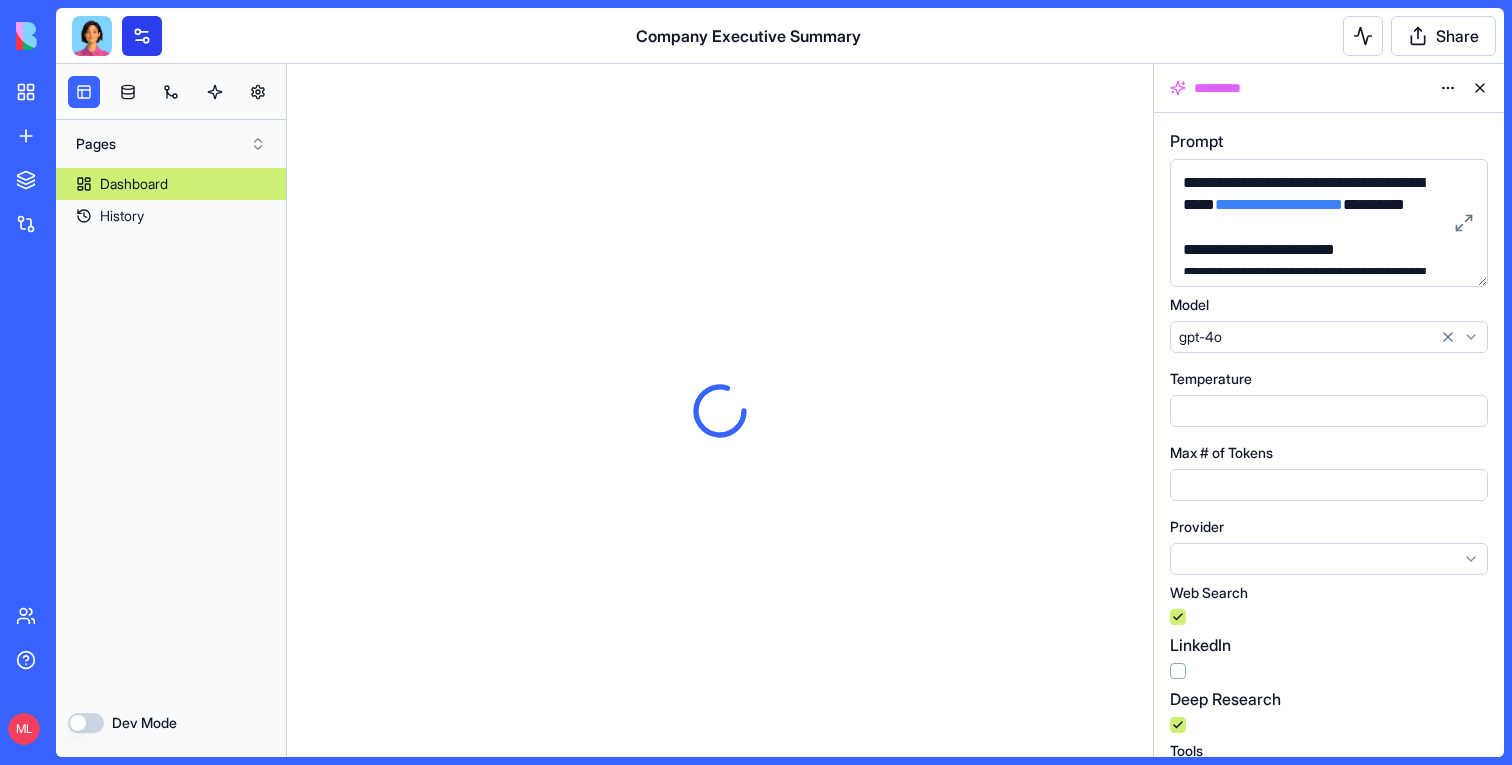 click at bounding box center [142, 36] 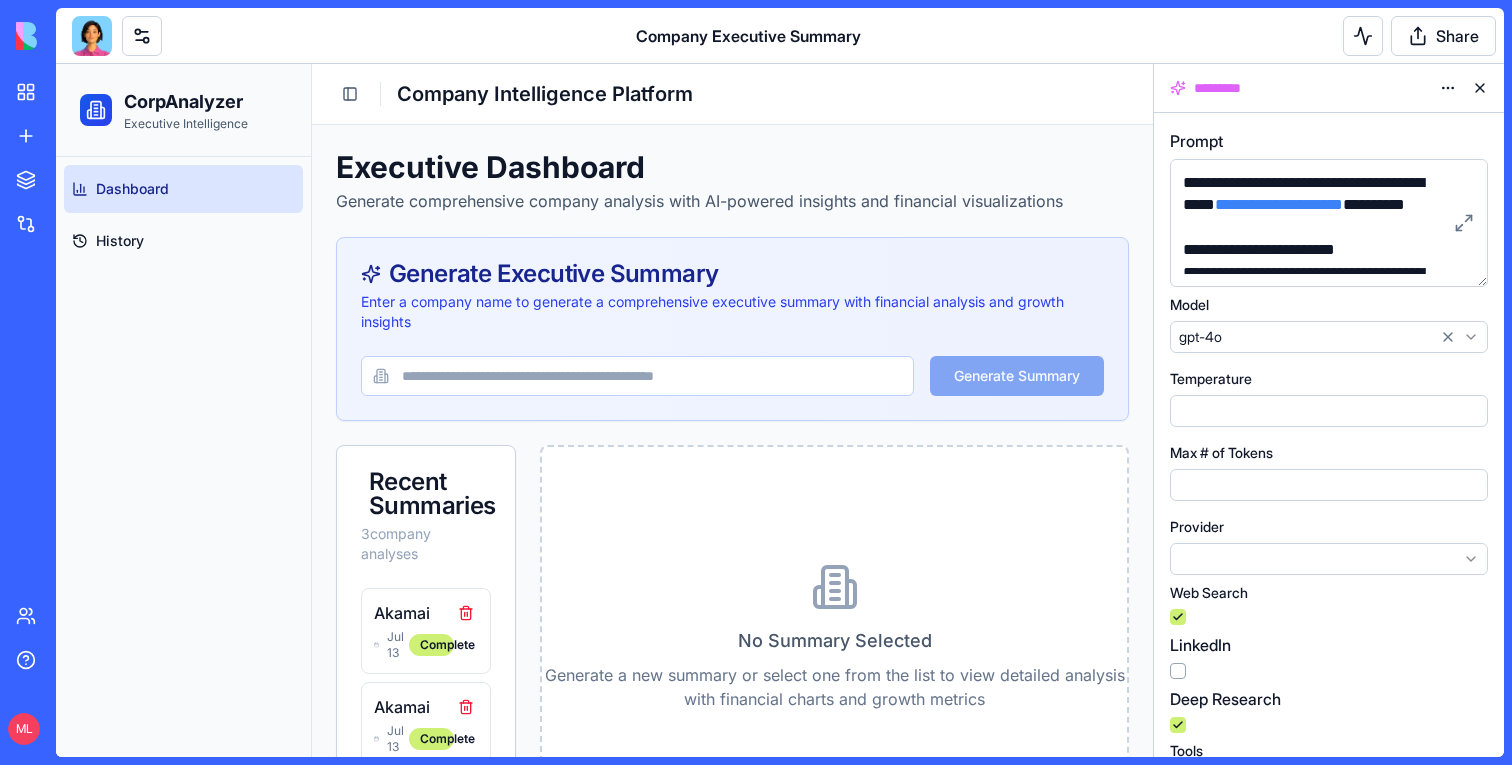 click at bounding box center [1480, 88] 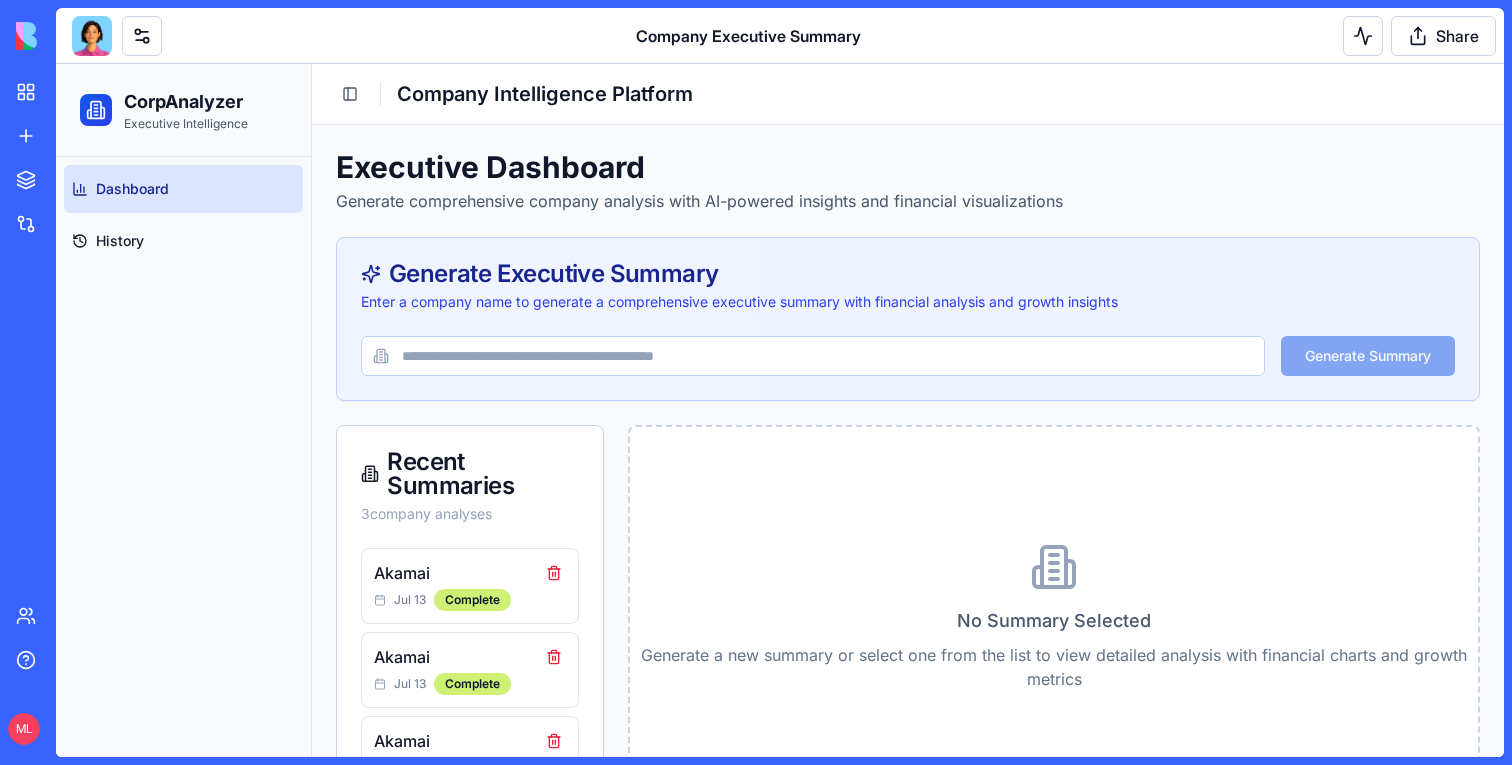 scroll, scrollTop: 84, scrollLeft: 0, axis: vertical 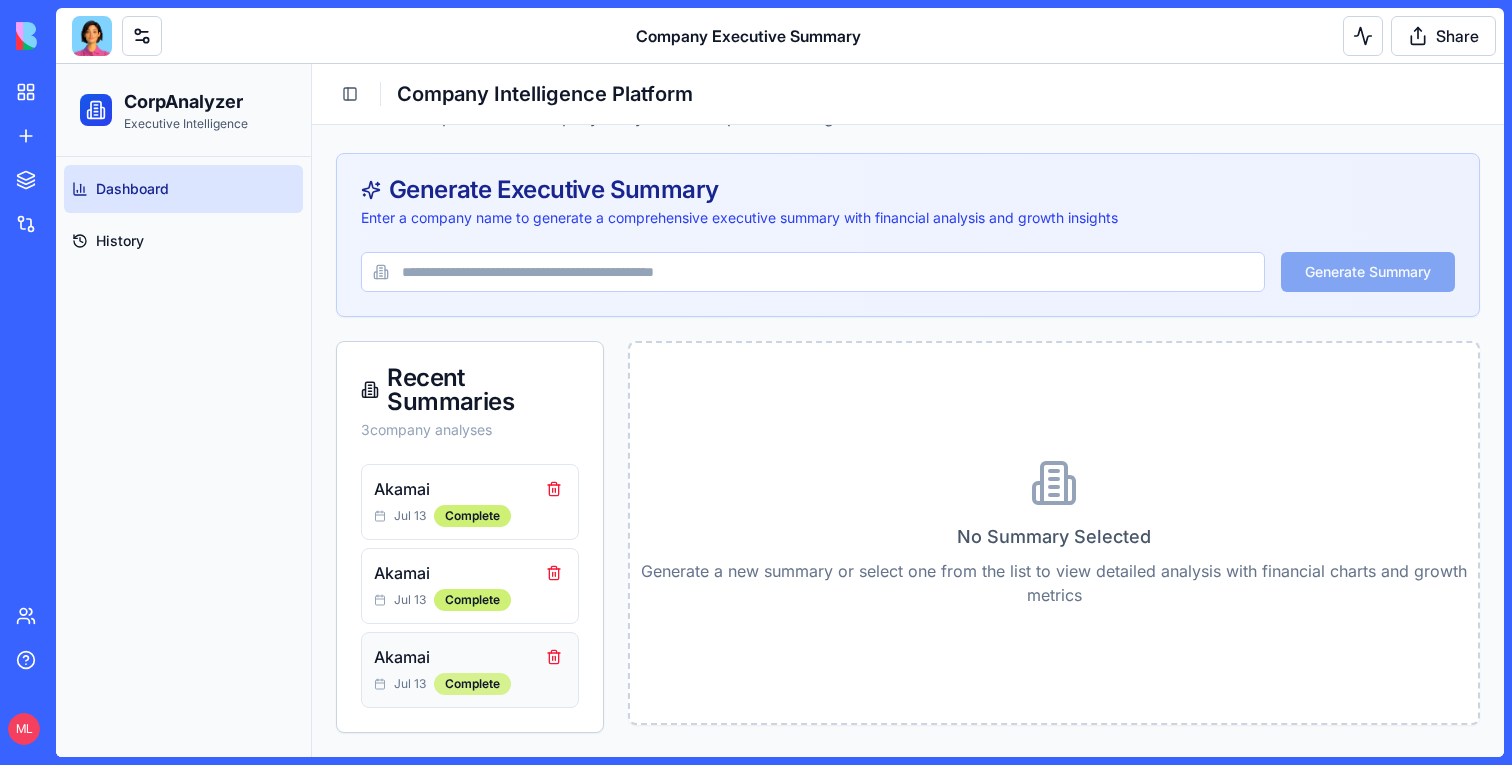 click on "Complete" at bounding box center [472, 684] 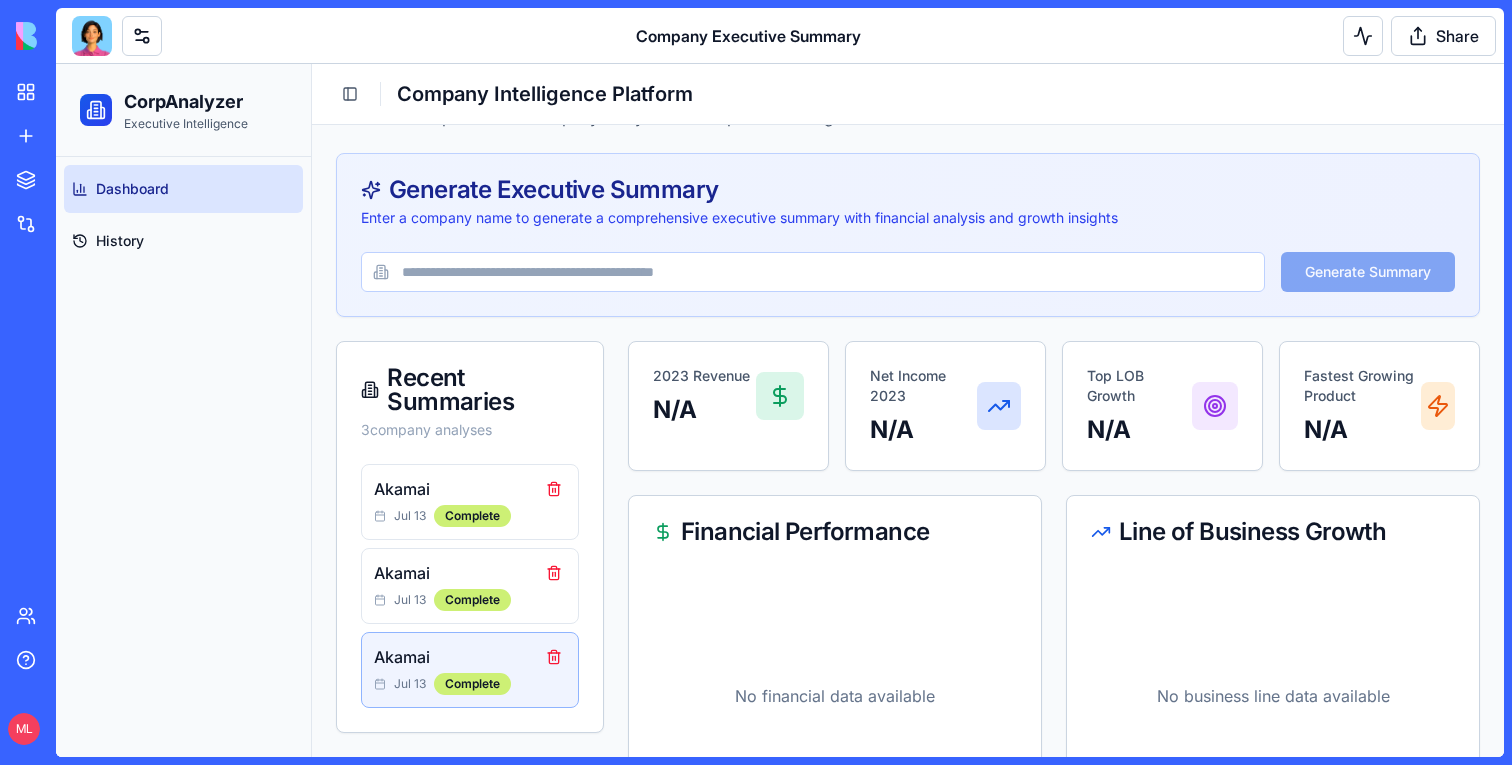 click on "Recent Summaries 3  company analyses" at bounding box center [470, 403] 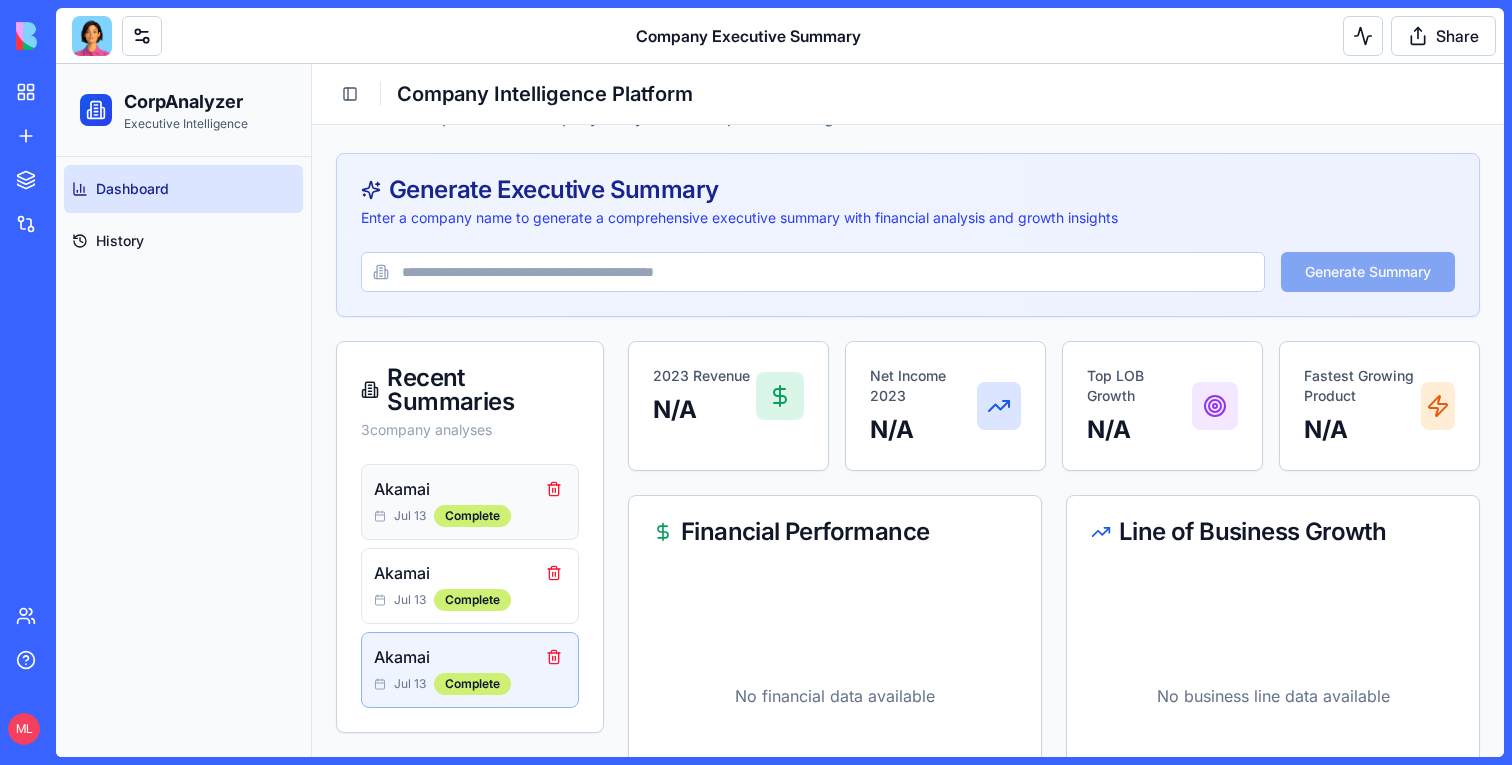 click on "Akamai Jul 13 Complete" at bounding box center [470, 502] 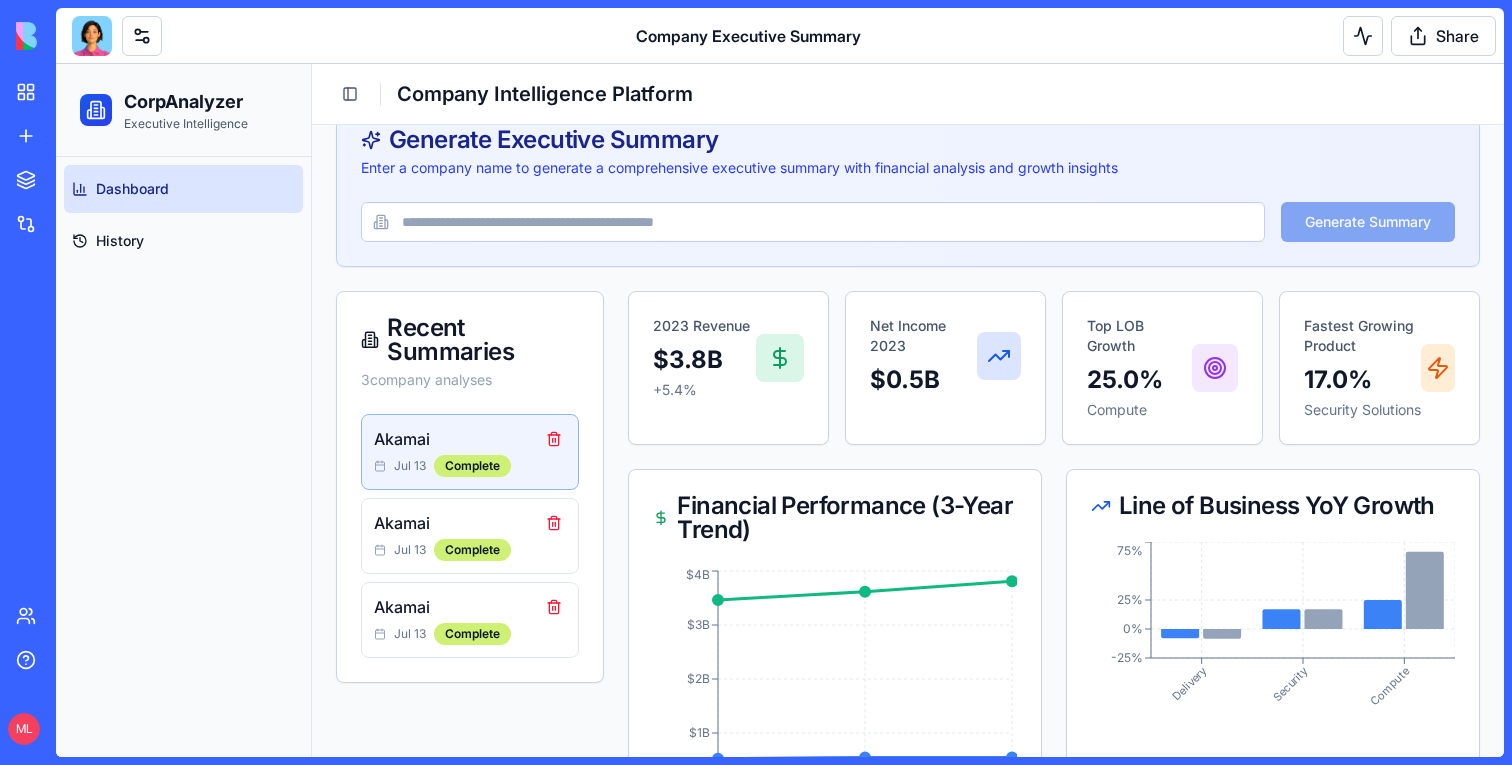 scroll, scrollTop: 144, scrollLeft: 0, axis: vertical 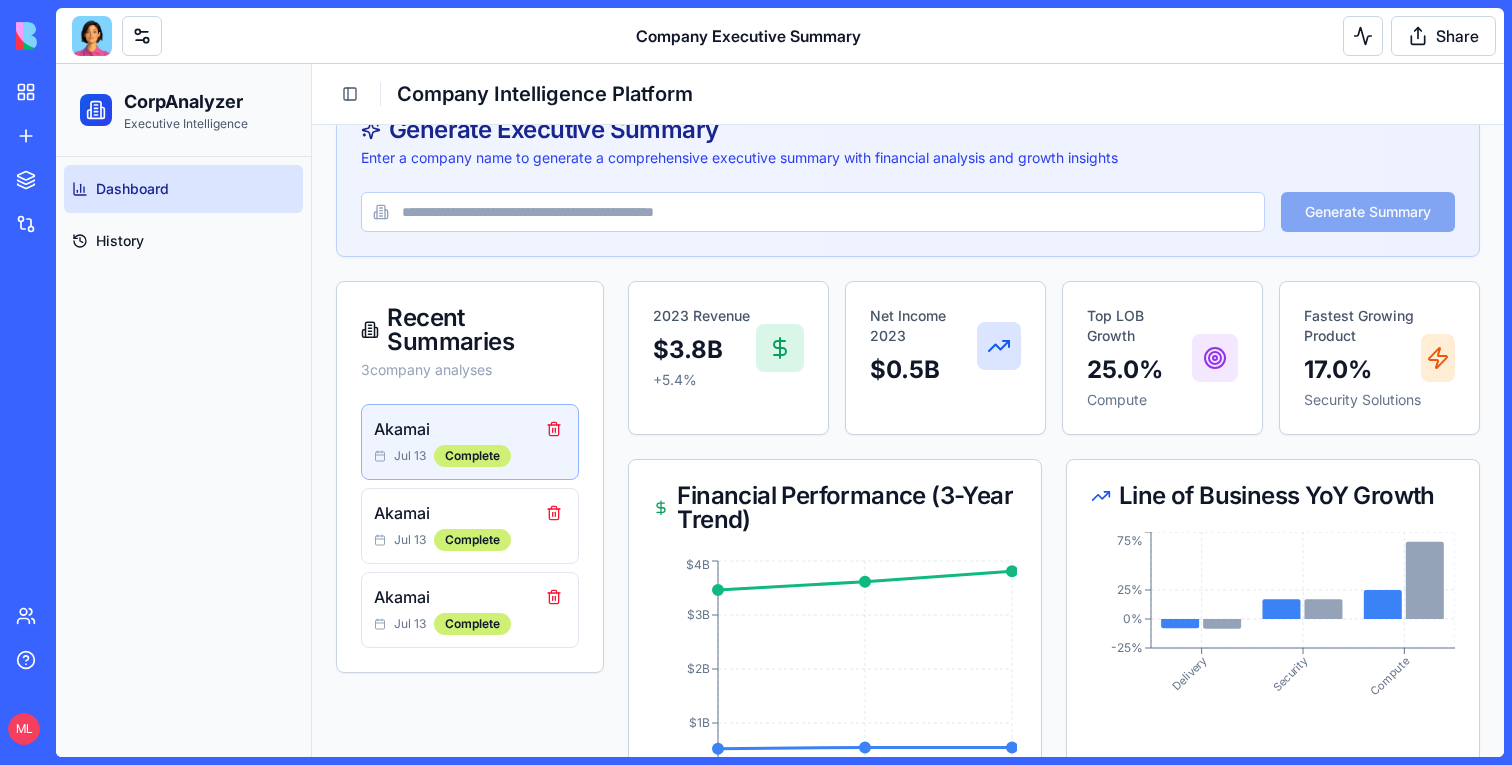 click on "Toggle Sidebar Company Intelligence Platform" at bounding box center (908, 94) 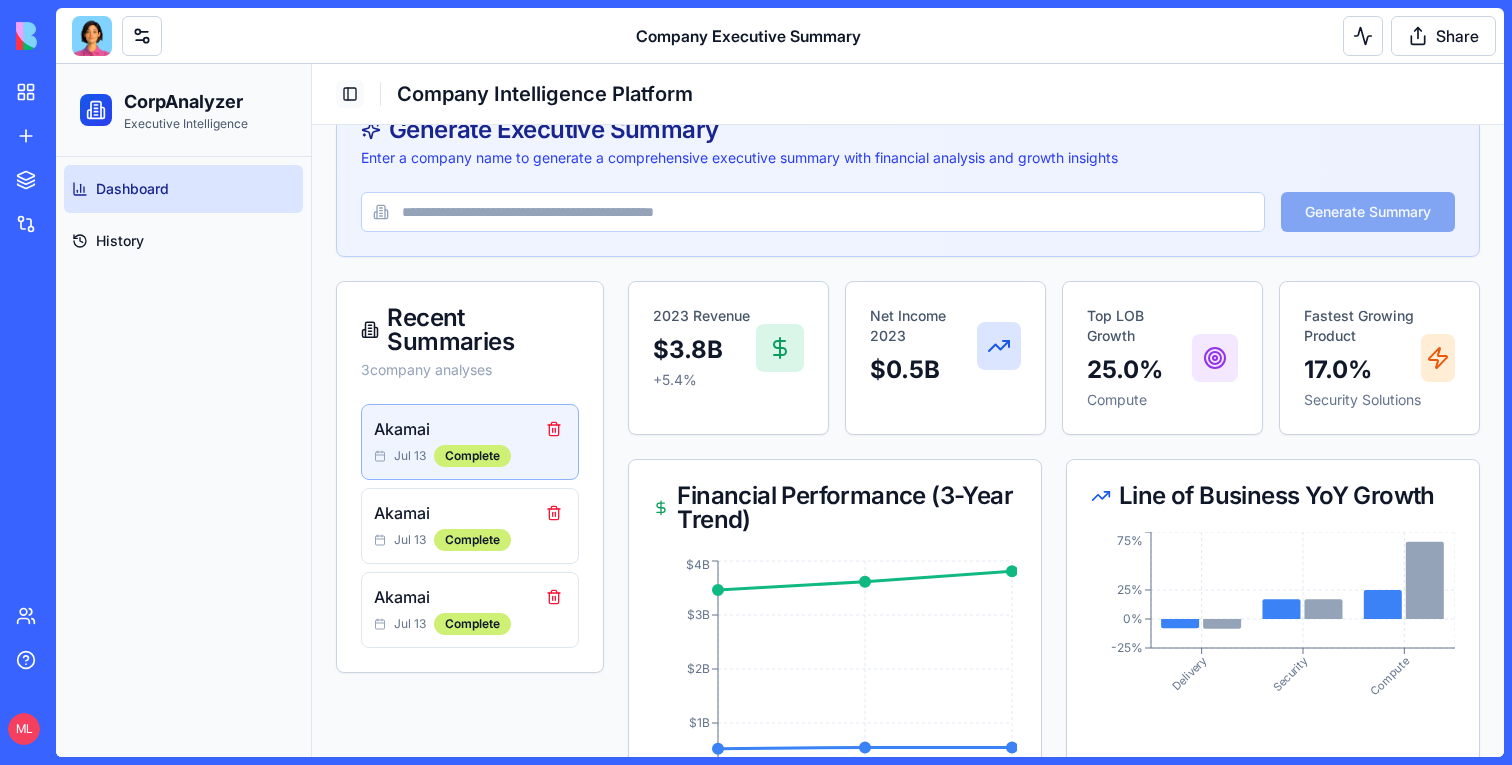 click on "Toggle Sidebar" at bounding box center (350, 94) 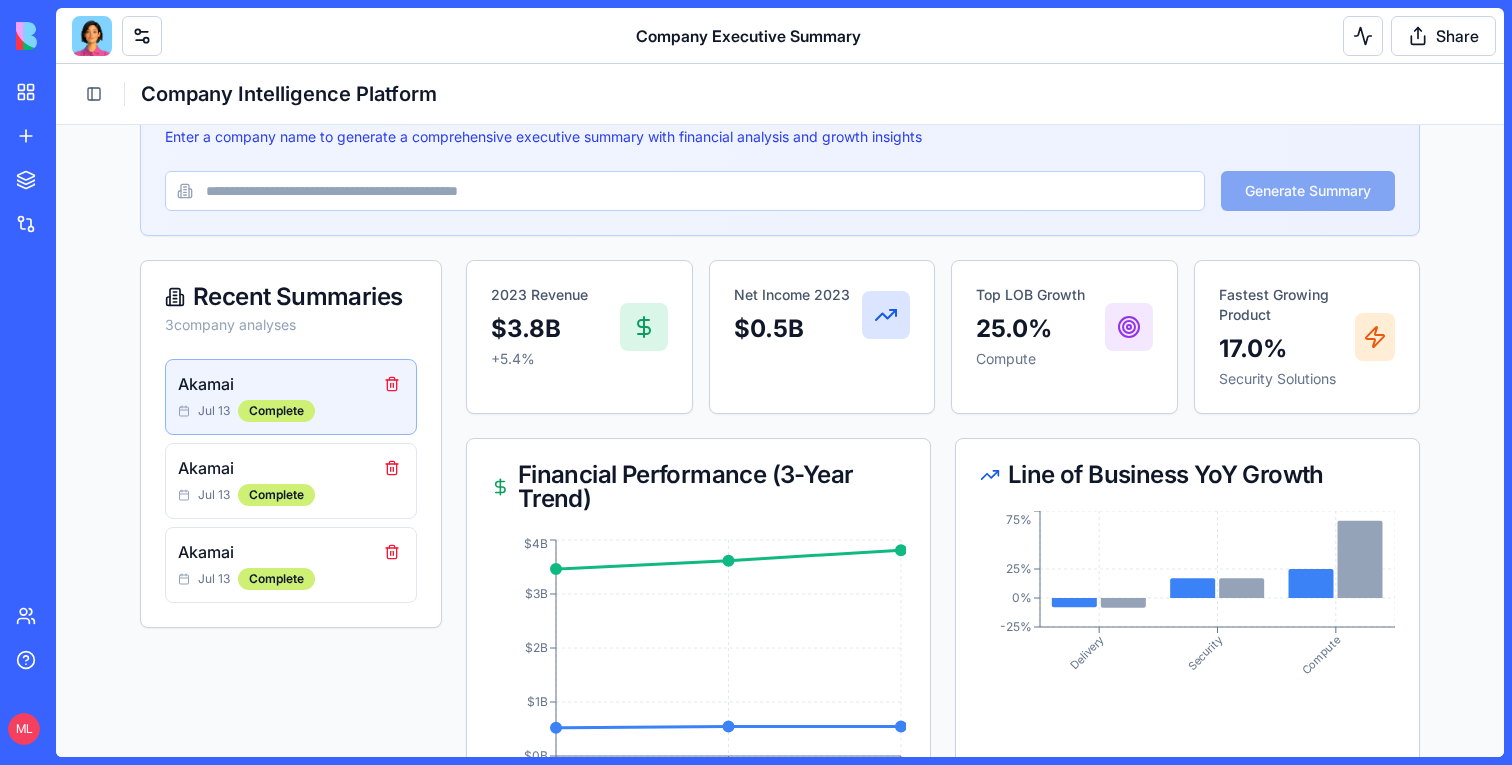 scroll, scrollTop: 173, scrollLeft: 0, axis: vertical 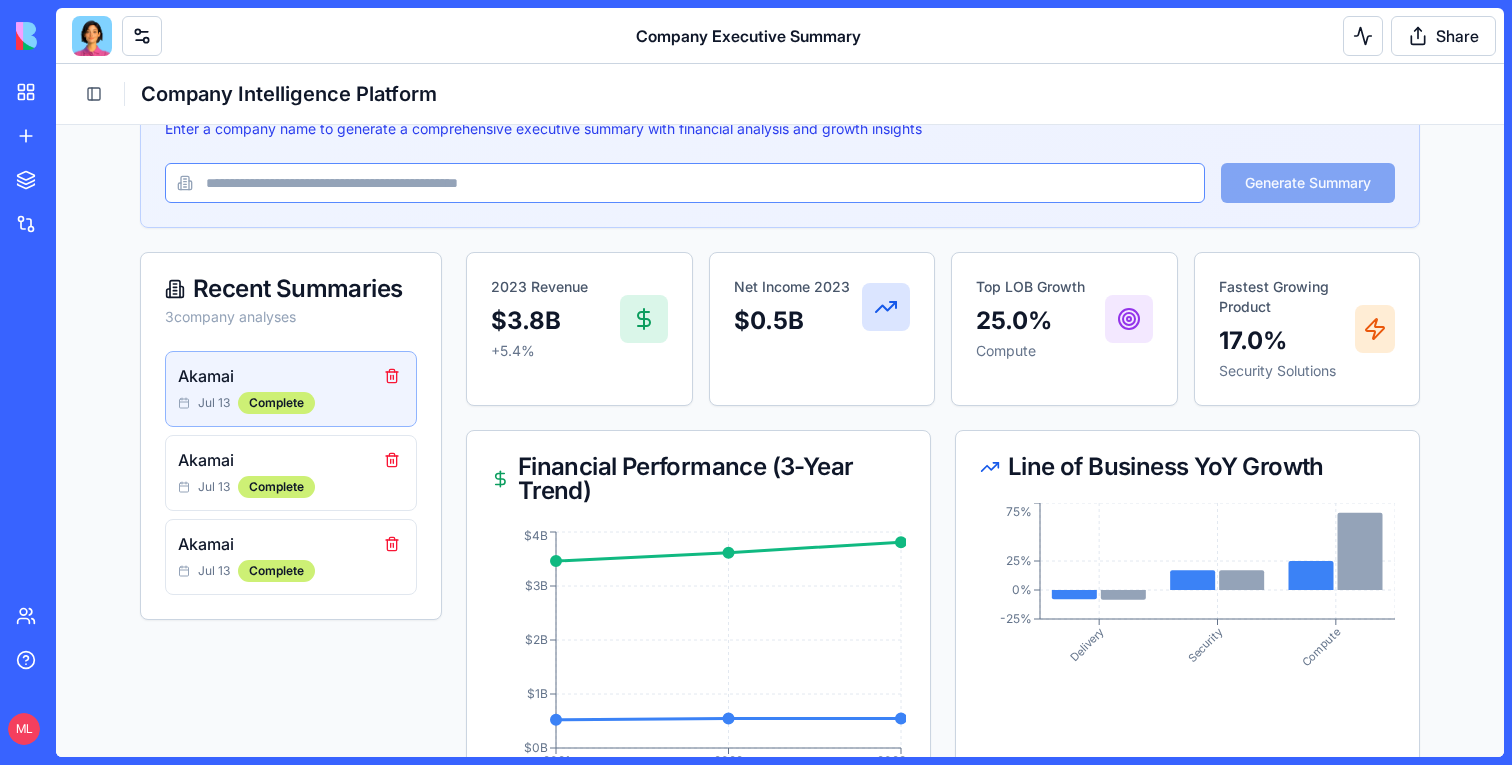 click at bounding box center [685, 183] 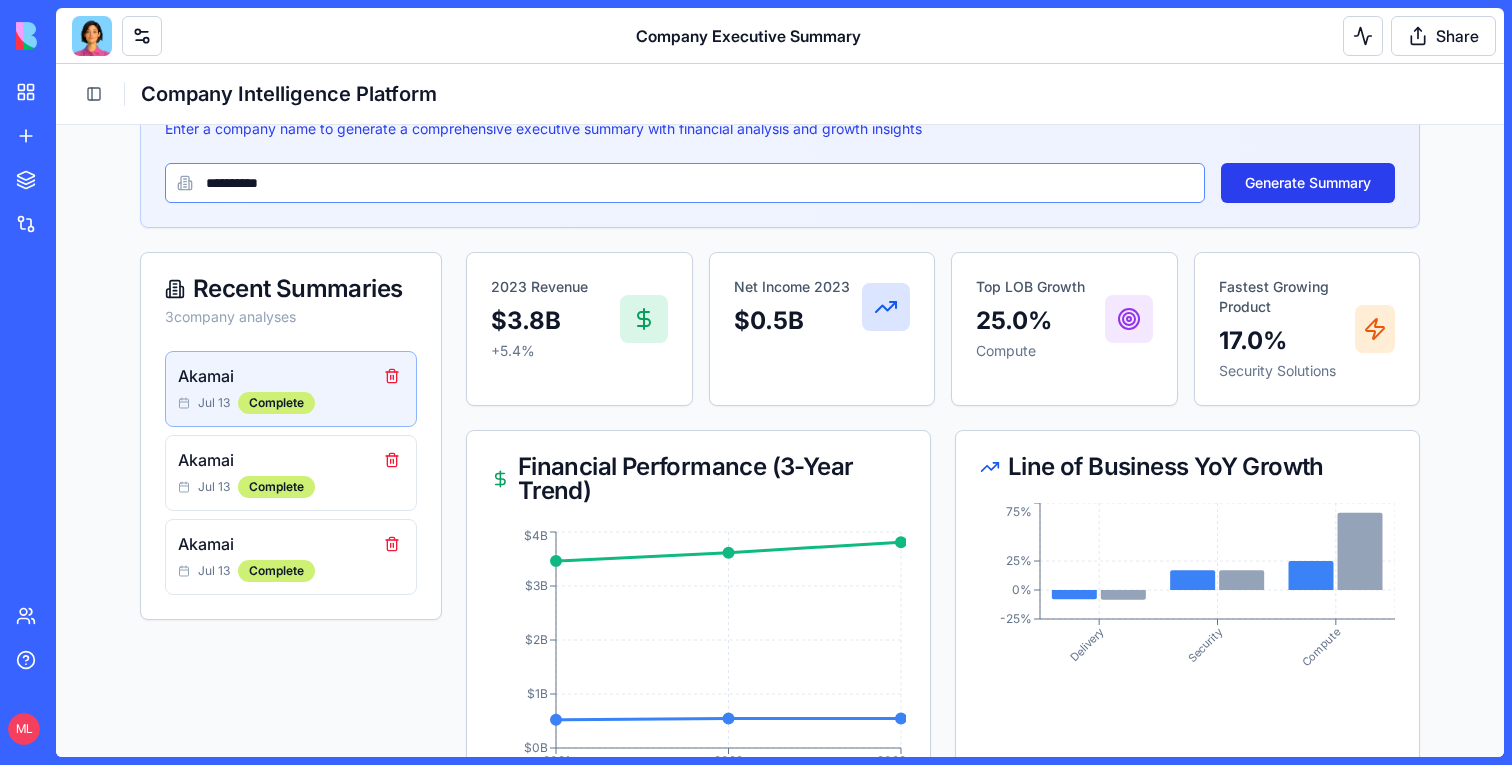 type on "**********" 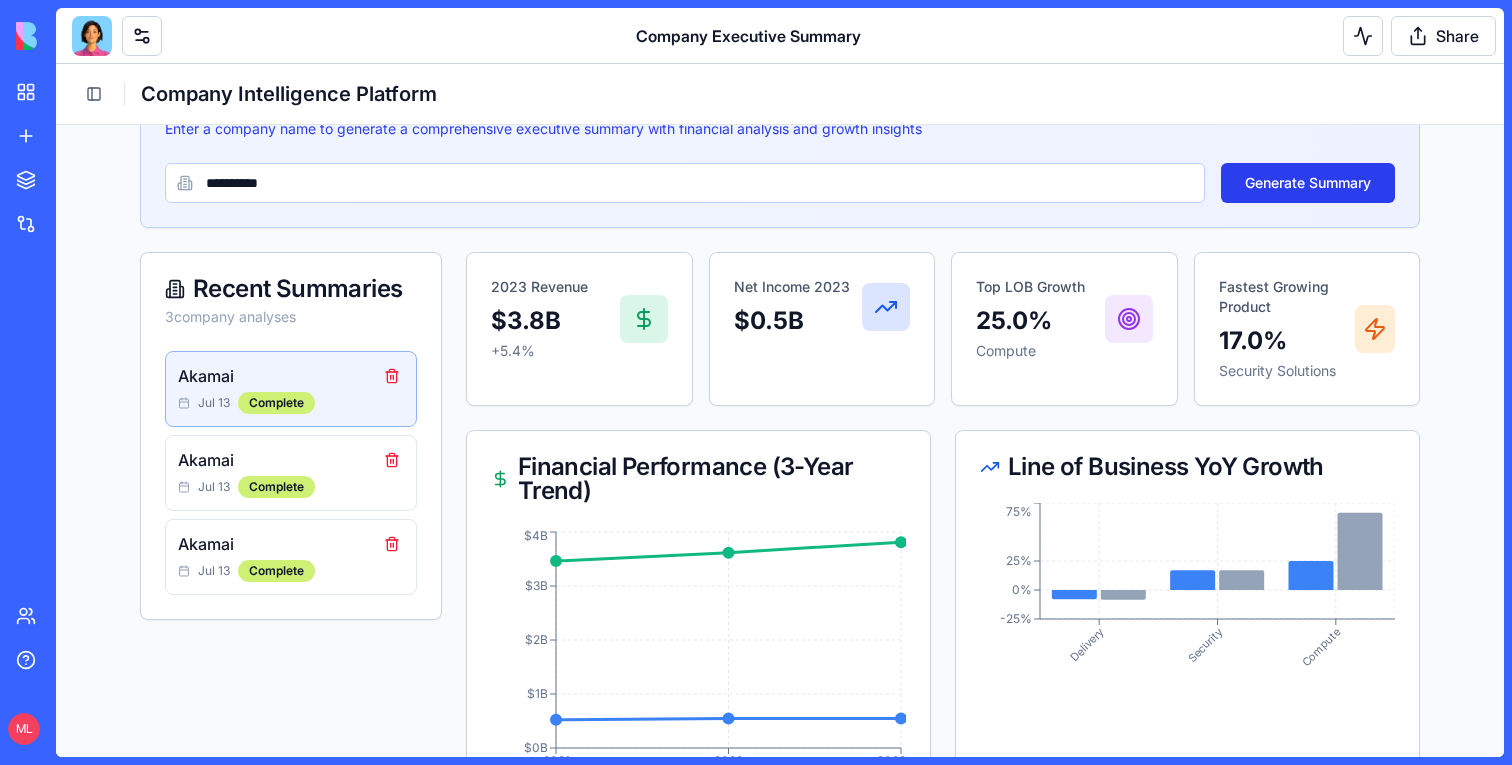 click on "Generate Summary" at bounding box center (1308, 183) 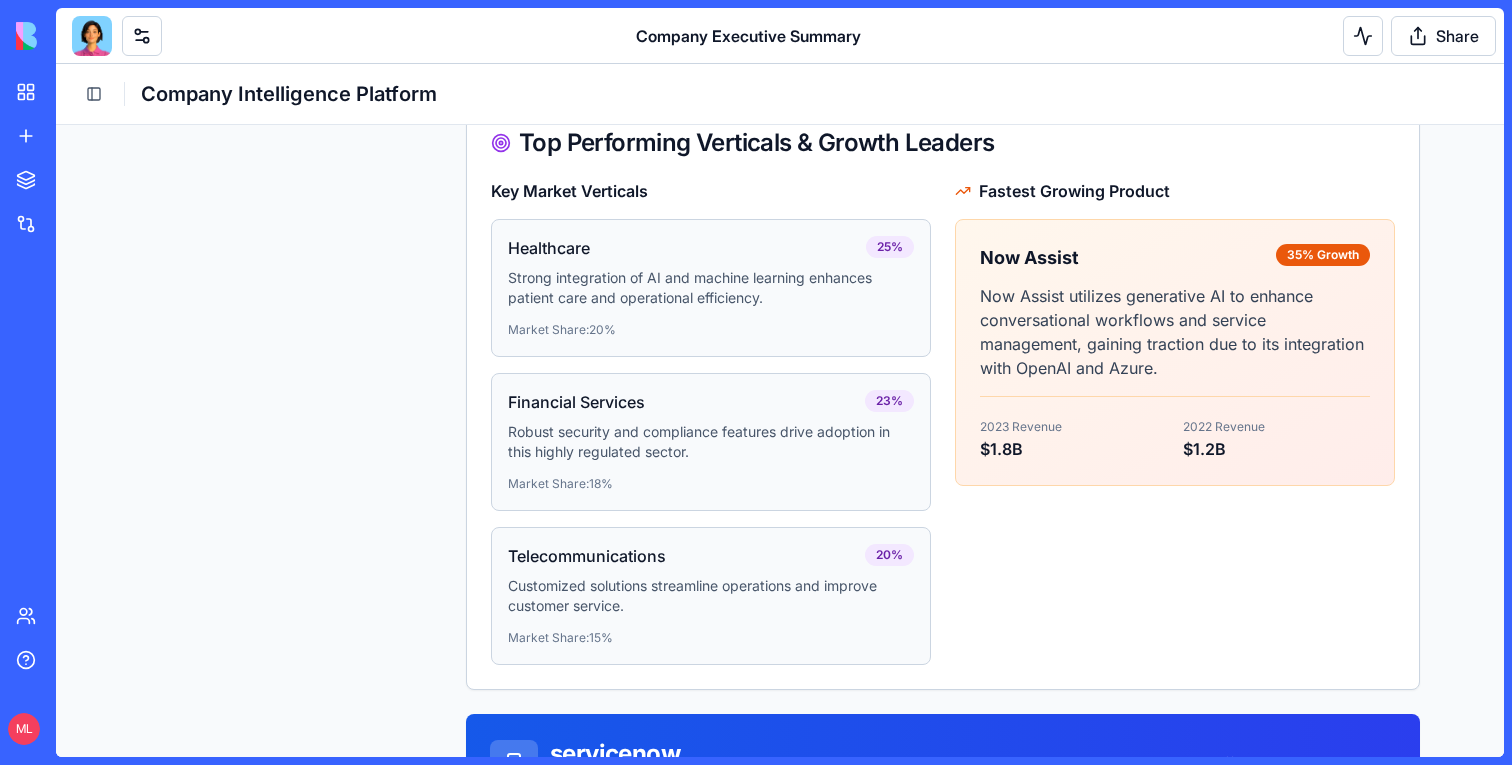 scroll, scrollTop: 0, scrollLeft: 0, axis: both 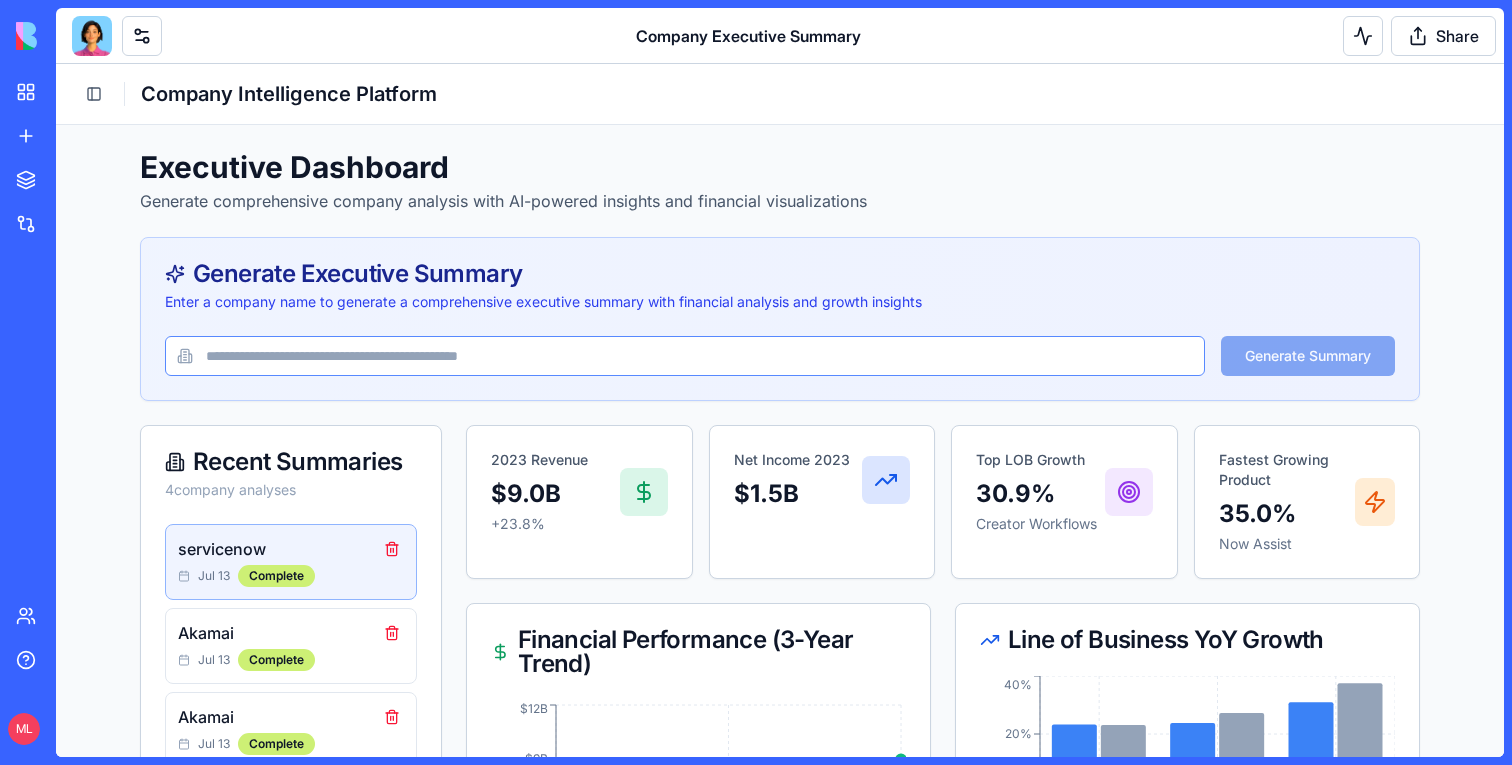 click at bounding box center [685, 356] 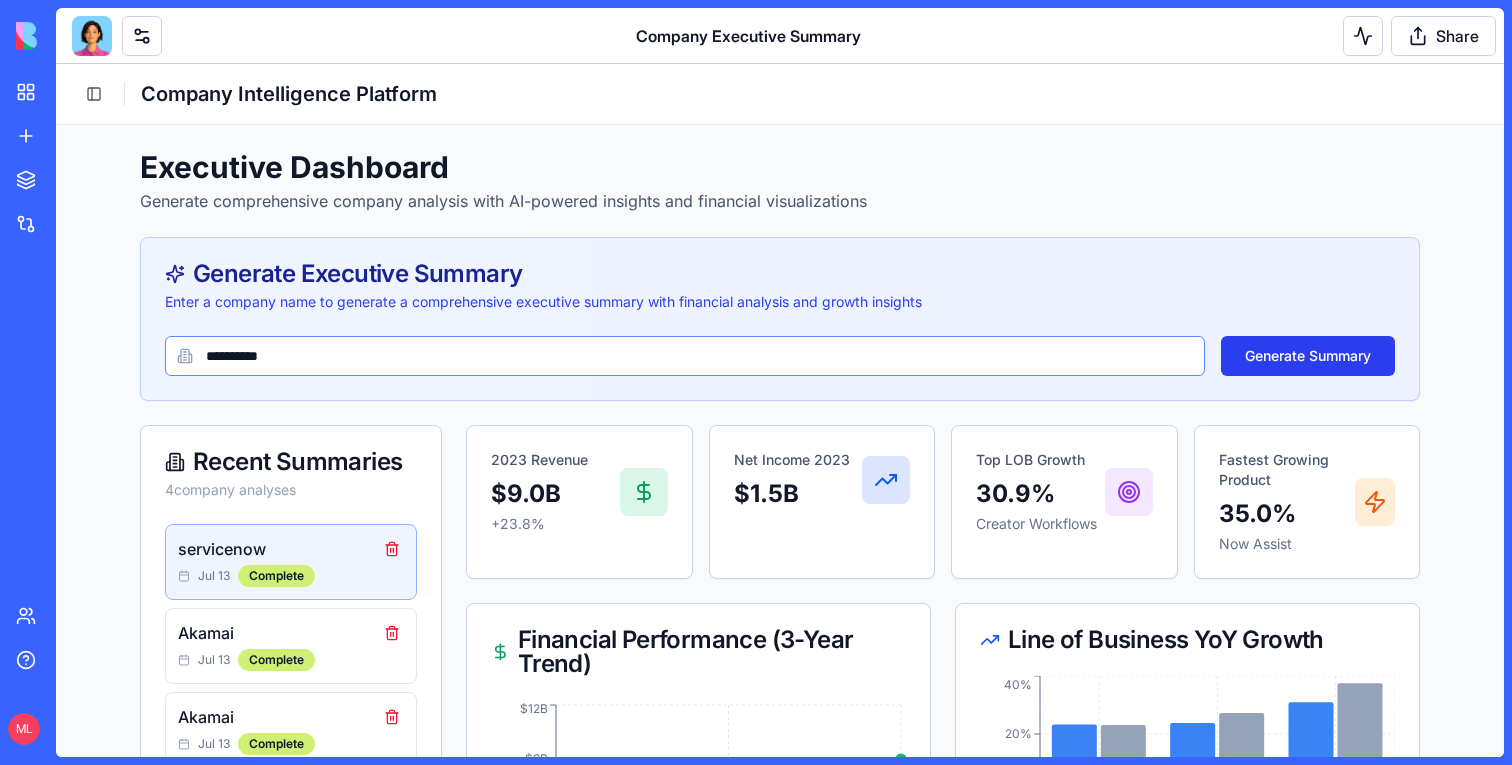 type on "**********" 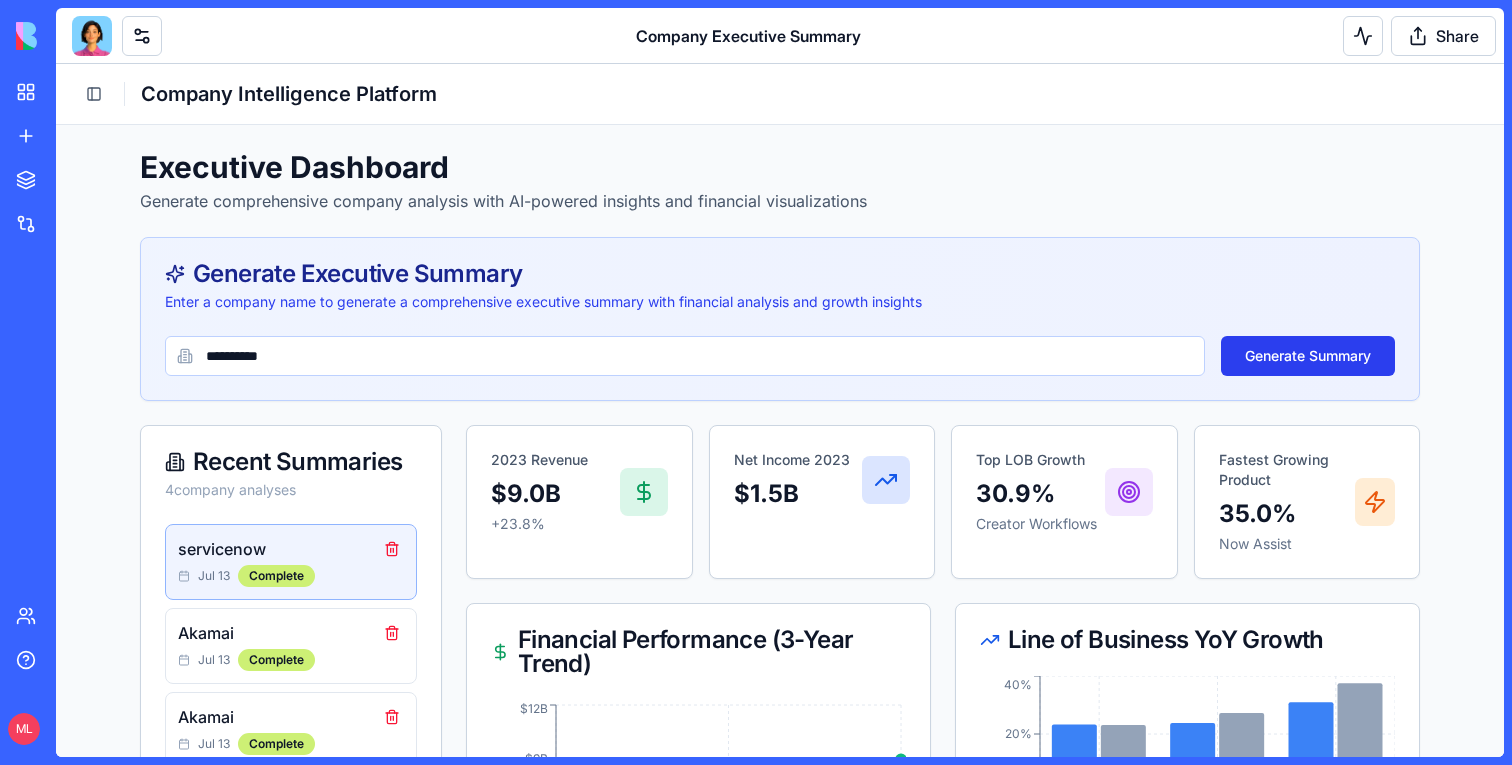 click on "Generate Summary" at bounding box center (1308, 356) 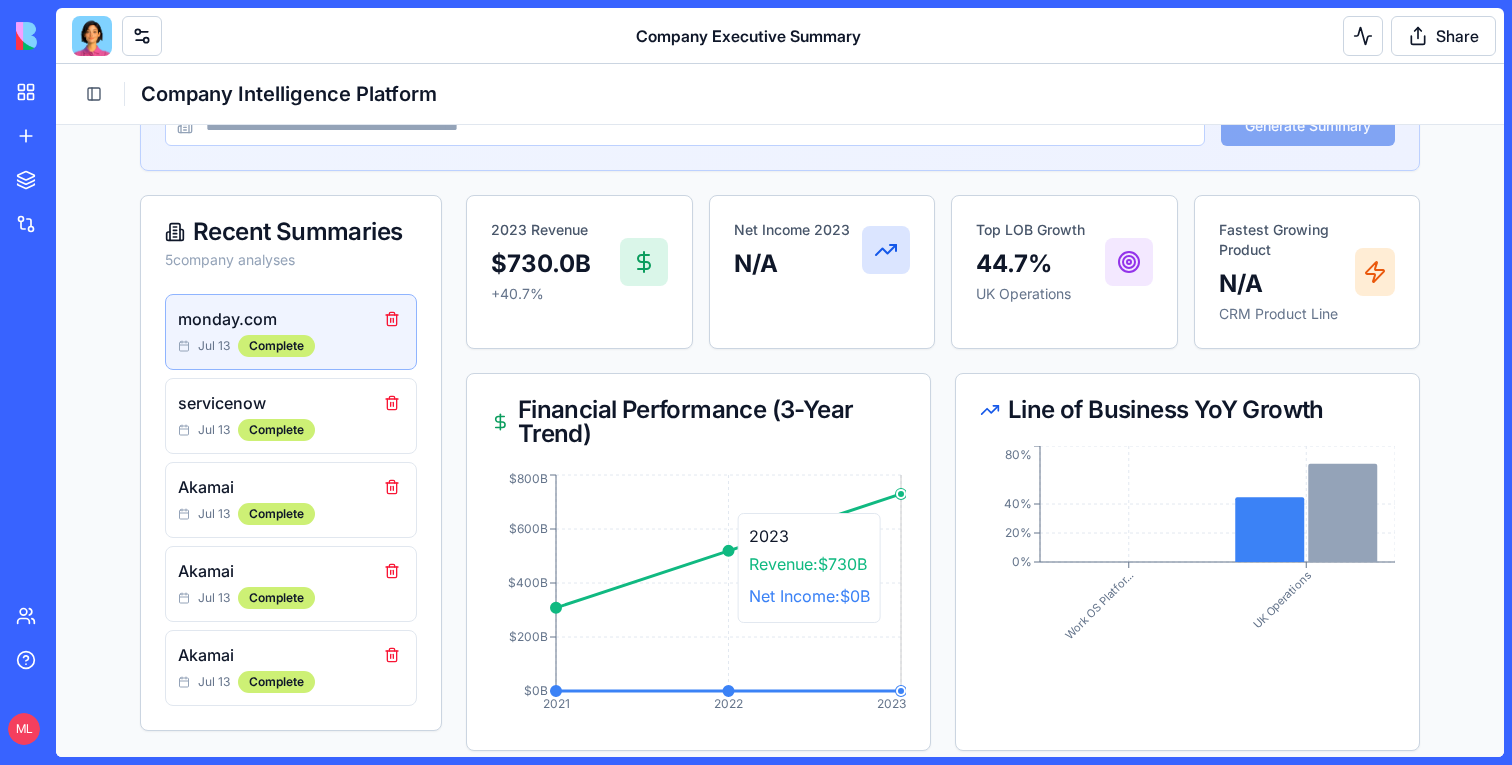 scroll, scrollTop: 279, scrollLeft: 0, axis: vertical 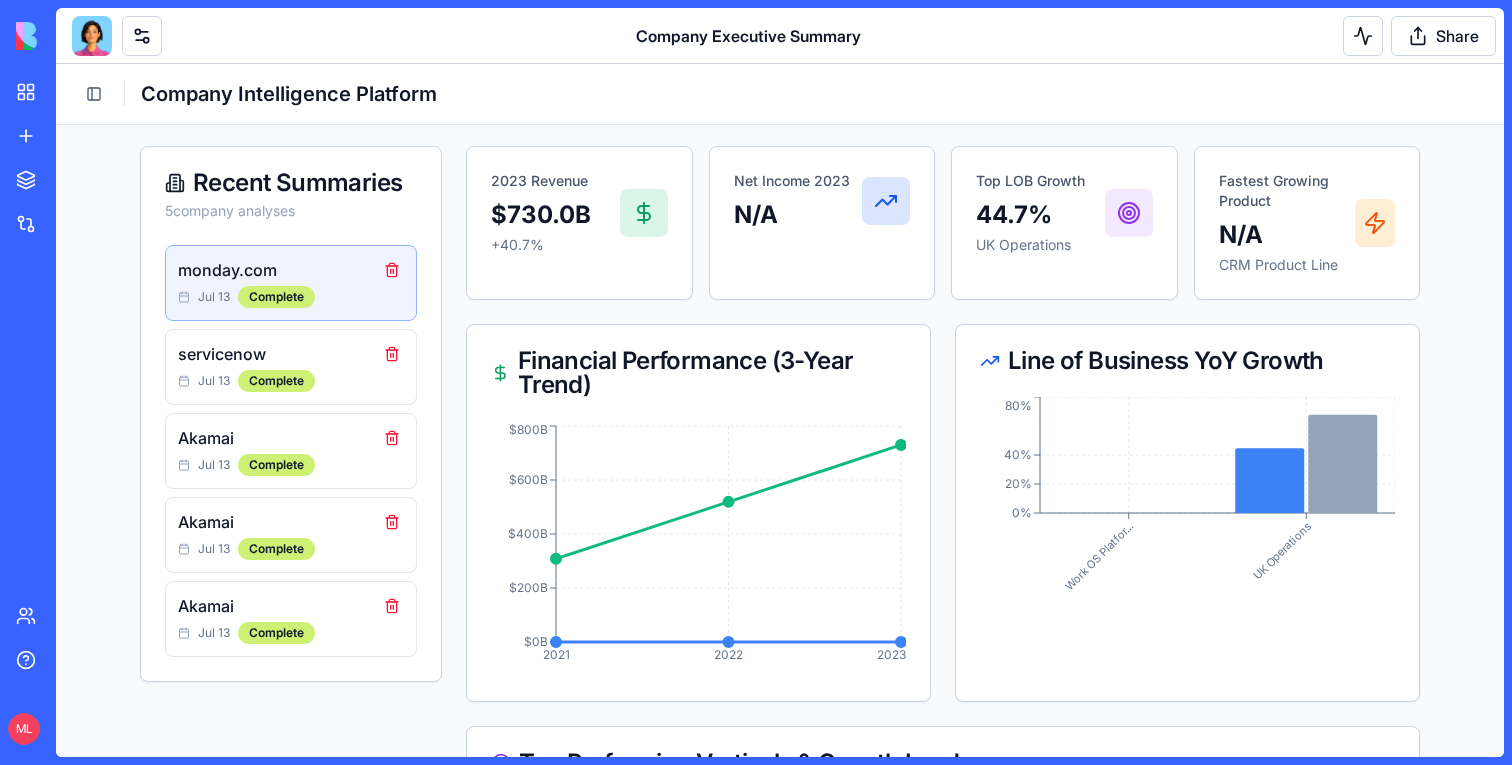 click on "Share" at bounding box center [1415, 36] 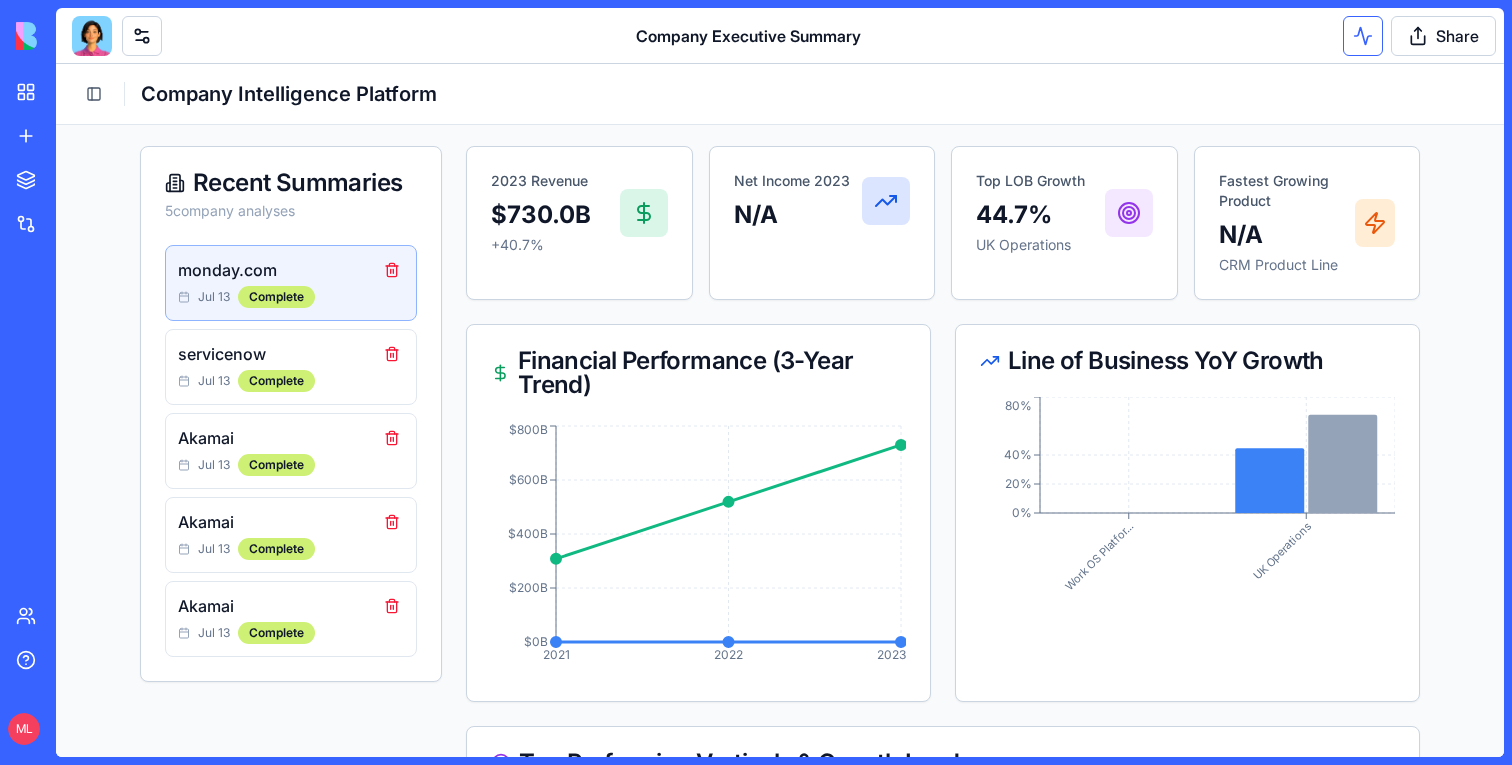 click at bounding box center [1363, 36] 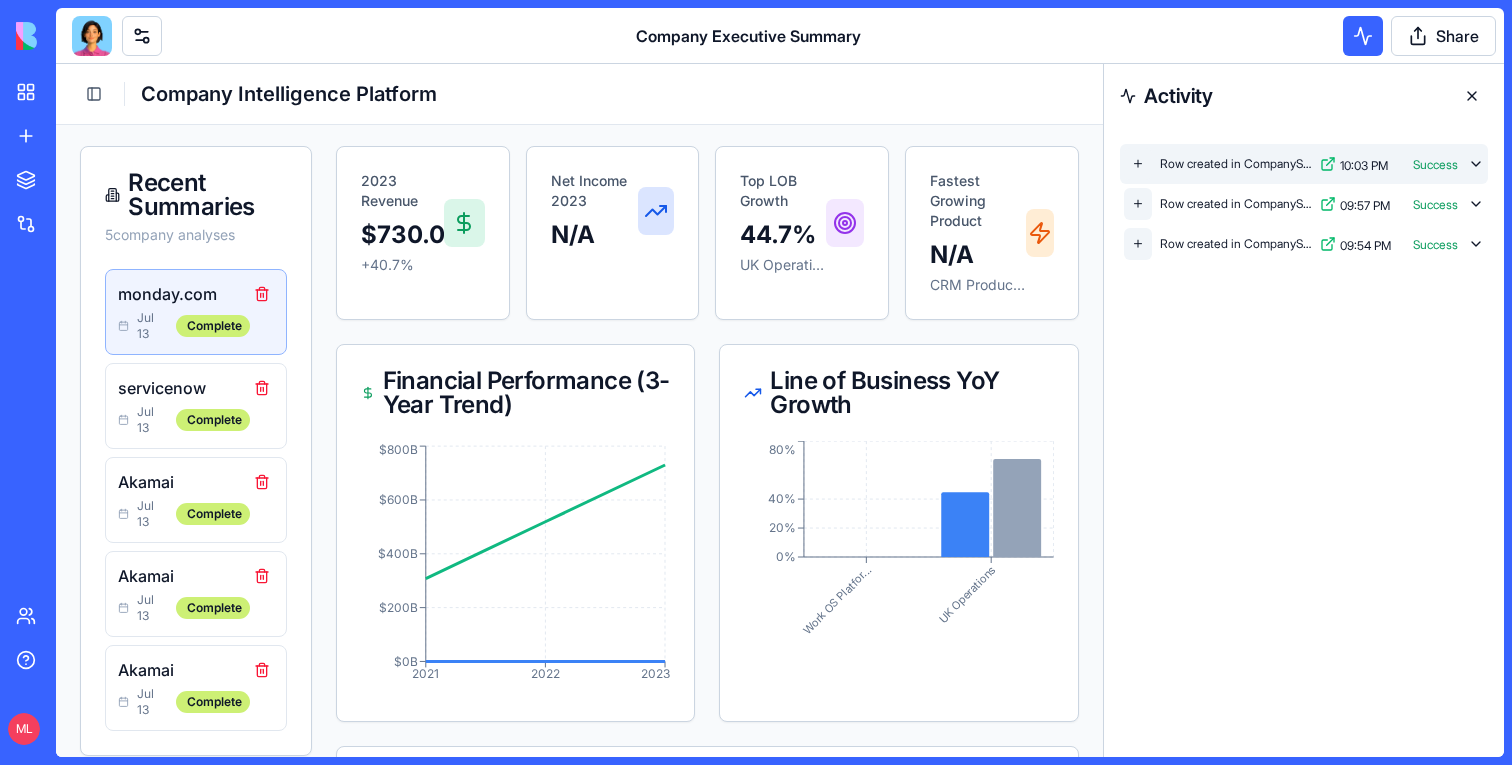 click 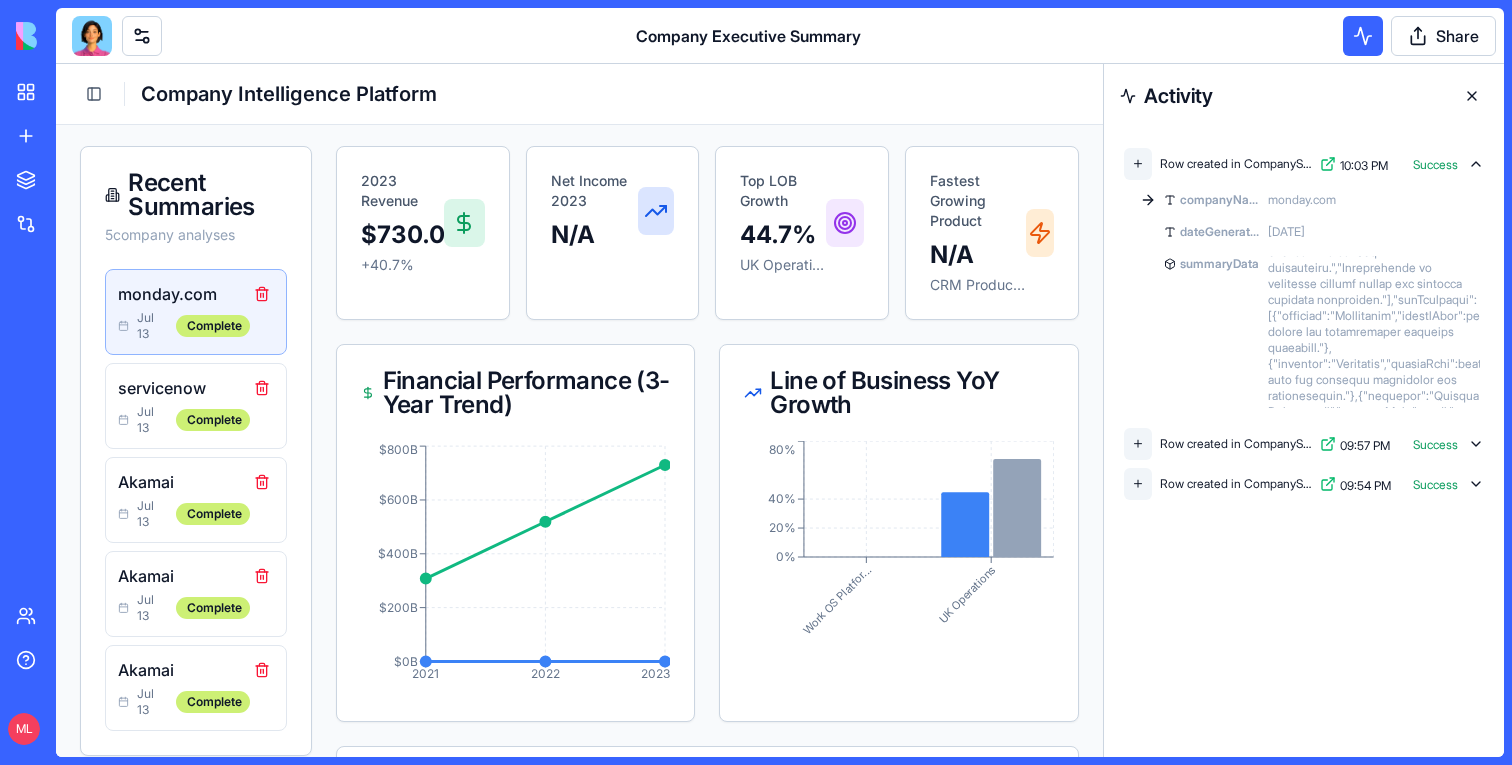 scroll, scrollTop: 0, scrollLeft: 0, axis: both 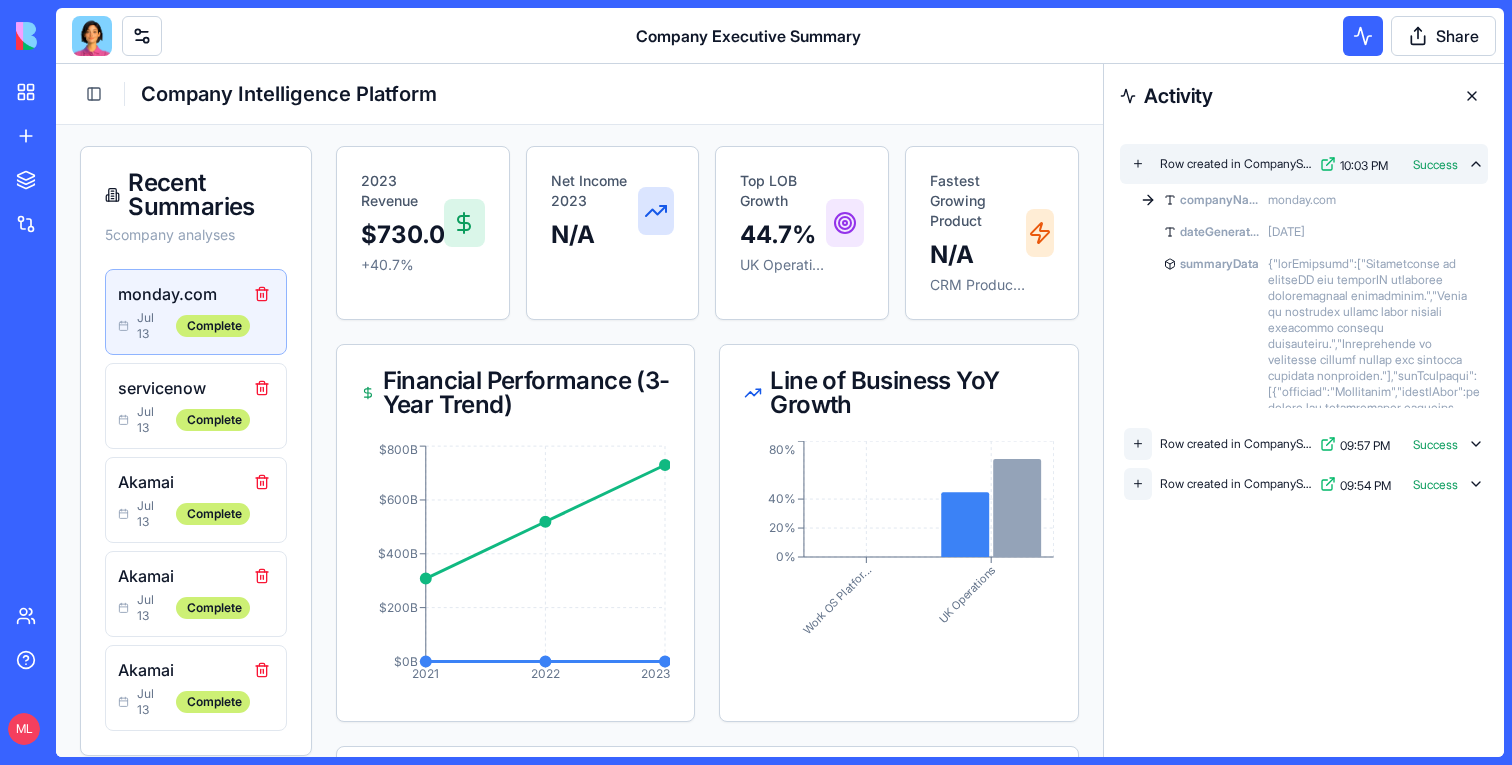 click 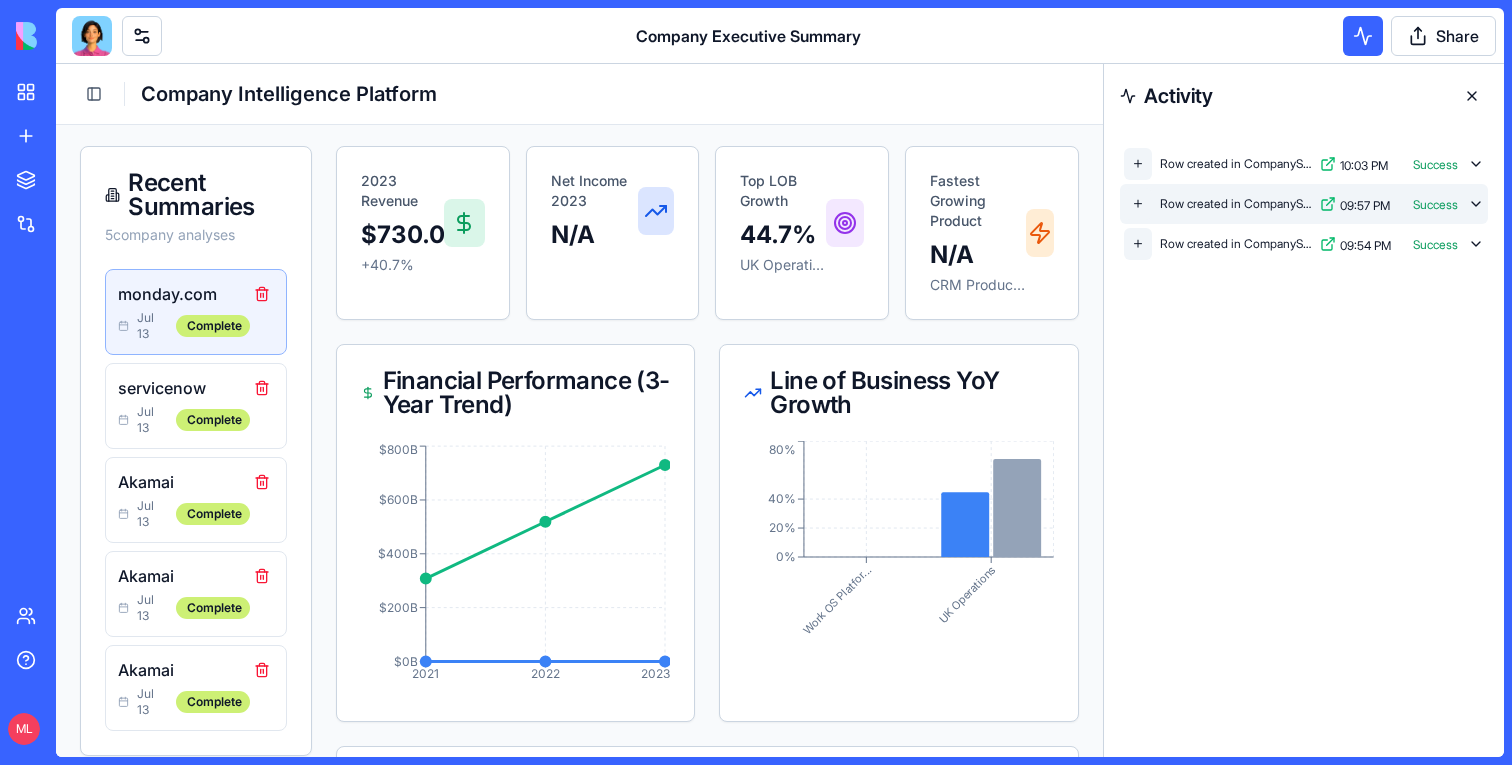 click on "Row created in CompanySummaries 09:57 PM Success" at bounding box center [1304, 204] 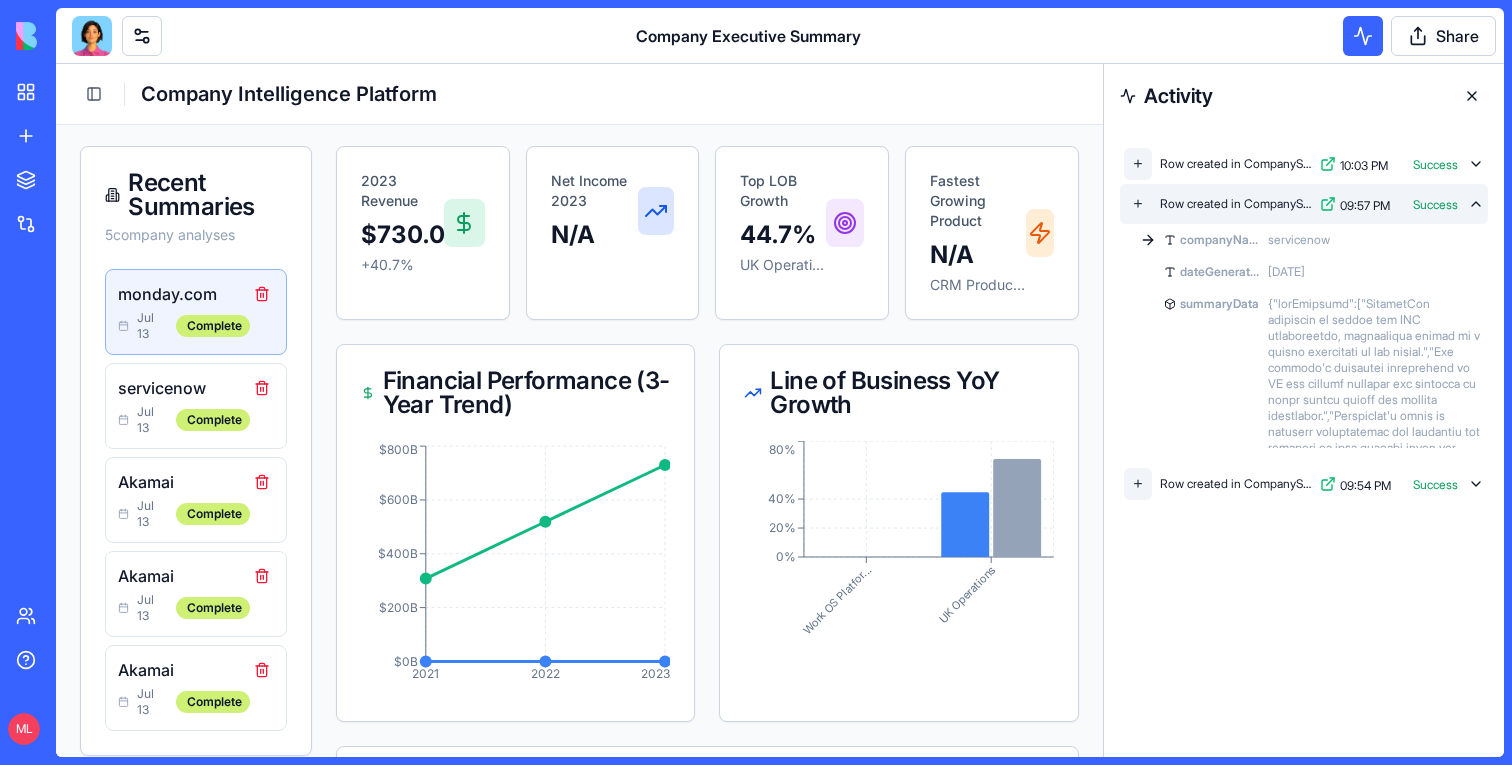 click on "Row created in CompanySummaries 09:57 PM Success" at bounding box center [1304, 204] 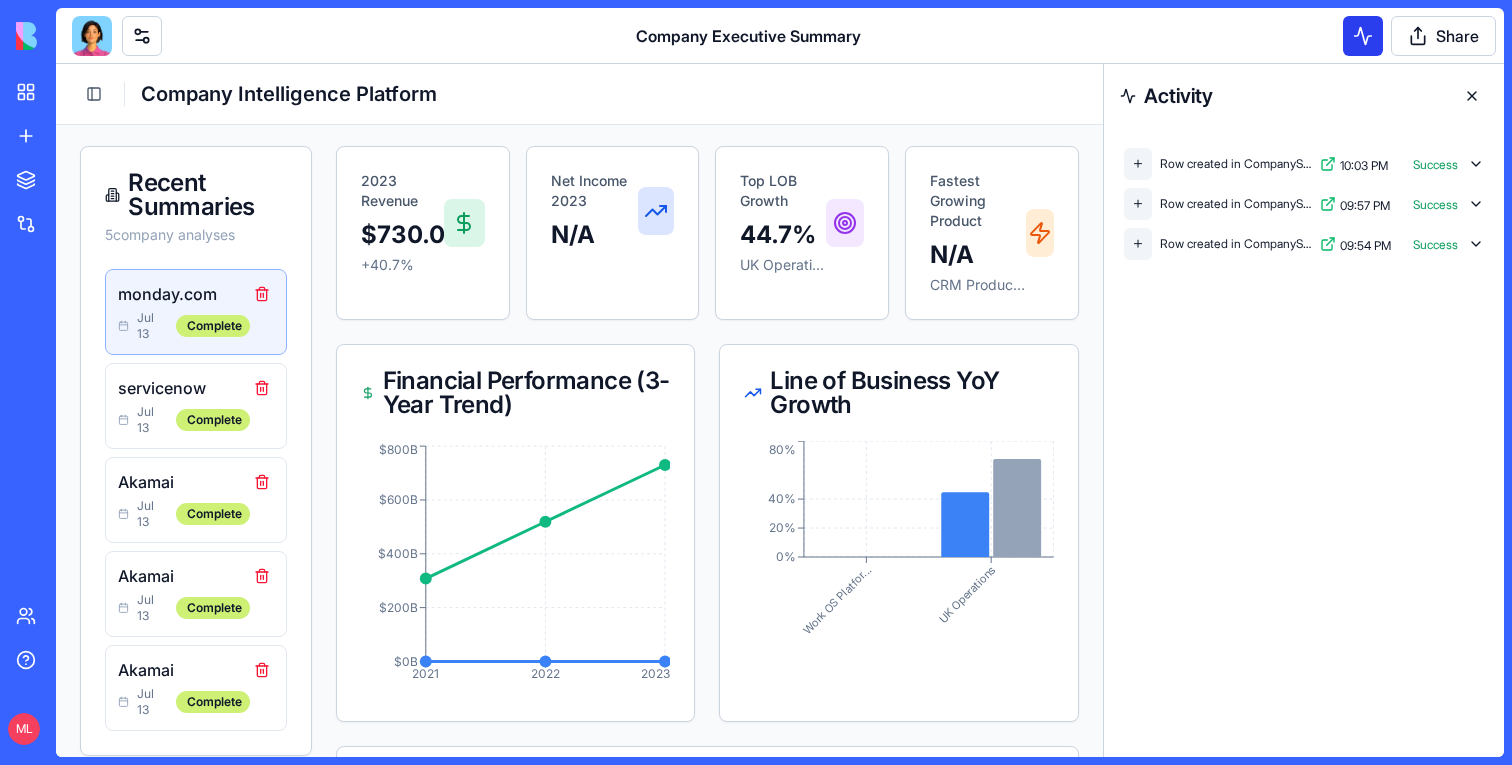 click at bounding box center [1363, 36] 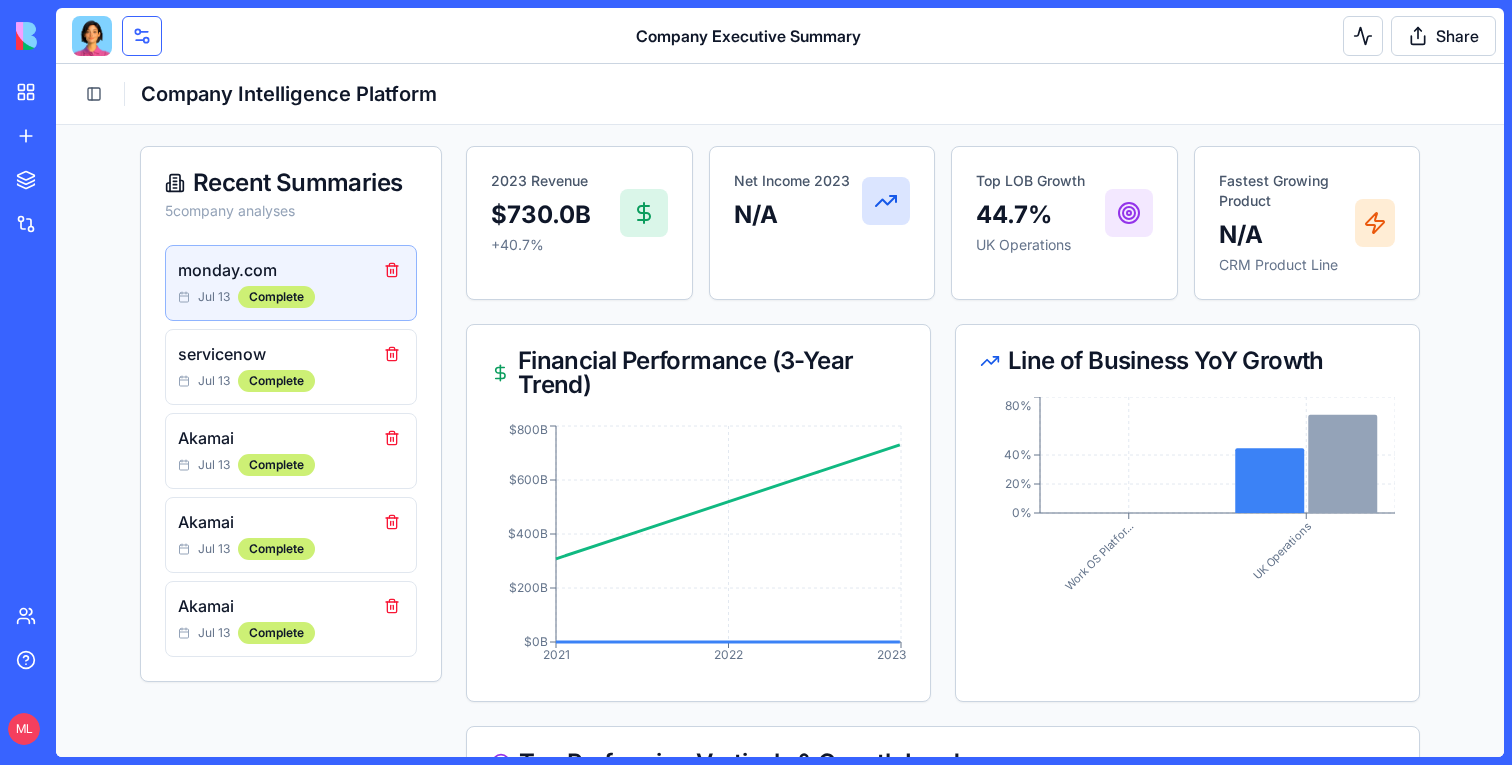 click at bounding box center [142, 36] 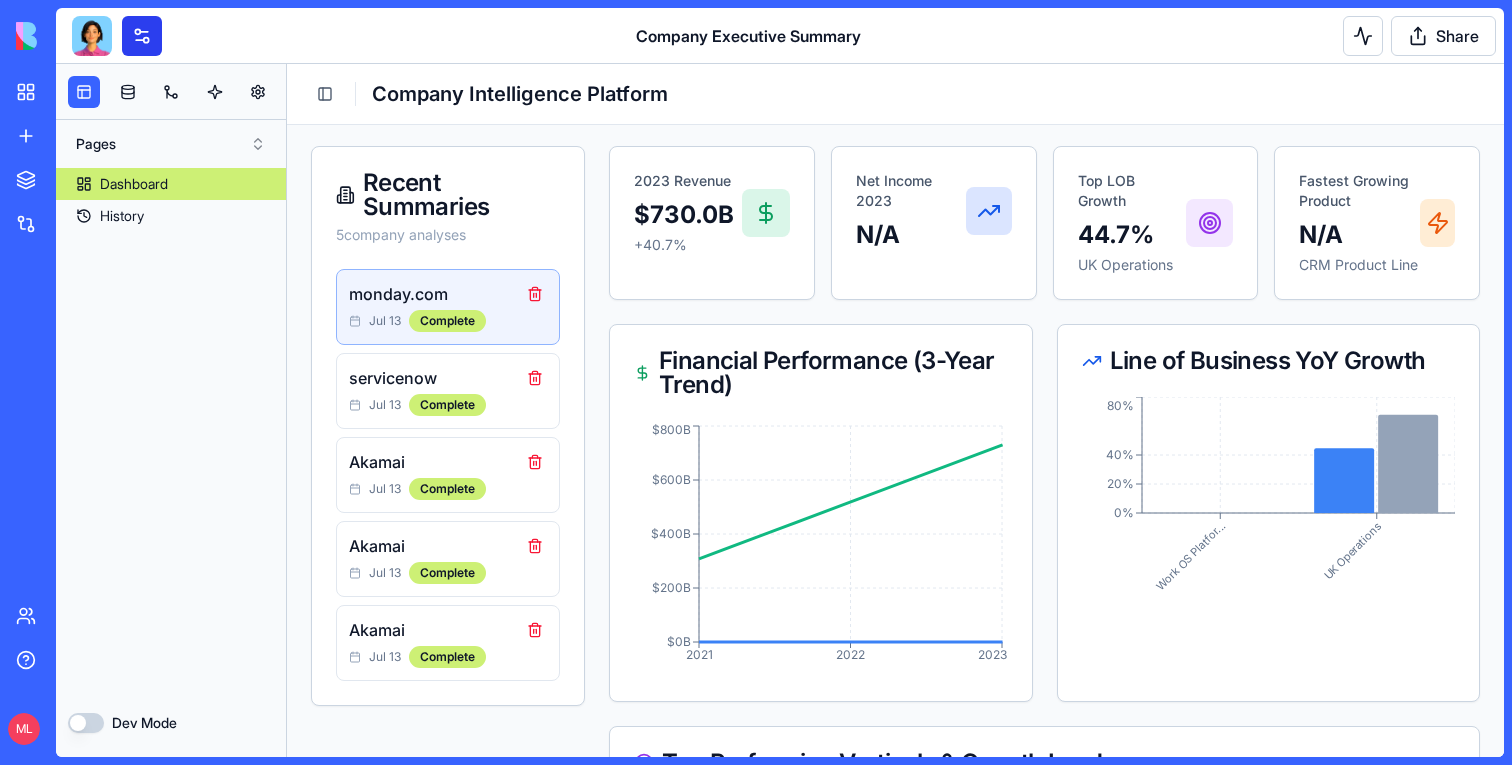click at bounding box center [142, 36] 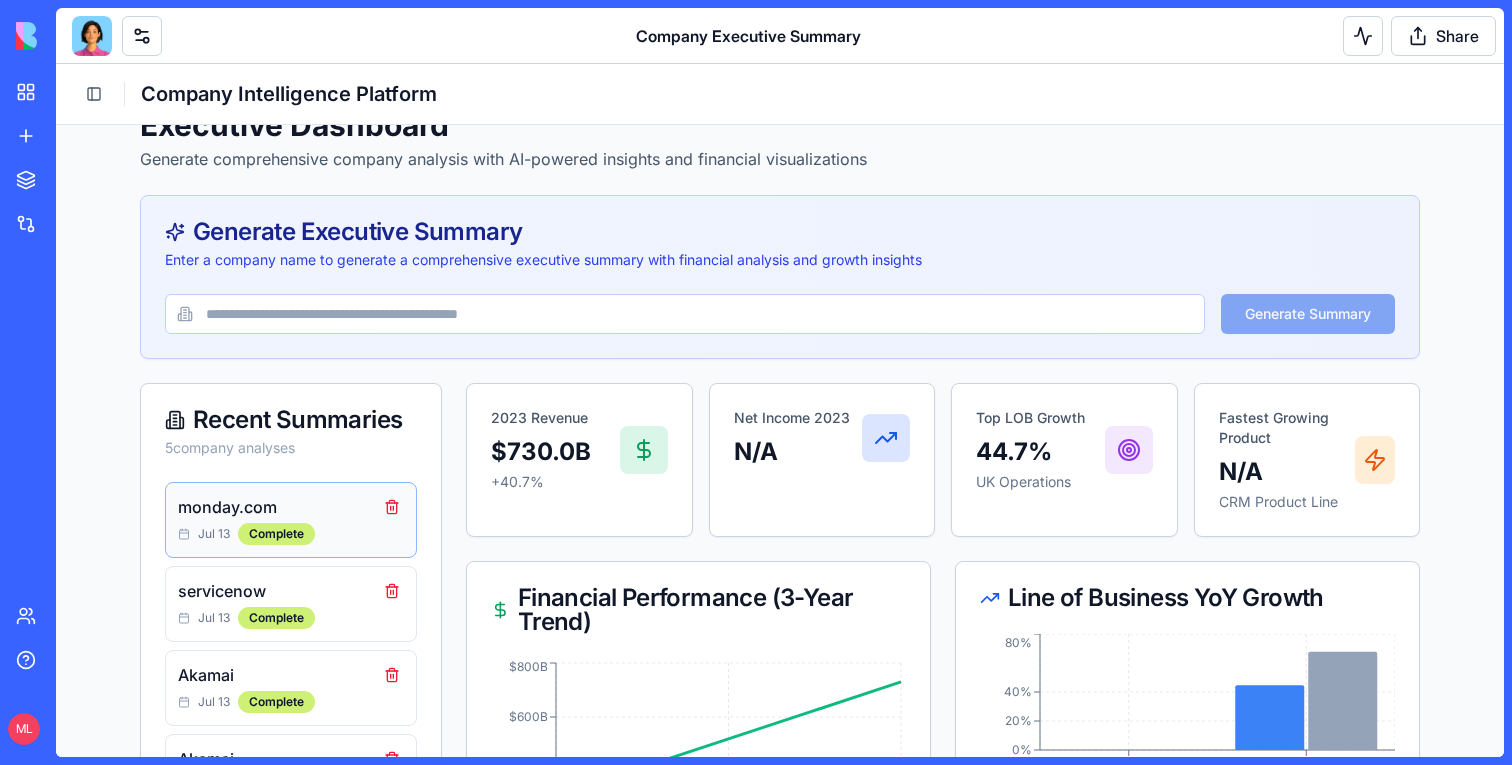 scroll, scrollTop: 0, scrollLeft: 0, axis: both 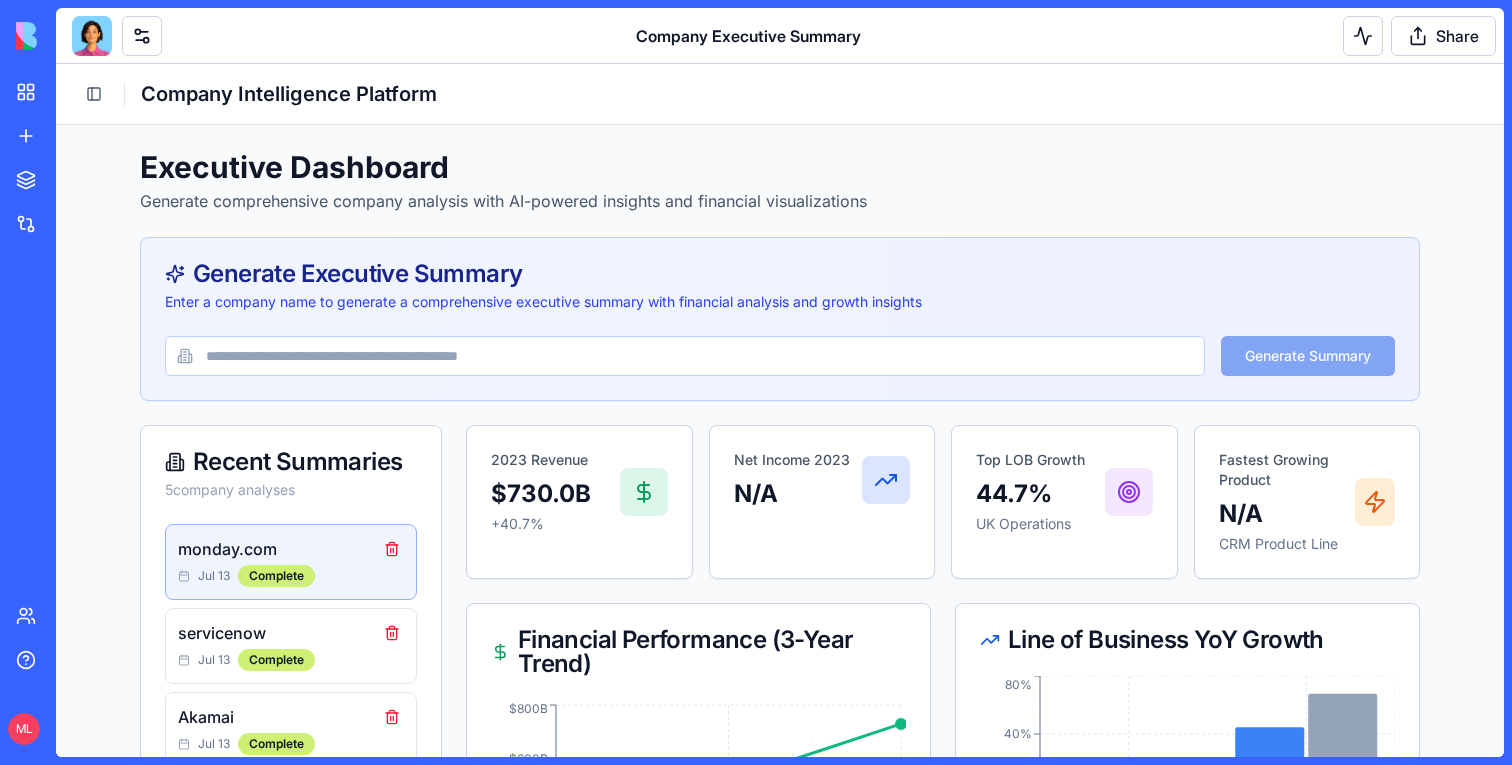 click at bounding box center [685, 356] 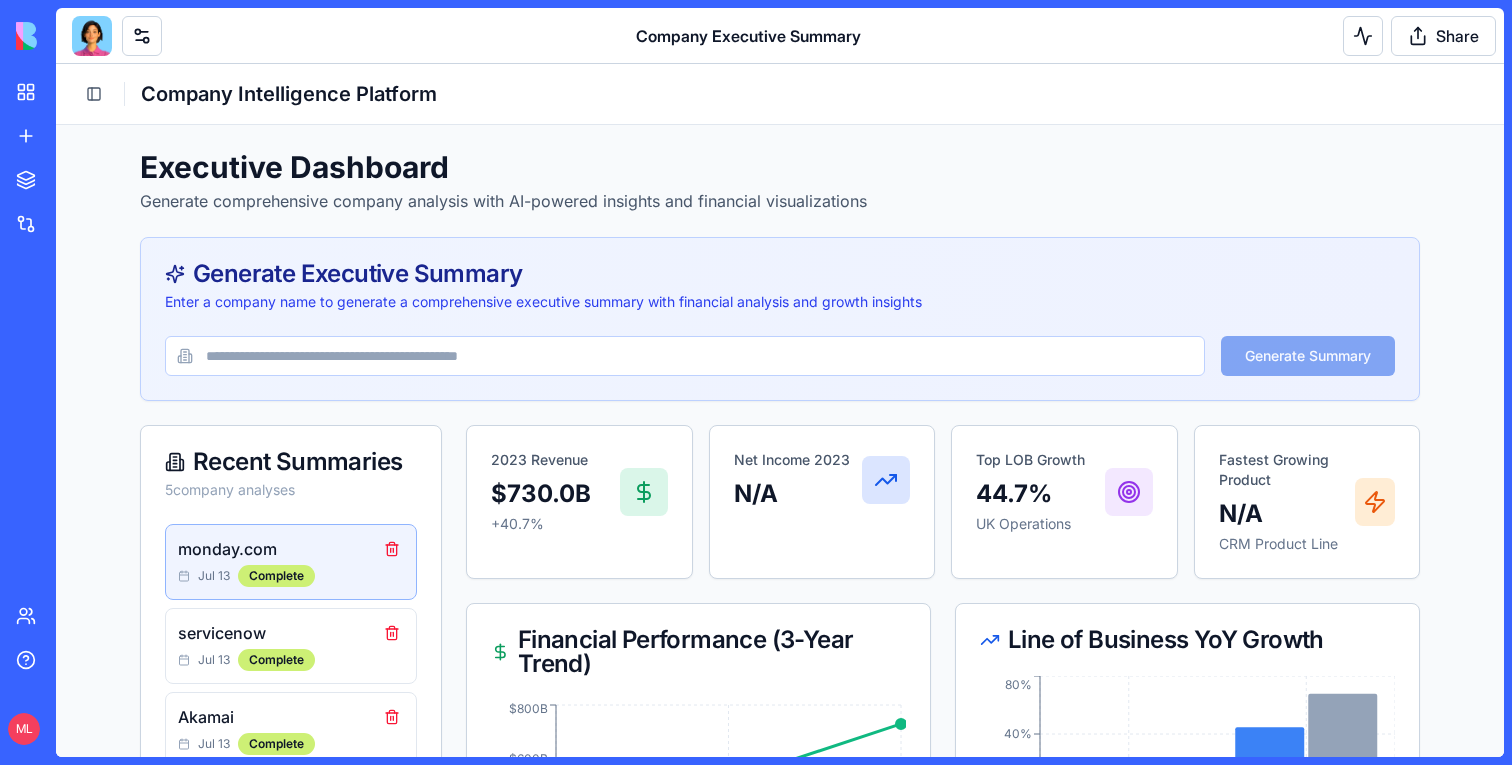 type on "*" 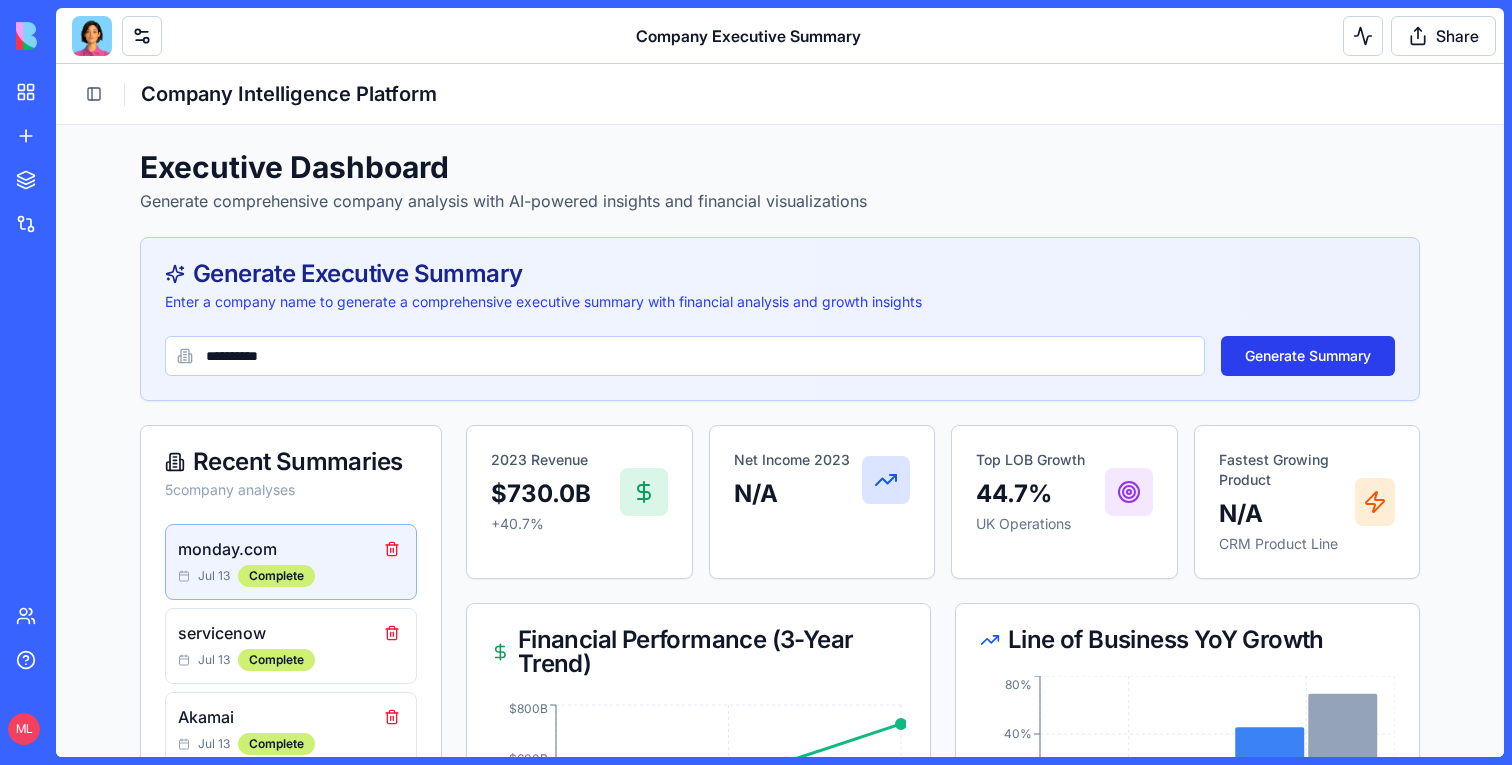 type on "**********" 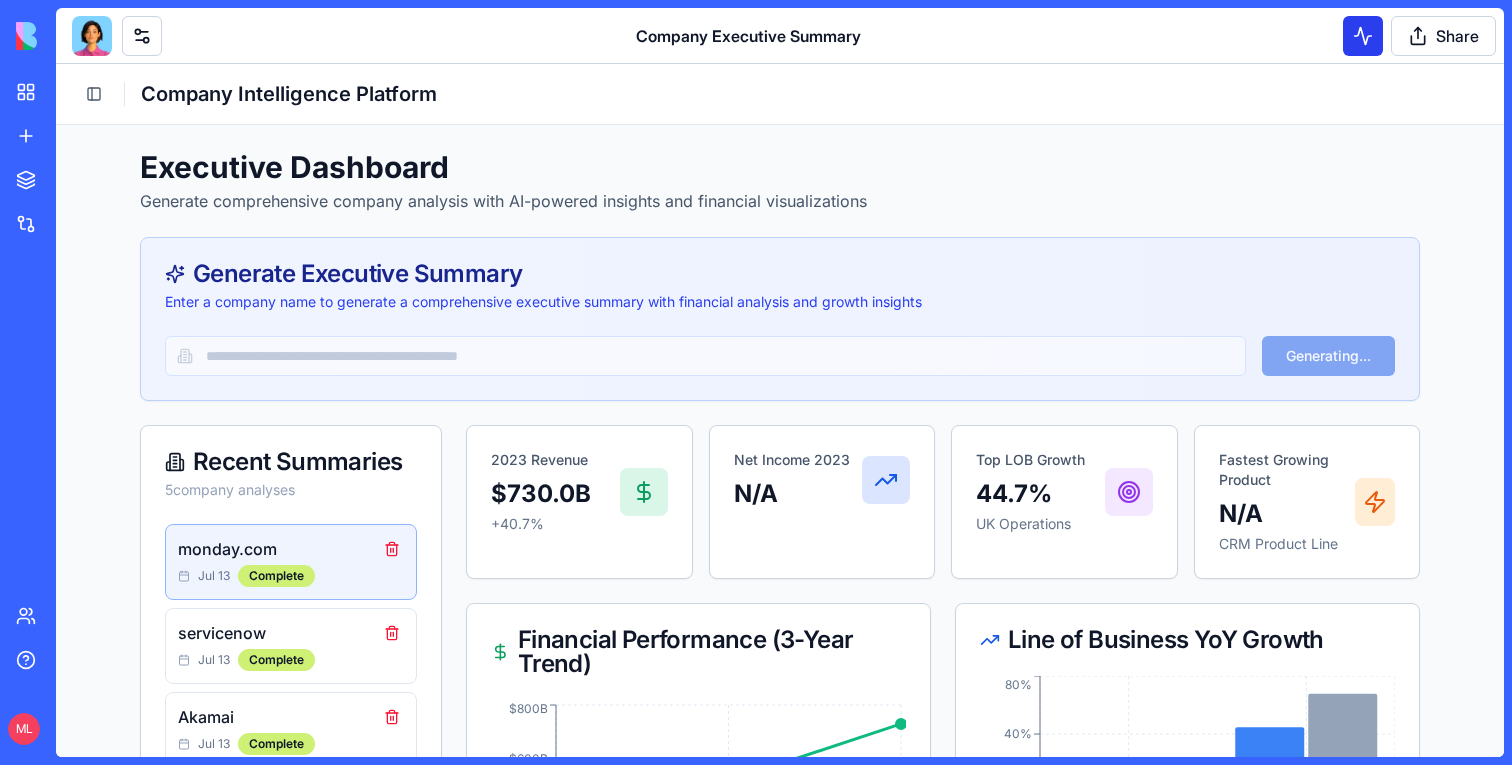 click at bounding box center (1363, 36) 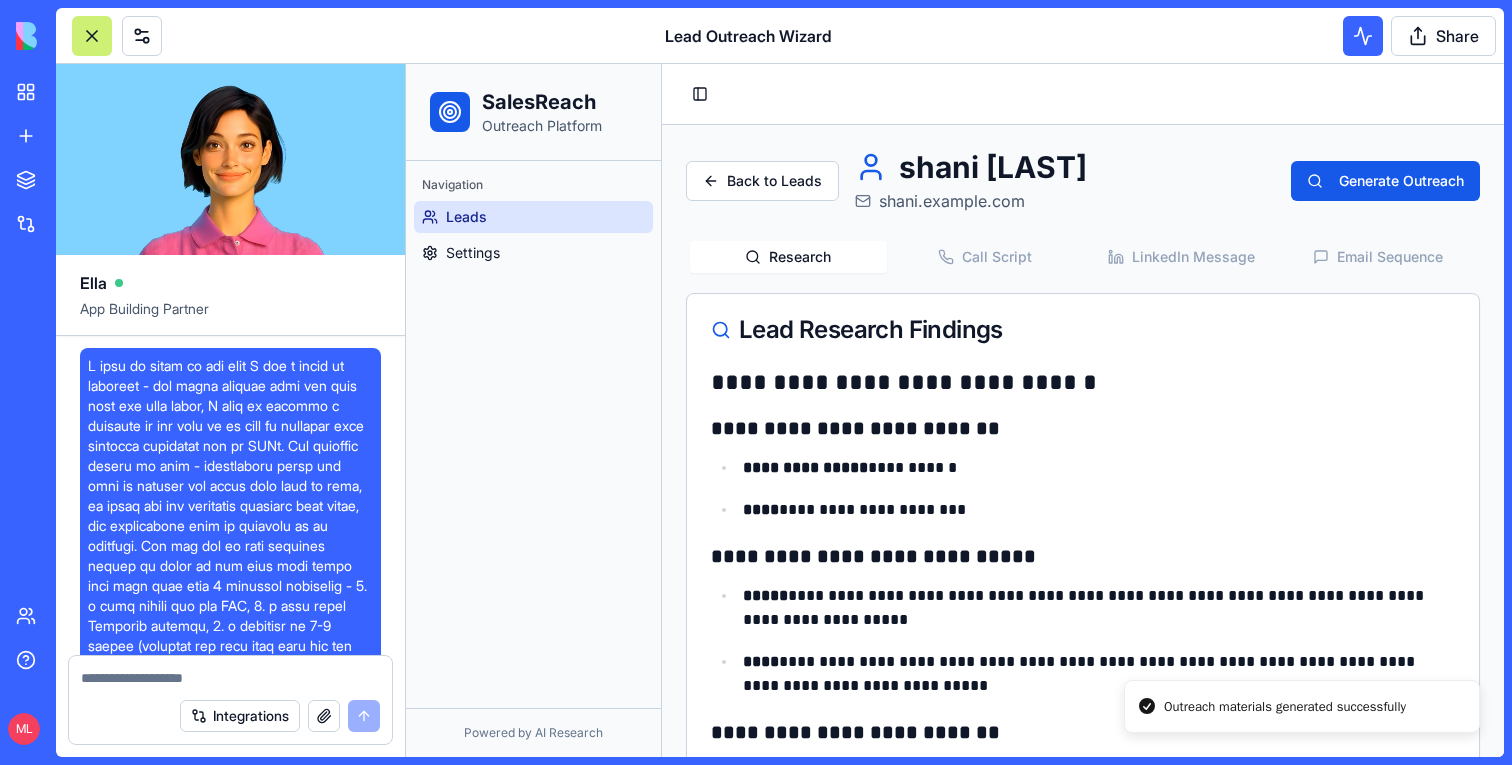 scroll, scrollTop: 0, scrollLeft: 0, axis: both 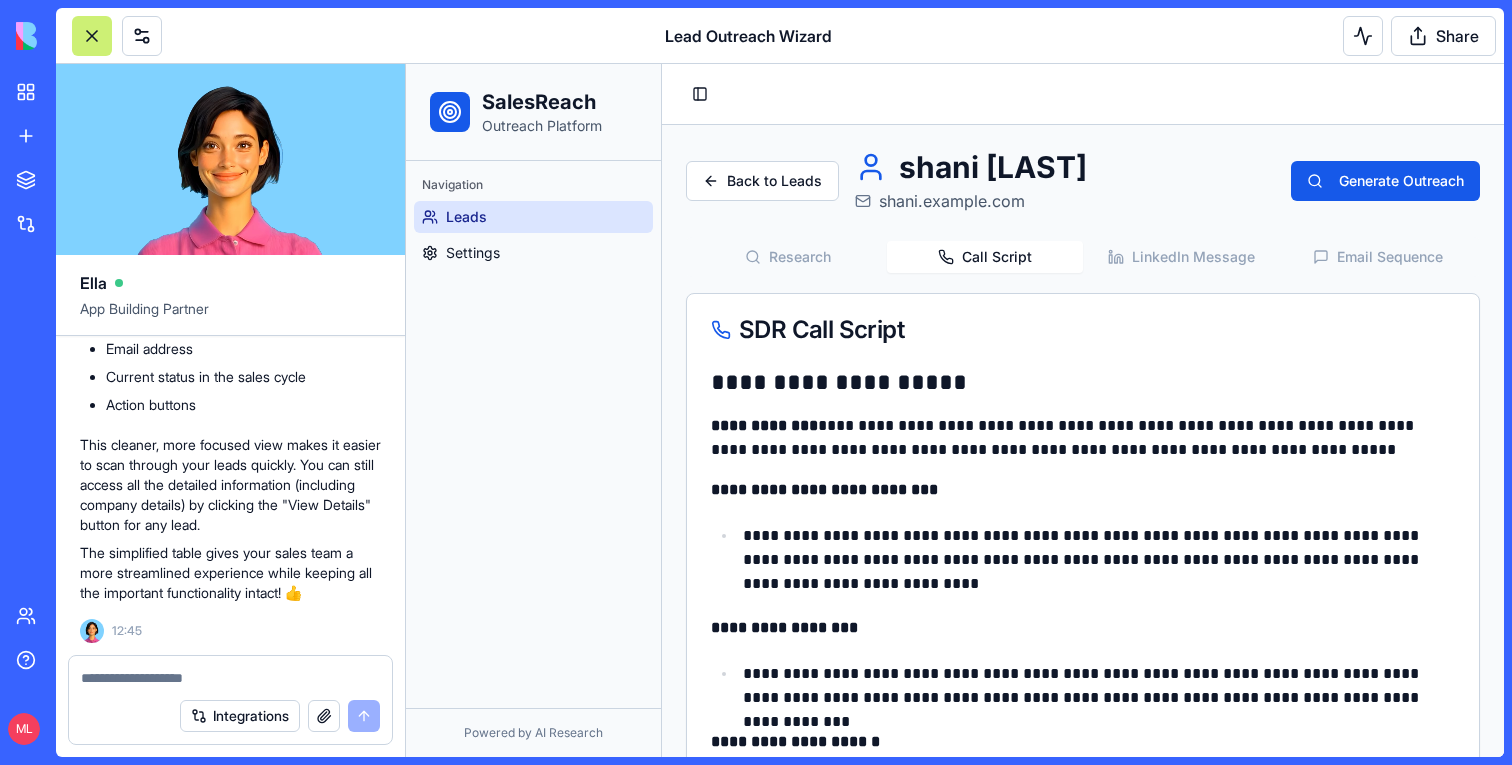 click on "Call Script" at bounding box center (985, 257) 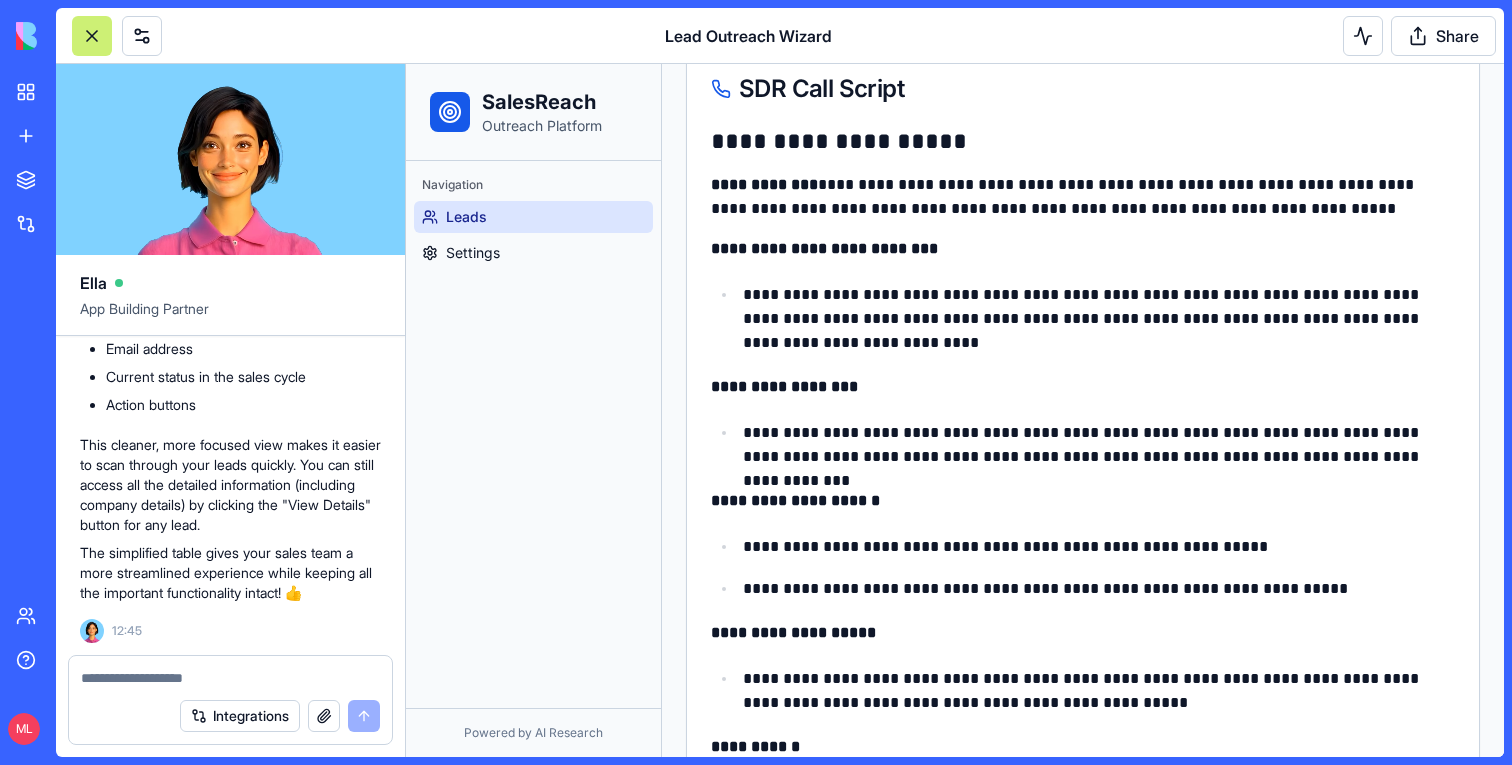 scroll, scrollTop: 0, scrollLeft: 0, axis: both 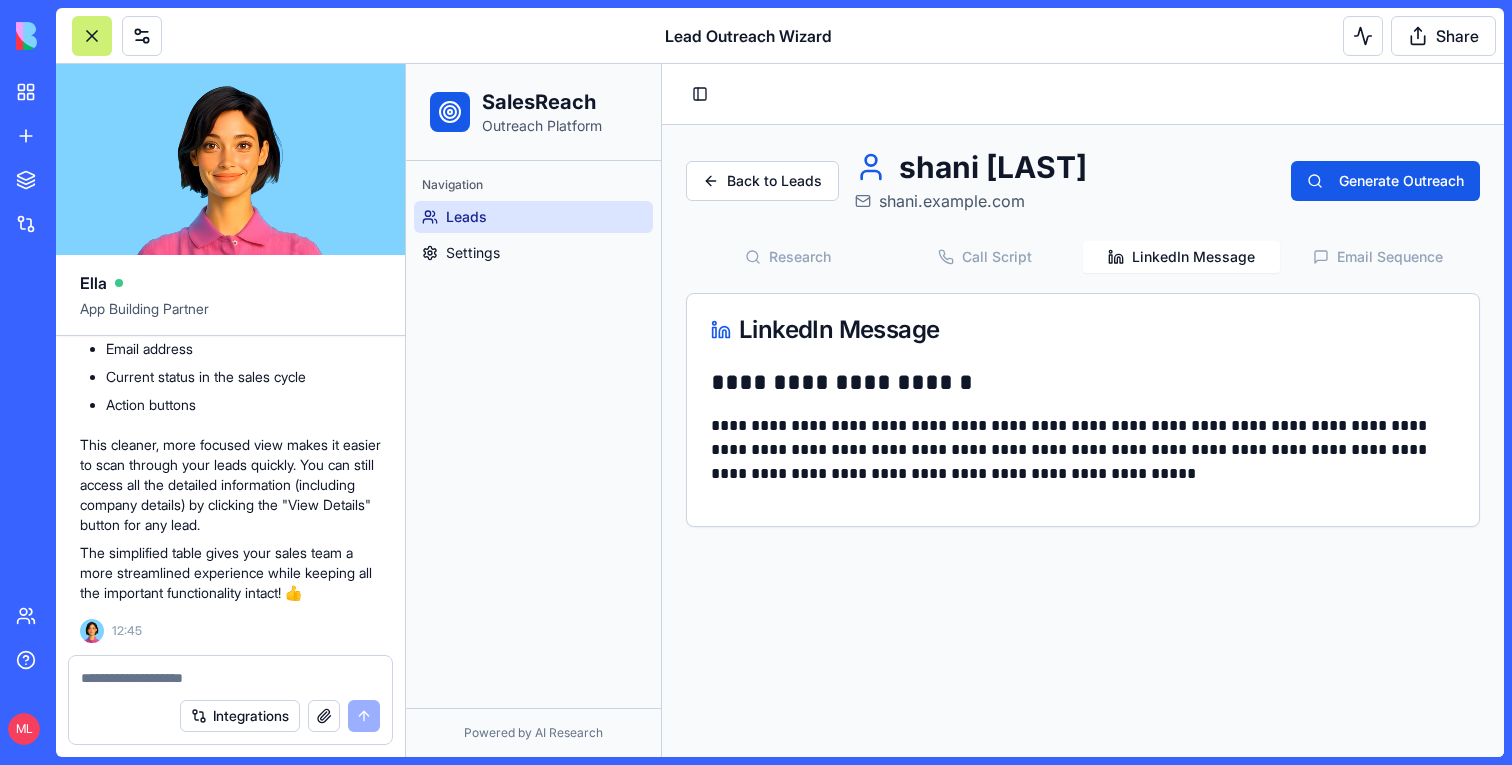 click on "LinkedIn Message" at bounding box center [1181, 257] 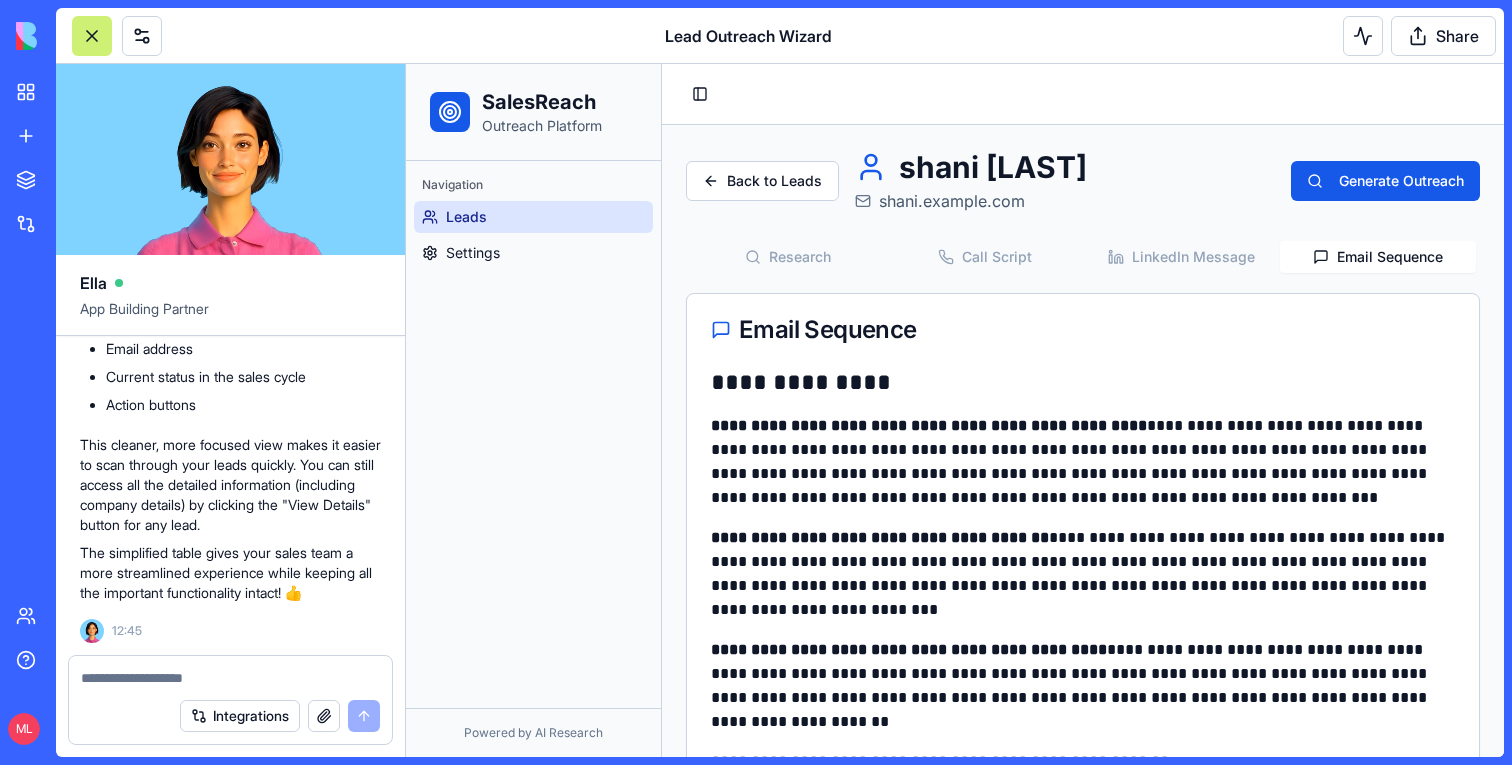 click on "Email Sequence" at bounding box center [1378, 257] 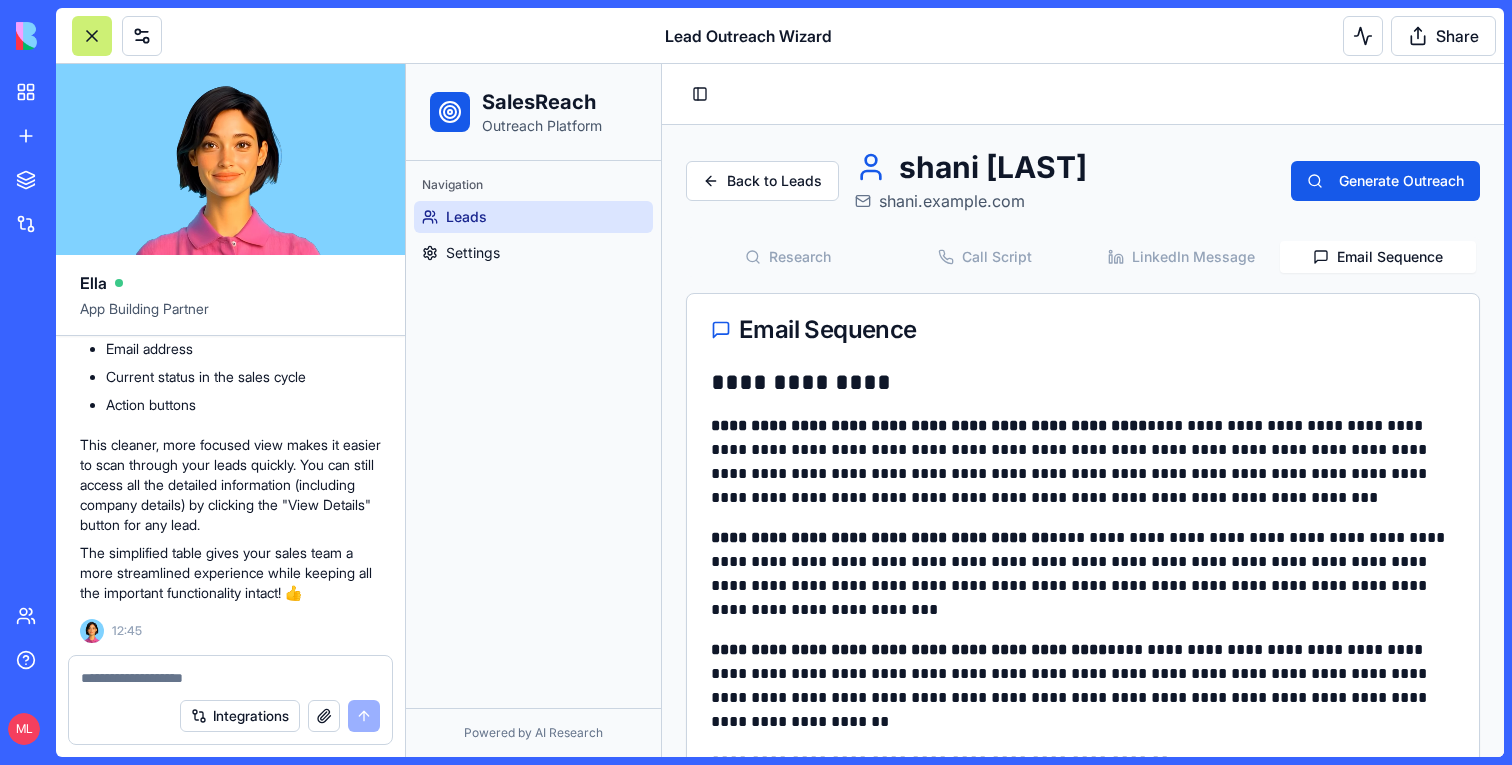 click on "**********" at bounding box center (1083, 506) 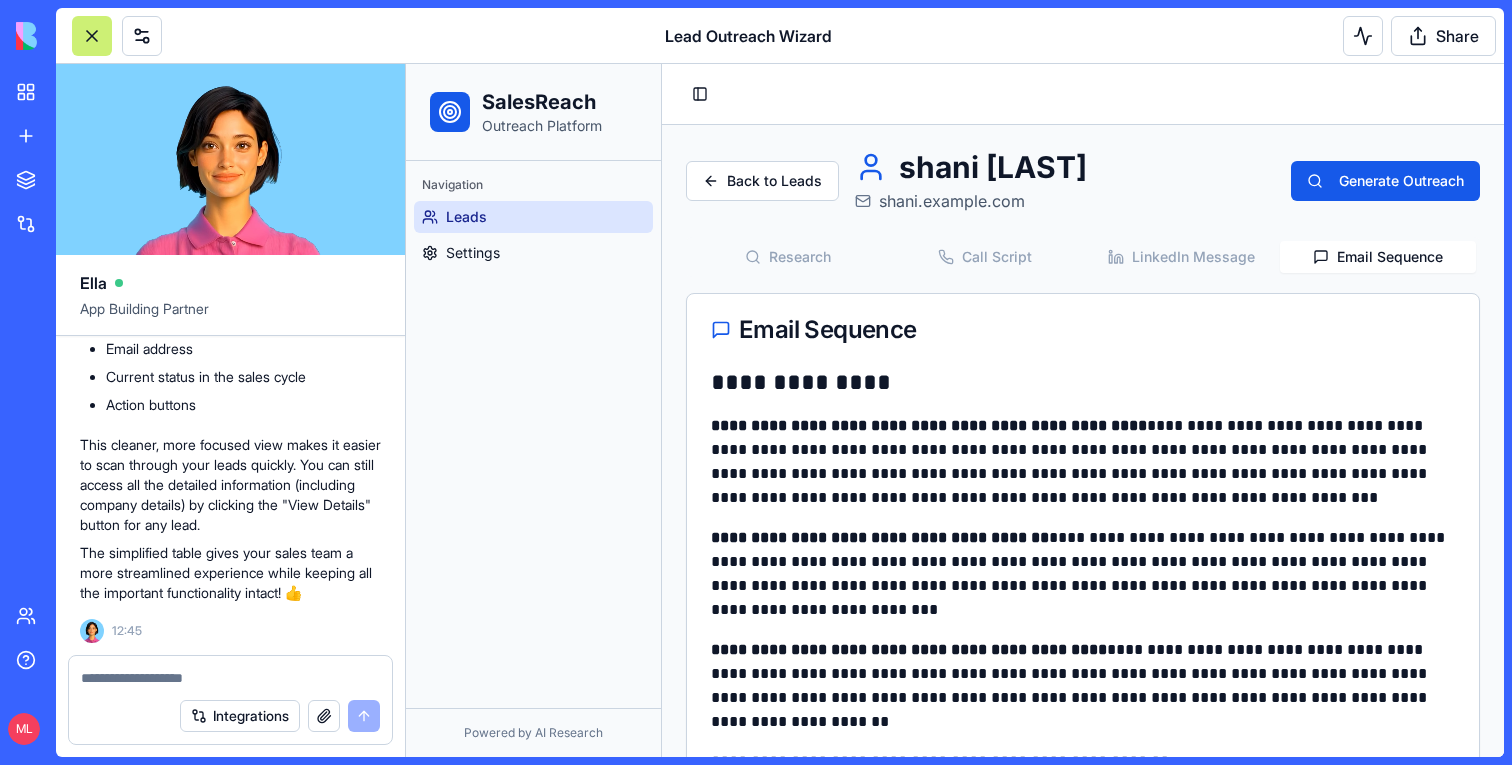 click on "Research" at bounding box center [788, 257] 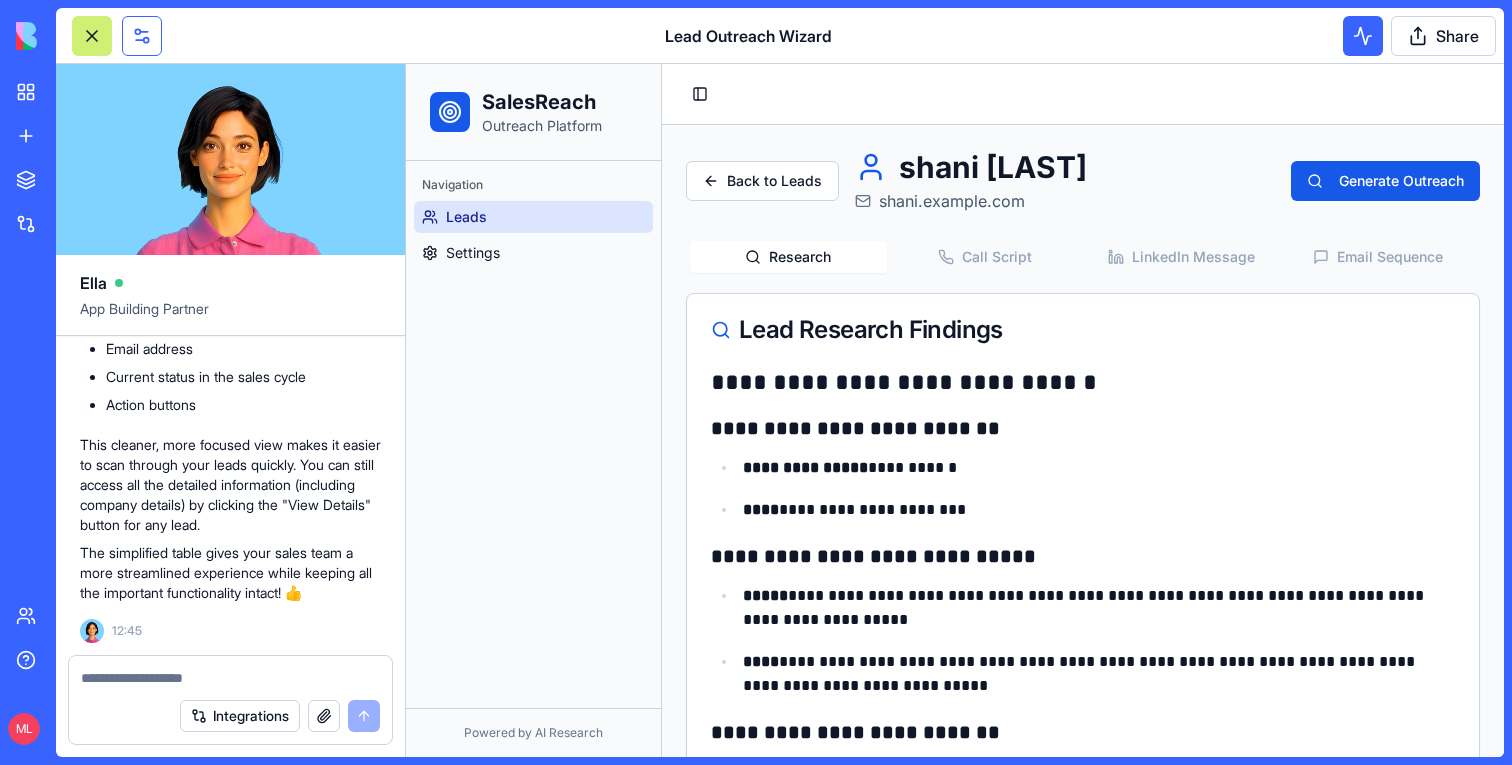 click at bounding box center [142, 36] 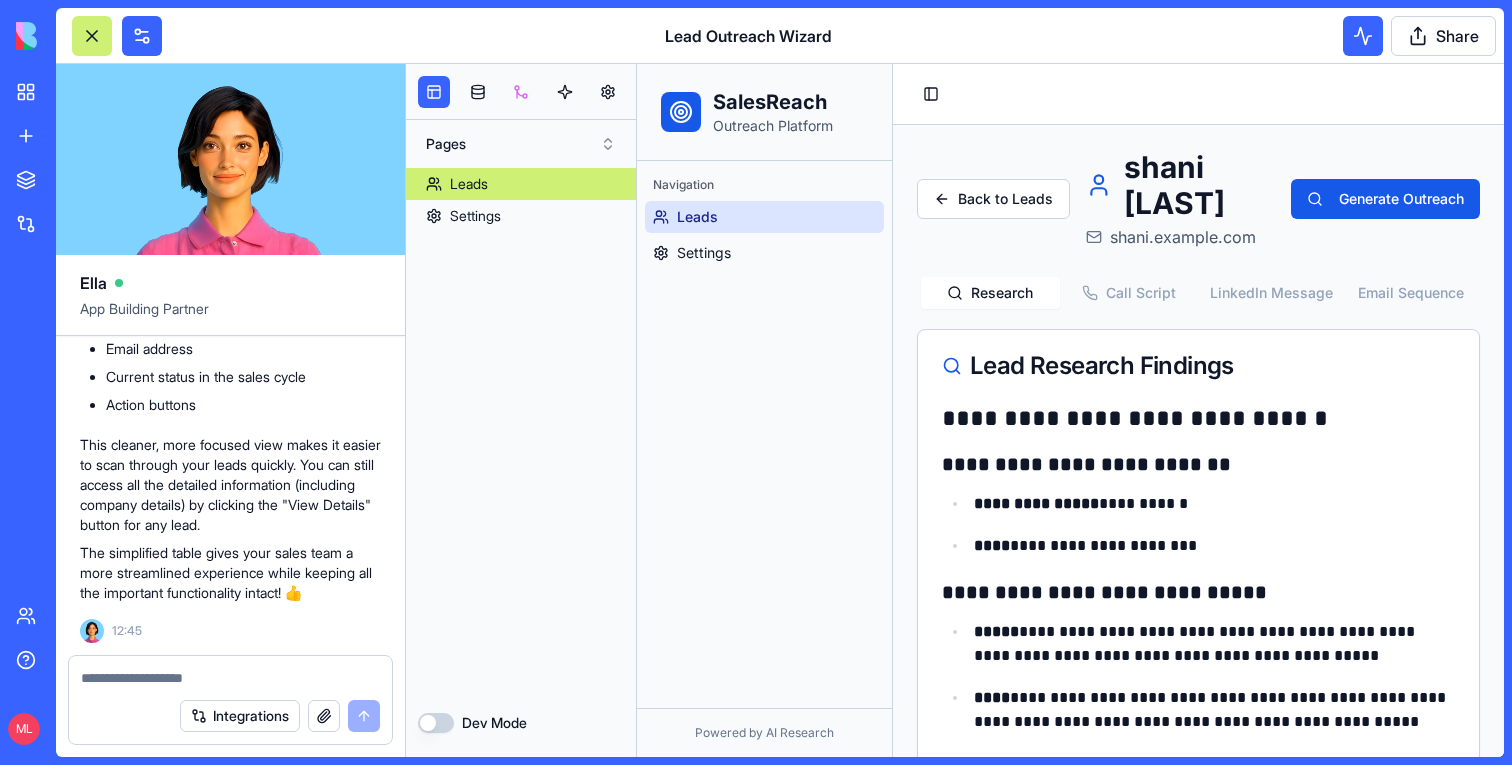 click at bounding box center [521, 92] 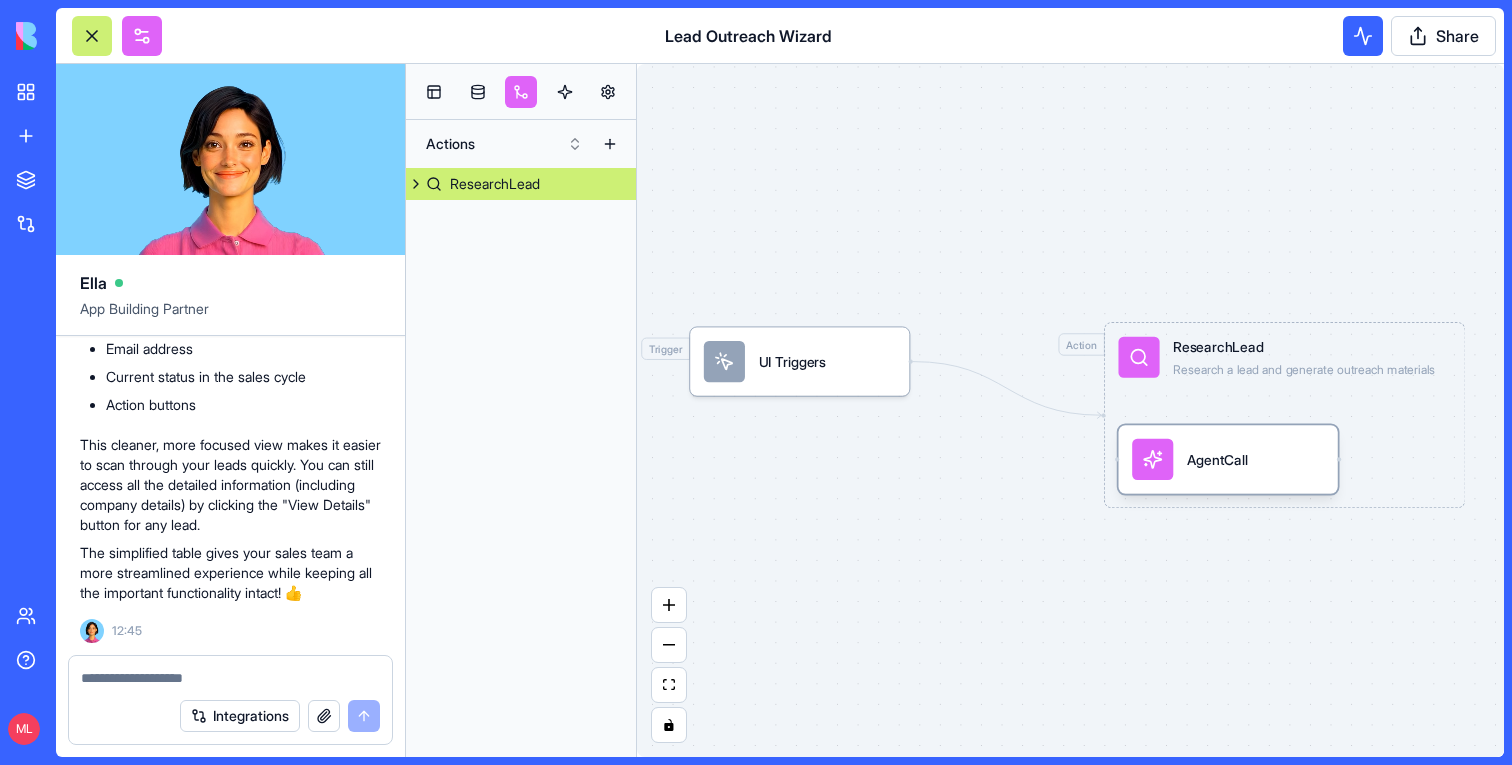 click on "AgentCall" at bounding box center [1228, 459] 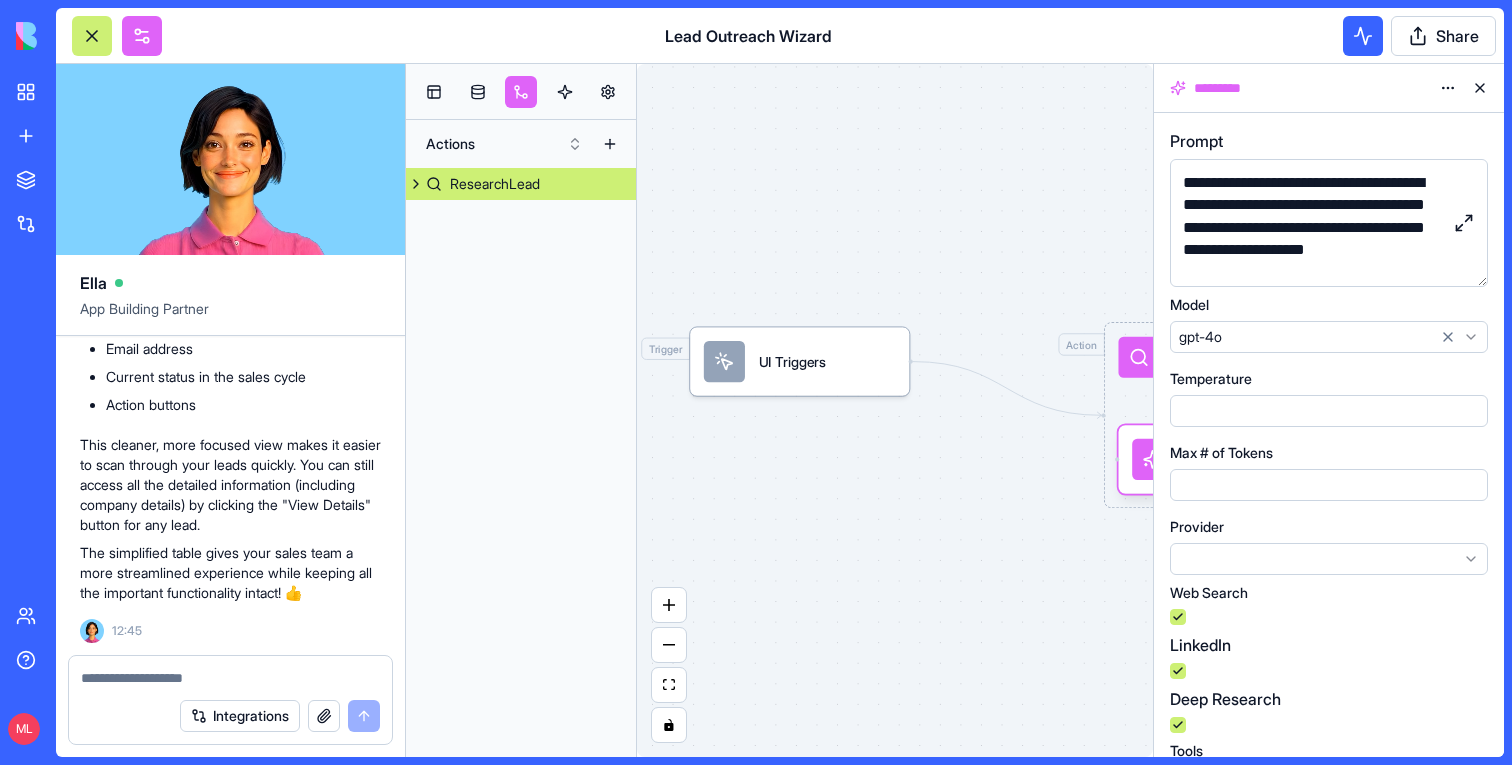 click at bounding box center (1464, 223) 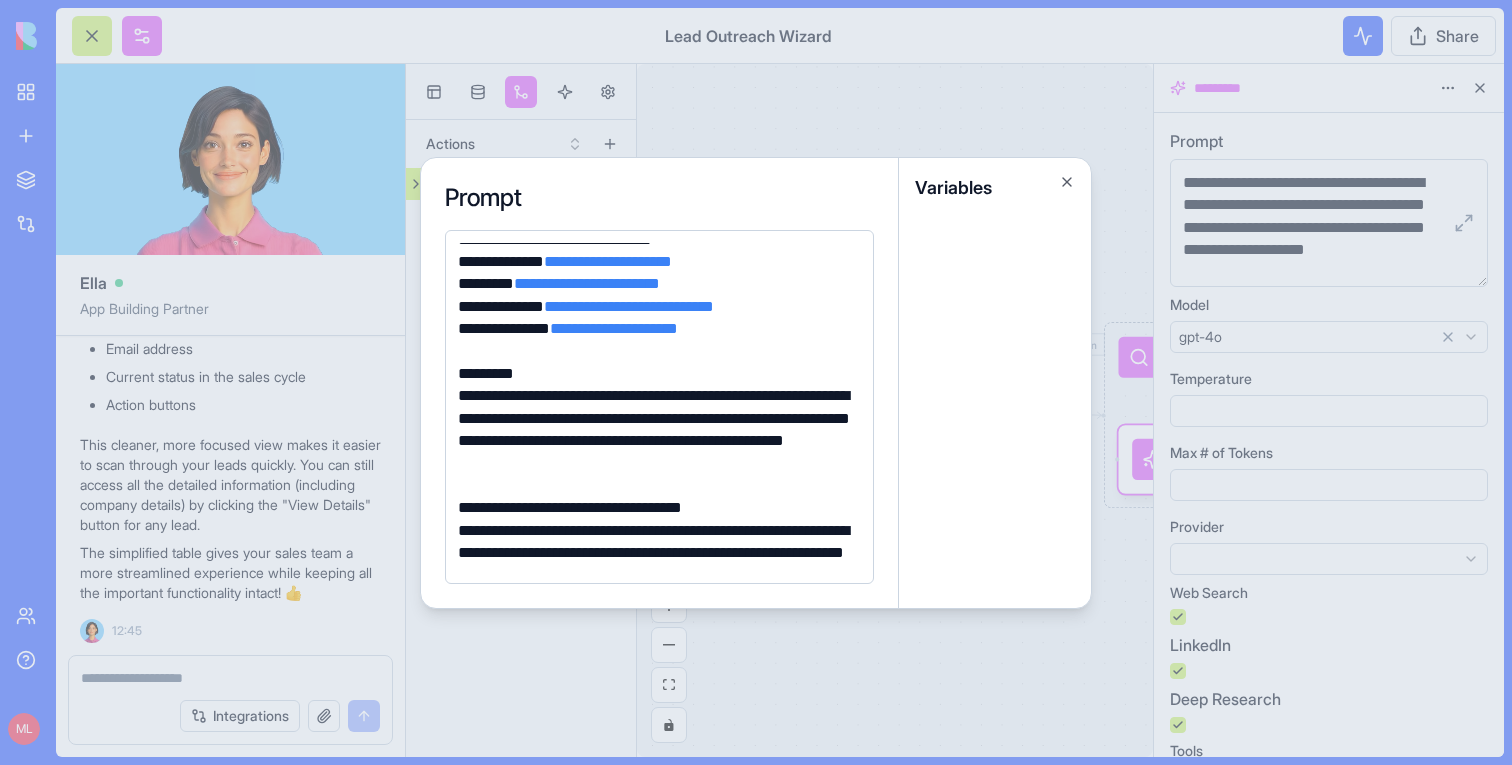 scroll, scrollTop: 194, scrollLeft: 0, axis: vertical 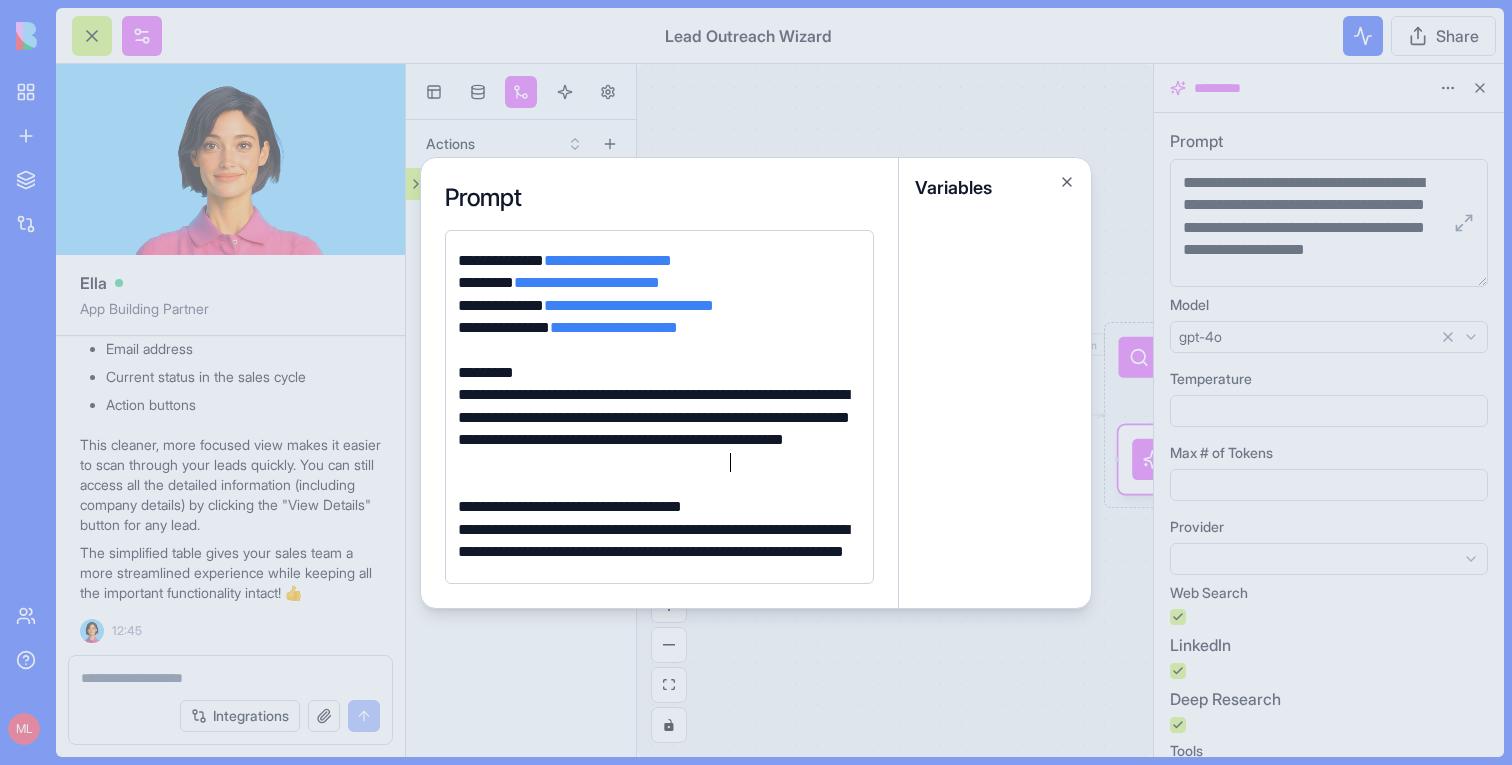 click on "**********" at bounding box center [656, 429] 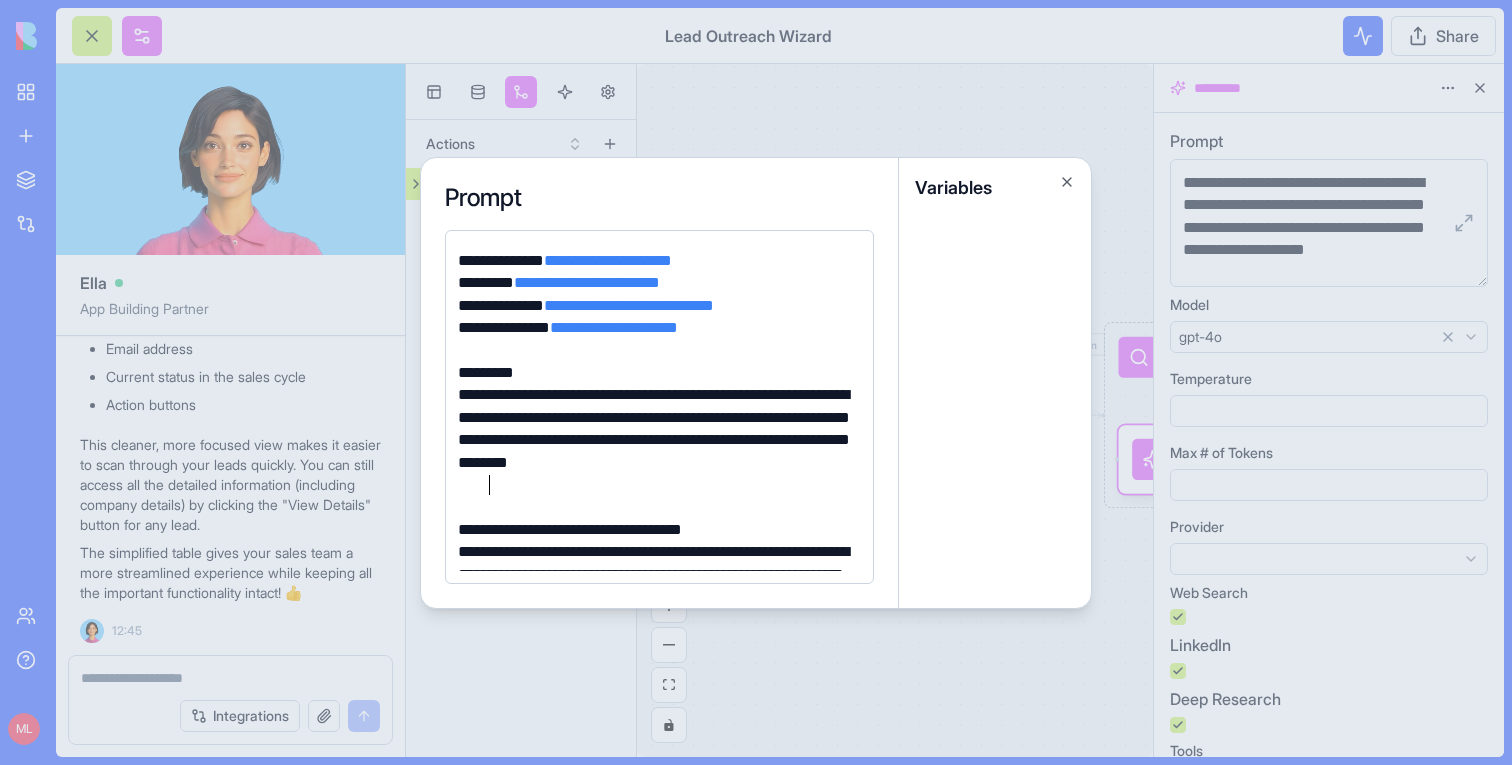 click on "**********" at bounding box center [656, 440] 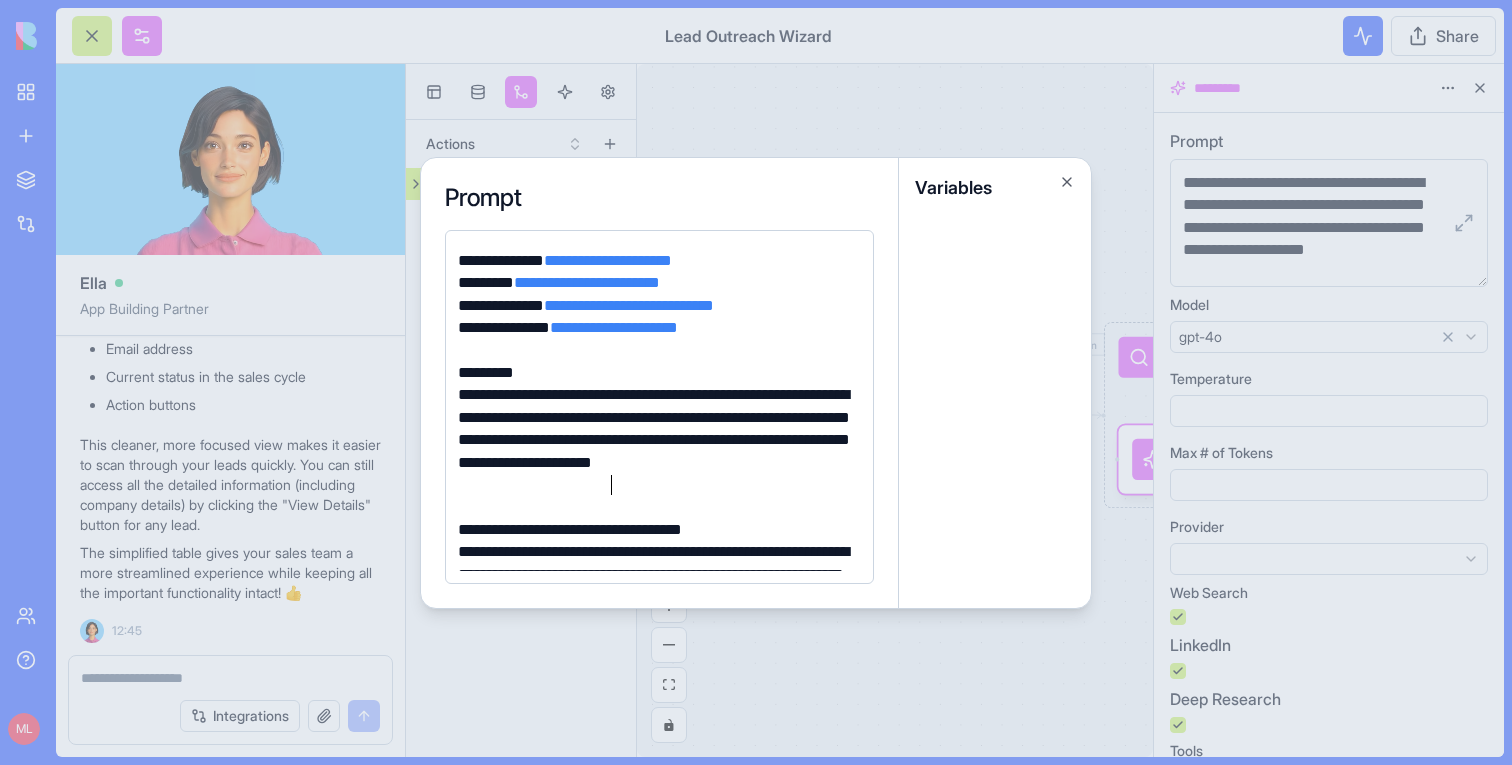 drag, startPoint x: 613, startPoint y: 481, endPoint x: 791, endPoint y: 517, distance: 181.60396 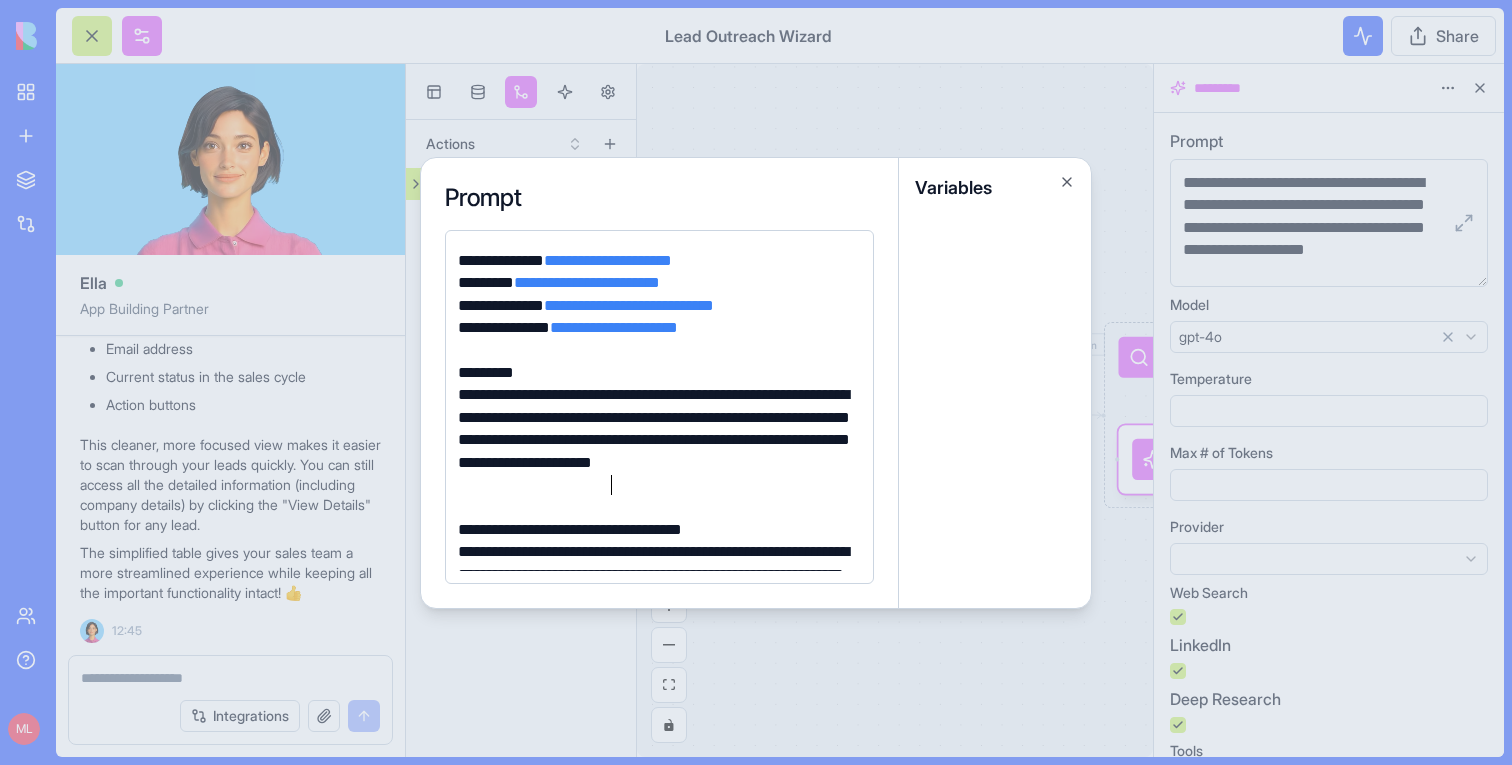 click on "**********" at bounding box center (656, 440) 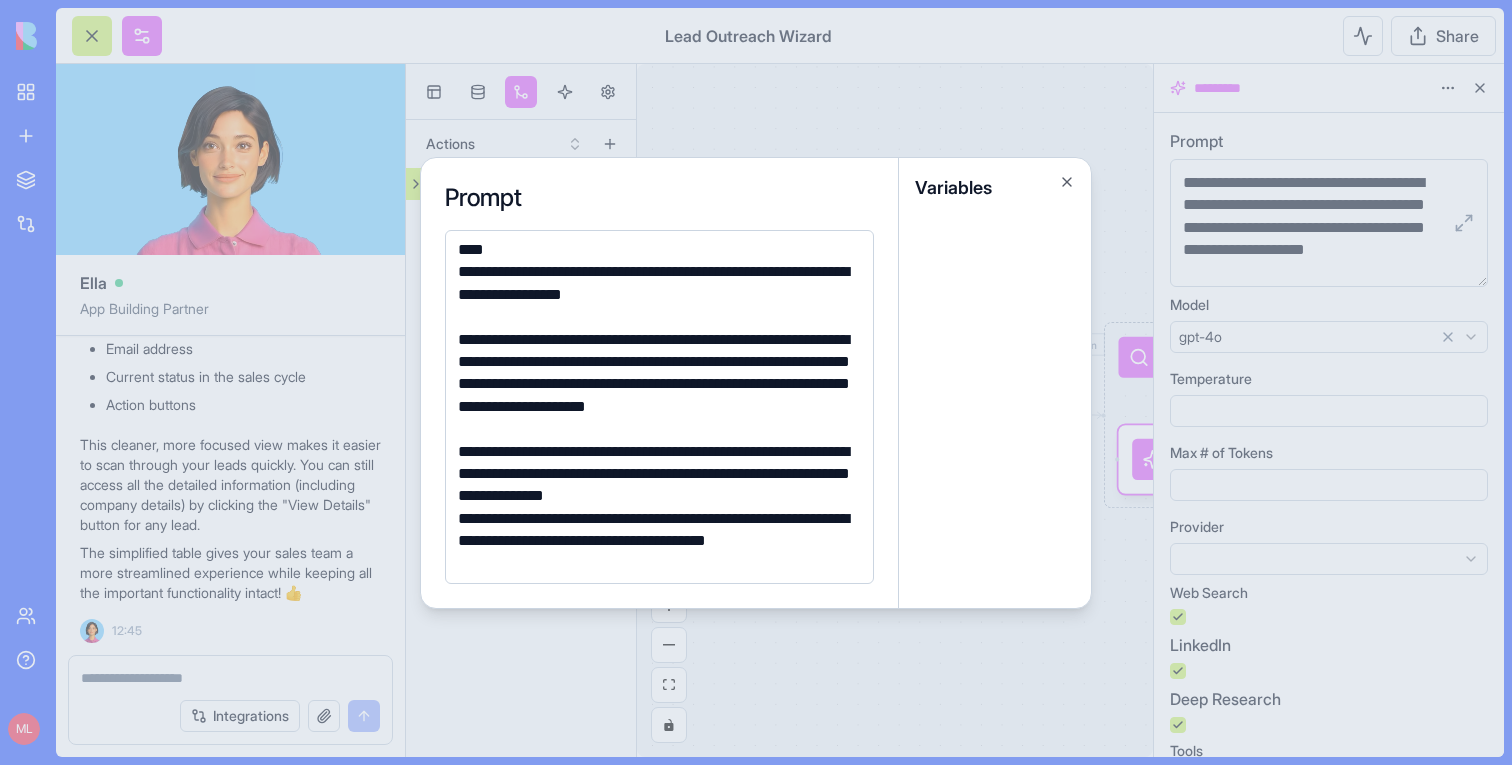 scroll, scrollTop: 1183, scrollLeft: 0, axis: vertical 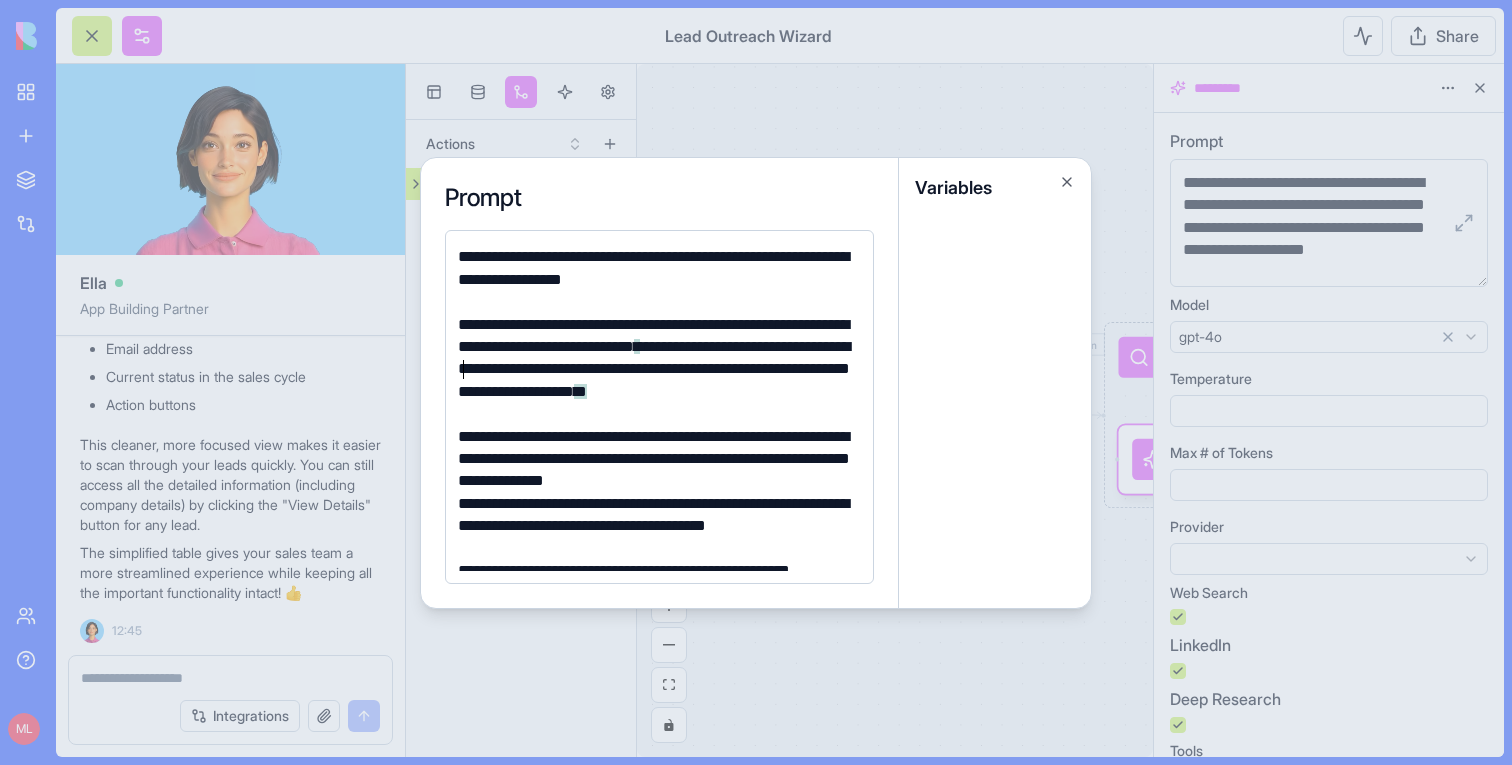 click on "**********" at bounding box center [656, 370] 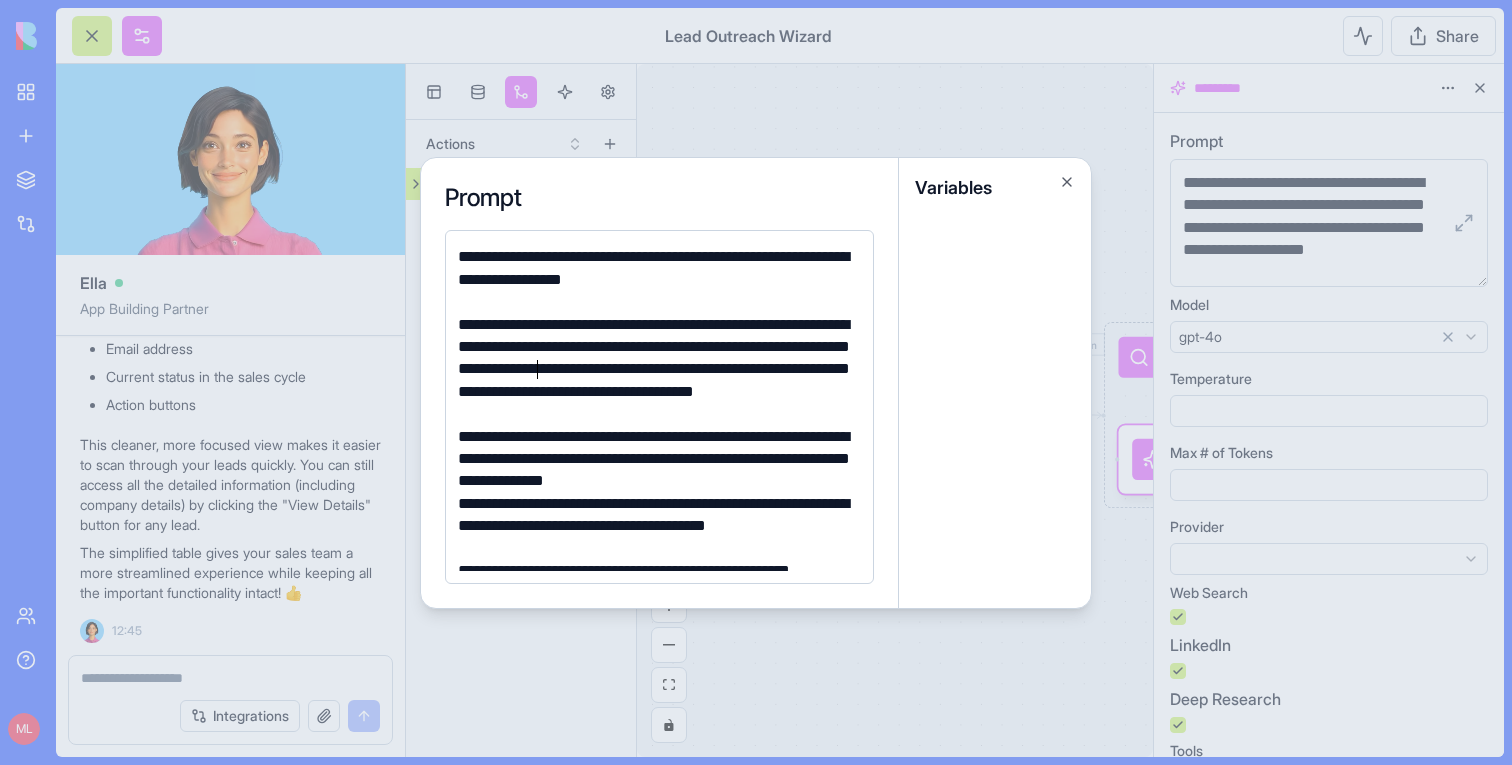 click on "**********" at bounding box center (656, 370) 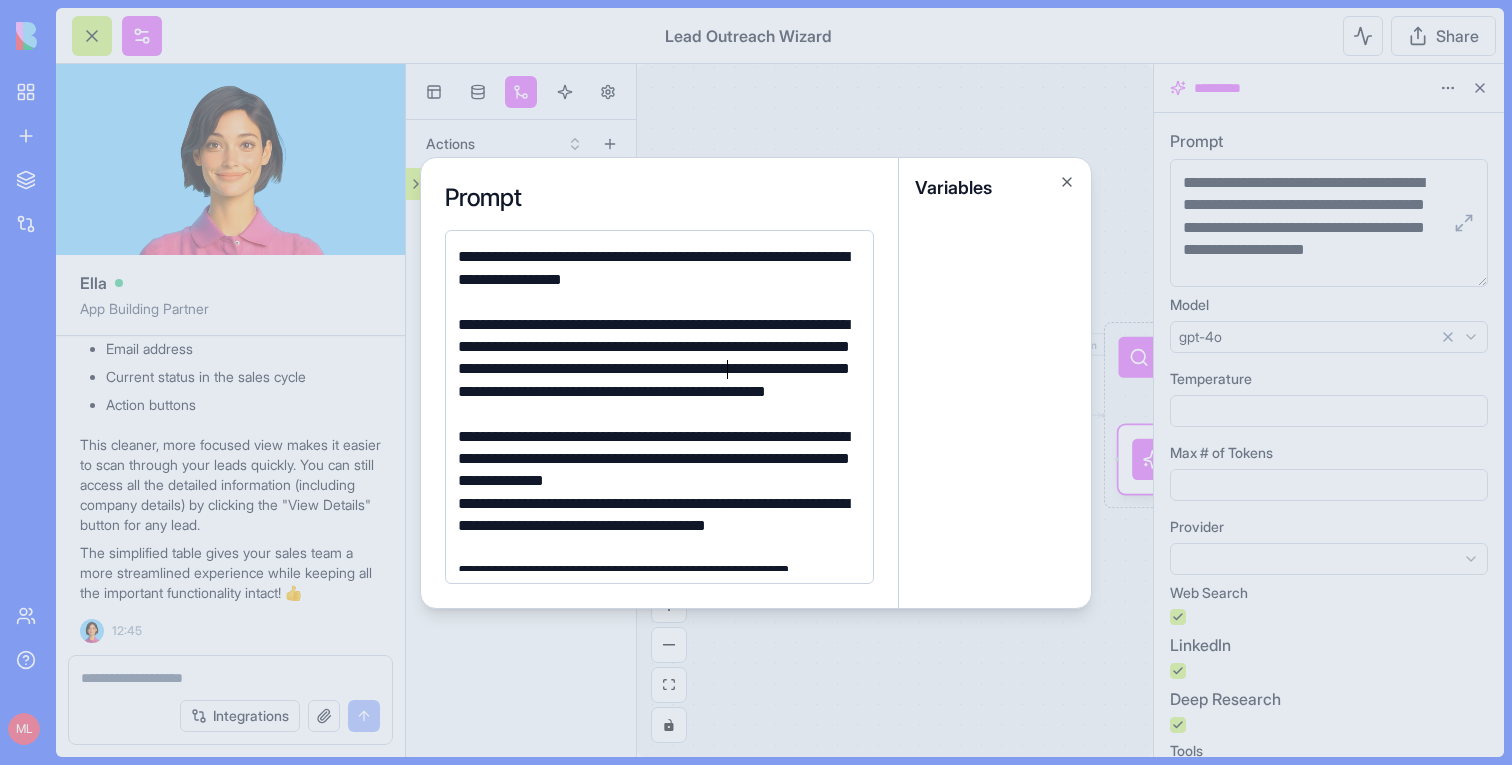 click on "**********" at bounding box center (656, 370) 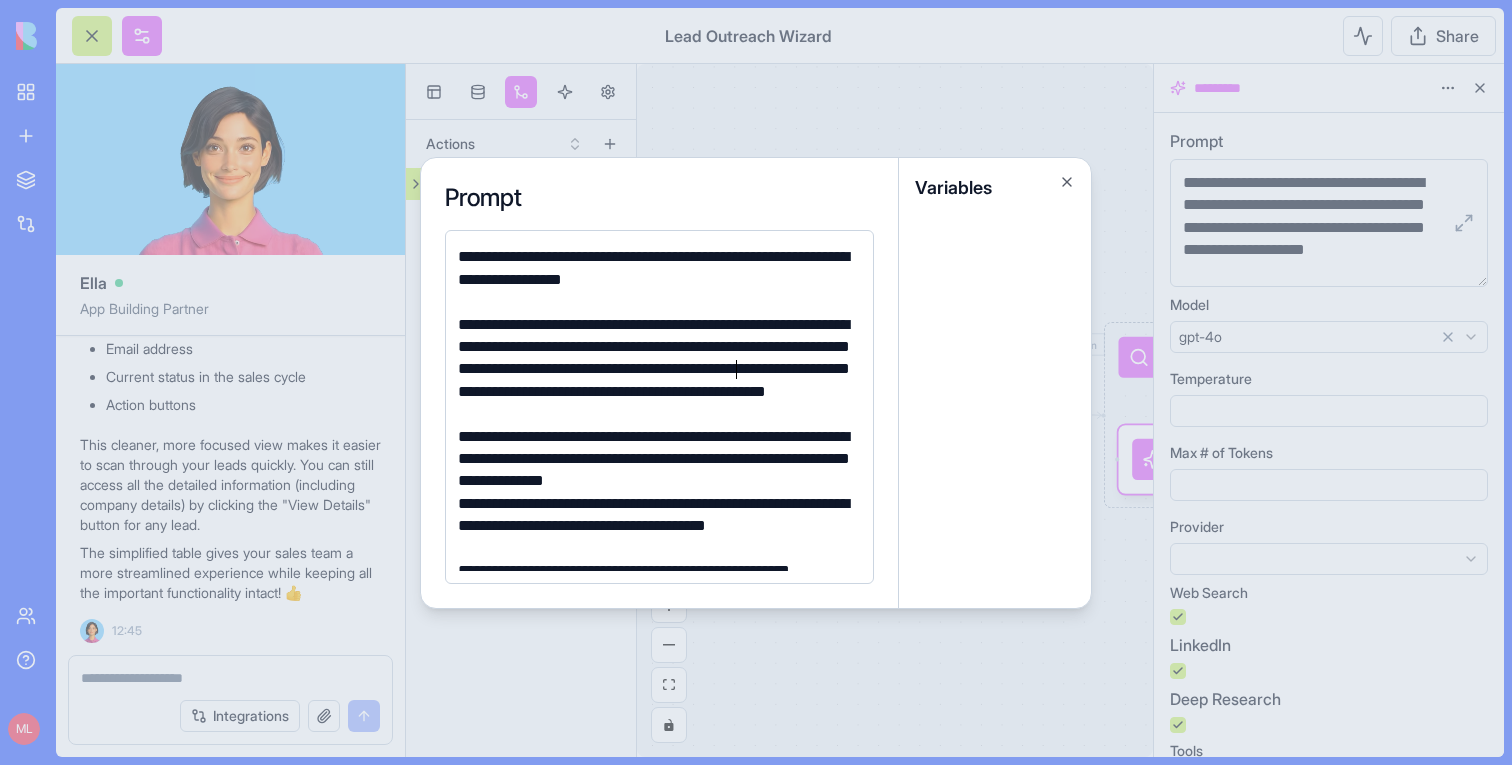 click on "**********" at bounding box center (656, 370) 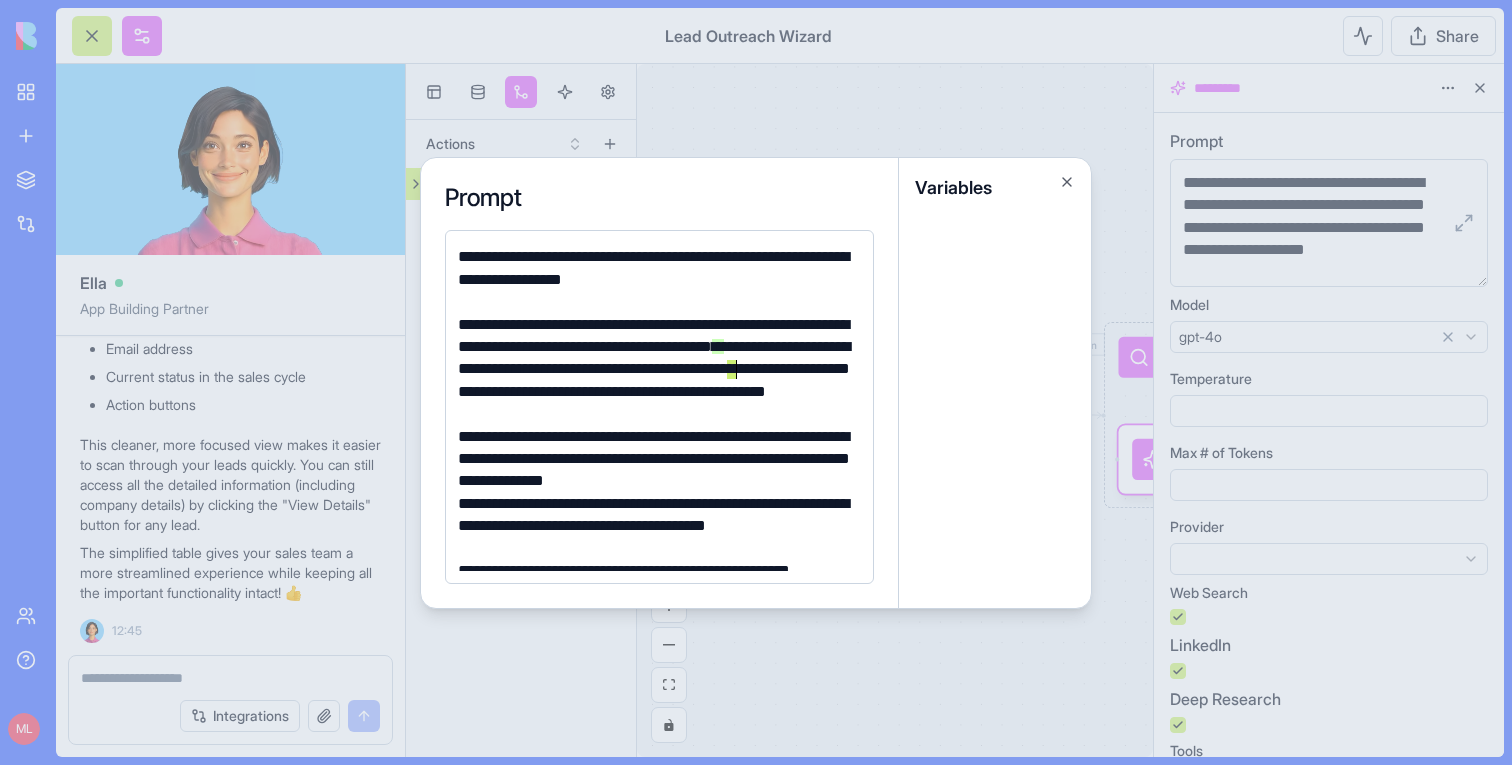 click on "**********" at bounding box center [656, 370] 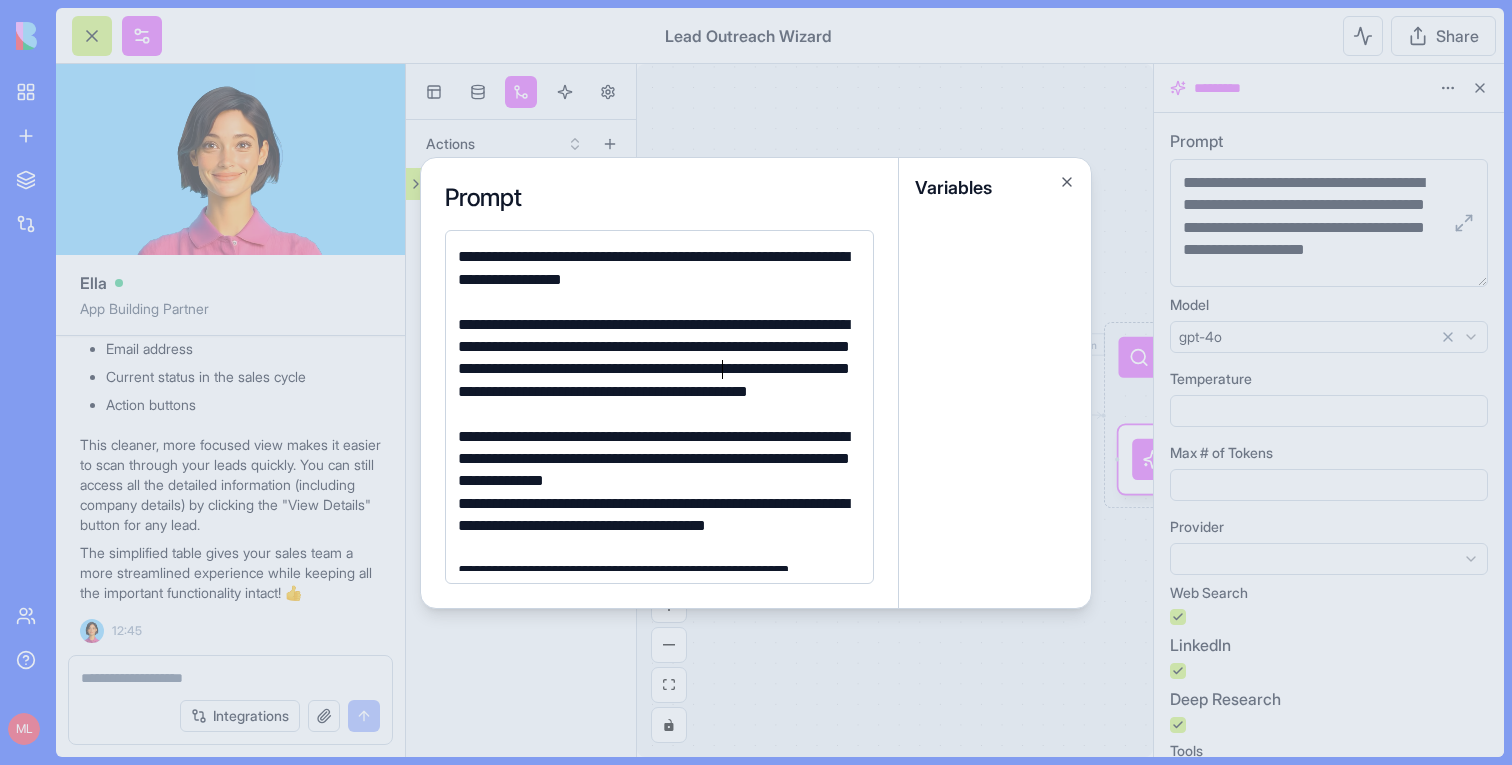 click at bounding box center (756, 382) 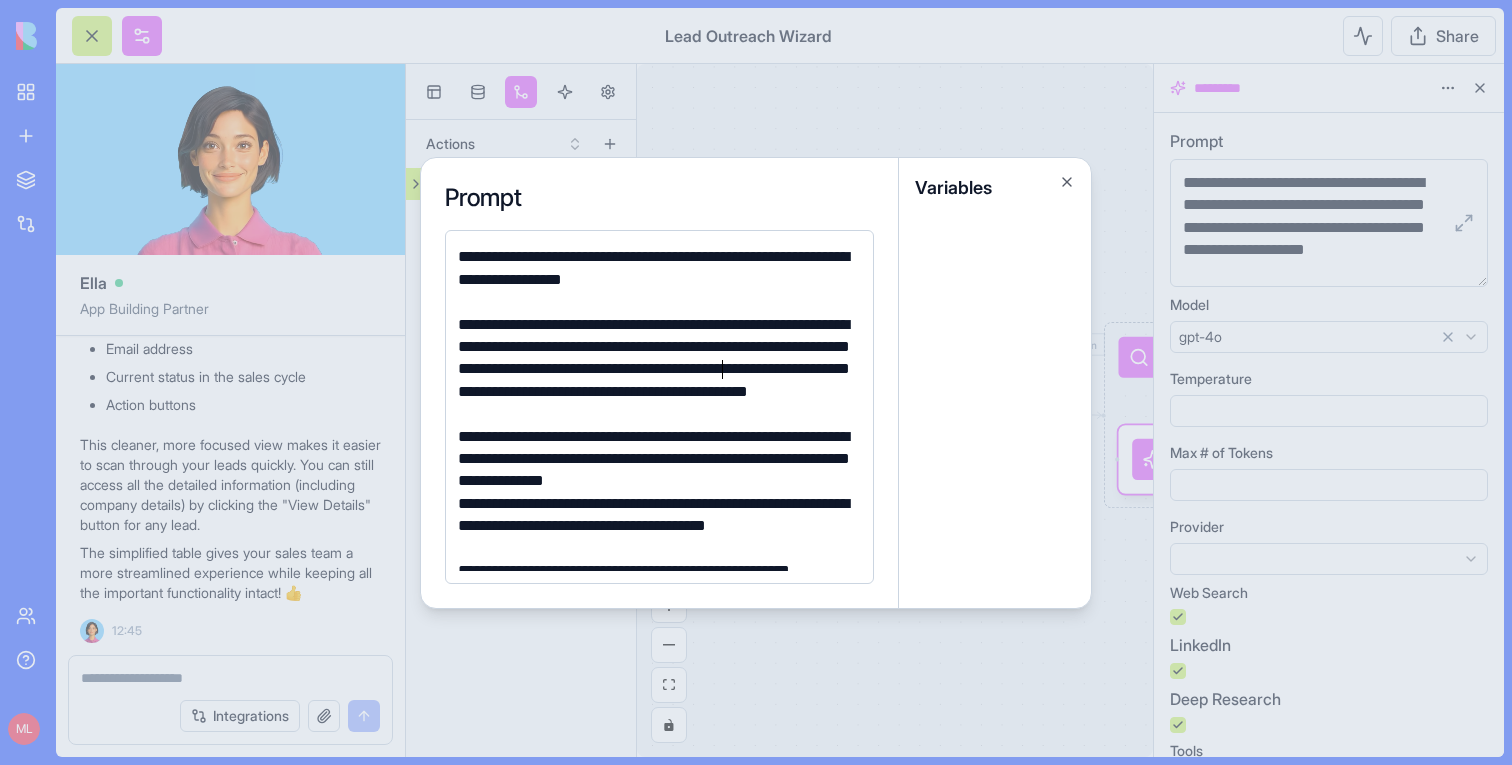 scroll, scrollTop: 1186, scrollLeft: 0, axis: vertical 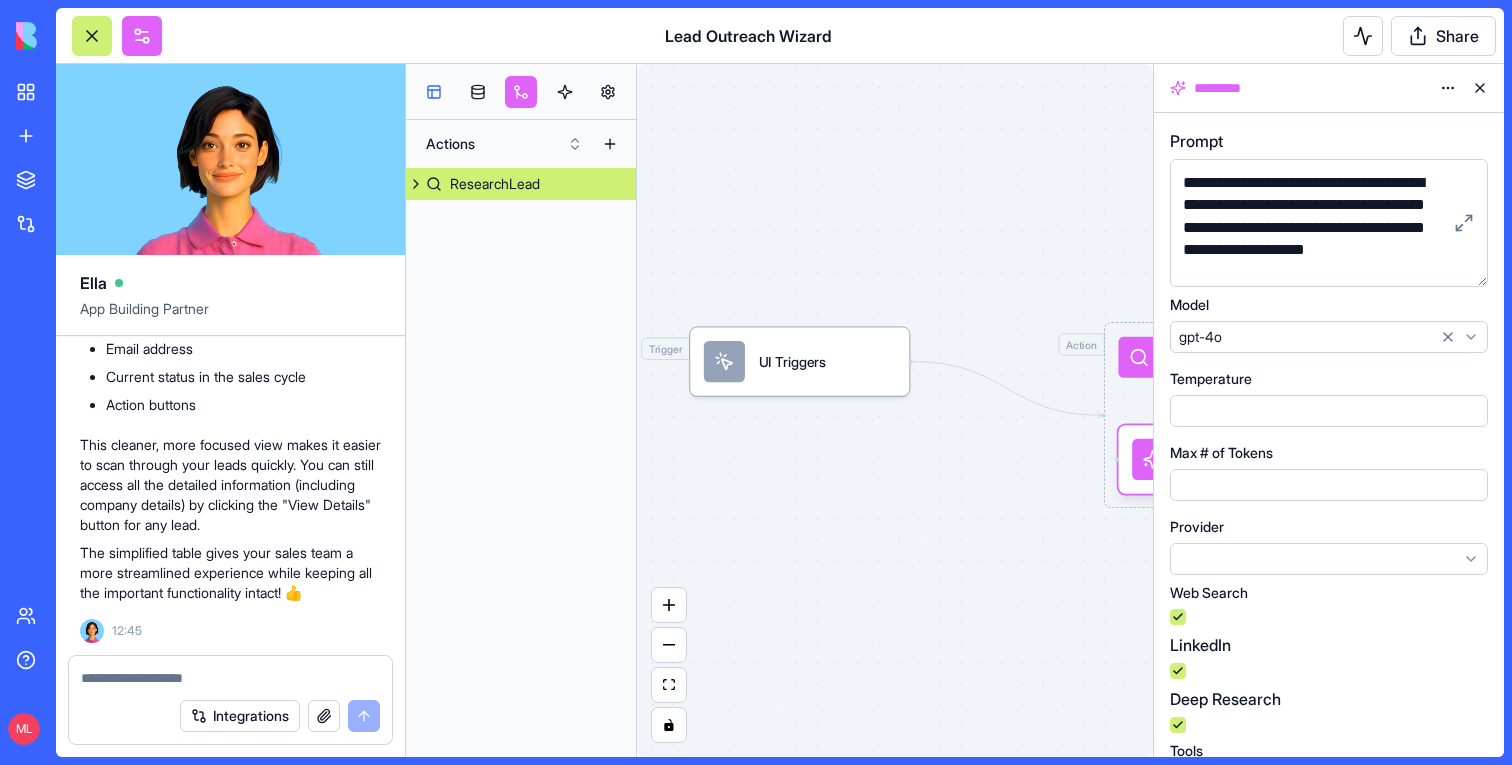 click at bounding box center (434, 92) 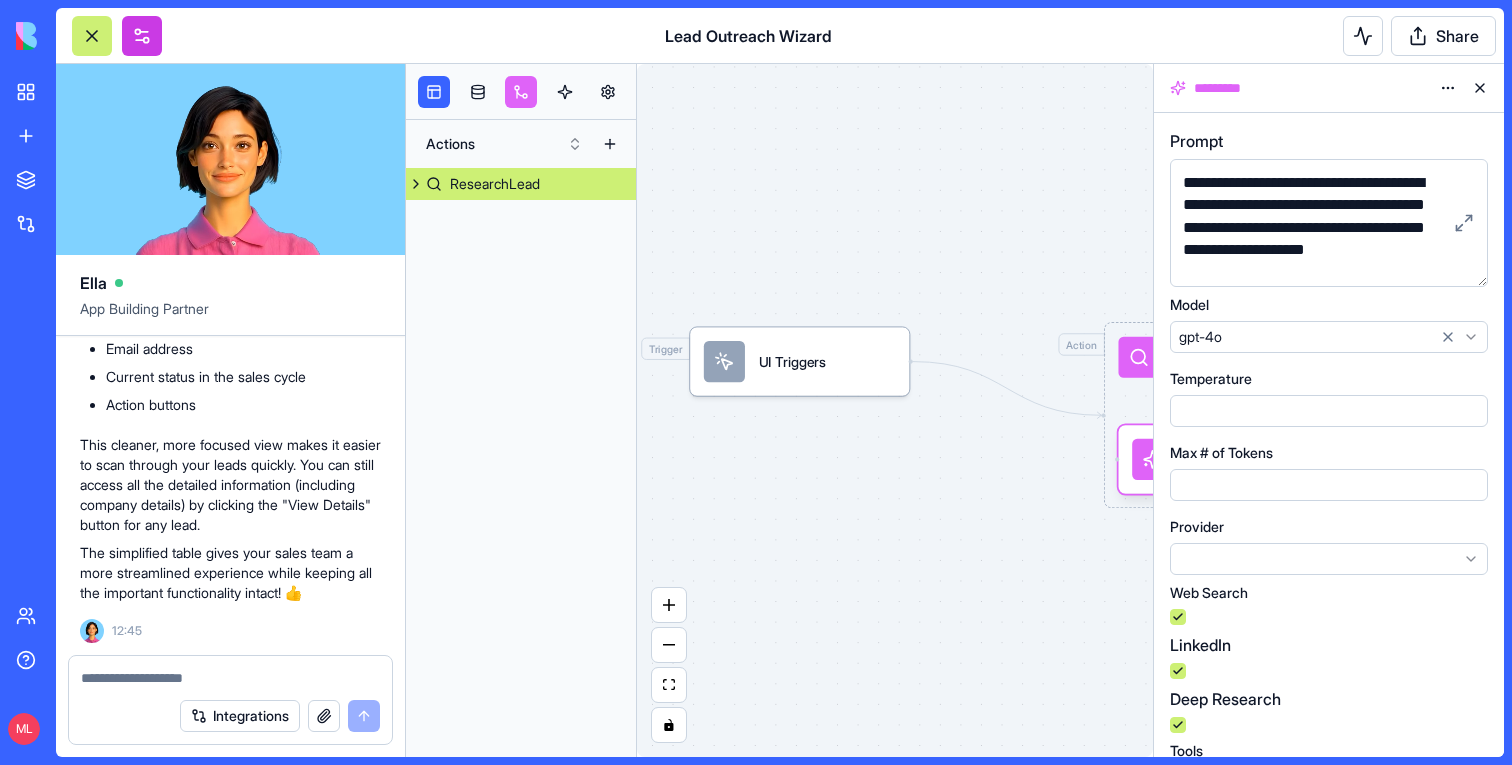 click at bounding box center [142, 36] 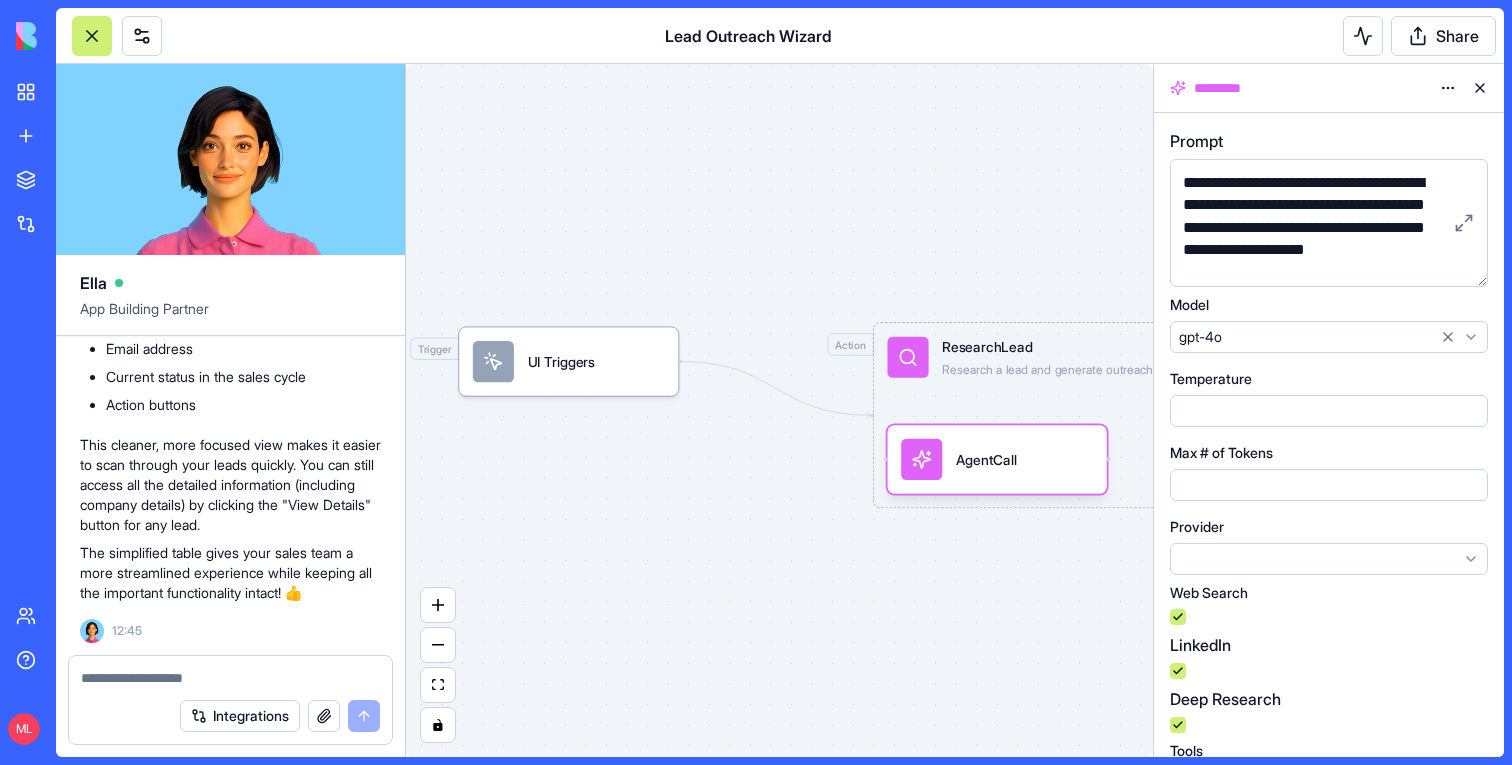 click at bounding box center [92, 36] 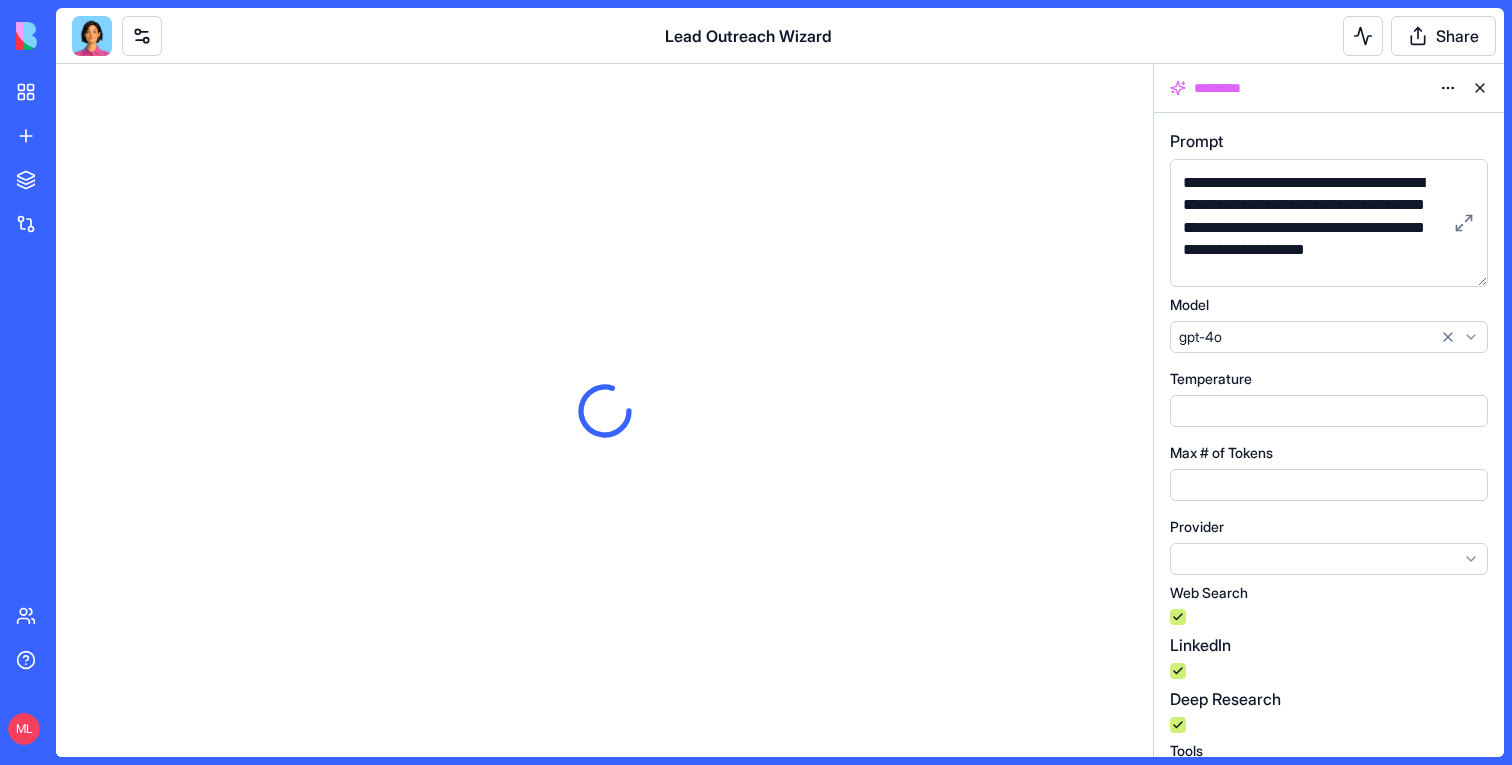 scroll, scrollTop: 0, scrollLeft: 0, axis: both 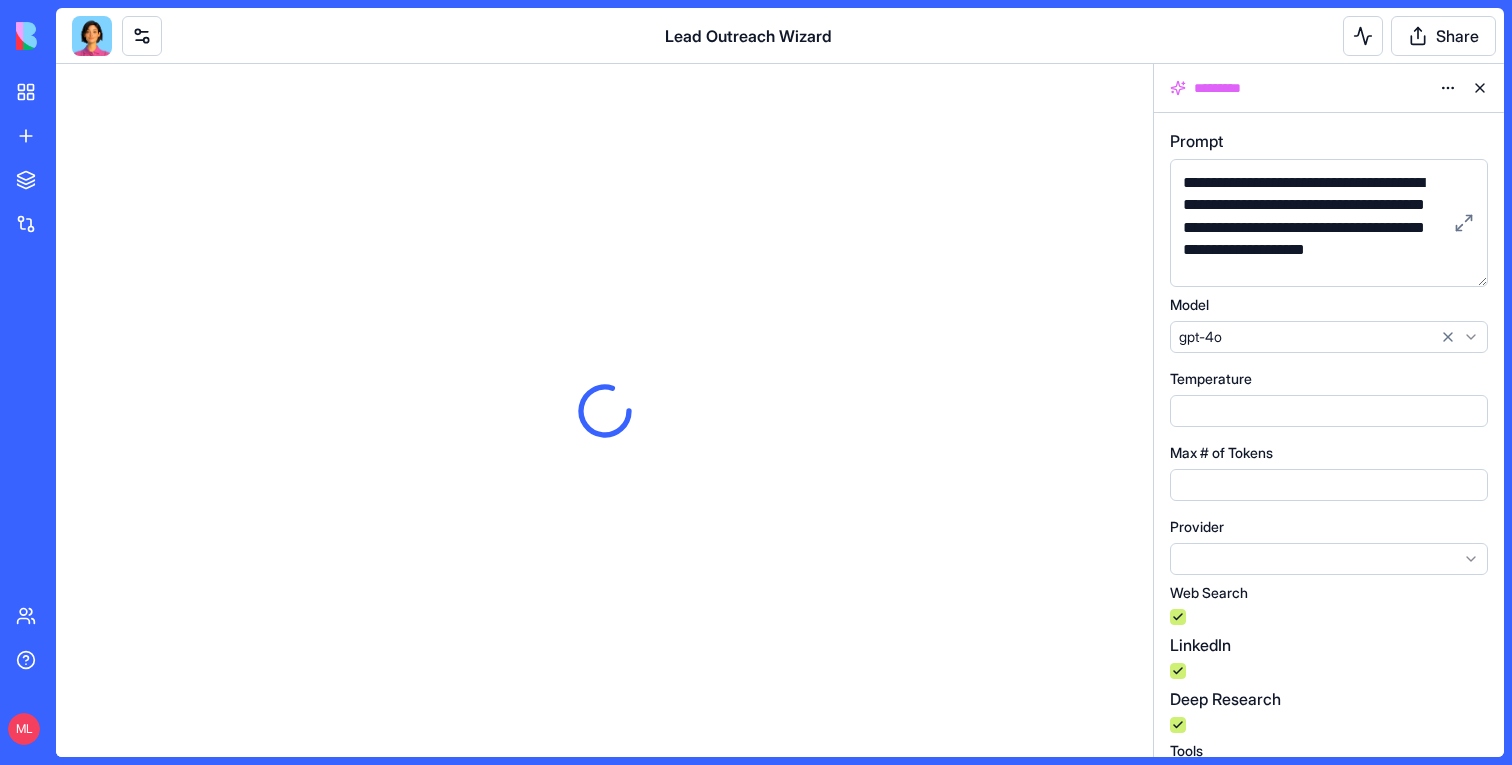 click at bounding box center [1480, 88] 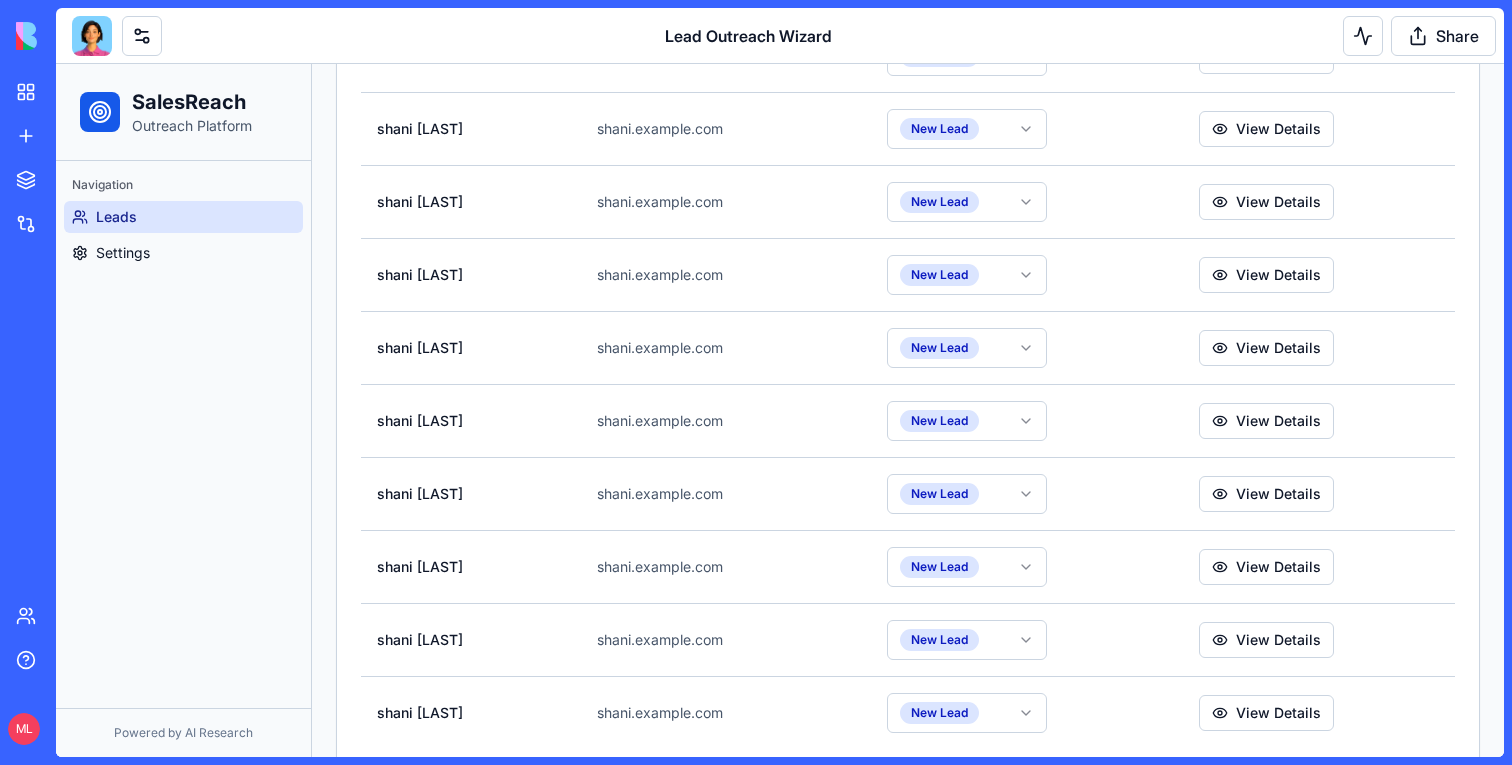 scroll, scrollTop: 2205, scrollLeft: 0, axis: vertical 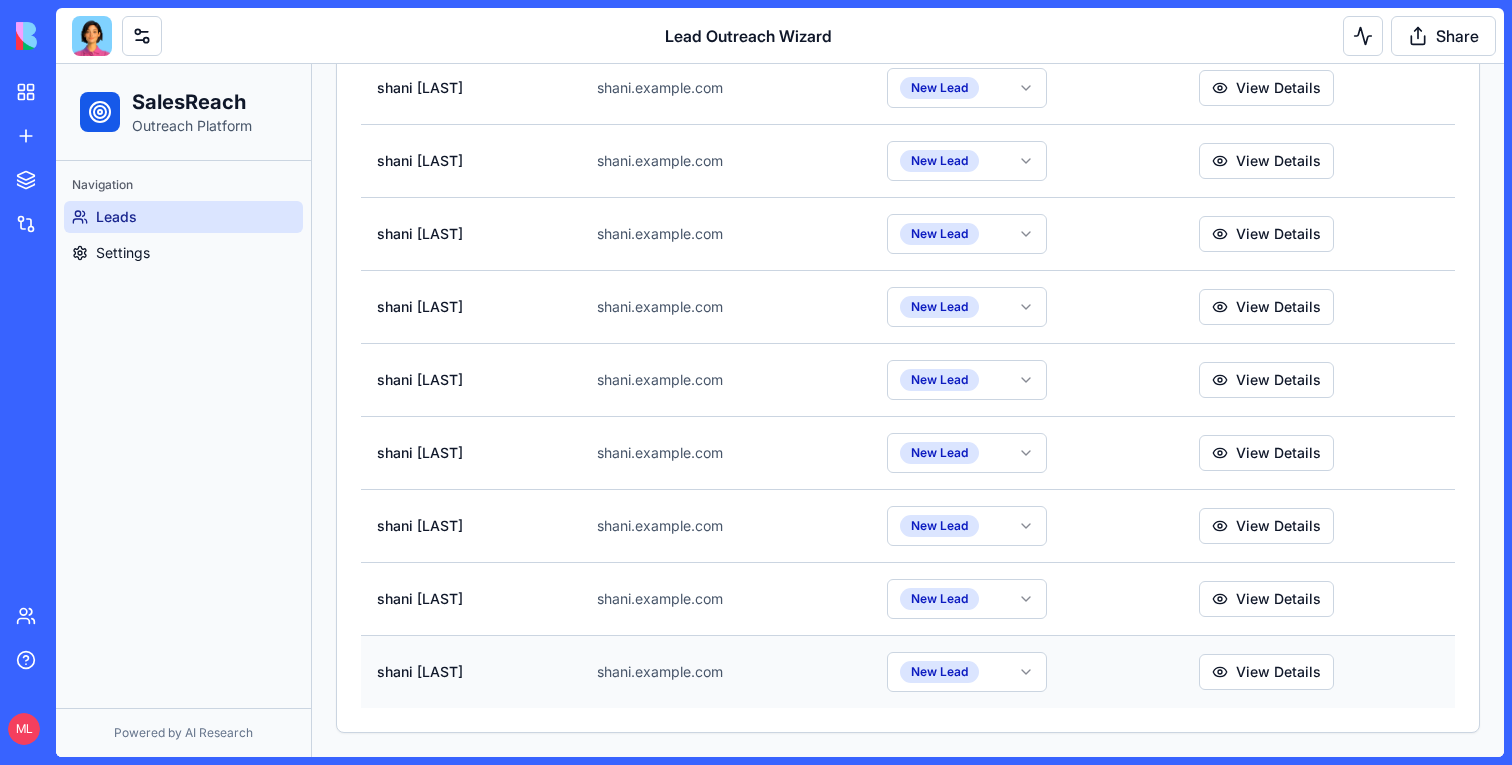 click on "[EMAIL]" at bounding box center (726, 671) 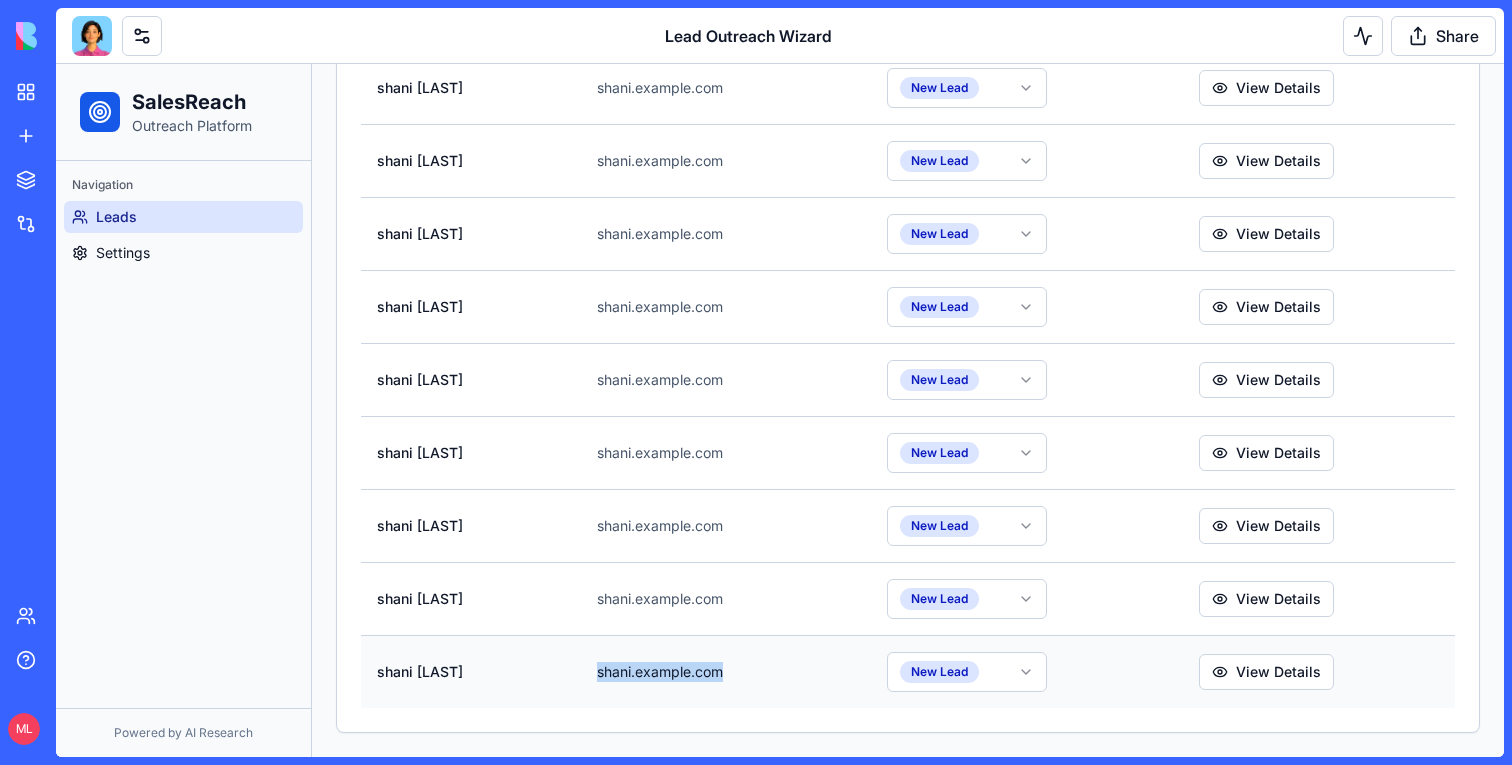 click on "[EMAIL]" at bounding box center [726, 671] 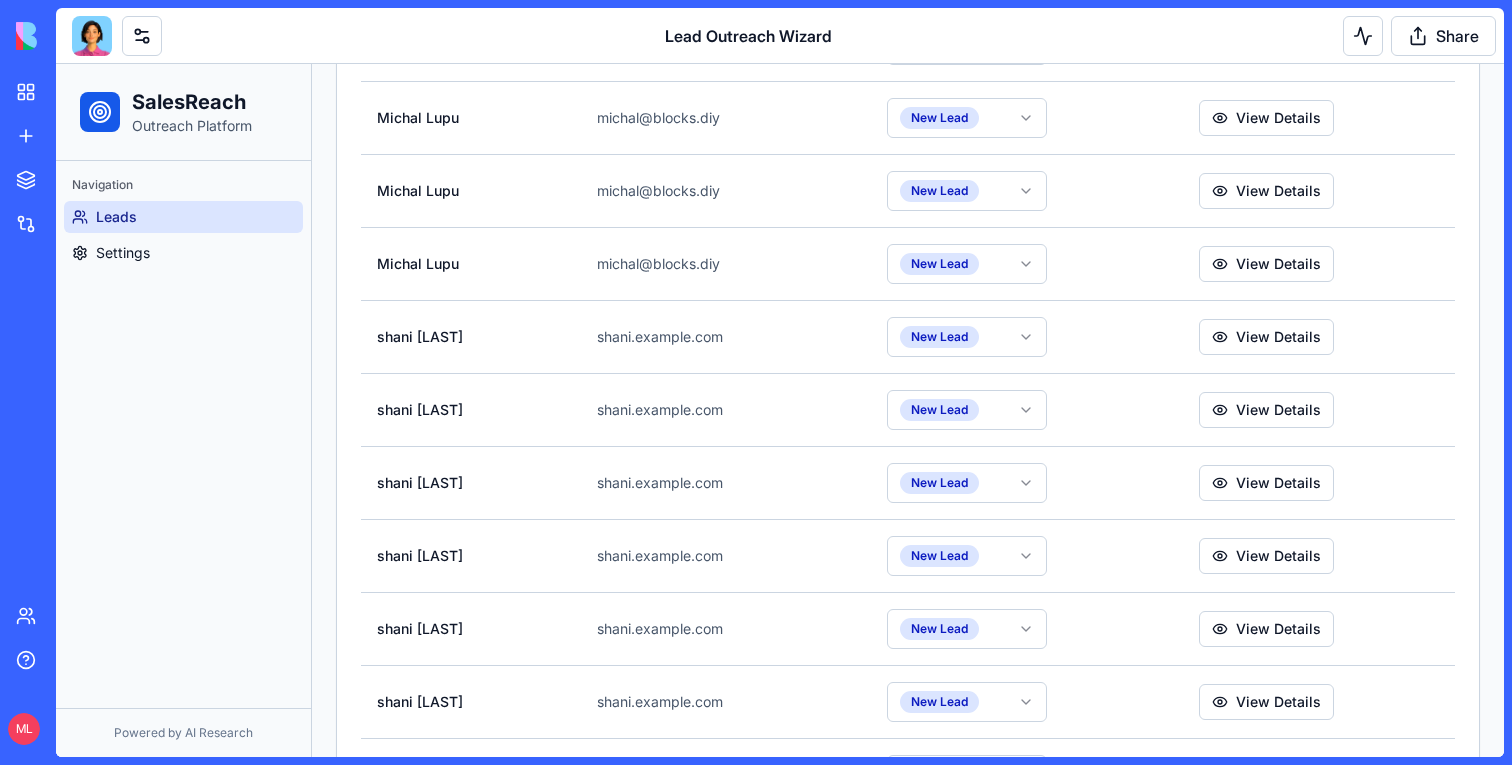scroll, scrollTop: 0, scrollLeft: 0, axis: both 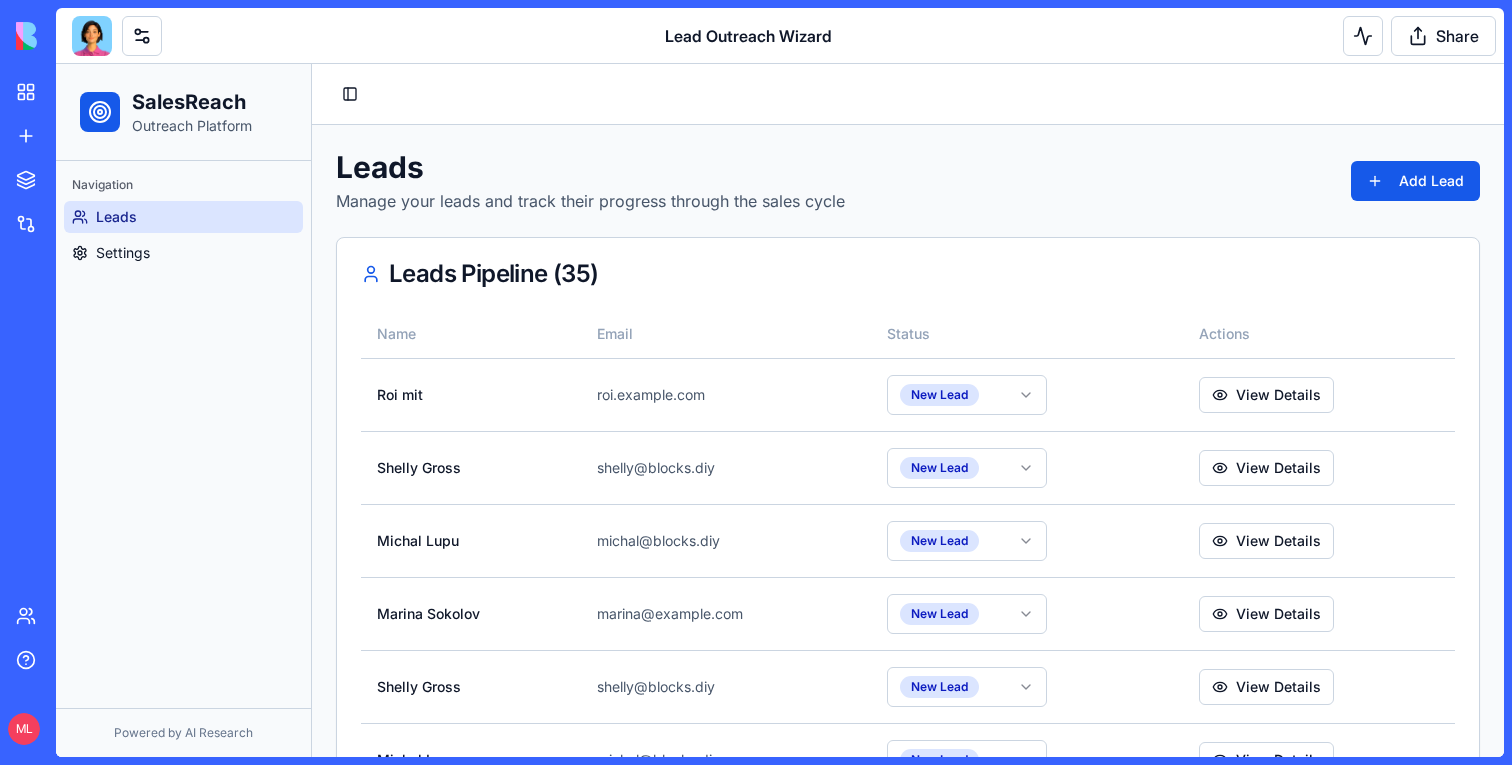 click on "Leads Manage your leads and track their progress through the sales cycle Add Lead" at bounding box center (908, 181) 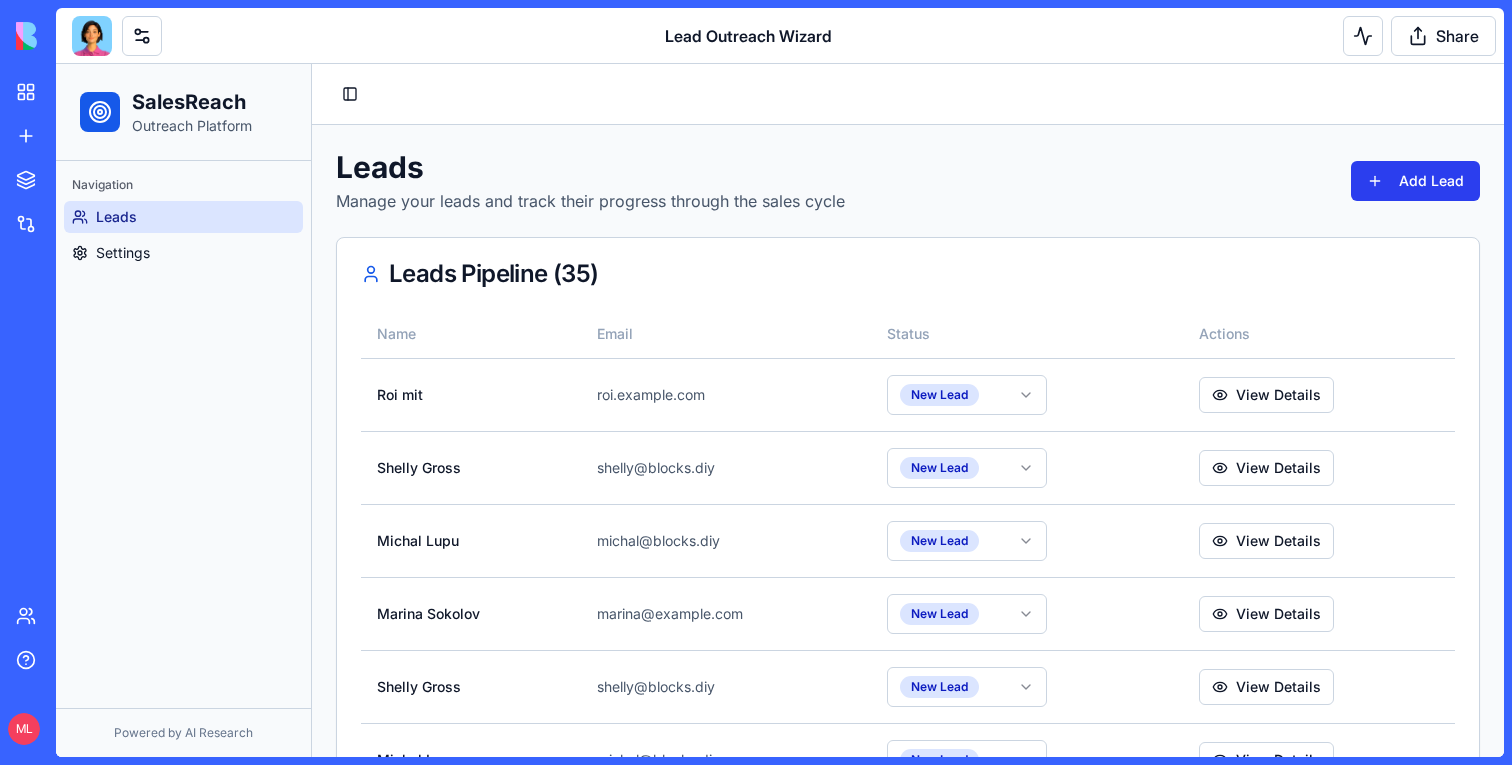 click on "Add Lead" at bounding box center [1415, 181] 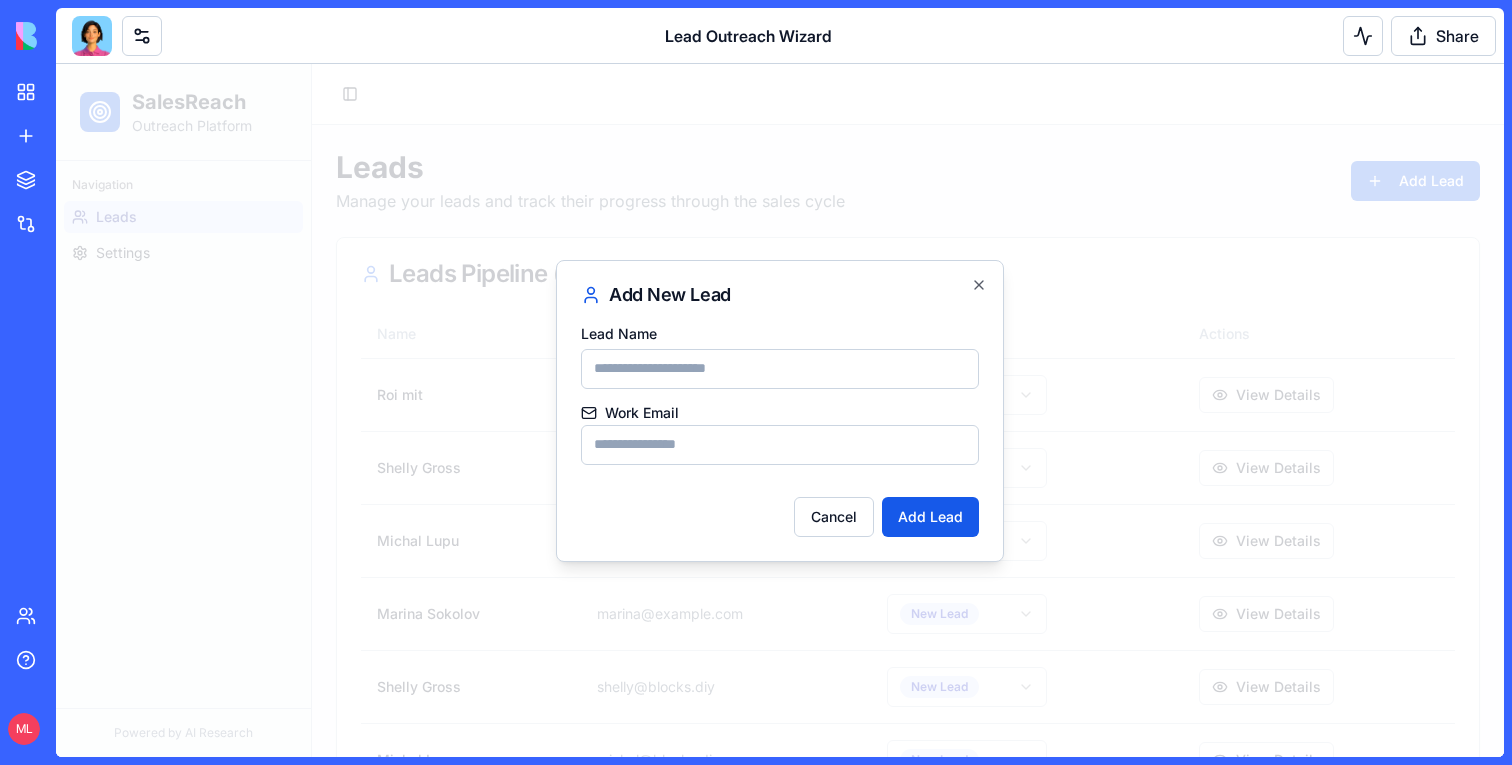 click on "Work Email" at bounding box center [780, 445] 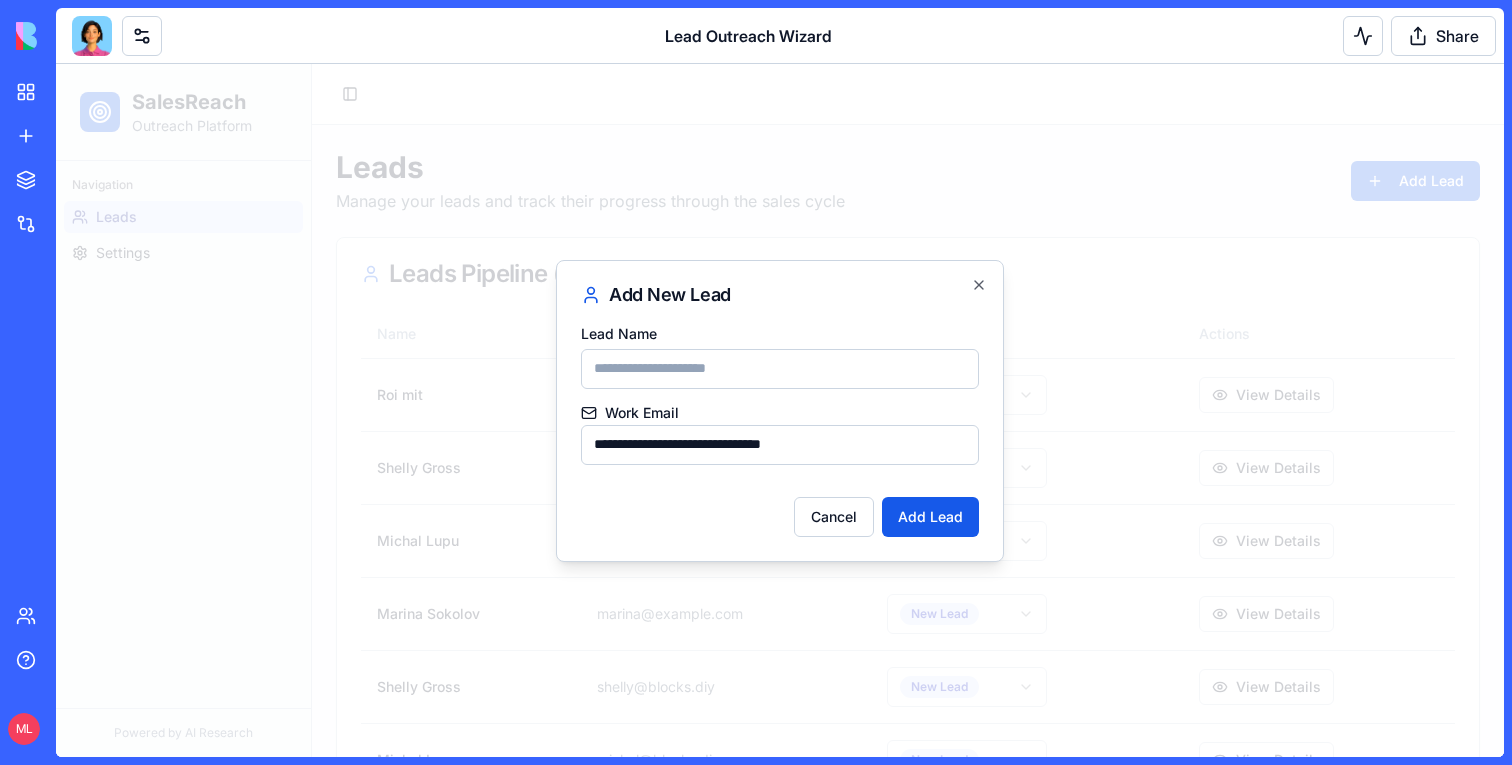 type on "**********" 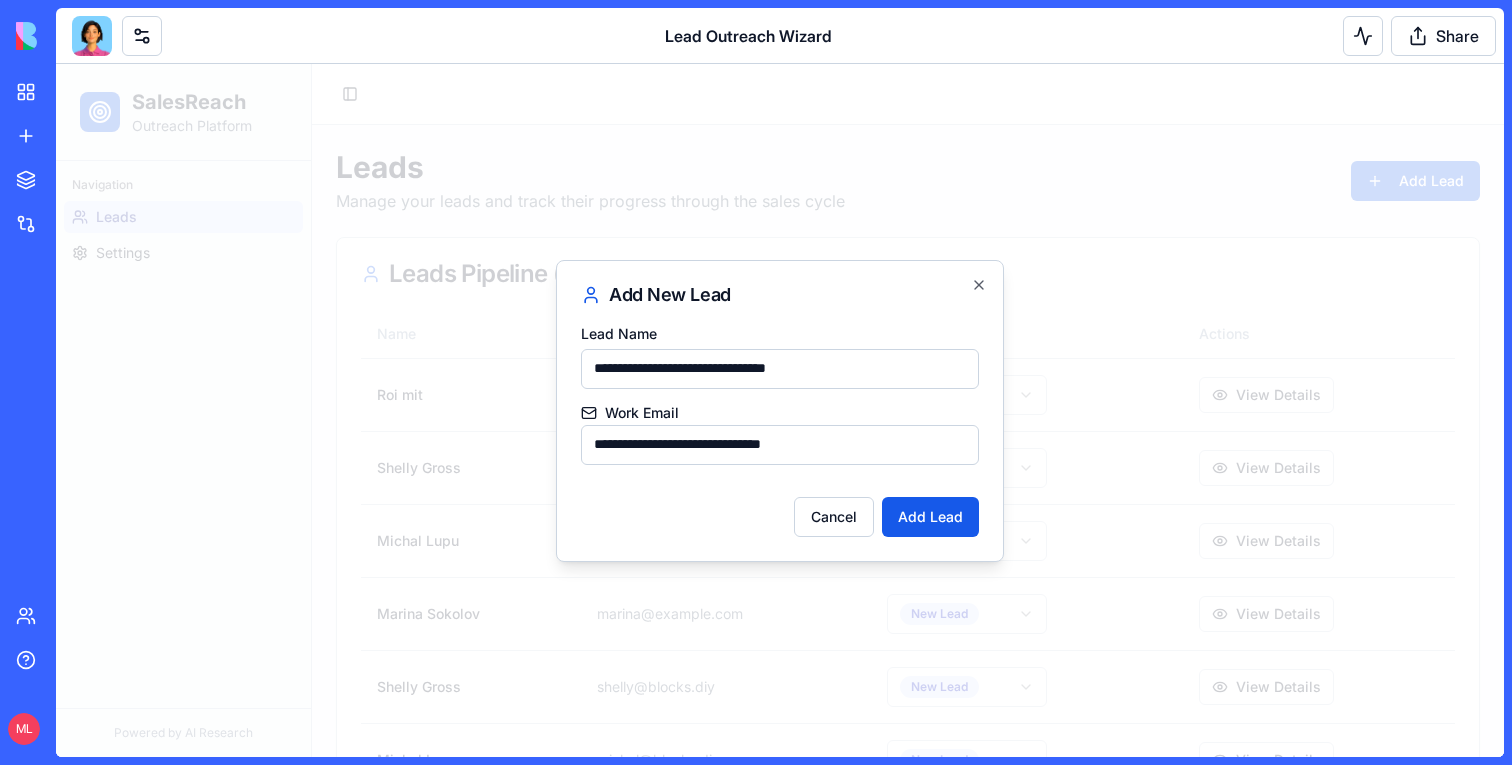 click on "**********" at bounding box center (780, 369) 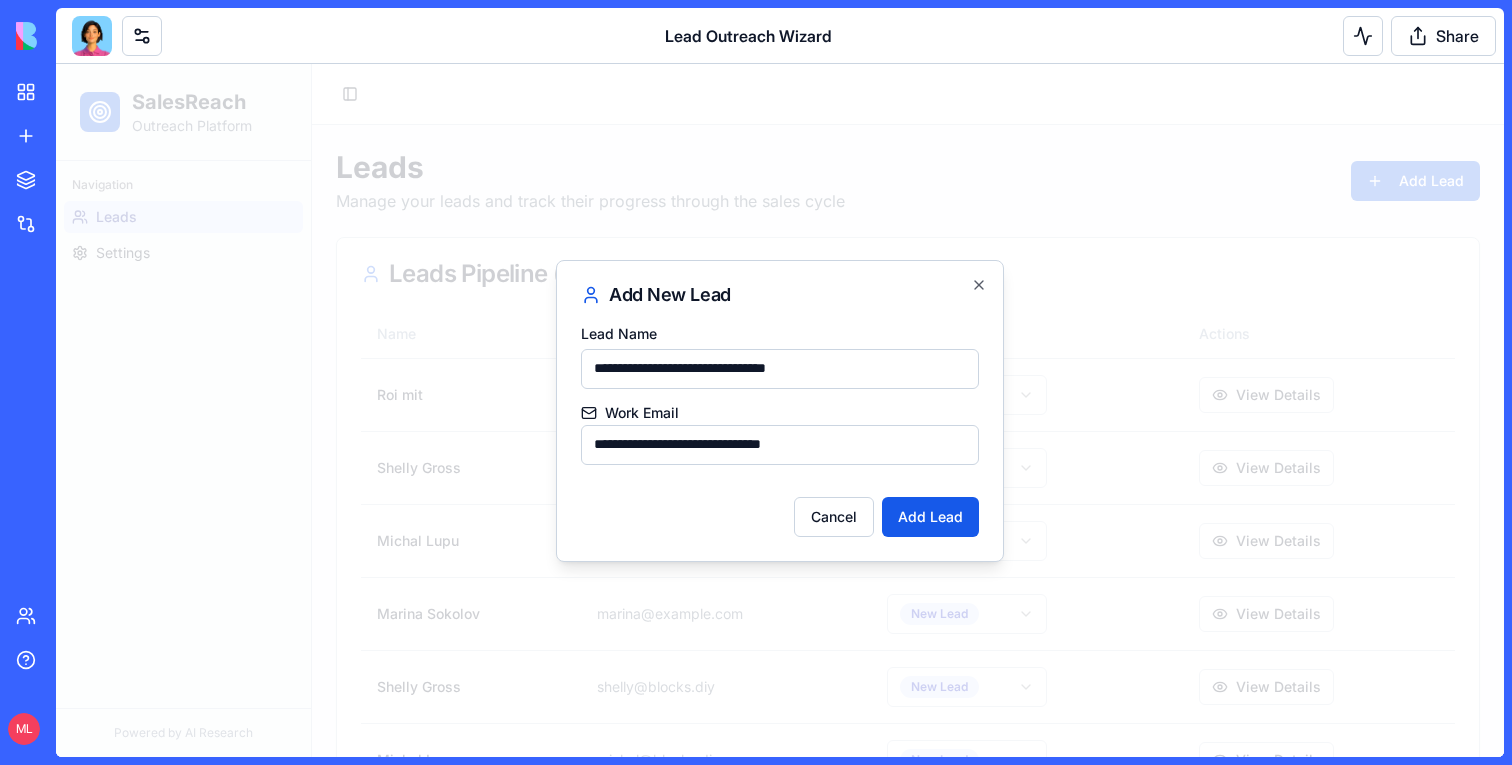 drag, startPoint x: 841, startPoint y: 378, endPoint x: 735, endPoint y: 378, distance: 106 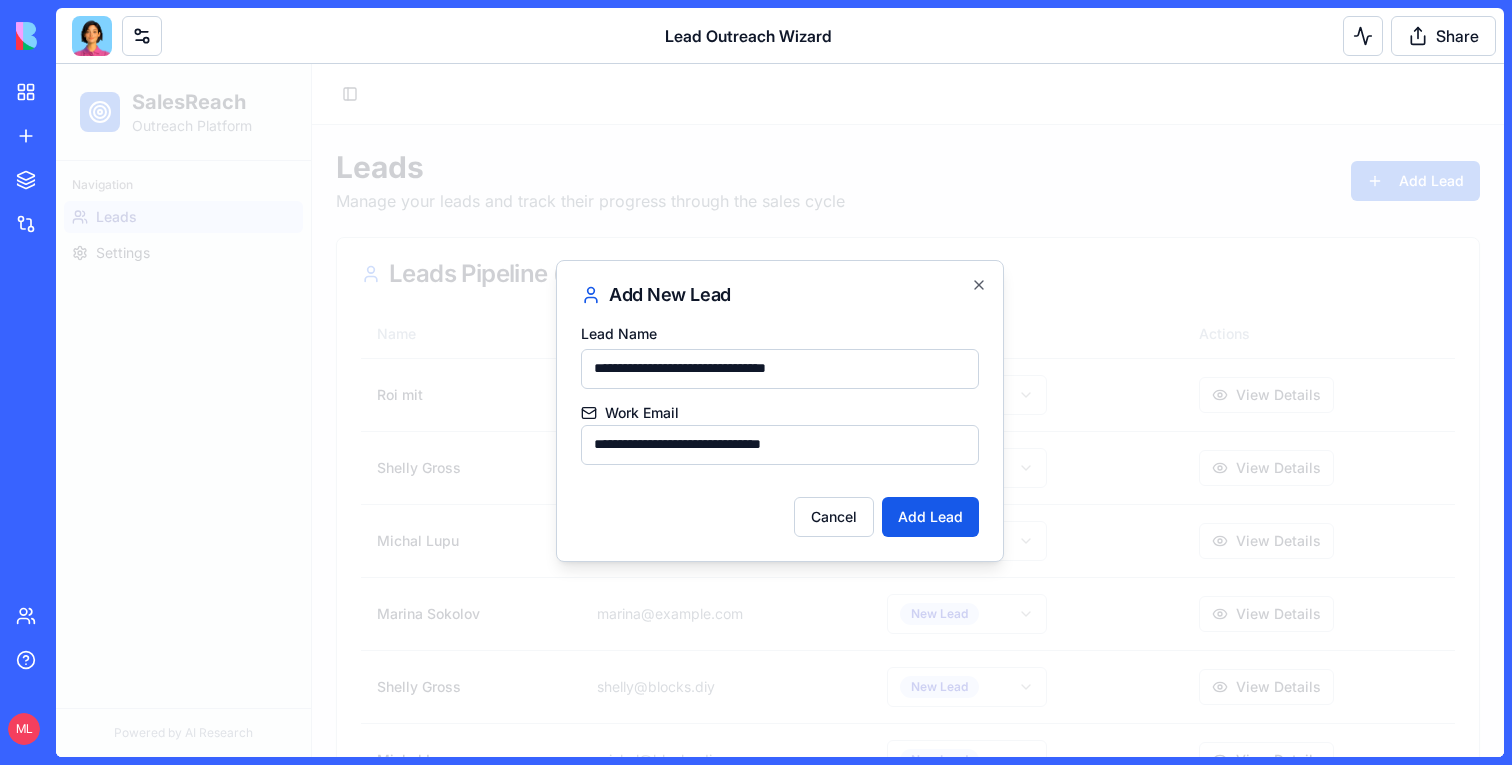 click on "**********" at bounding box center [780, 369] 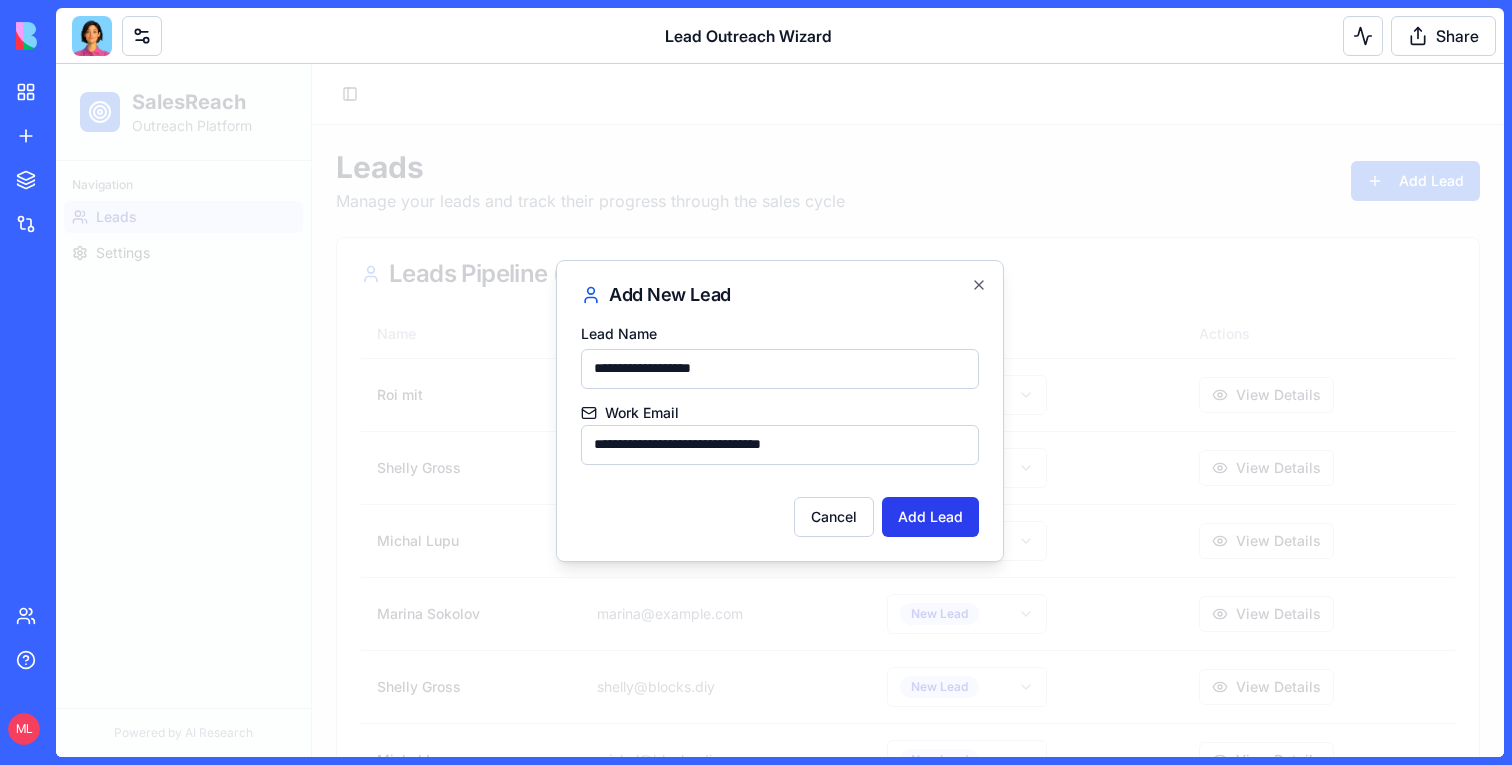 type on "**********" 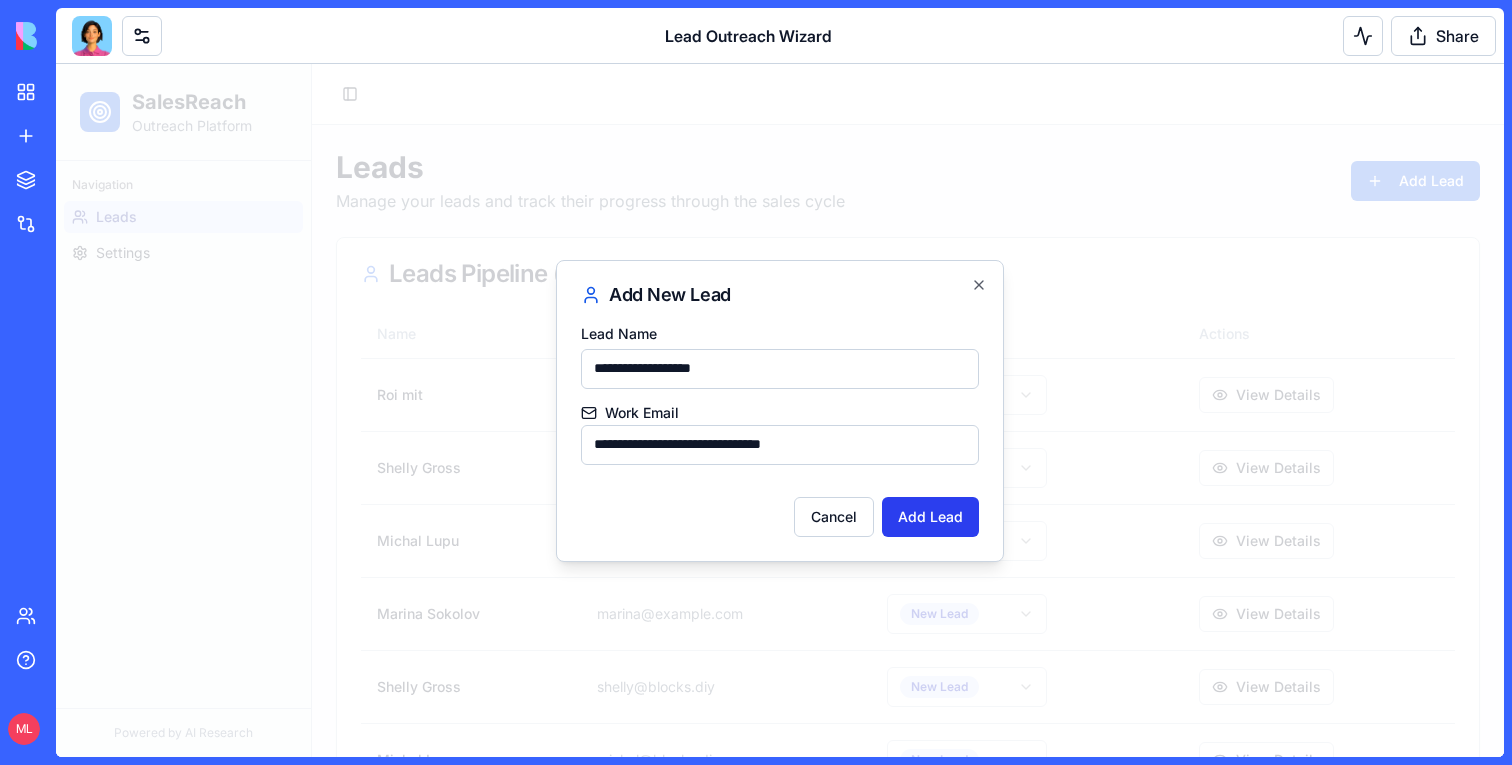 click on "Add Lead" at bounding box center [930, 517] 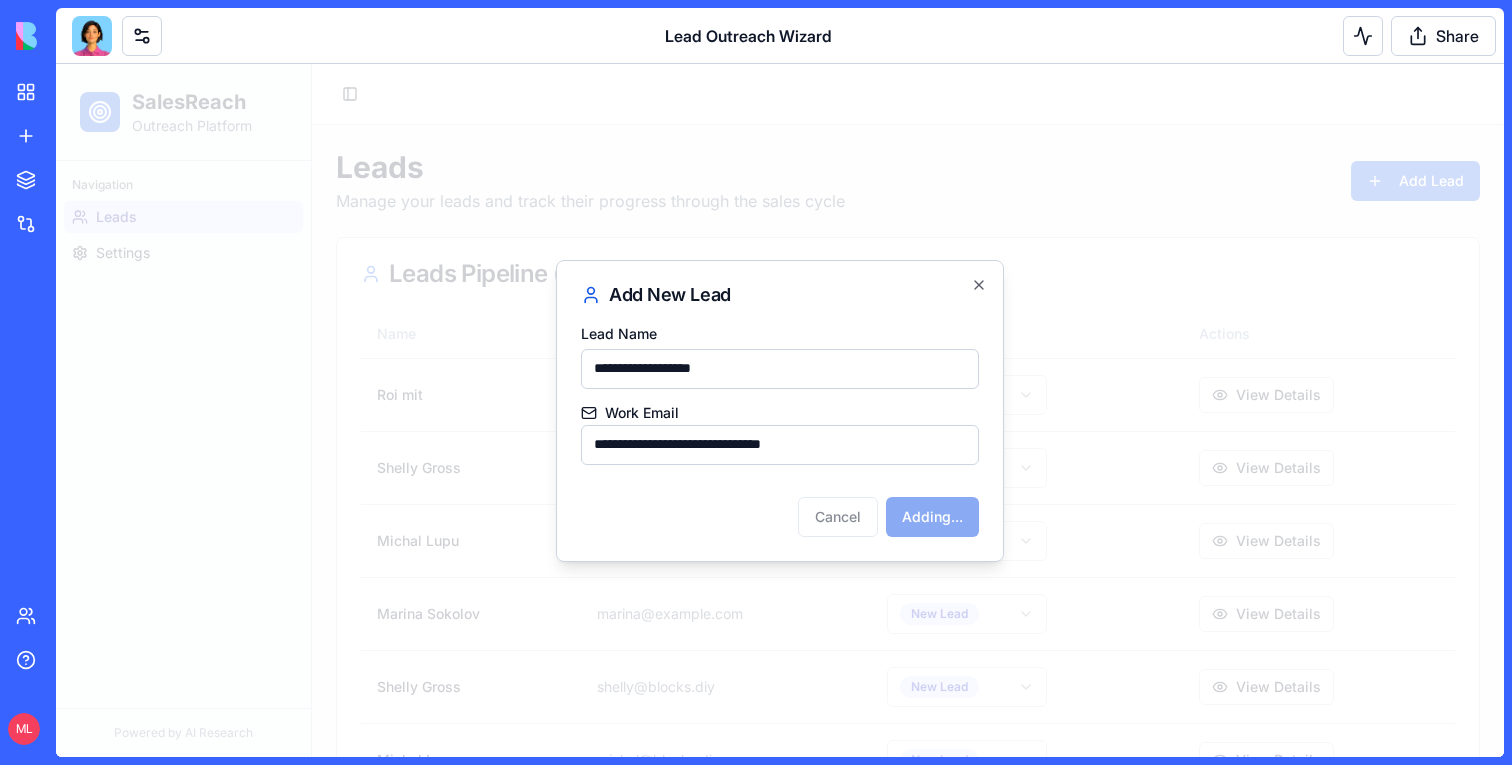 type 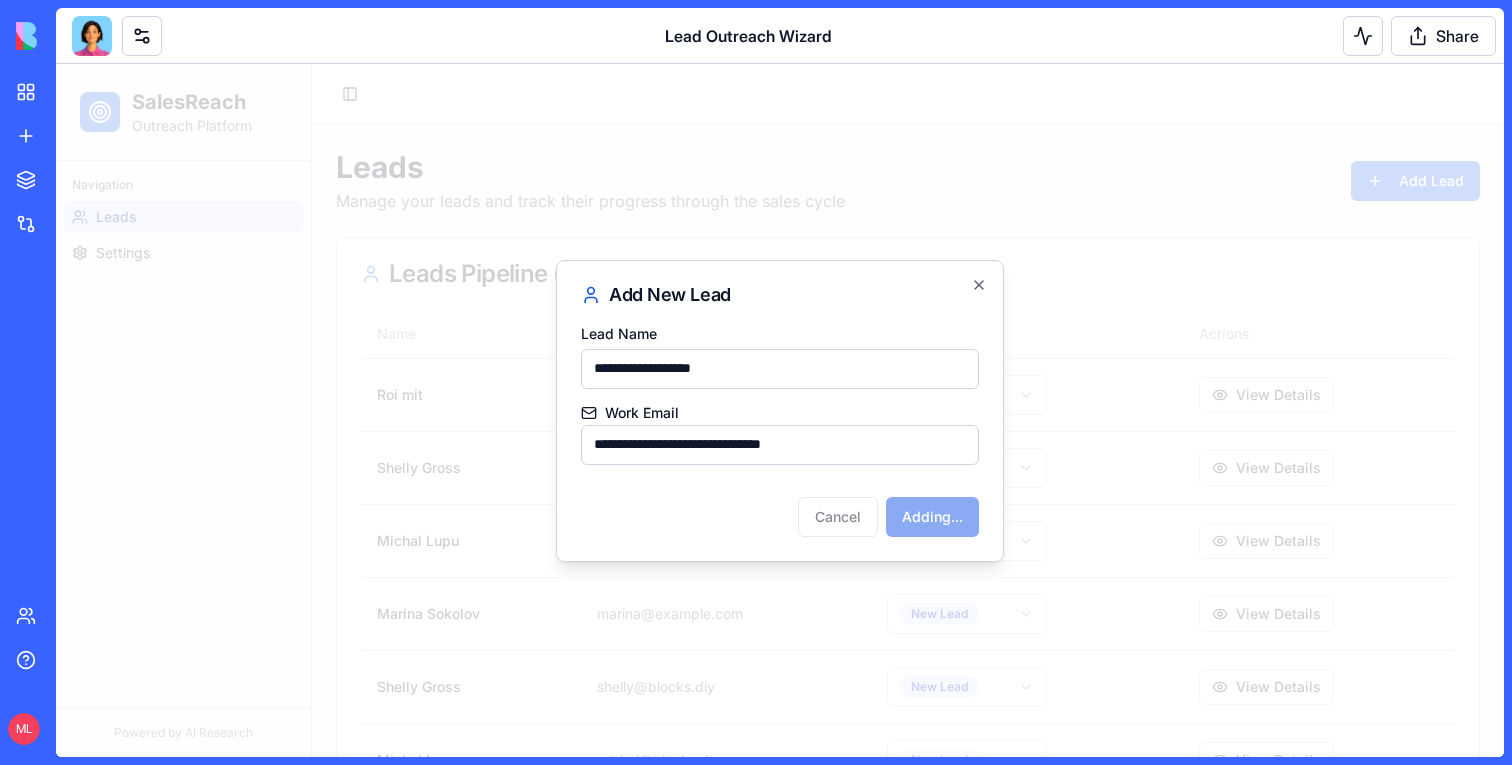 type 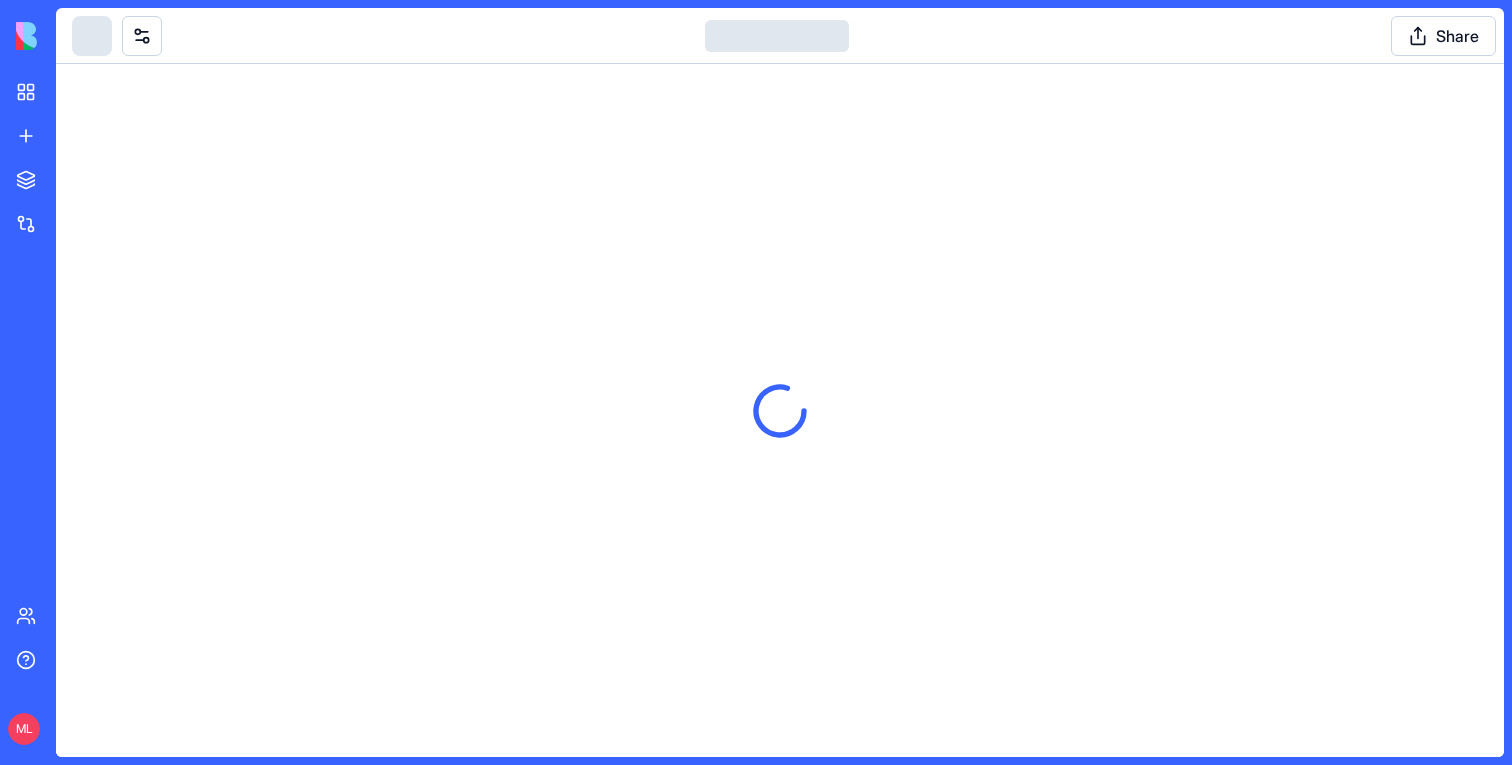 scroll, scrollTop: 0, scrollLeft: 0, axis: both 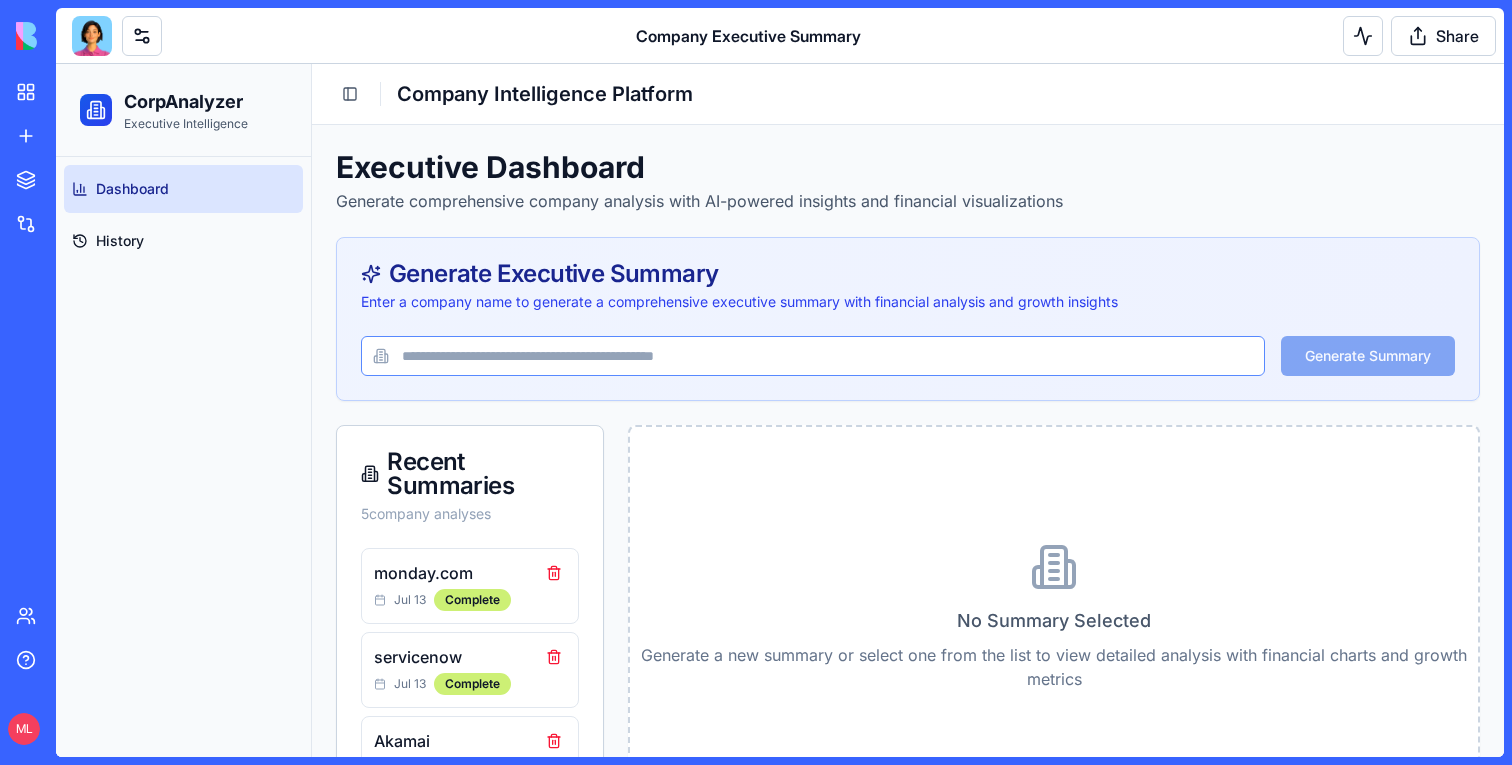 click at bounding box center [813, 356] 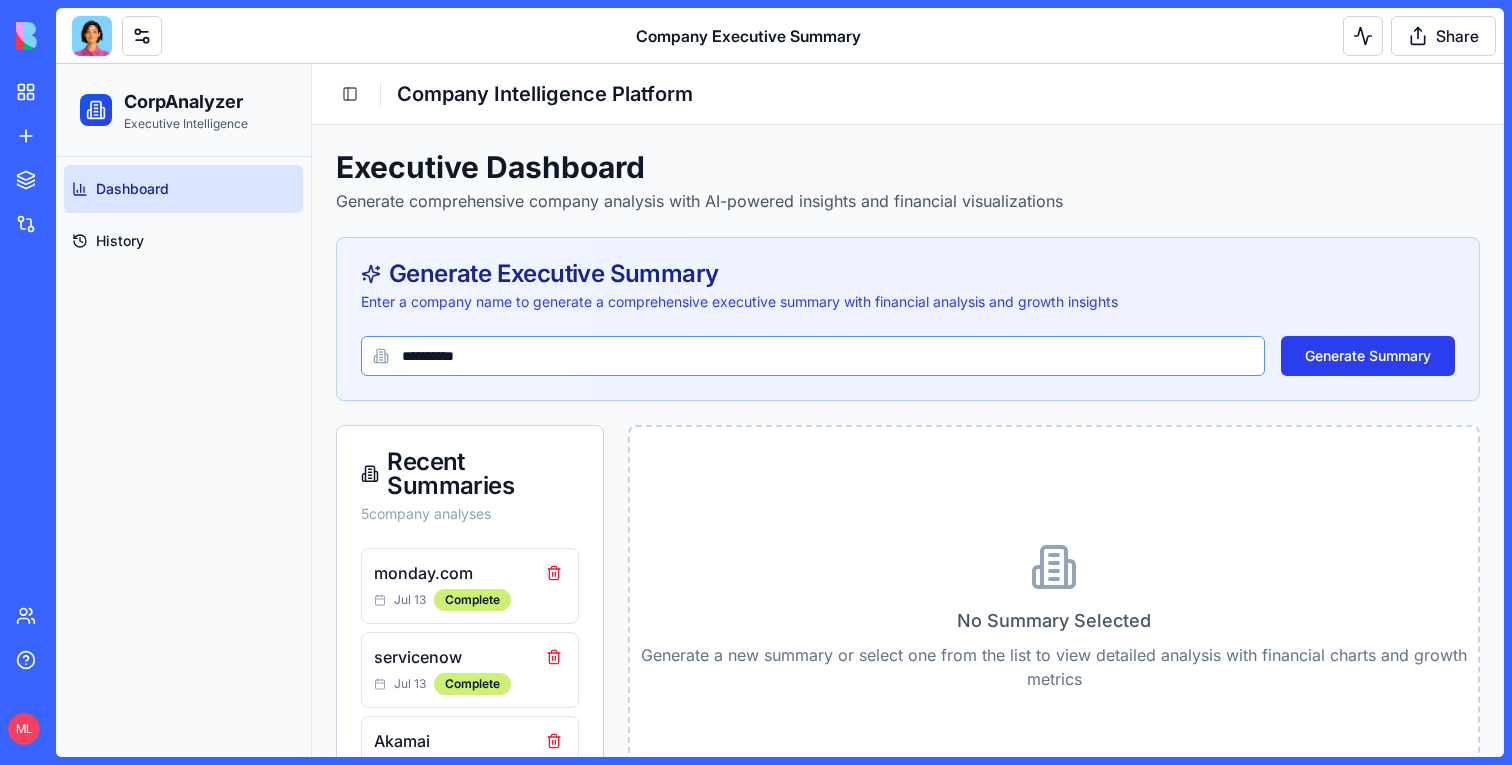 type on "**********" 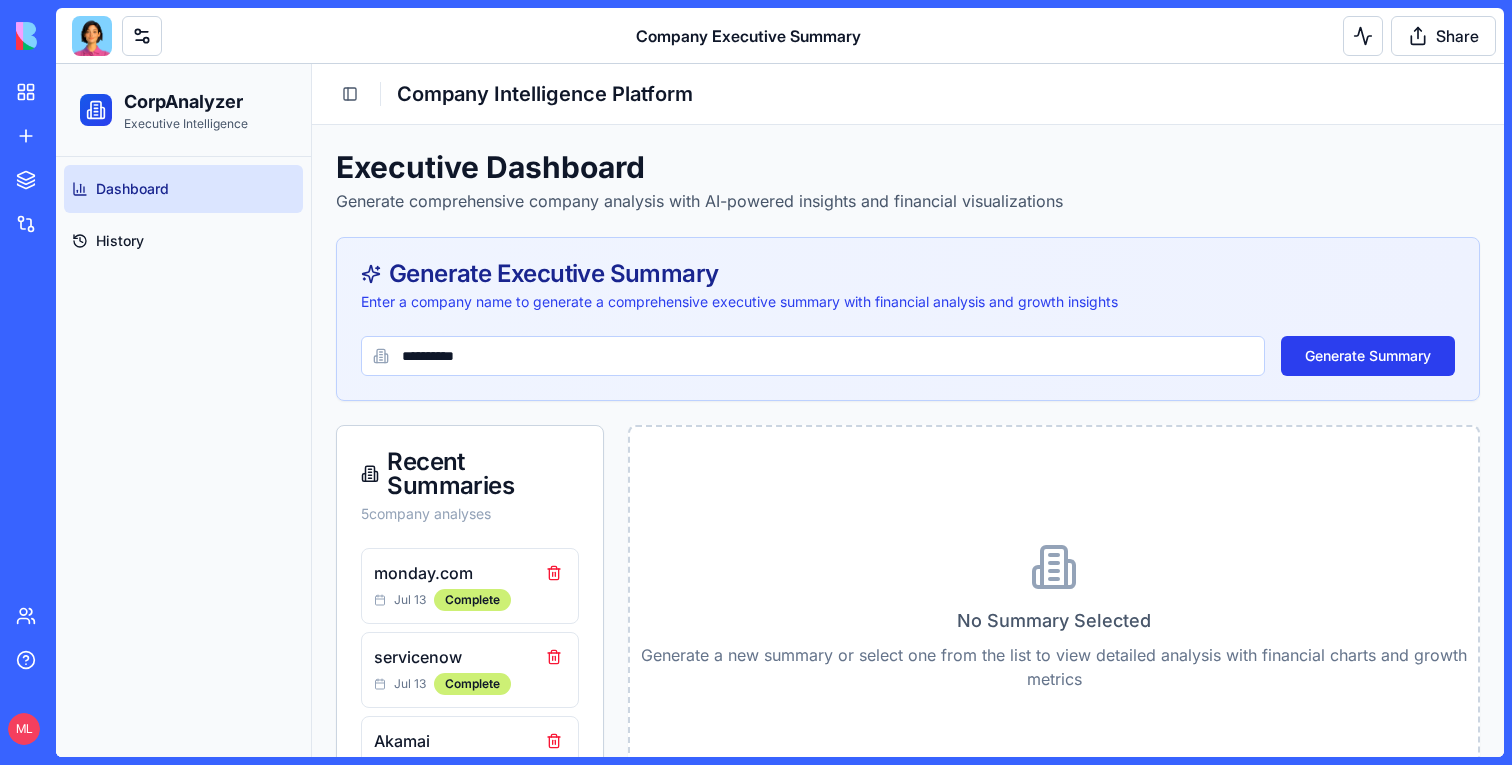 click on "Generate Summary" at bounding box center (1368, 356) 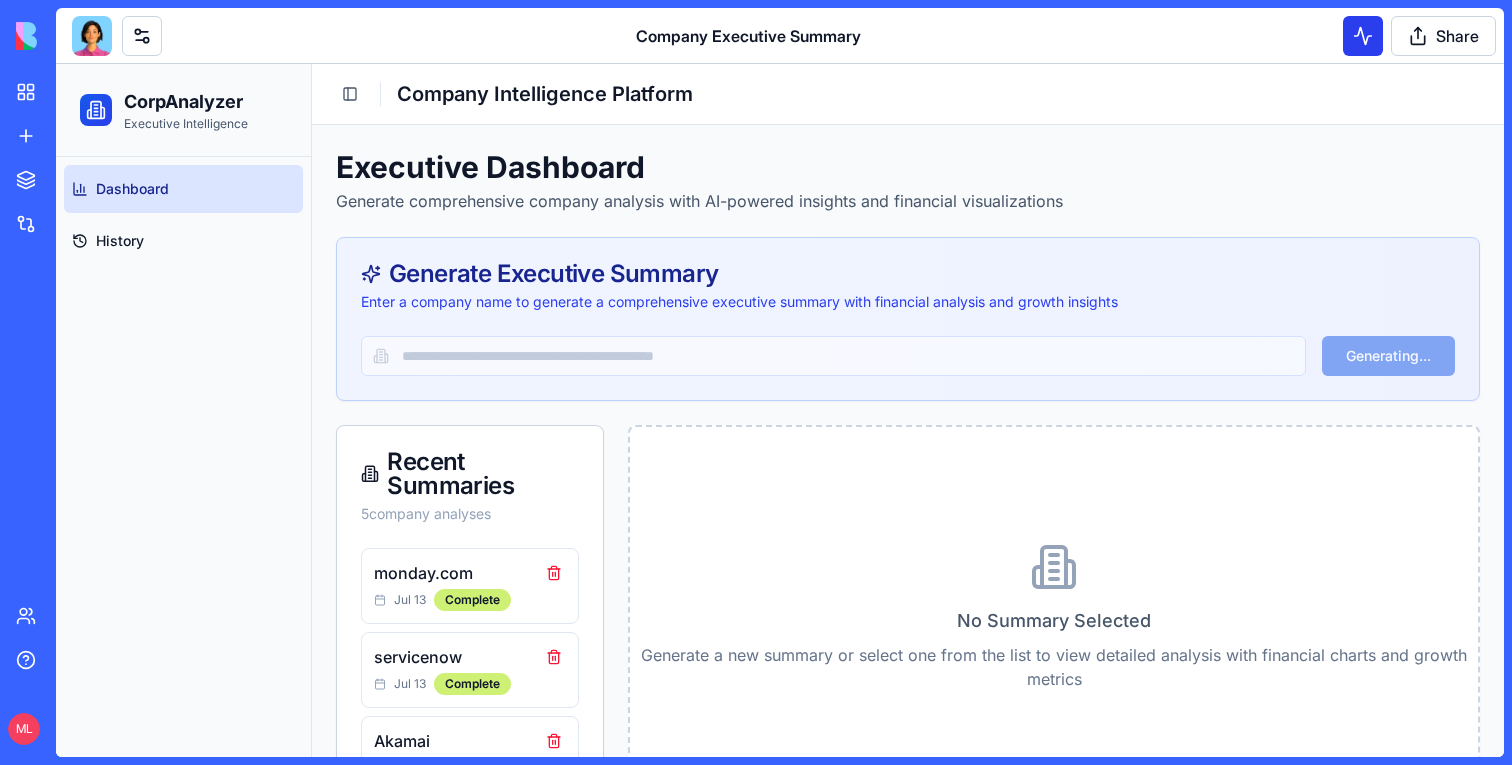 click at bounding box center [1363, 36] 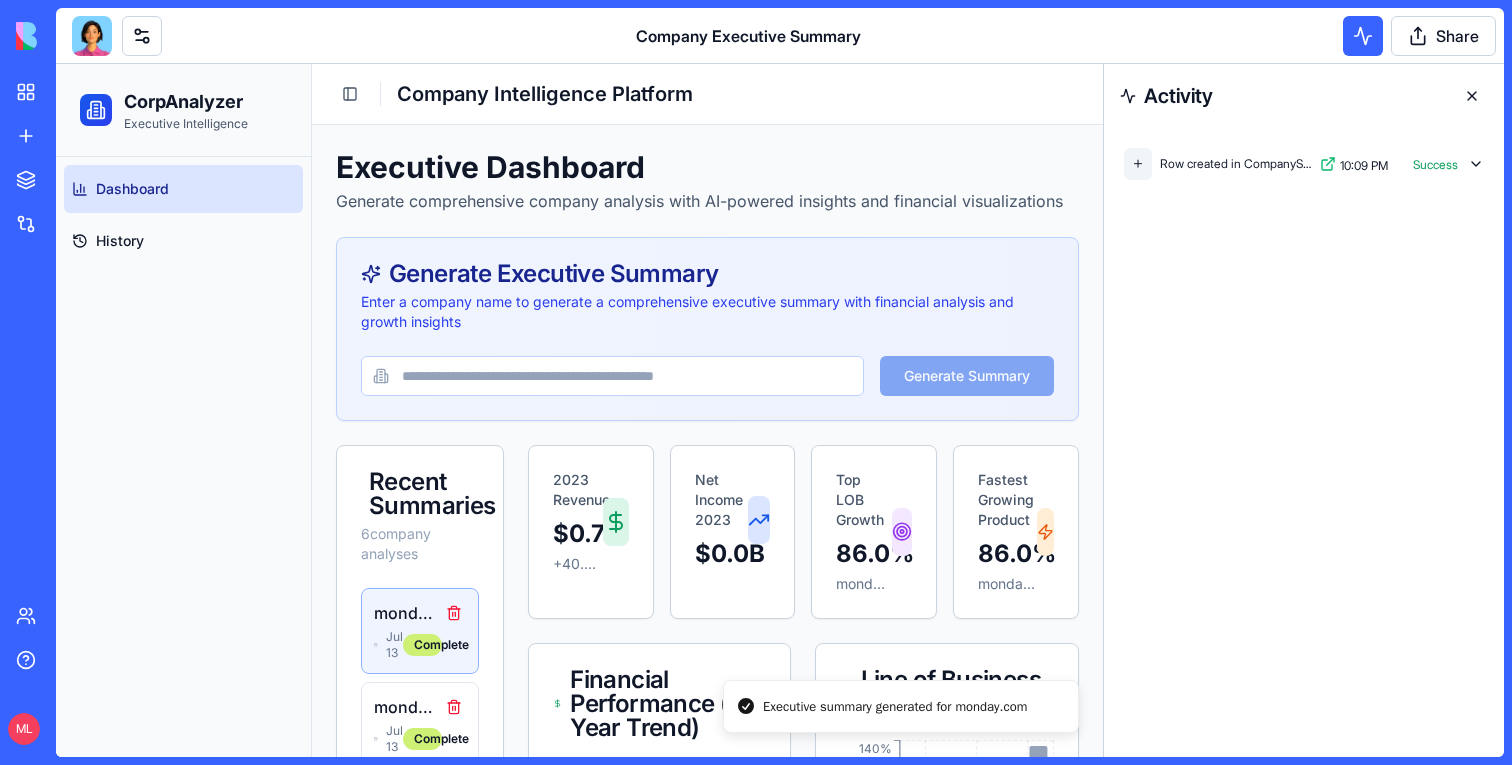 click at bounding box center [1472, 96] 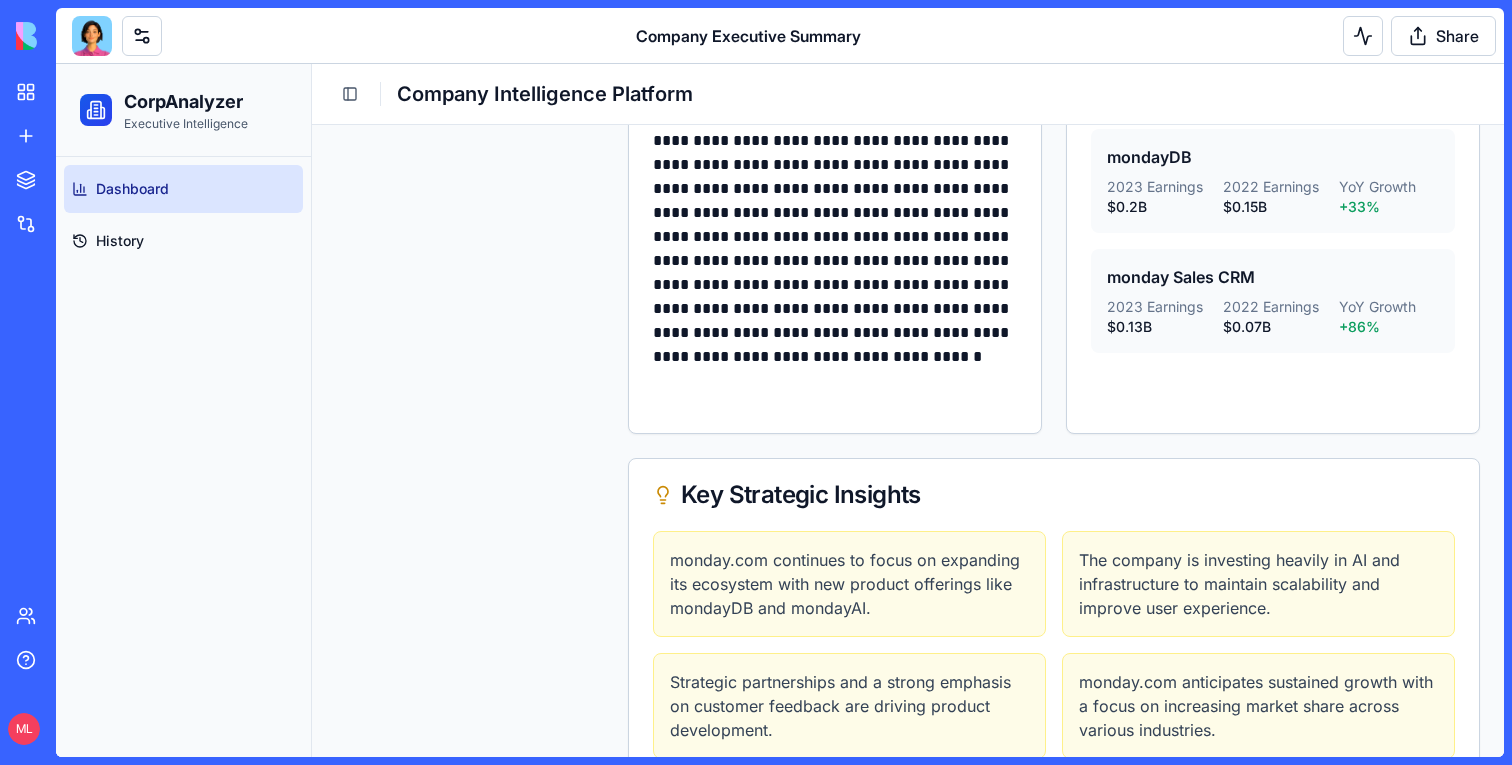 scroll, scrollTop: 1852, scrollLeft: 0, axis: vertical 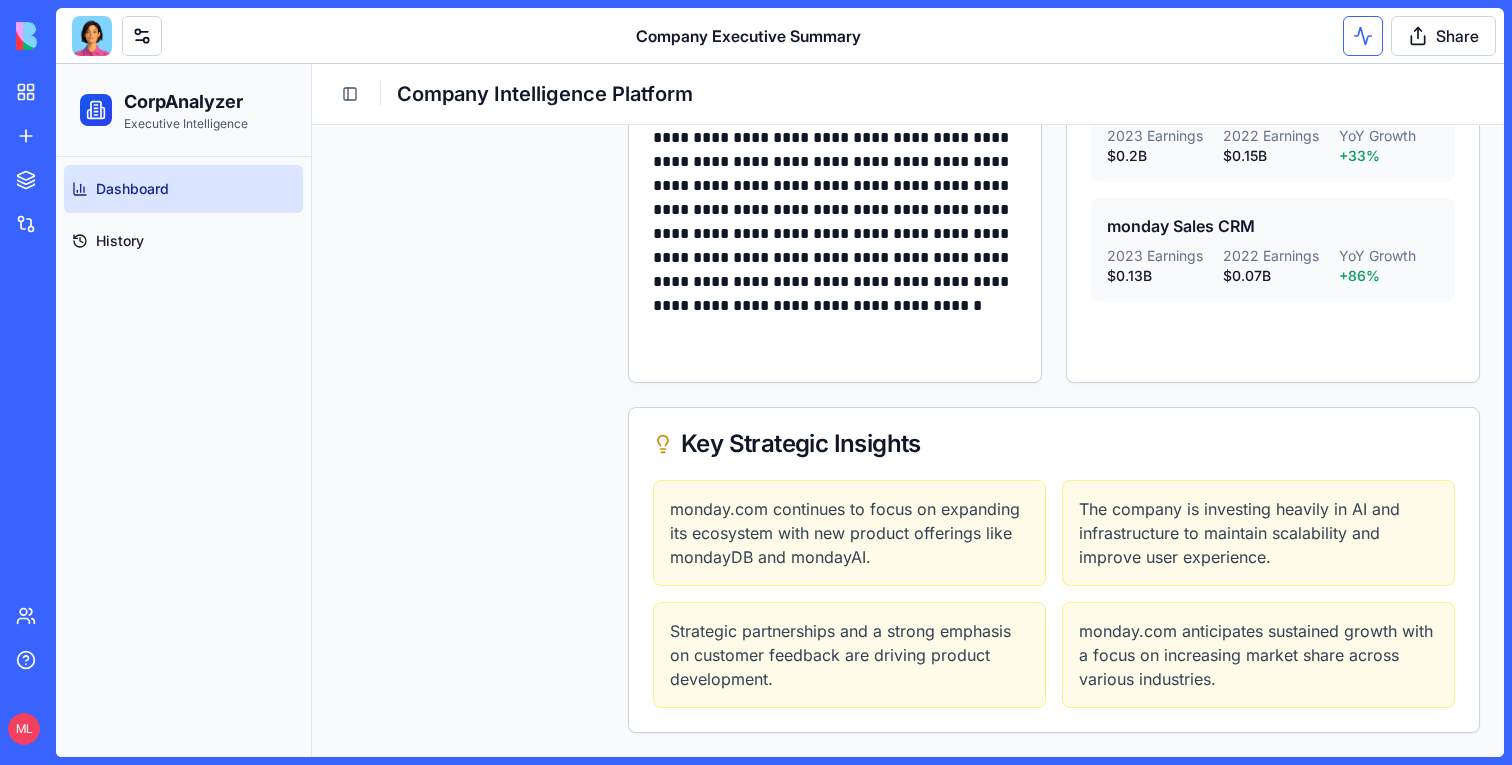 click at bounding box center [1363, 36] 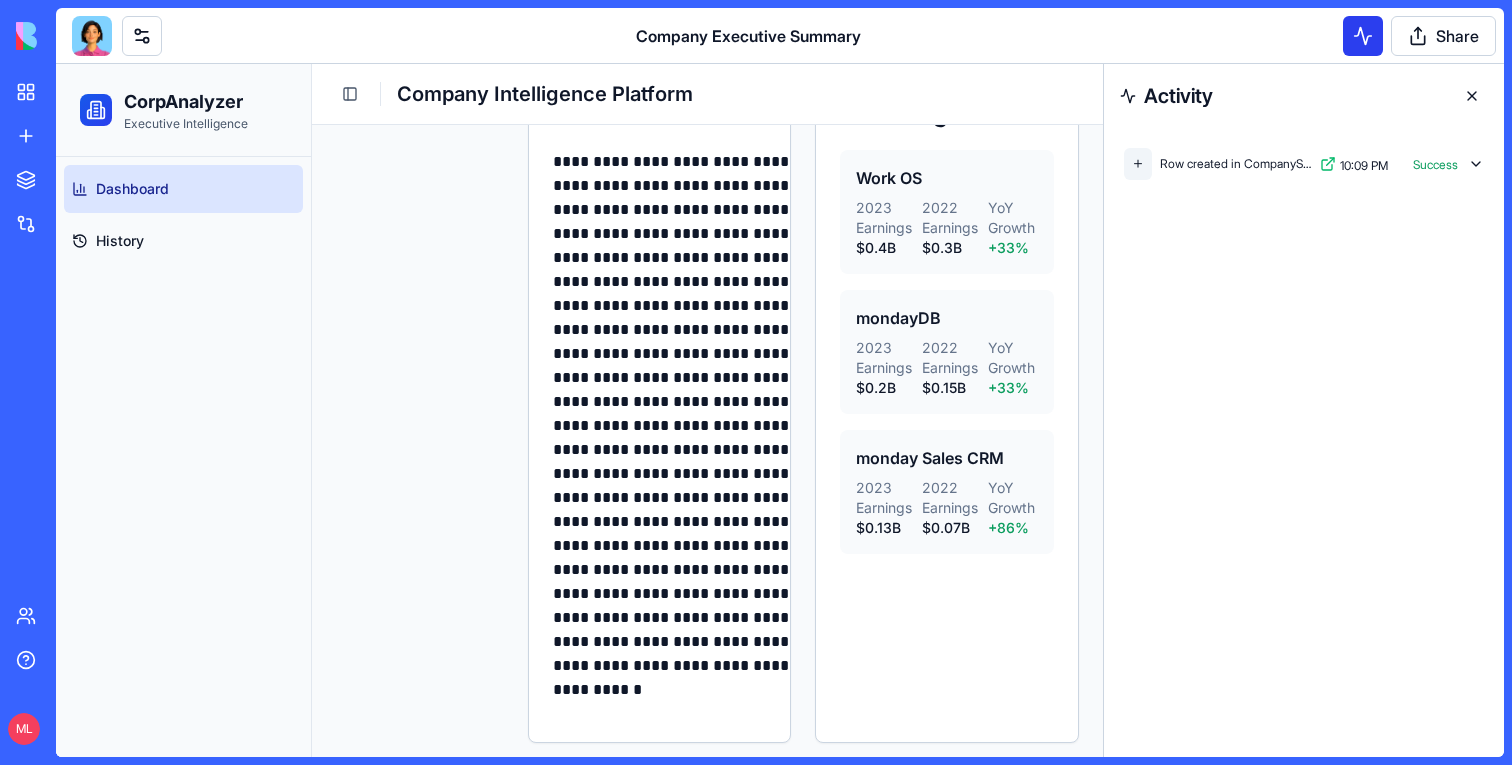 click at bounding box center [1363, 36] 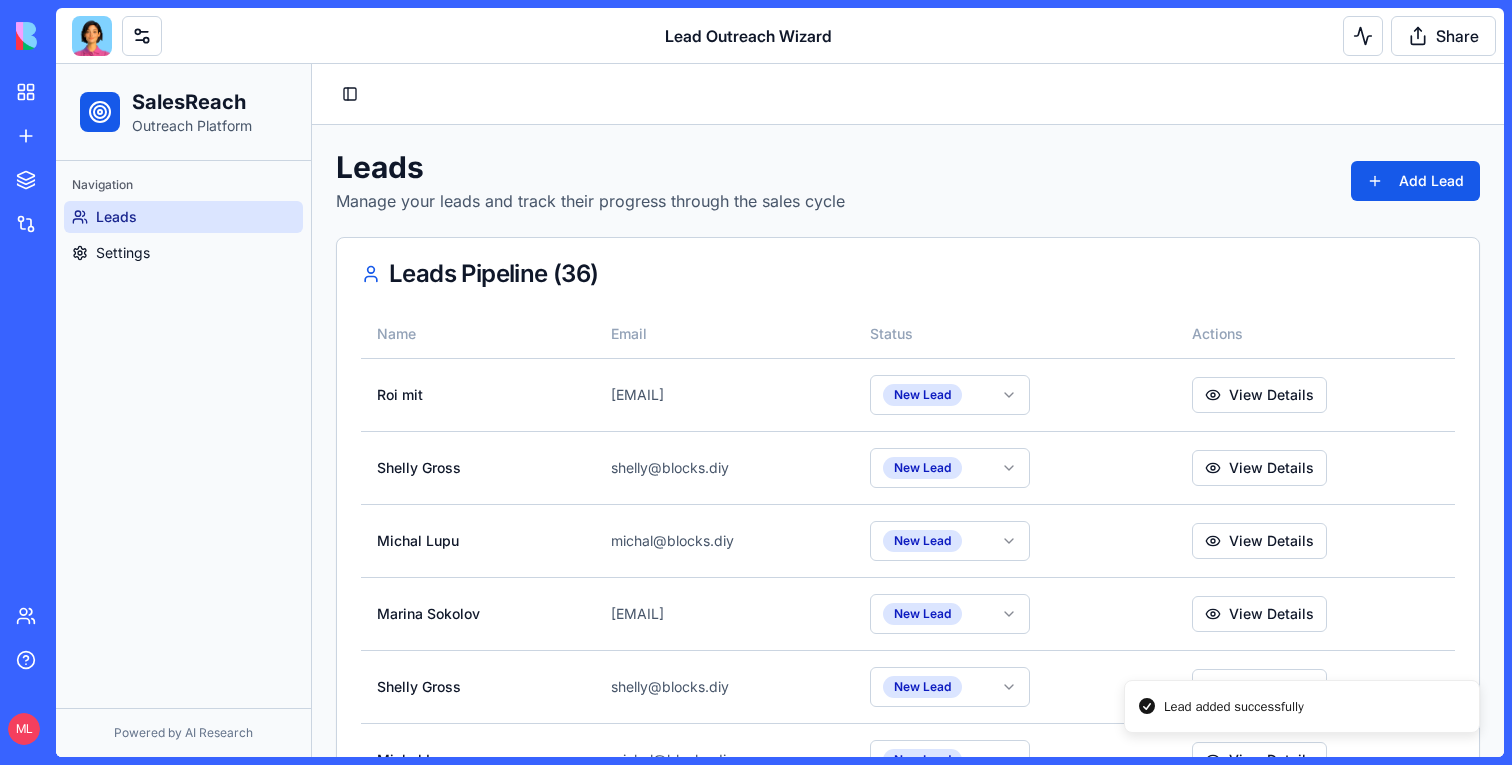 scroll, scrollTop: 0, scrollLeft: 0, axis: both 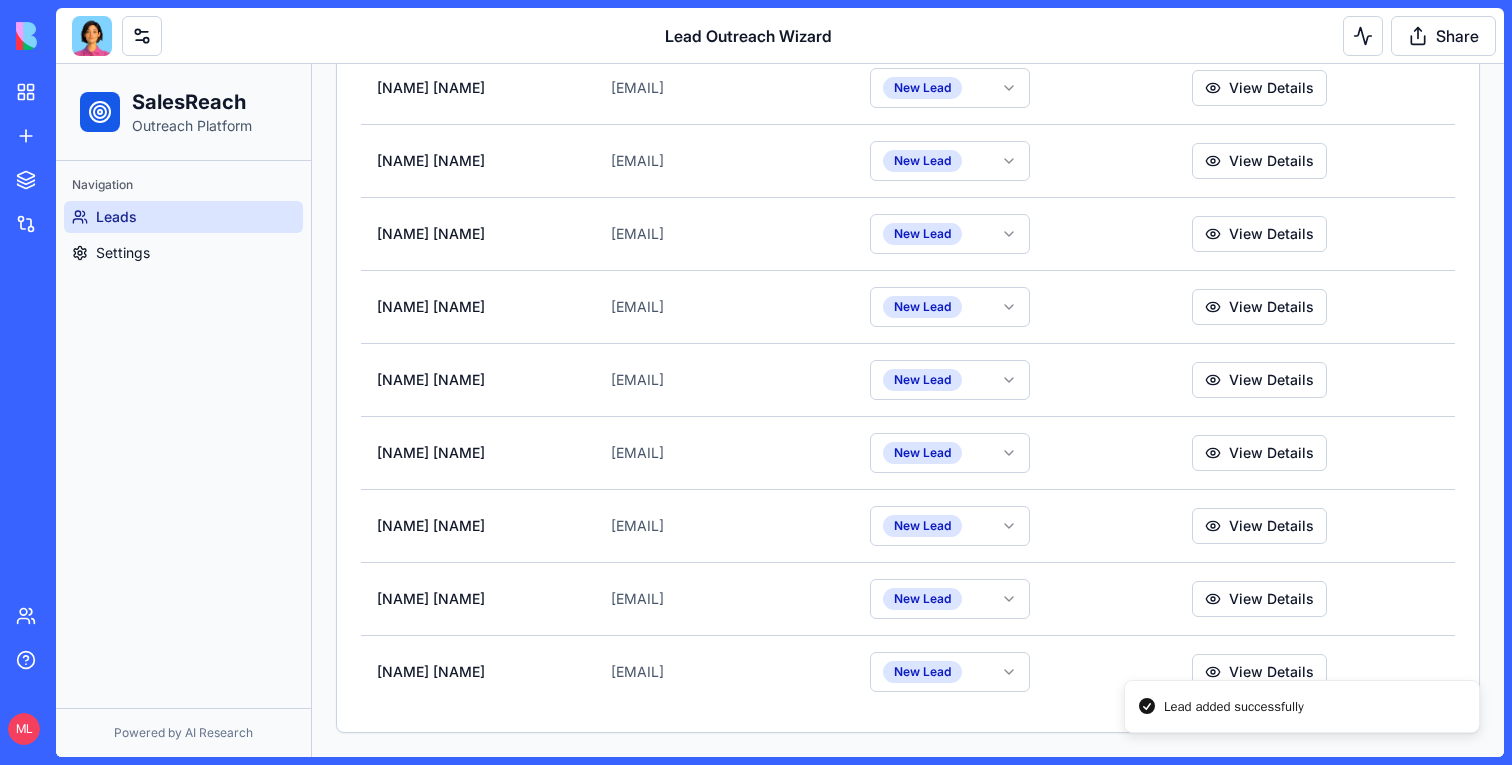 click on "Lead added successfully" at bounding box center (1302, 707) 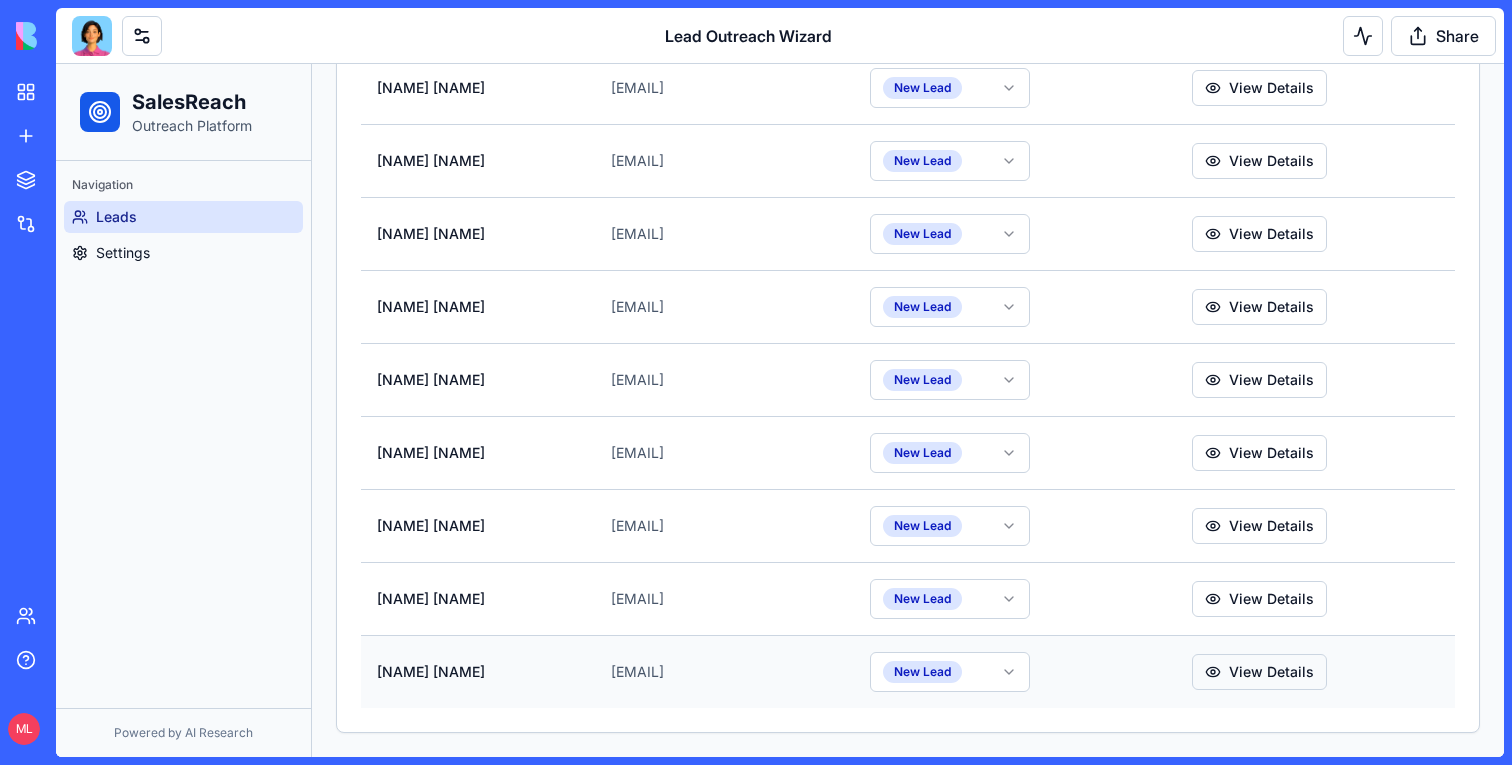click on "View Details" at bounding box center (1259, 672) 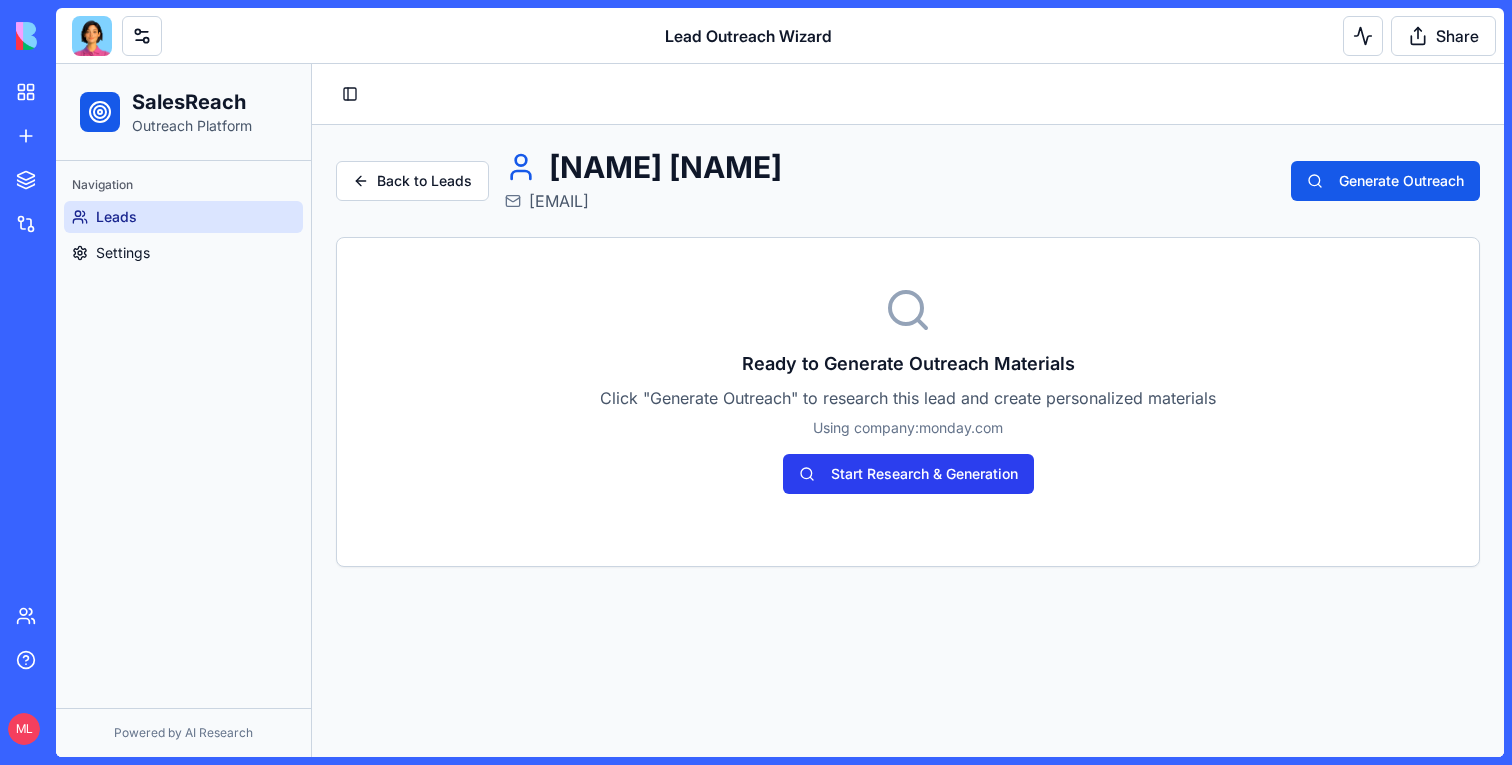 click on "Start Research & Generation" at bounding box center [908, 474] 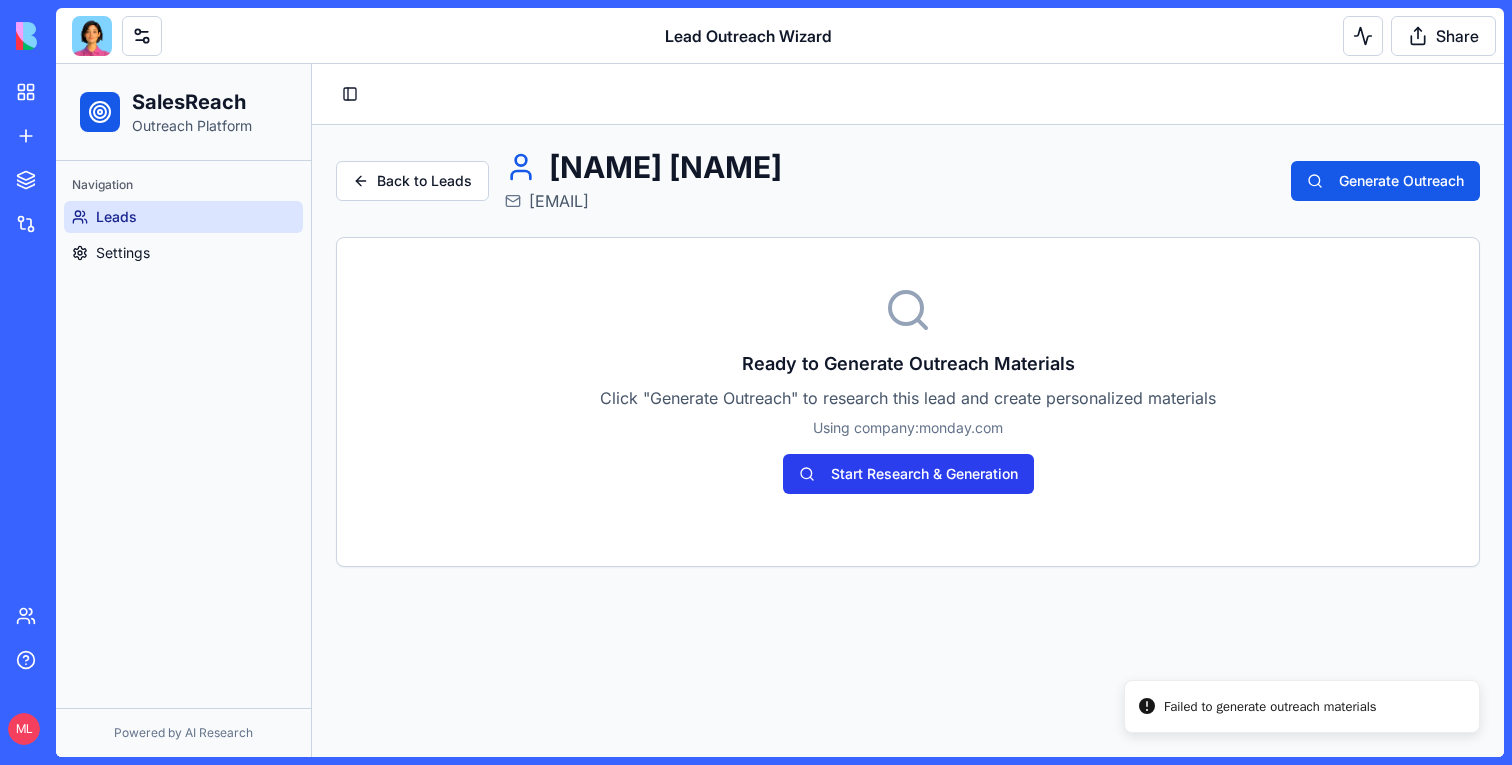 click on "Start Research & Generation" at bounding box center [908, 474] 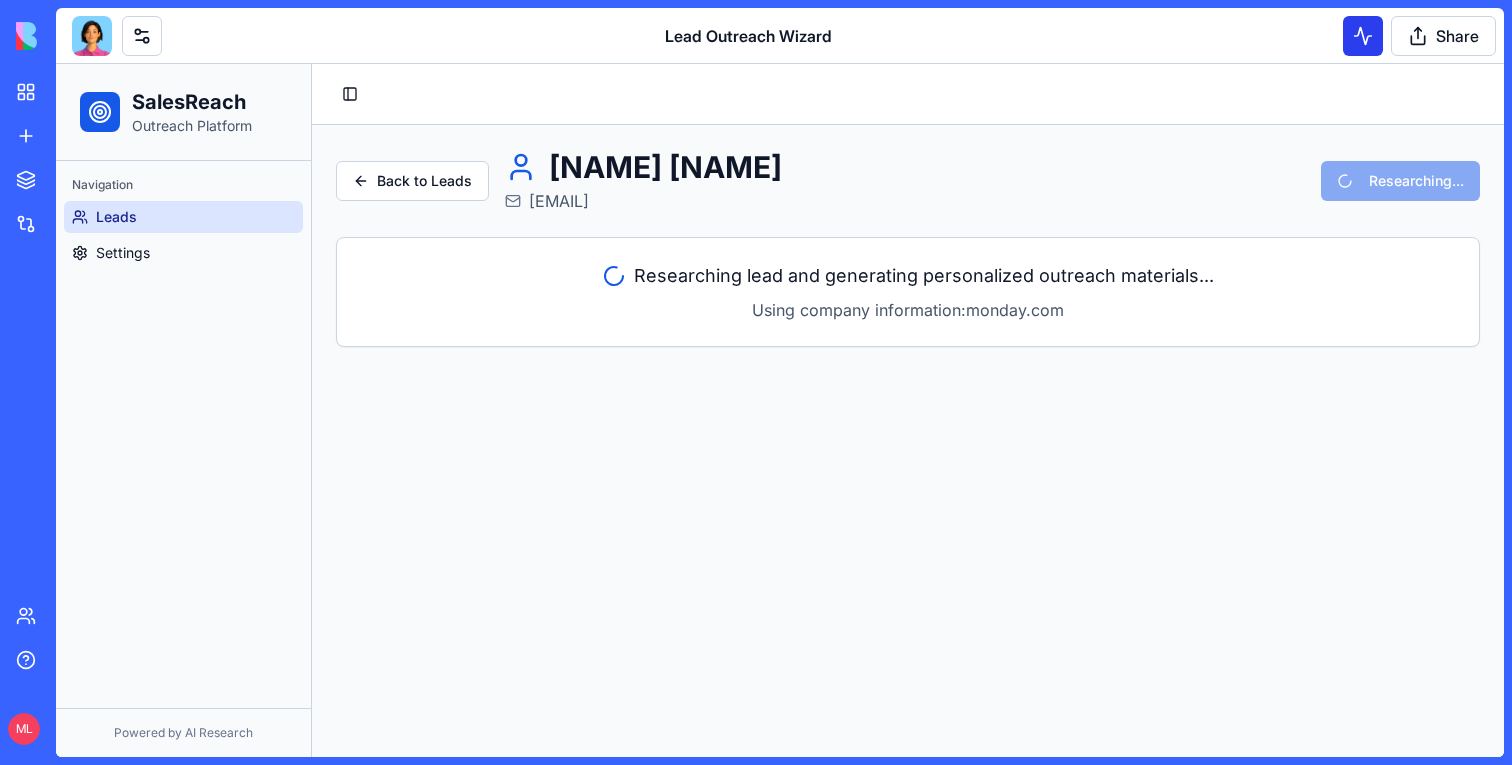 click at bounding box center [1363, 36] 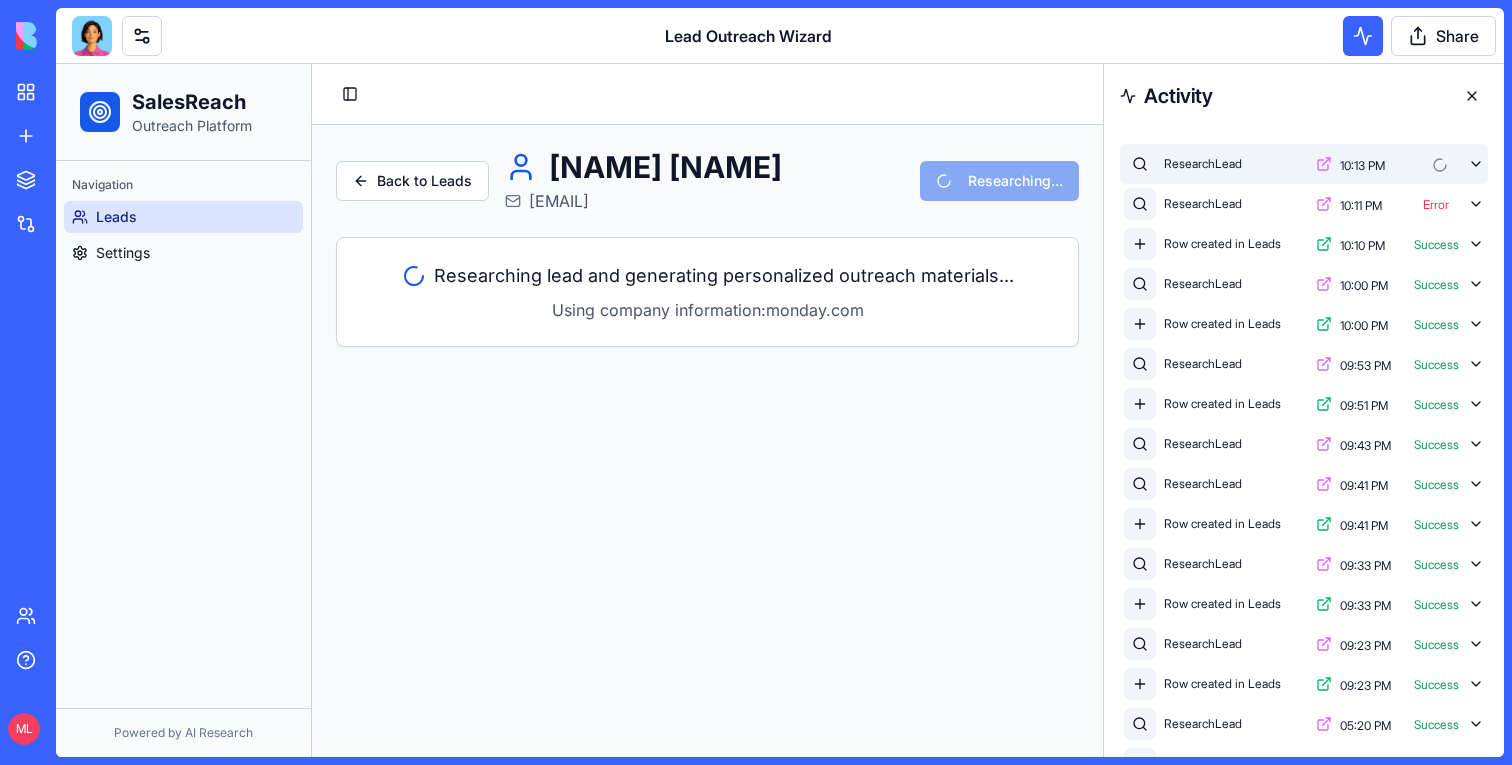 click 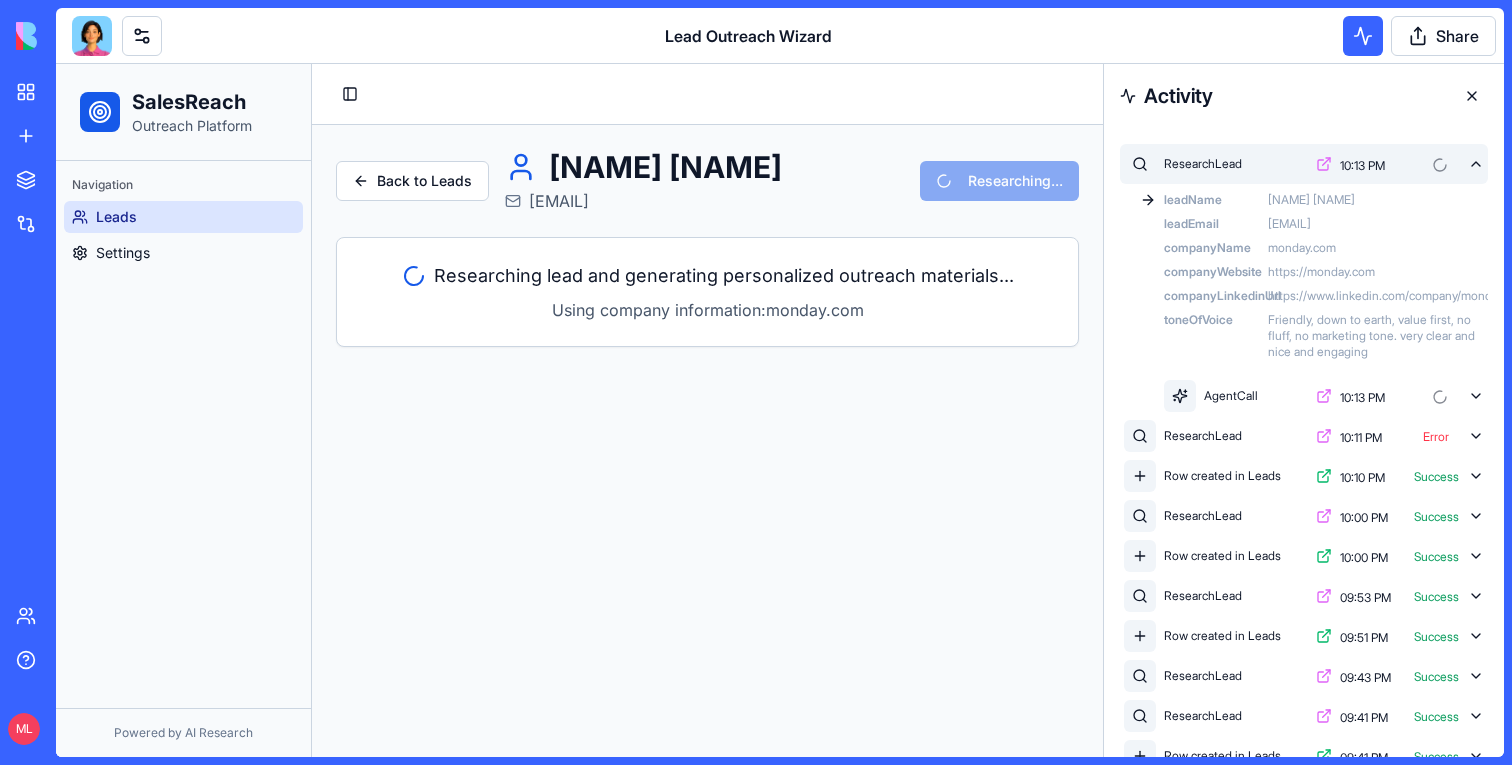 click 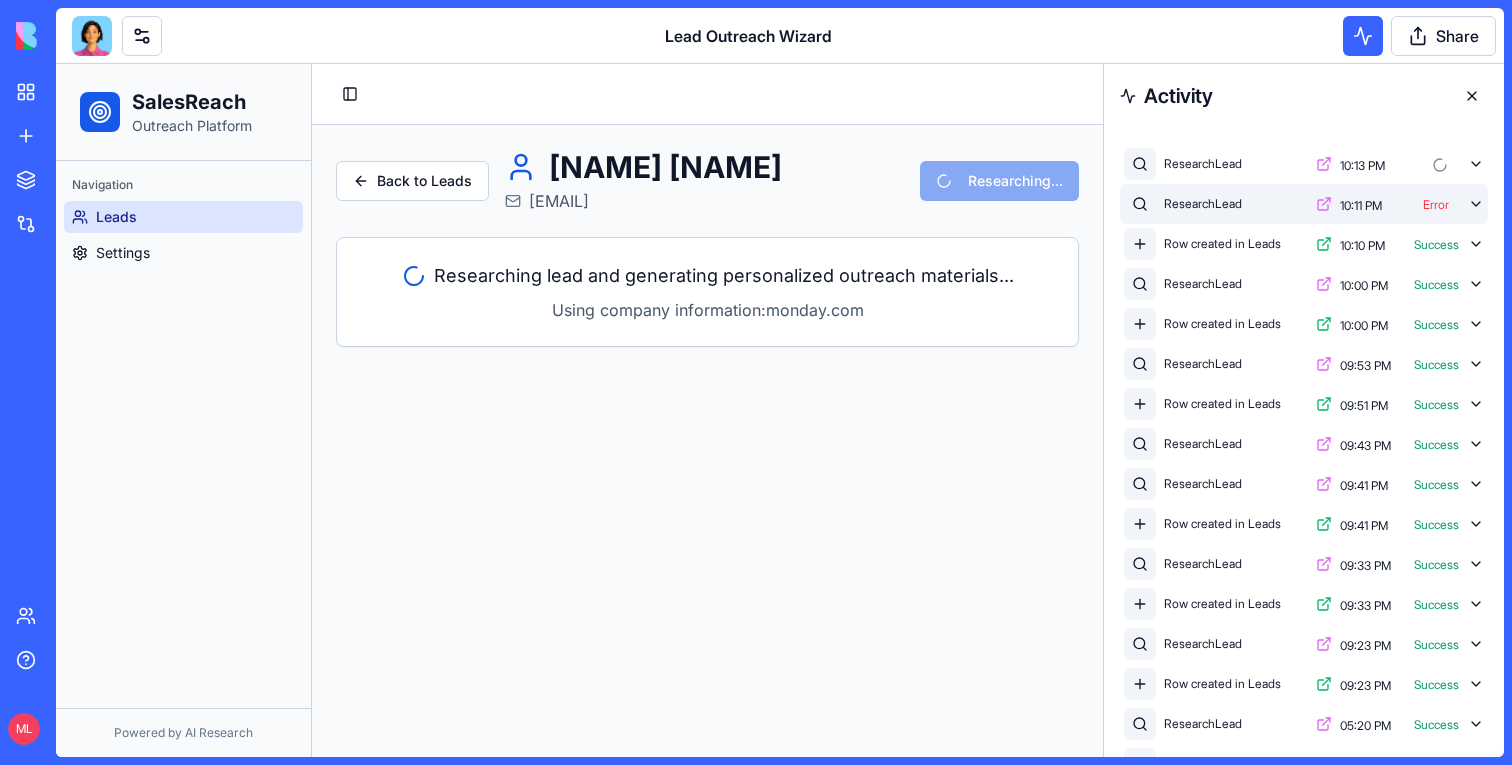 click on "ResearchLead 10:11 PM Error" at bounding box center (1304, 204) 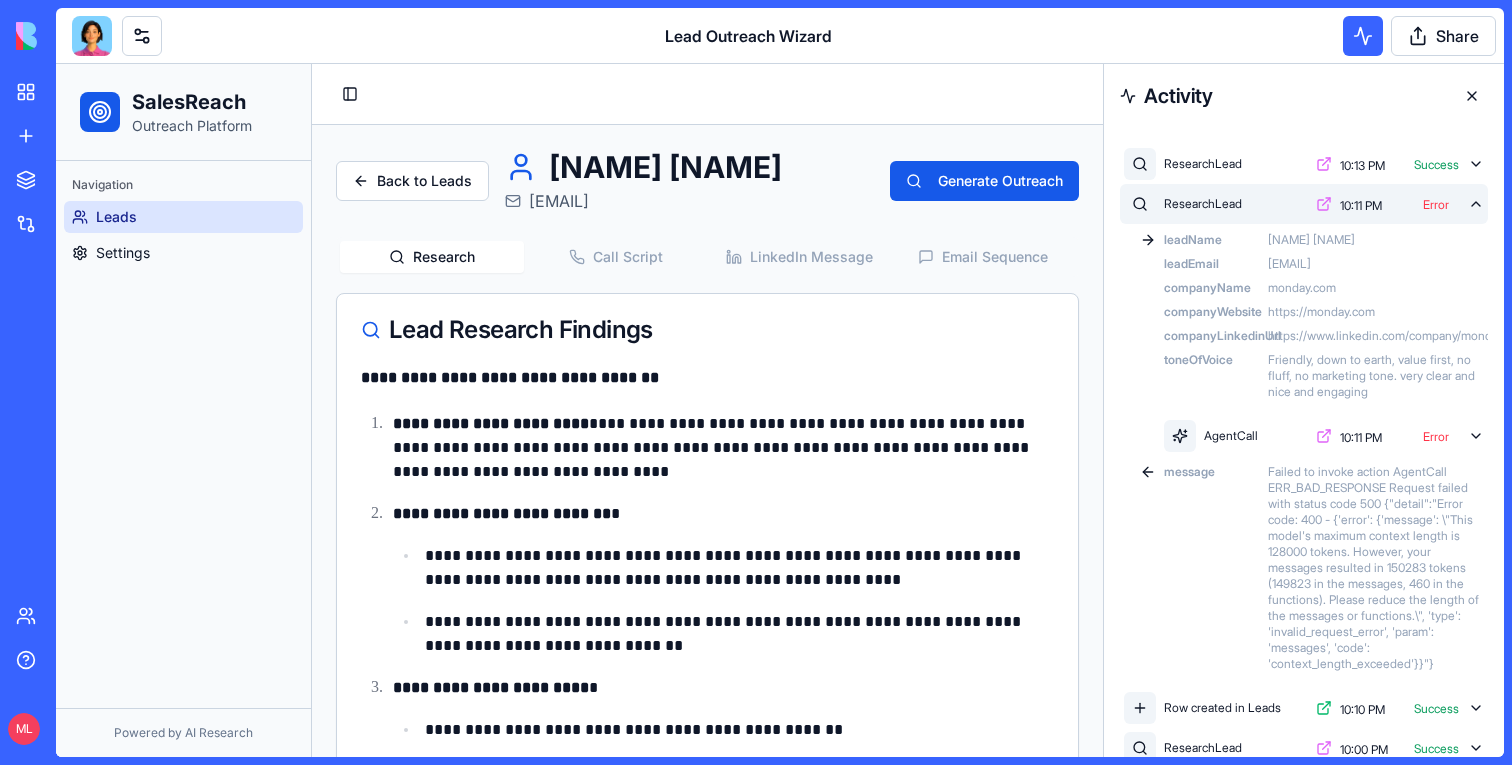 click 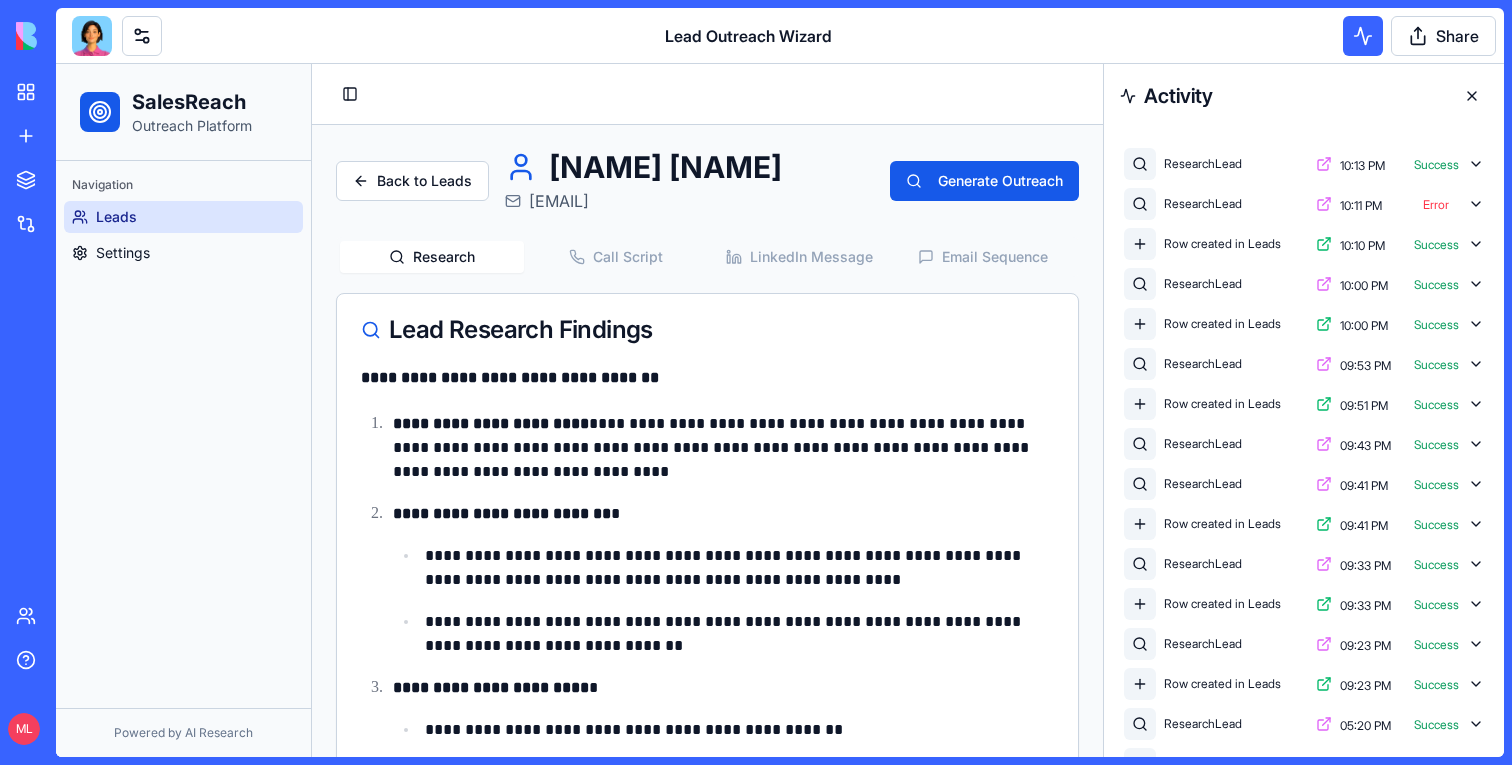 click at bounding box center [1472, 96] 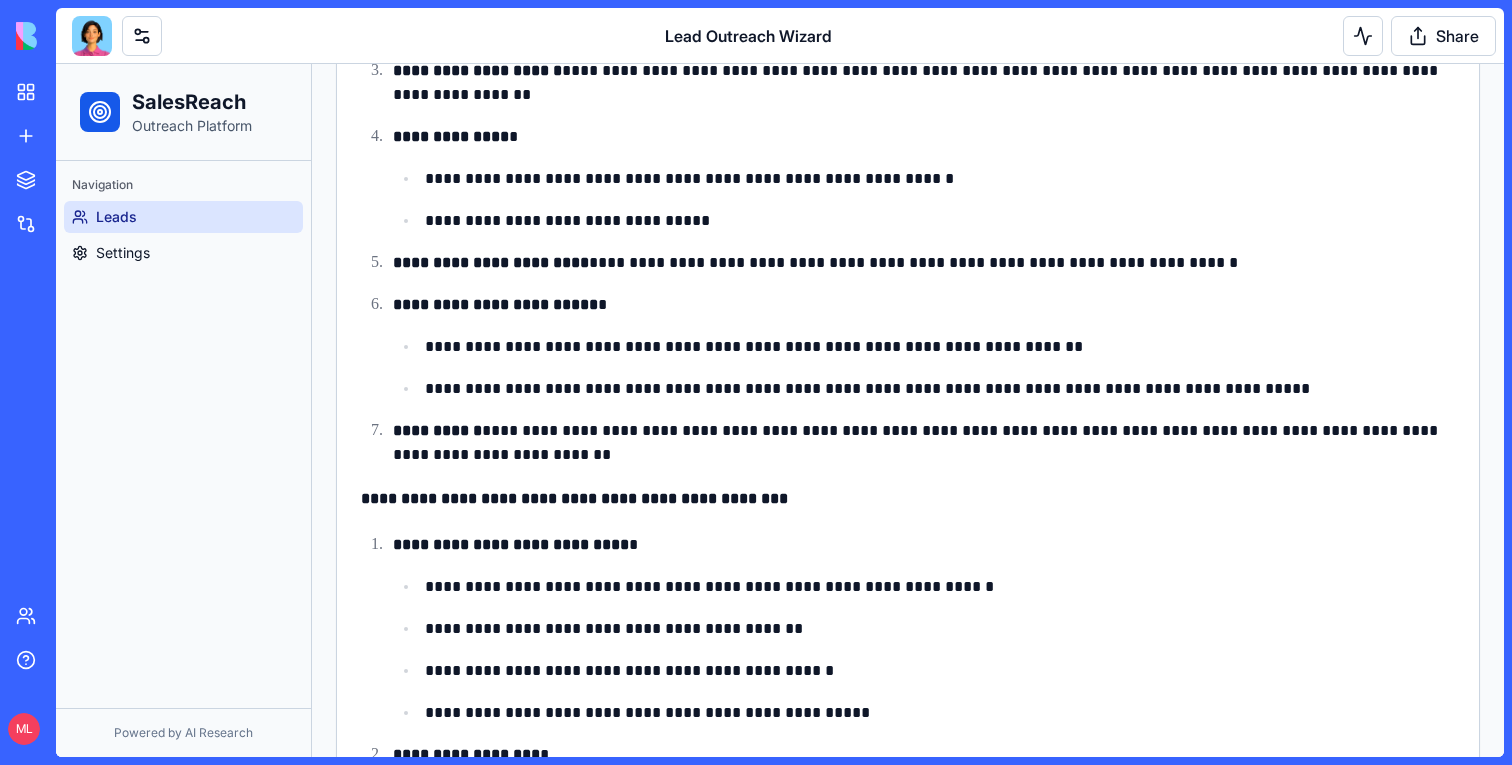 scroll, scrollTop: 0, scrollLeft: 0, axis: both 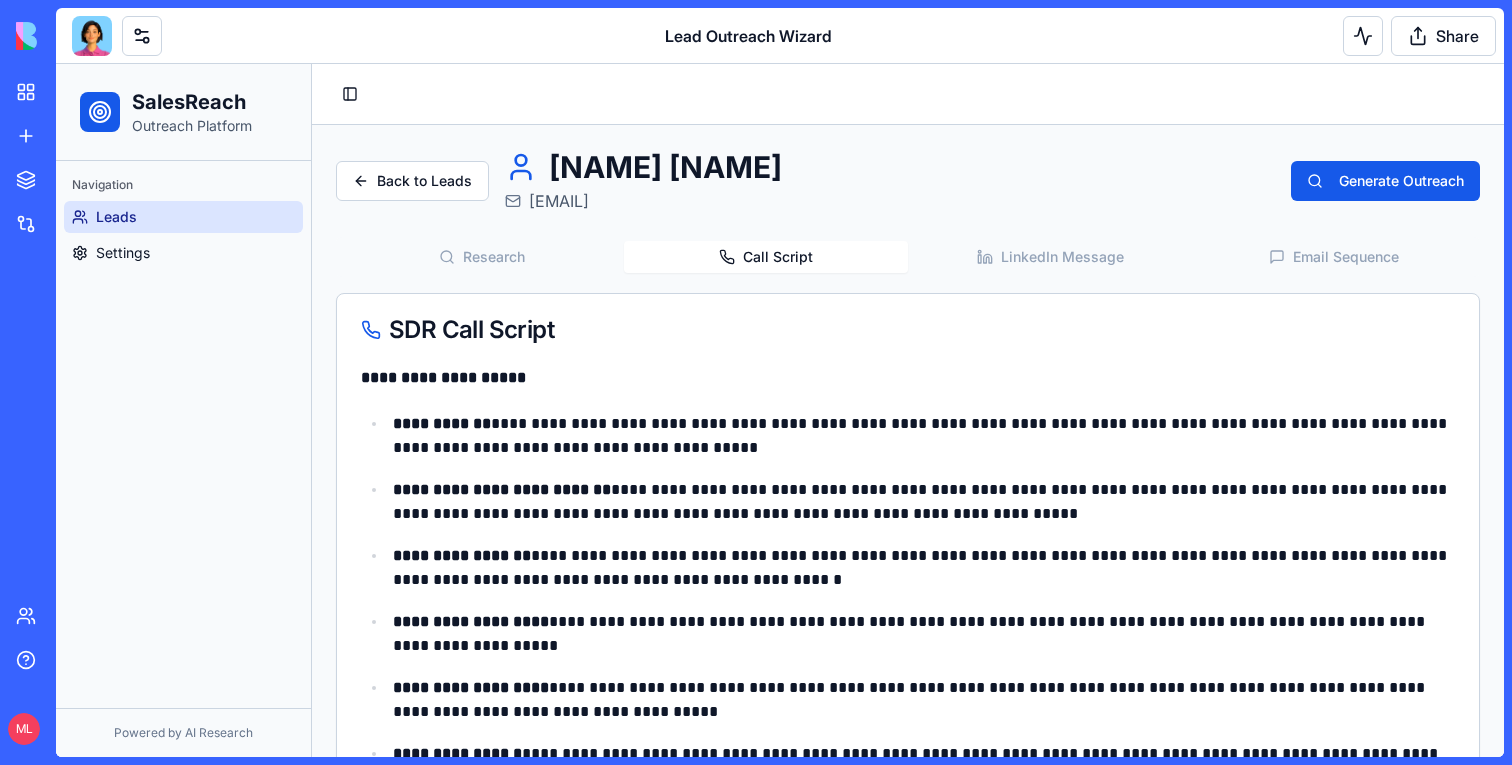 click on "Call Script" at bounding box center [766, 257] 